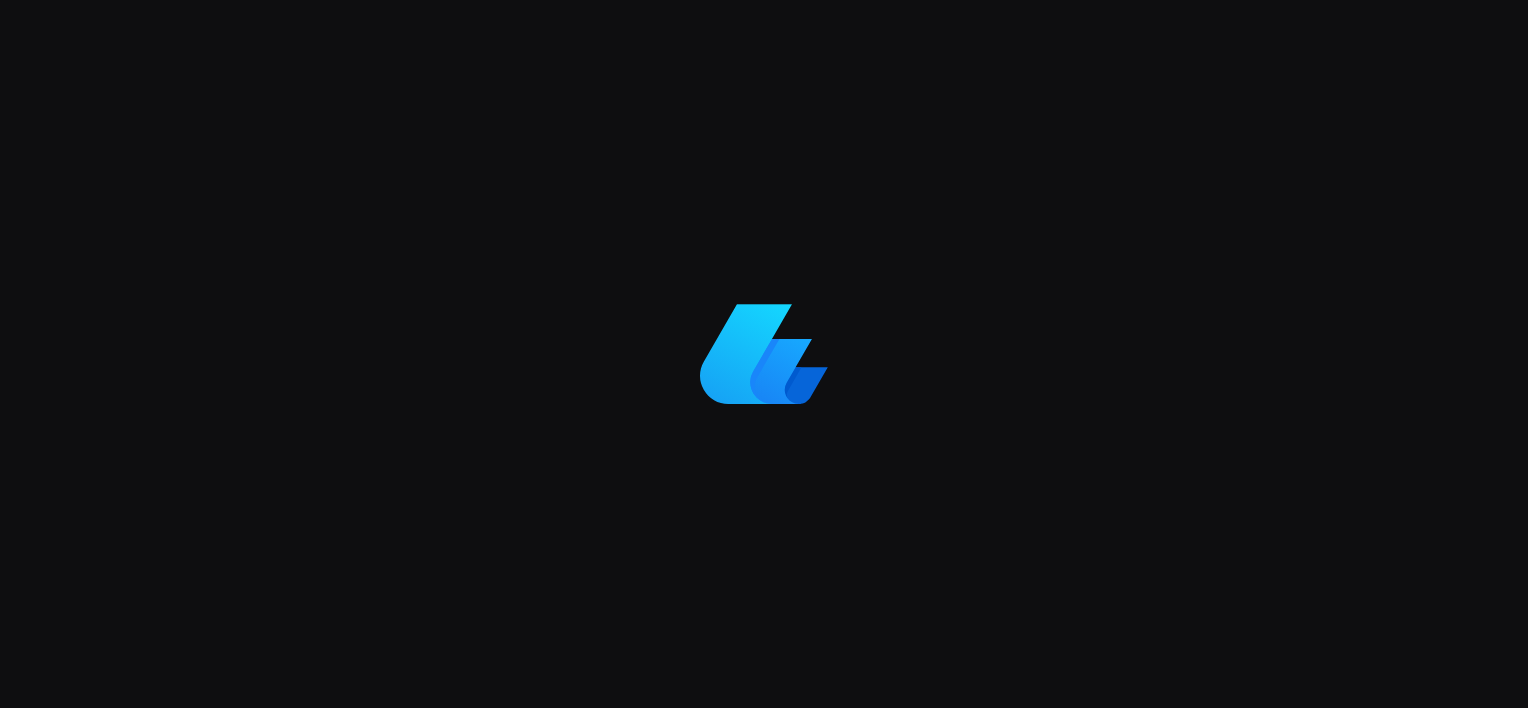 scroll, scrollTop: 0, scrollLeft: 0, axis: both 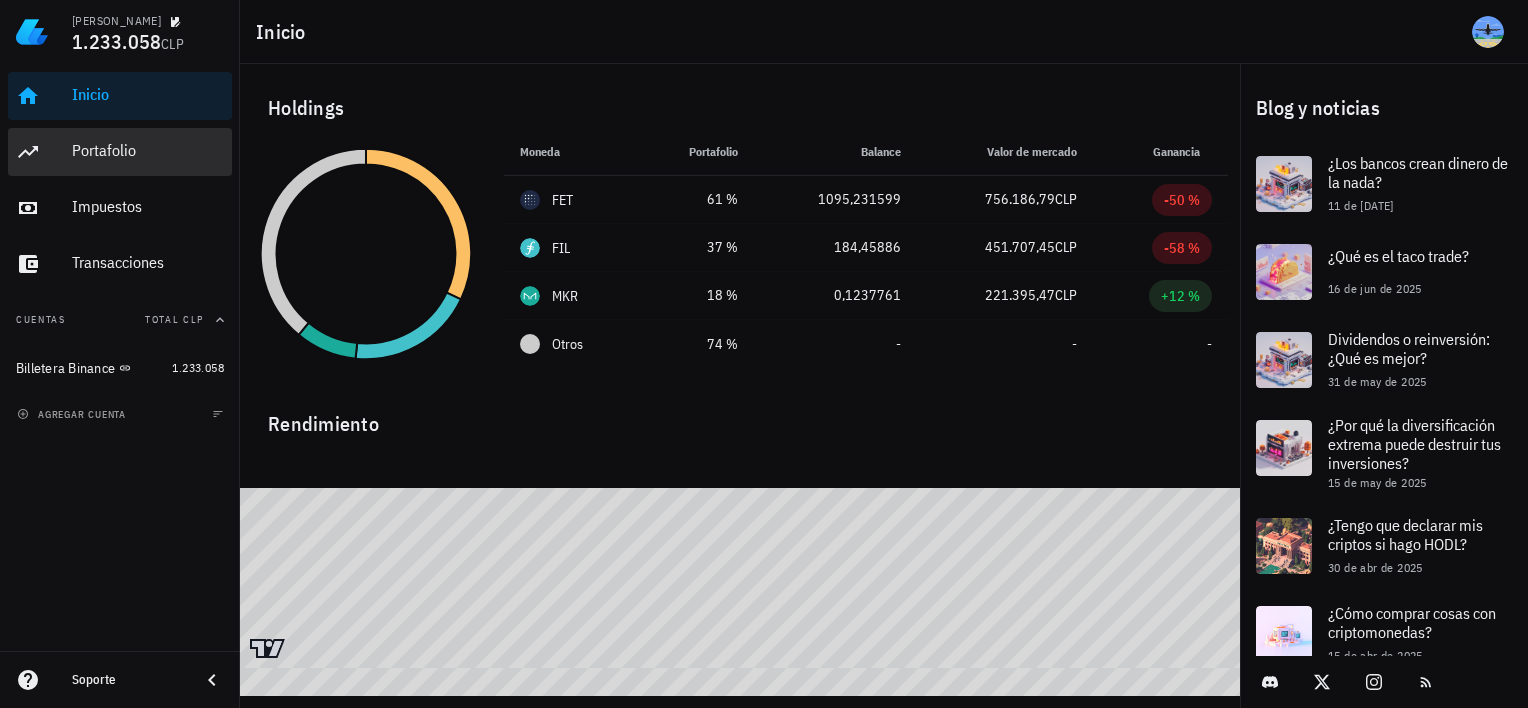 click on "Portafolio" at bounding box center (148, 150) 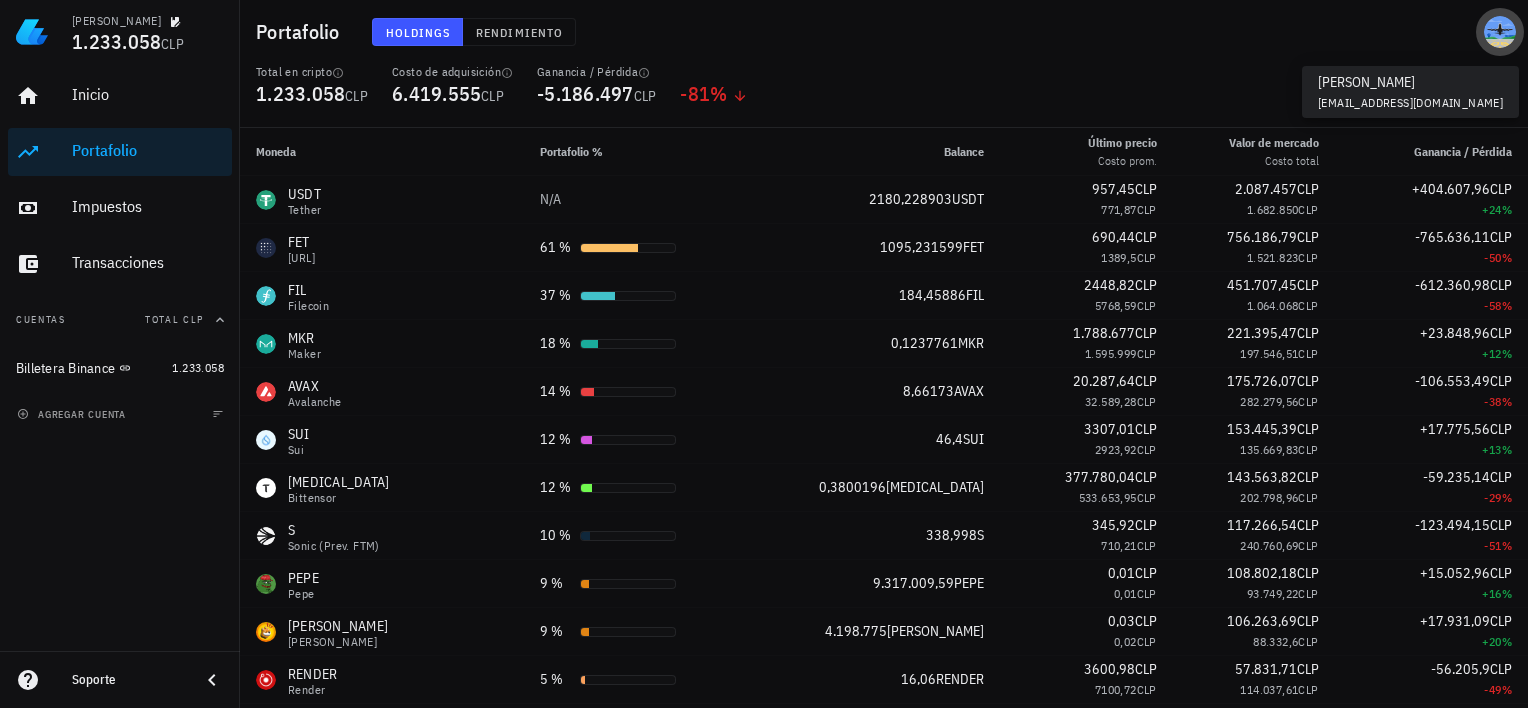 click at bounding box center (1500, 32) 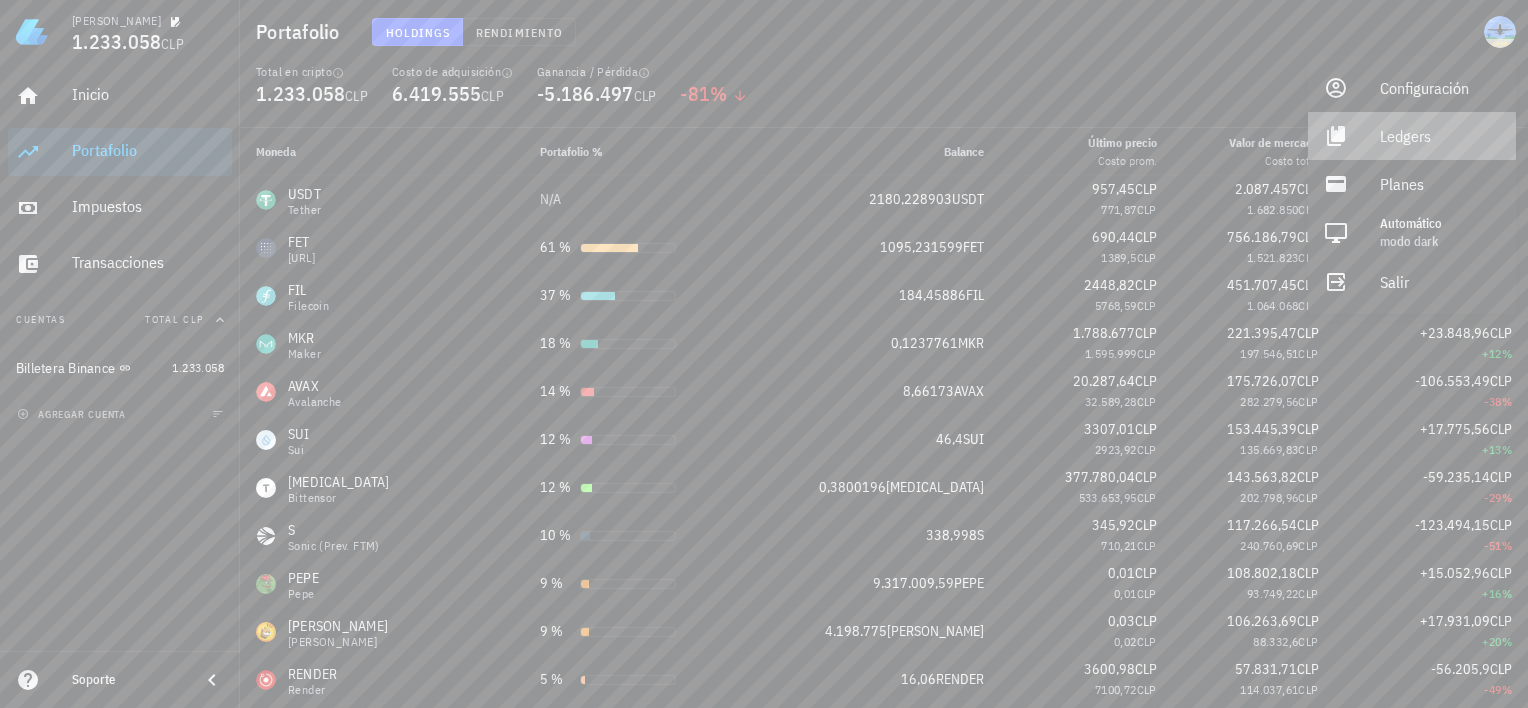 click on "Ledgers" at bounding box center (1440, 136) 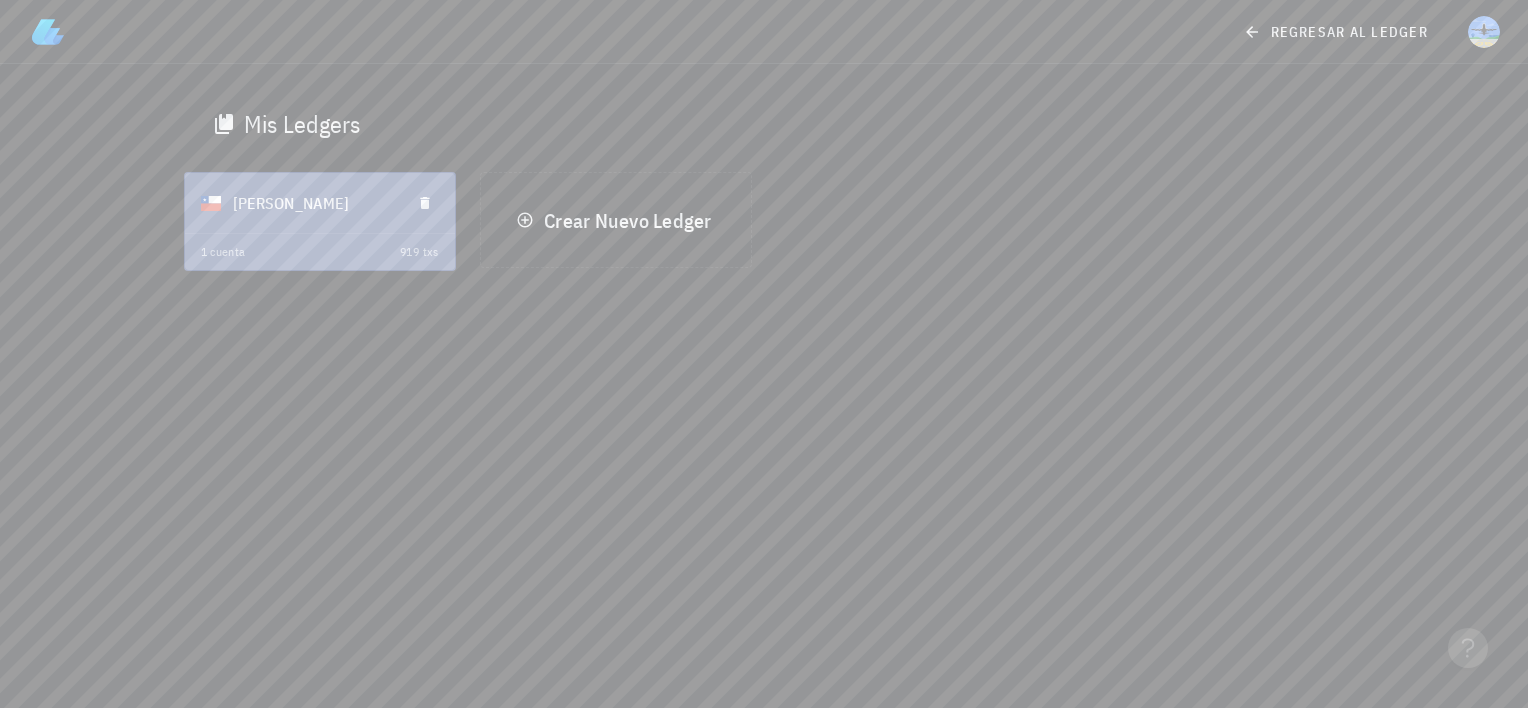 click on "1 cuenta
919 txs" at bounding box center (320, 252) 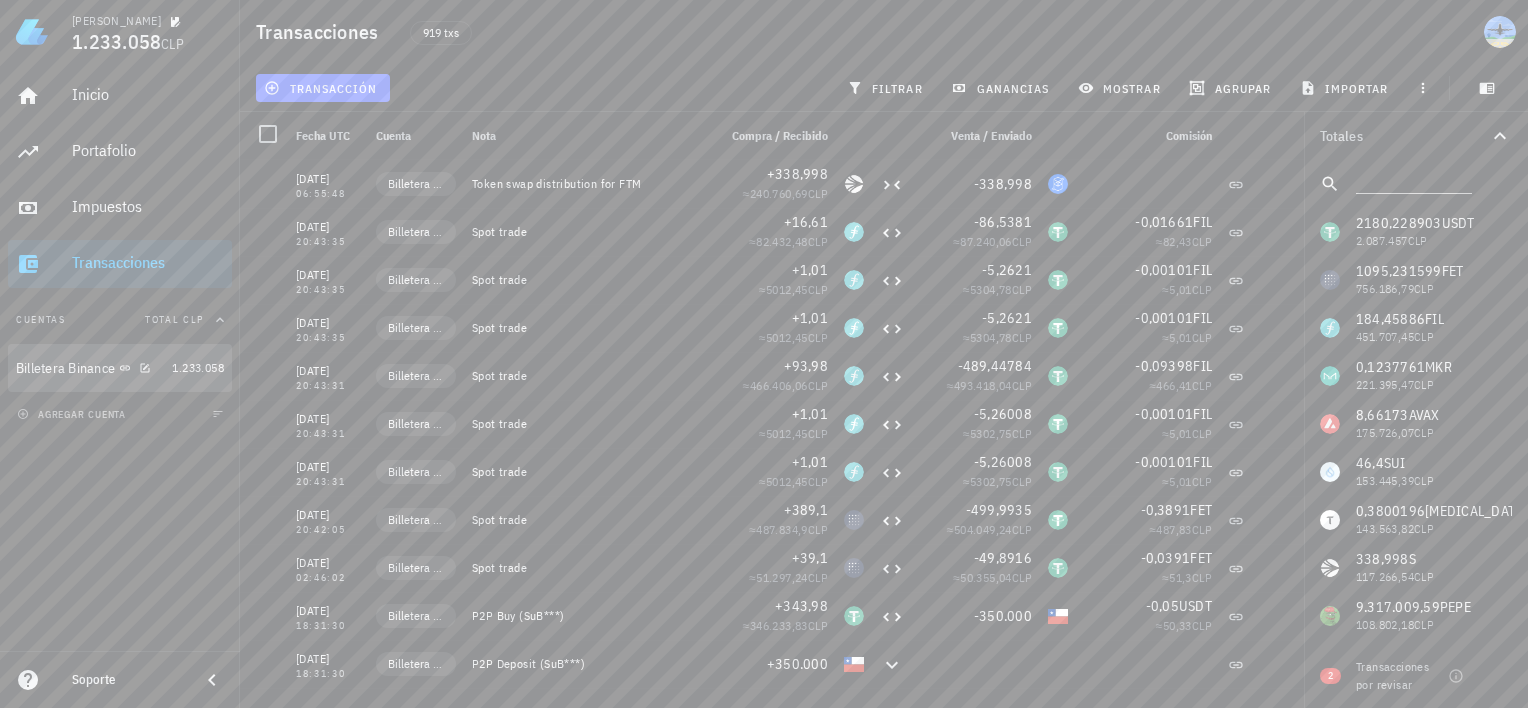click on "Billetera Binance" at bounding box center (65, 368) 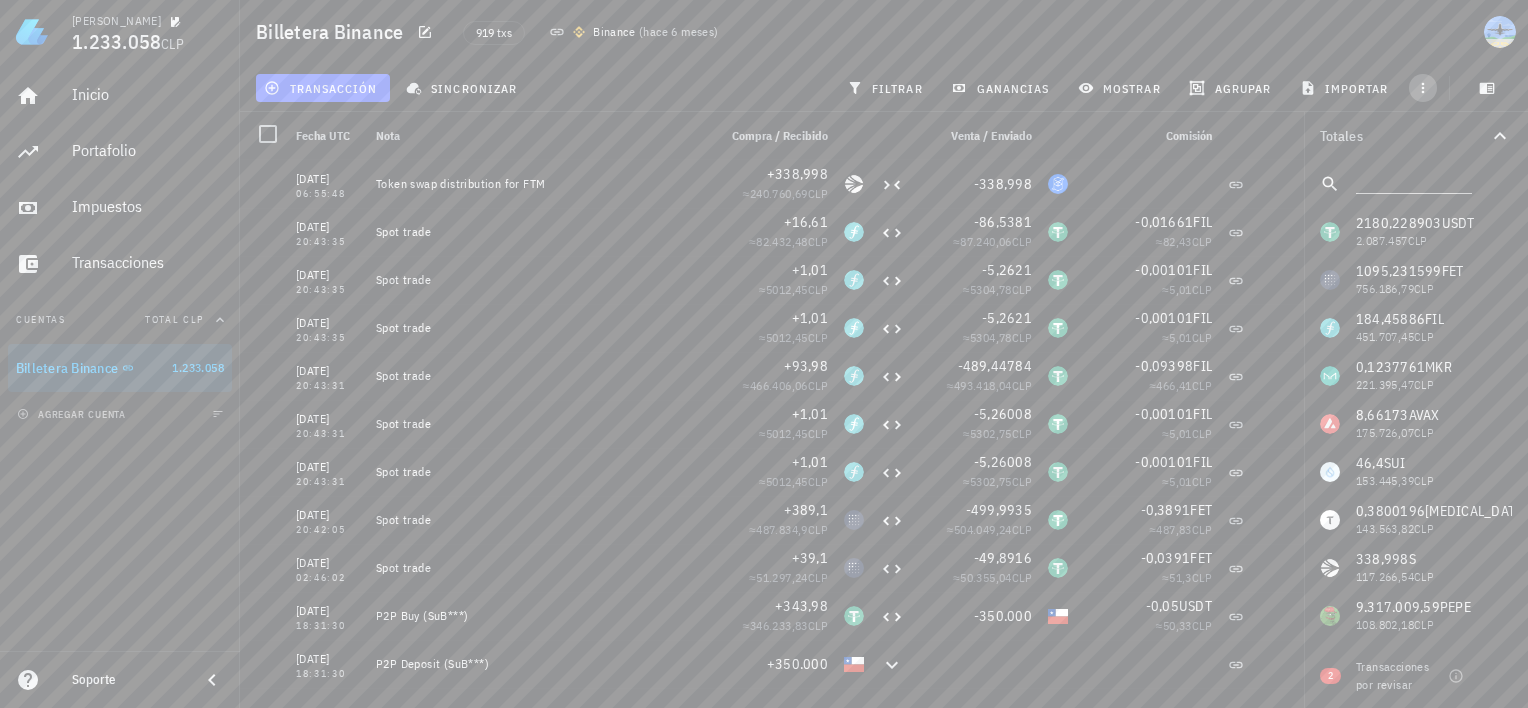 click 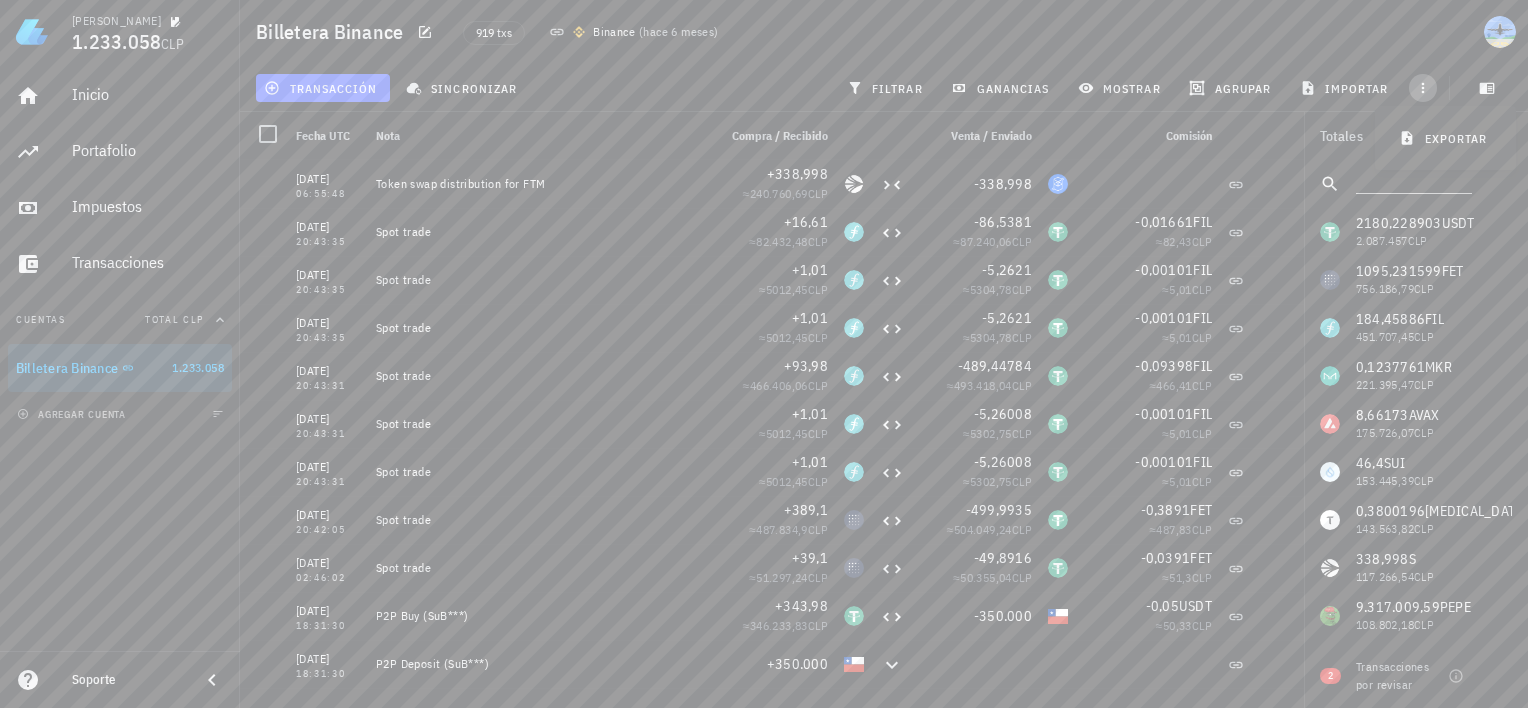 click 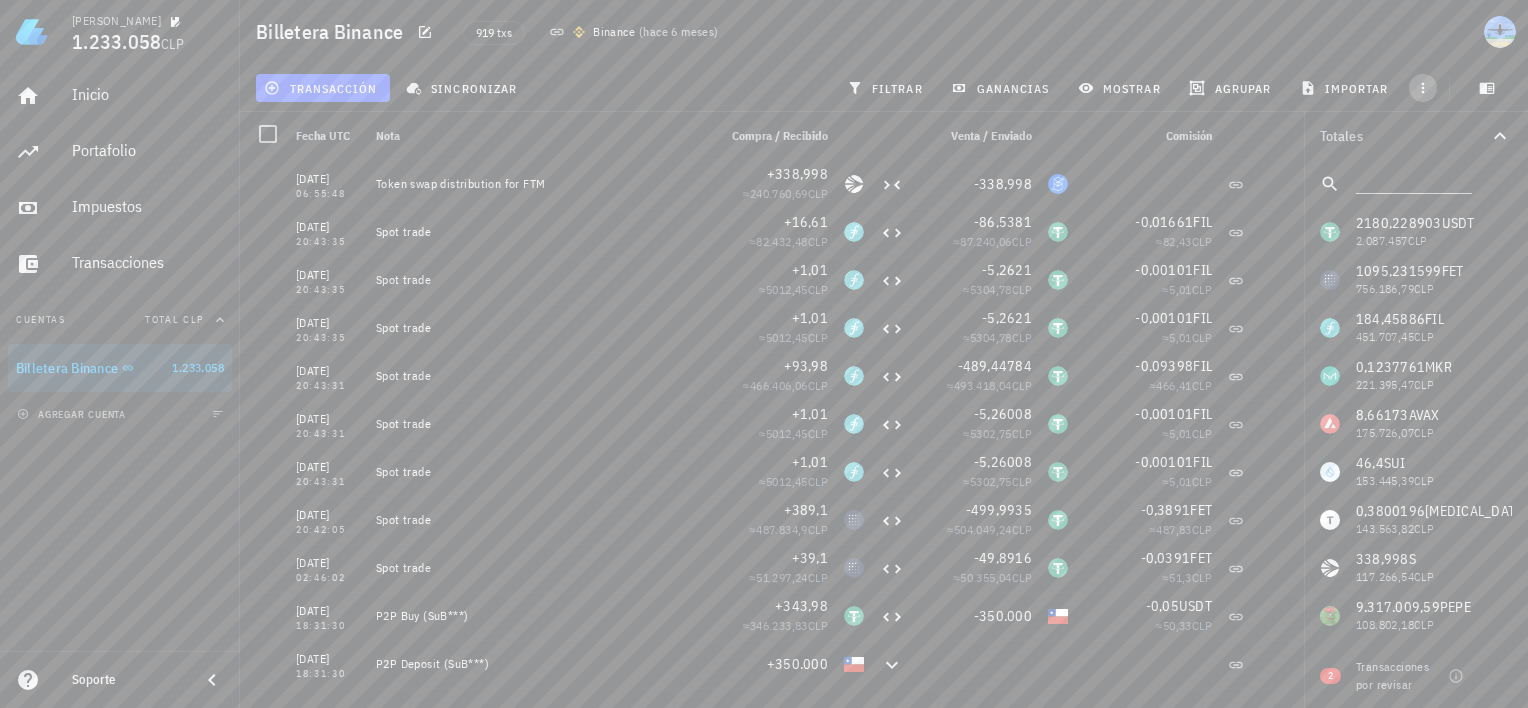 click 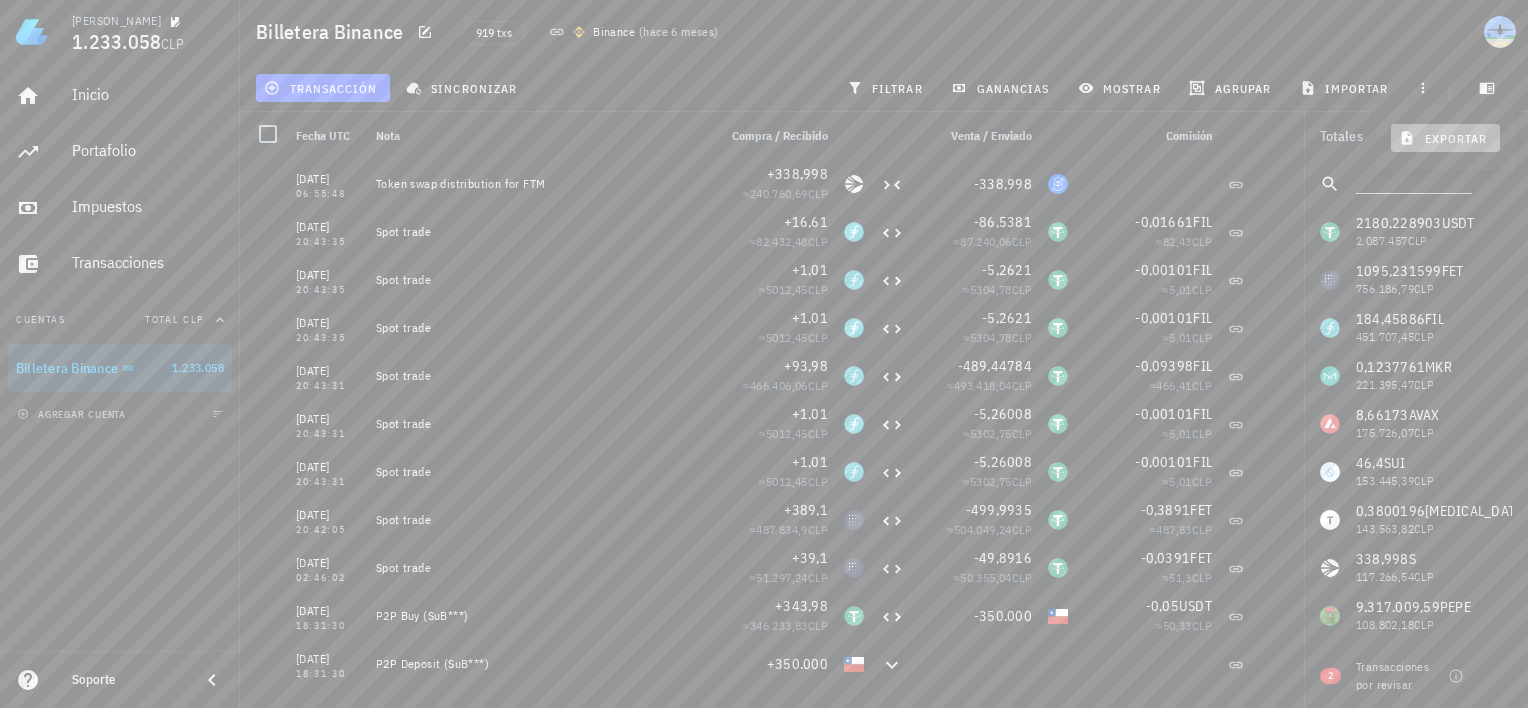 click 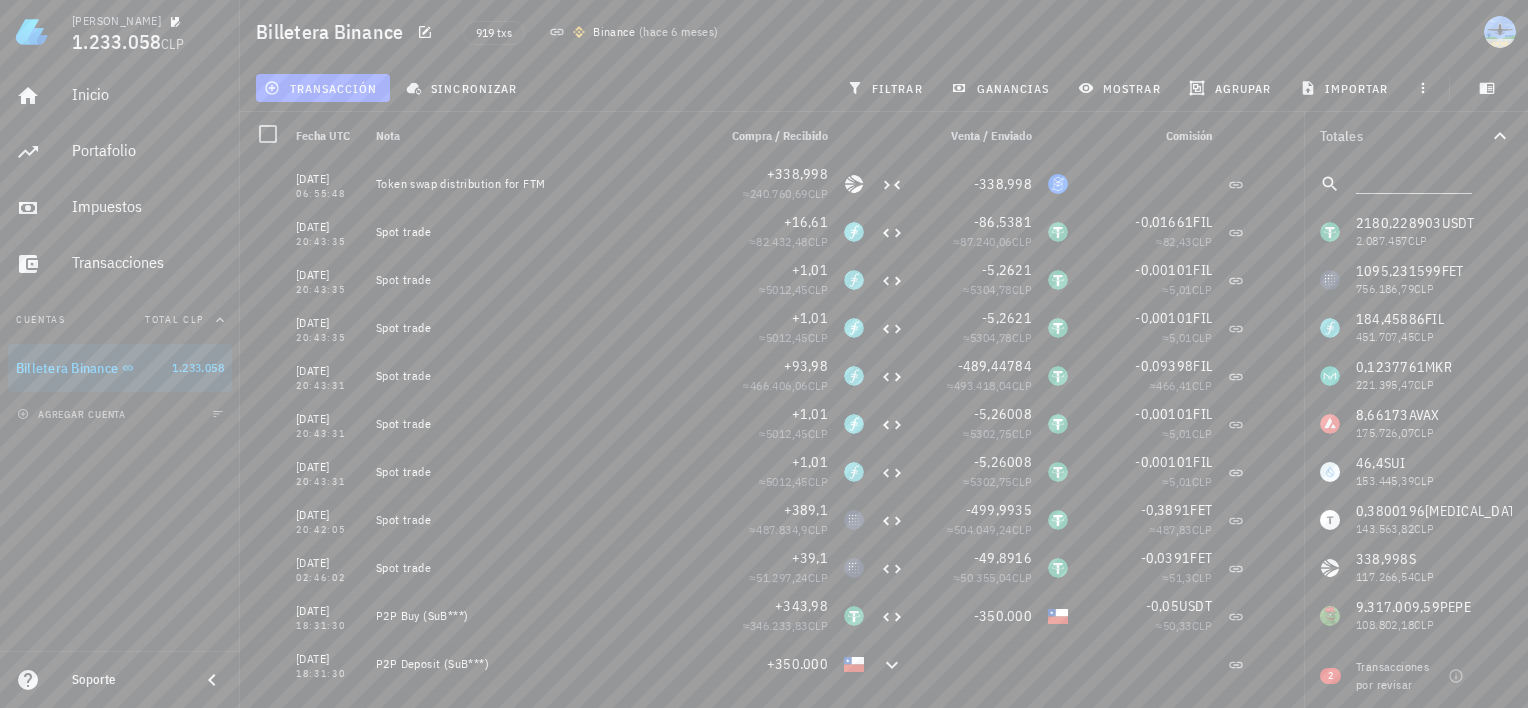 click 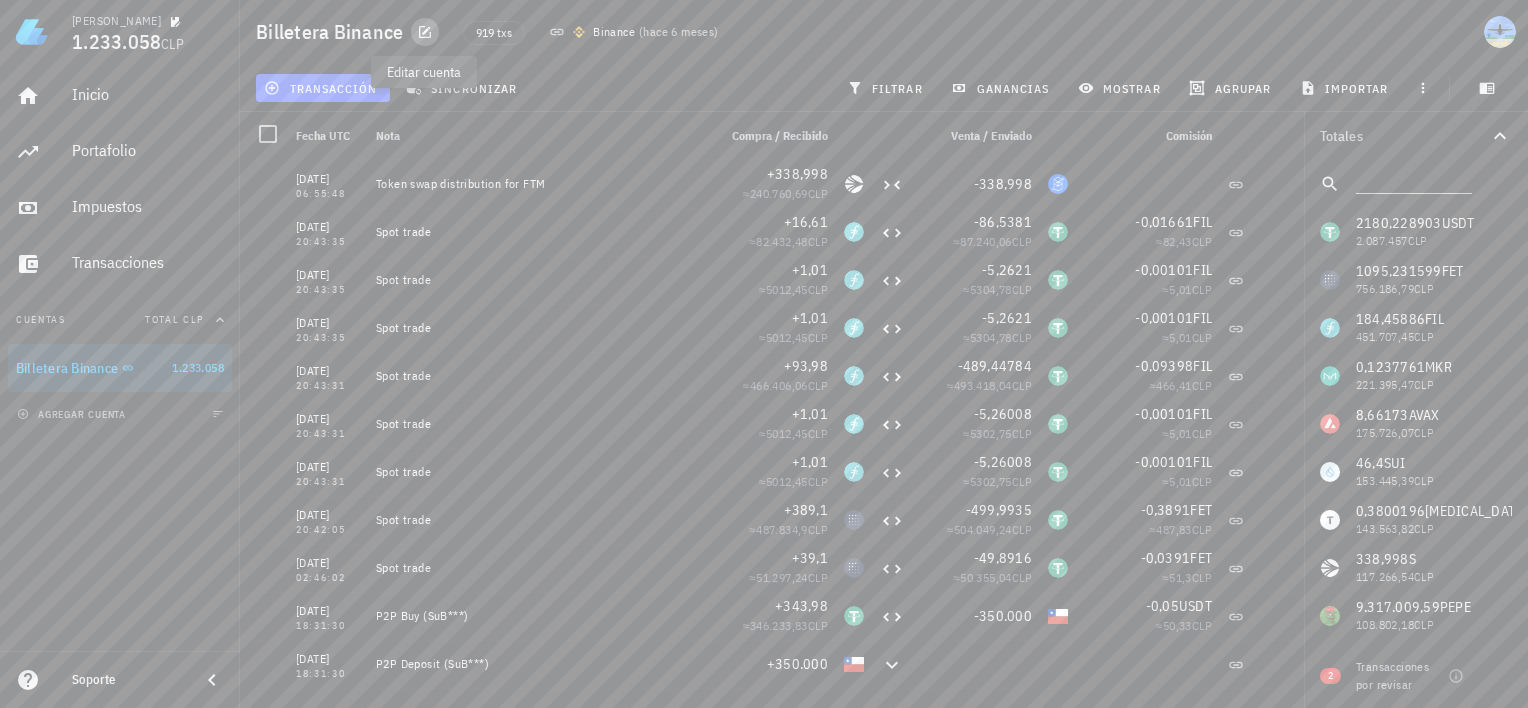 click 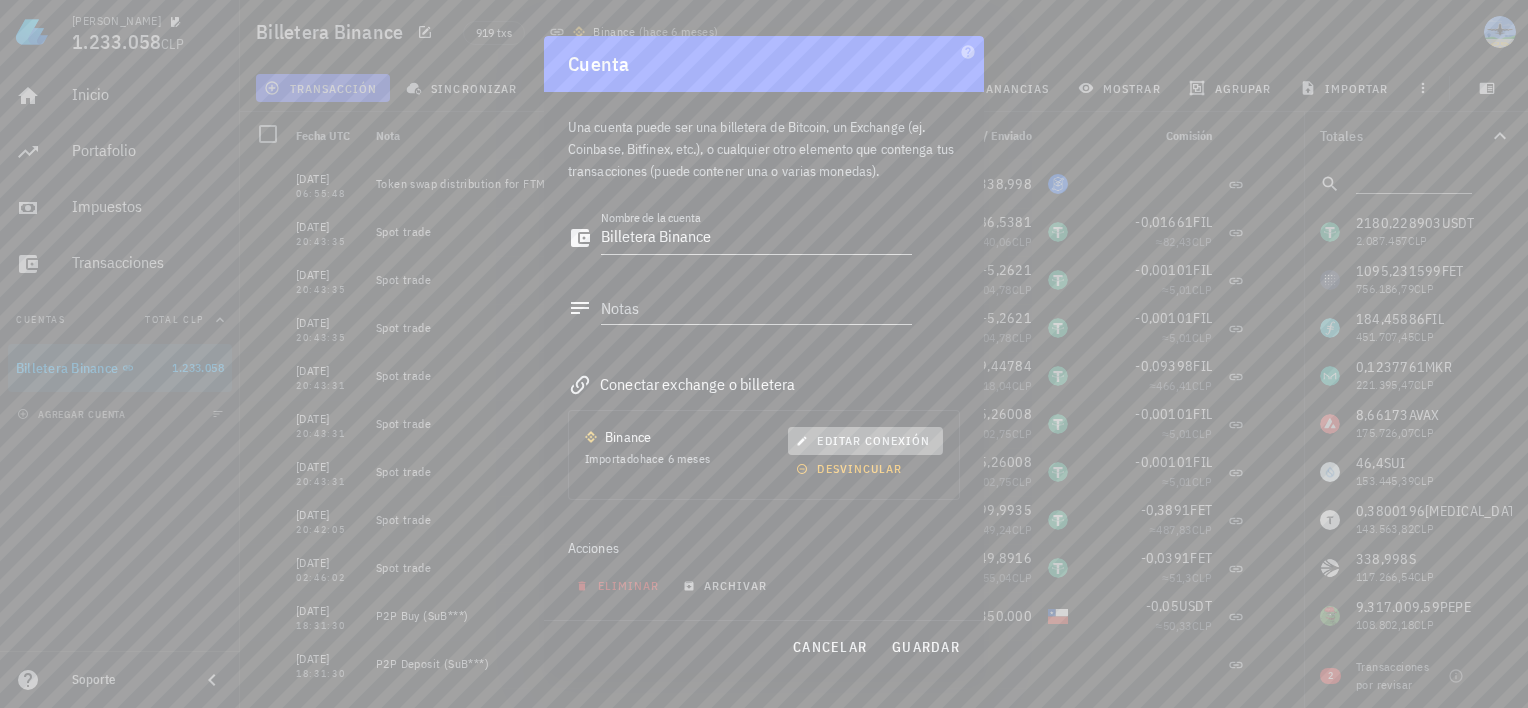 click on "editar conexión" at bounding box center [865, 440] 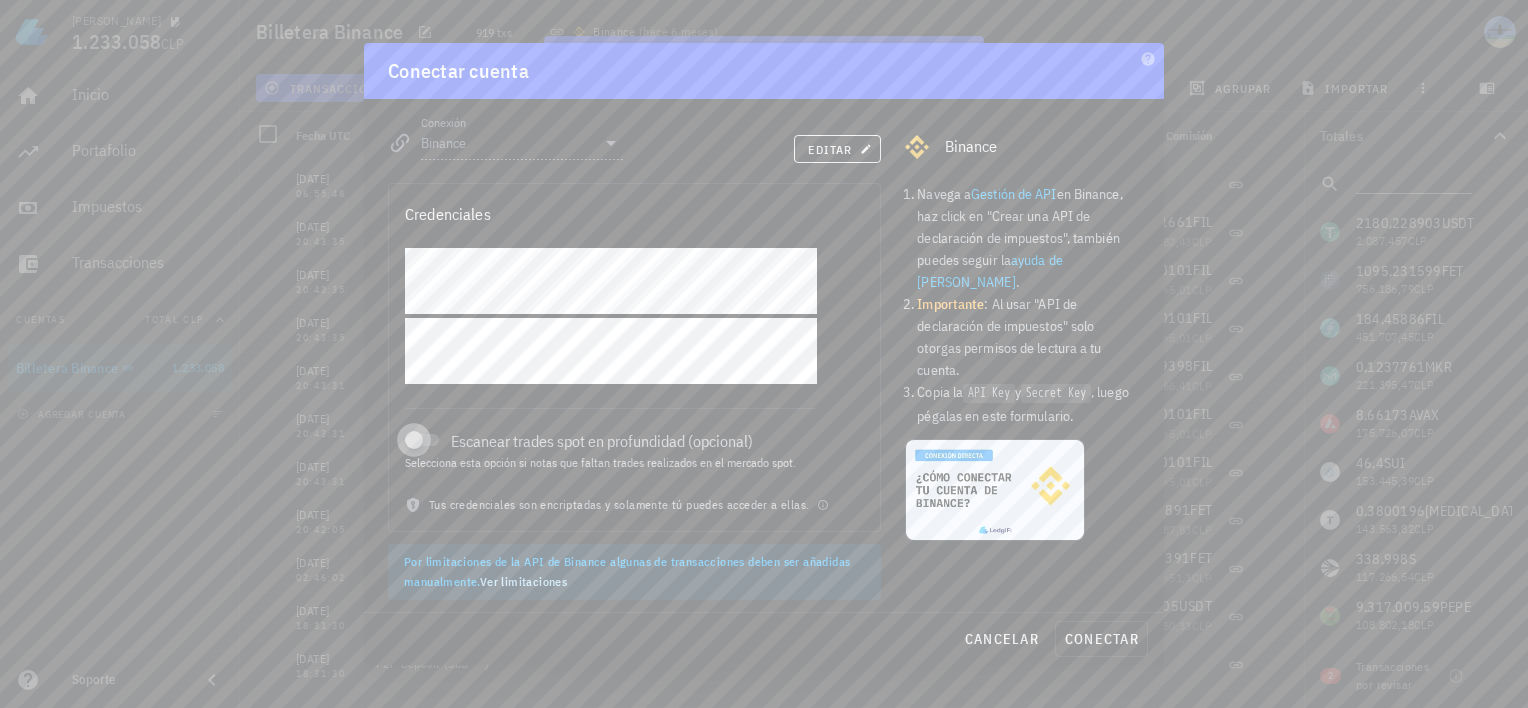 click at bounding box center [414, 440] 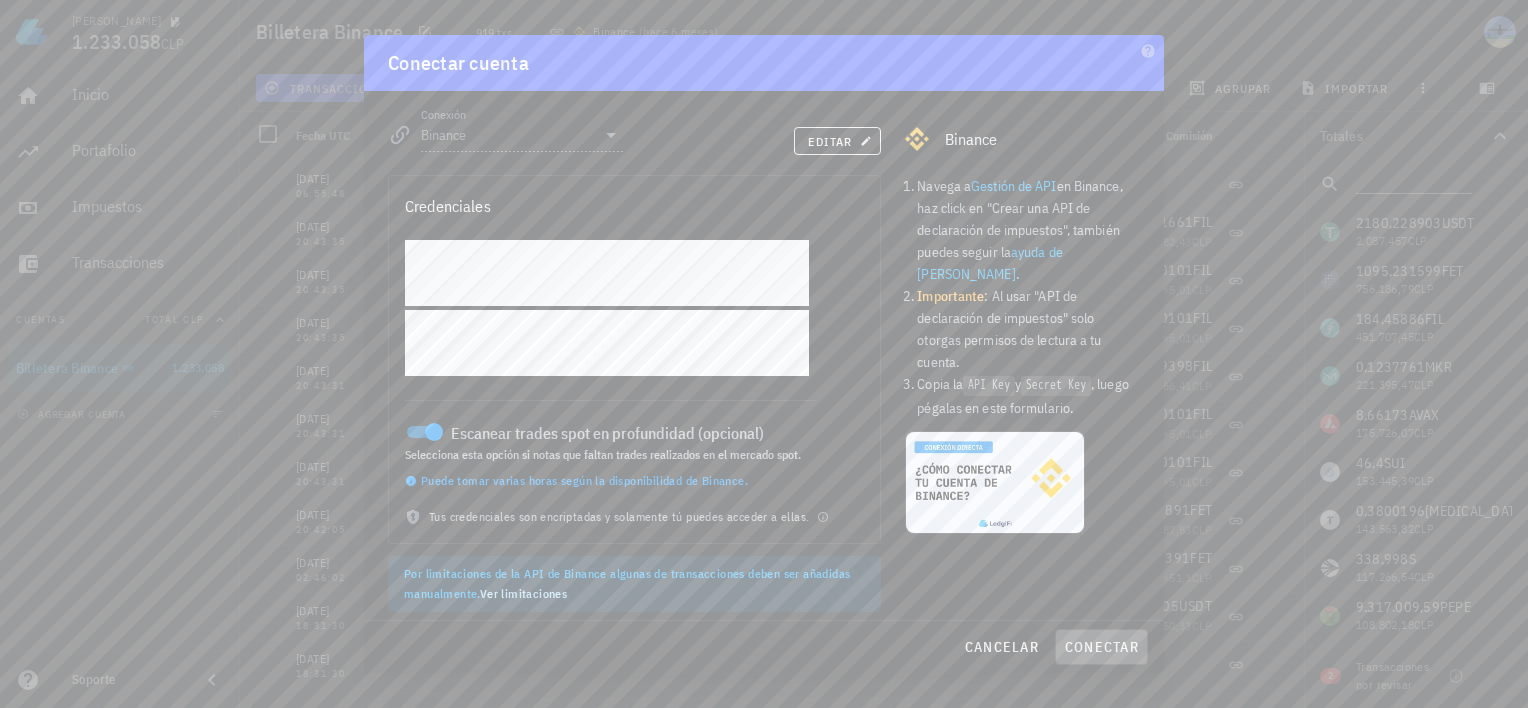 click on "conectar" at bounding box center (1101, 647) 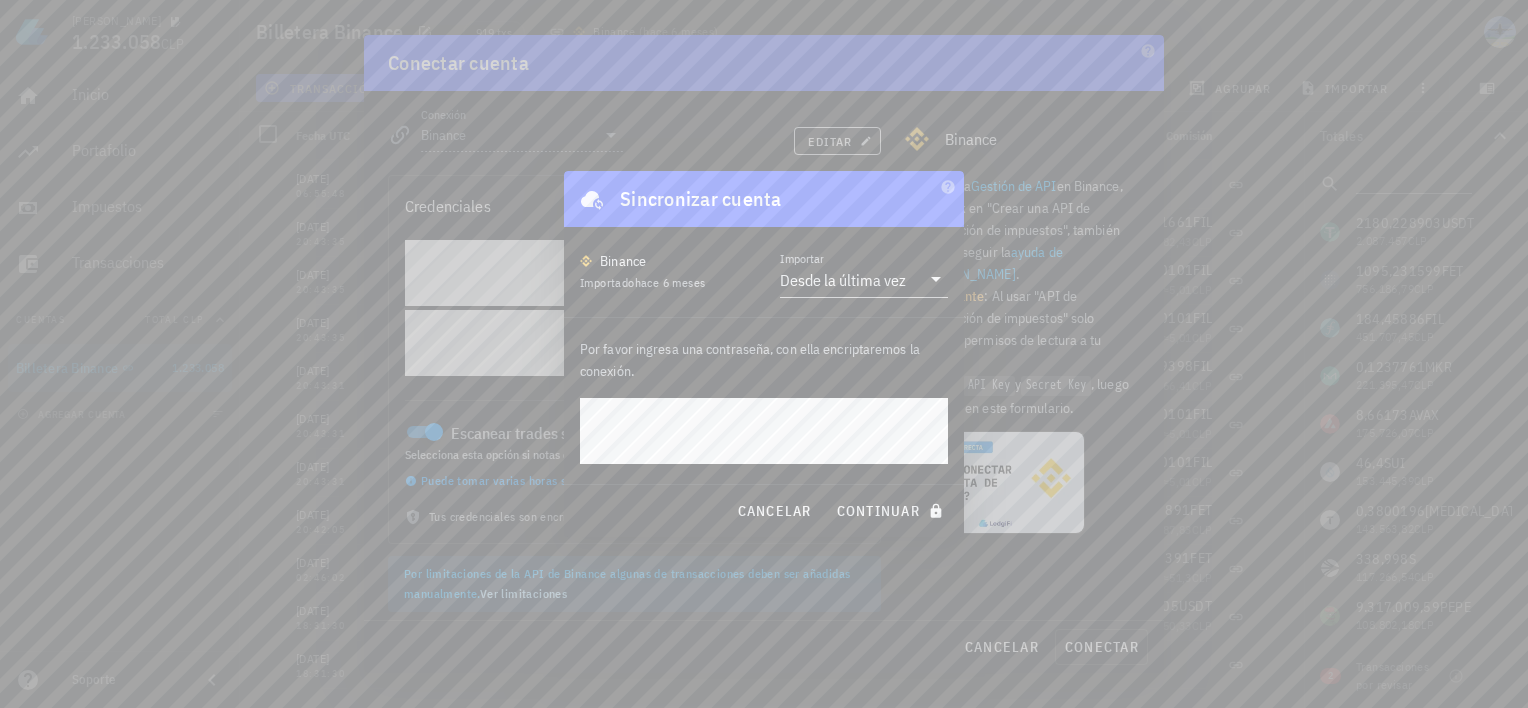 click on "continuar" at bounding box center (892, 511) 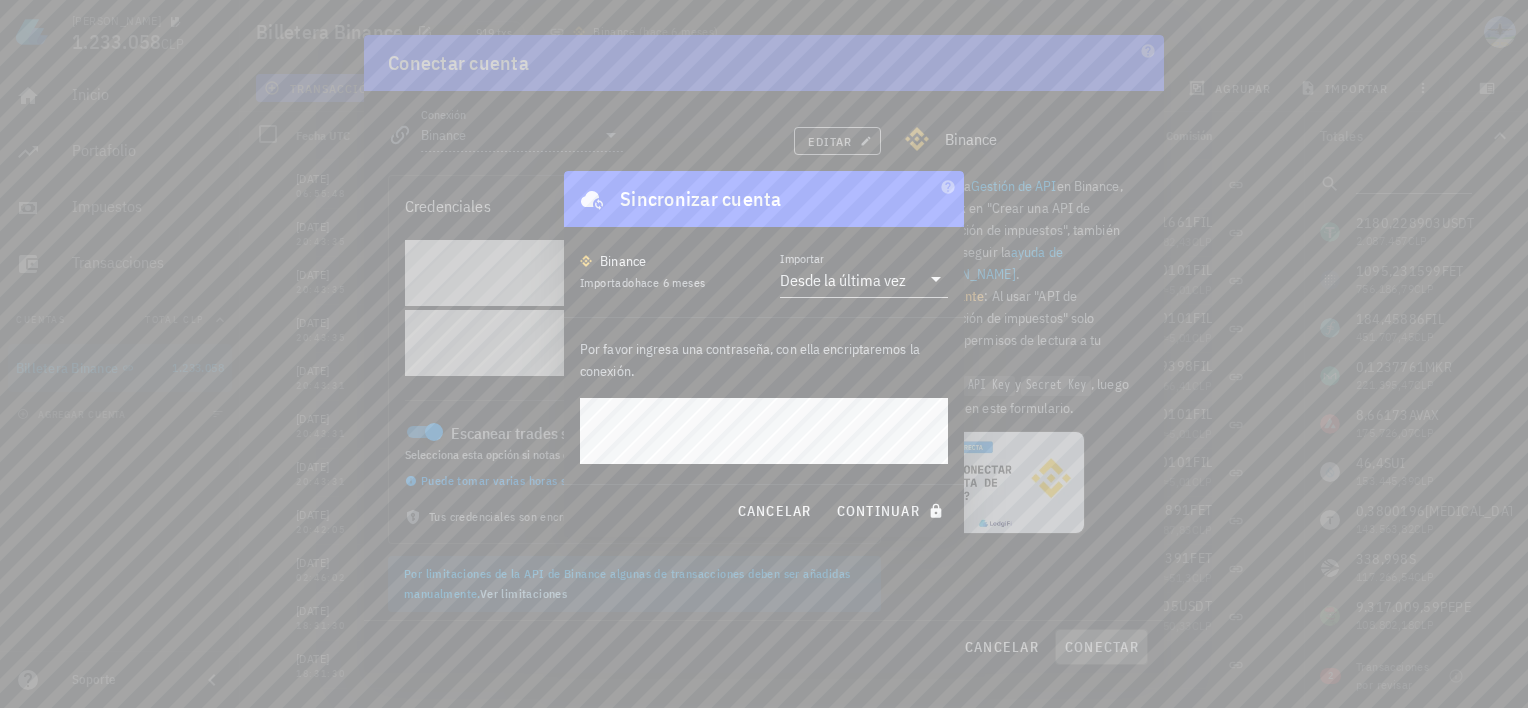 type 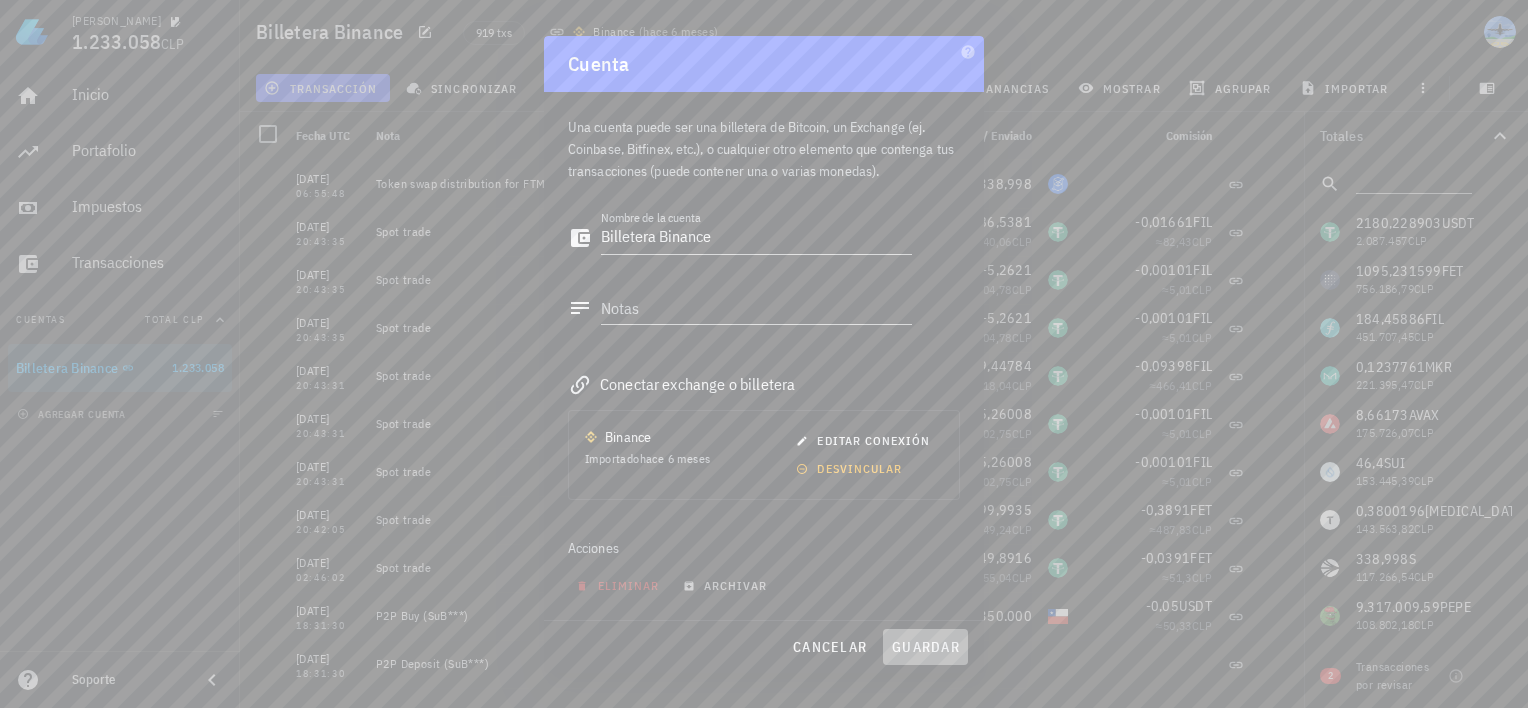 click on "guardar" at bounding box center (925, 647) 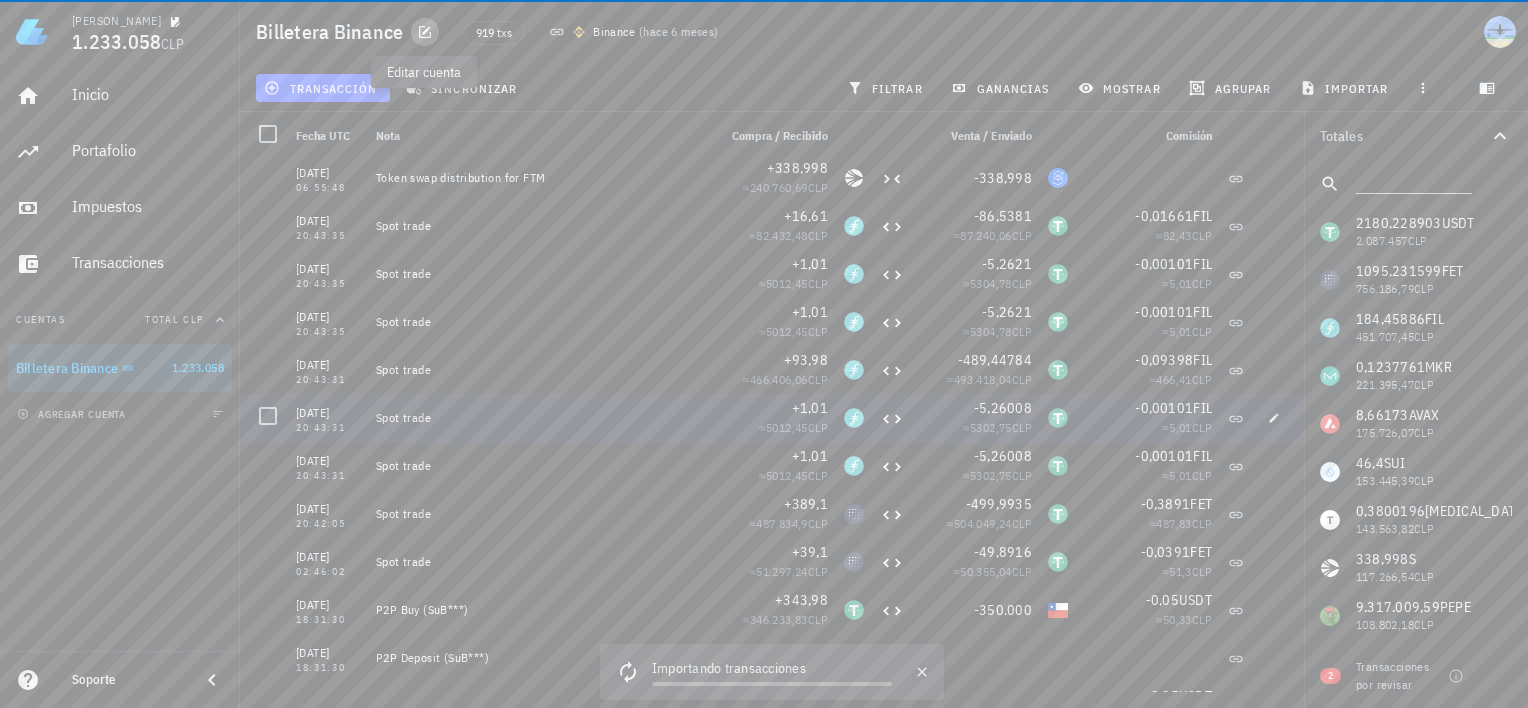scroll, scrollTop: 0, scrollLeft: 0, axis: both 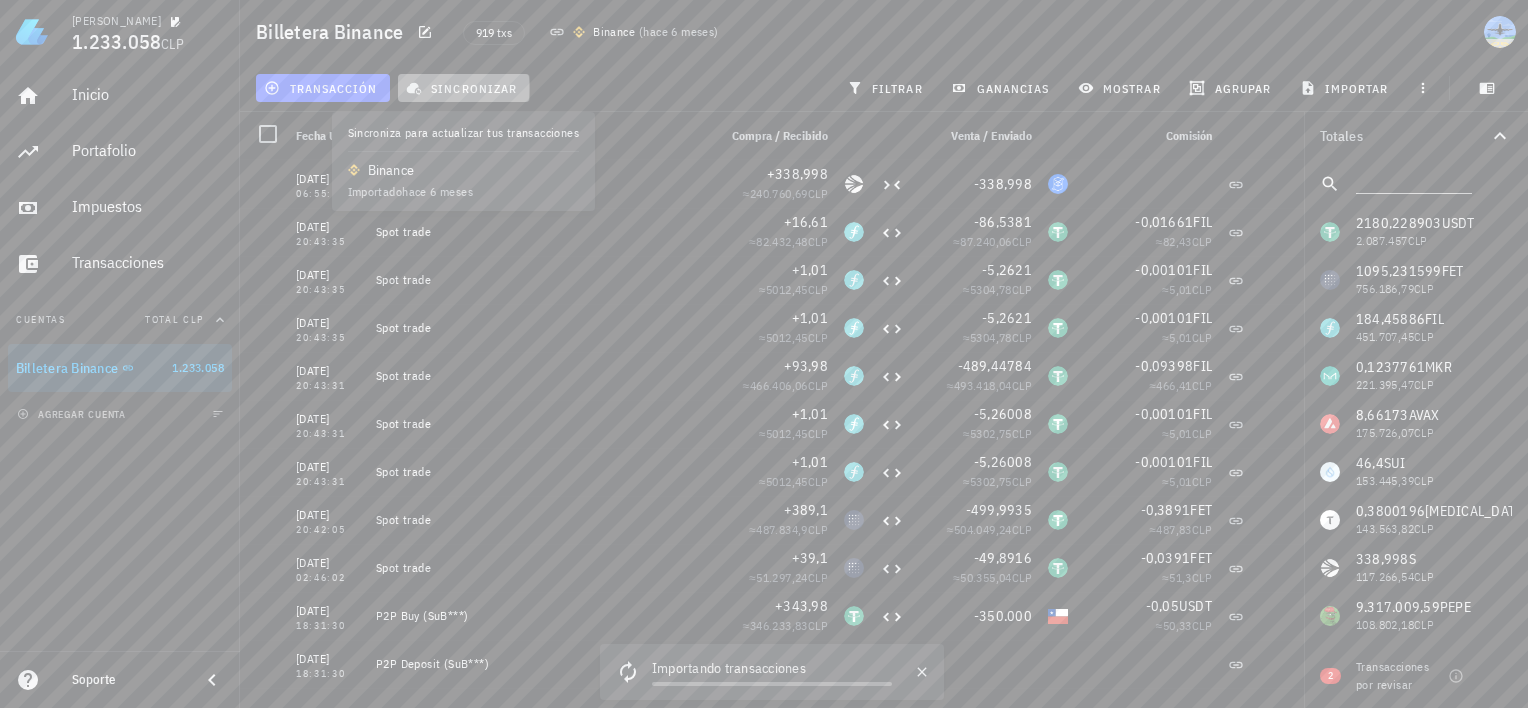 click on "sincronizar" at bounding box center (463, 88) 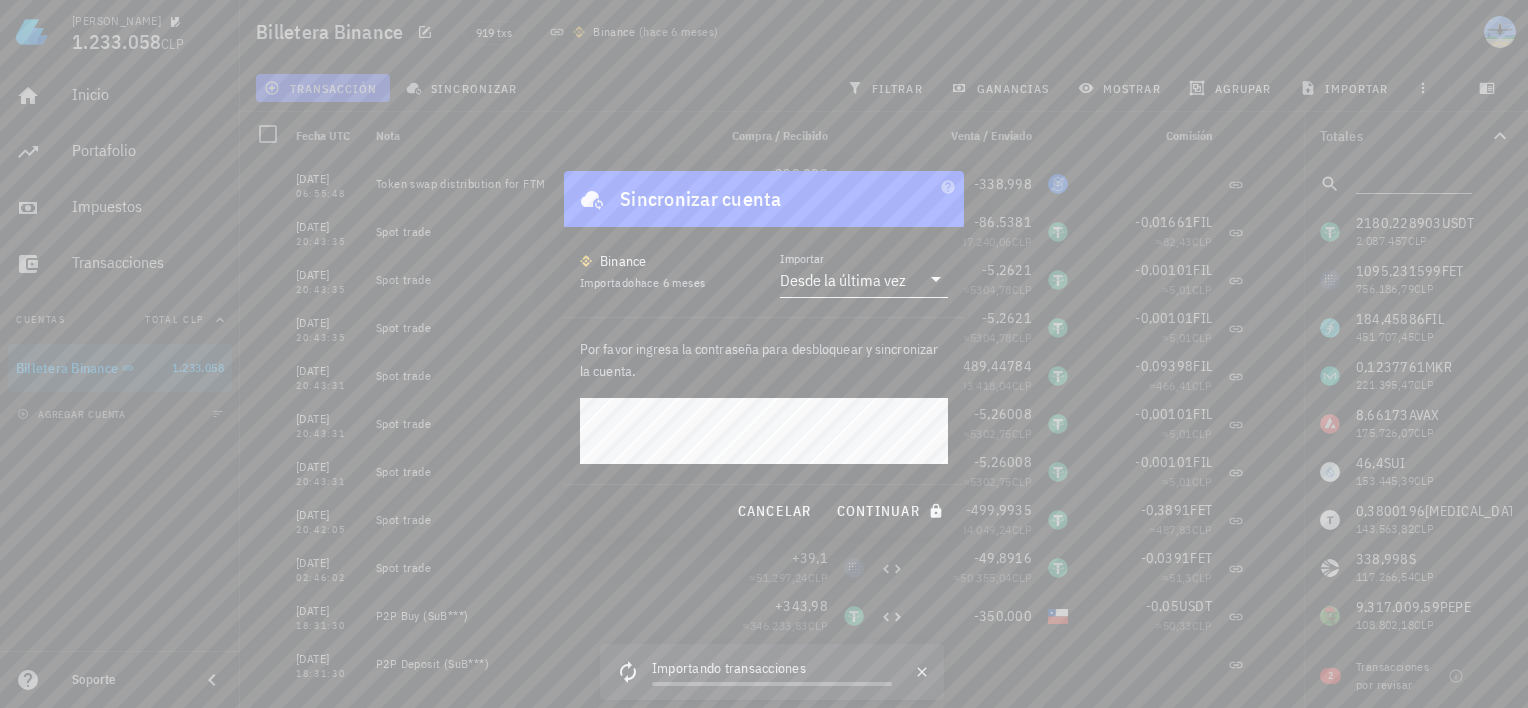click 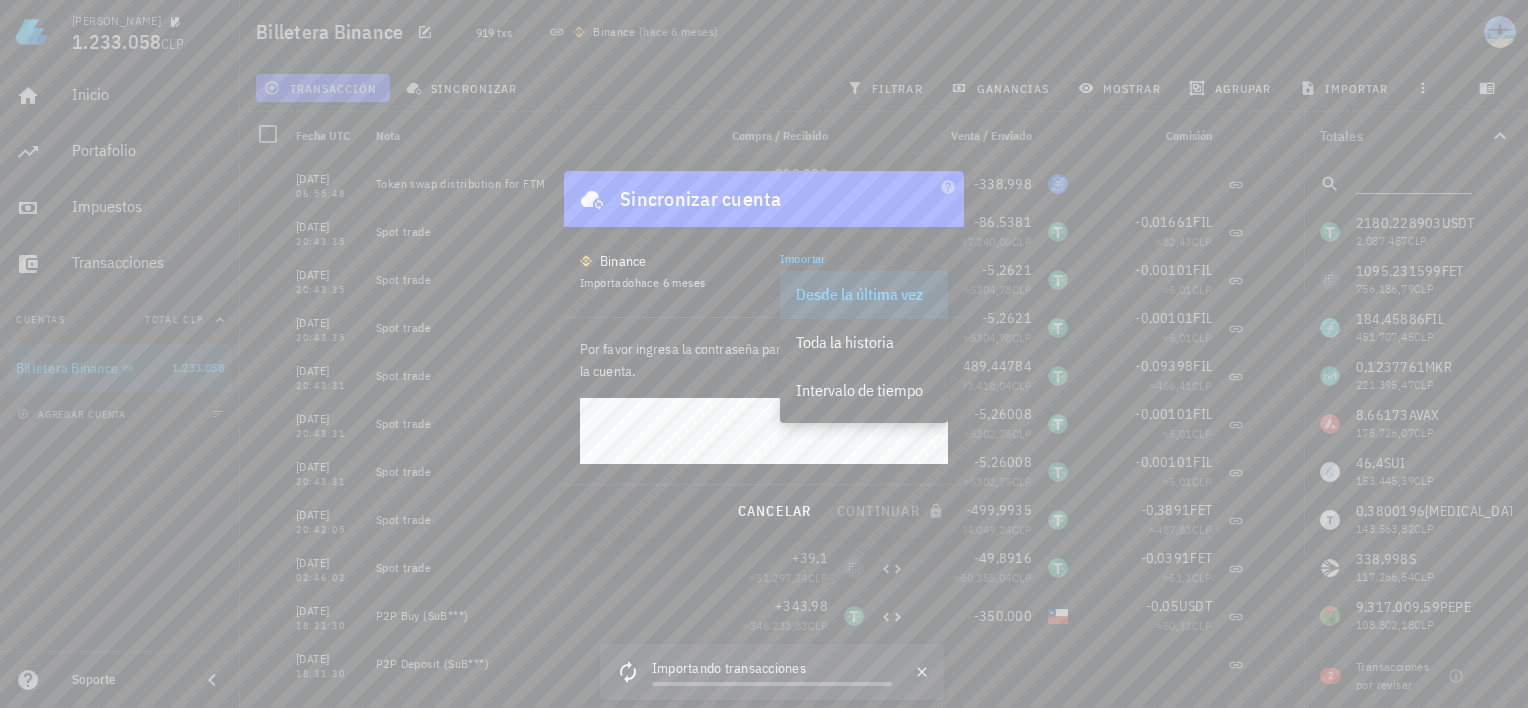 click at bounding box center [764, 354] 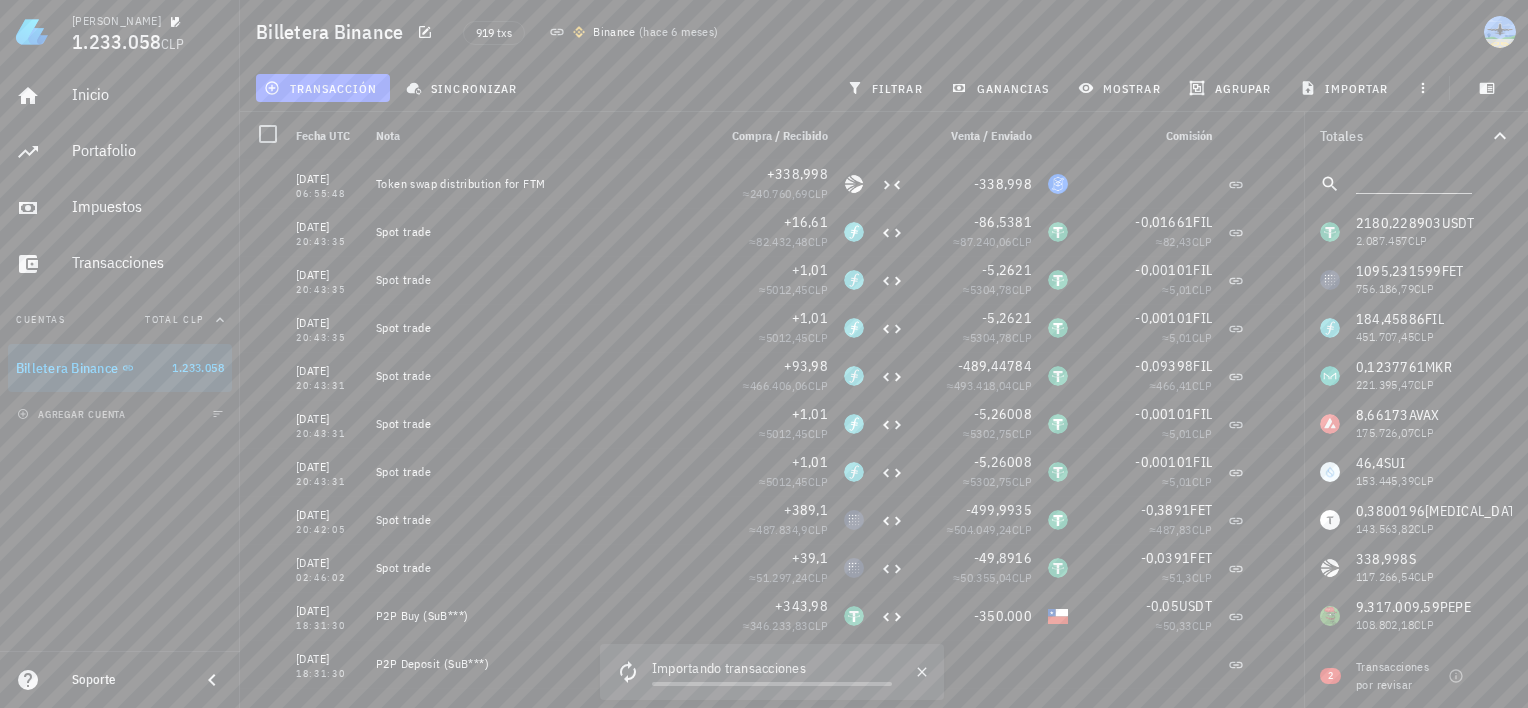 click on "transacción
sincronizar
filtrar
ganancias
mostrar
[GEOGRAPHIC_DATA]
importar" at bounding box center [884, 88] 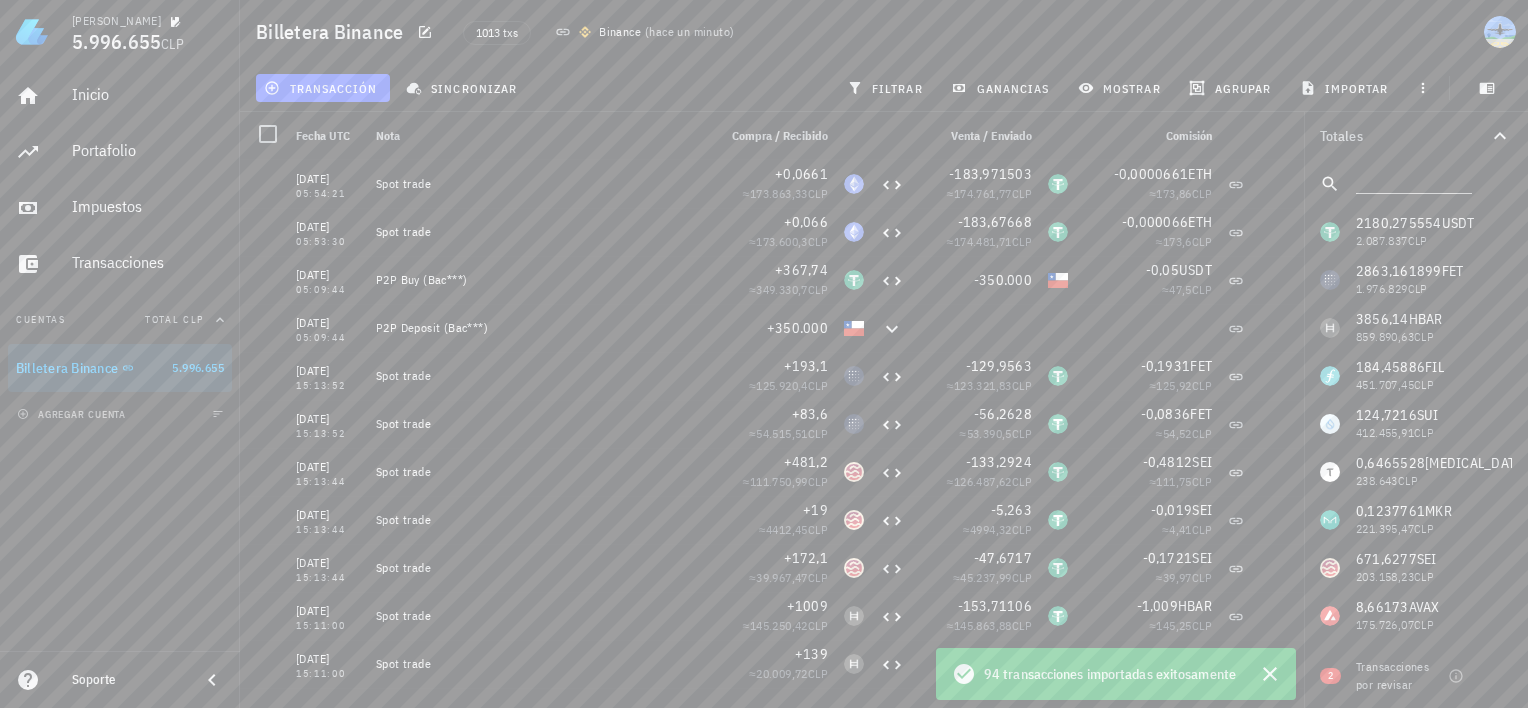 click at bounding box center [32, 32] 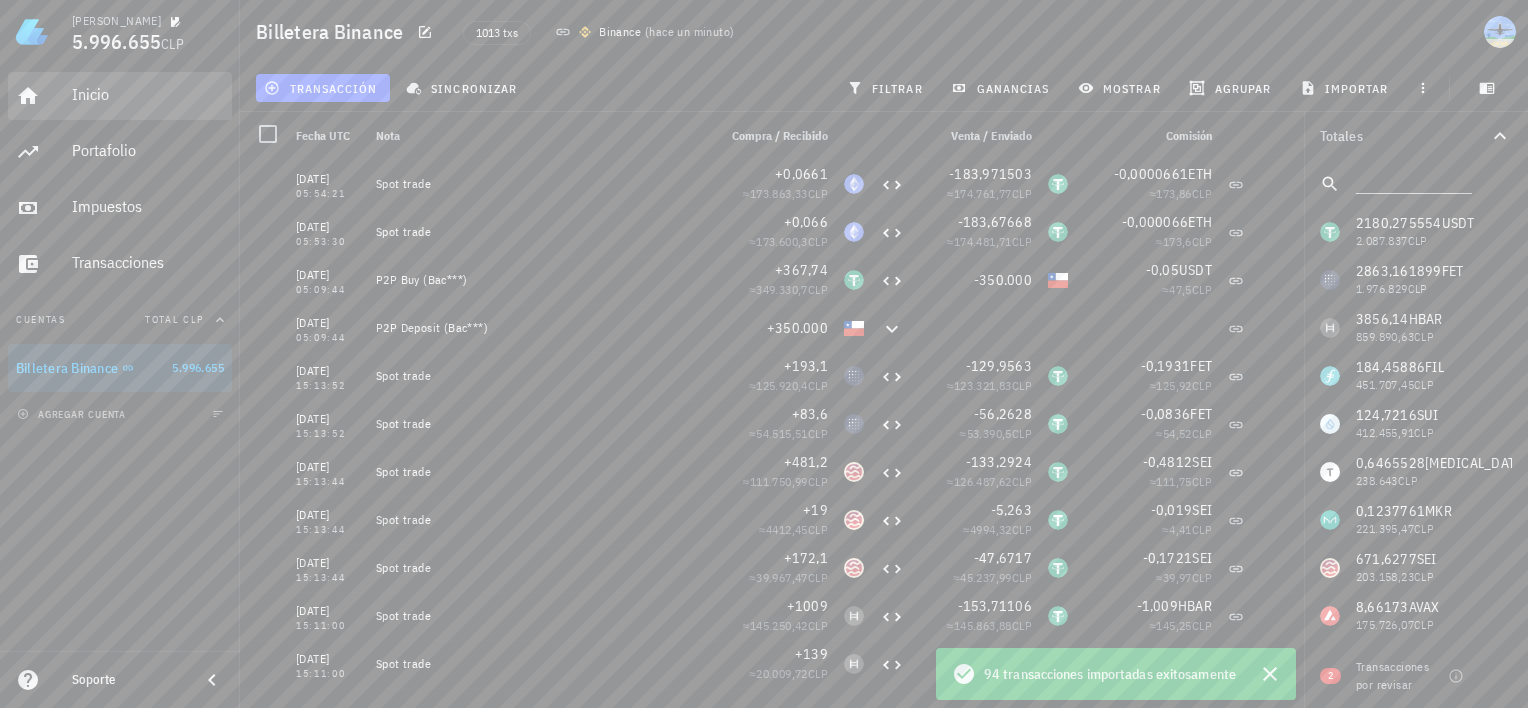 click on "Inicio" at bounding box center [148, 94] 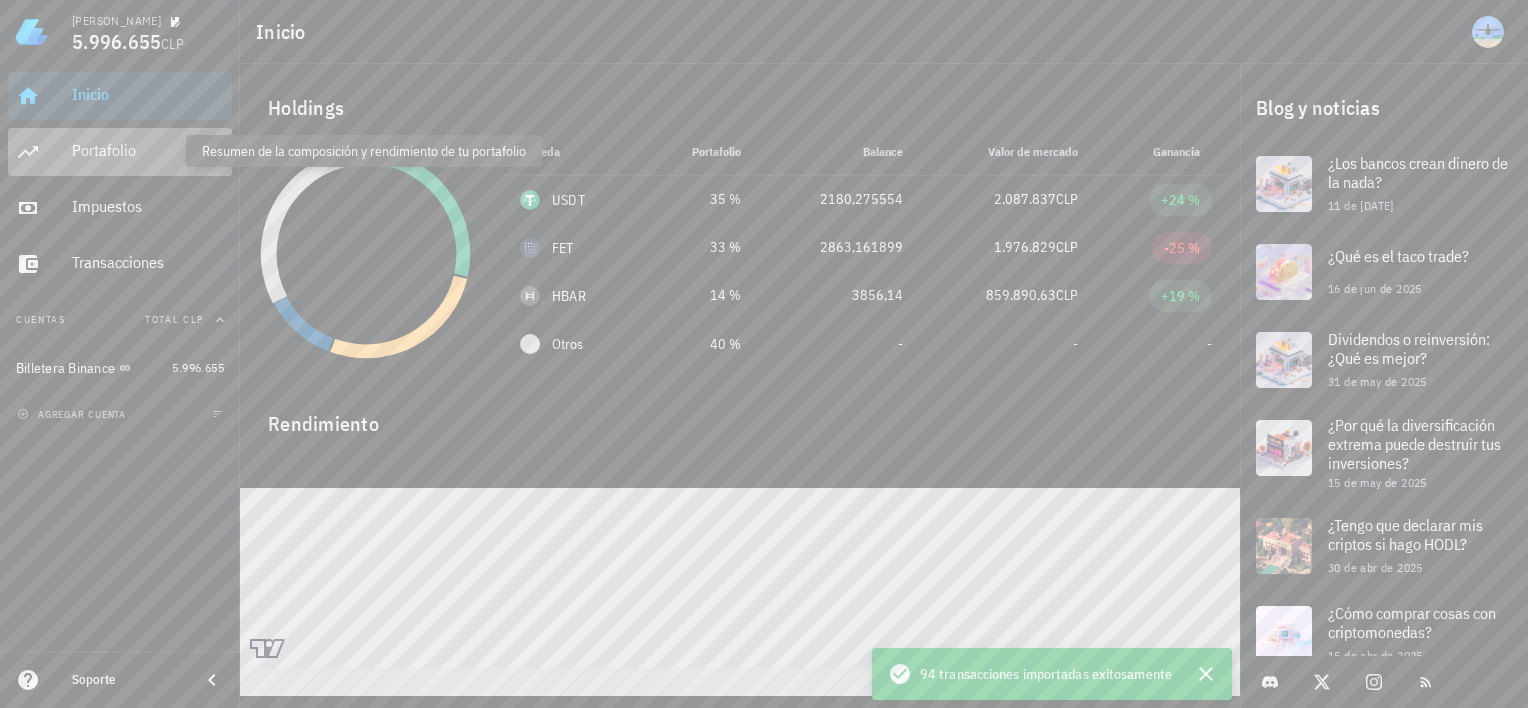 click on "Portafolio" at bounding box center (148, 150) 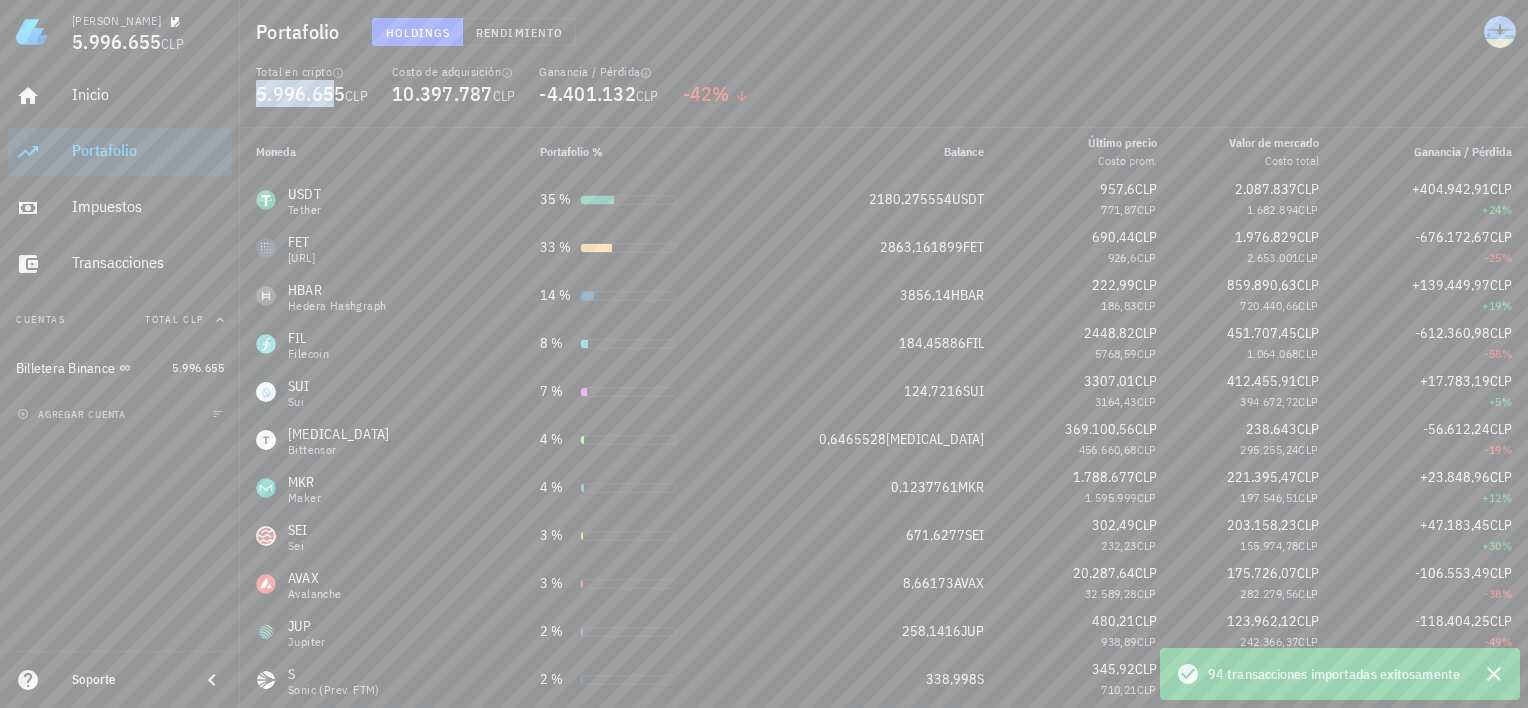 drag, startPoint x: 254, startPoint y: 96, endPoint x: 330, endPoint y: 93, distance: 76.05919 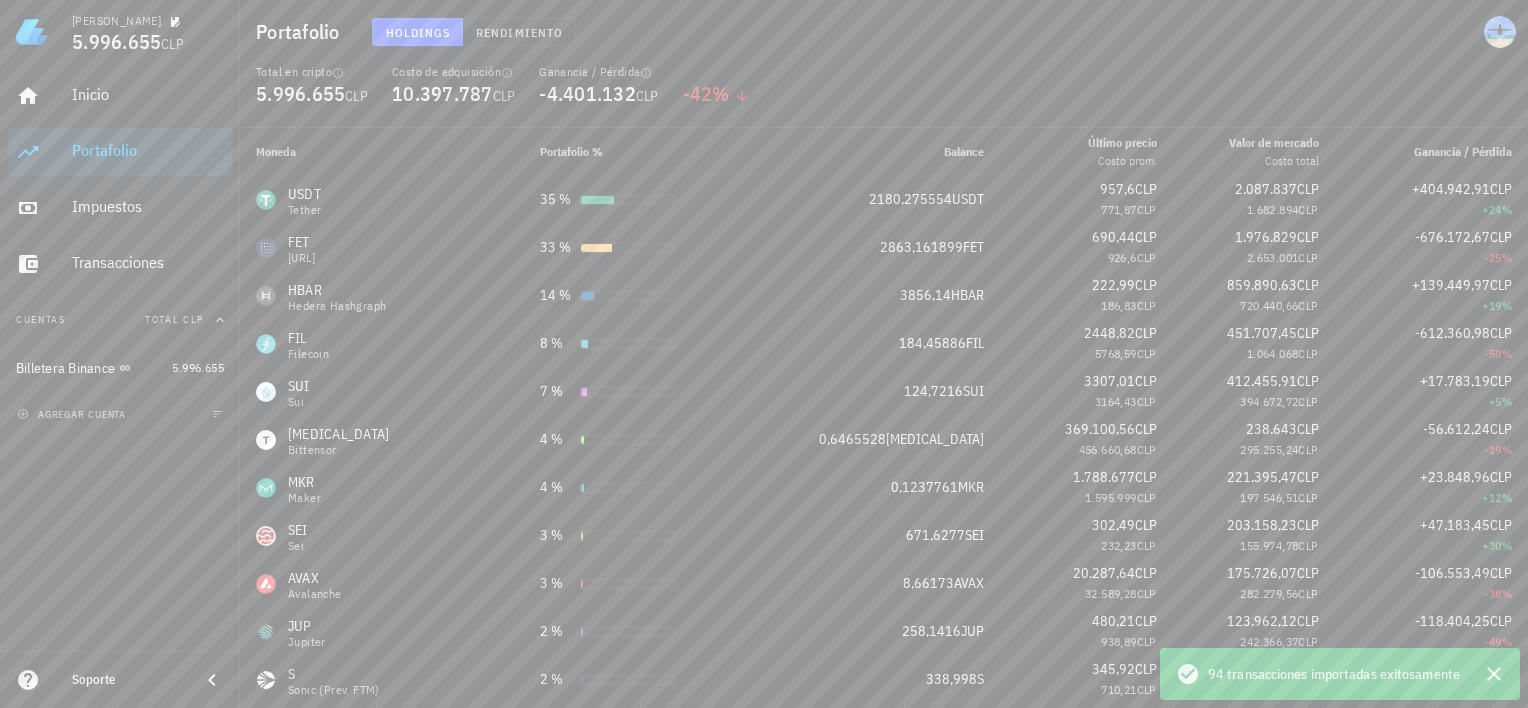 click on "CLP" at bounding box center (356, 96) 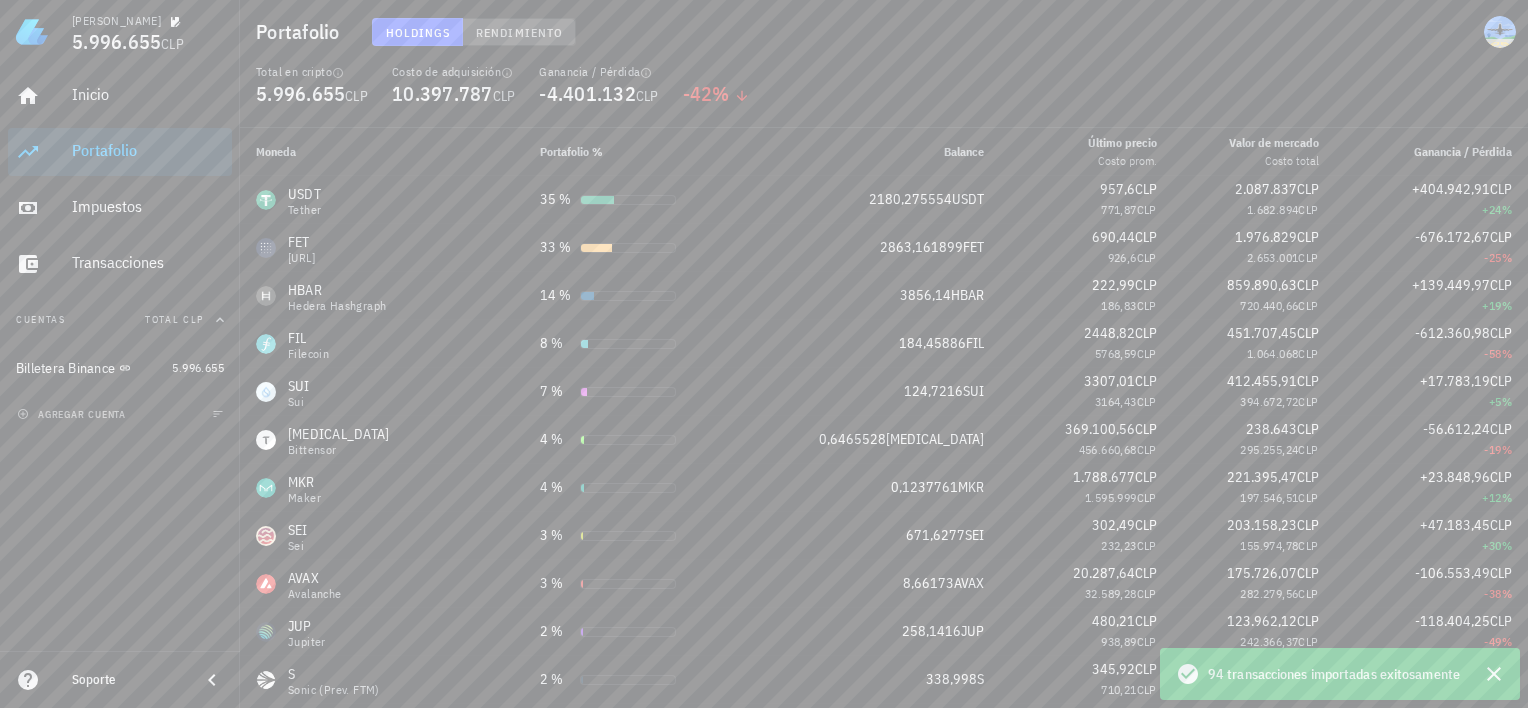click on "Rendimiento" at bounding box center [519, 32] 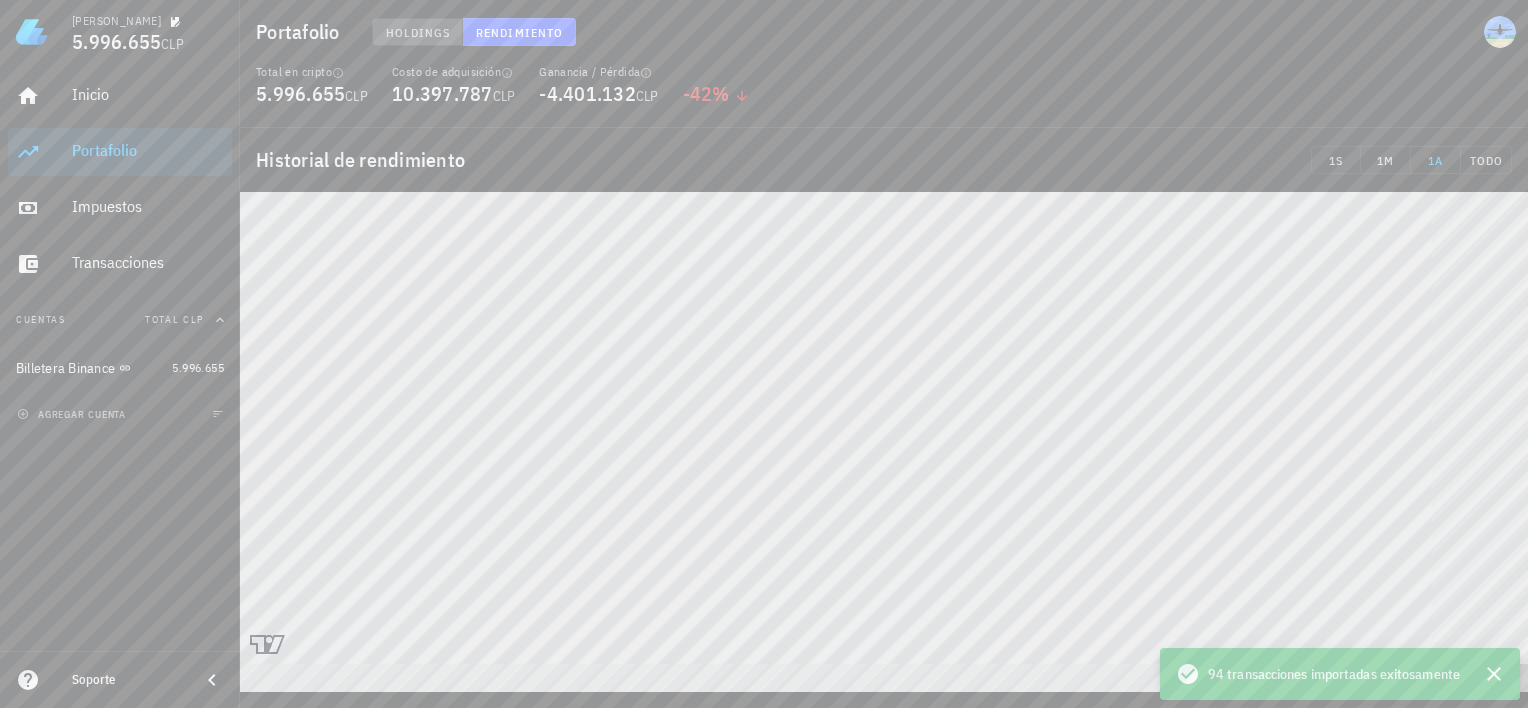 click on "Holdings" at bounding box center [418, 32] 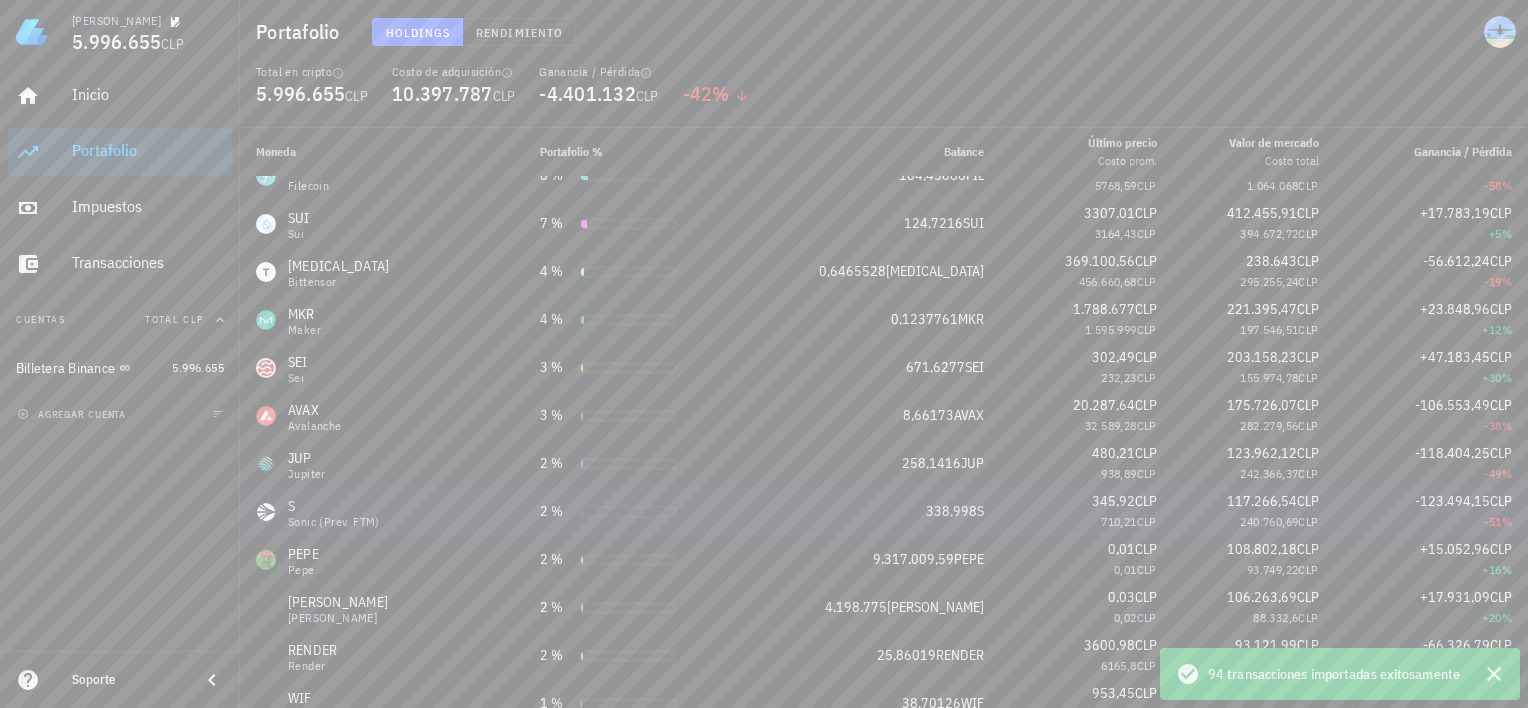 scroll, scrollTop: 200, scrollLeft: 0, axis: vertical 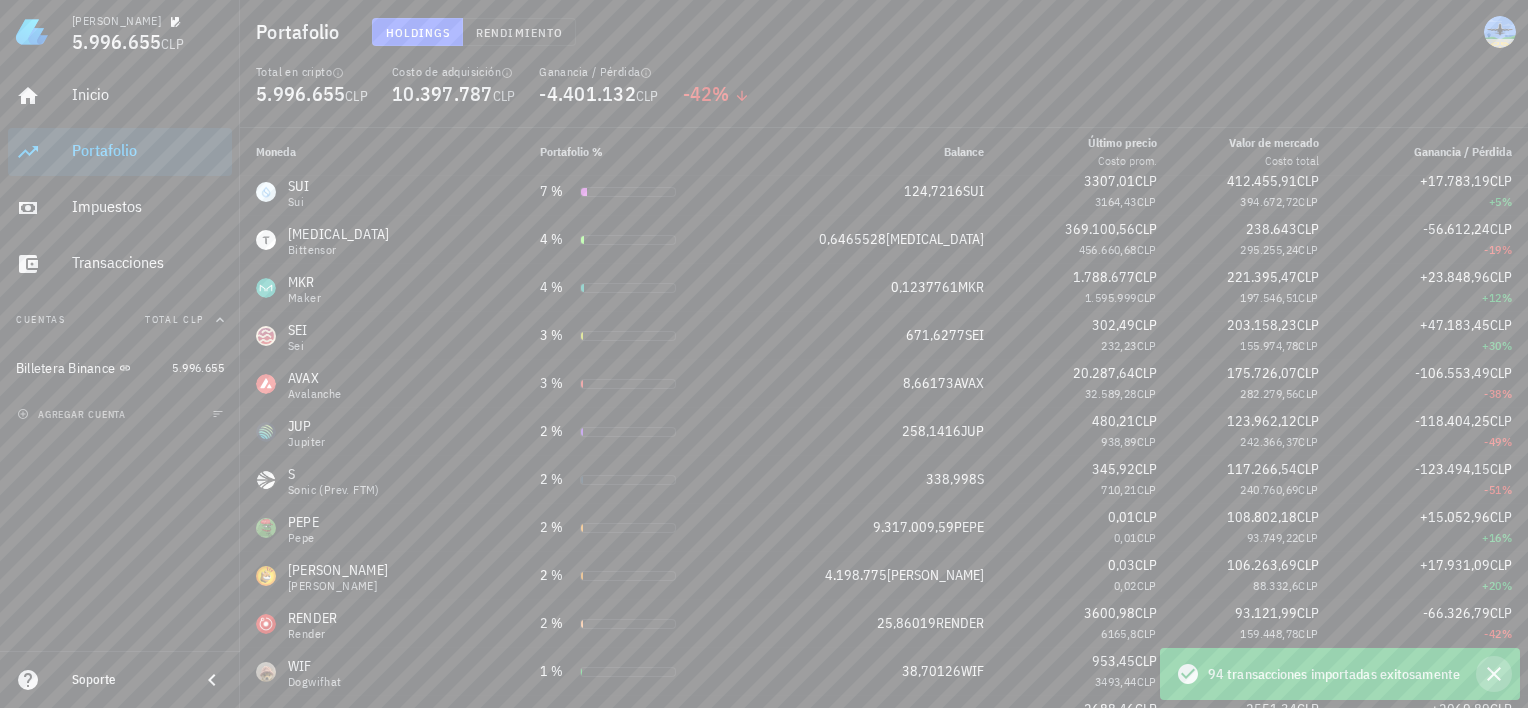 click 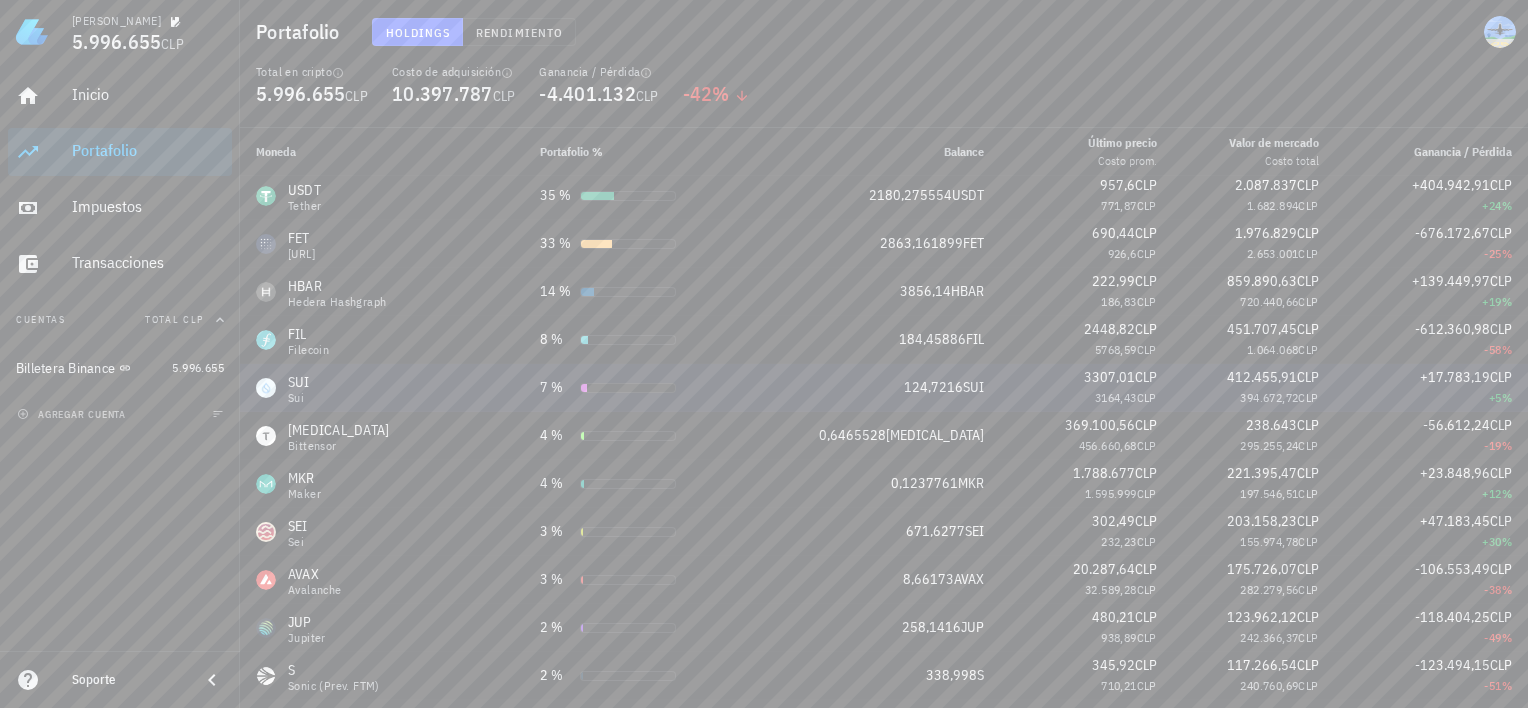scroll, scrollTop: 0, scrollLeft: 0, axis: both 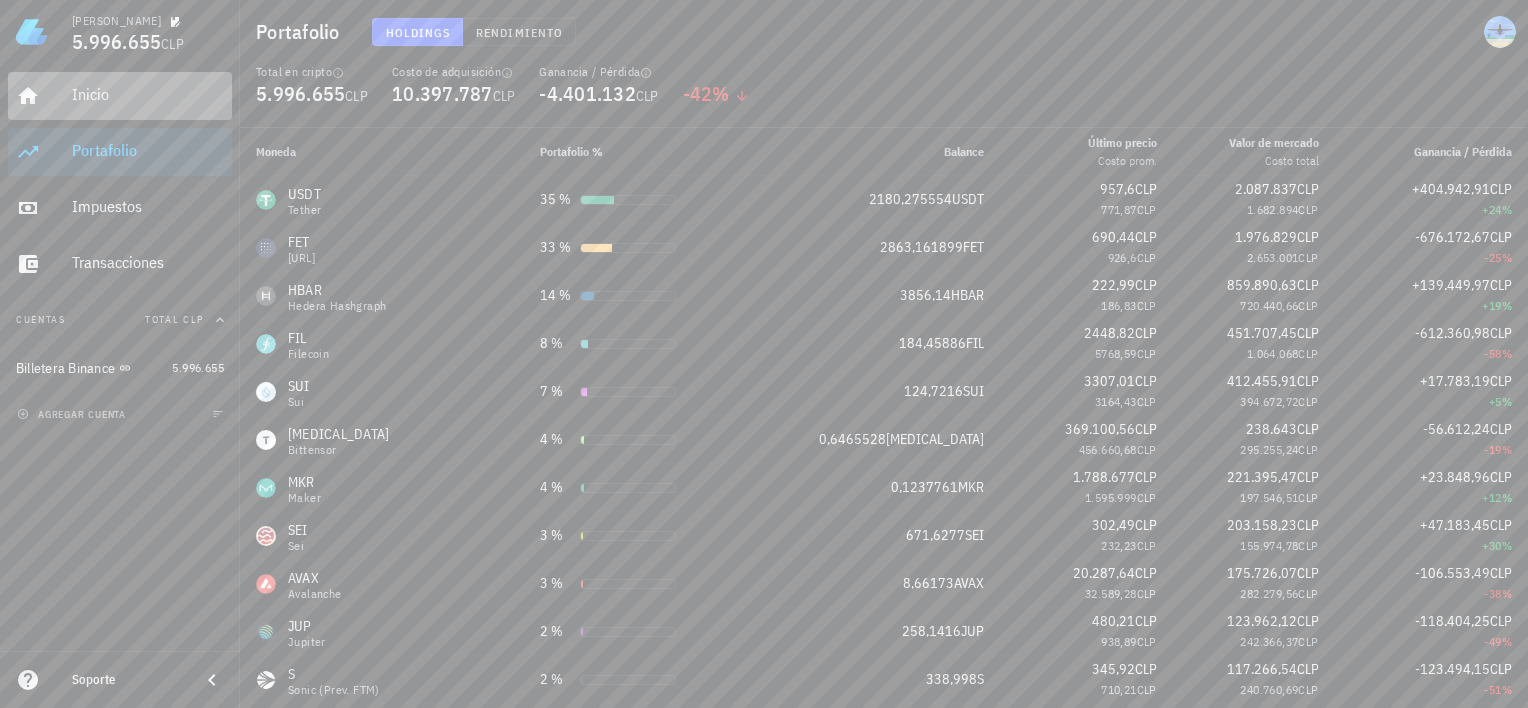 click on "Inicio" at bounding box center [148, 94] 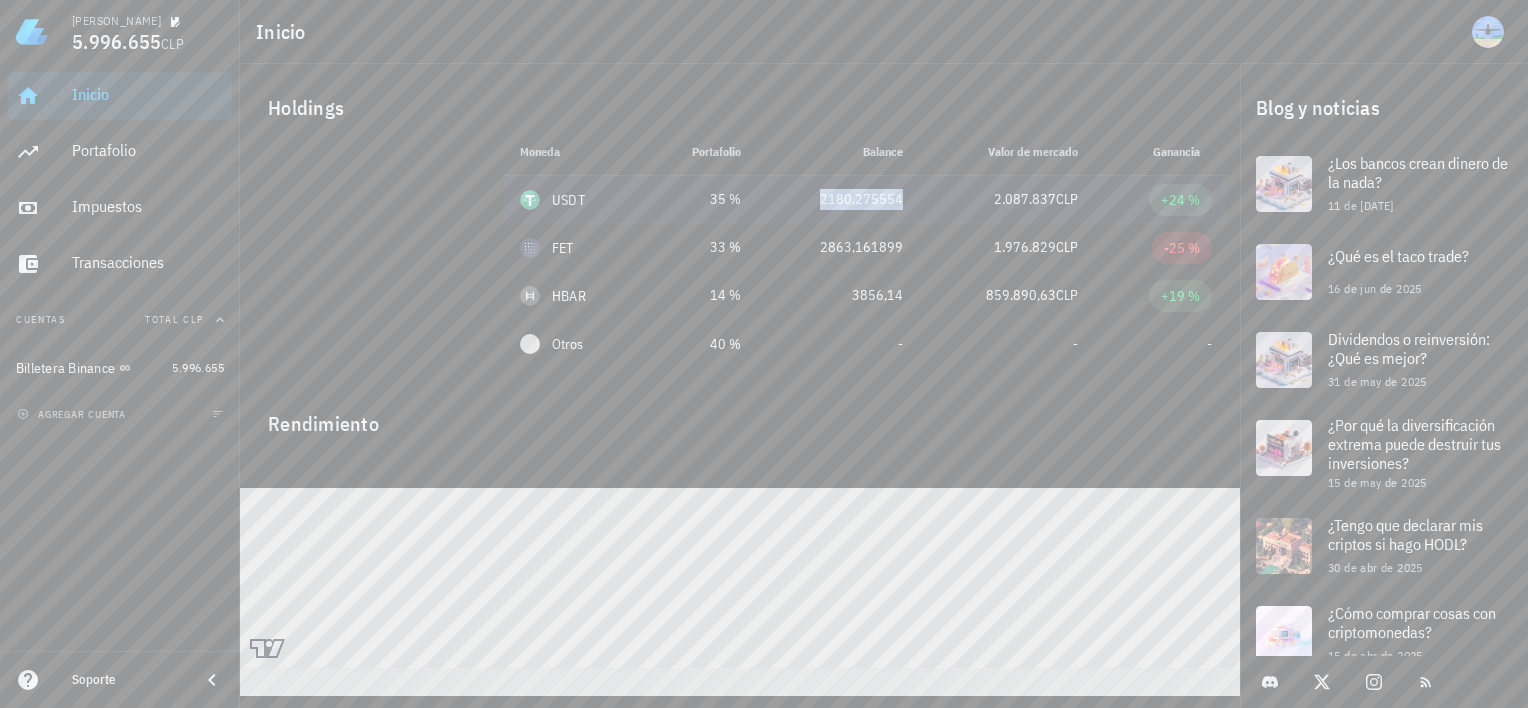 click on "2180,275554" at bounding box center (838, 199) 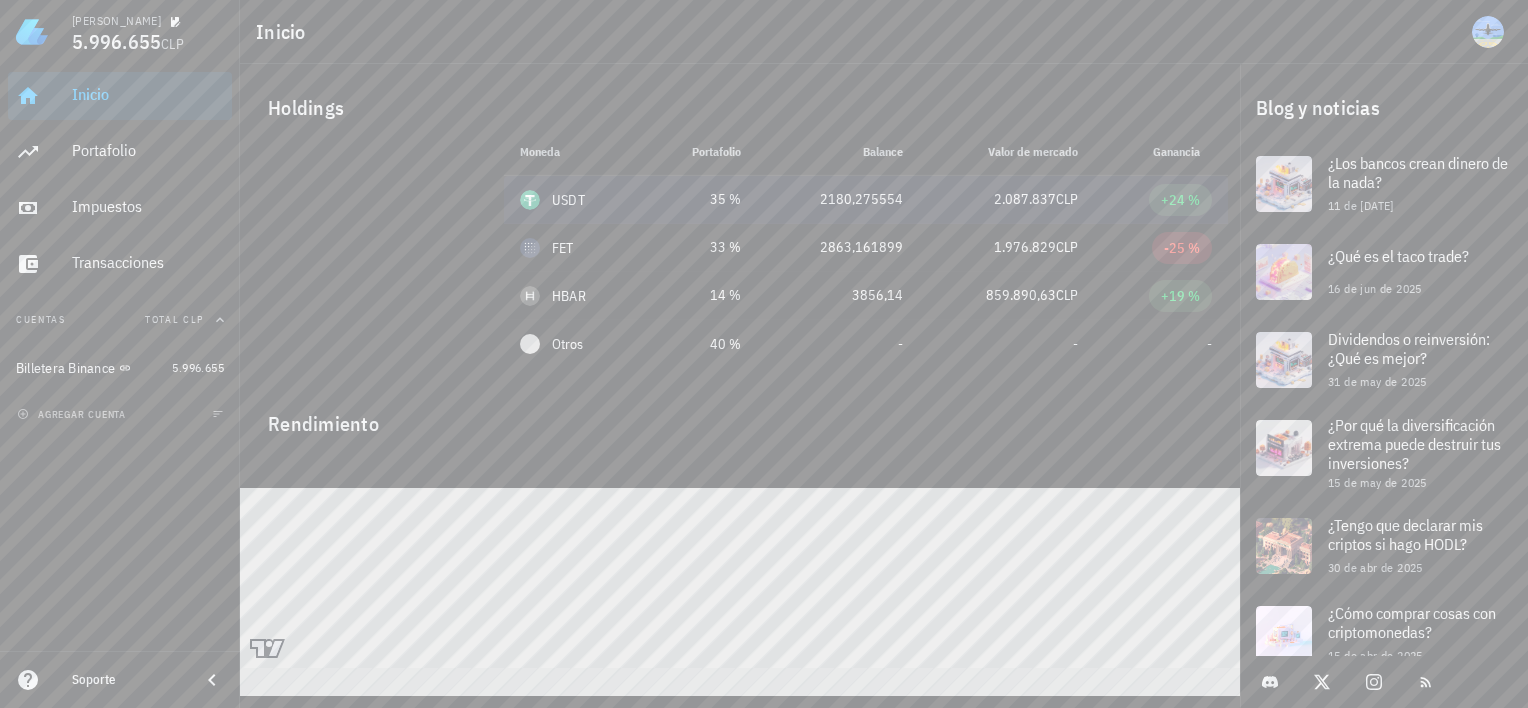 drag, startPoint x: 814, startPoint y: 203, endPoint x: 1064, endPoint y: 201, distance: 250.008 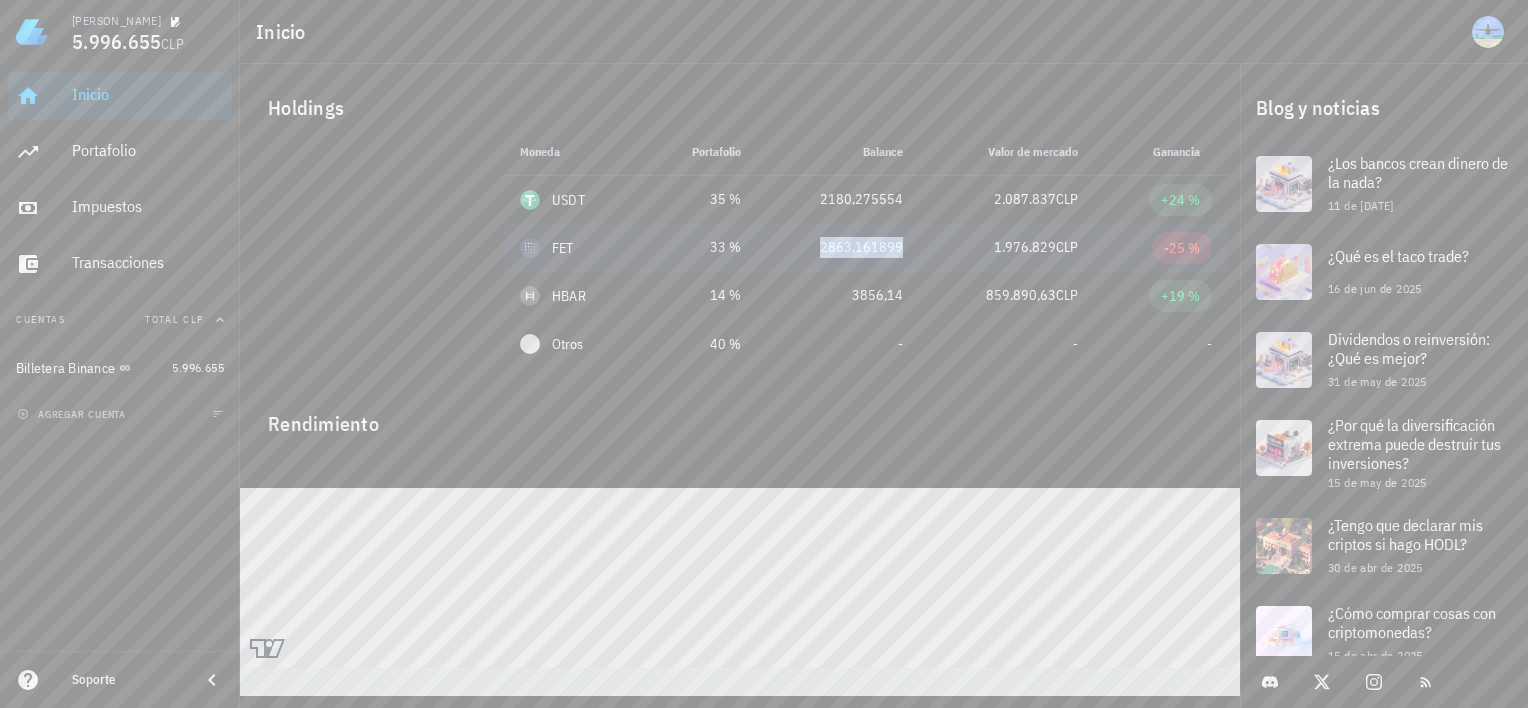 click on "2863,161899" at bounding box center (838, 247) 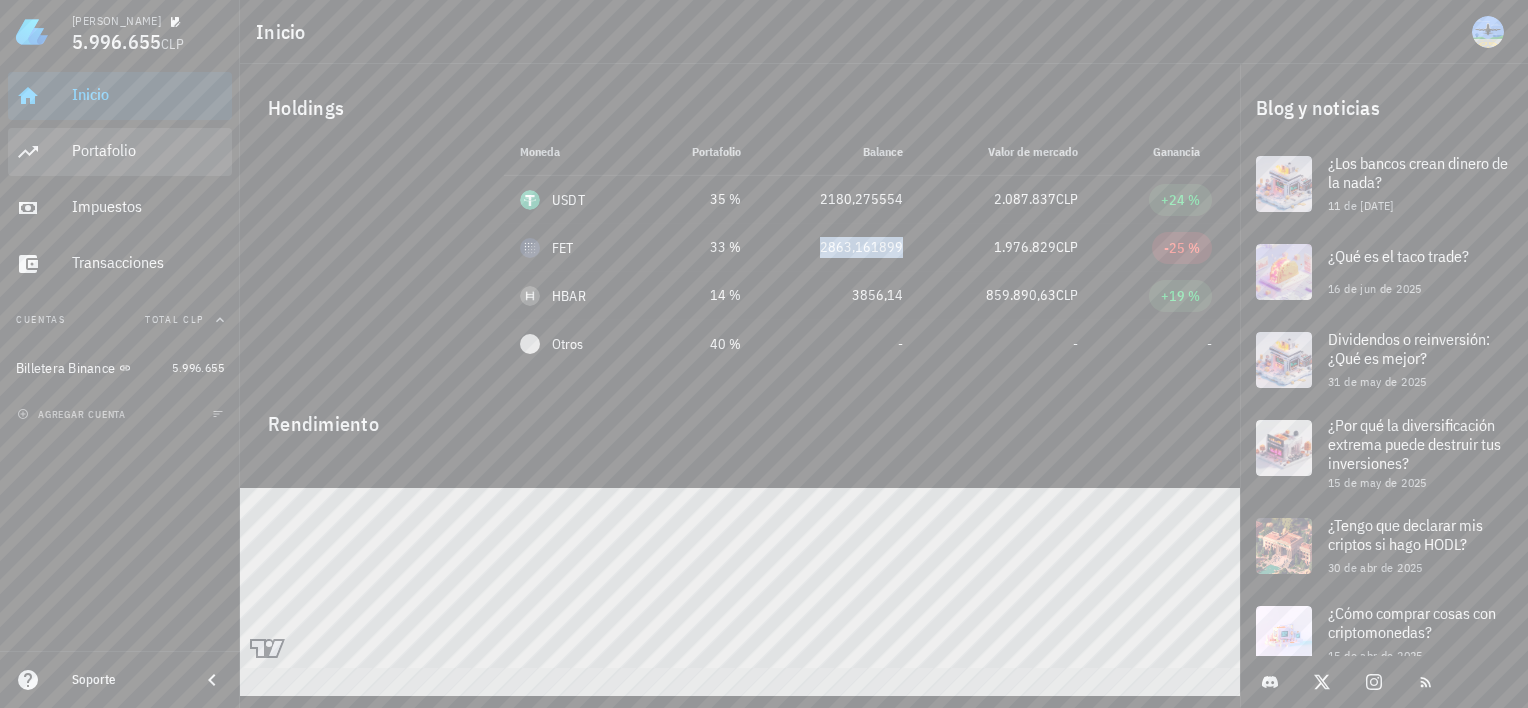 click on "Portafolio" at bounding box center (148, 151) 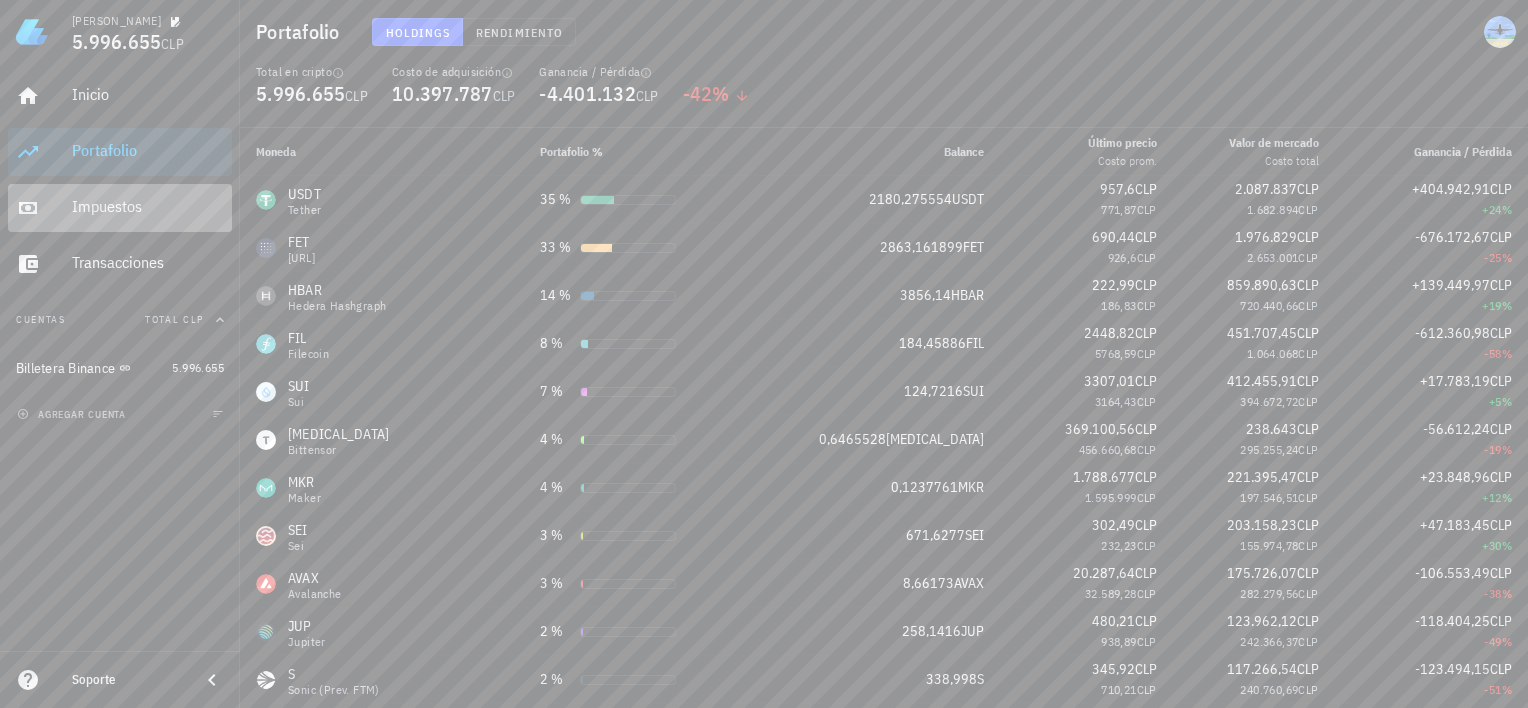 click on "Impuestos" at bounding box center [148, 206] 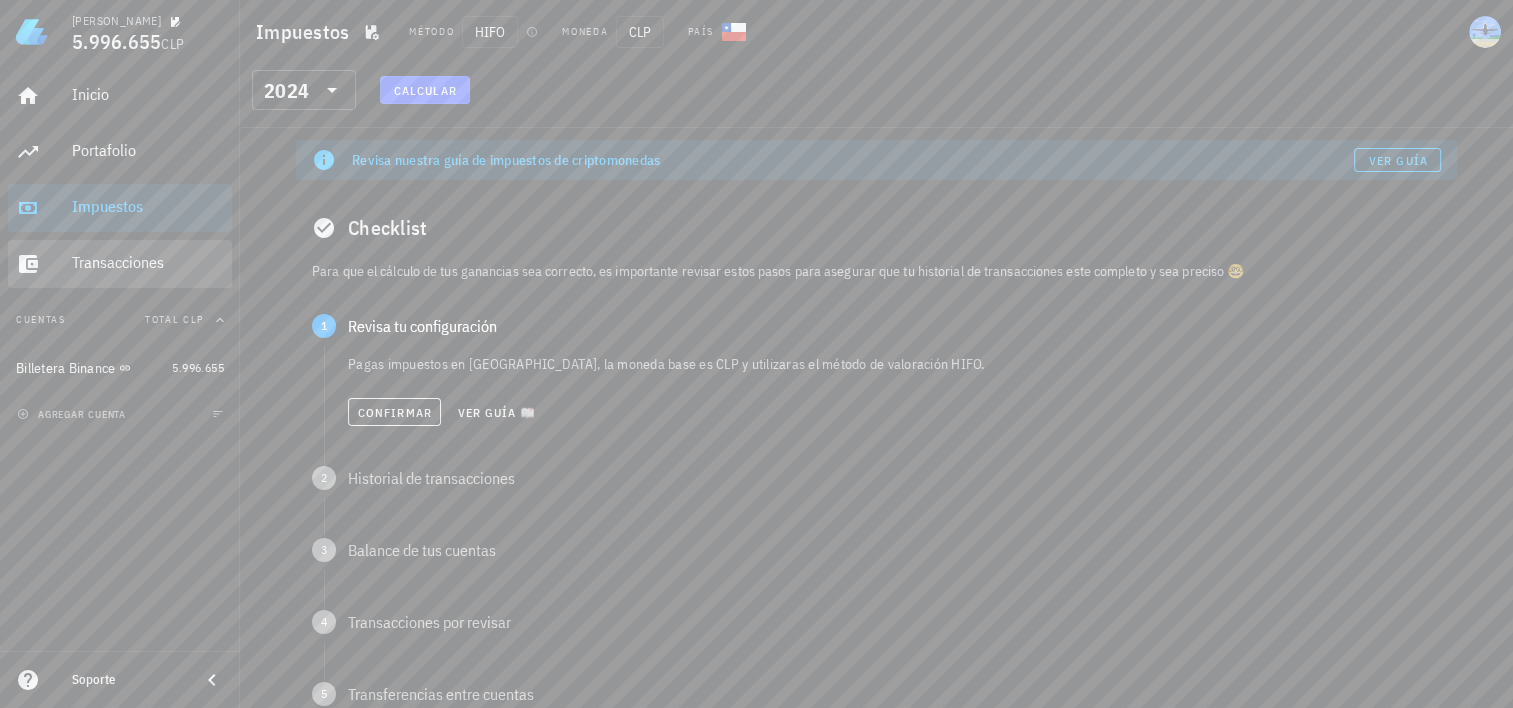 click on "Transacciones" at bounding box center [148, 262] 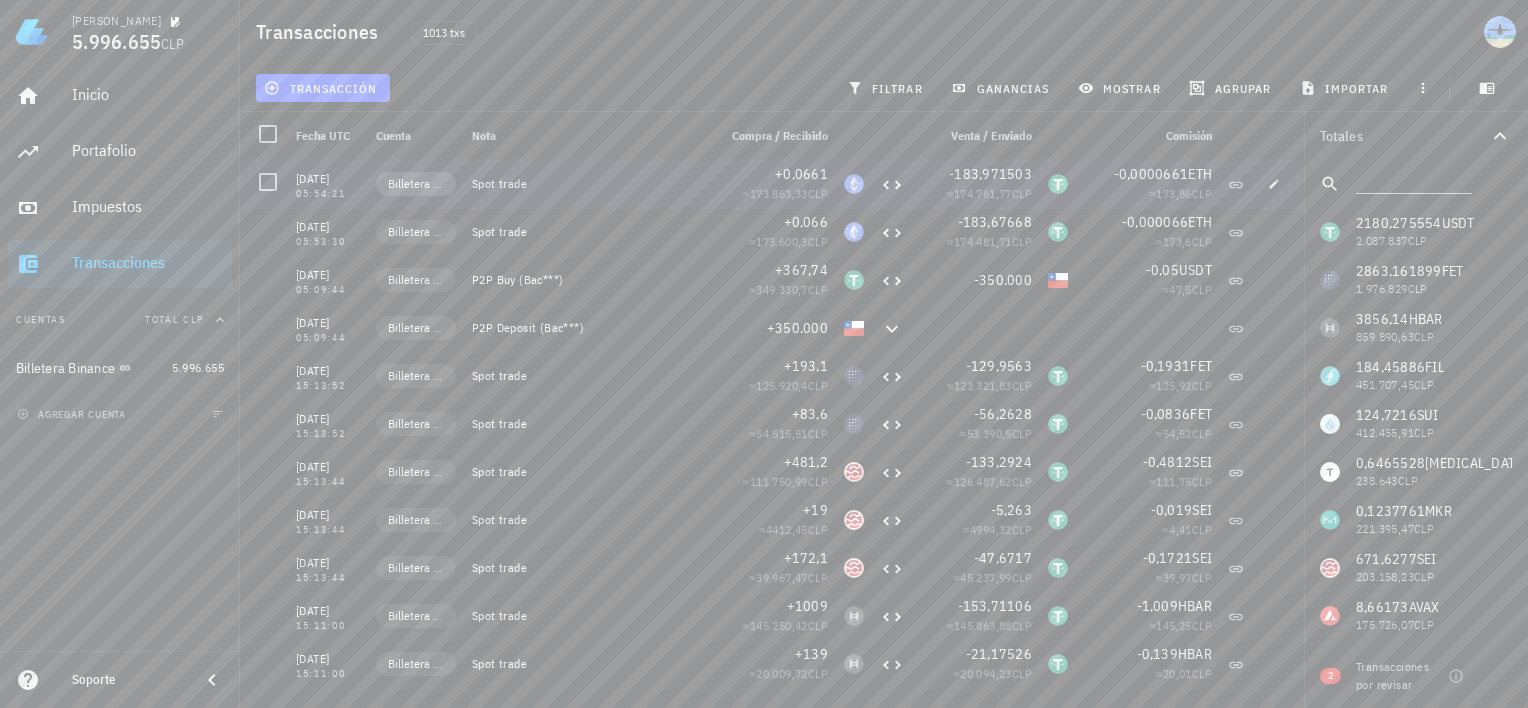 click on "Billetera Binance" at bounding box center [416, 184] 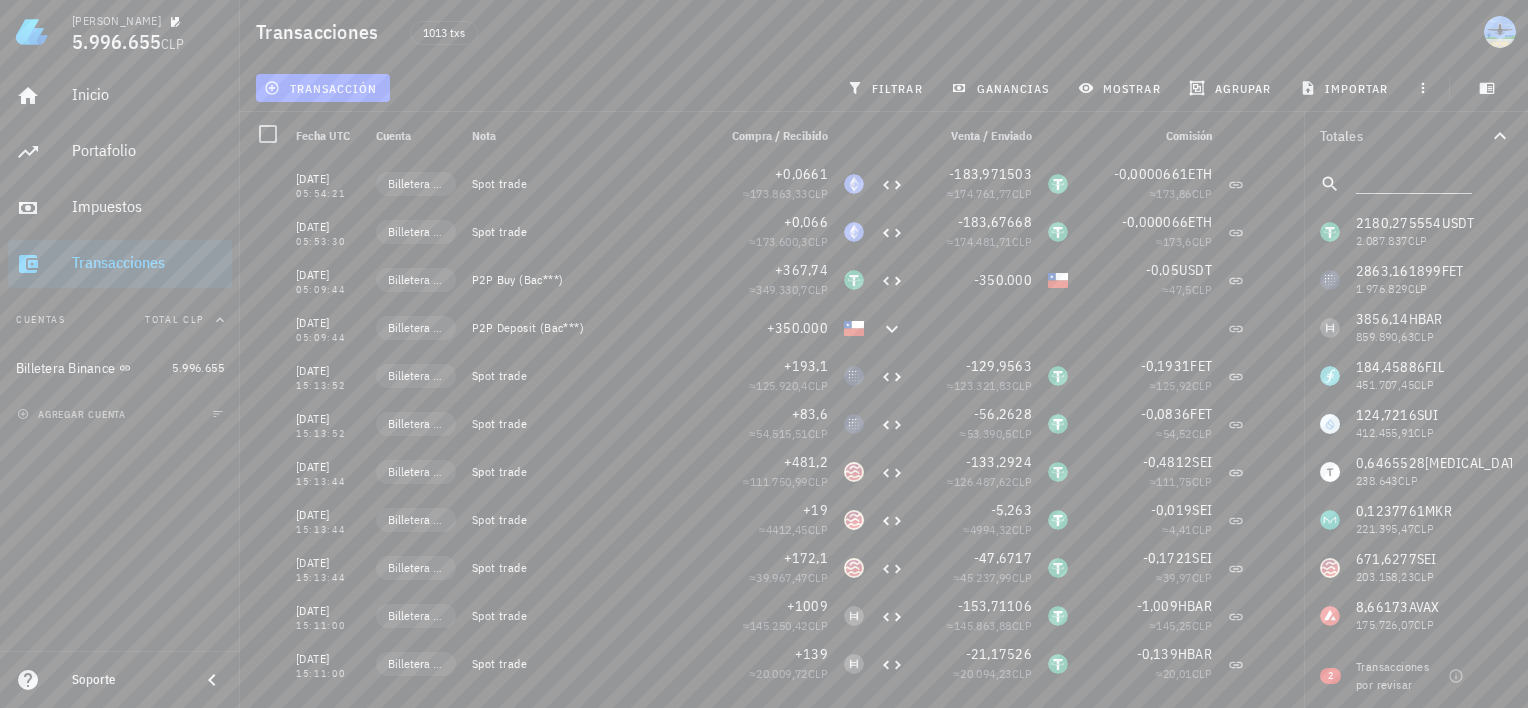 click on "2180,275554  USDT   2.087.837  CLP     2863,161899  FET   1.976.829  CLP     3856,14  HBAR   859.890,63  CLP     184,45886  FIL   451.707,45  CLP     124,7216  SUI   412.455,91  CLP     0,6465528  TAO   238.643  CLP     0,1237761  MKR   221.395,47  CLP     671,6277  SEI   203.158,23  CLP     8,66173  AVAX   175.726,07  CLP     258,1416  JUP   123.962,12  CLP     338,998  S   117.266,54  CLP     9.317.009,59  PEPE   108.802,18  CLP     4.198.775  BONK   106.263,69  CLP     25,86019  RENDER   93.121,99  CLP     38,70126  WIF   36.899,74  CLP     0,949  XRP   2551,34  CLP     0,593721  TUSD   567,04  CLP     0,00000315  BTC   357,44  CLP     0,866  MANA   265,79  CLP     0,087  NEAR   210,6  CLP     0,15080601  ETHFI   165,84  CLP     0,384  SAND   115,25  CLP     0,47  DOGE   88,7  CLP     0,00556  LINK   83,24  CLP     0,00891  ORDI   80,48  CLP     0,00010086  BNB   66,7  CLP     0,00065  LTC   59,04  CLP     0,03  RUNE   43,8  CLP     0,13888798" at bounding box center (1416, 1144) 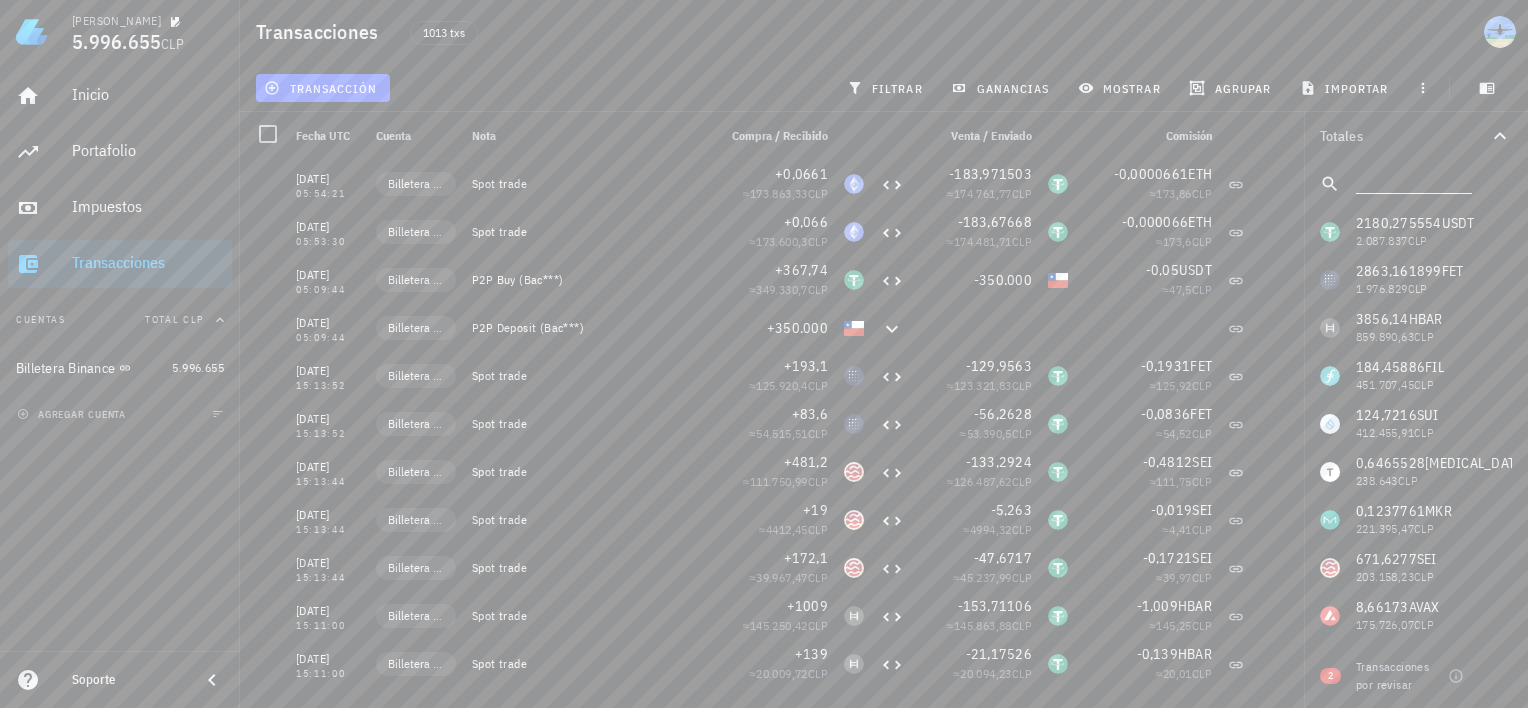 click at bounding box center (1412, 180) 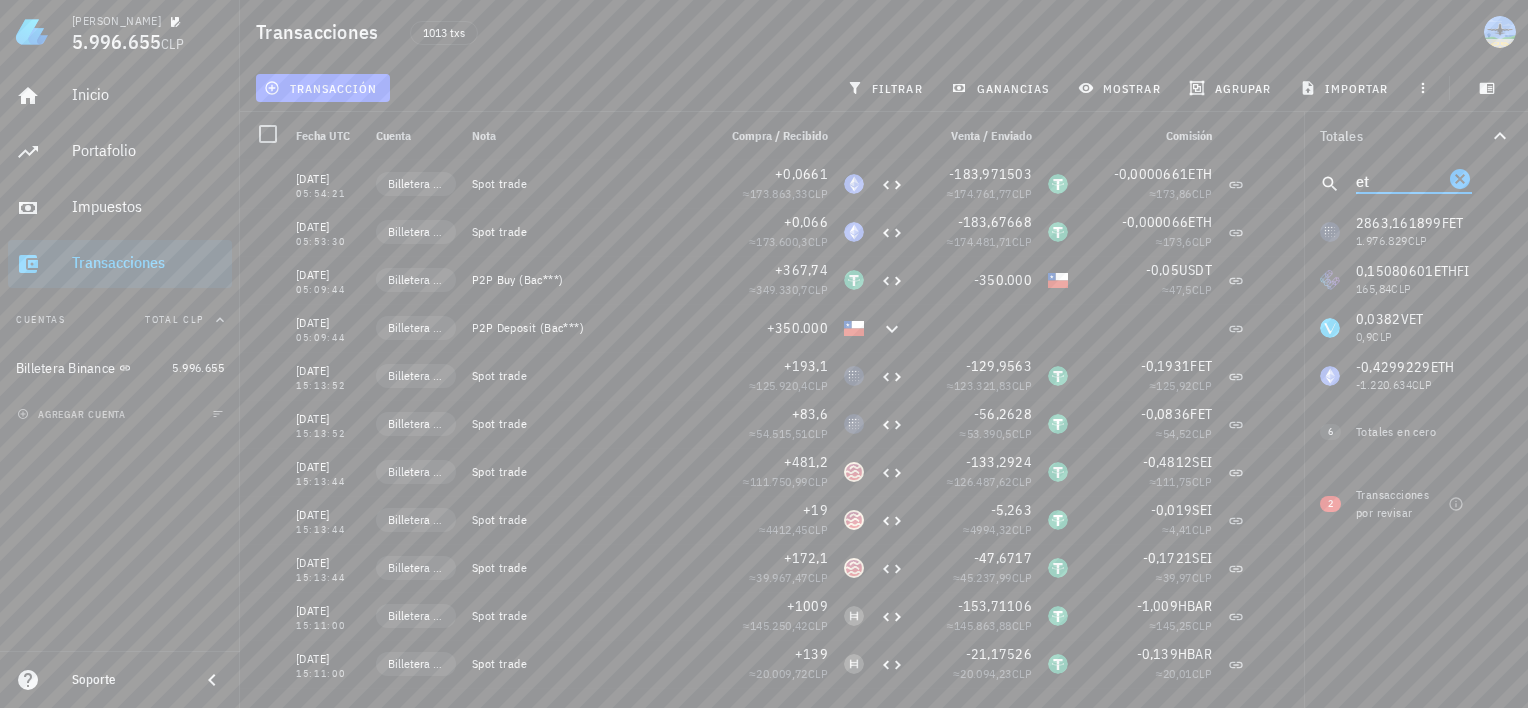 type on "e" 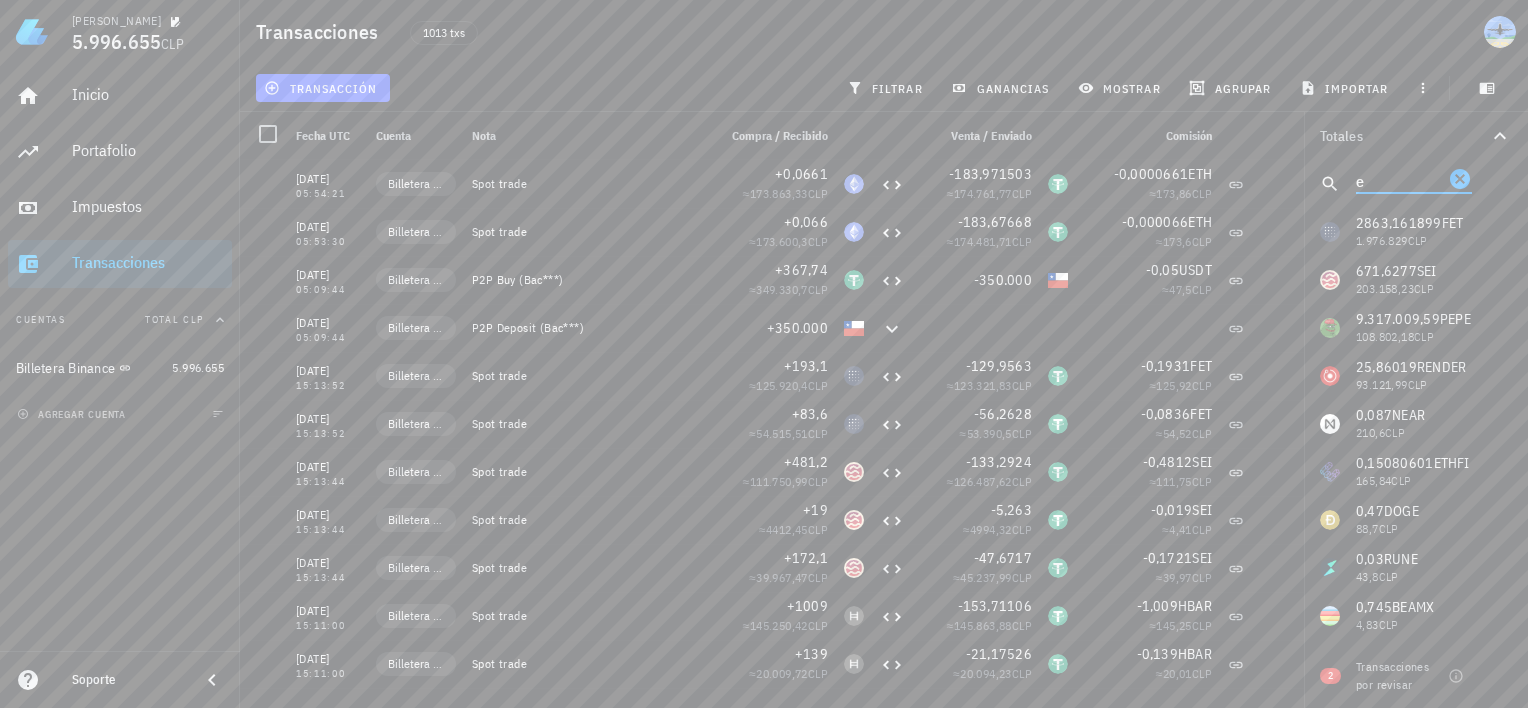 type 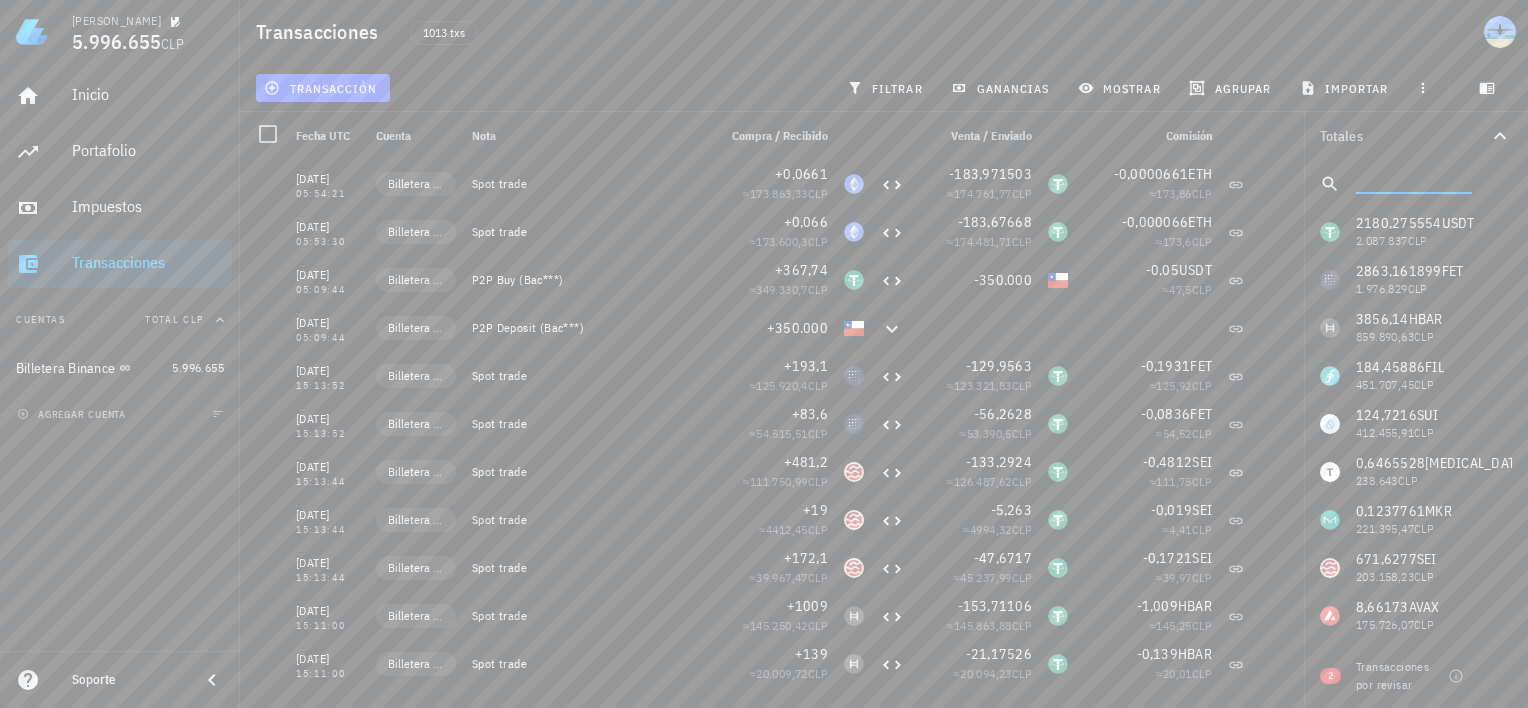 click on "transacción
filtrar
ganancias
mostrar
agrupar
importar" at bounding box center [884, 88] 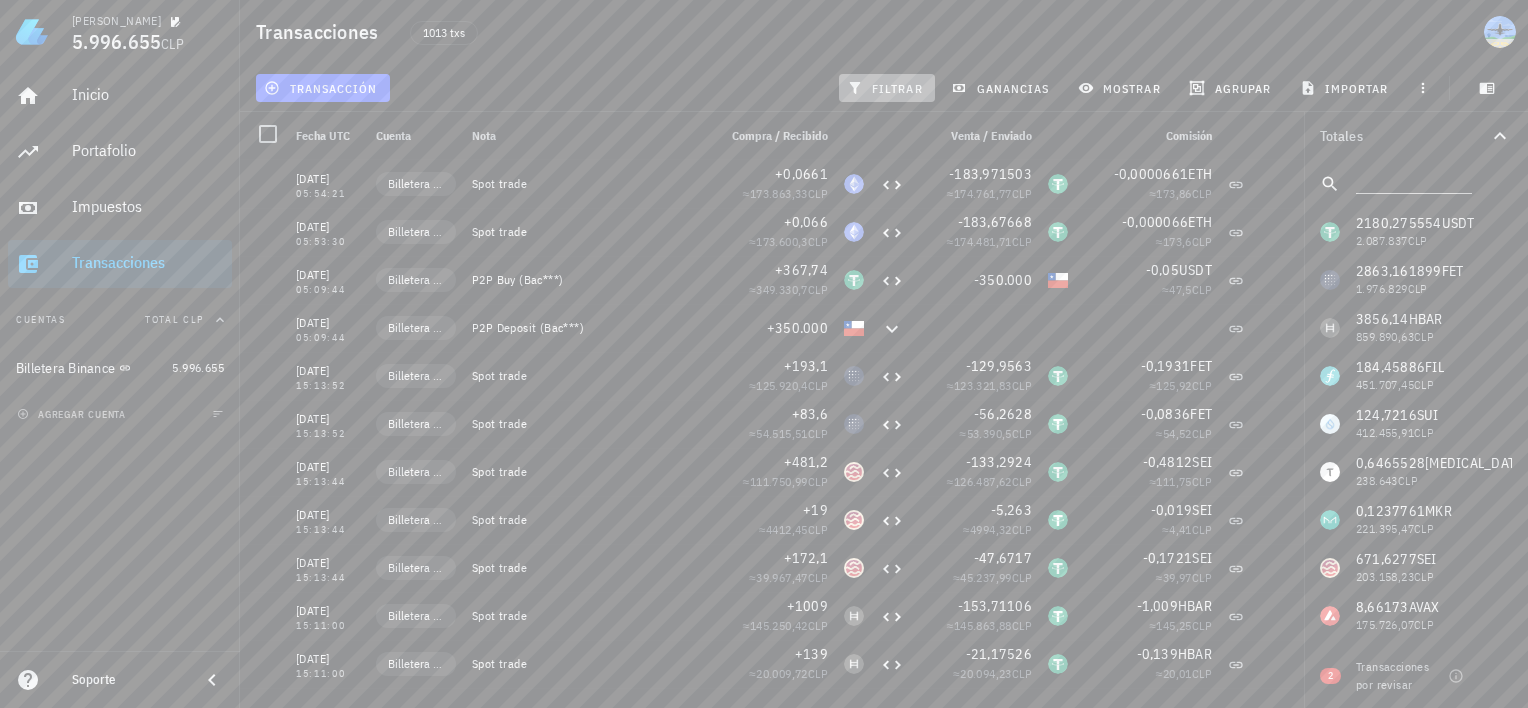 click on "filtrar" at bounding box center [887, 88] 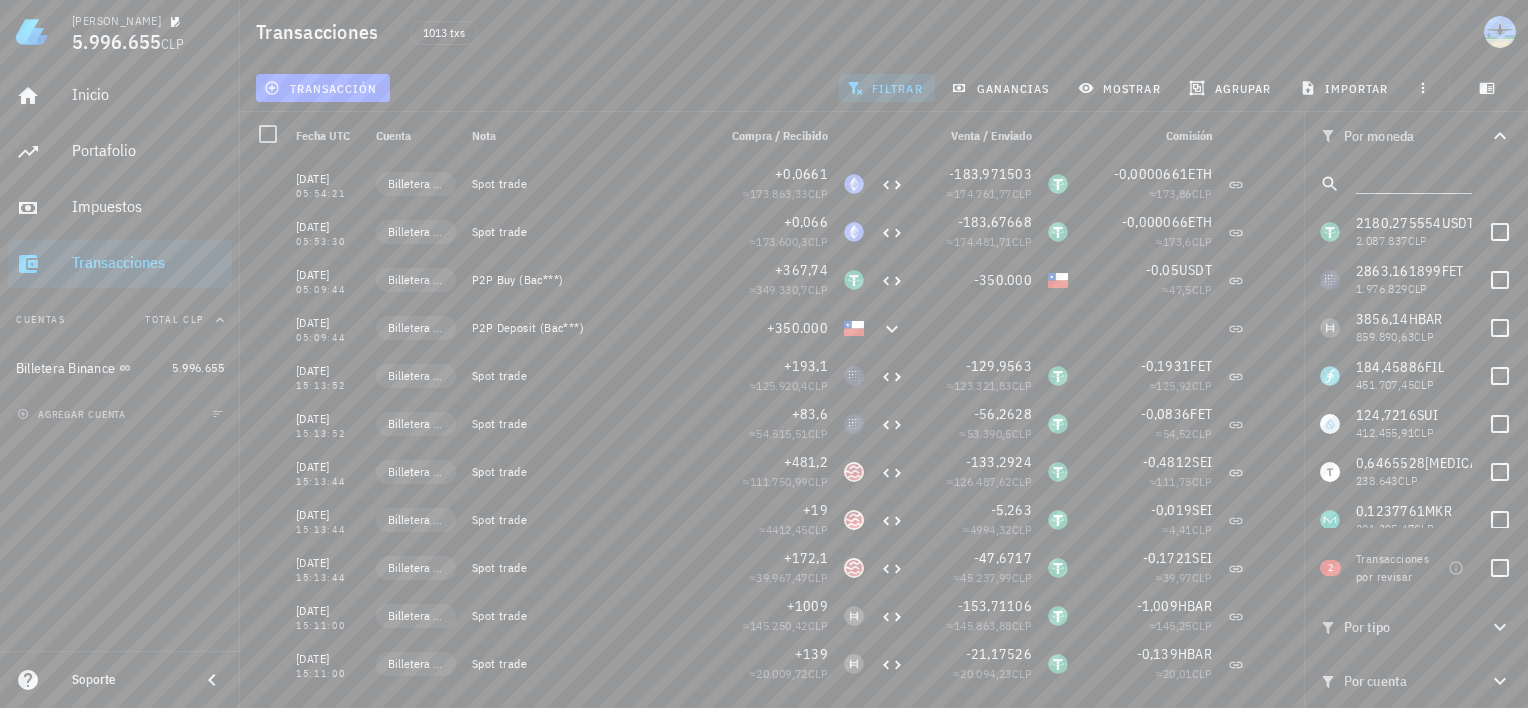 click on "filtrar" at bounding box center (887, 88) 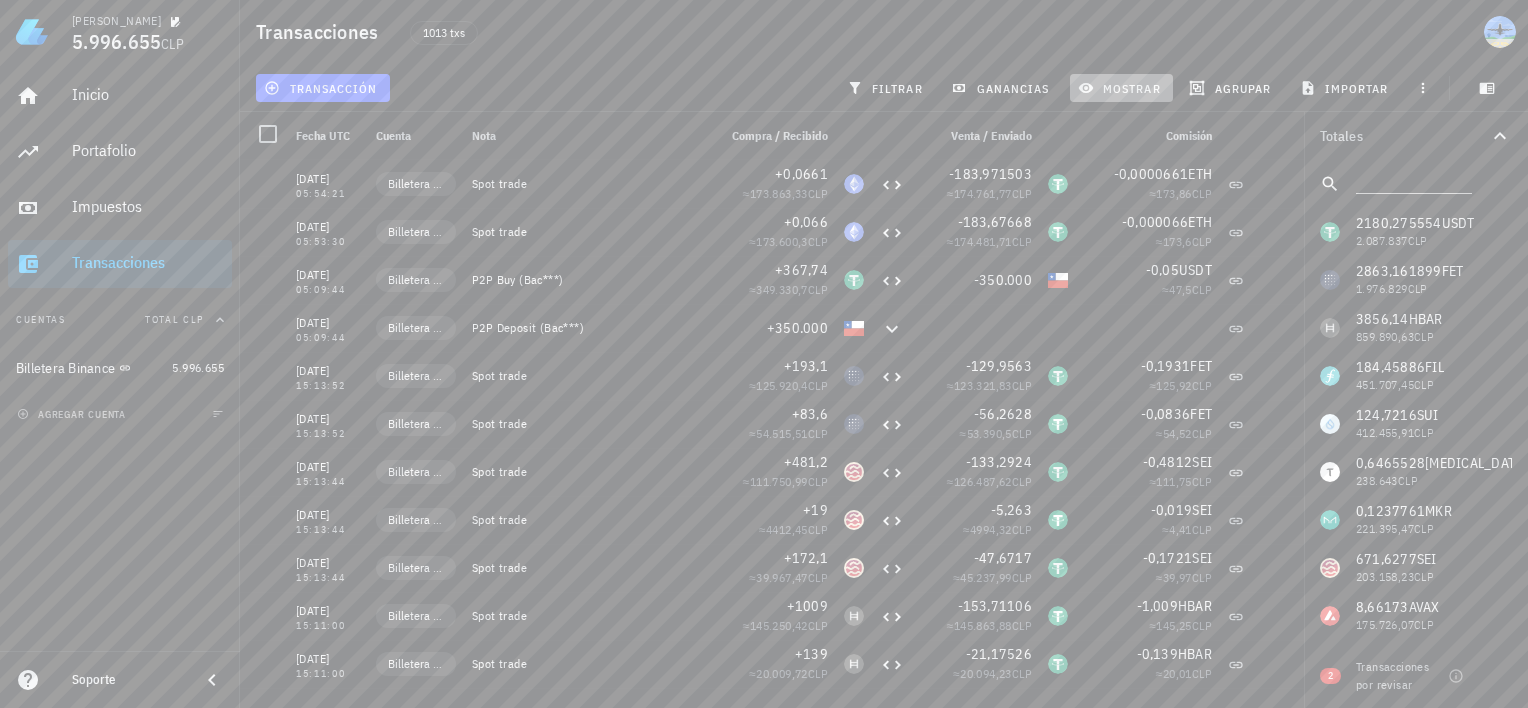 click on "mostrar" at bounding box center [1121, 88] 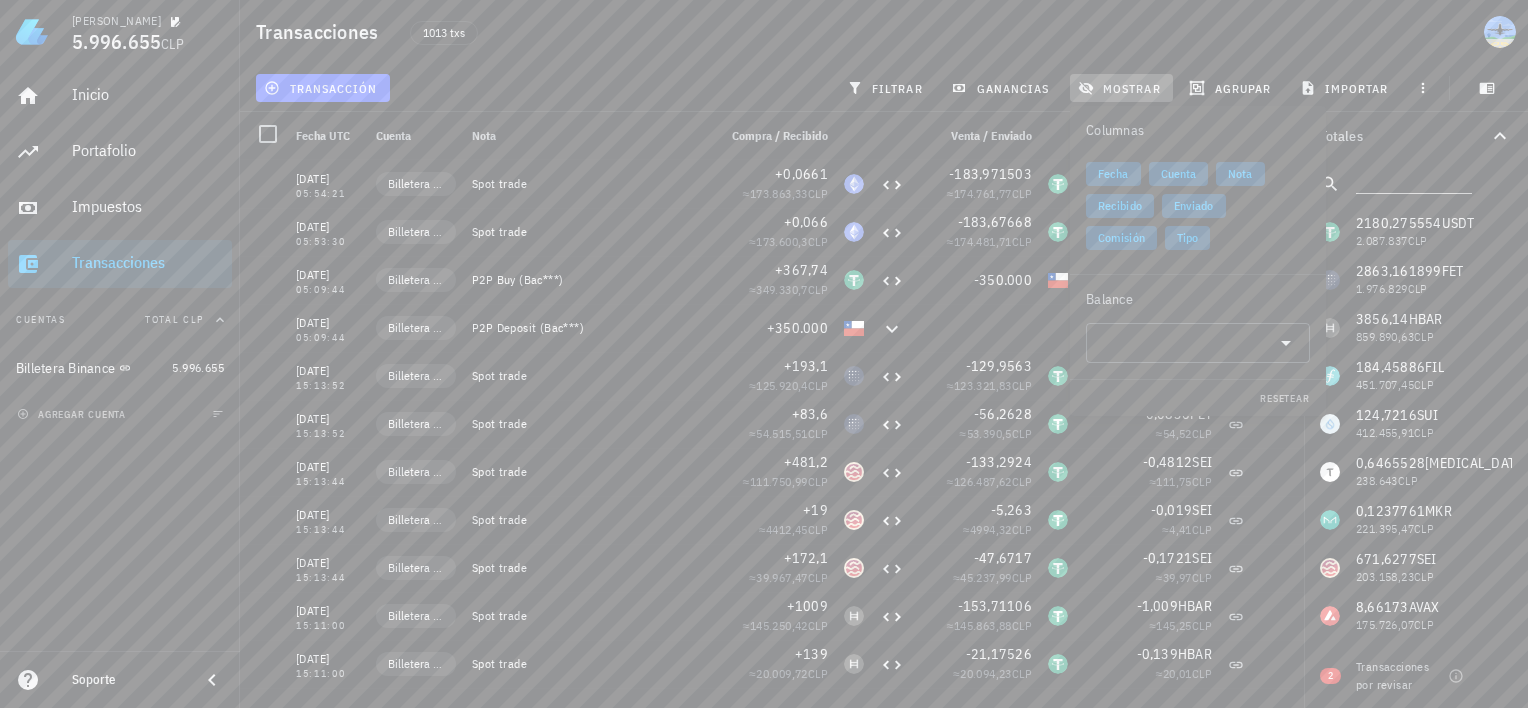 click on "mostrar" at bounding box center (1121, 88) 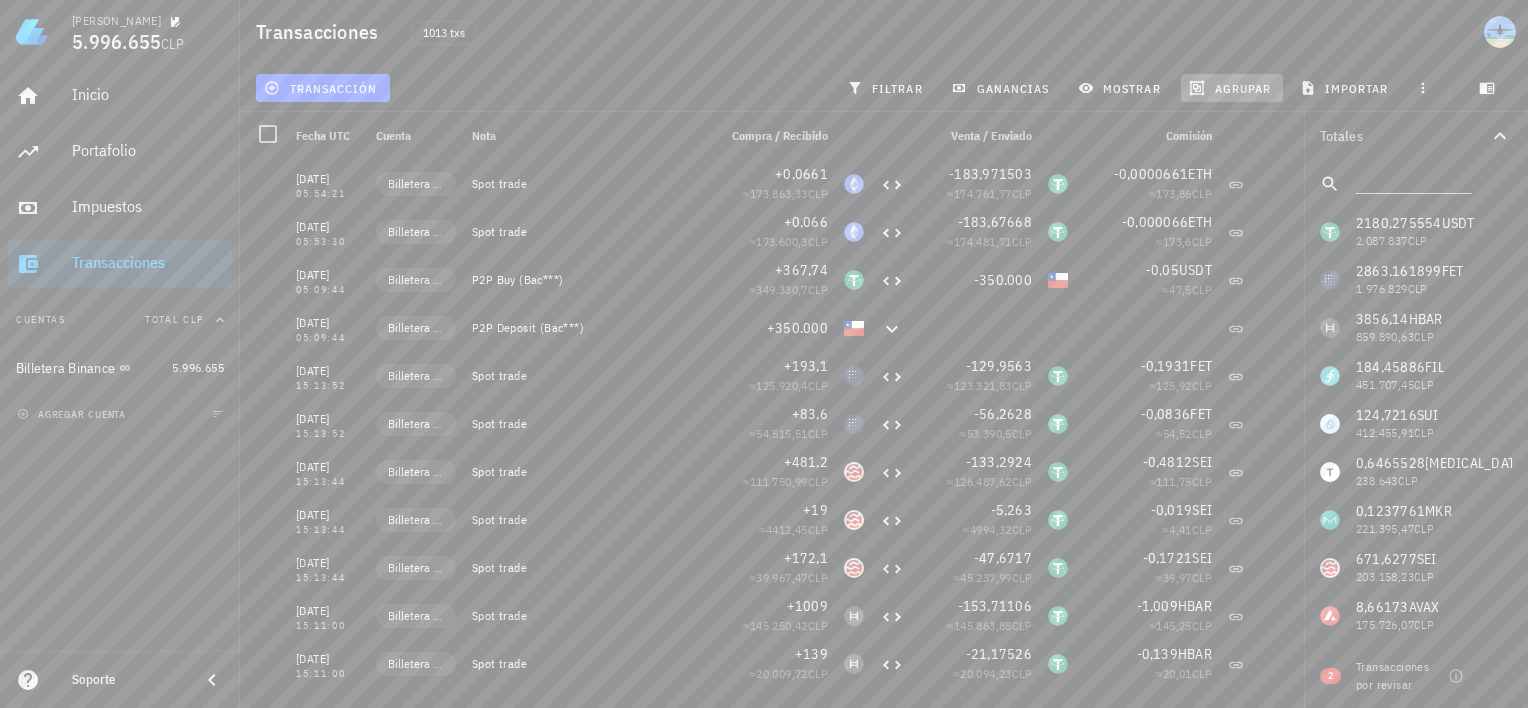 click on "agrupar" at bounding box center (1232, 88) 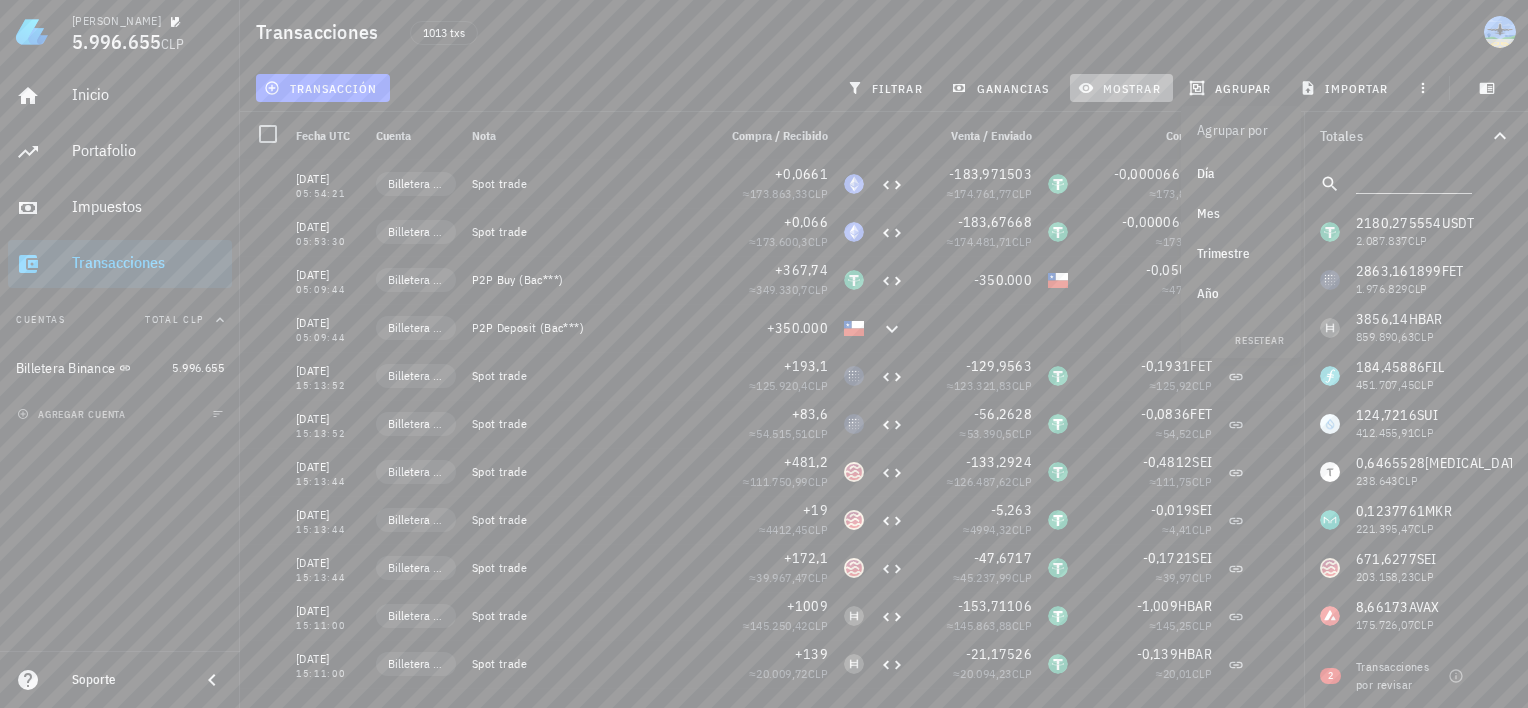 click on "mostrar" at bounding box center [1121, 88] 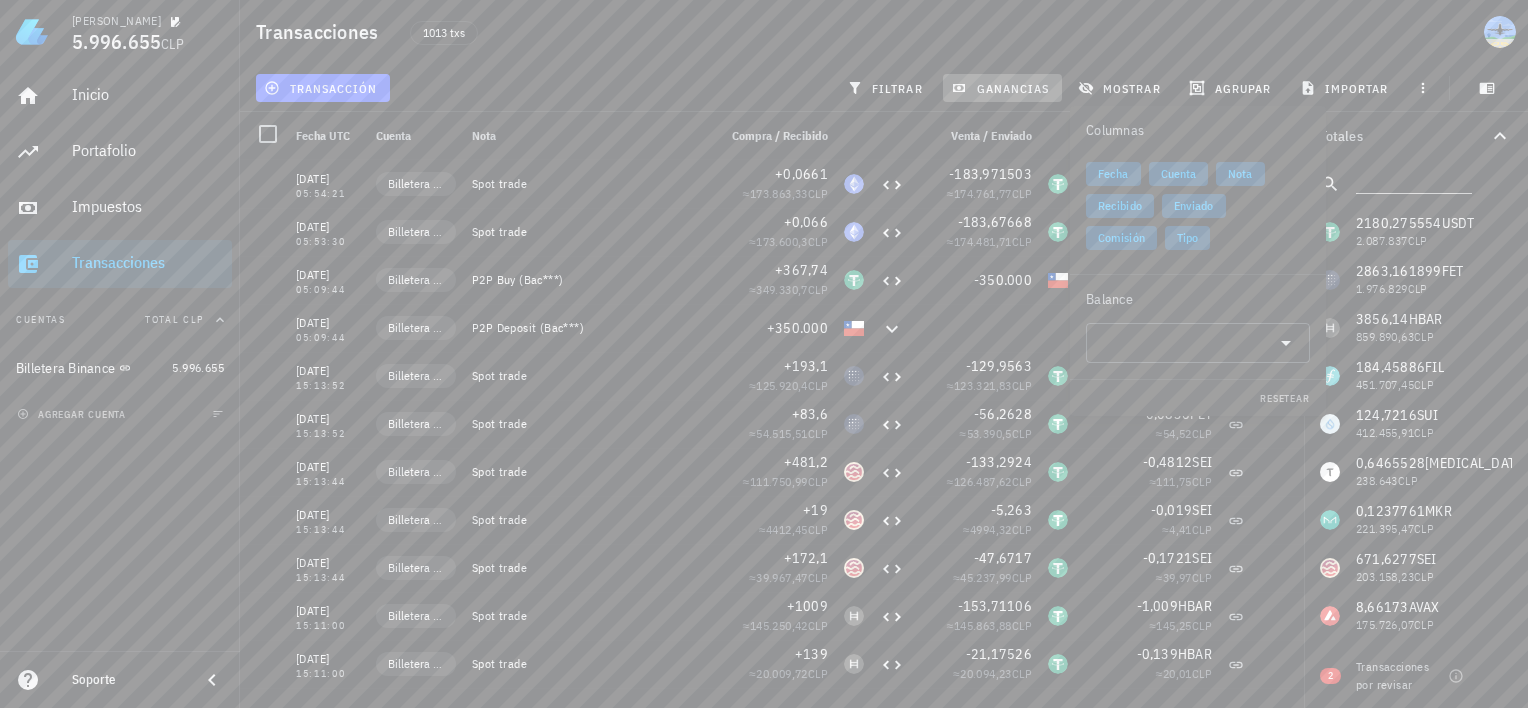 click on "ganancias" at bounding box center (1002, 88) 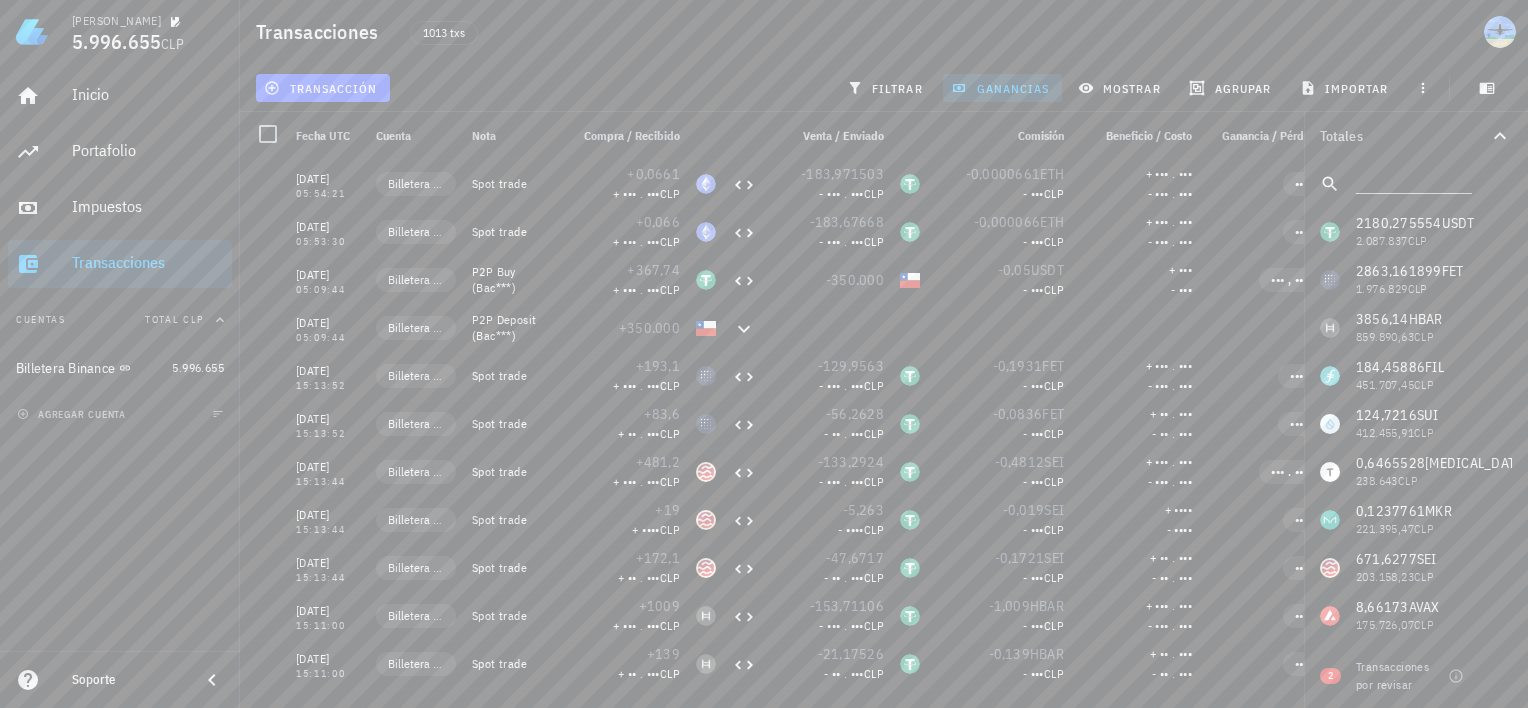 click on "ganancias" at bounding box center (1002, 88) 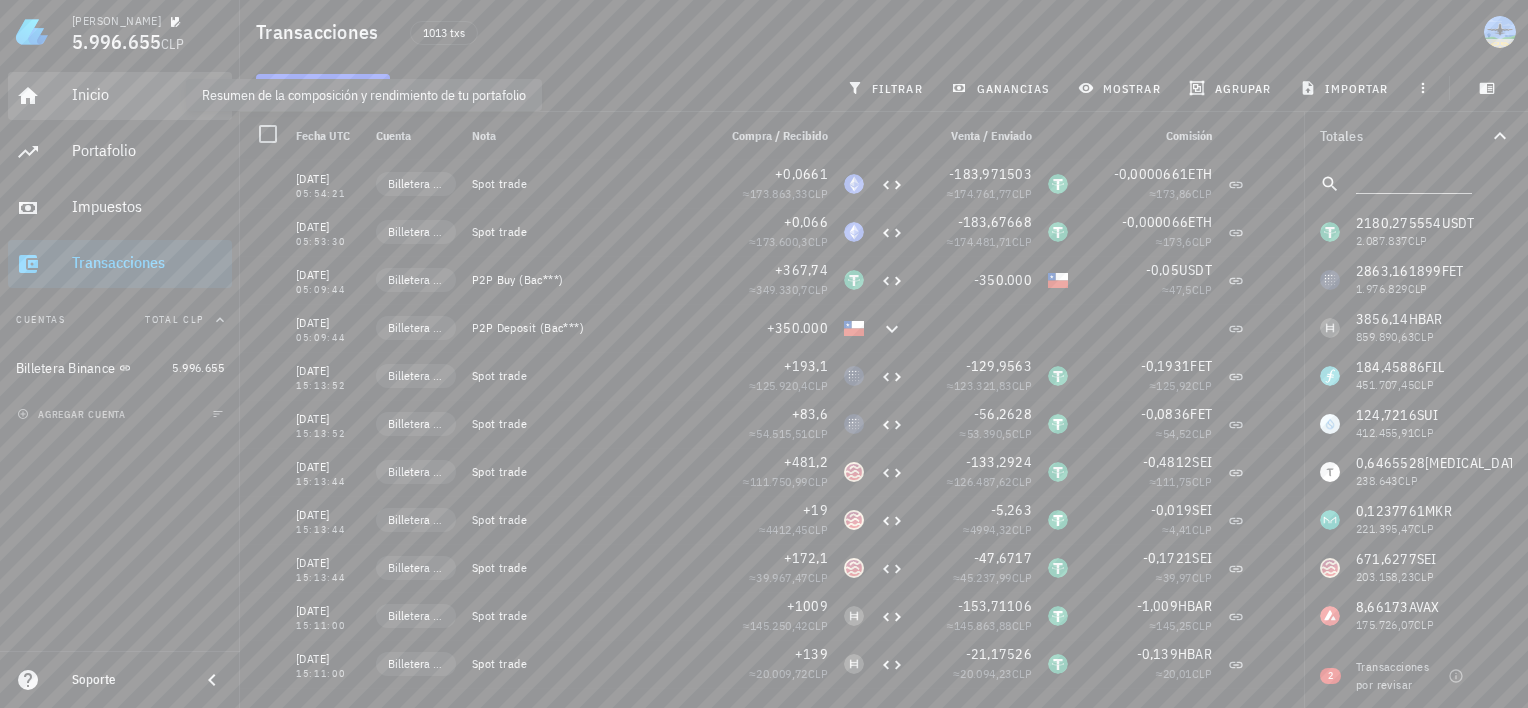 click on "Inicio" at bounding box center (148, 94) 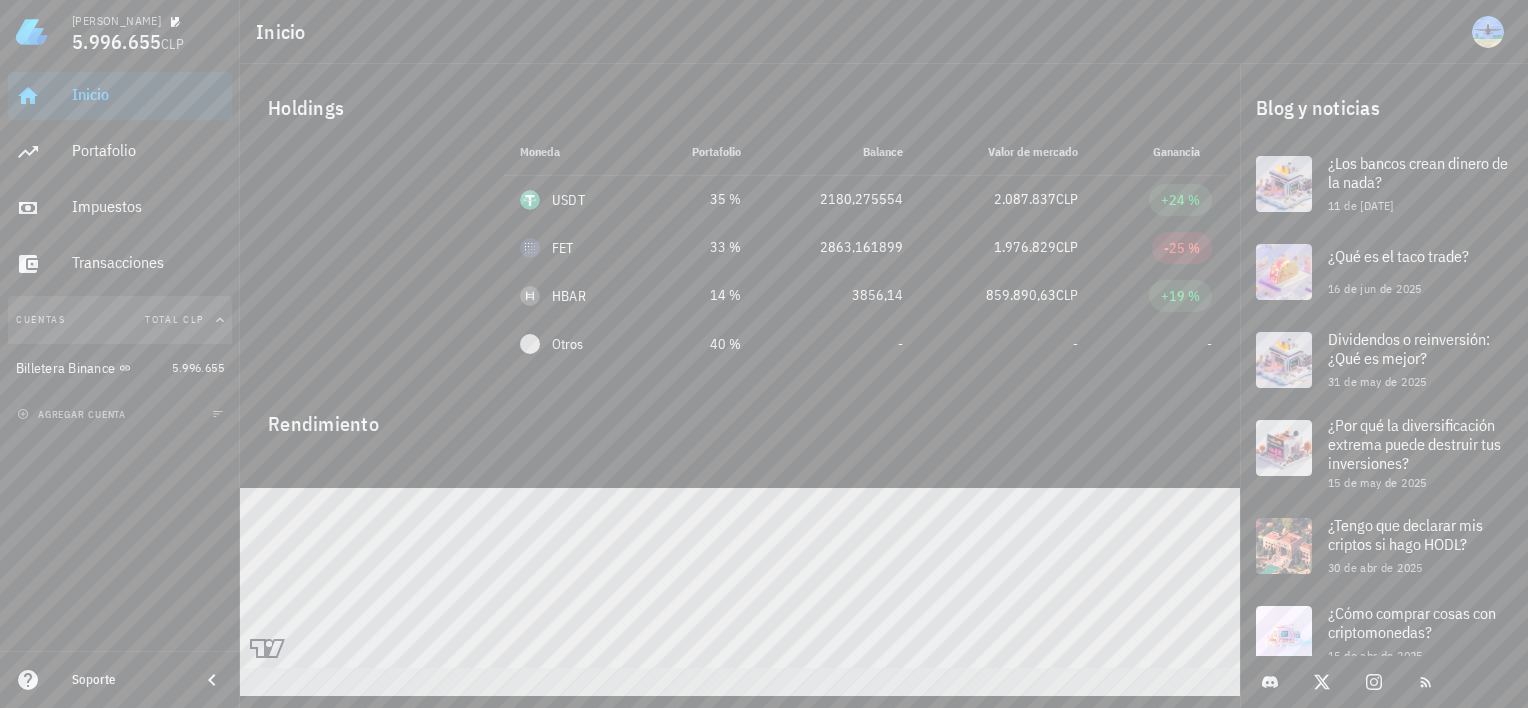 click on "Total
CLP" at bounding box center [186, 320] 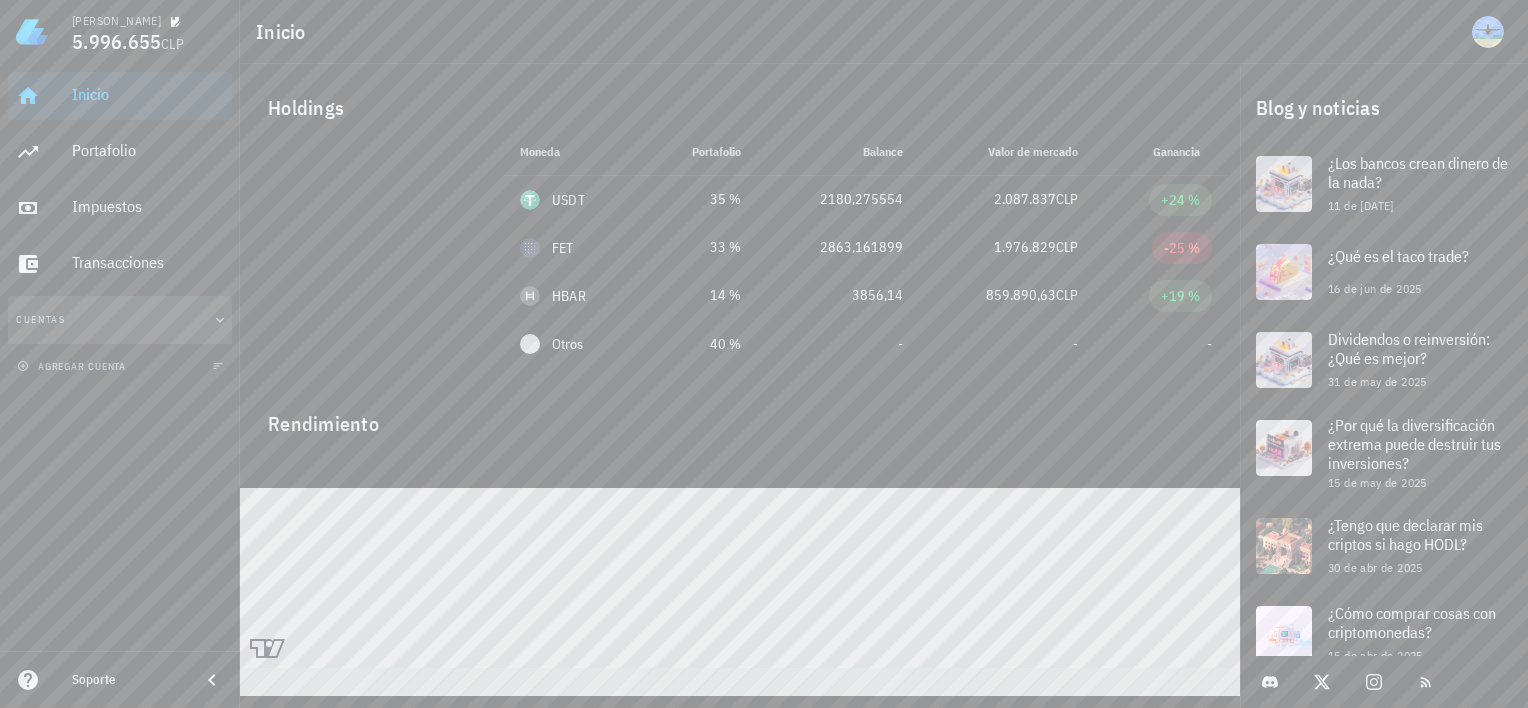 click at bounding box center [216, 320] 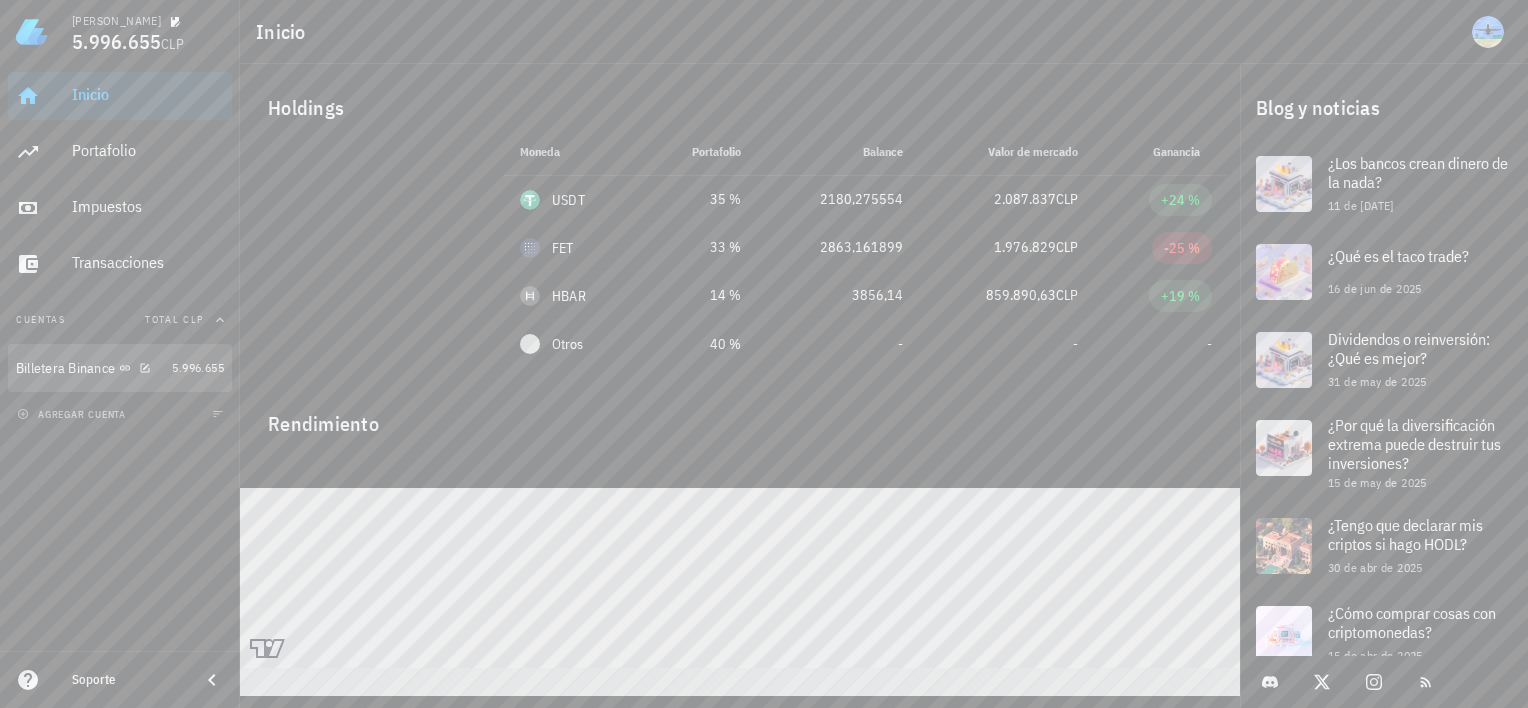 click on "Billetera Binance" at bounding box center (65, 368) 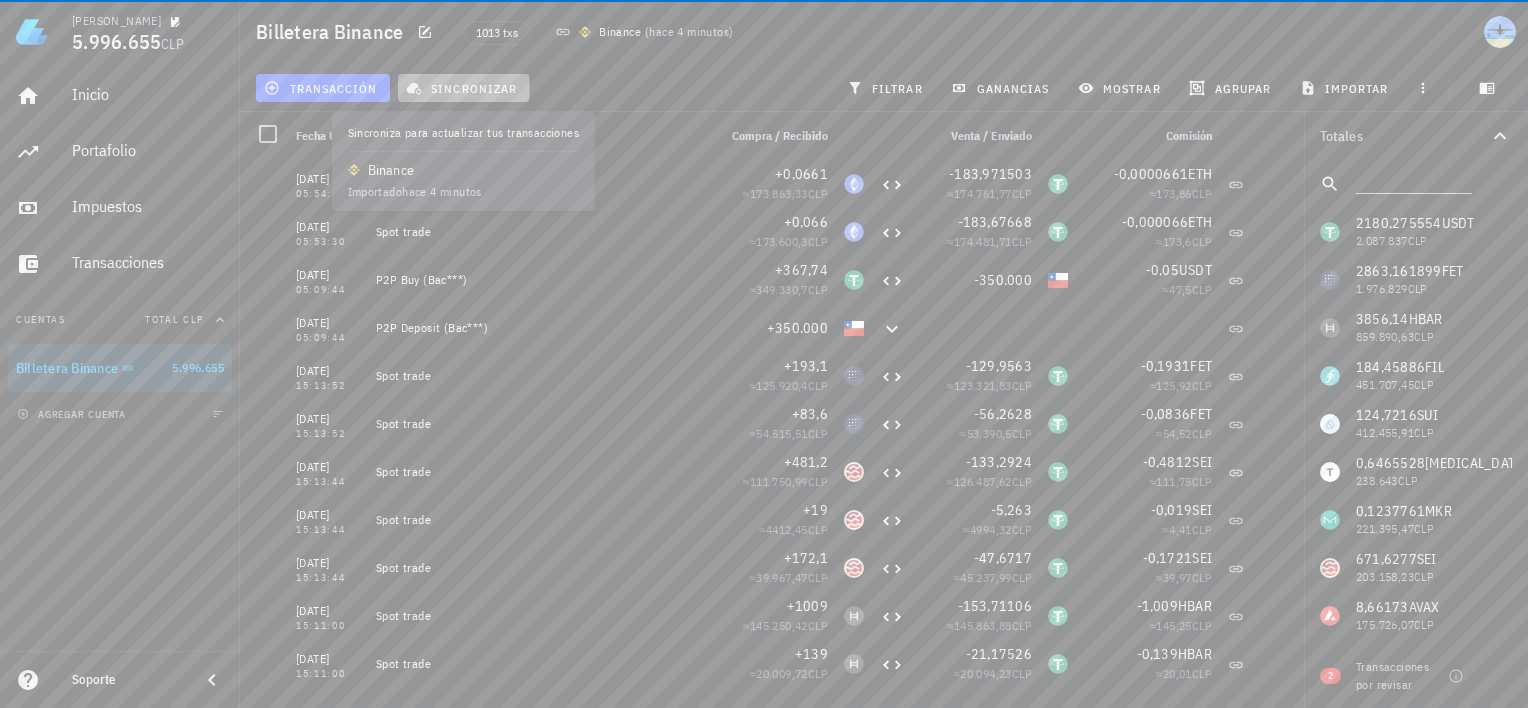 click on "sincronizar" at bounding box center (464, 88) 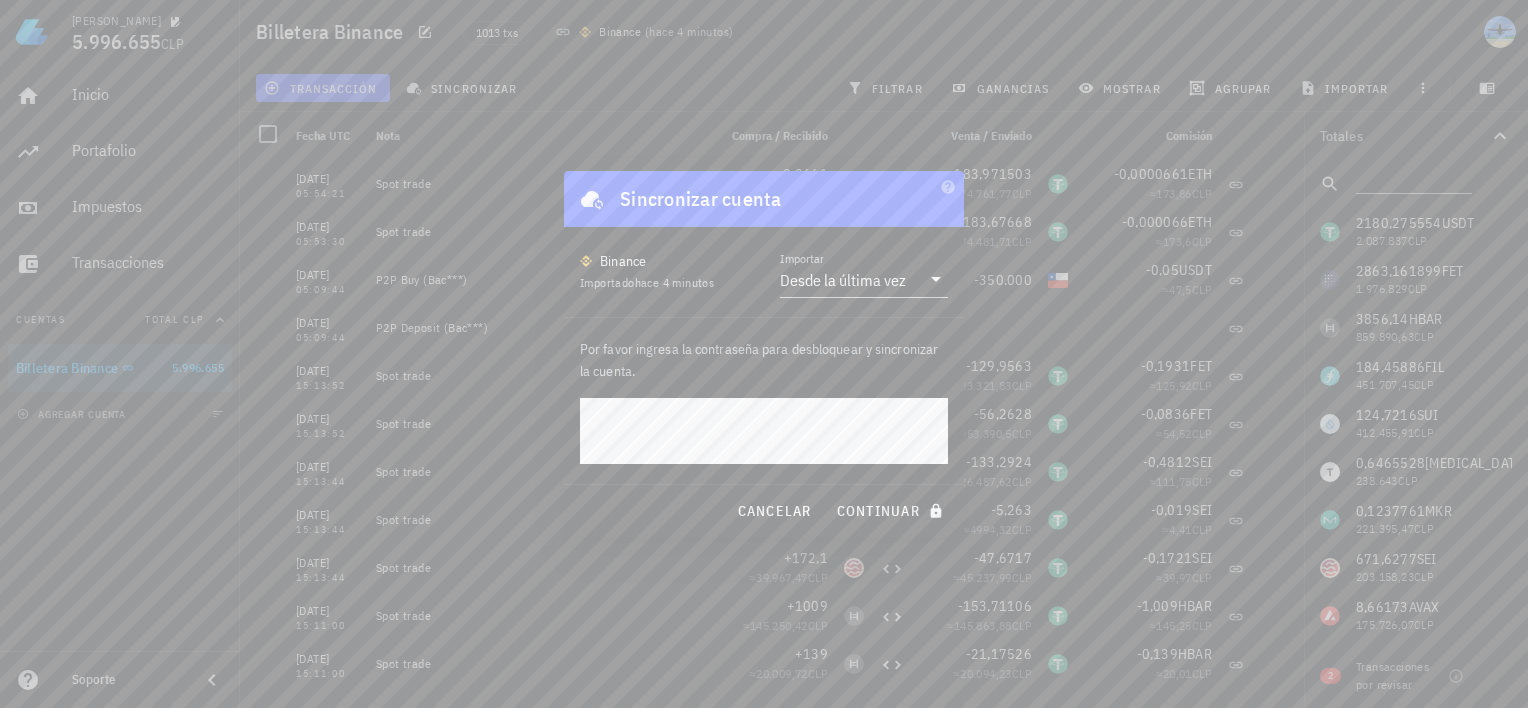 click on "continuar" at bounding box center (892, 511) 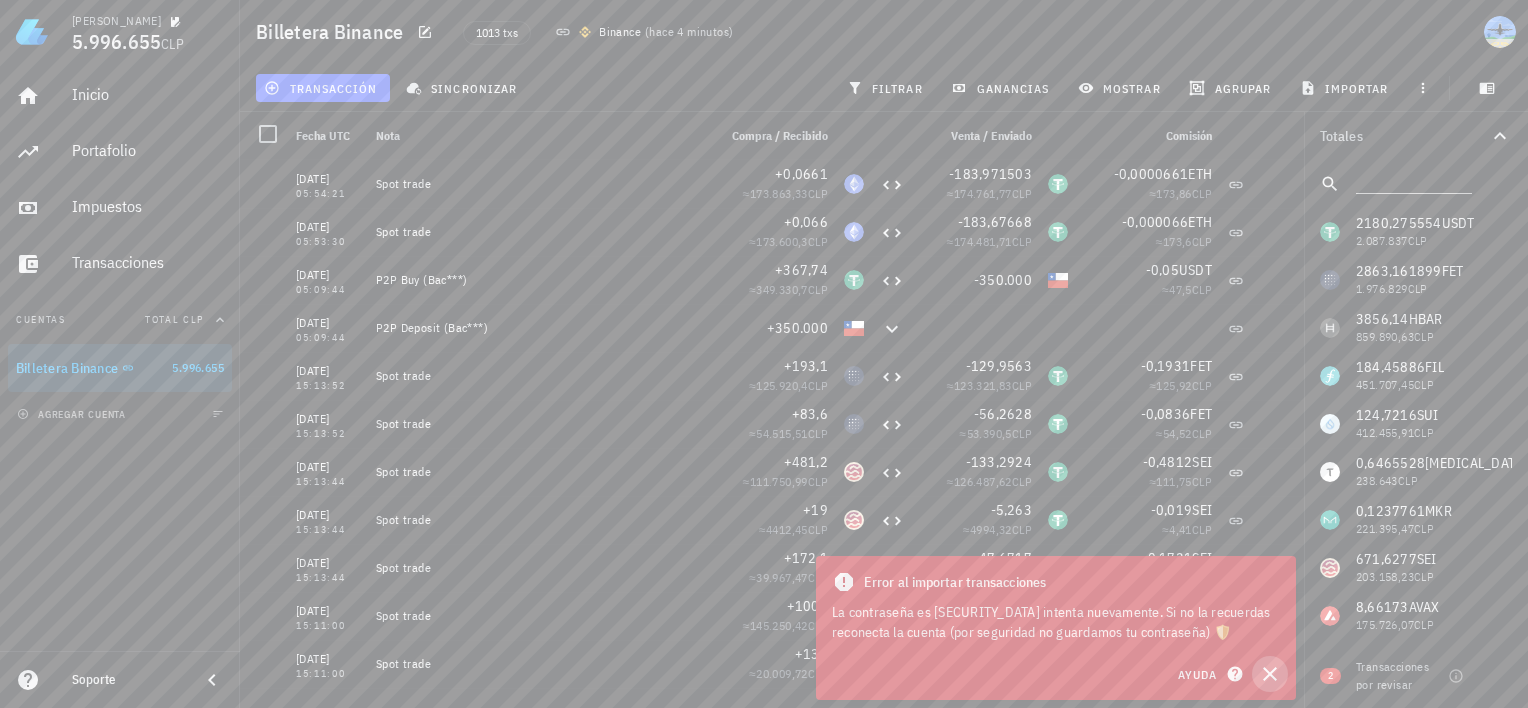 click 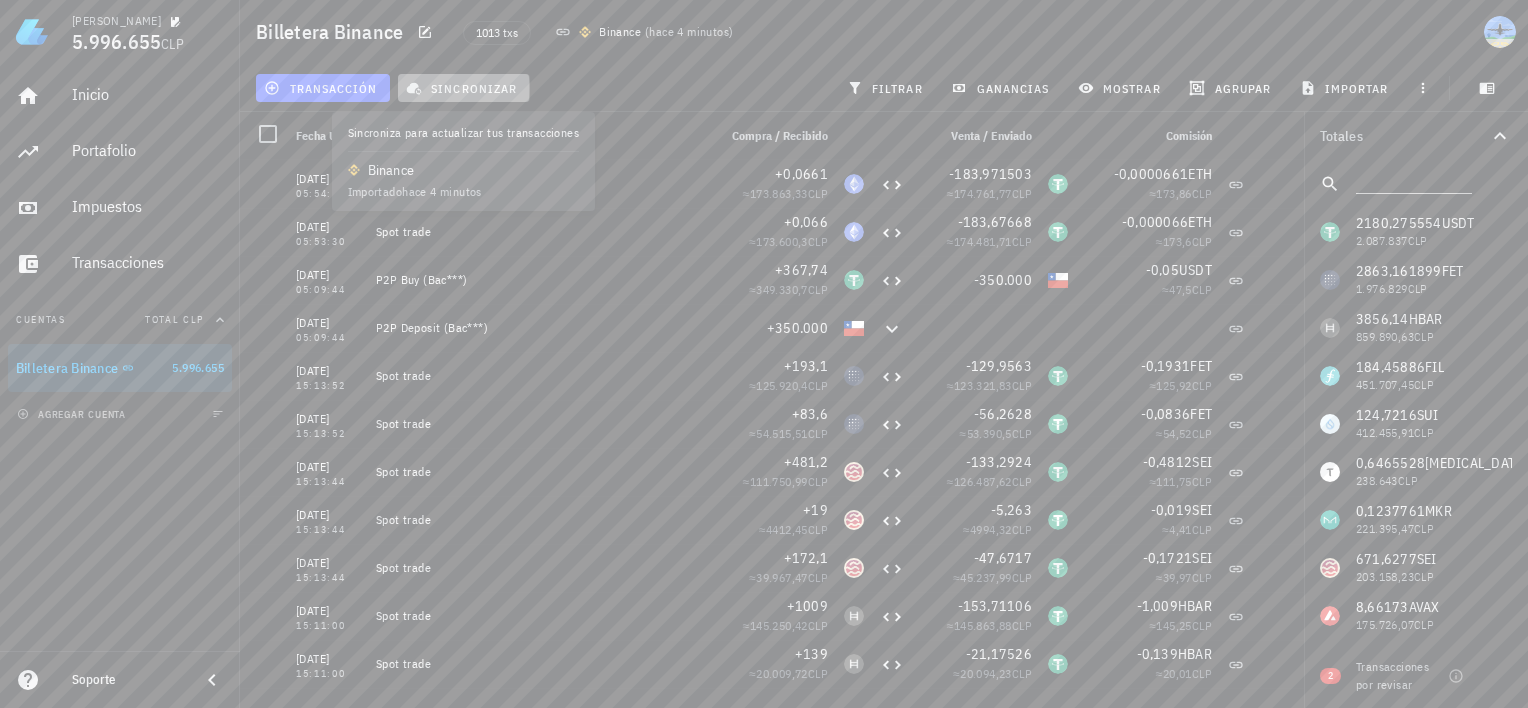 click on "sincronizar" at bounding box center [463, 88] 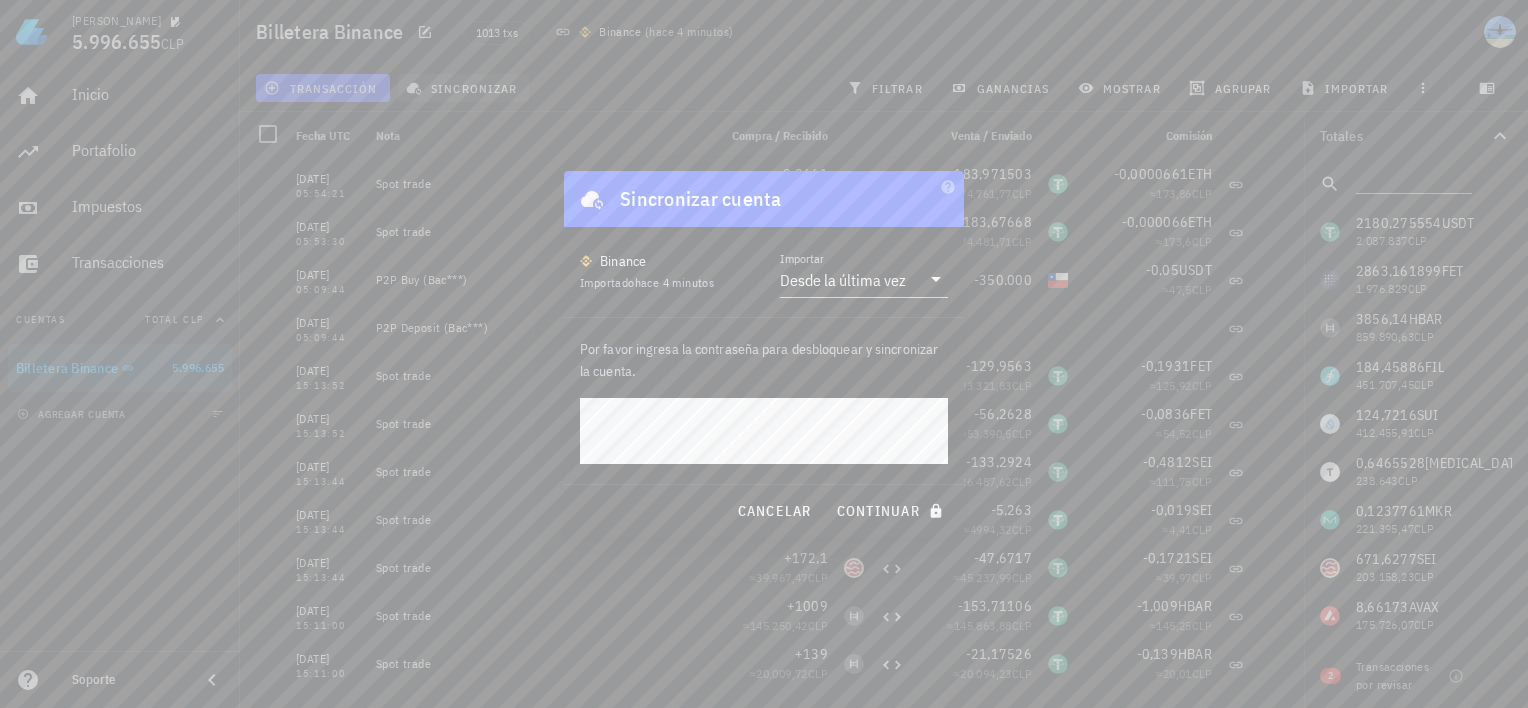 click on "continuar" at bounding box center [892, 511] 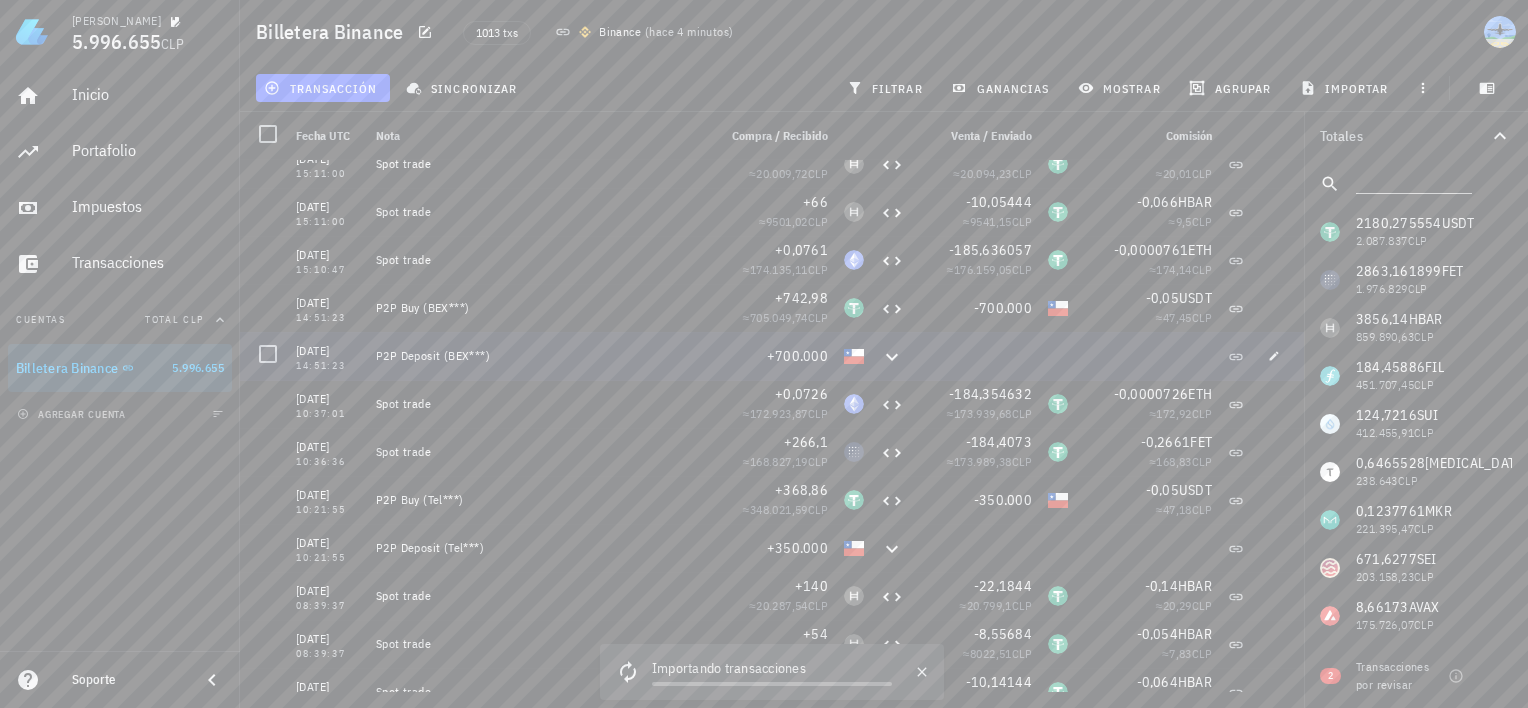 scroll, scrollTop: 0, scrollLeft: 0, axis: both 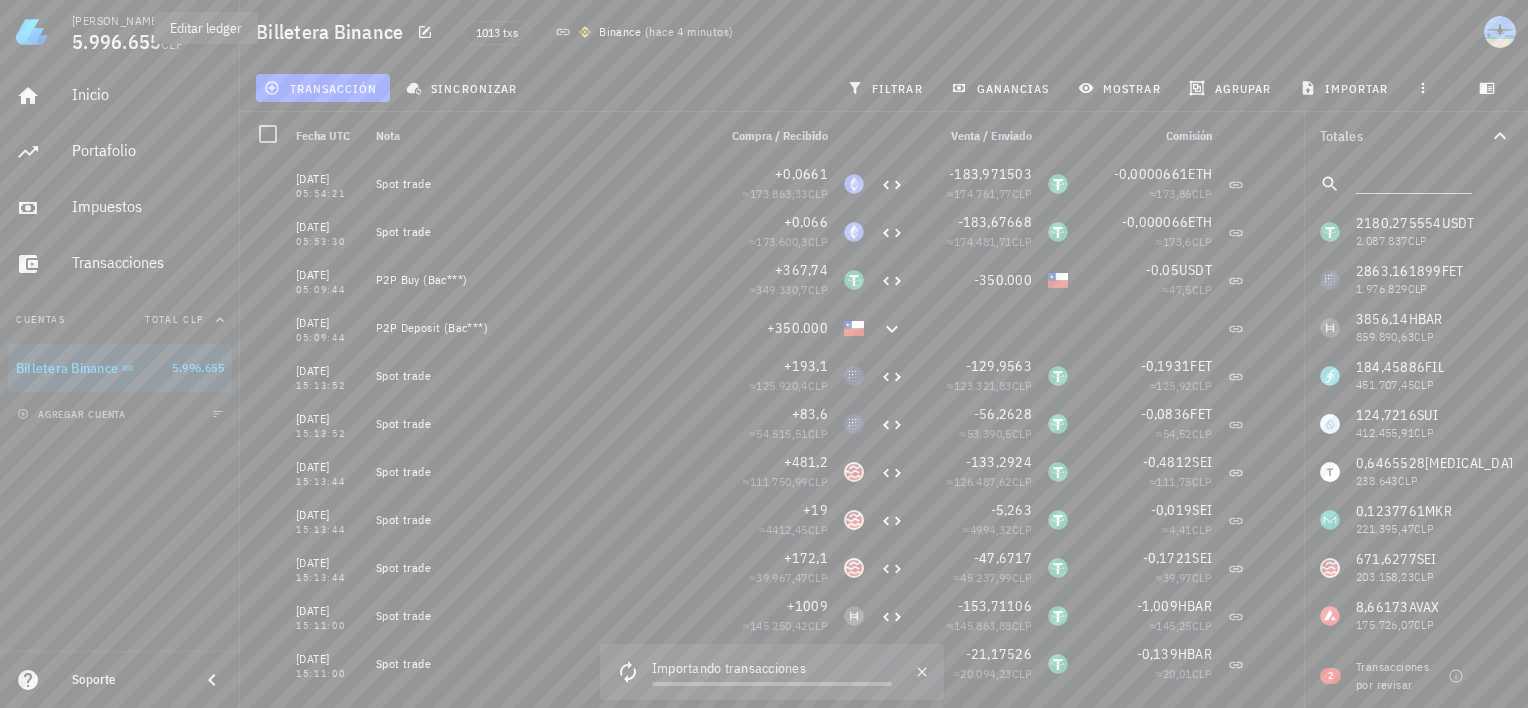 click 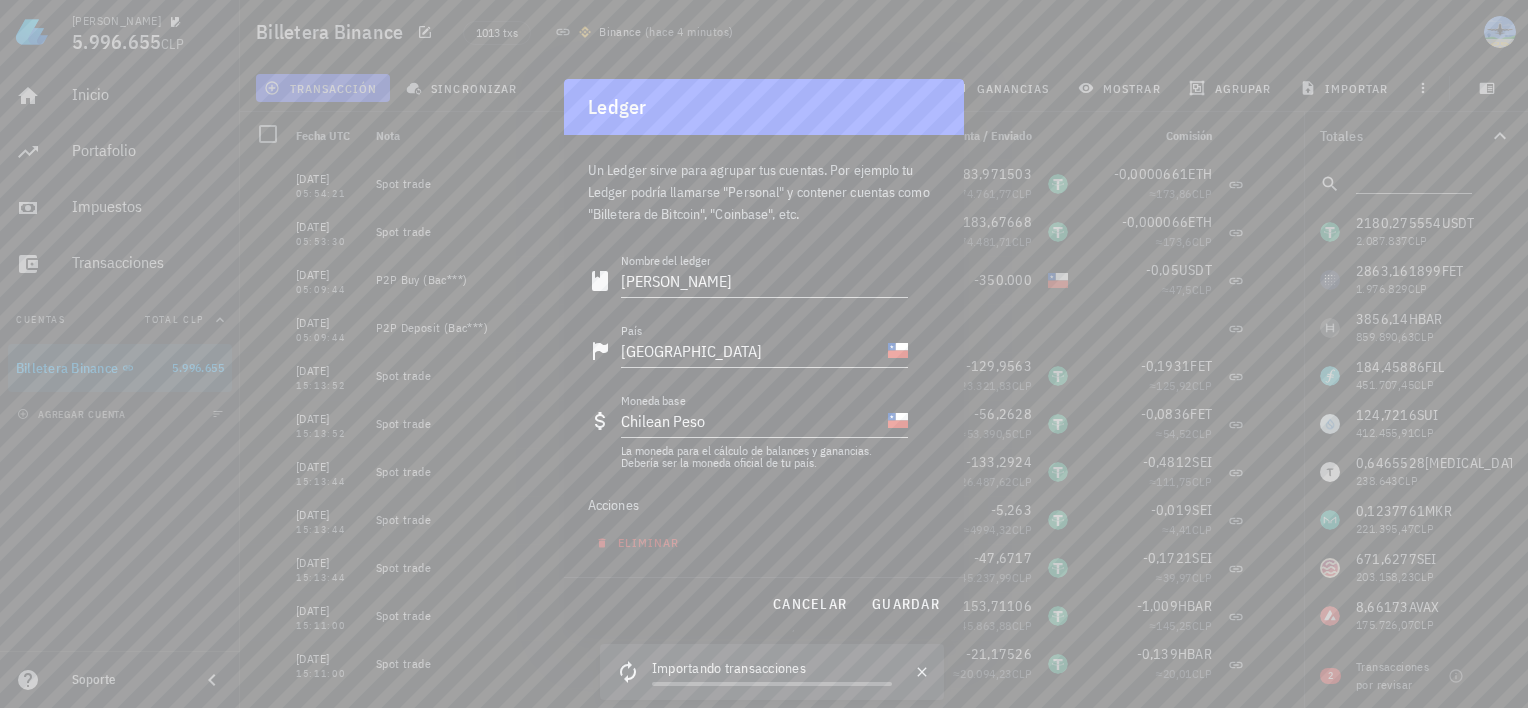 click at bounding box center (764, 354) 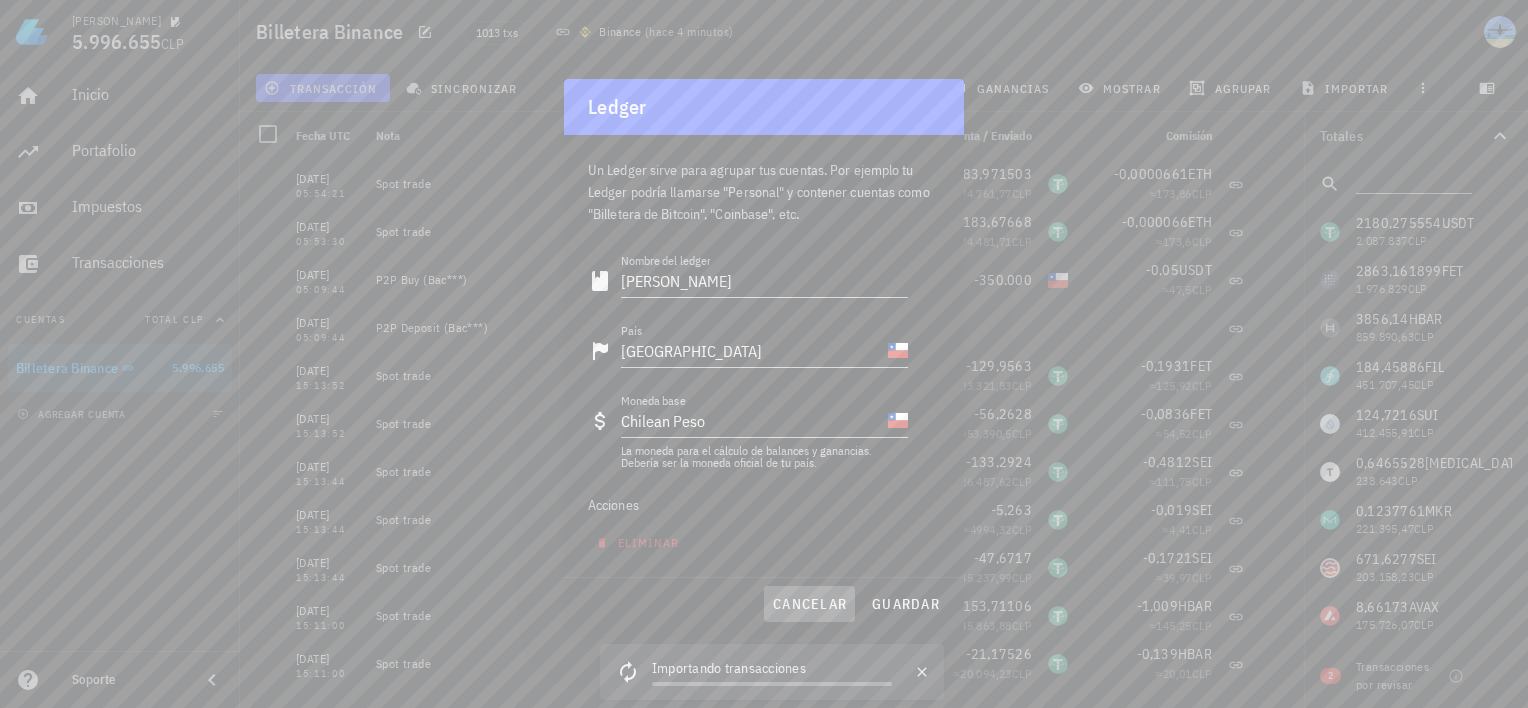 click on "cancelar" at bounding box center [809, 604] 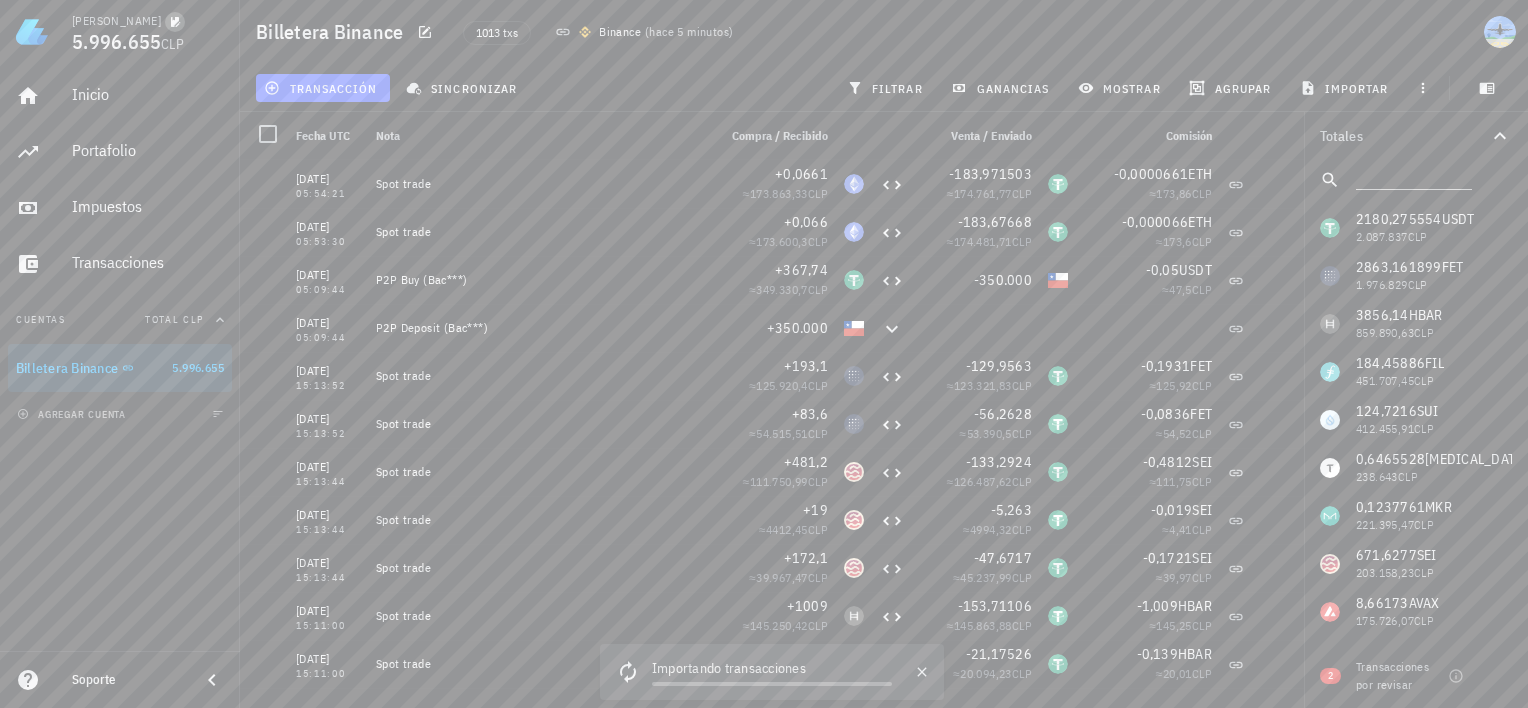 scroll, scrollTop: 0, scrollLeft: 0, axis: both 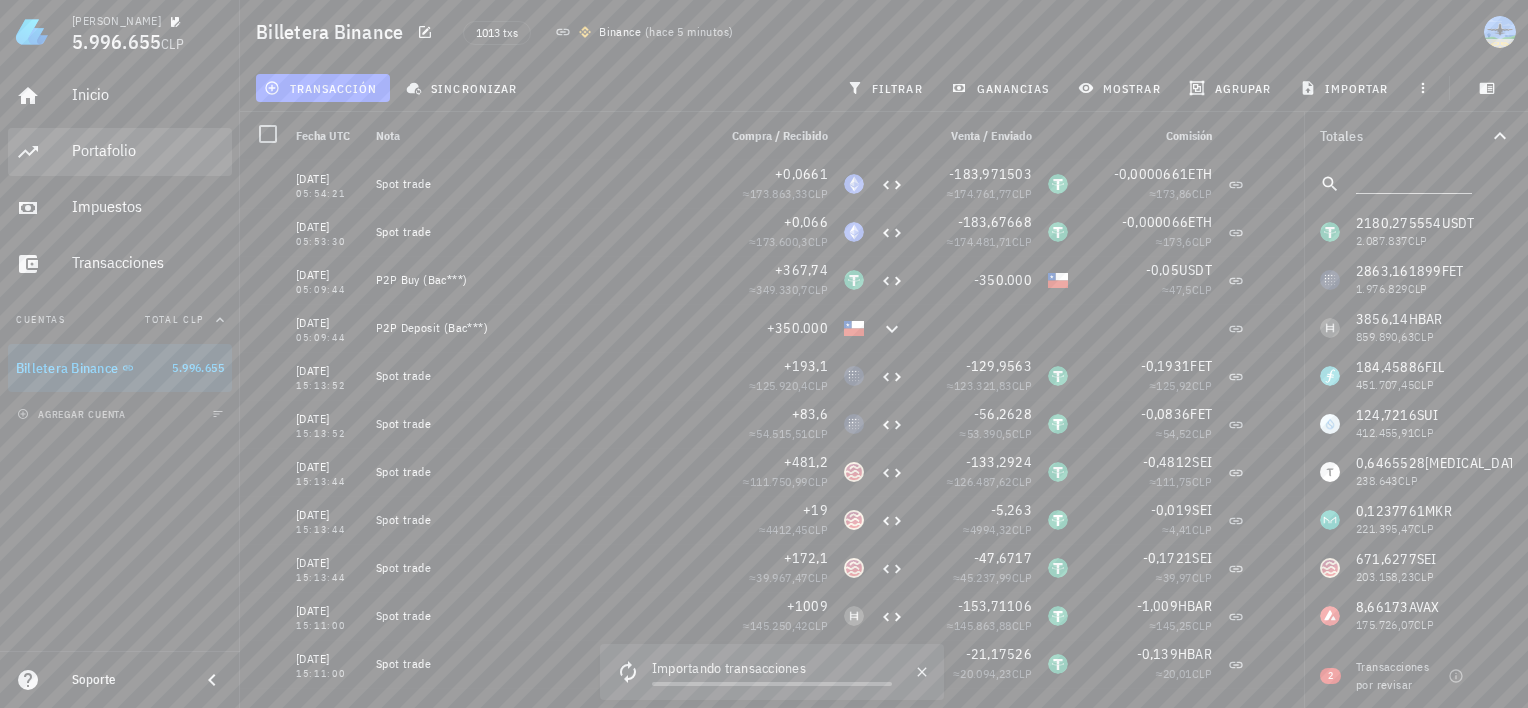 click on "Portafolio" at bounding box center [148, 150] 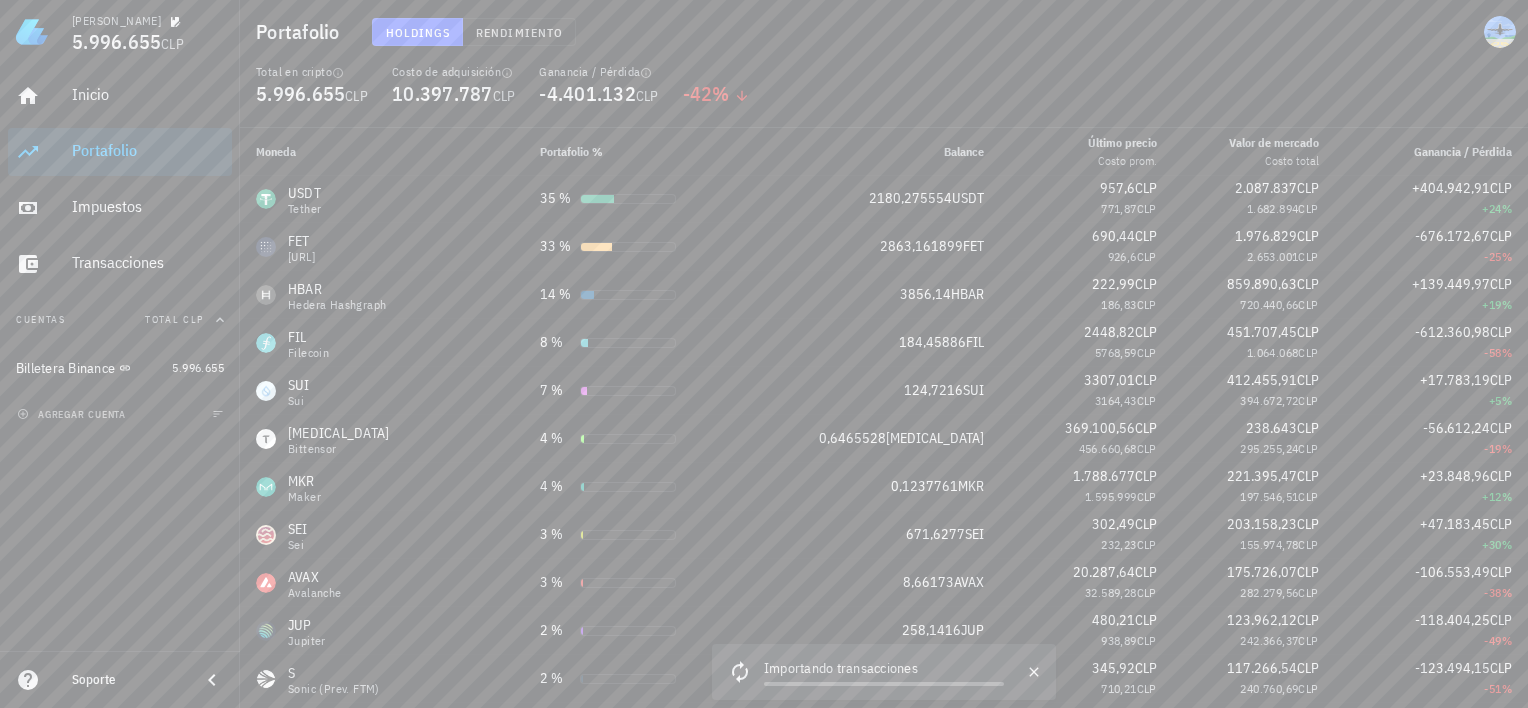 scroll, scrollTop: 0, scrollLeft: 0, axis: both 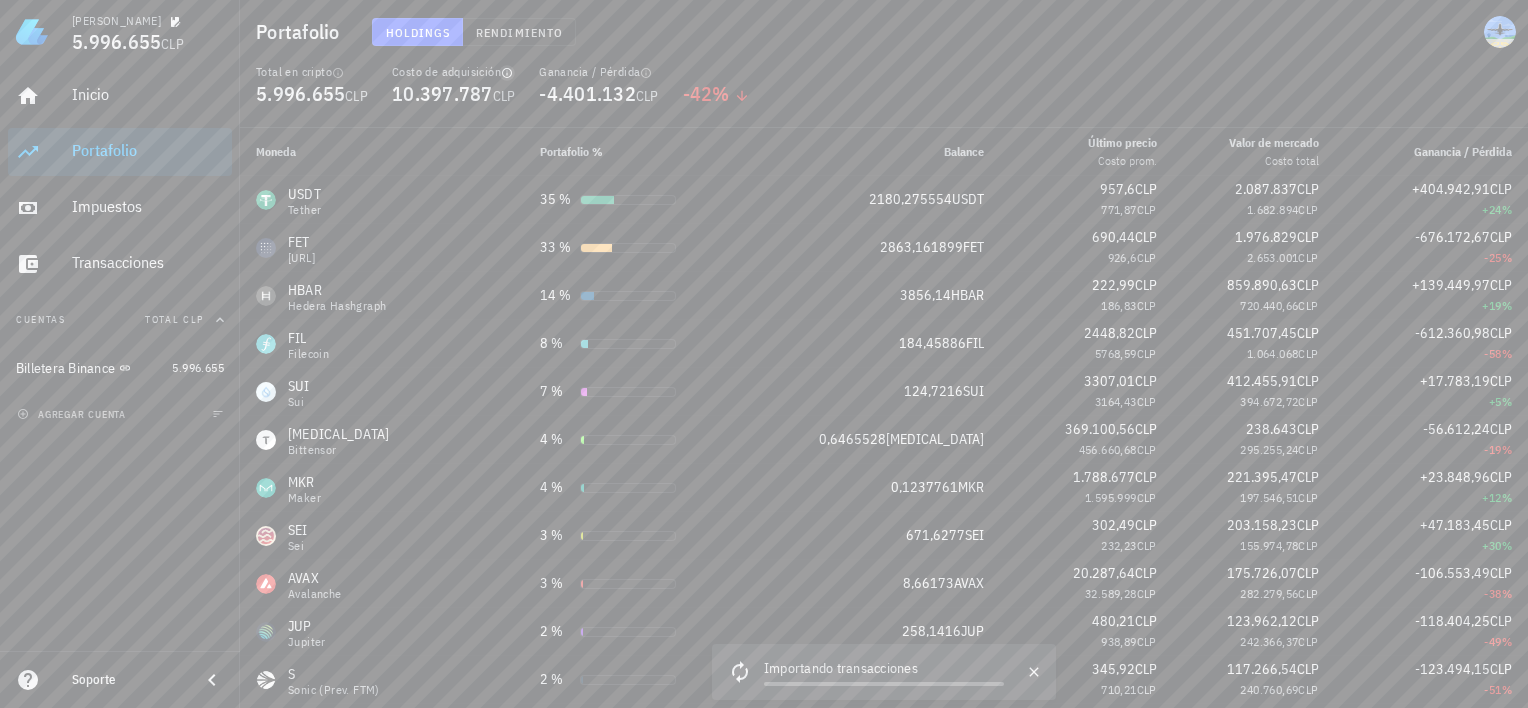 click 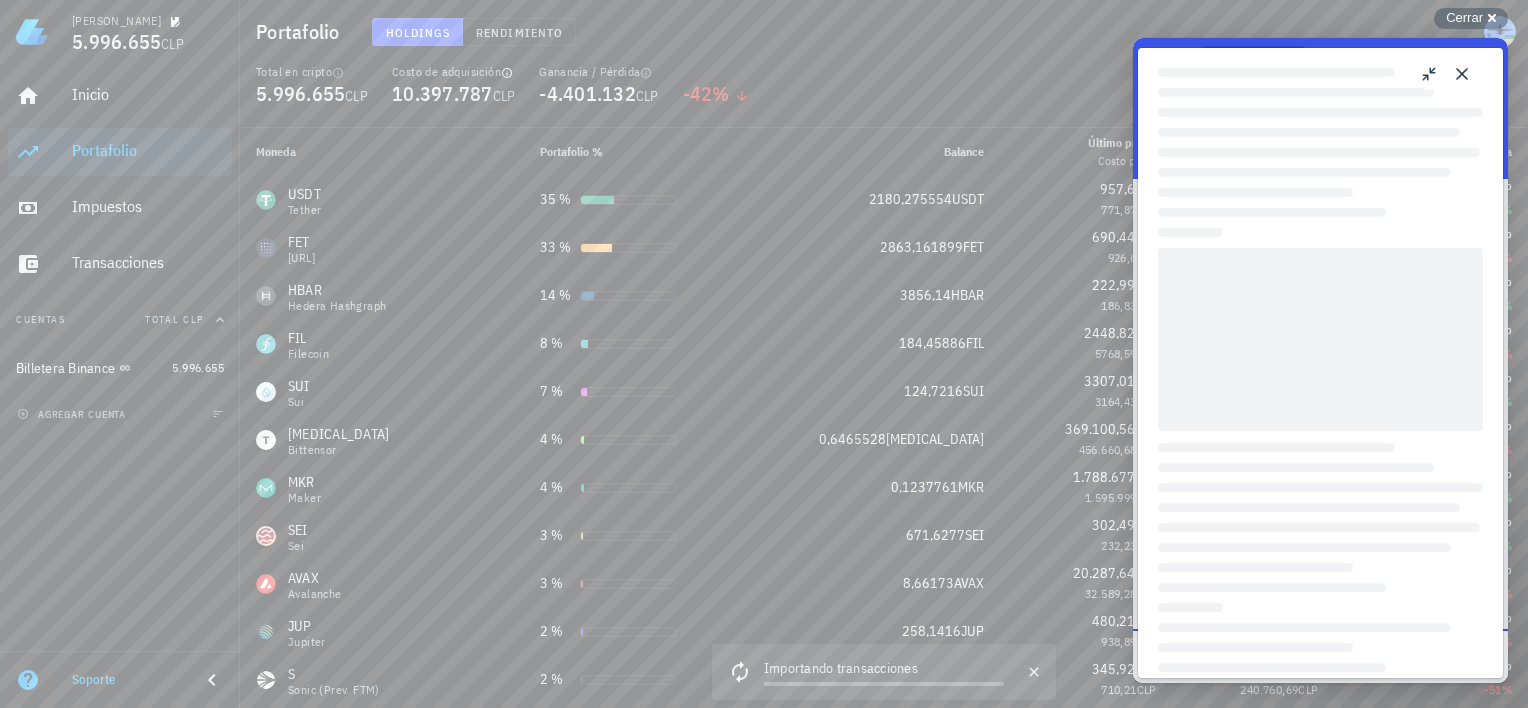 scroll, scrollTop: 0, scrollLeft: 0, axis: both 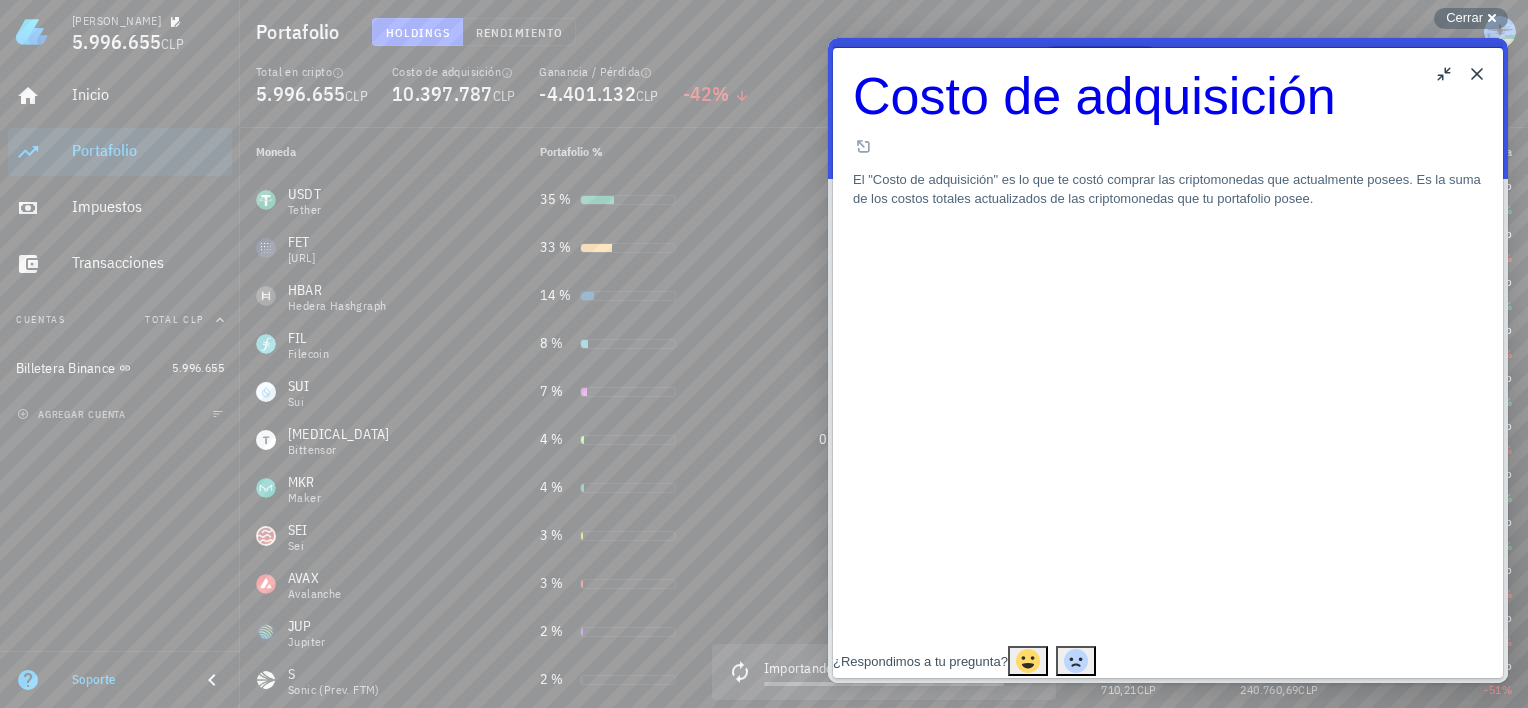 click on "Close" at bounding box center [1477, 74] 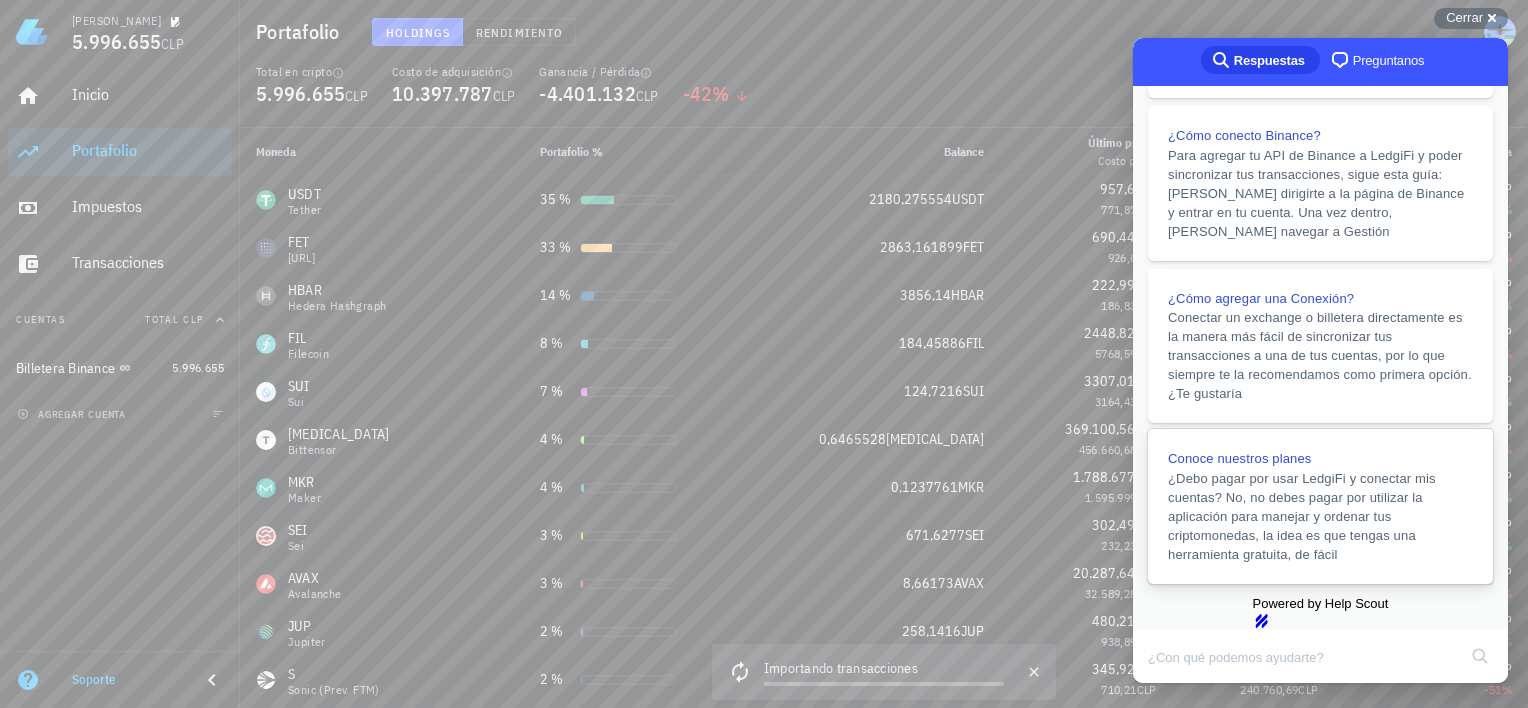 scroll, scrollTop: 428, scrollLeft: 0, axis: vertical 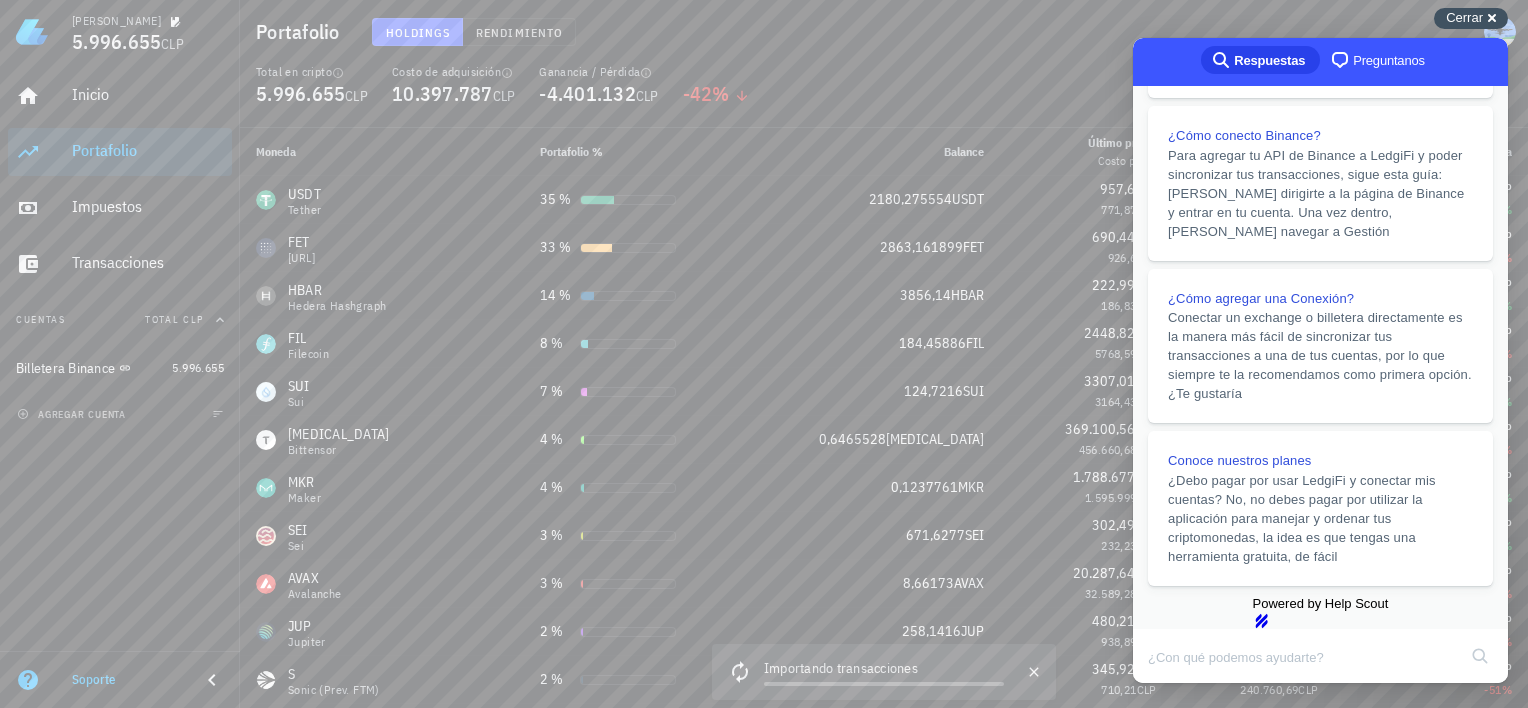 click on "Cerrar" at bounding box center (1464, 17) 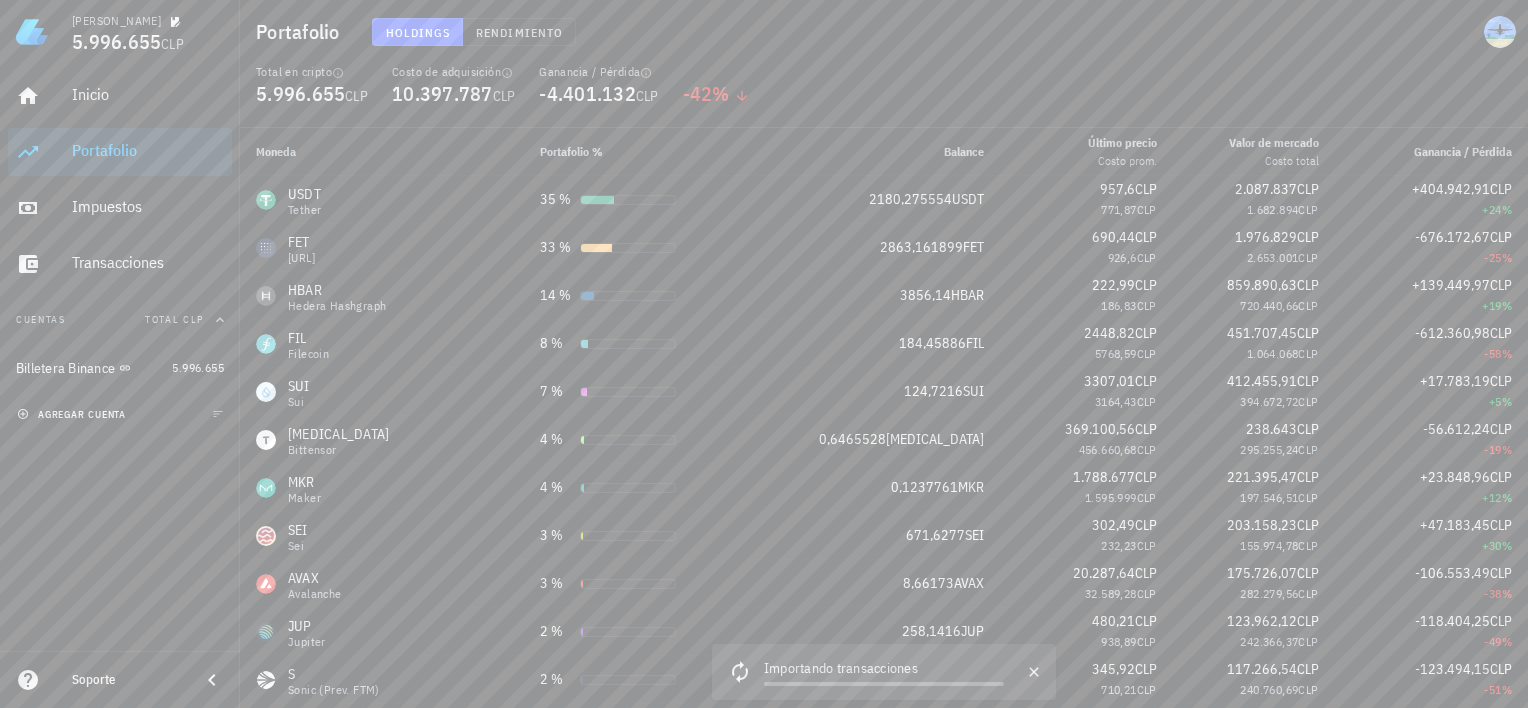 click on "agregar cuenta" at bounding box center [73, 414] 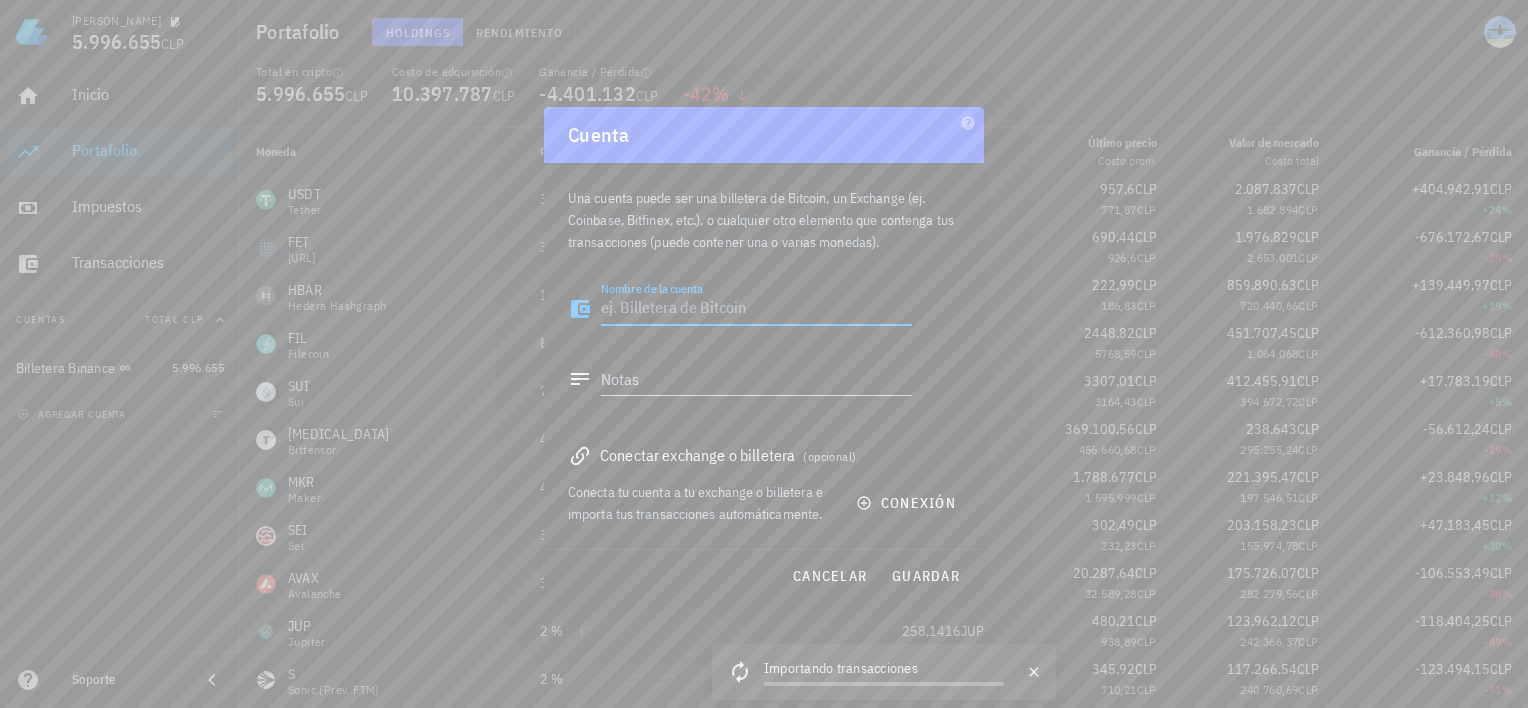 click on "Nombre de la cuenta" at bounding box center [756, 309] 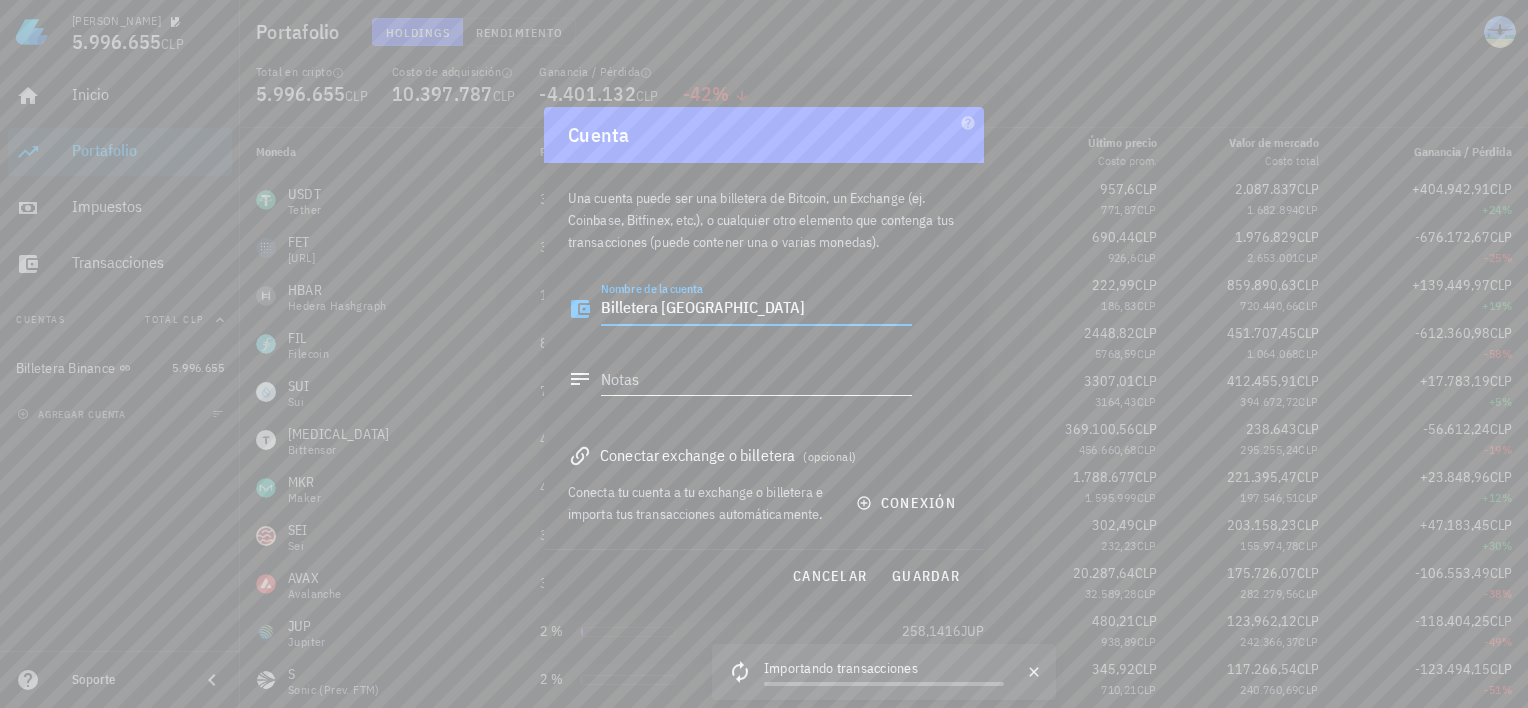 type on "Billetera [GEOGRAPHIC_DATA]" 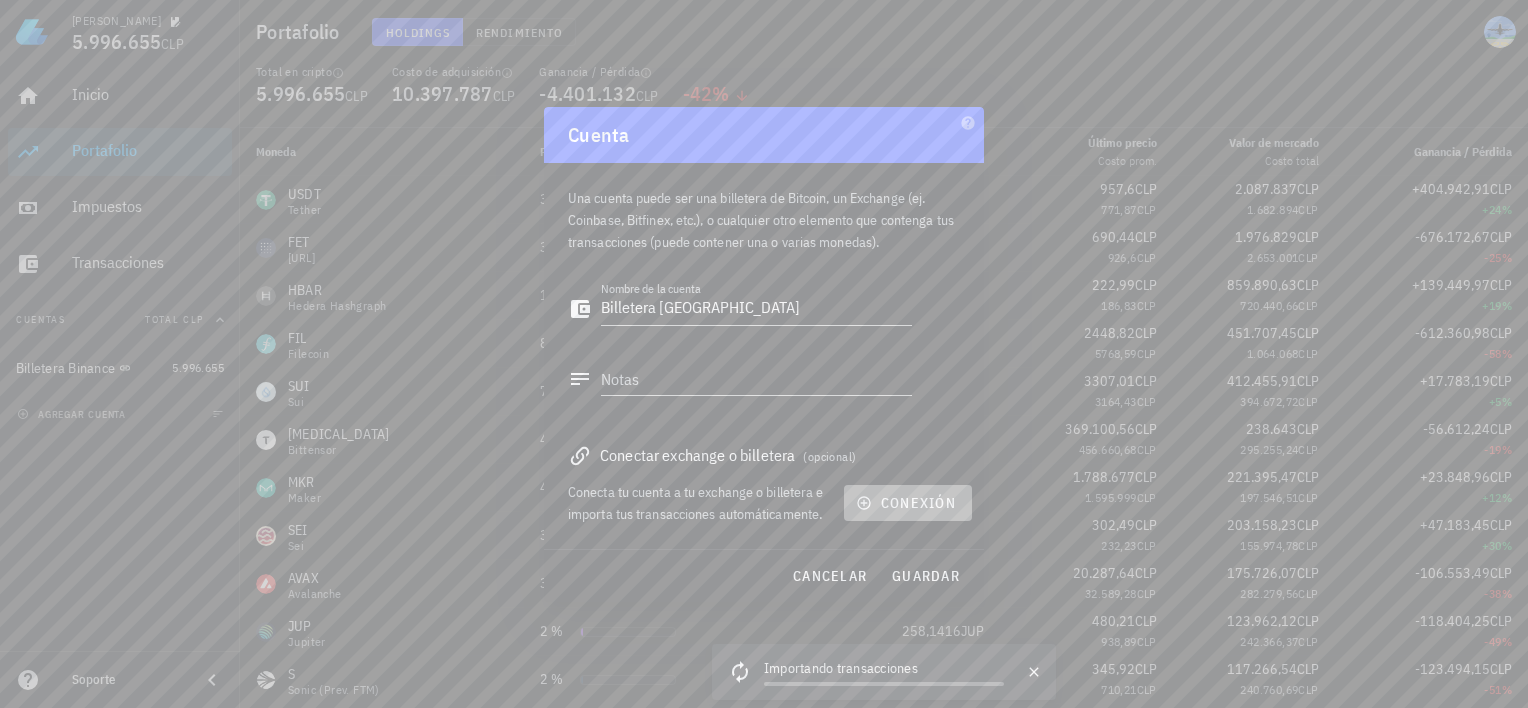 click on "conexión" at bounding box center (908, 503) 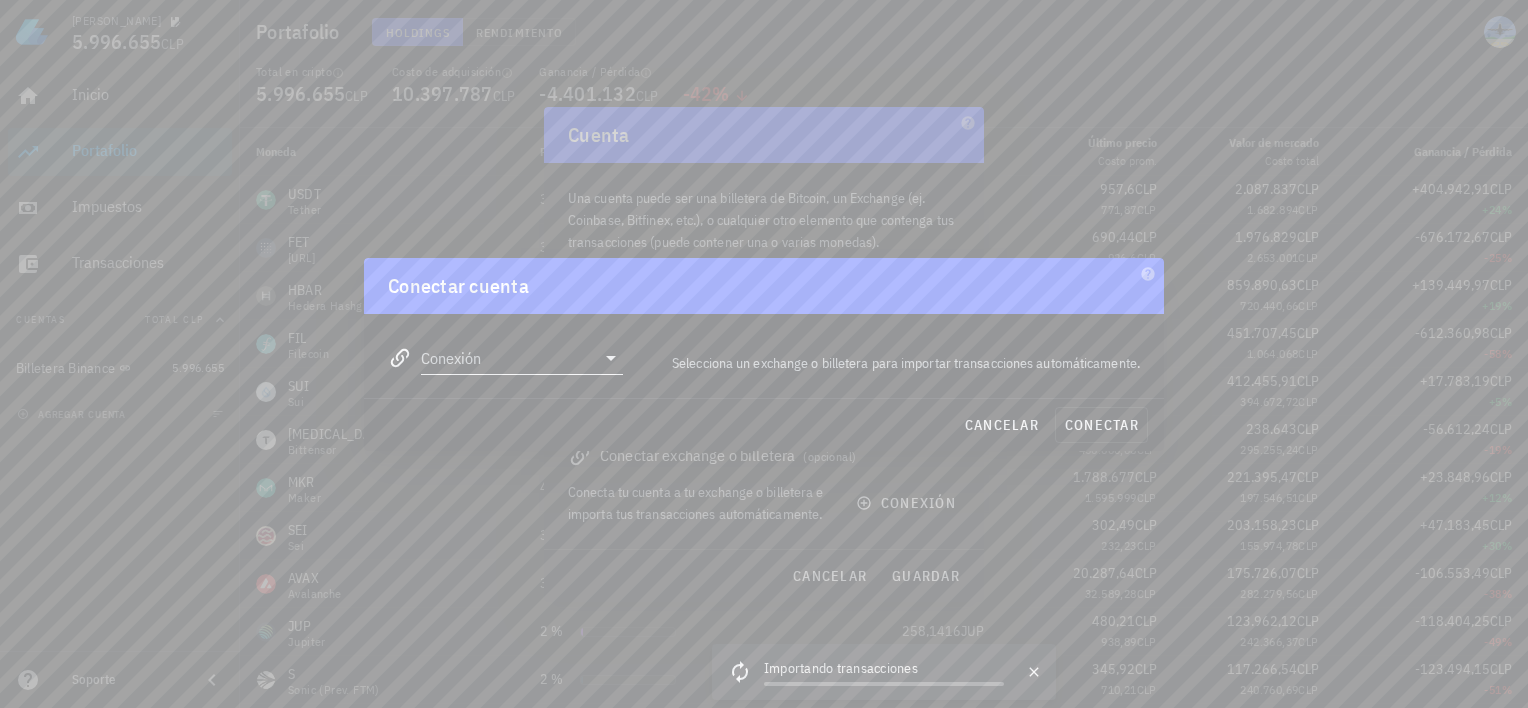 click 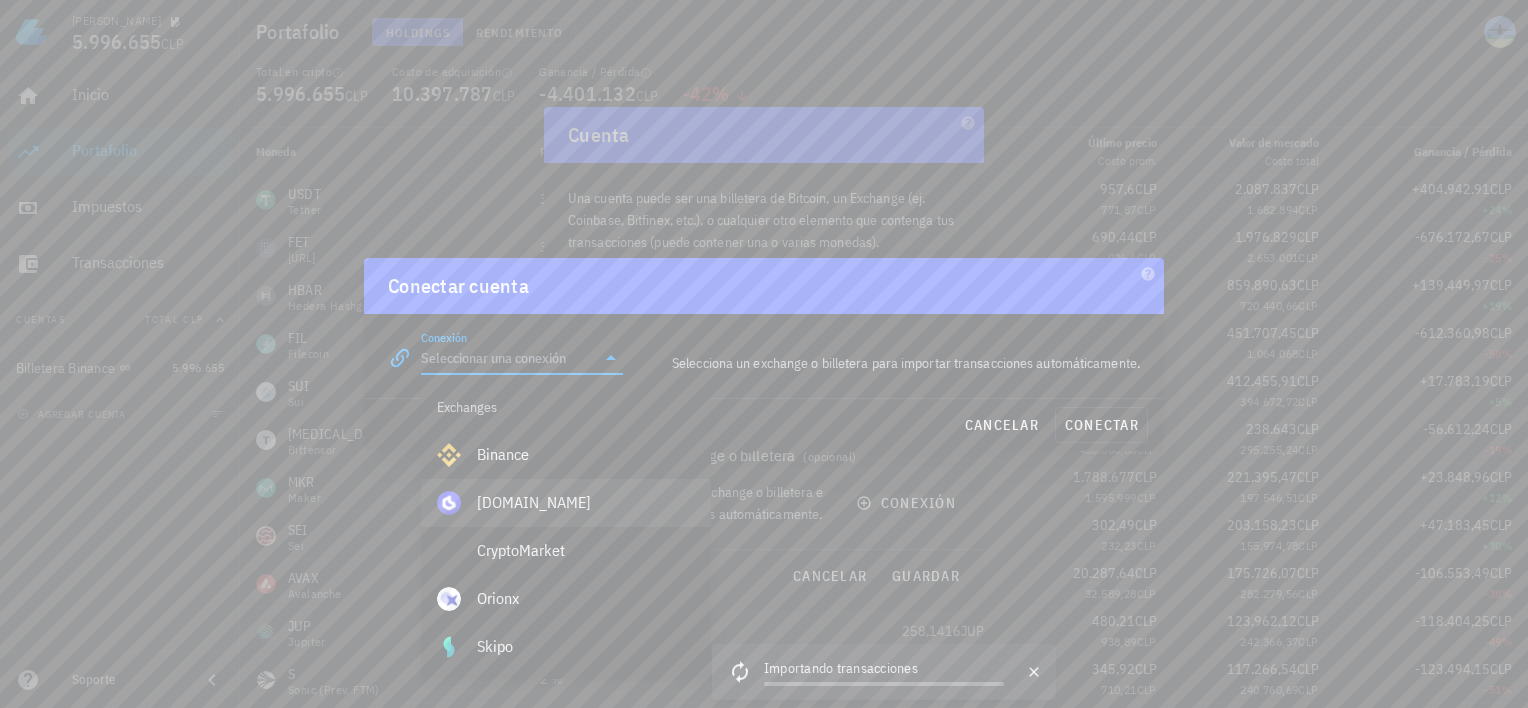 click on "[DOMAIN_NAME]" at bounding box center (586, 502) 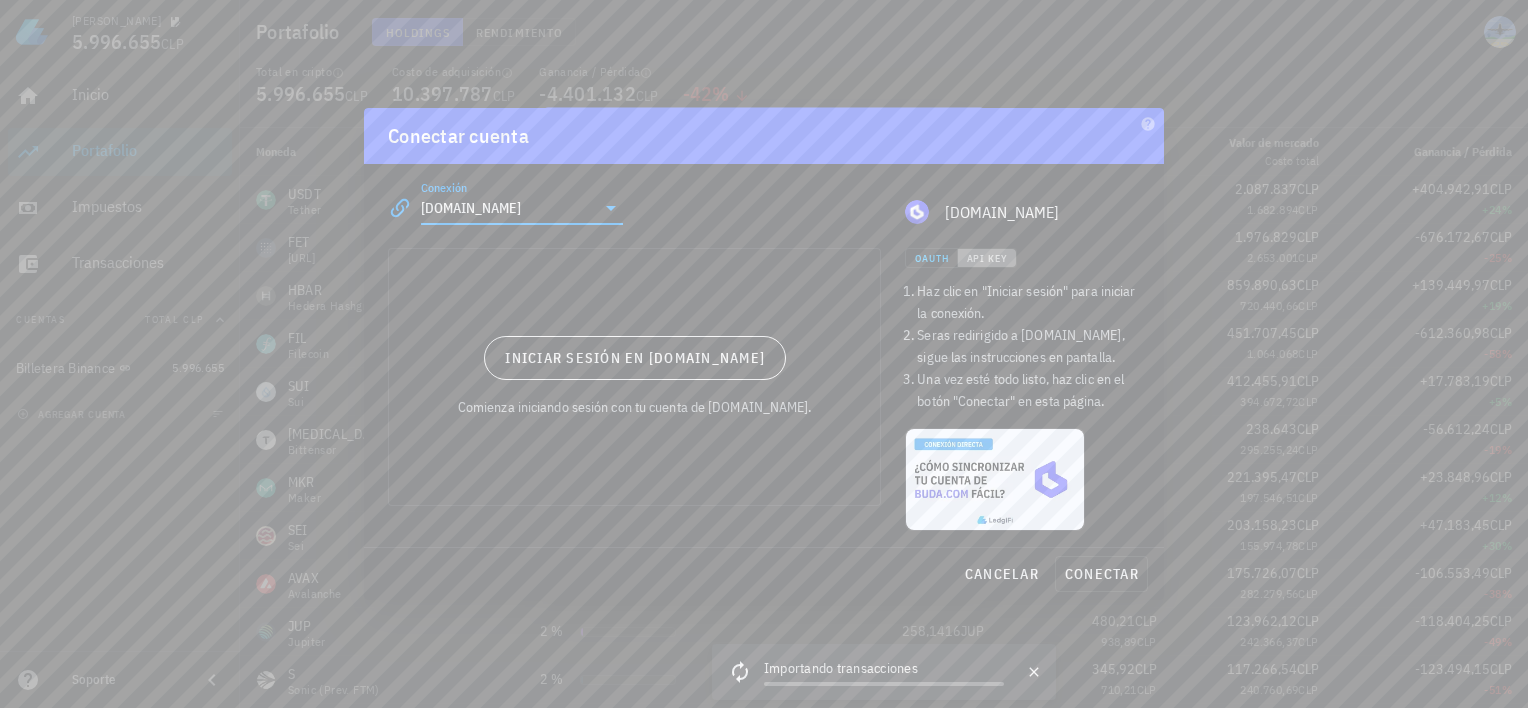 click on "API Key" at bounding box center [987, 258] 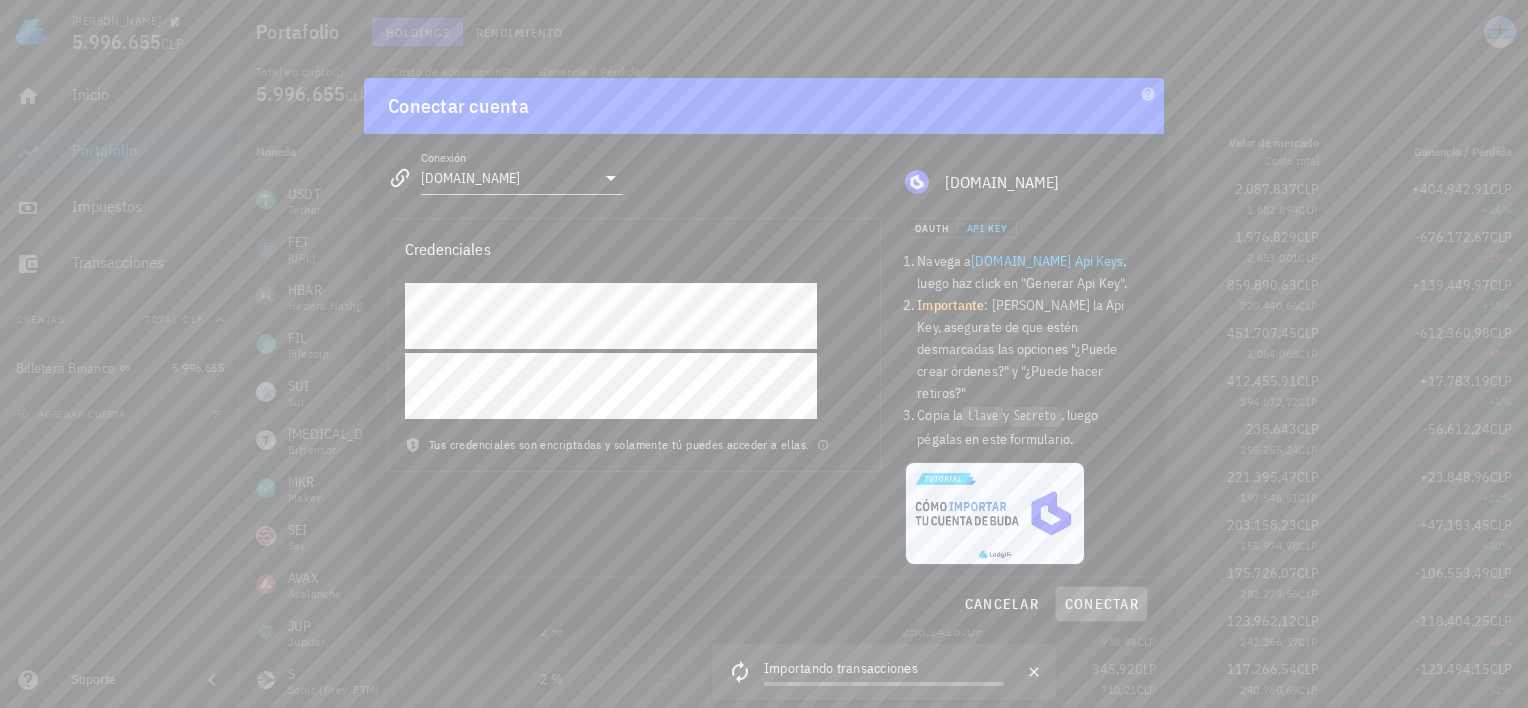 click on "conectar" at bounding box center (1101, 604) 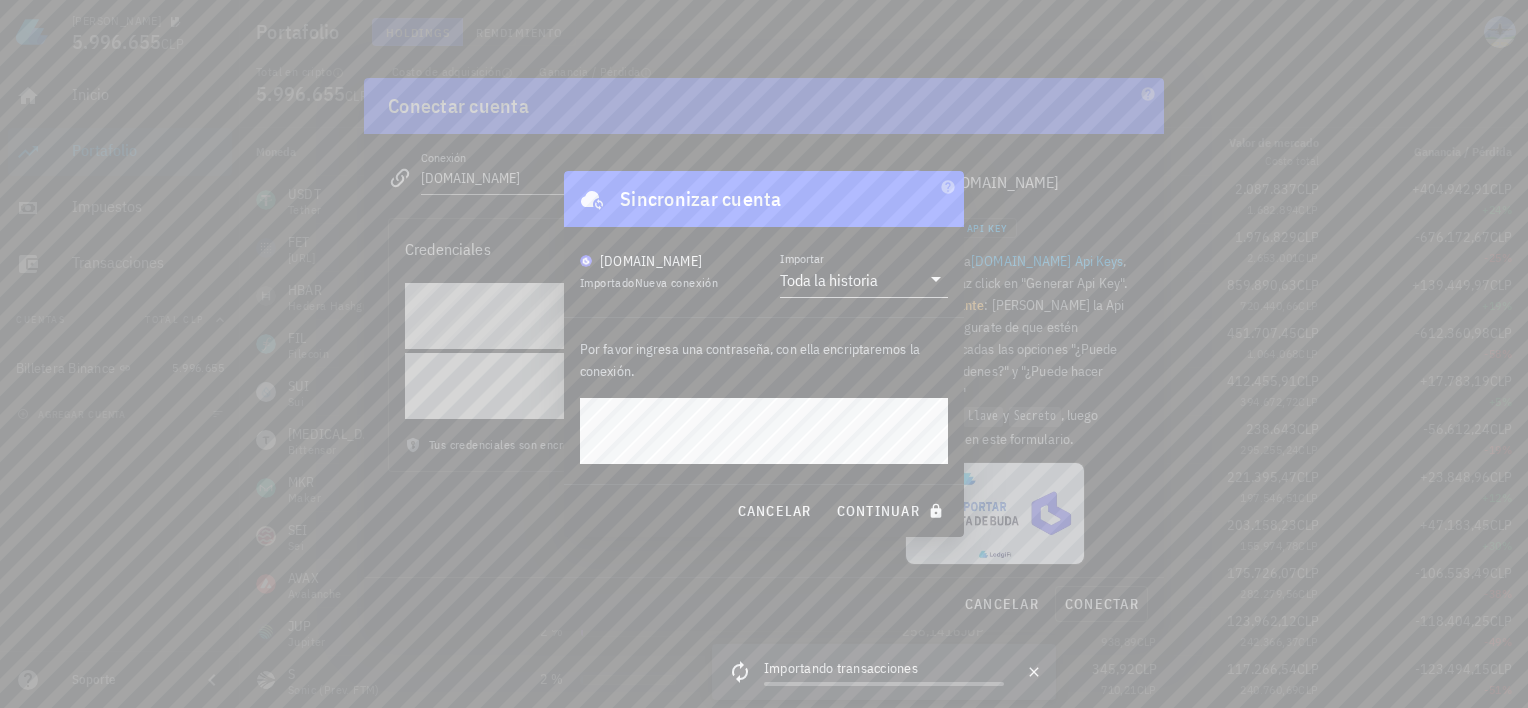 click on "continuar" at bounding box center [892, 511] 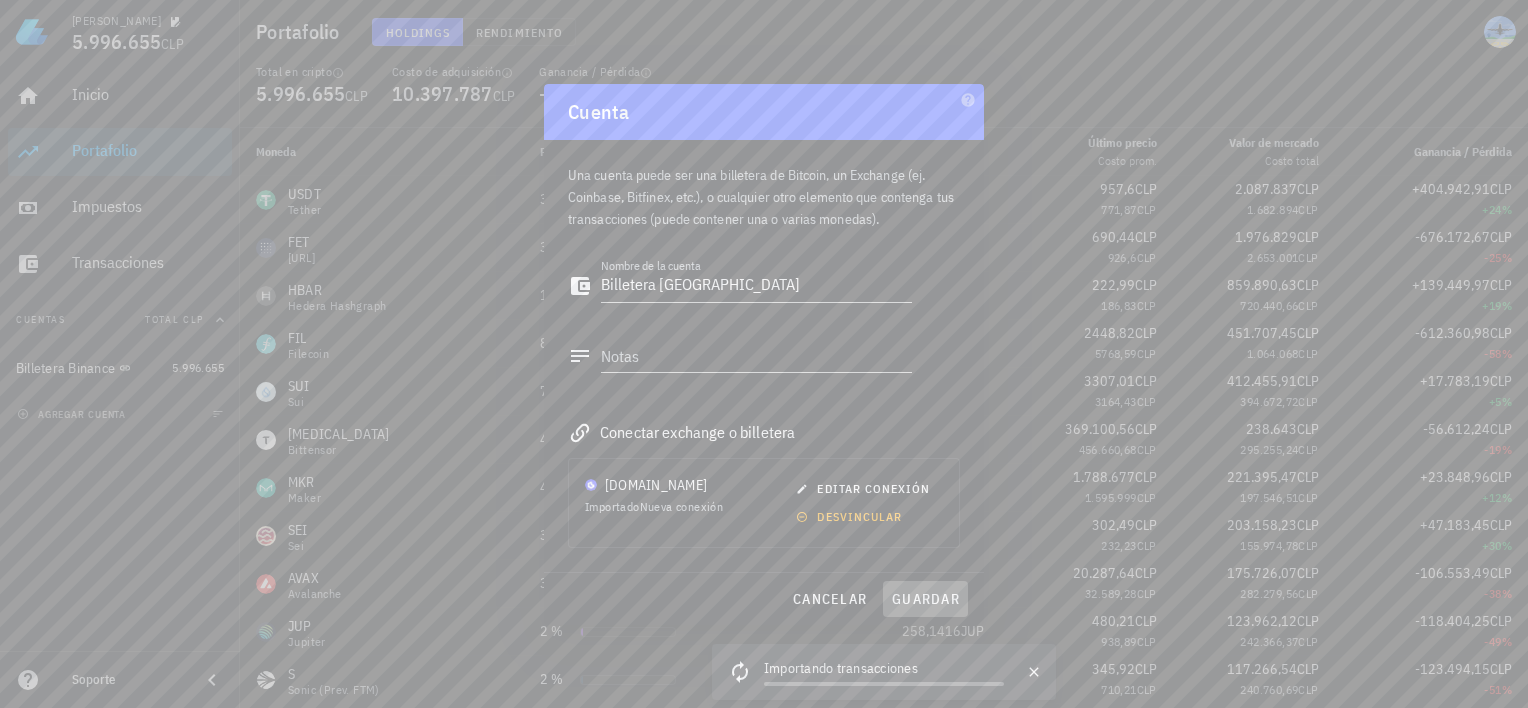 click on "guardar" at bounding box center (925, 599) 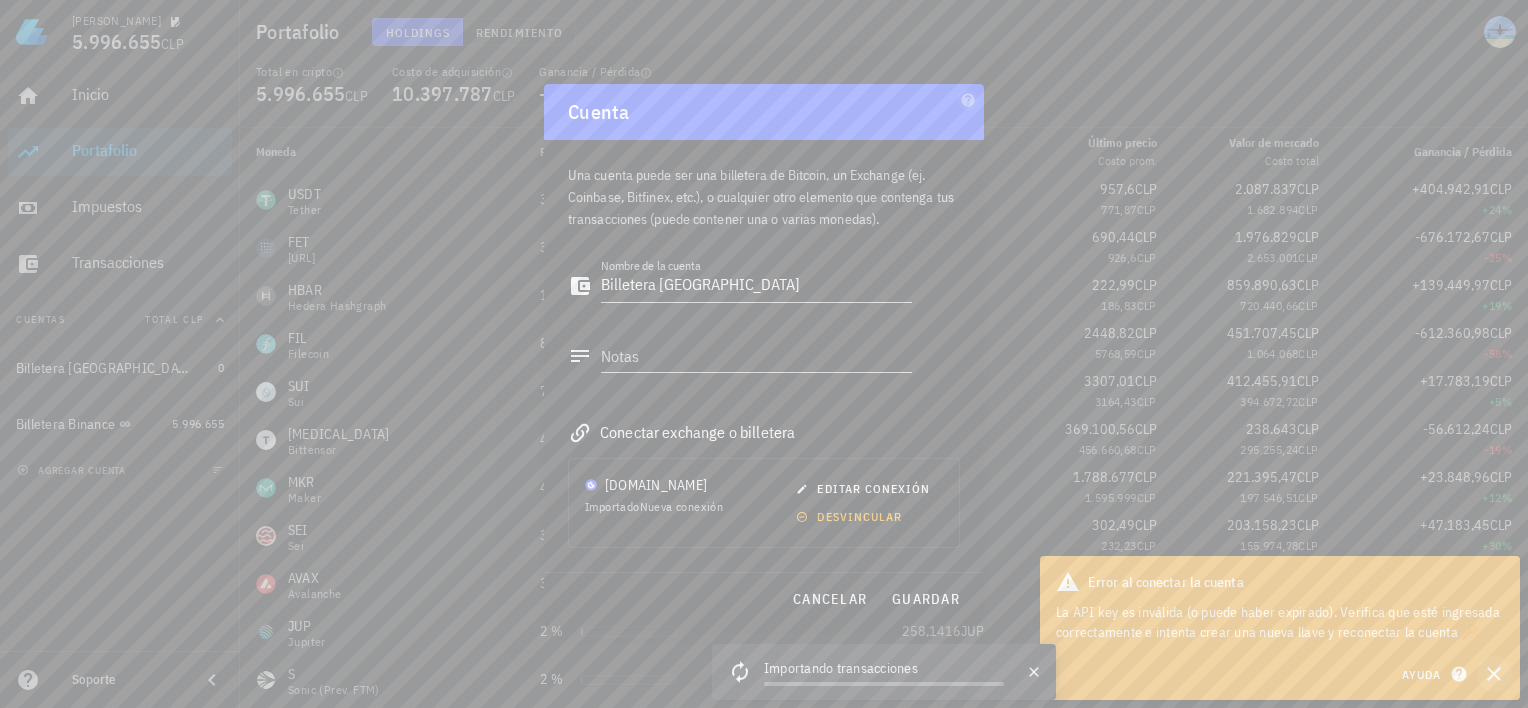 click 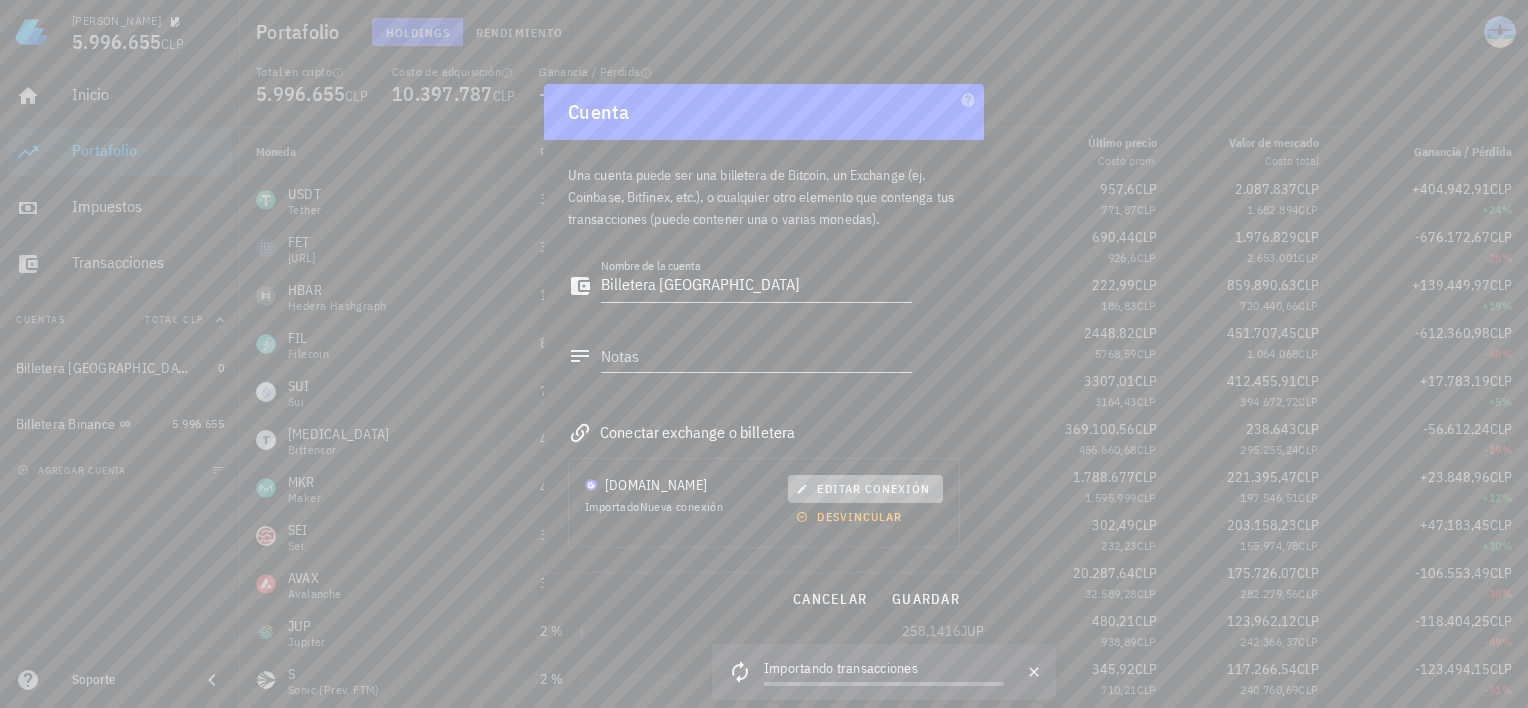click on "editar conexión" at bounding box center [865, 488] 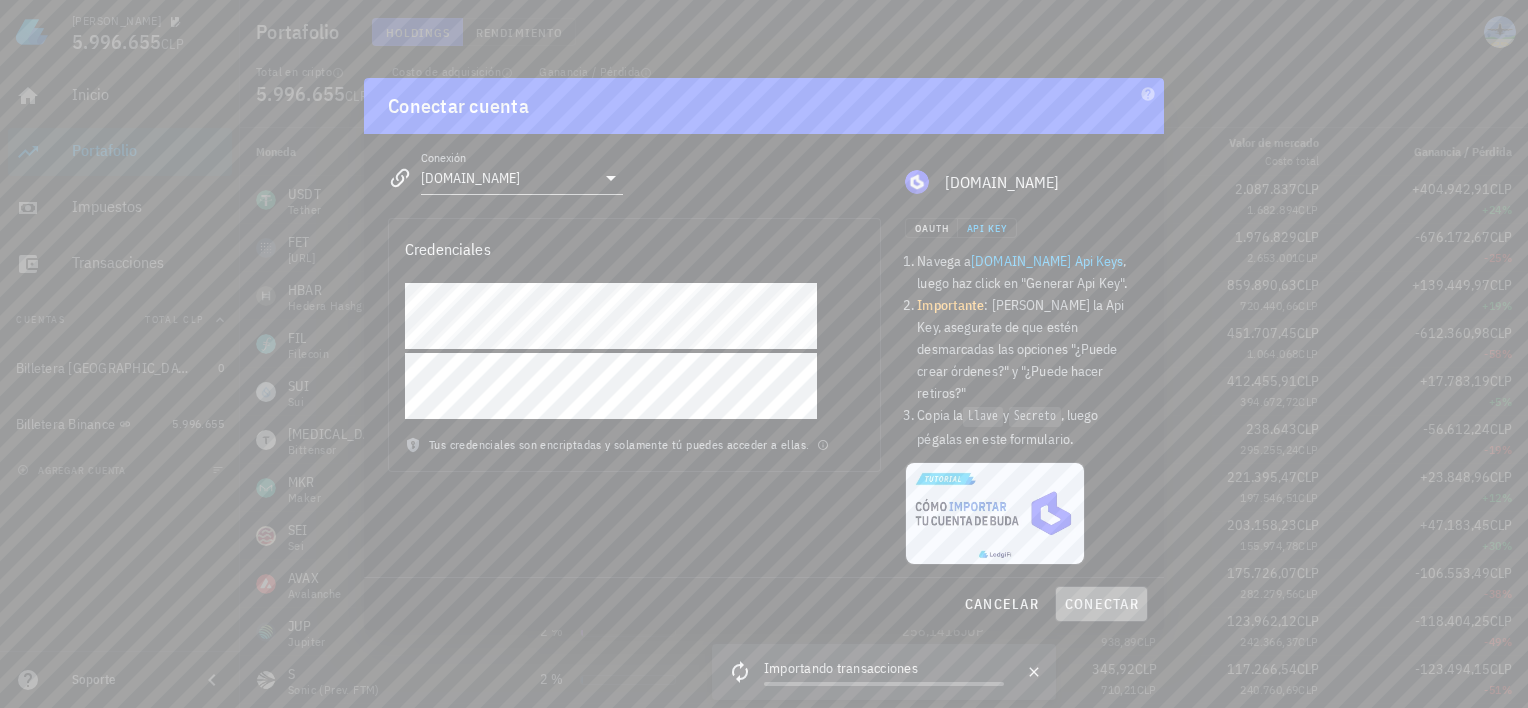 click on "conectar" at bounding box center [1101, 604] 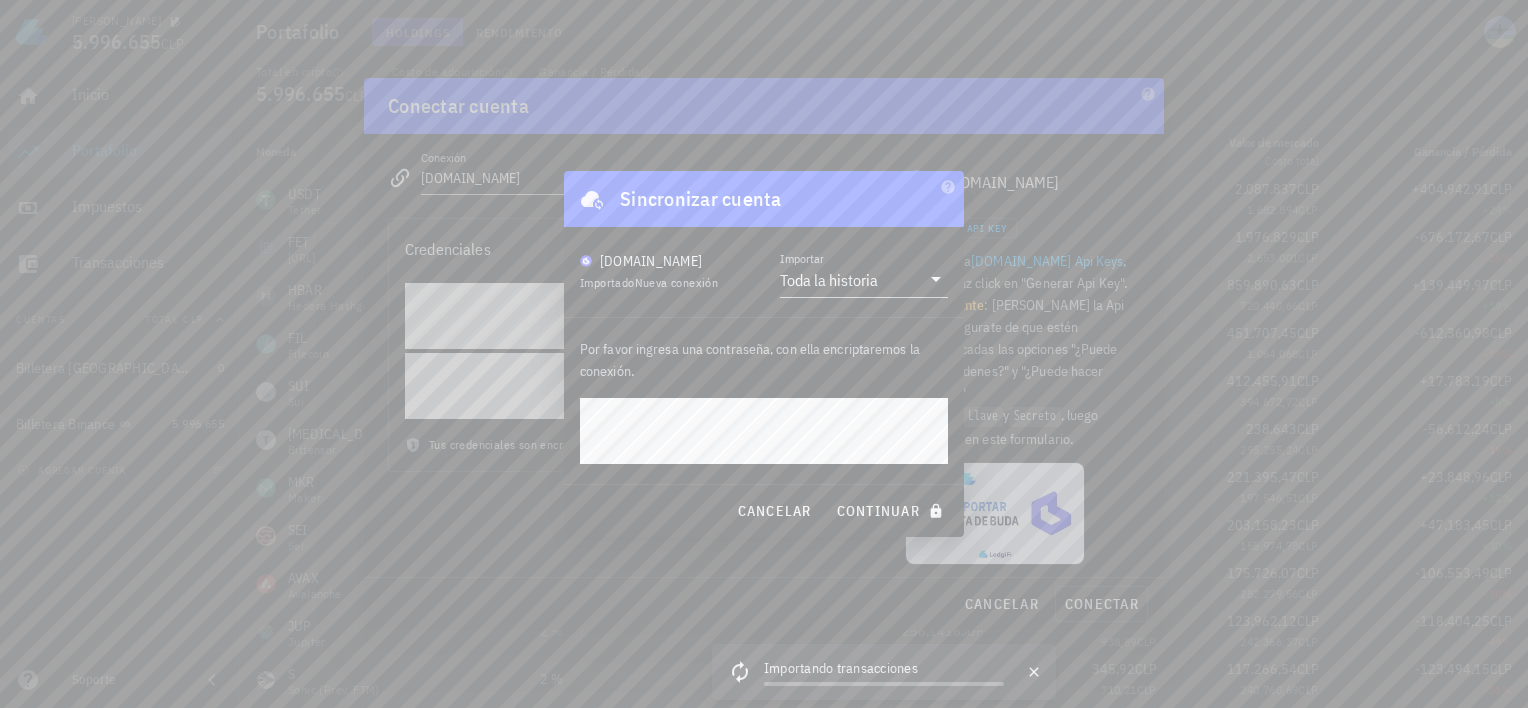 click on "continuar" at bounding box center (892, 511) 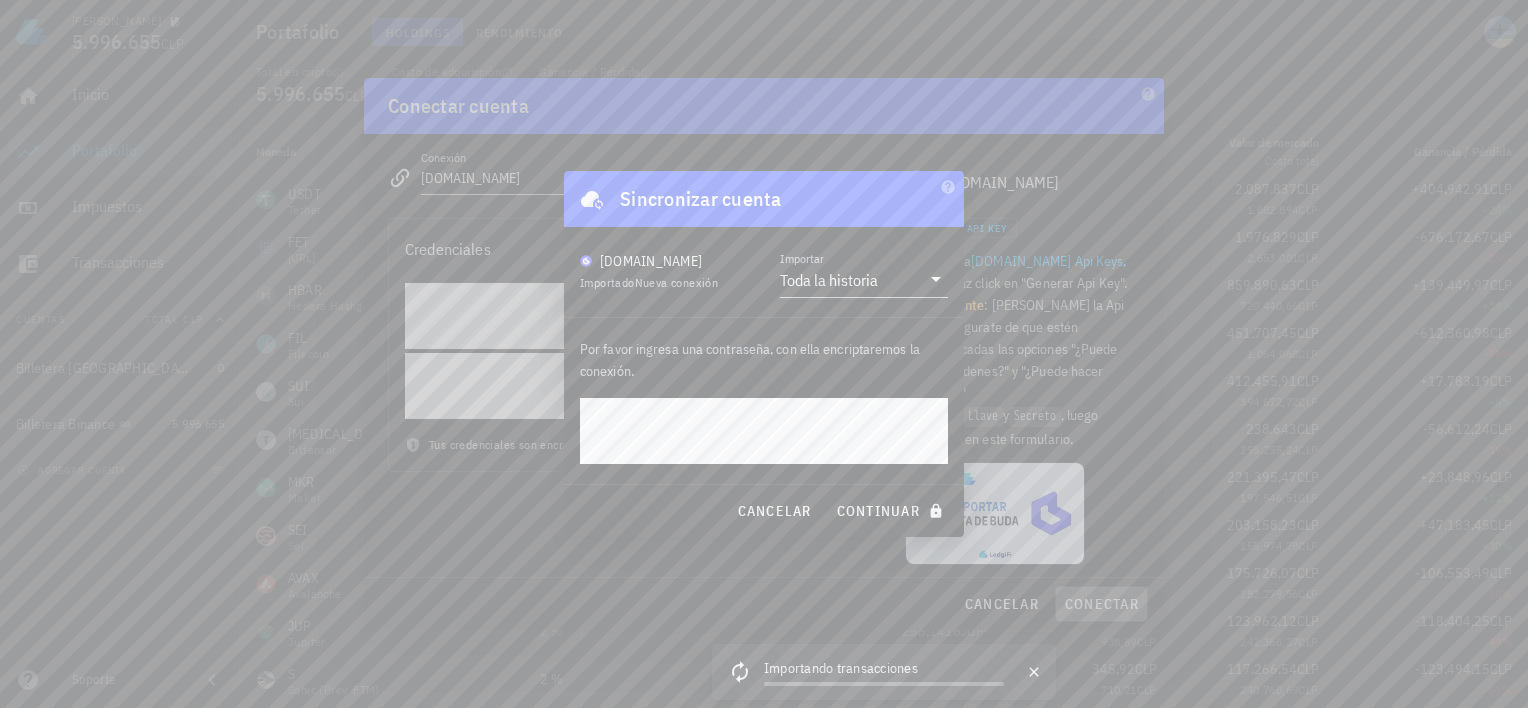 type 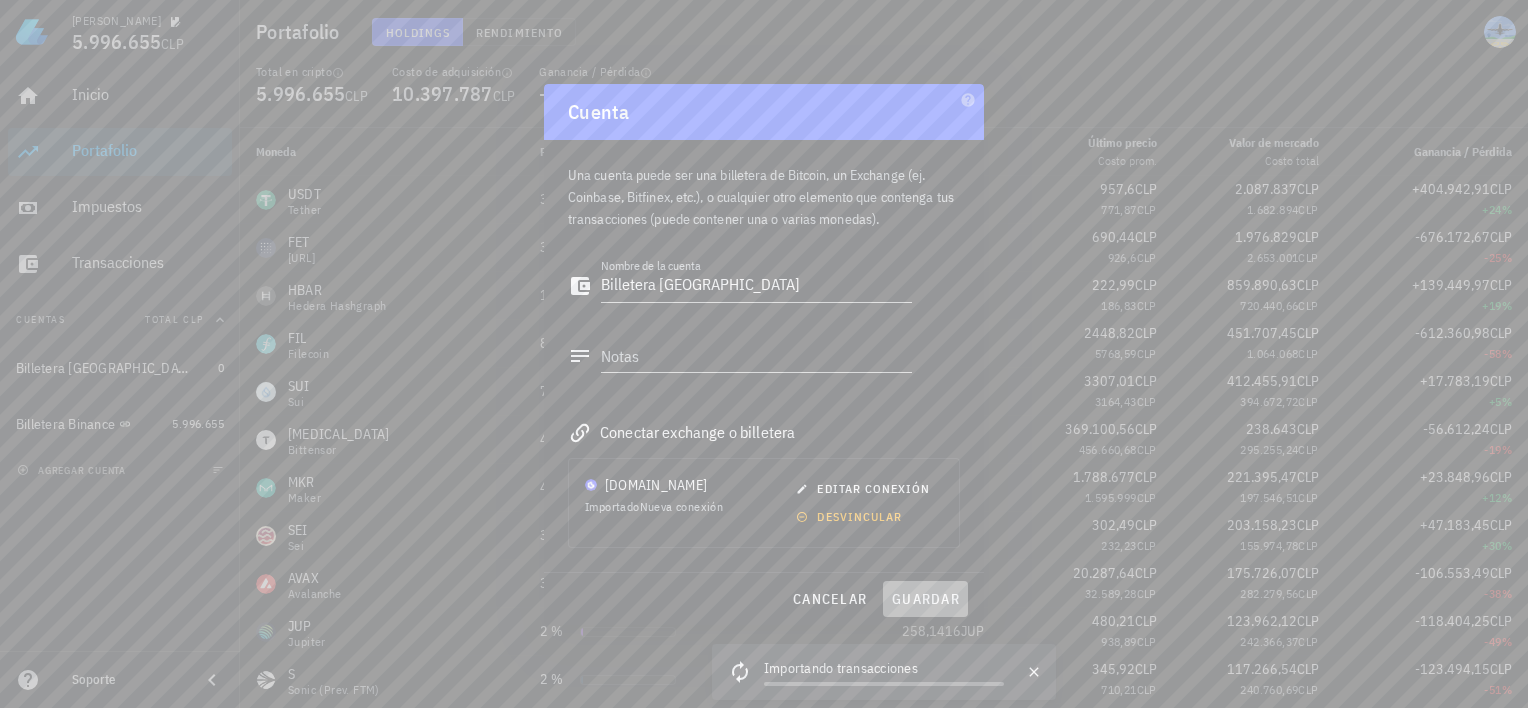 click on "guardar" at bounding box center (925, 599) 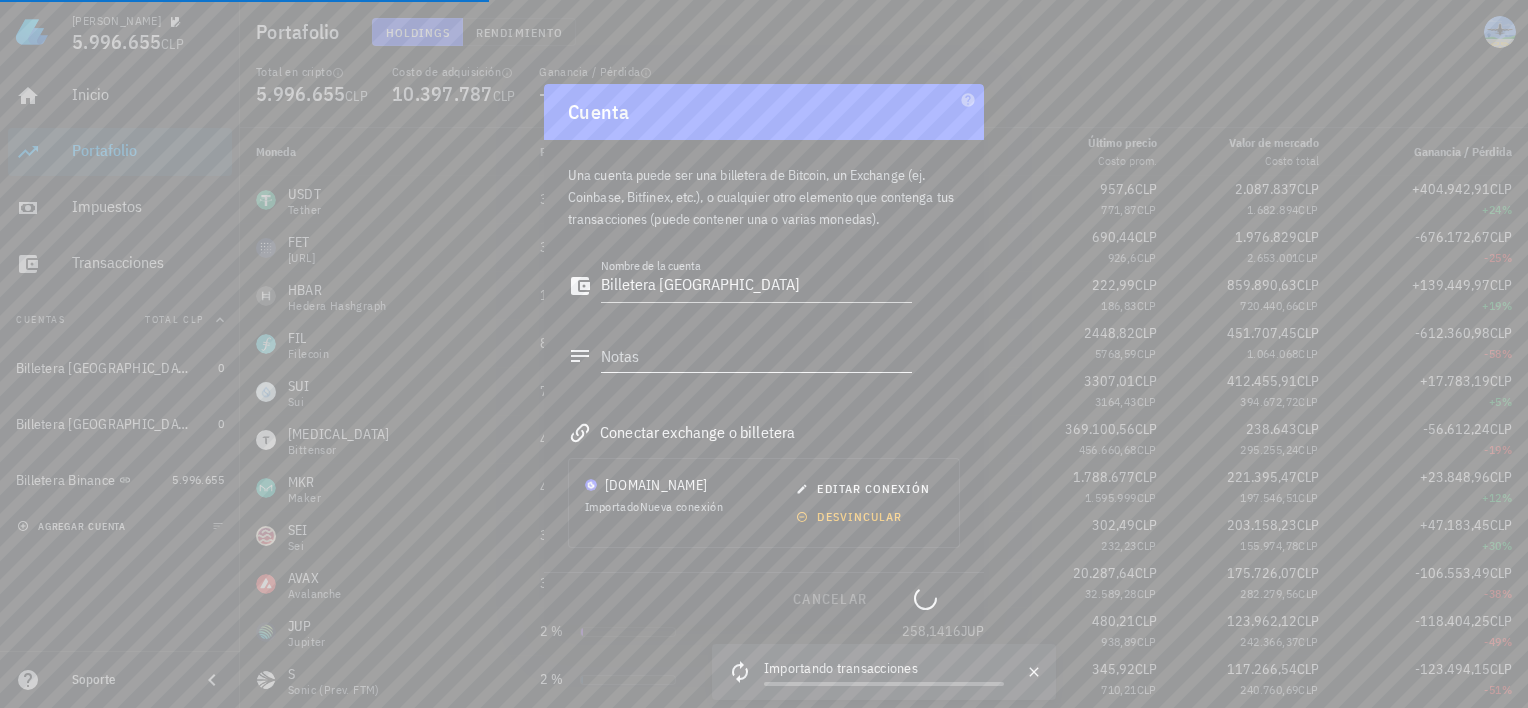 type 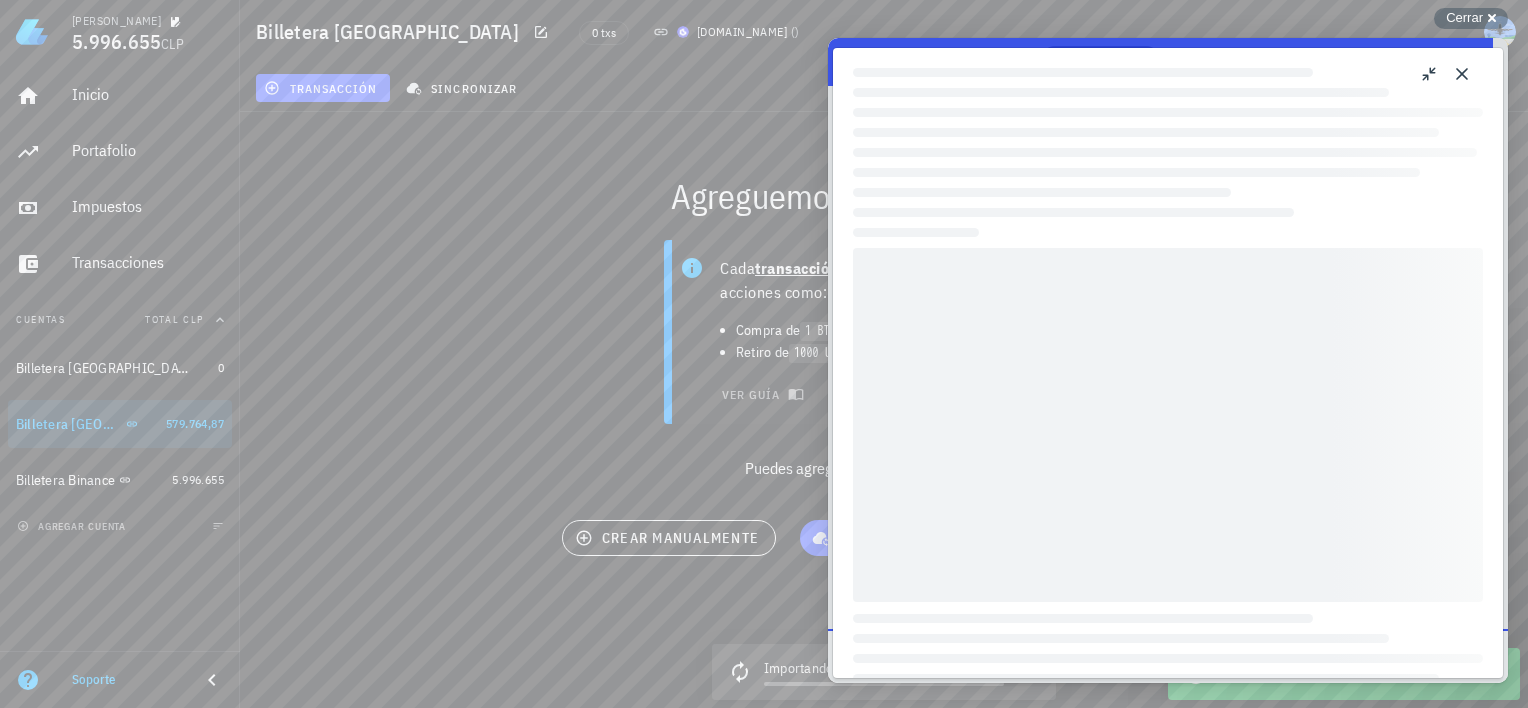 scroll, scrollTop: 200, scrollLeft: 0, axis: vertical 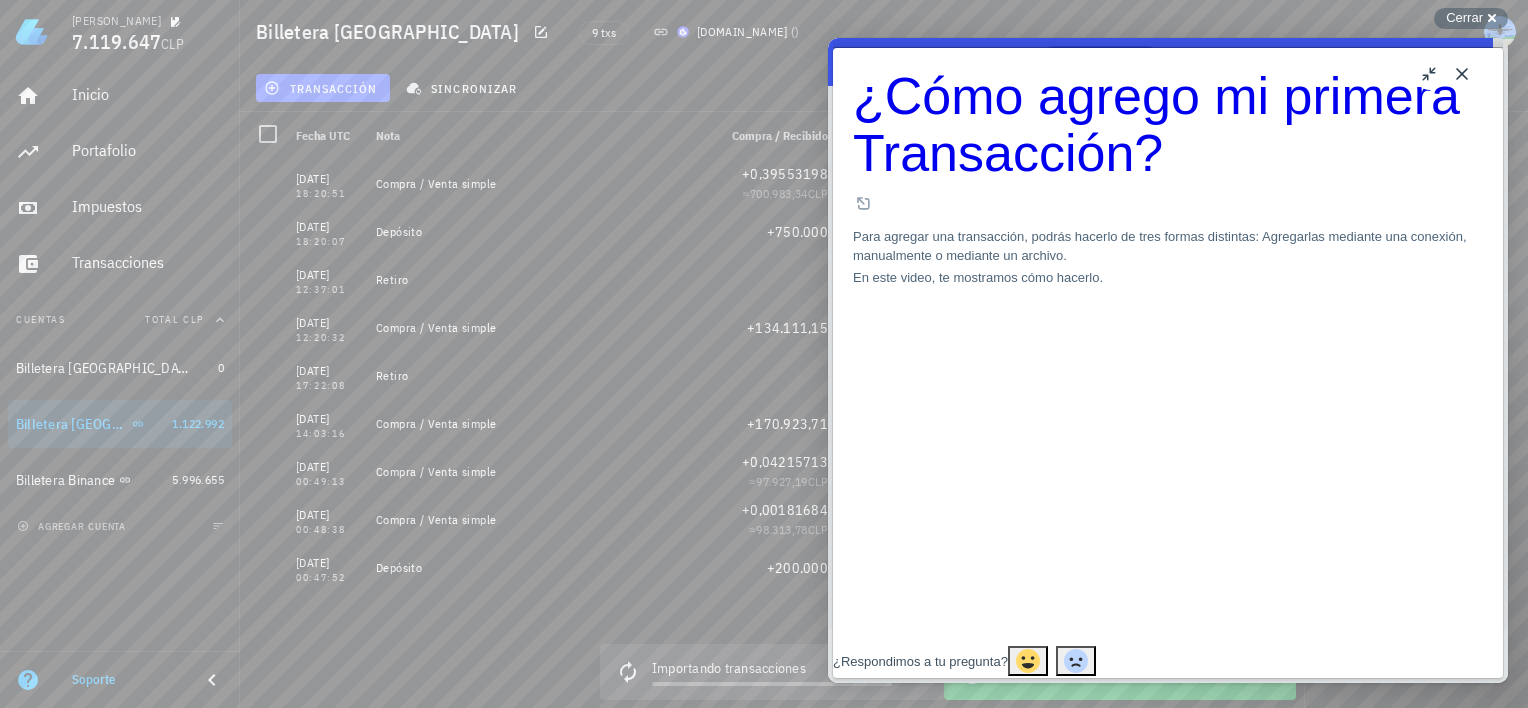 click on "Close" at bounding box center [1462, 74] 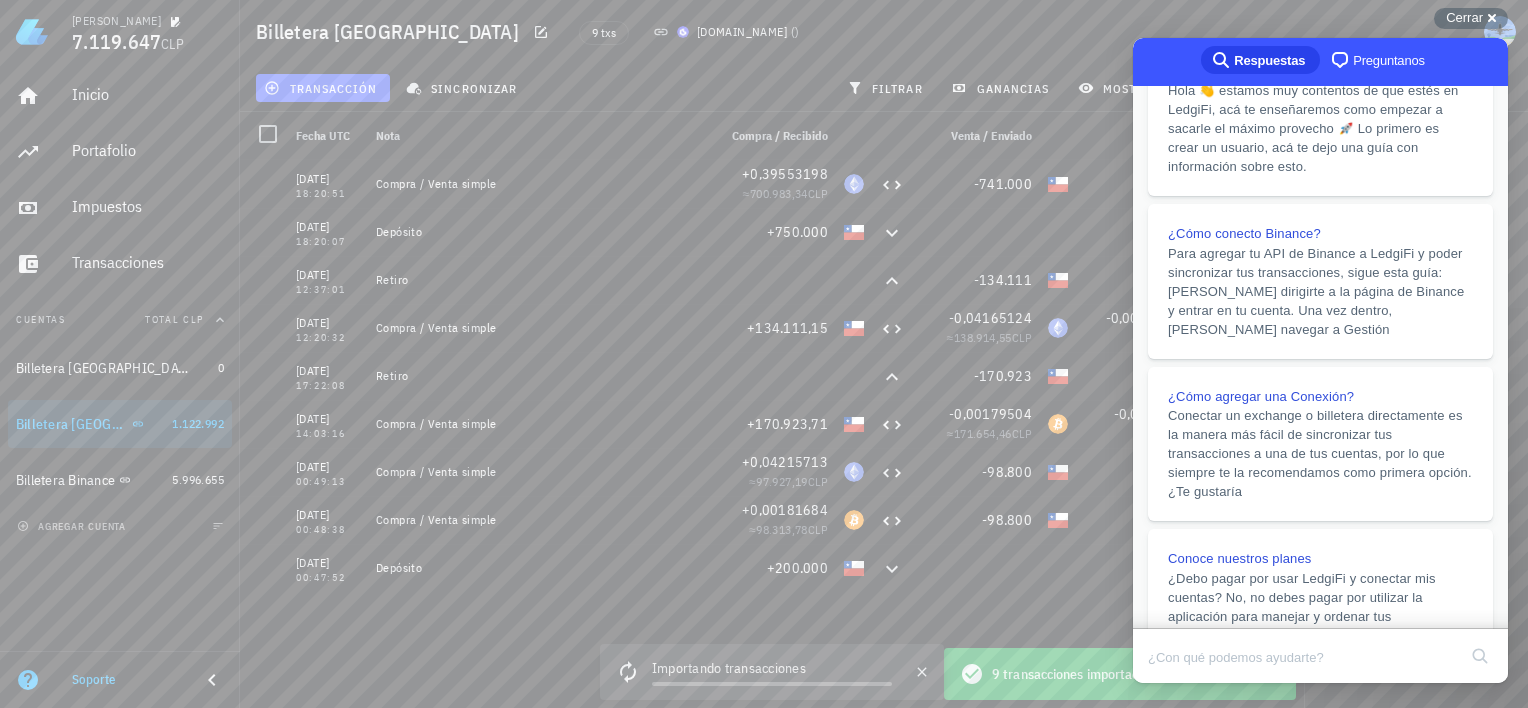 scroll, scrollTop: 277, scrollLeft: 0, axis: vertical 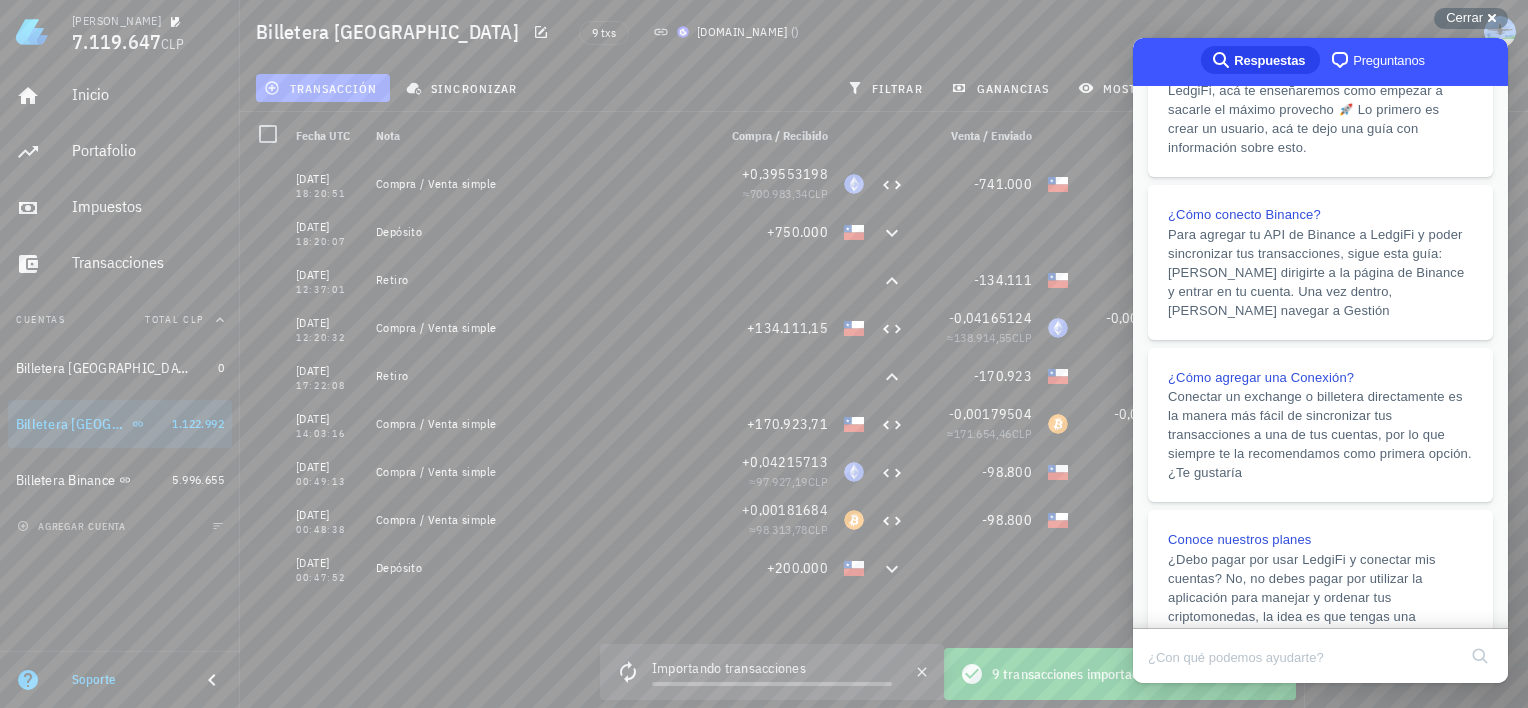 click on "19/03/2025
18:20:51
Compra / Venta simple
+0,39553198   ≈ 700.983,34  CLP     -741.000       -9000  CLP
19/03/2025
18:20:07
Depósito
+750.000
26/11/2024
12:37:01
Retiro
-134.111
26/11/2024
12:20:32
Compra / Venta simple
+134.111,15       -0,04165124   ≈ 138.914,55  CLP     -0,00050589  ETH   ≈ 1687,22  CLP
22/11/2024
17:22:08
Retiro
-170.923
22/11/2024
14:03:16
Compra / Venta simple
+170.923,71       -0,00179504   ≈ 171.654,46  CLP     -0,0000218  BTC   ≈ 2084,67  CLP
03/09/2024
00:49:13
Compra / Venta simple
+0,04215713   ≈ 97.927,19  CLP     -98.800       -1200  CLP
03/09/2024
00:48:38
Compra / Venta simple
+0,00181684   ≈ 98.313,78  CLP     -98.800       -1200  CLP
03/09/2024
+200.000" at bounding box center (772, 426) 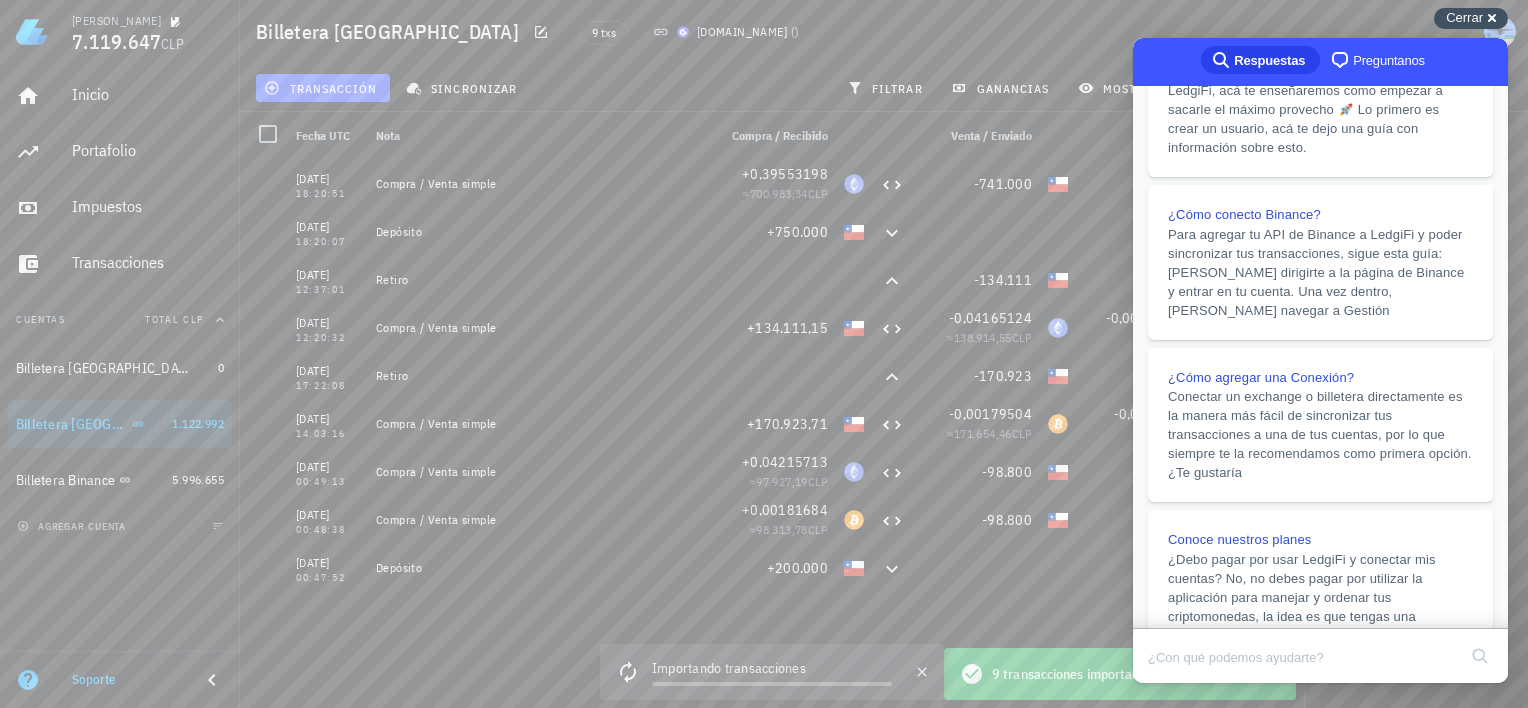 drag, startPoint x: 1492, startPoint y: 17, endPoint x: 95, endPoint y: 129, distance: 1401.4824 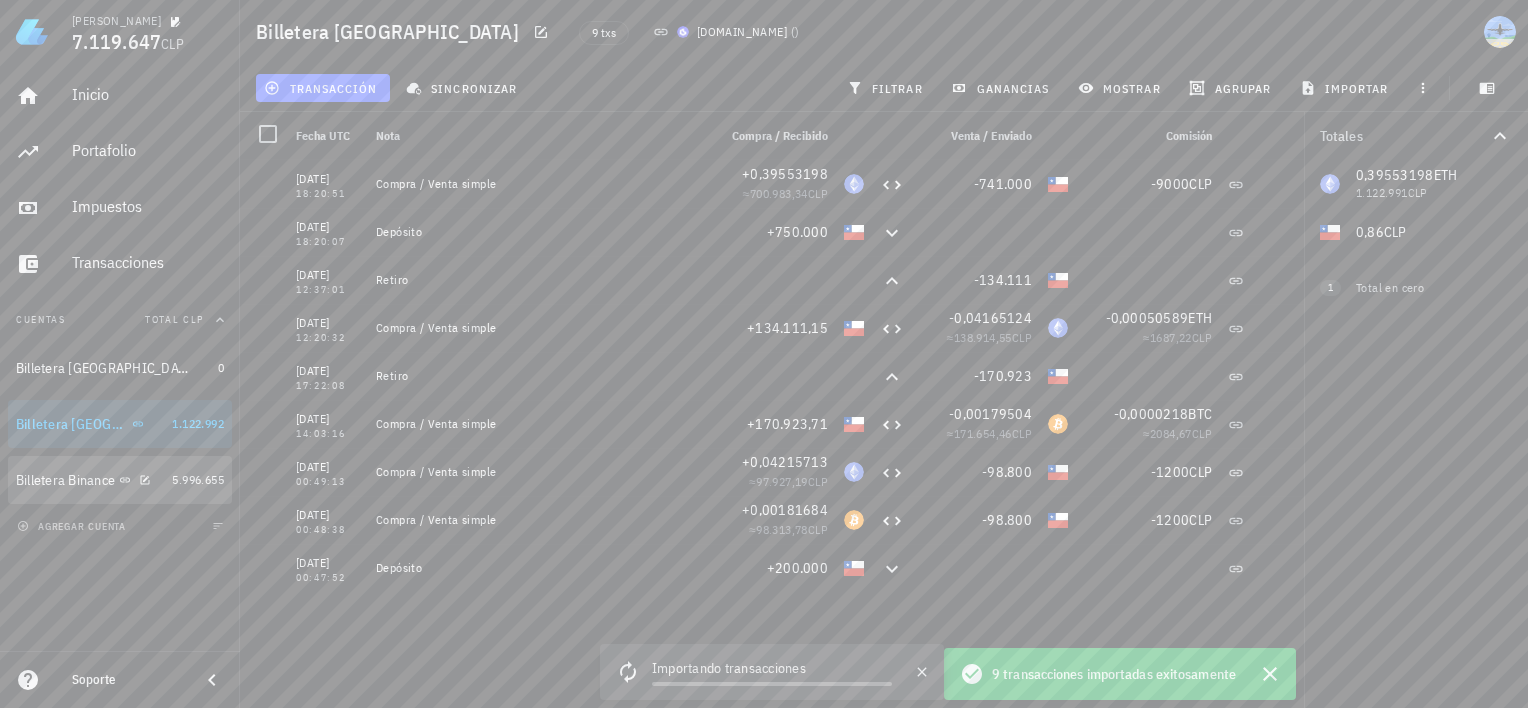 click on "Billetera Binance       5.996.655" at bounding box center [120, 480] 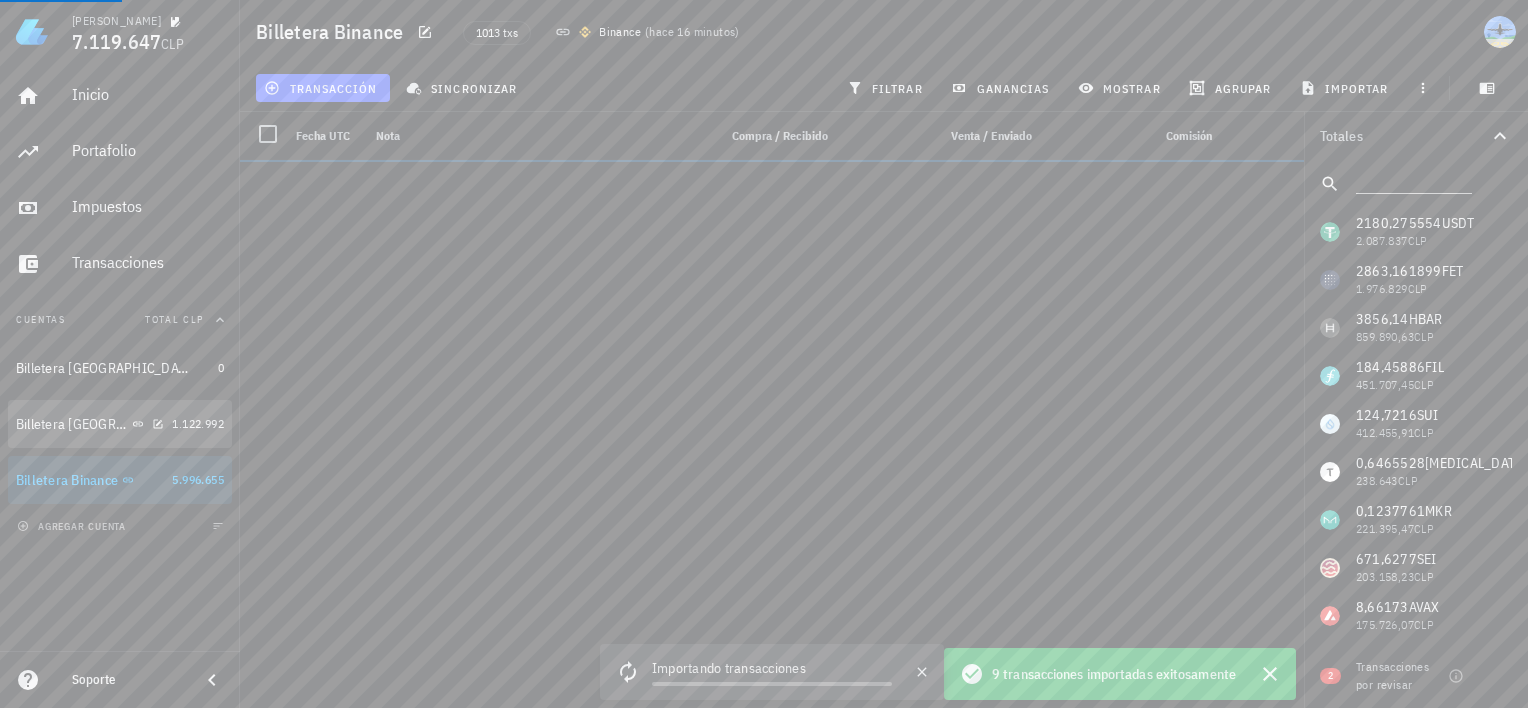 click on "1.122.992" at bounding box center (198, 423) 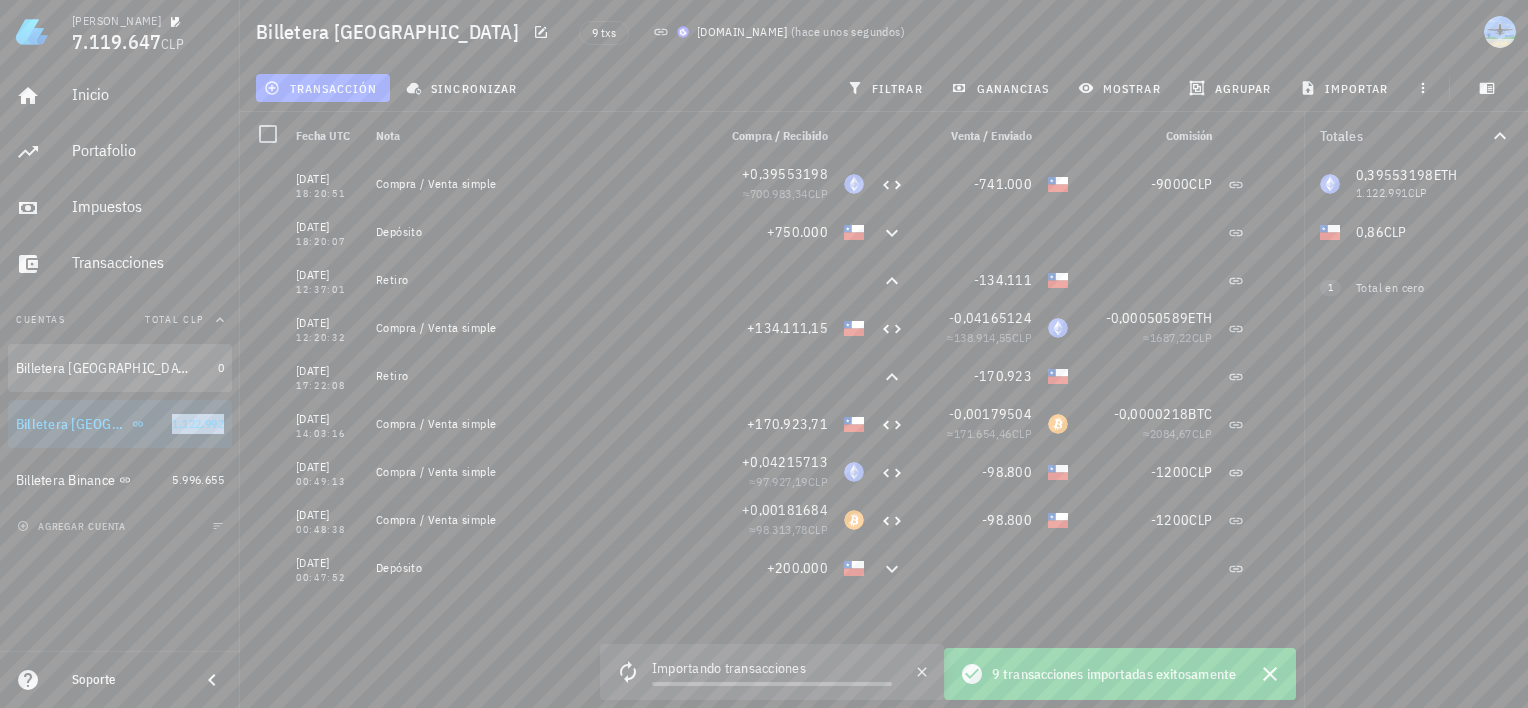 drag, startPoint x: 172, startPoint y: 423, endPoint x: 101, endPoint y: 364, distance: 92.31468 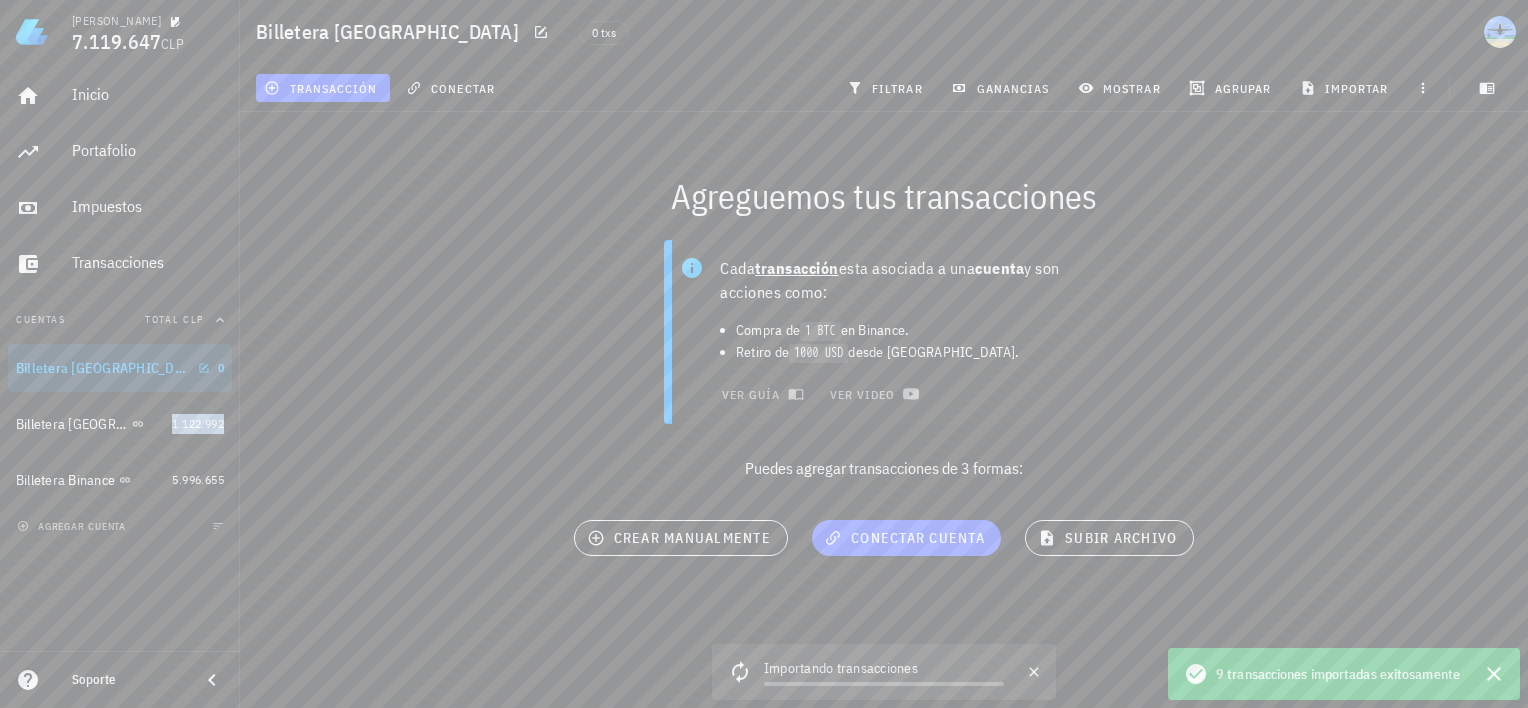 drag, startPoint x: 188, startPoint y: 367, endPoint x: 140, endPoint y: 368, distance: 48.010414 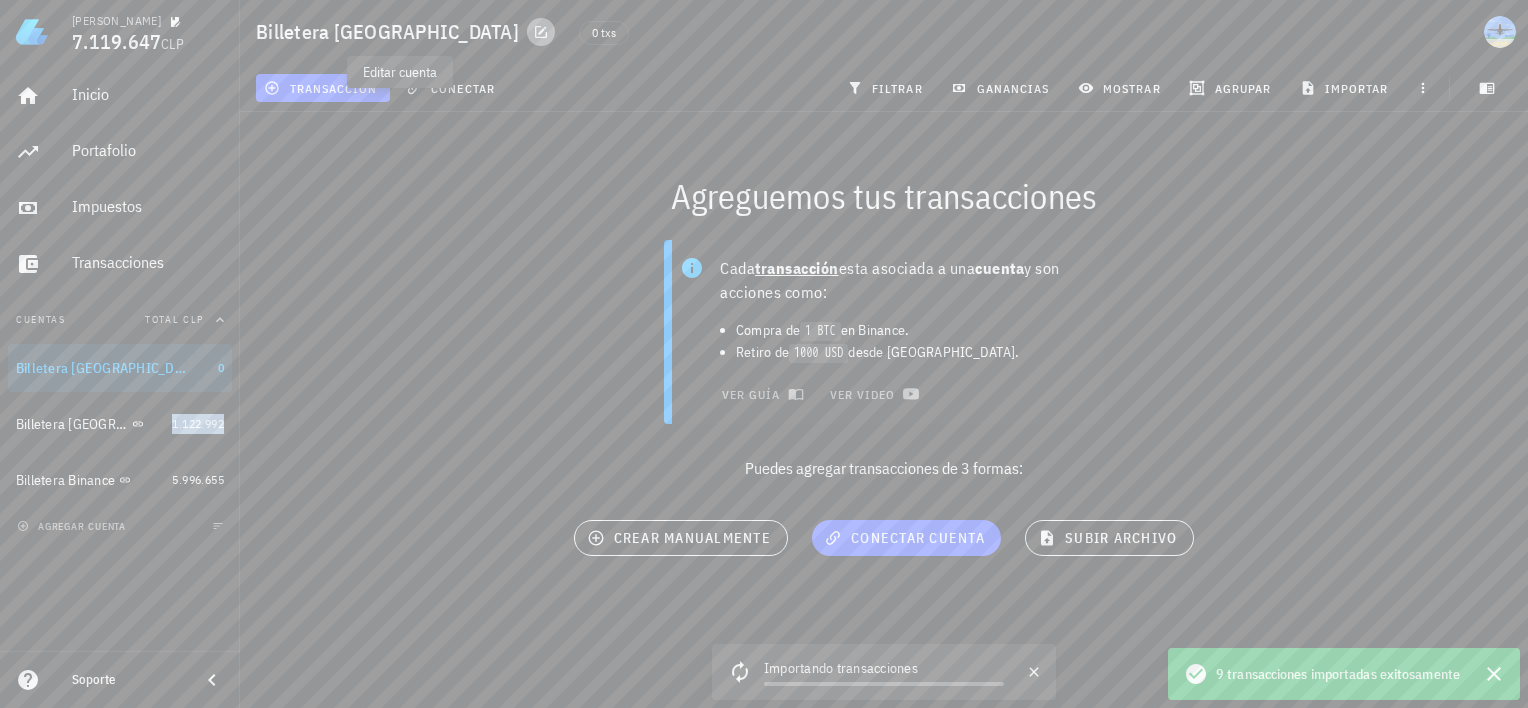 click 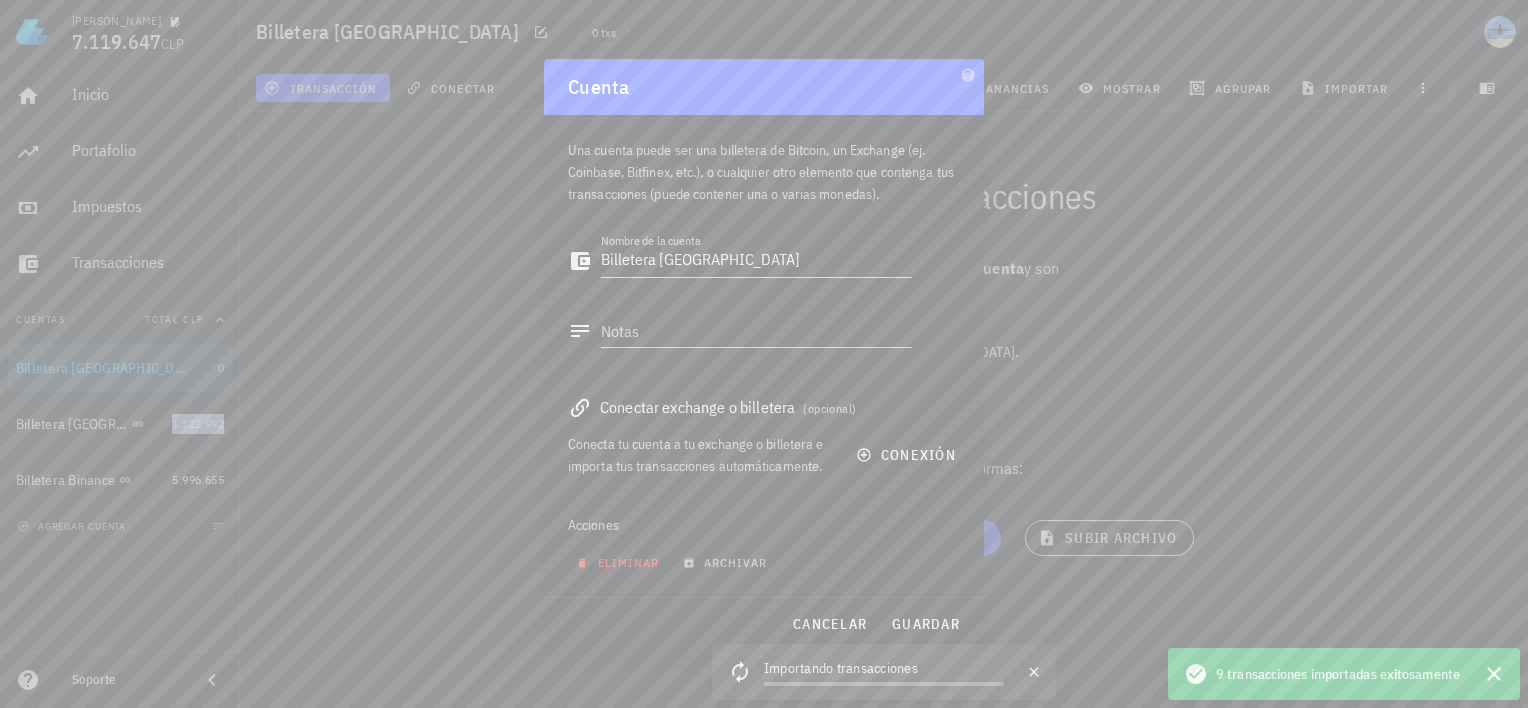 click on "eliminar" at bounding box center (619, 562) 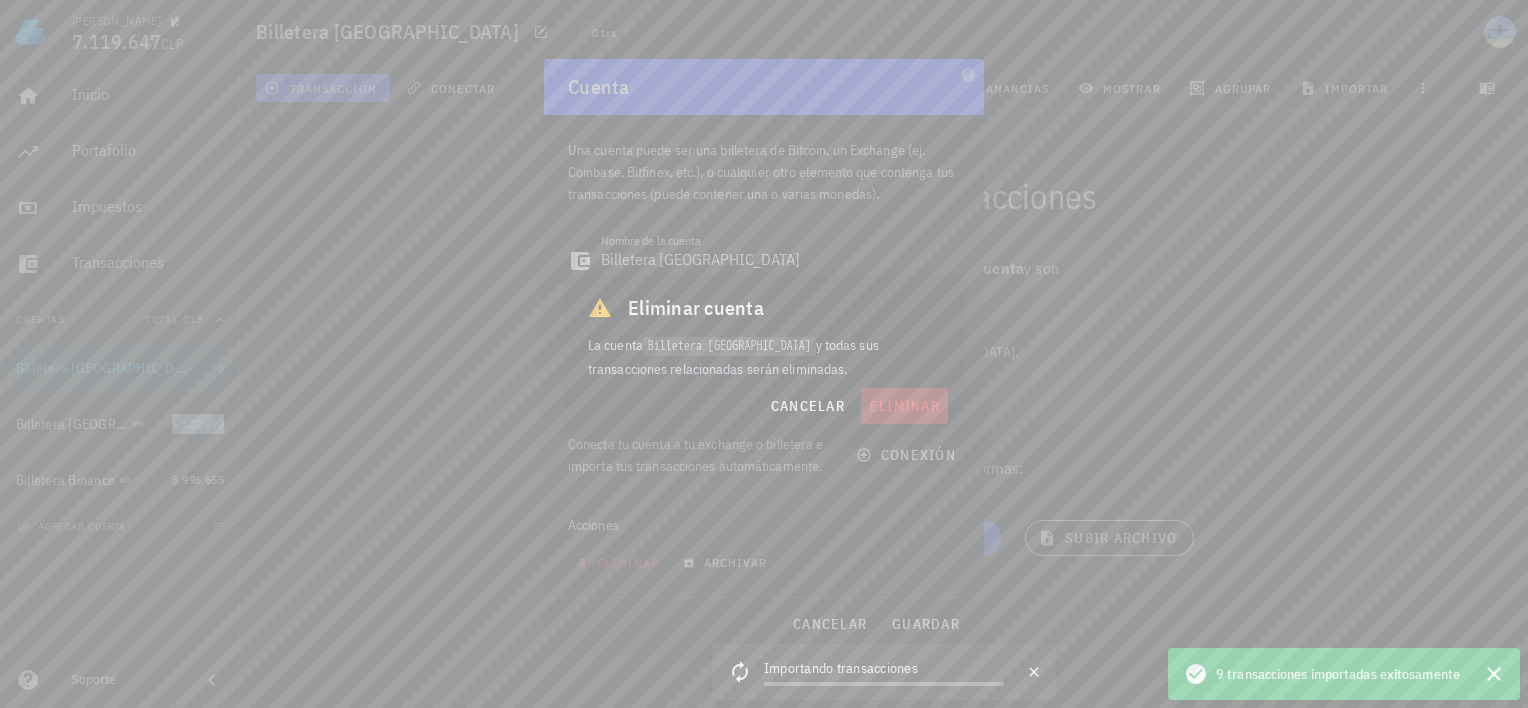 click on "eliminar" at bounding box center (904, 406) 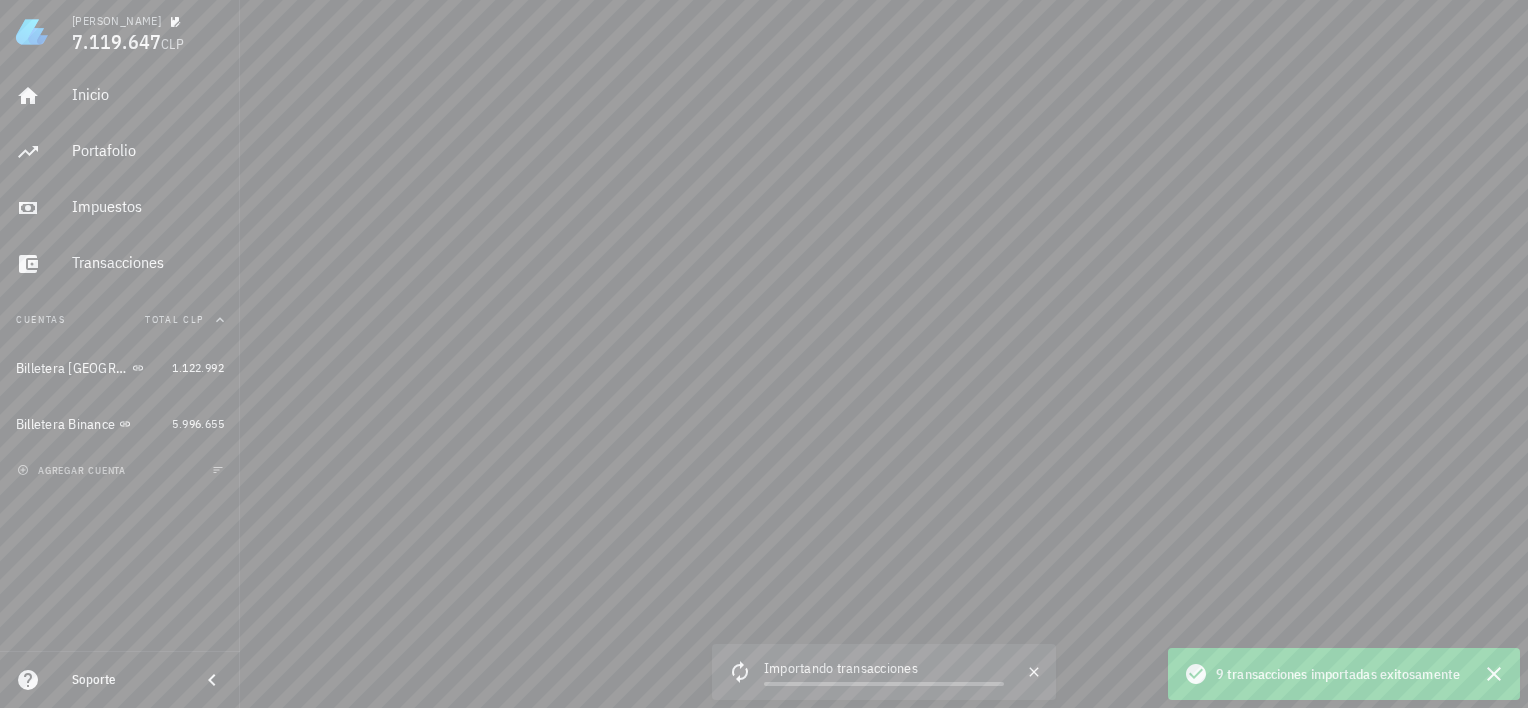 click on "Inicio
Portafolio
Impuestos
Transacciones
Cuentas
Total
CLP
Billetera Buda       1.122.992 Billetera Binance       5.996.655
agregar cuenta" at bounding box center (120, 357) 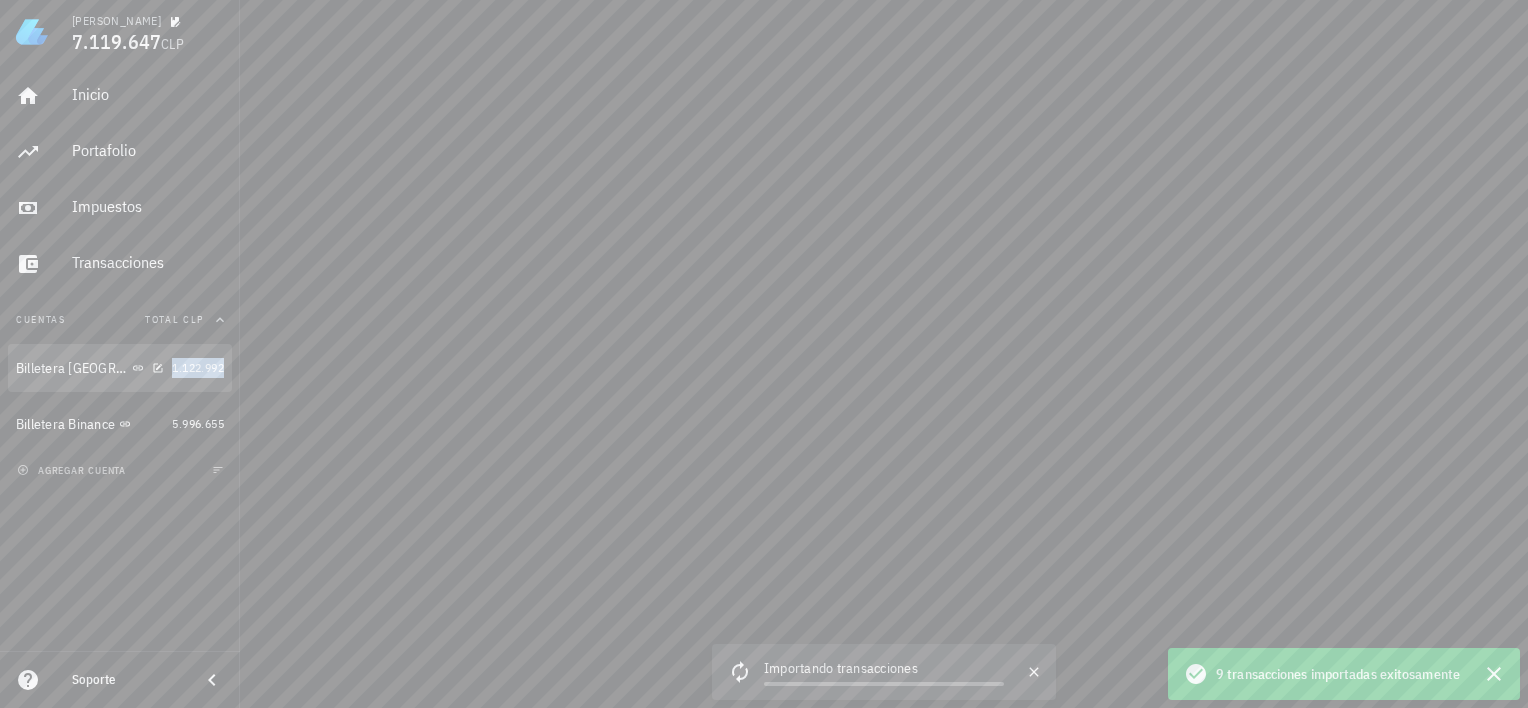click on "1.122.992" at bounding box center [198, 367] 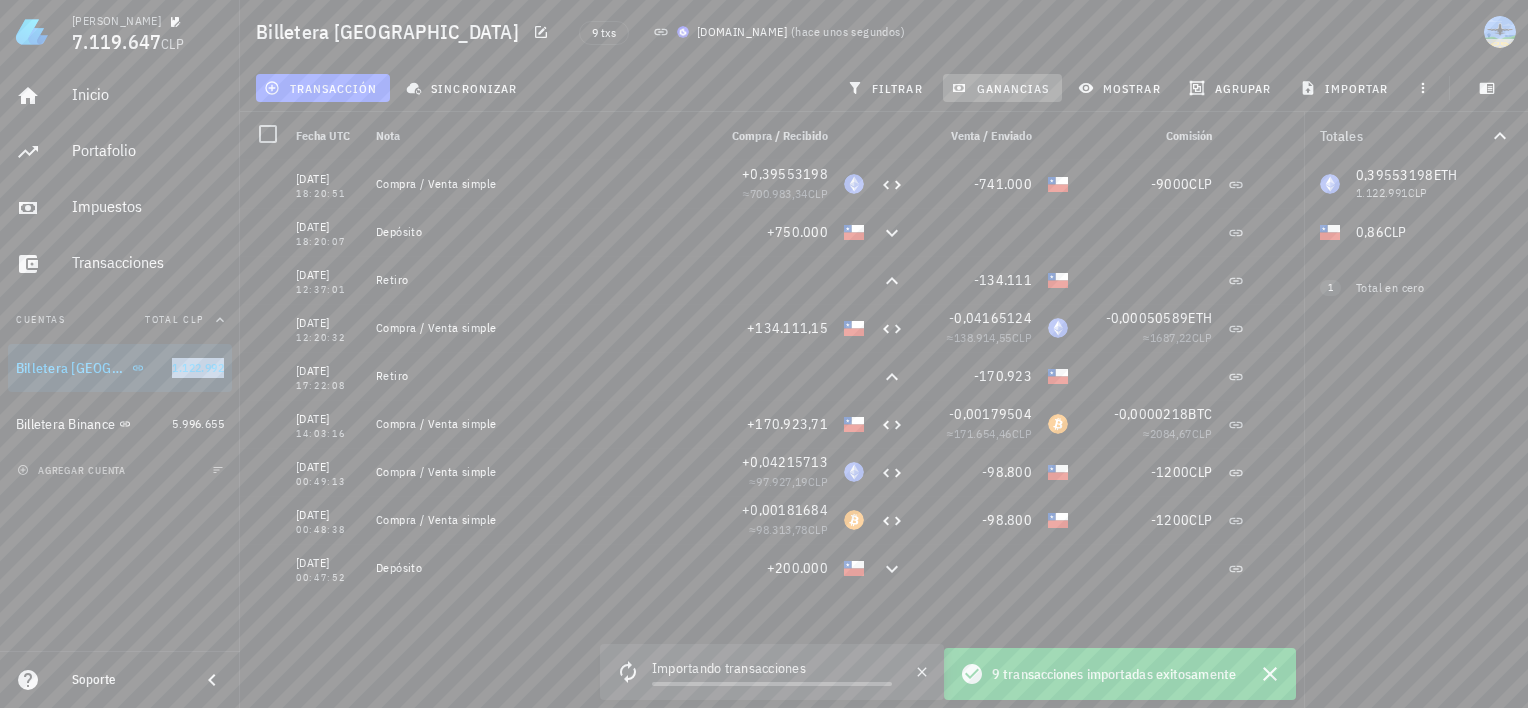 click on "ganancias" at bounding box center [1002, 88] 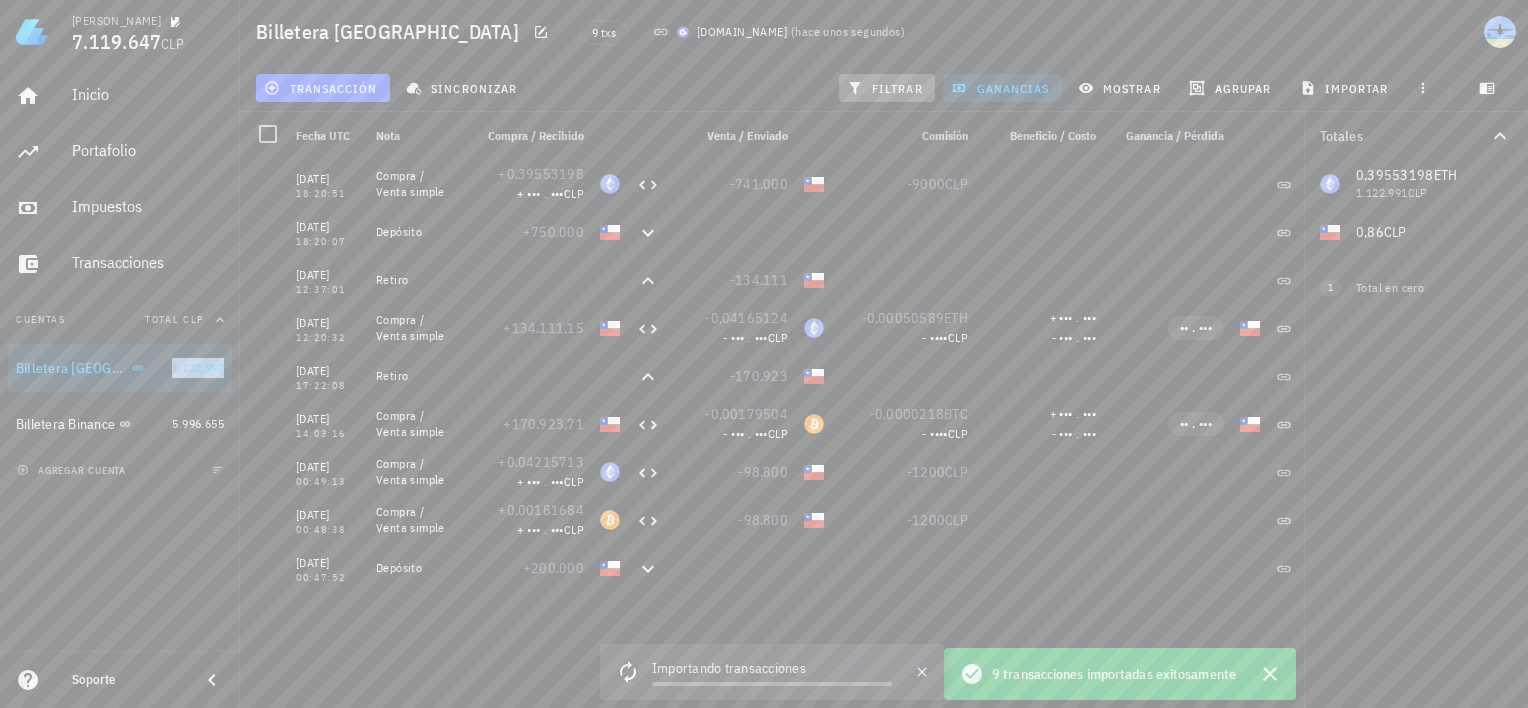 click on "filtrar" at bounding box center (887, 88) 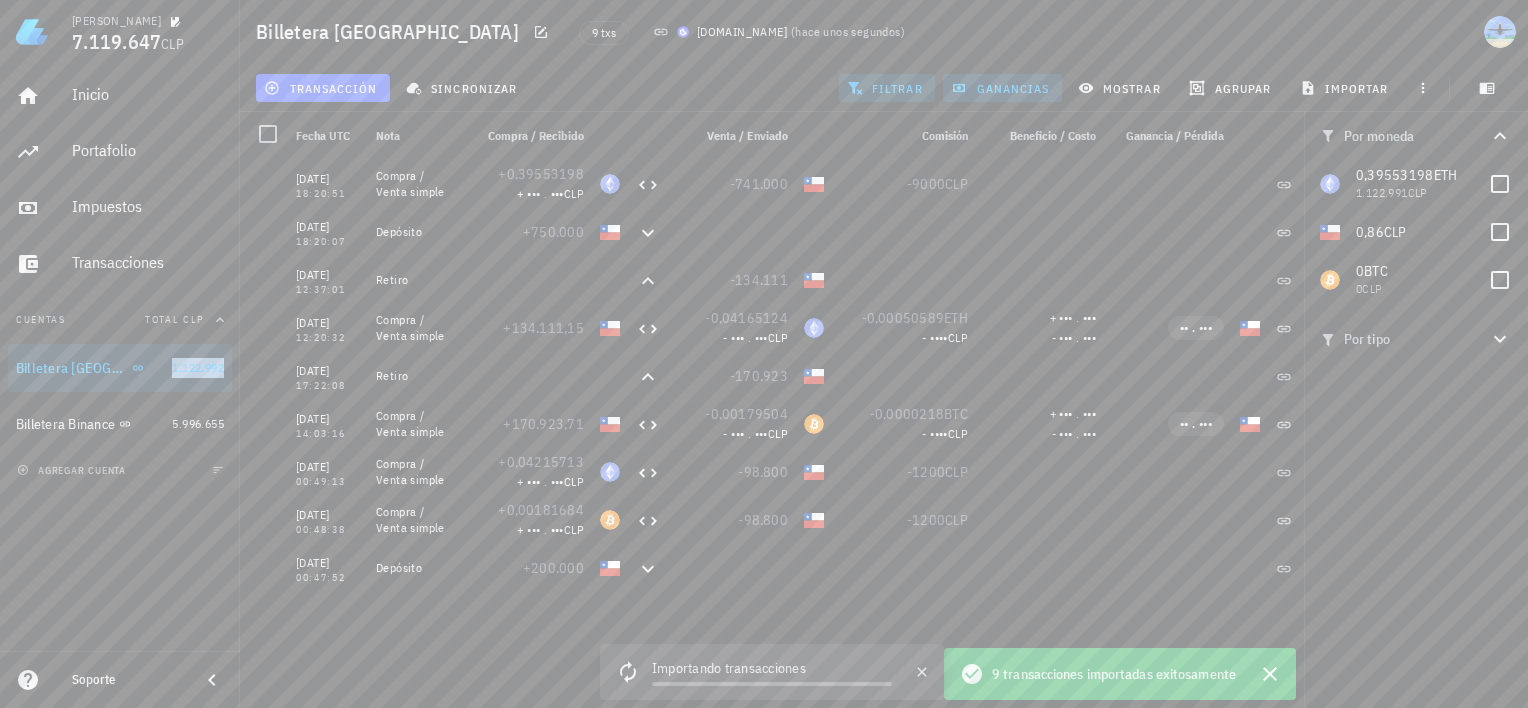 click on "filtrar" at bounding box center (887, 88) 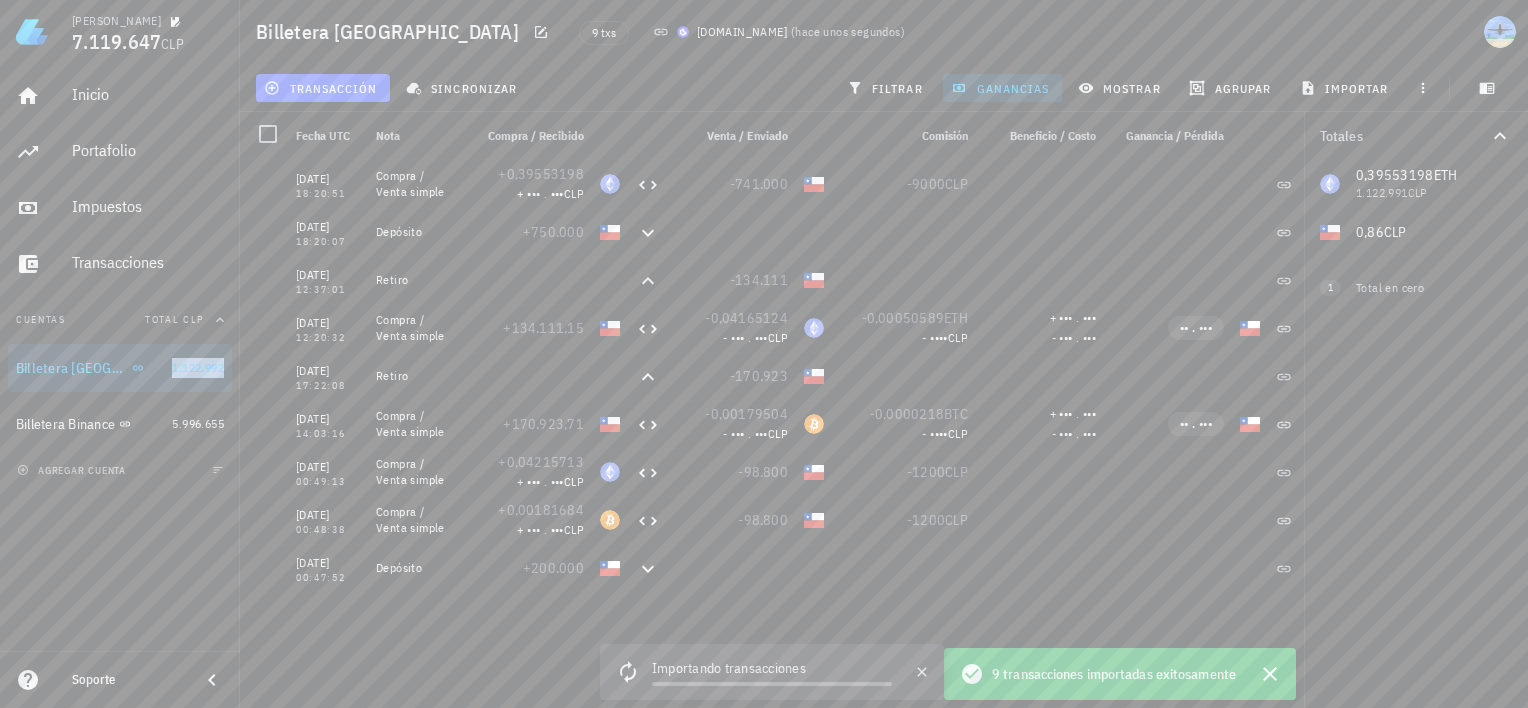 click on "ganancias" at bounding box center (1002, 88) 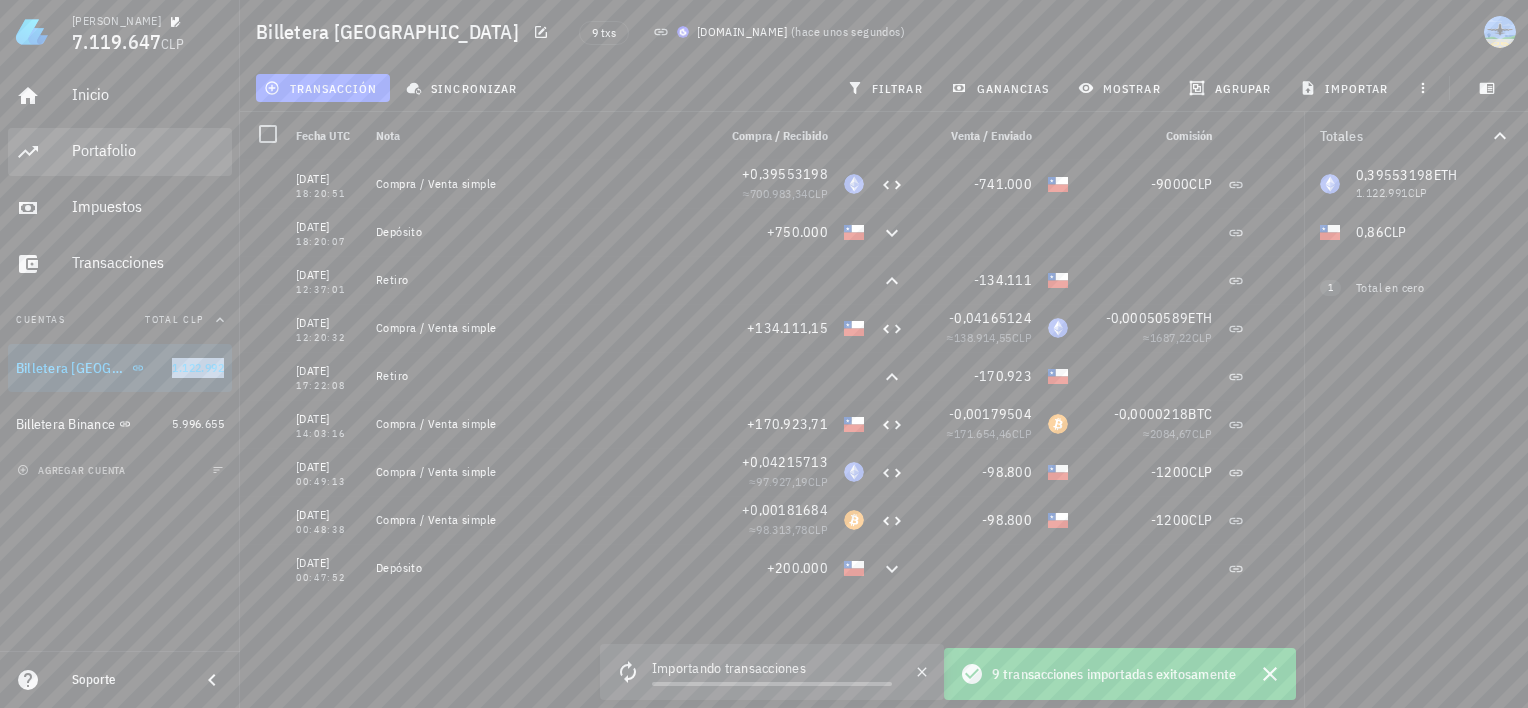 click on "Portafolio" at bounding box center [148, 150] 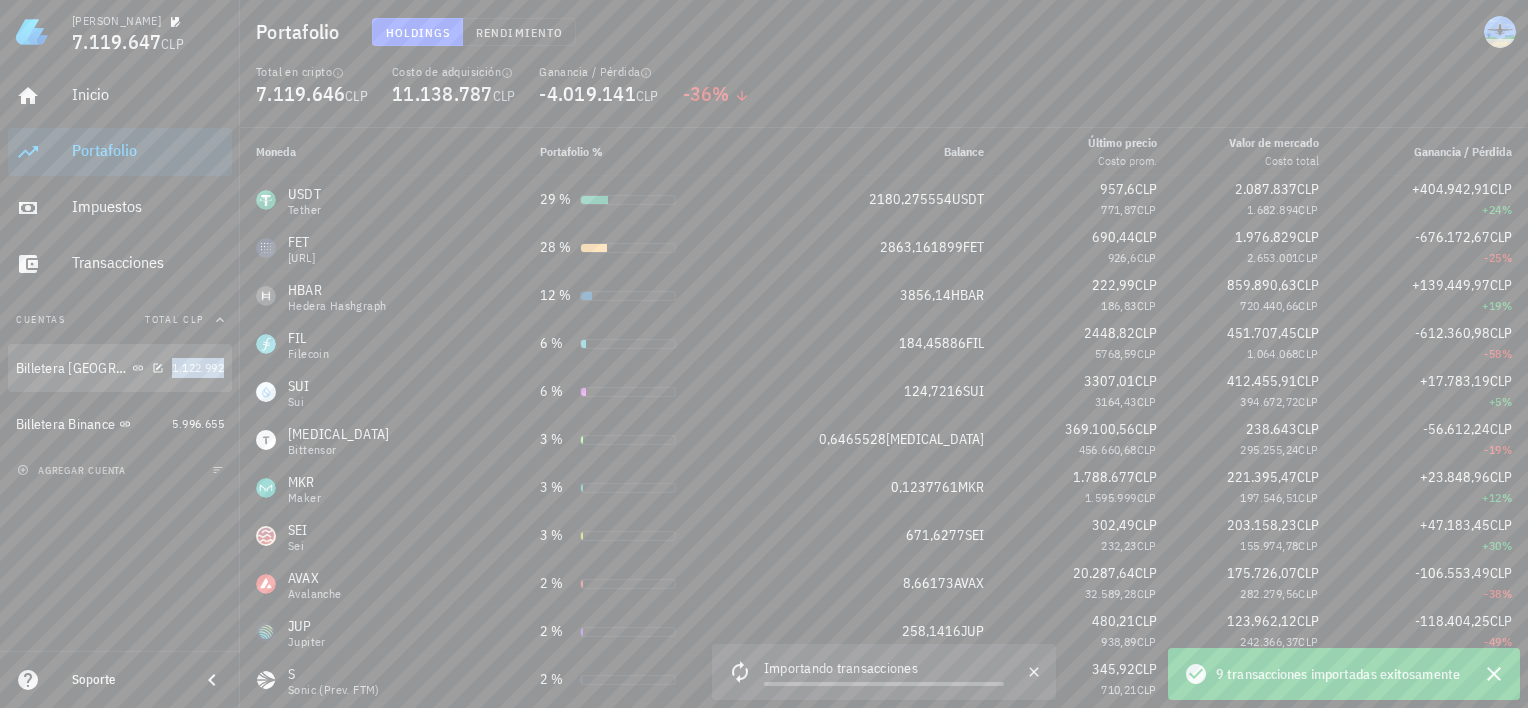 click on "Billetera [GEOGRAPHIC_DATA]" at bounding box center [72, 368] 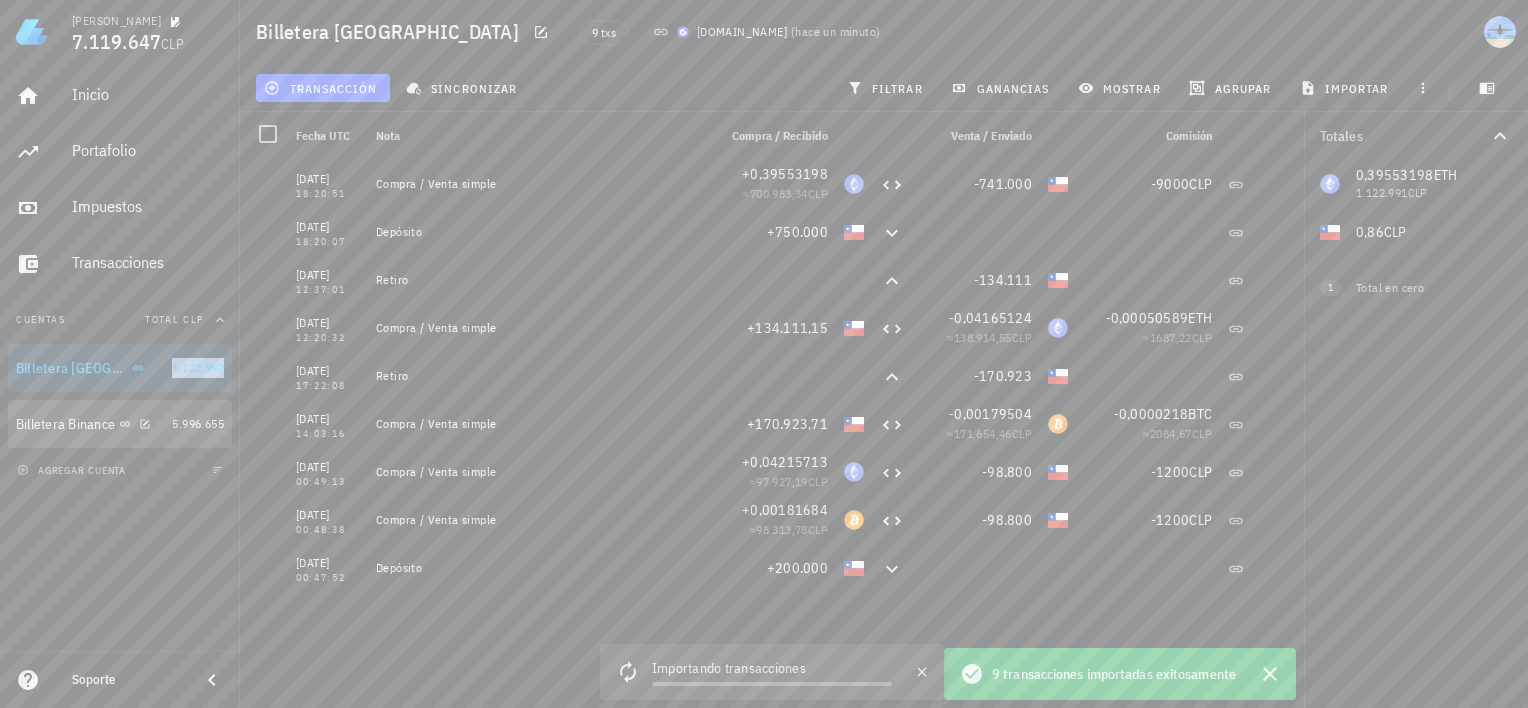click on "Billetera Binance" at bounding box center [90, 424] 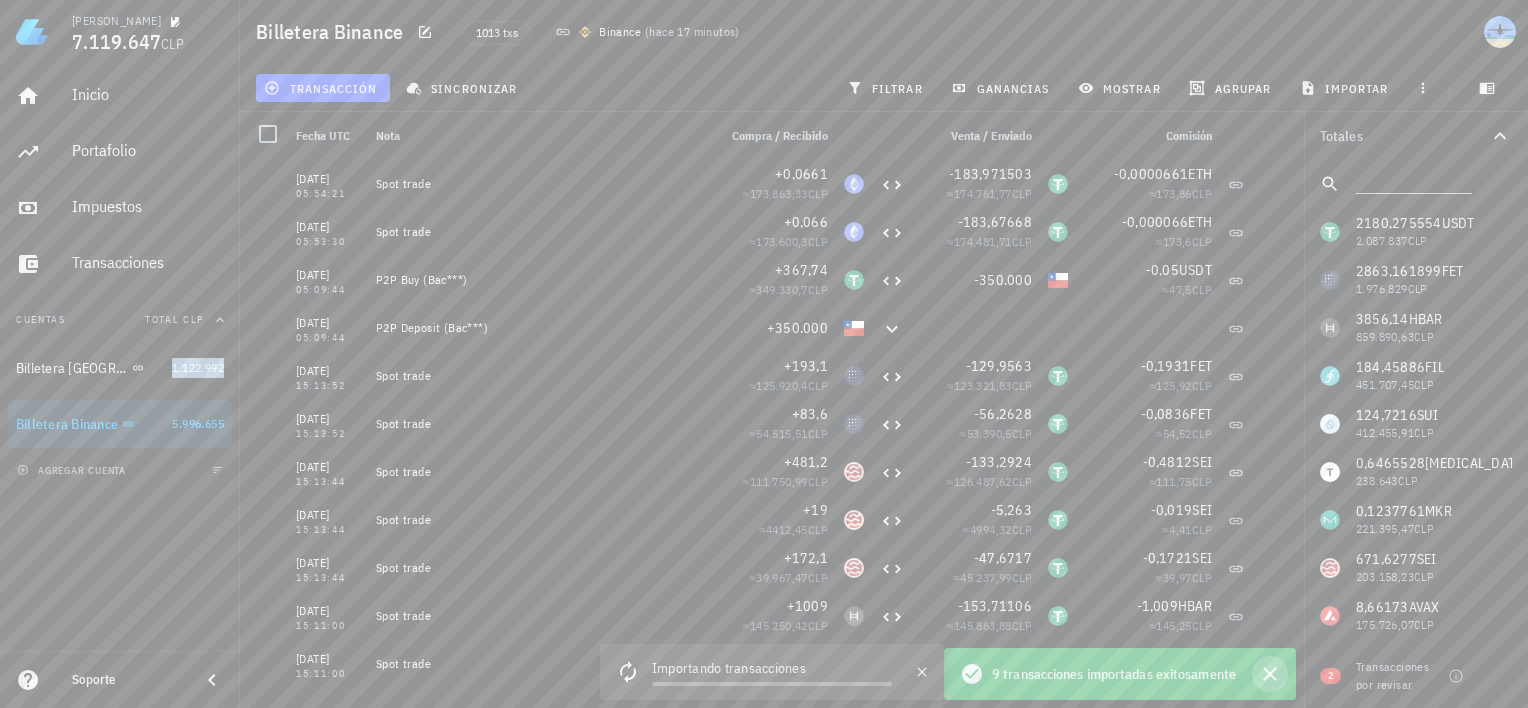 click 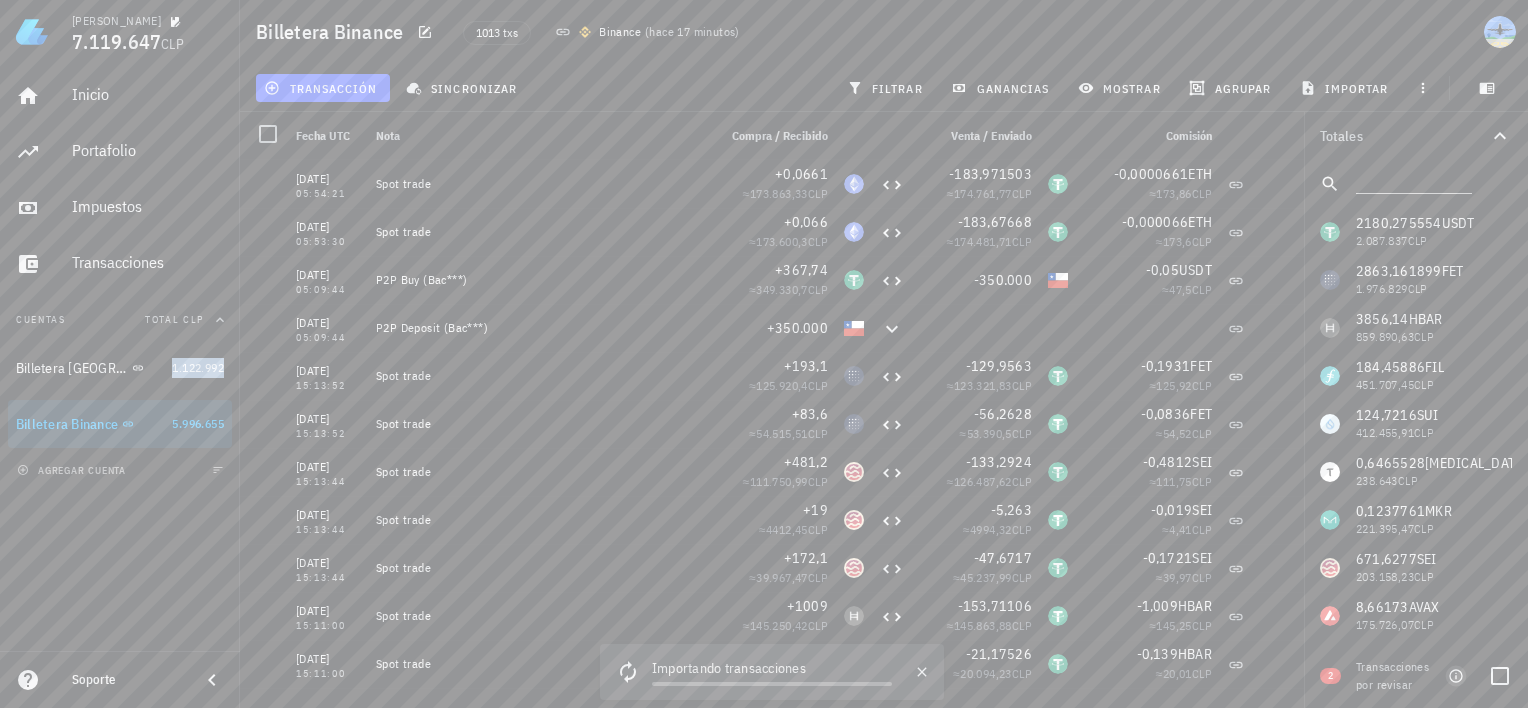 click 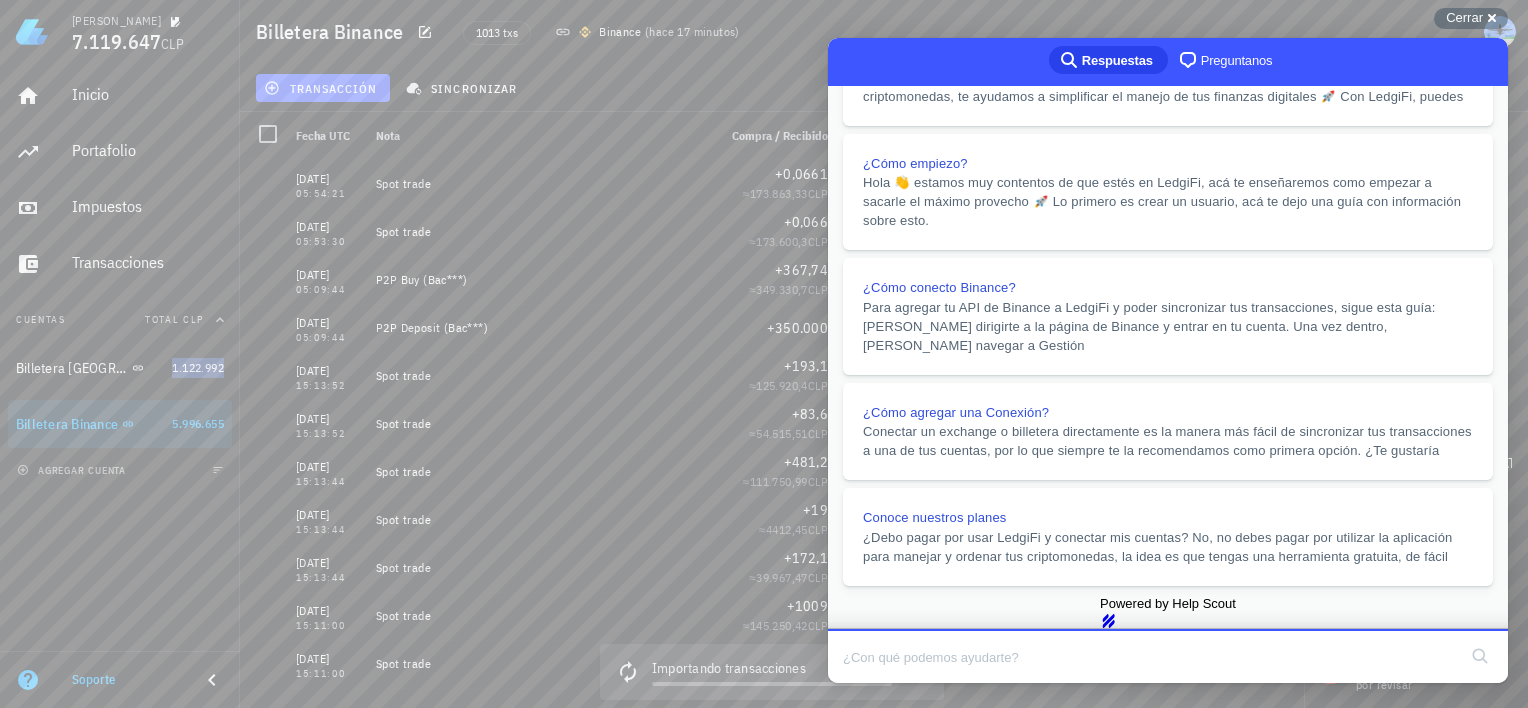 scroll, scrollTop: 163, scrollLeft: 0, axis: vertical 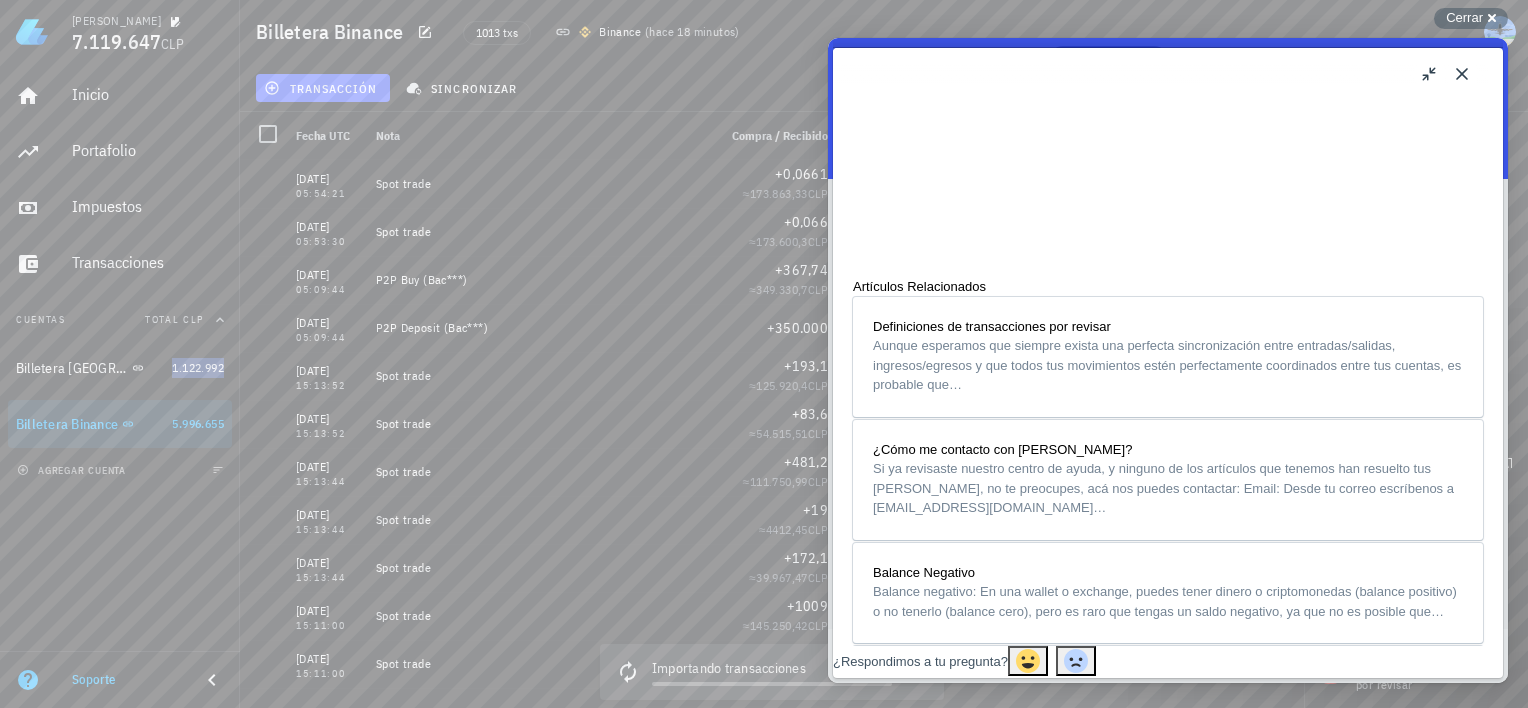 click on "u" at bounding box center (1430, 74) 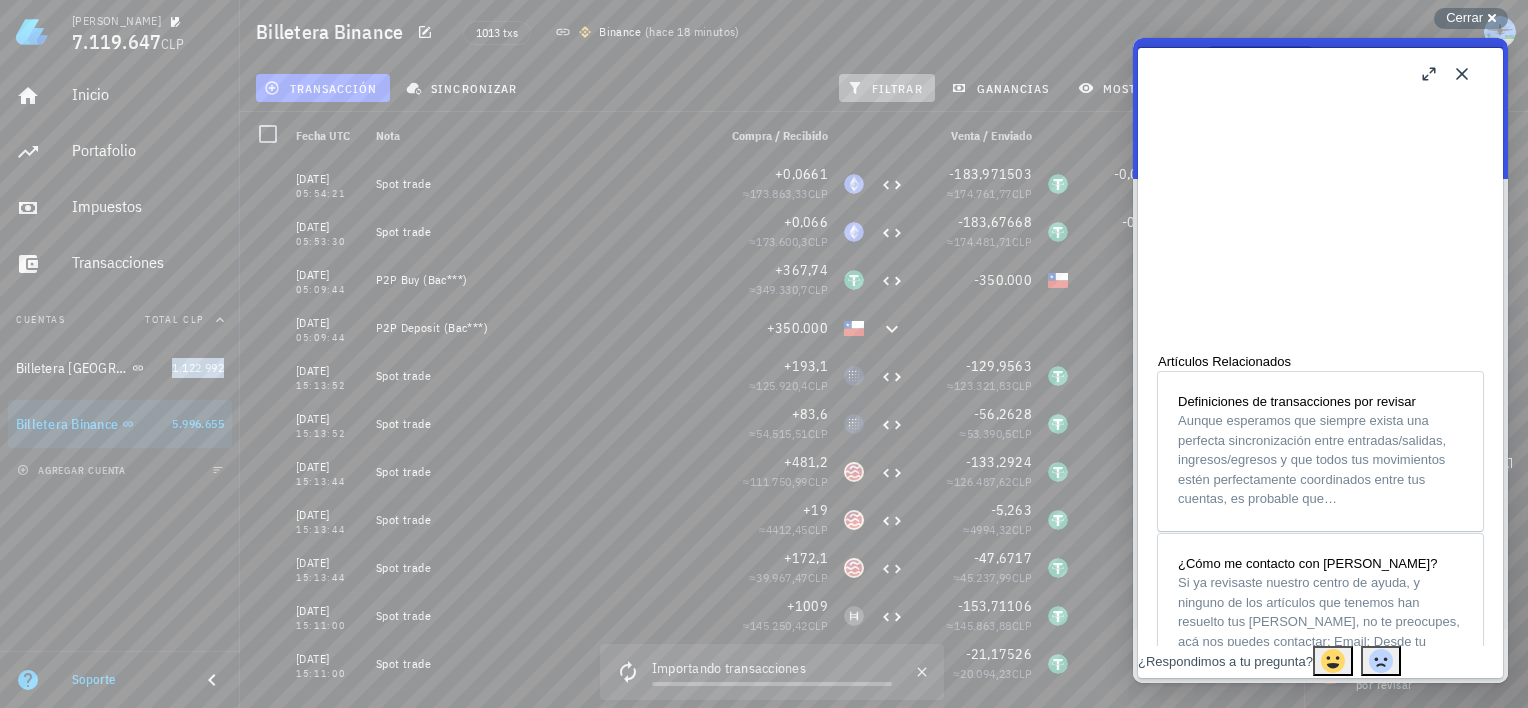click on "filtrar" at bounding box center [887, 88] 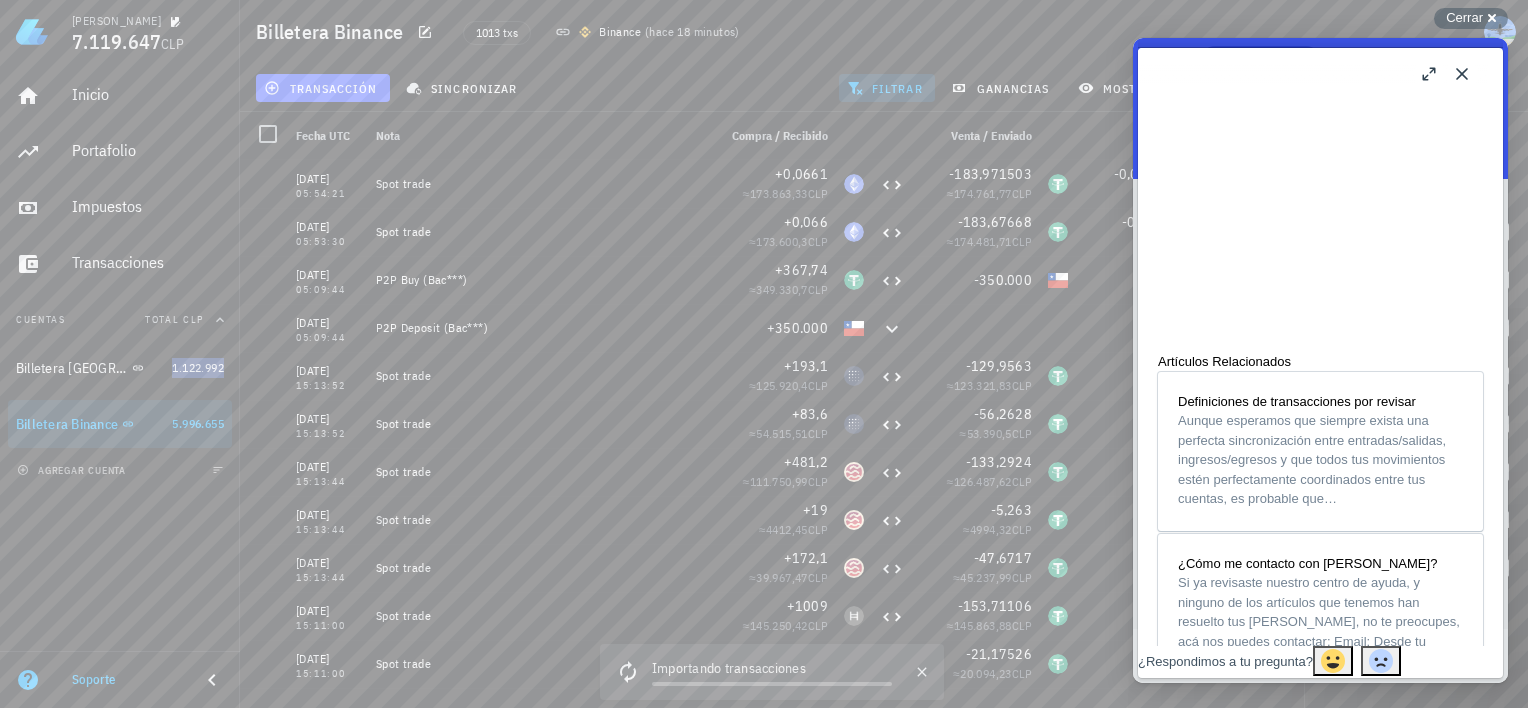 click on "Close b Qué hacer si tienes transacciones por revisar Qué hacer si tienes transacciones por revisar Open in a new window ¿Te aparece en alguna de tus cuentas que tienes “Transacciones por revisar”?
Entonces lo mejor es que revises qué puede estar causando que aparezca este mensaje, para que así el cálculo de tus ganancias sea el correcto.
Conoce más en detalle sobre las Transacciones por revisar acá:  Definiciones de transacciones por revisar
Si este es el caso, ¡no te preocupes!, pues todo tiene solución 😊 Lo más probable, es que este mensaje te está apareciendo porque:
✅ Falta que ingreses una o más transacciones
✅ Una o más transacciones están mal ingresadas o pudieras tener duplicadas
✅ Tienes una o más transacciones mal categorizadas
Artículos Relacionados Definiciones de transacciones por revisar ¿Cómo me contacto con LedgiFi?" at bounding box center [1320, 360] 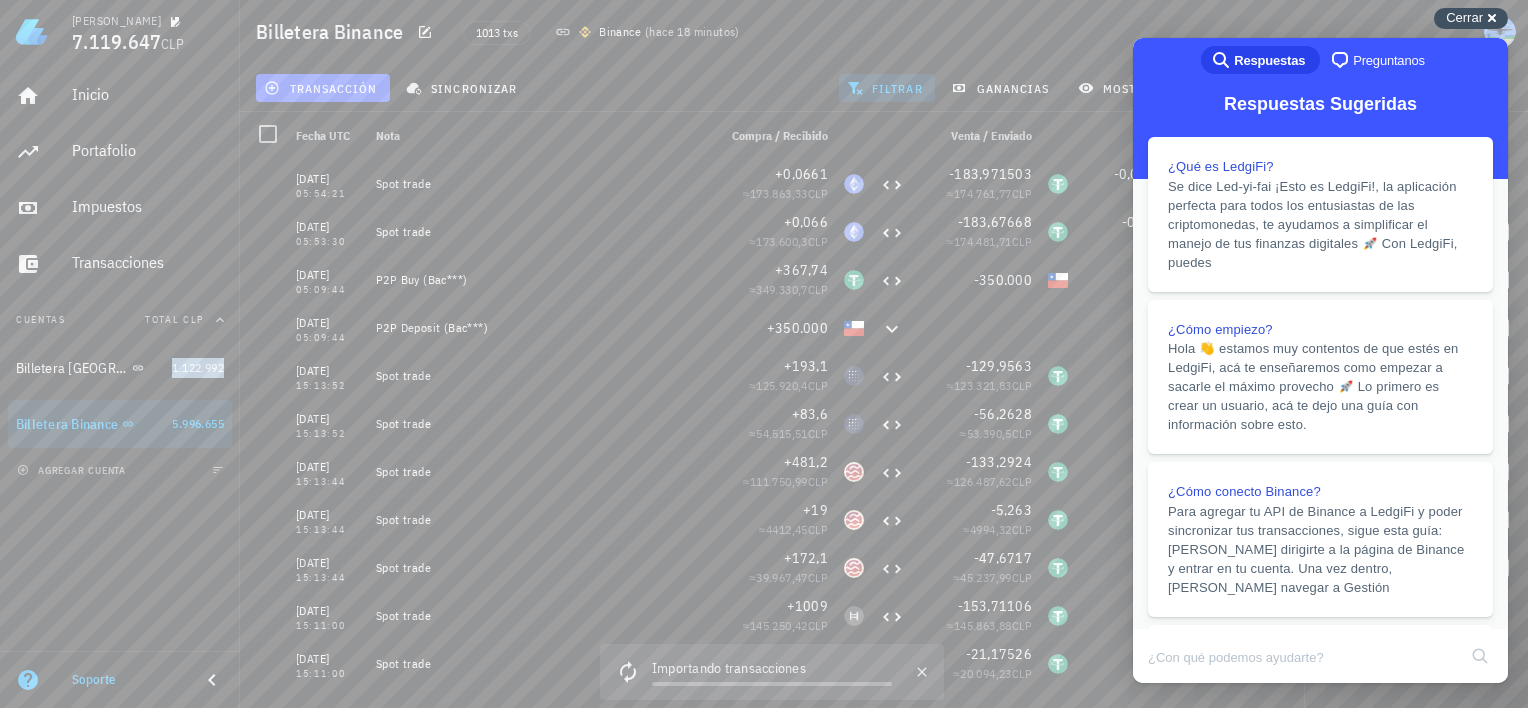click on "Cerrar" at bounding box center [1464, 17] 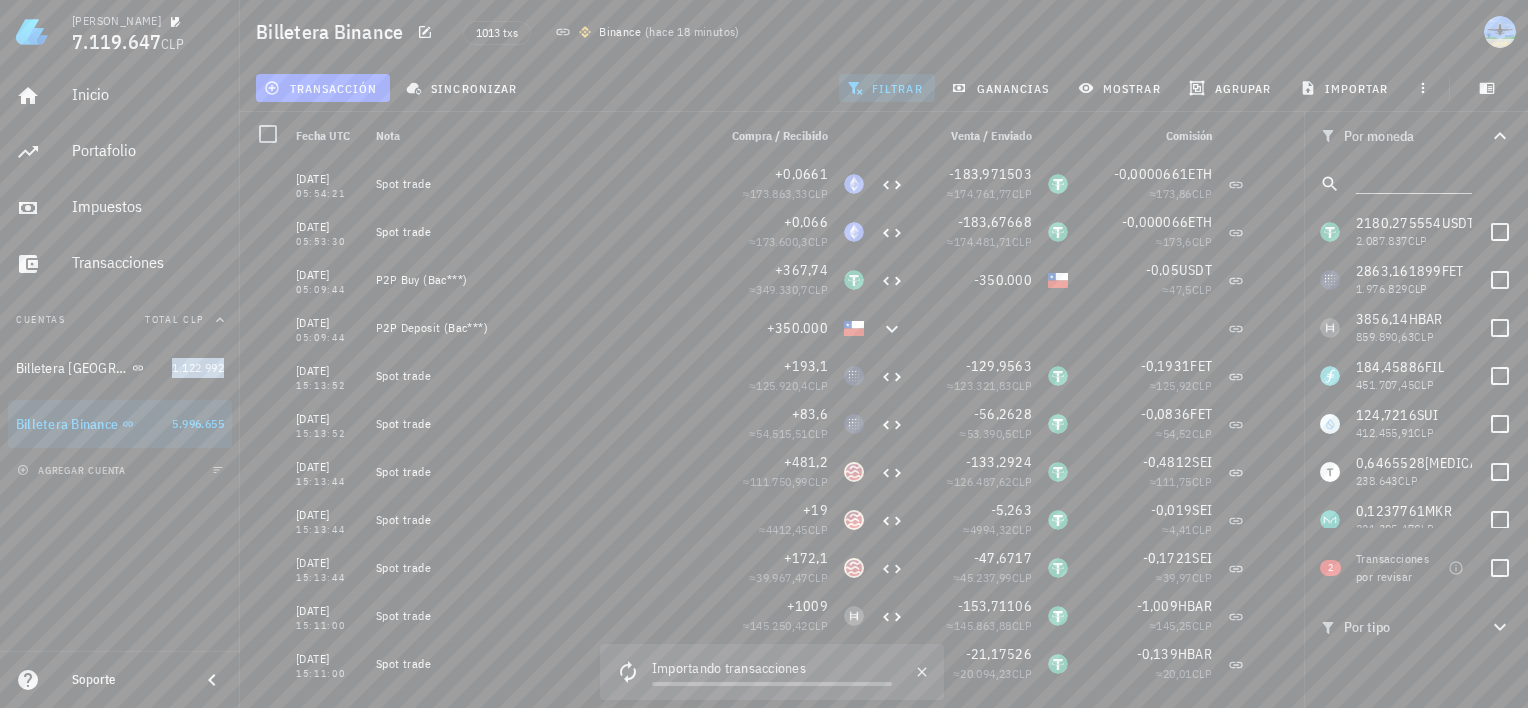 click on "filtrar" at bounding box center [887, 88] 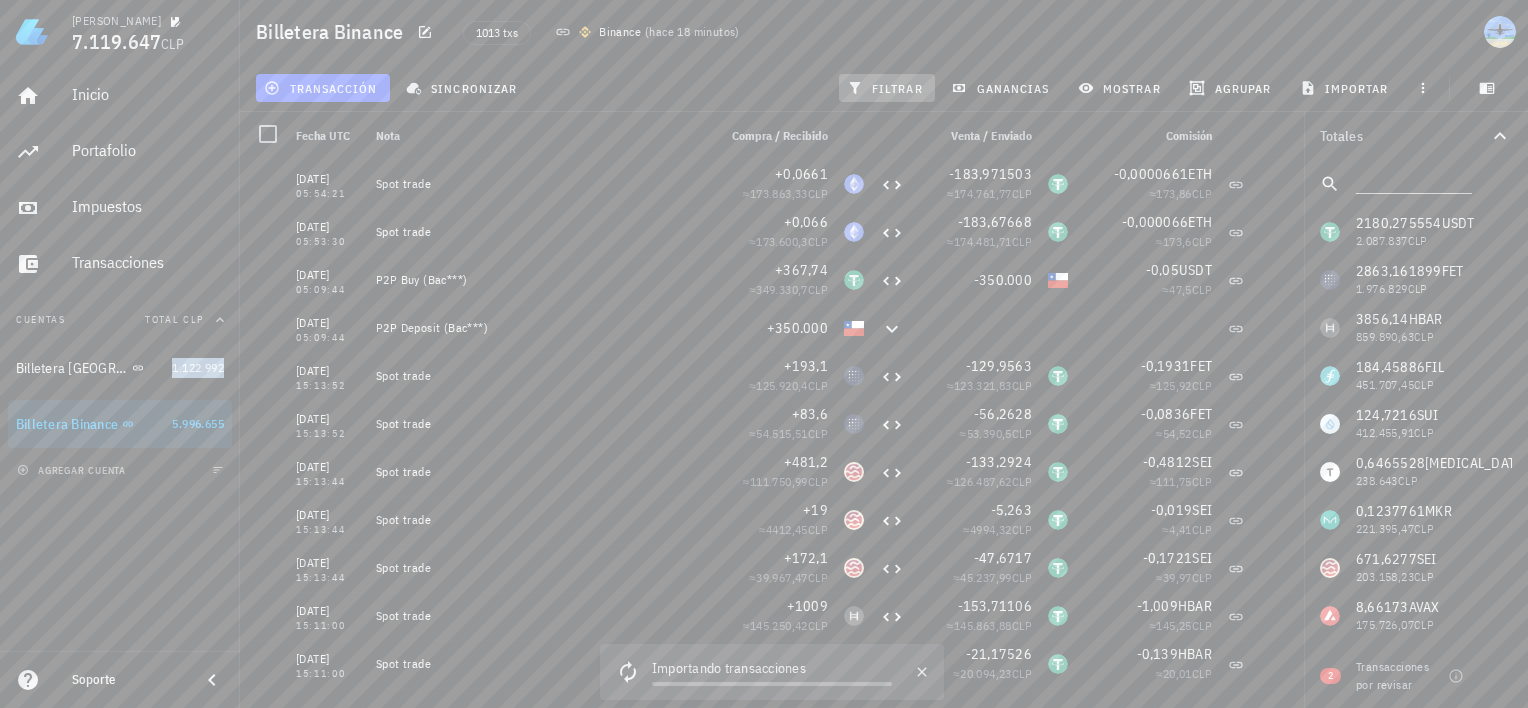 click on "filtrar" at bounding box center [887, 88] 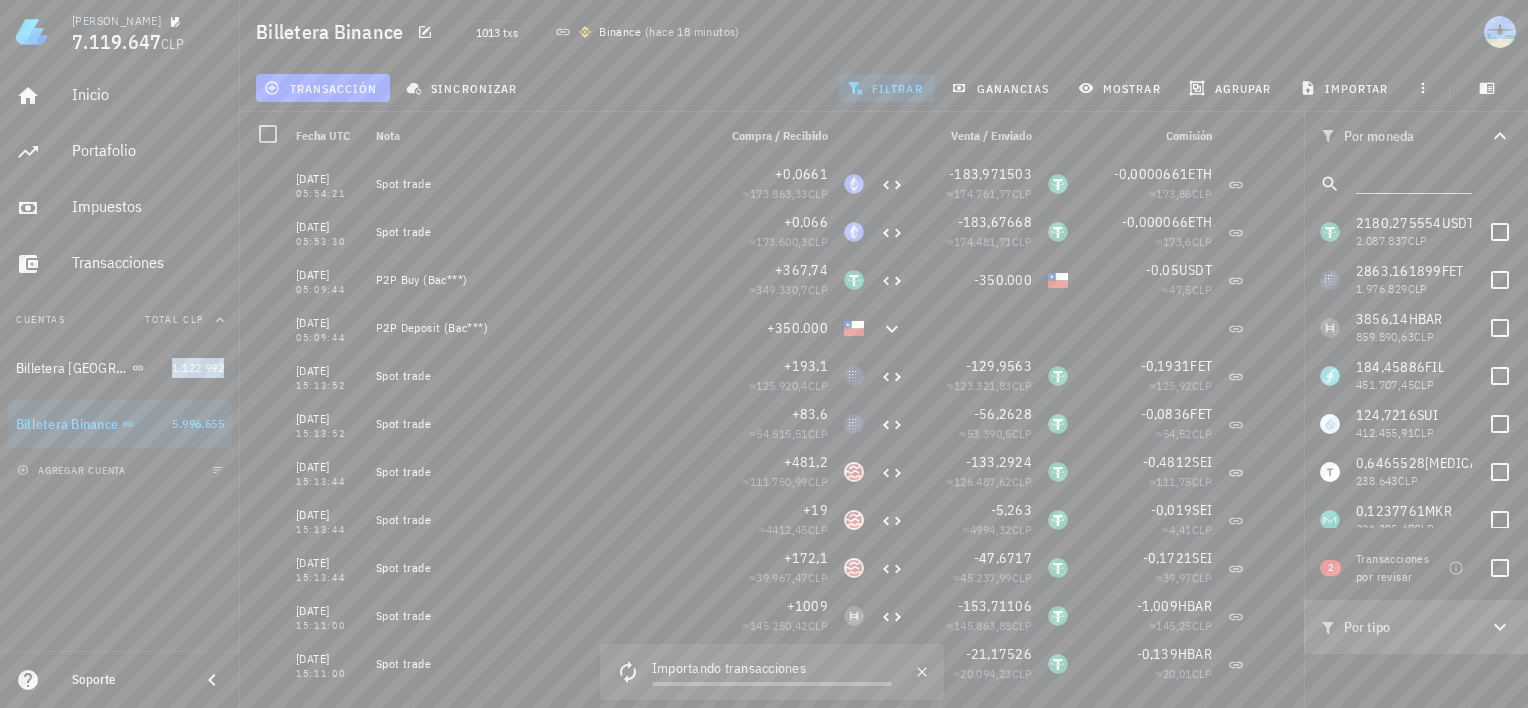 click 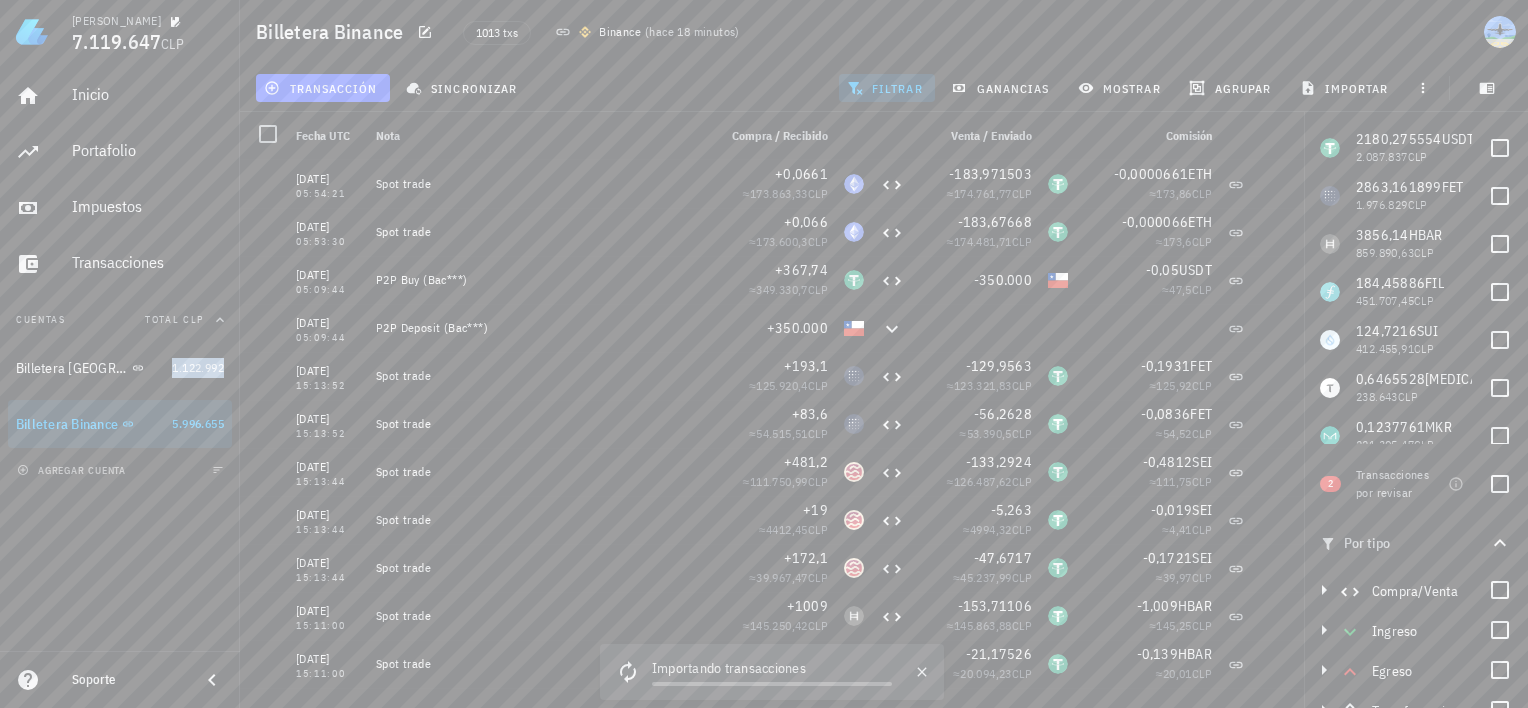 scroll, scrollTop: 106, scrollLeft: 0, axis: vertical 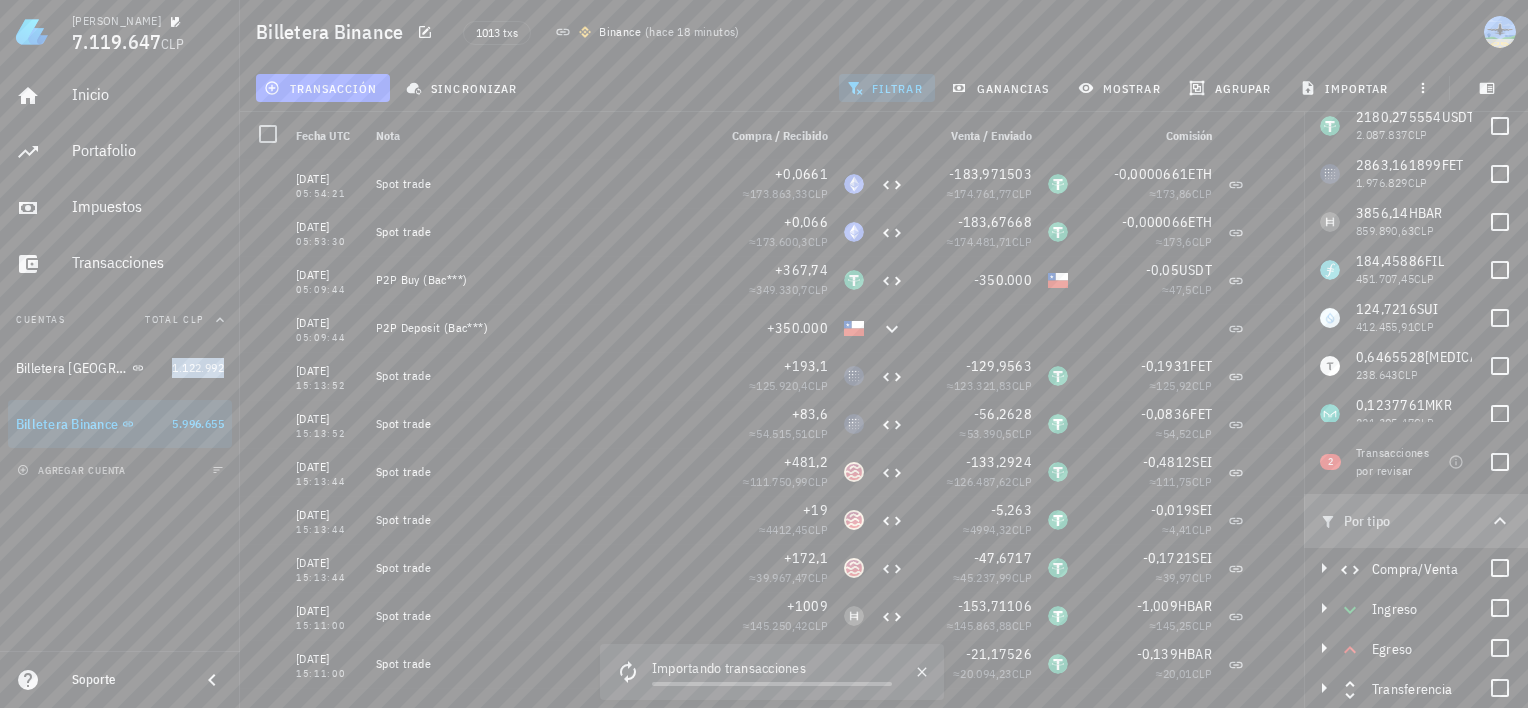 click 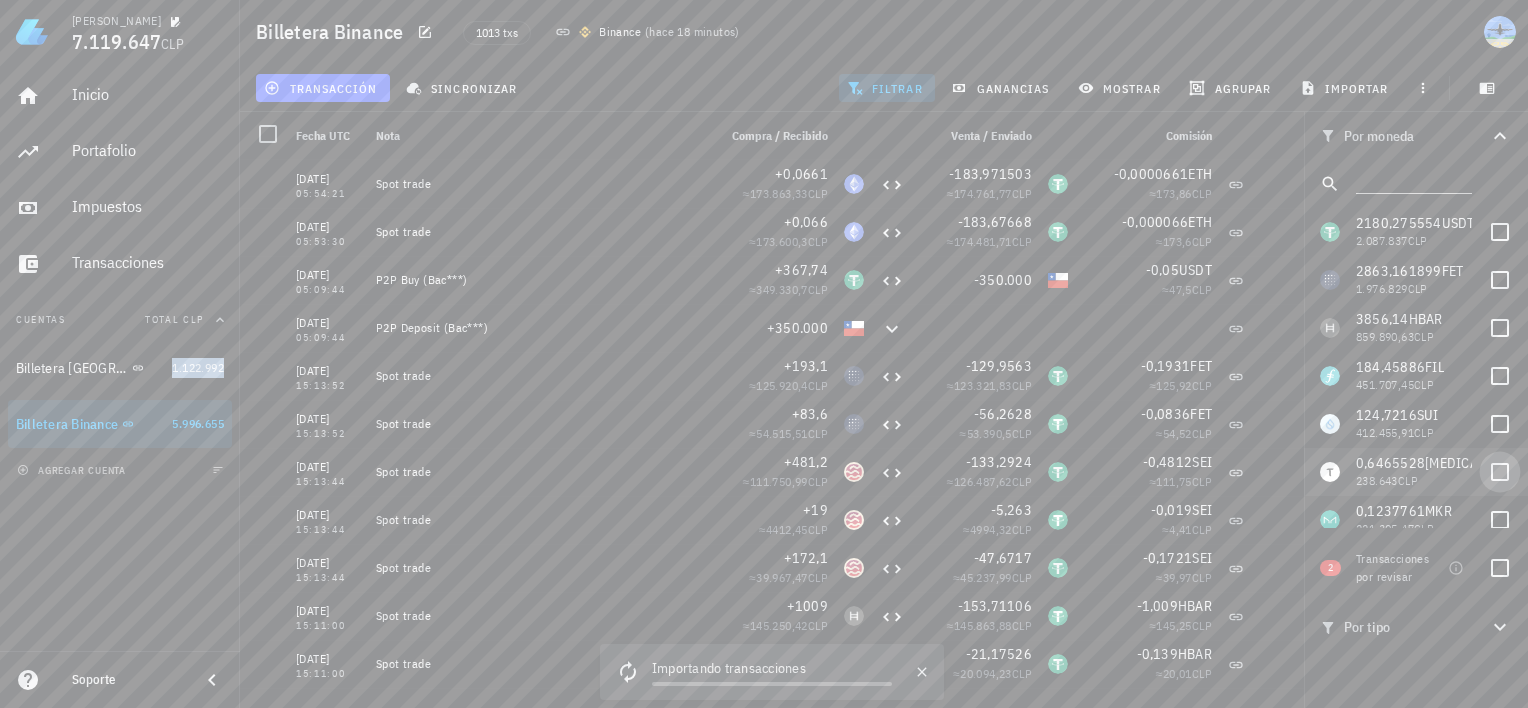 scroll, scrollTop: 0, scrollLeft: 0, axis: both 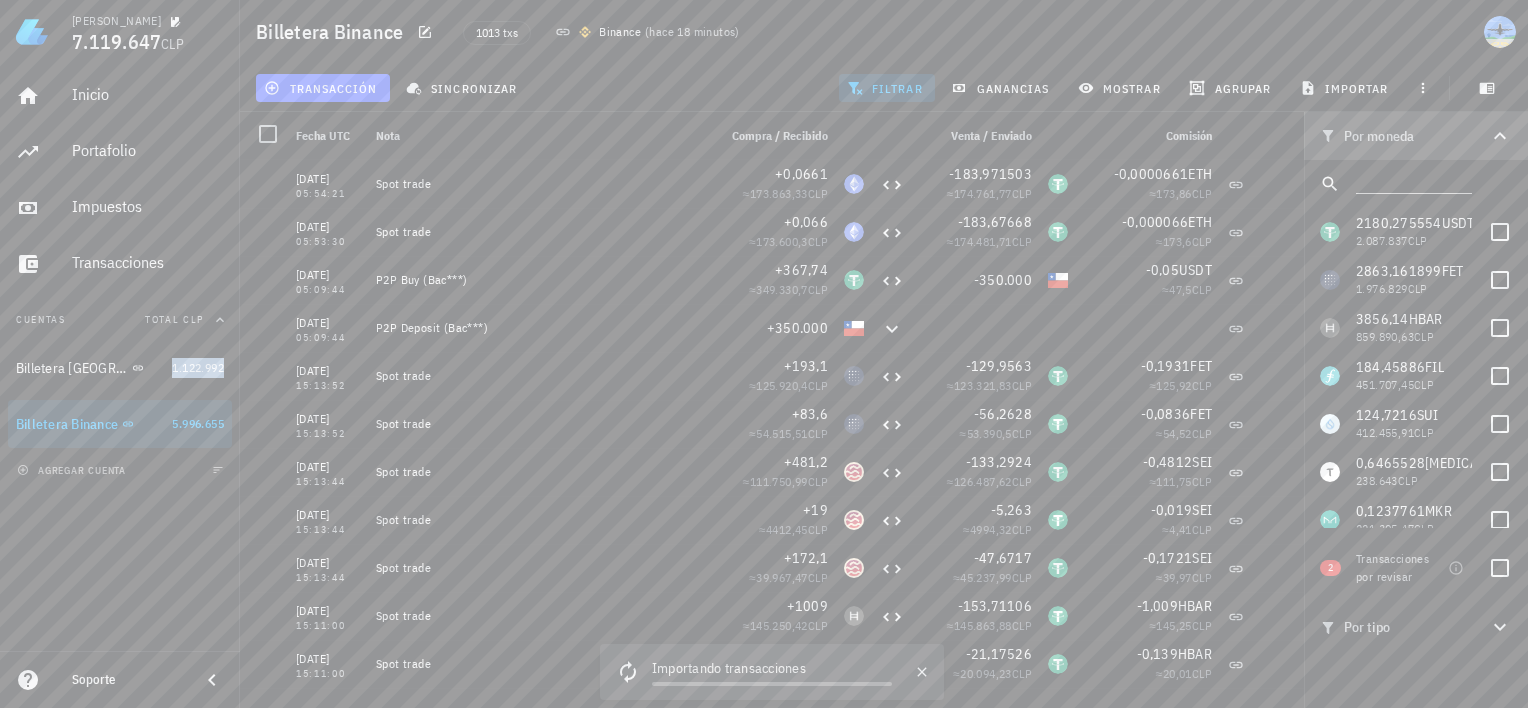 click 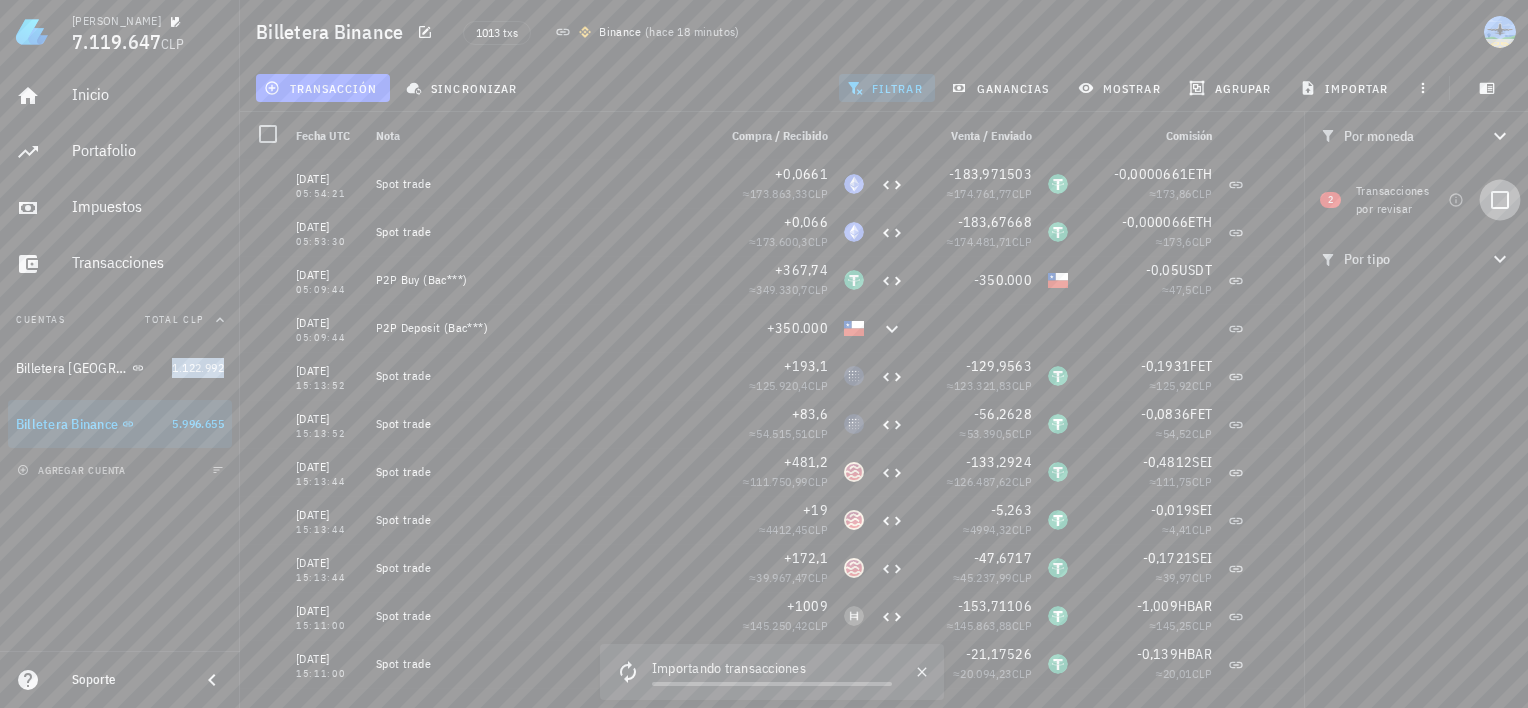 click at bounding box center (1500, 200) 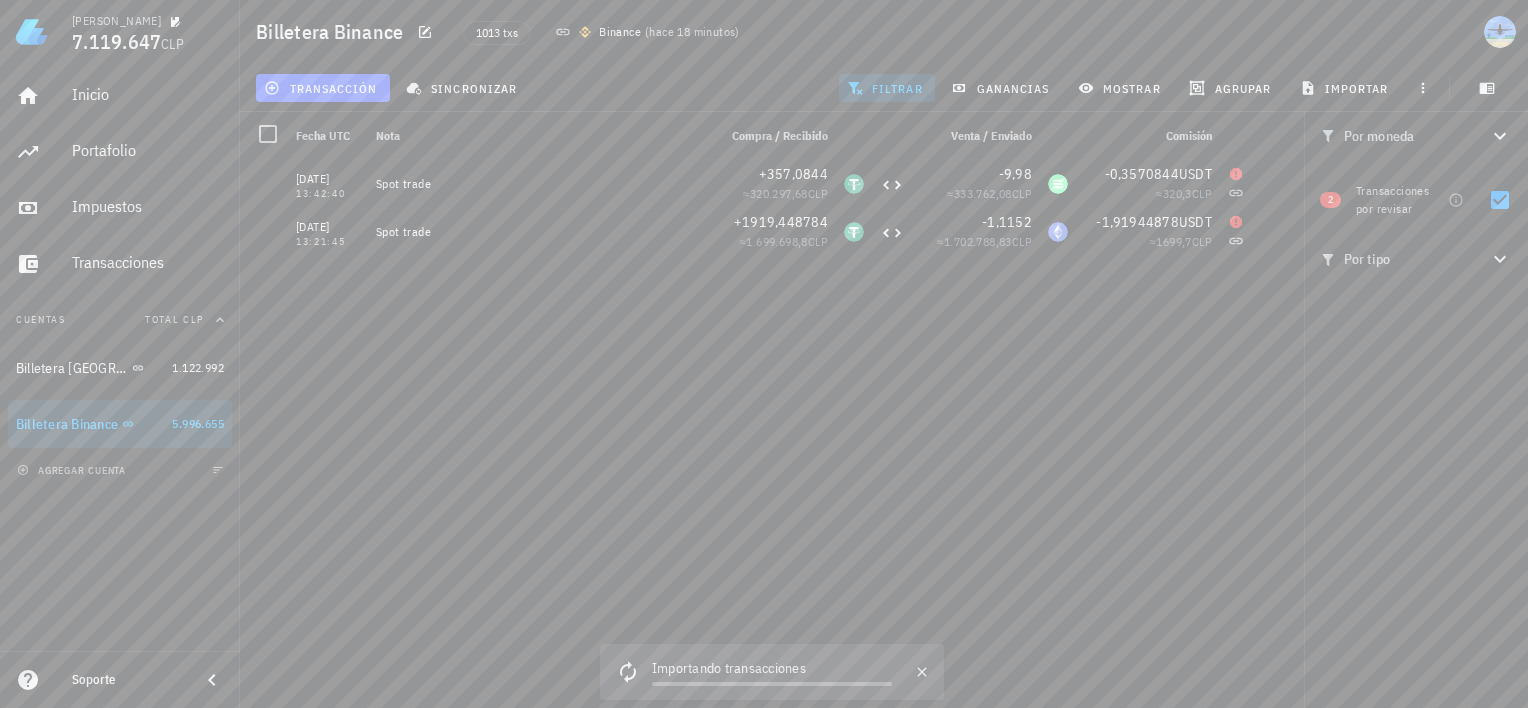 click on "[DATE]
05:54:21
Spot trade
+0,0661   ≈ 173.863,33  CLP     -183,971503   ≈ 174.761,77  CLP     -0,0000661  ETH   ≈ 173,86  CLP
[DATE]
05:53:30
Spot trade
+0,066   ≈ 173.600,3  CLP     -183,67668   ≈ 174.481,71  CLP     -0,000066  ETH   ≈ 173,6  CLP
[DATE]
05:09:44
P2P Buy (Bac***)
+367,74   ≈ 349.330,7  CLP     -350.000       -0,05  USDT   ≈ 47,5  CLP
[DATE]
05:09:44
P2P Deposit (Bac***)
+350.000
[DATE]
15:13:52
Spot trade
+193,1   ≈ 125.920,4  CLP     -129,9563   ≈ 123.321,83  CLP     -0,1931  FET   ≈ 125,92  CLP
[DATE]
15:13:52
Spot trade
+83,6   ≈ 54.515,51  CLP     -56,2628   ≈ 53.390,5  CLP     -0,0836  FET   ≈ 54,52  CLP
[DATE]
15:13:44
Spot trade
+481,2   ≈ 111.750,99  CLP     -133,2924   ≈" at bounding box center (772, 426) 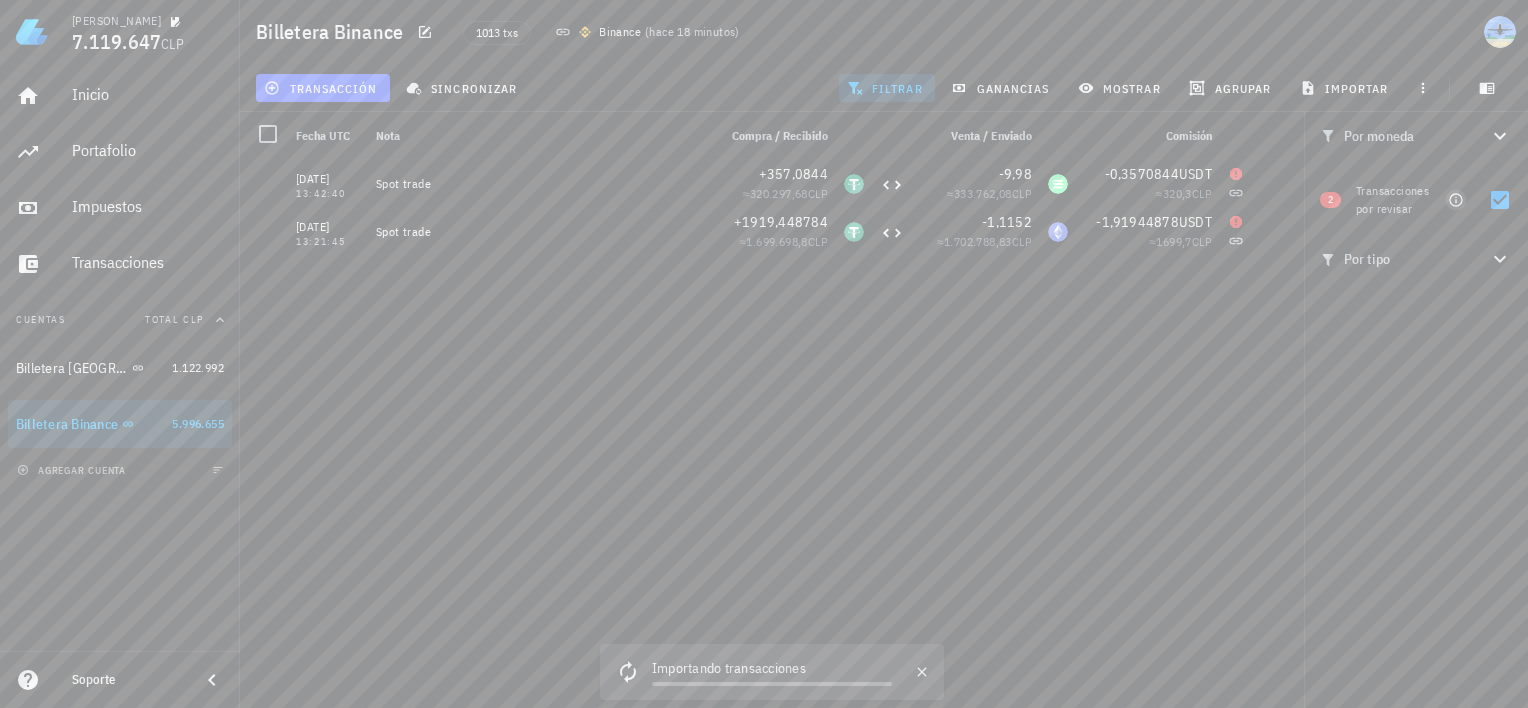 click 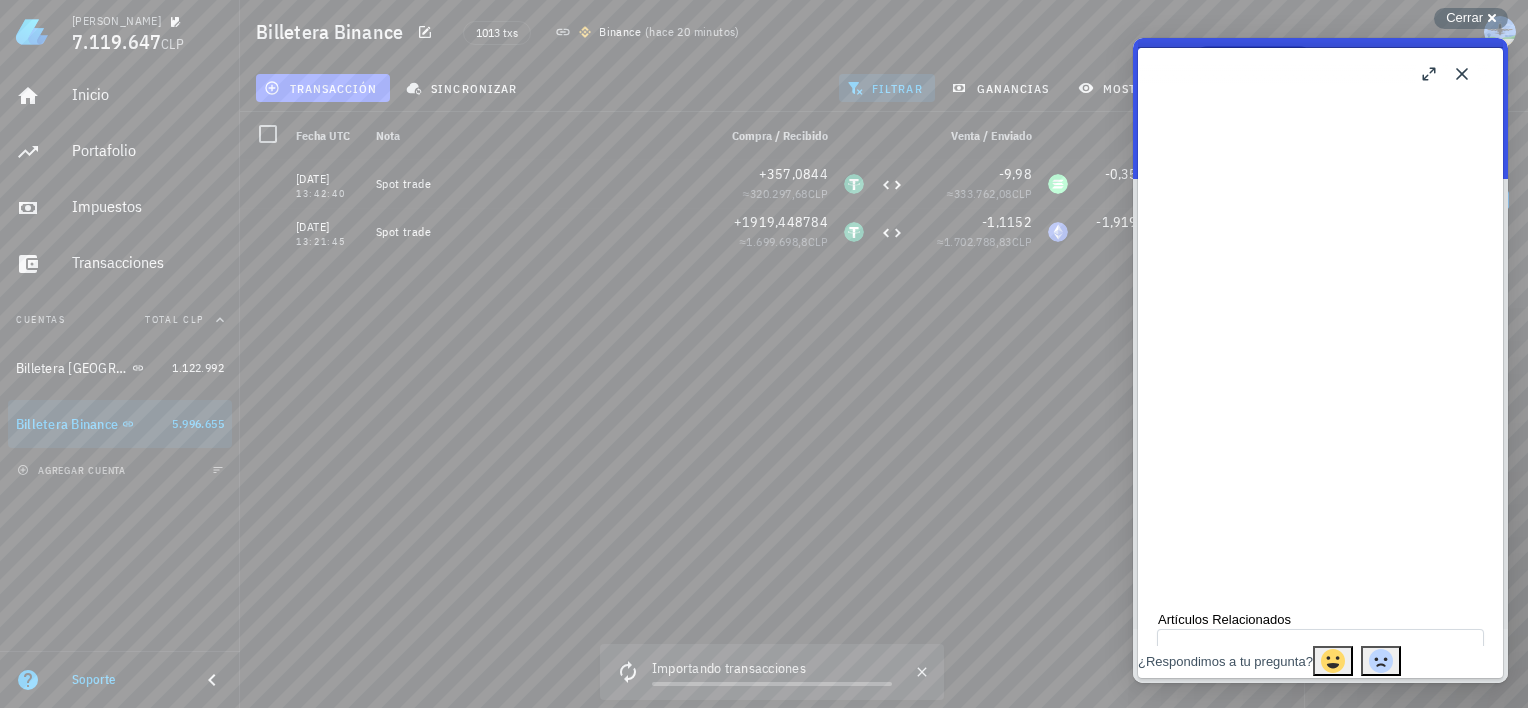 scroll, scrollTop: 1800, scrollLeft: 0, axis: vertical 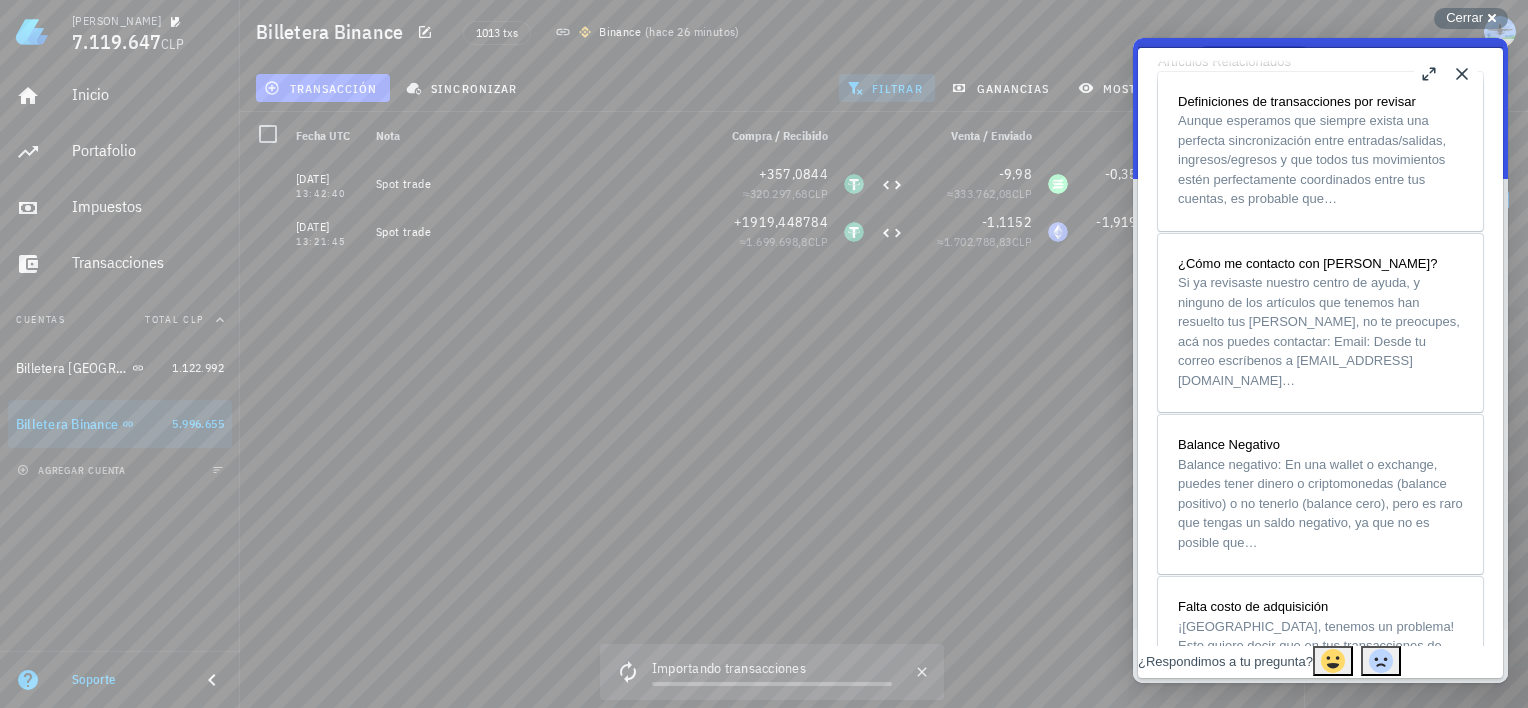 drag, startPoint x: 1460, startPoint y: 78, endPoint x: 1363, endPoint y: 177, distance: 138.60014 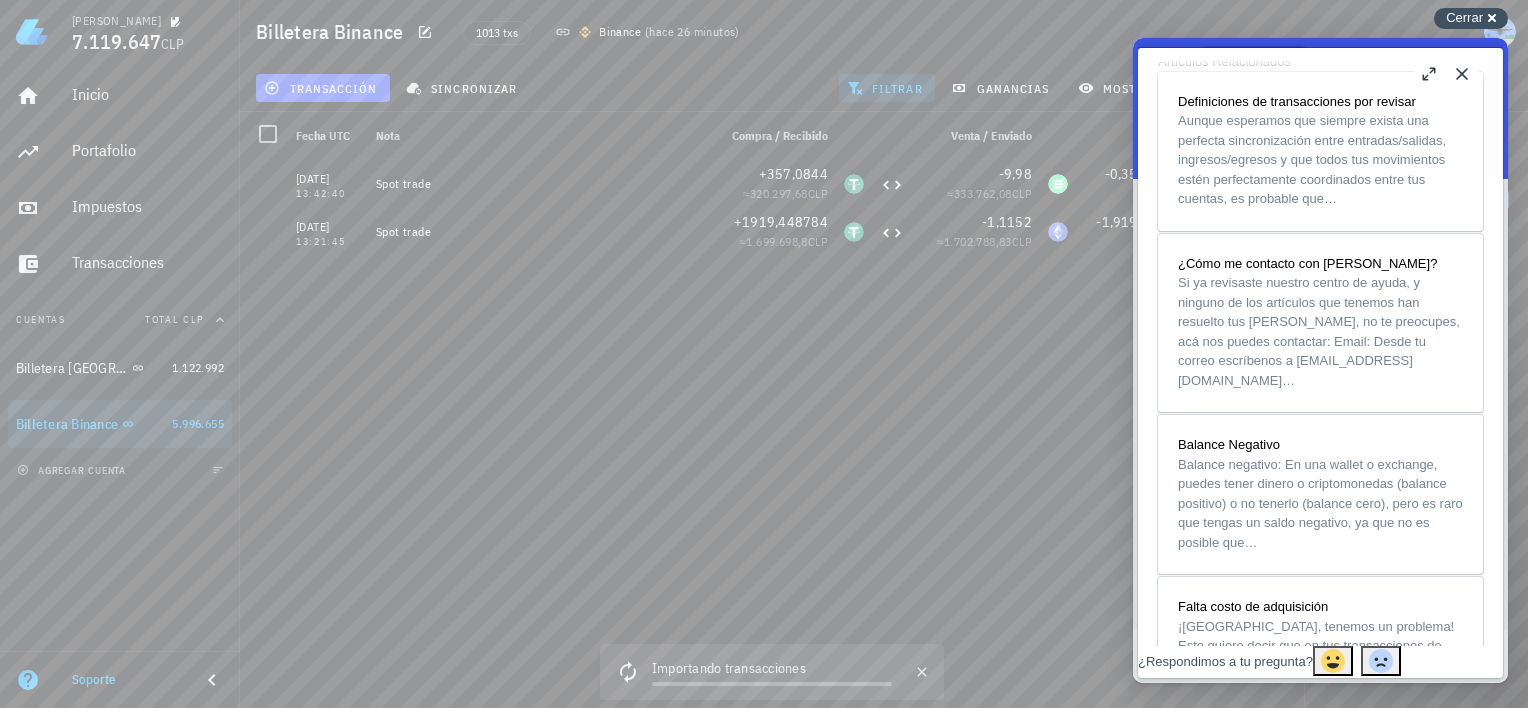 click on "Cerrar cross-small" at bounding box center (1471, 18) 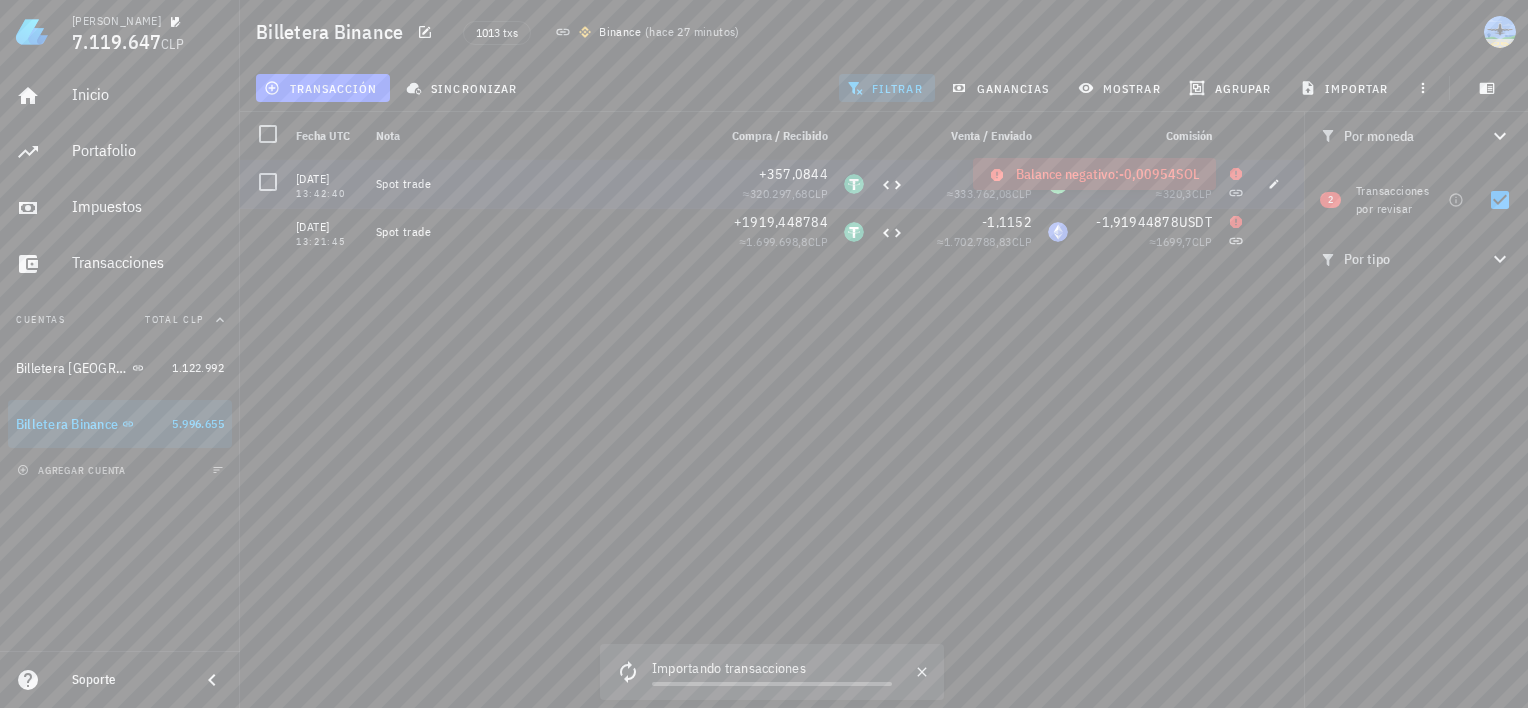click 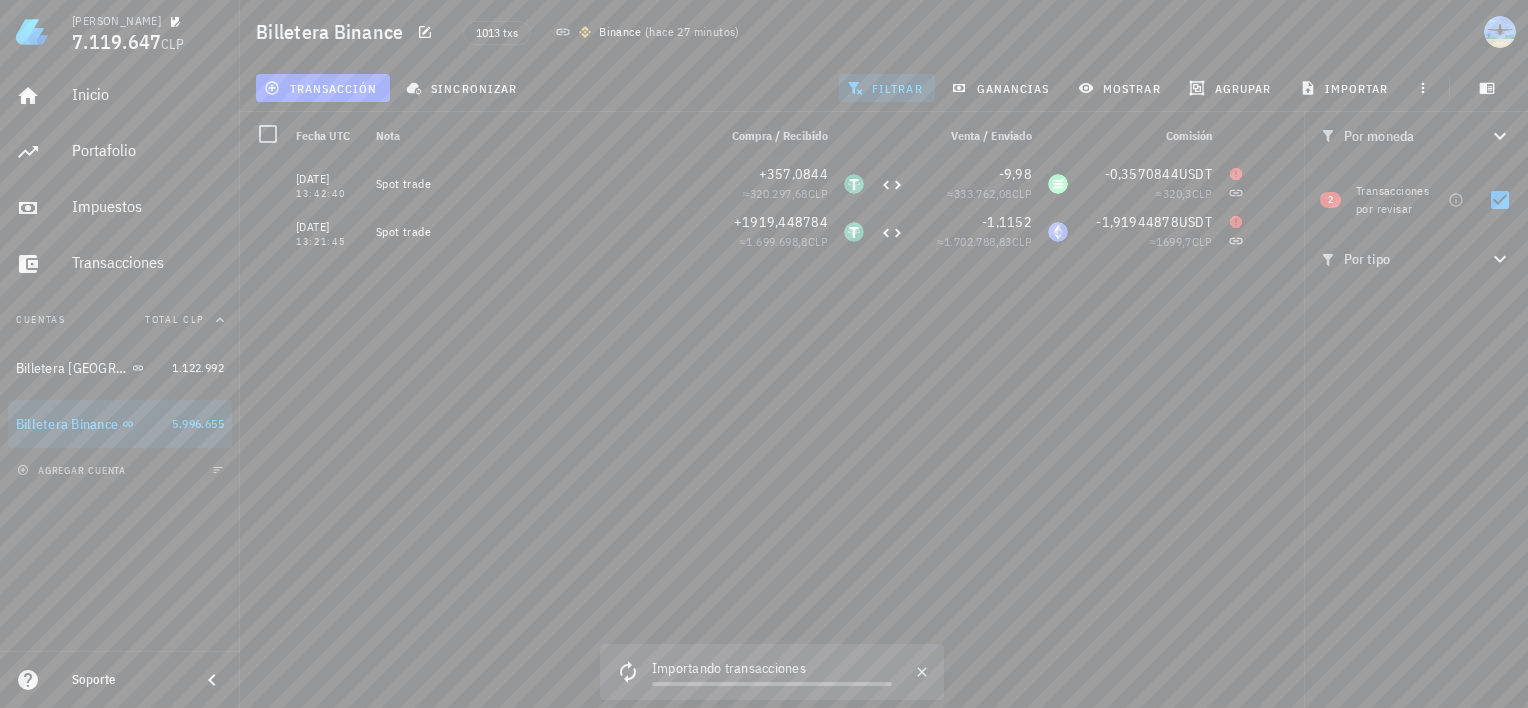 drag, startPoint x: 1235, startPoint y: 171, endPoint x: 1045, endPoint y: 347, distance: 258.99036 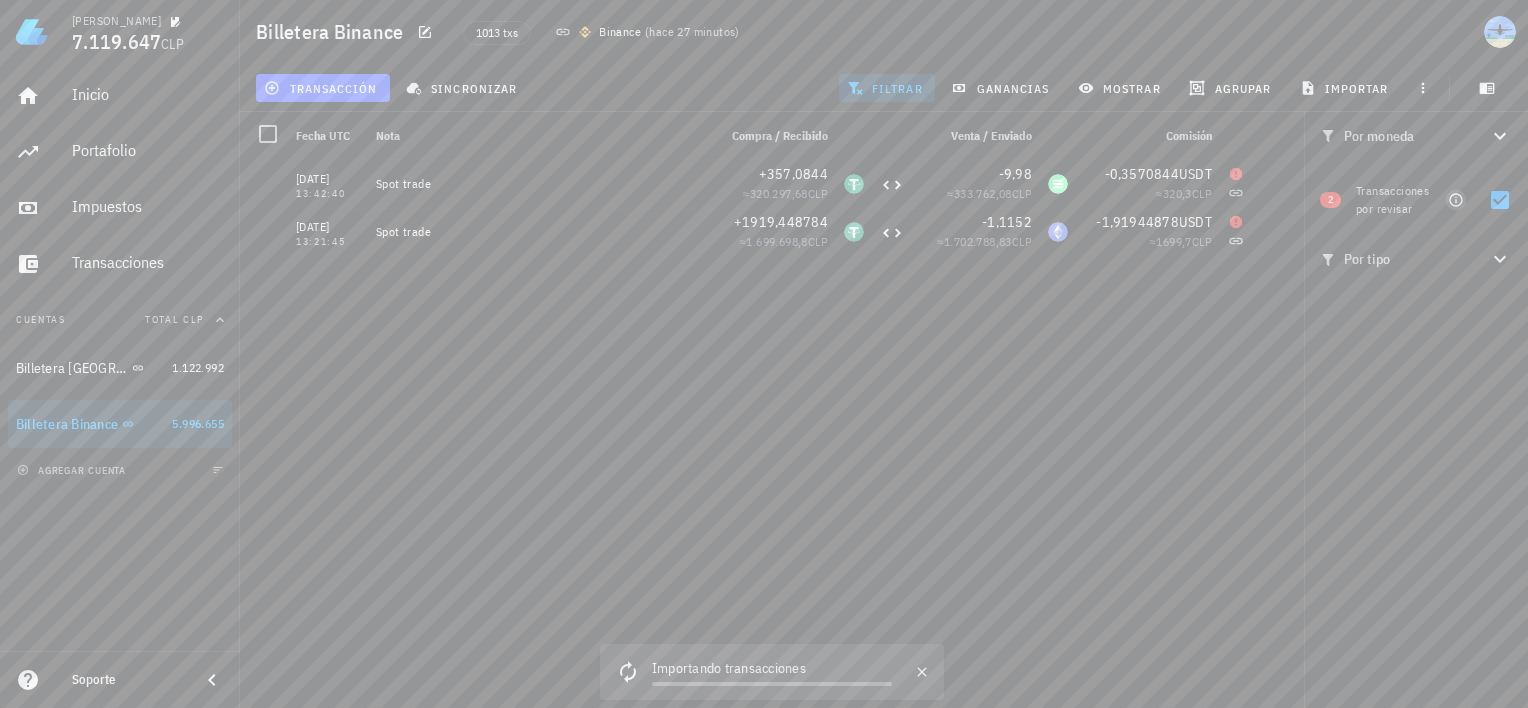 click 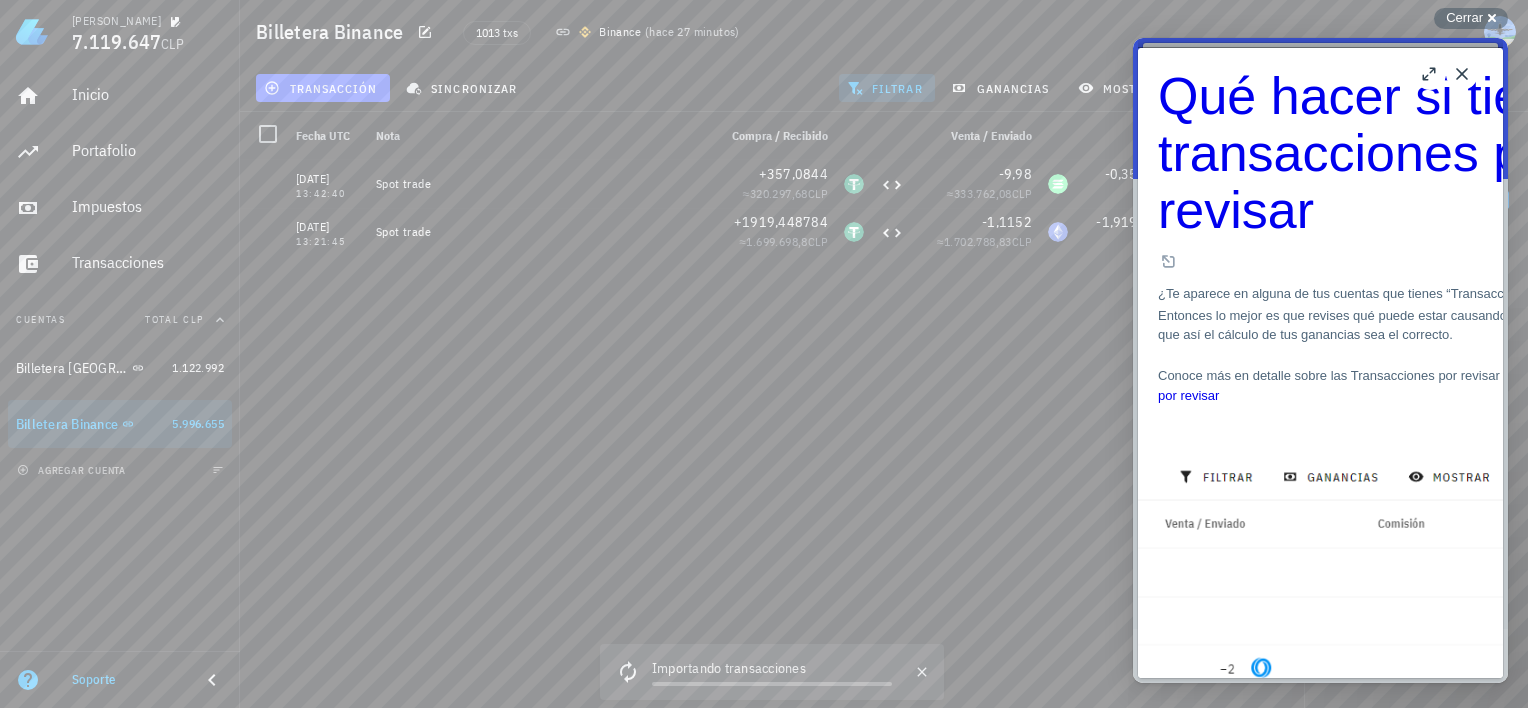 scroll, scrollTop: 1341, scrollLeft: 0, axis: vertical 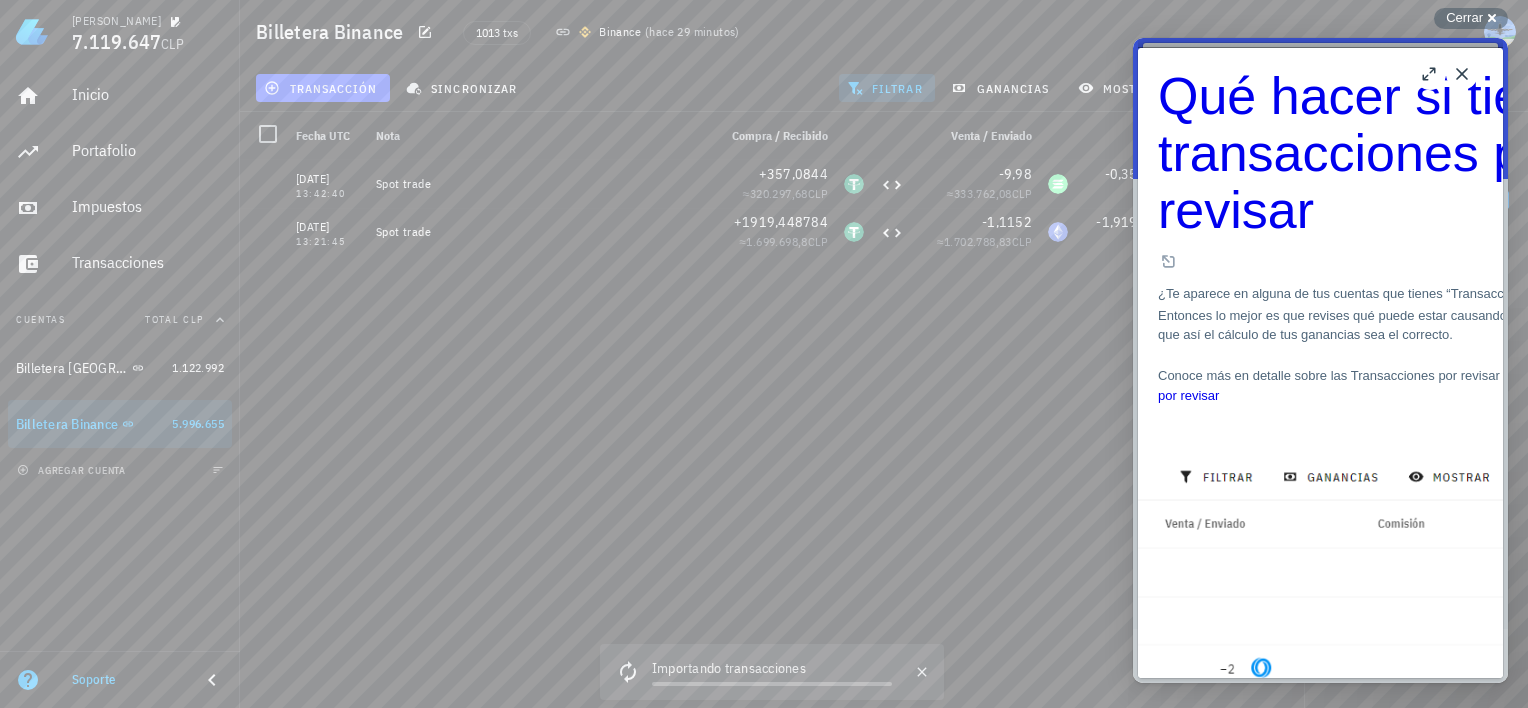 click on "Close" at bounding box center [1462, 74] 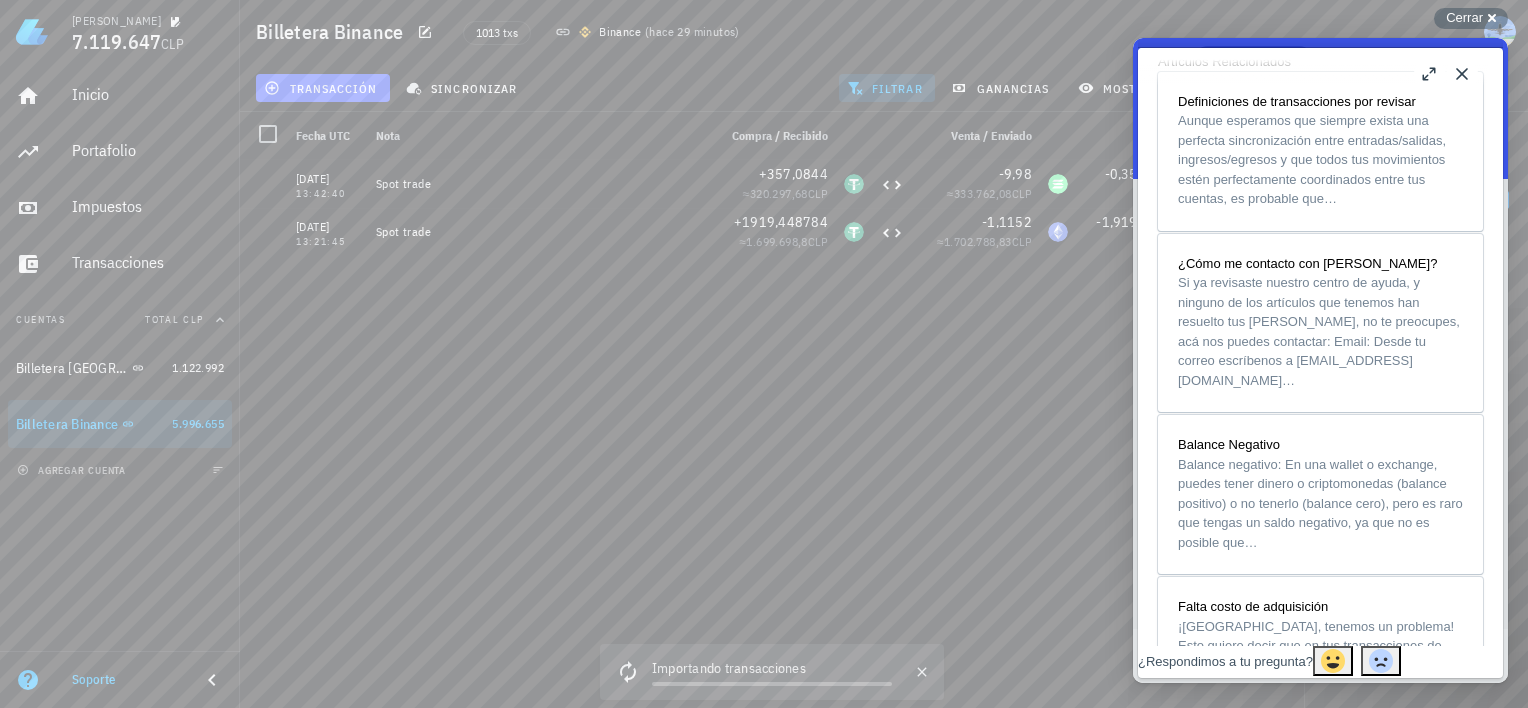 click on "Close" at bounding box center [1462, 74] 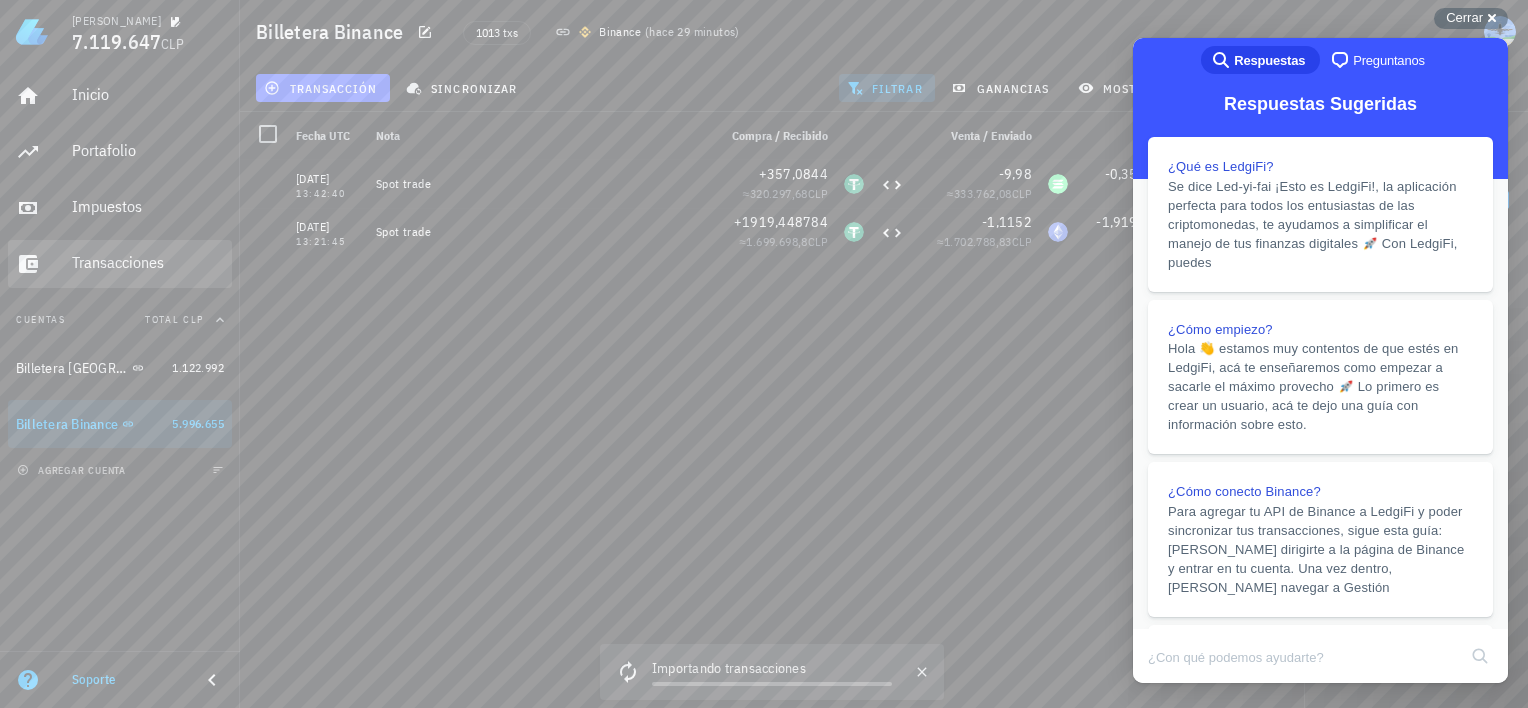 click on "Transacciones" at bounding box center [148, 262] 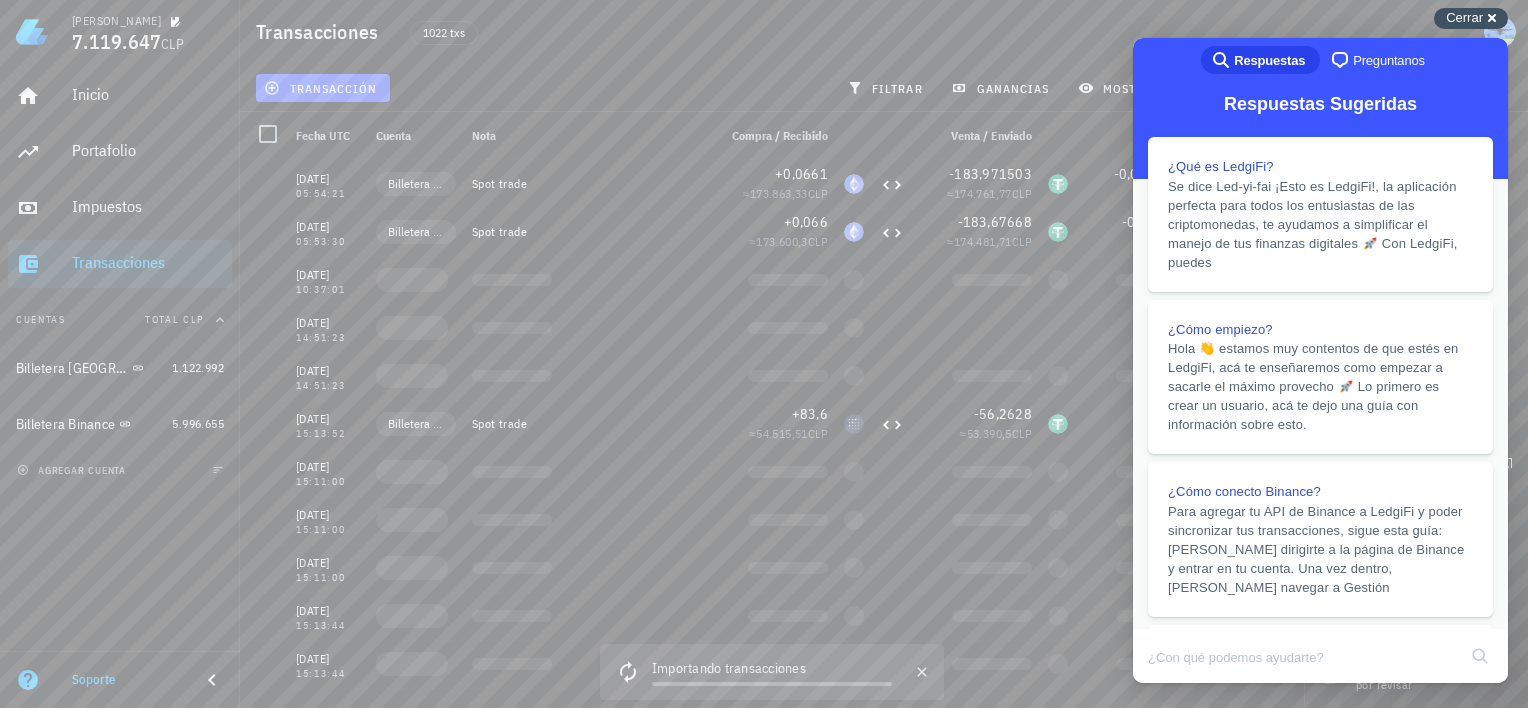 click on "Cerrar" at bounding box center [1464, 17] 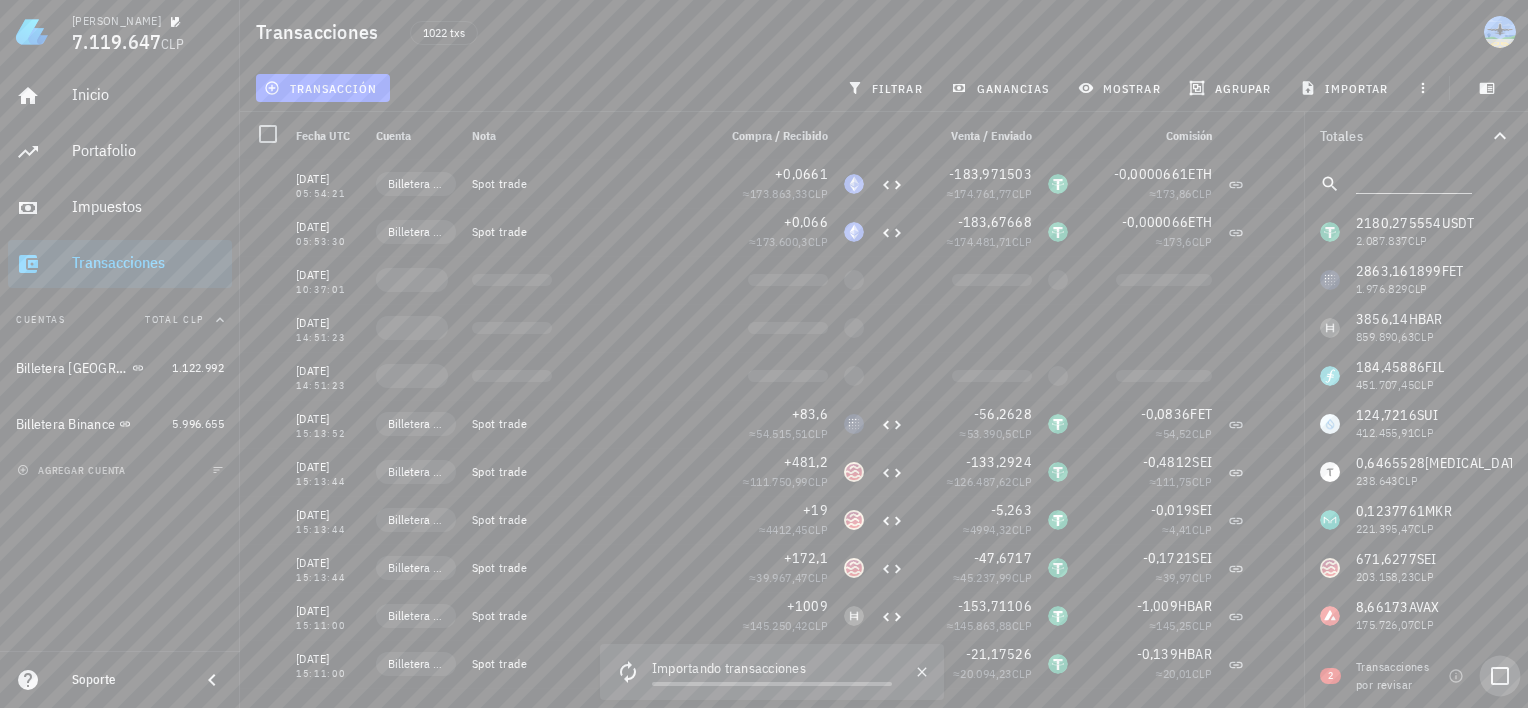 click at bounding box center [1500, 676] 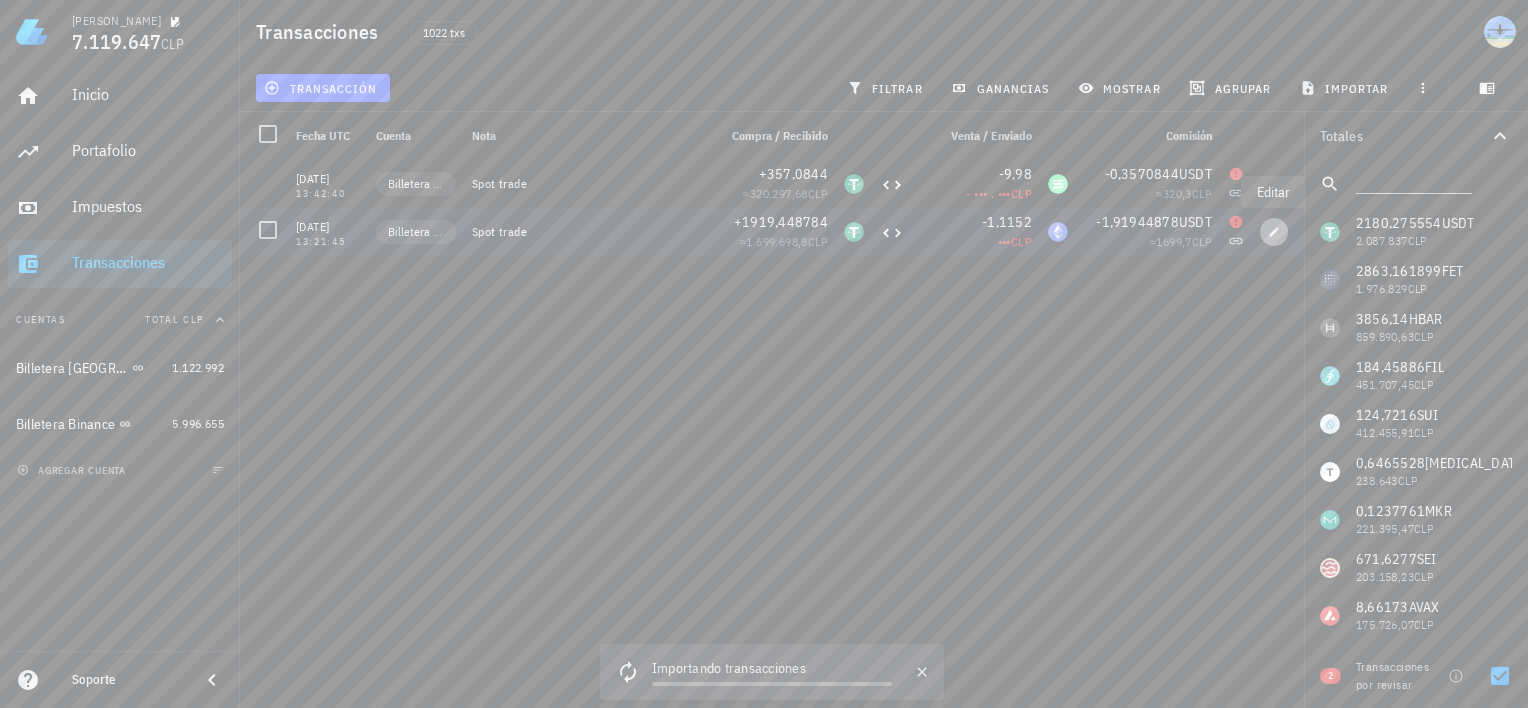 click 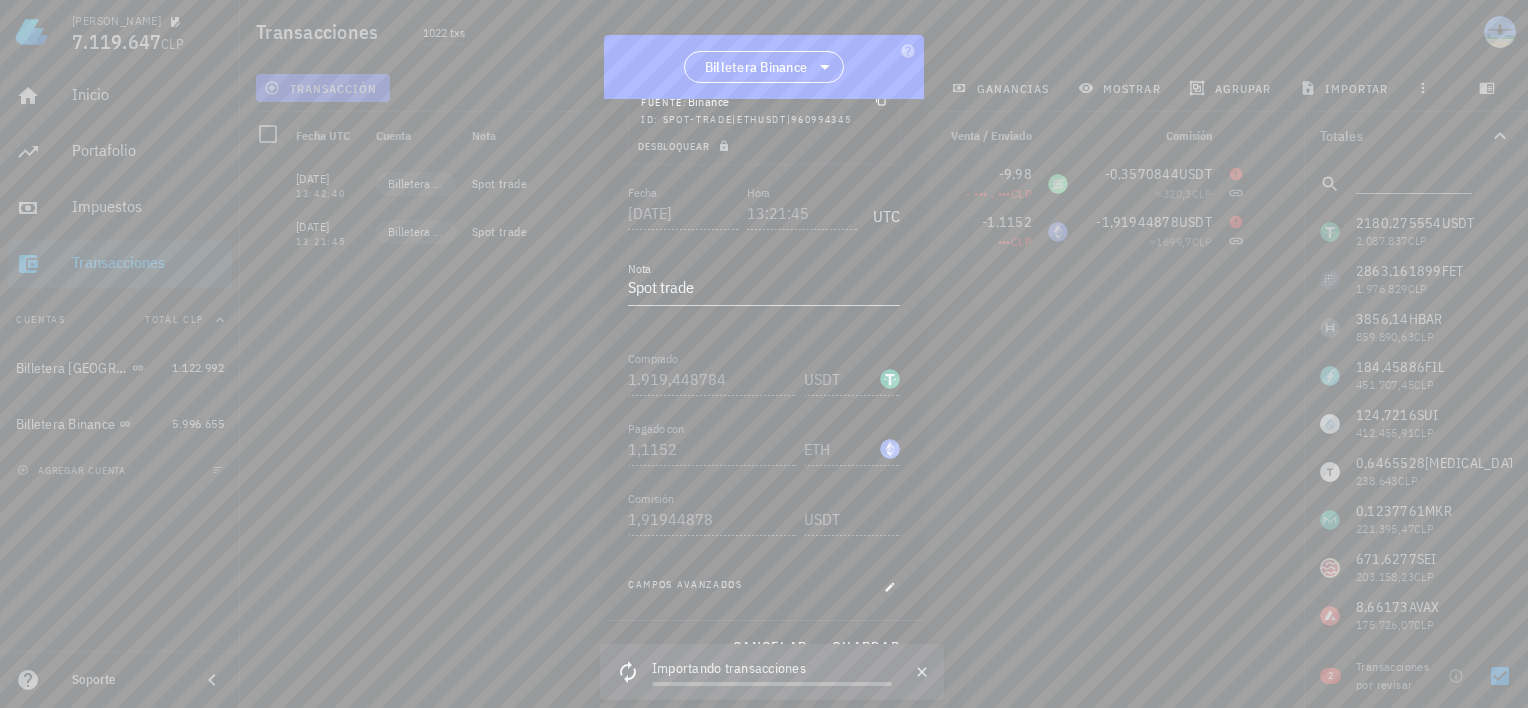 scroll, scrollTop: 180, scrollLeft: 0, axis: vertical 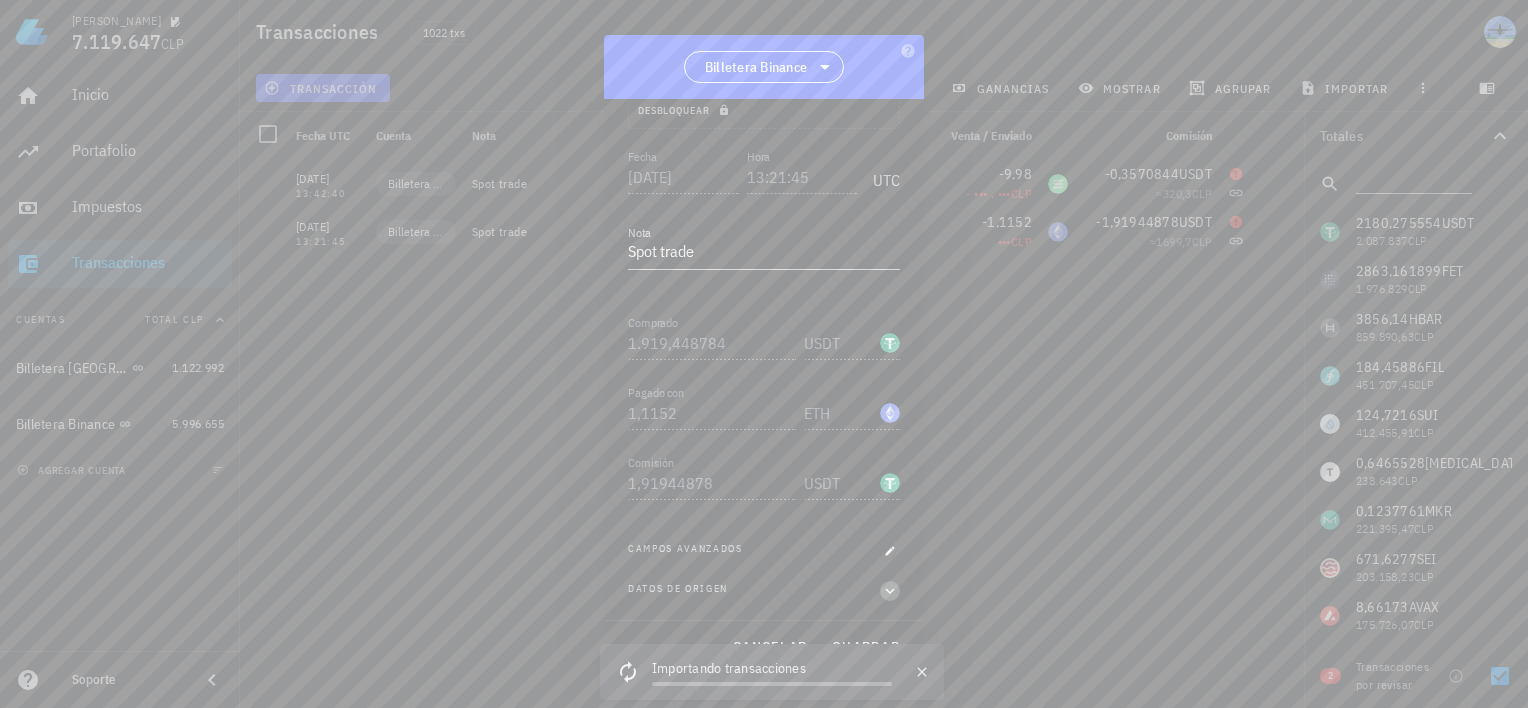 click 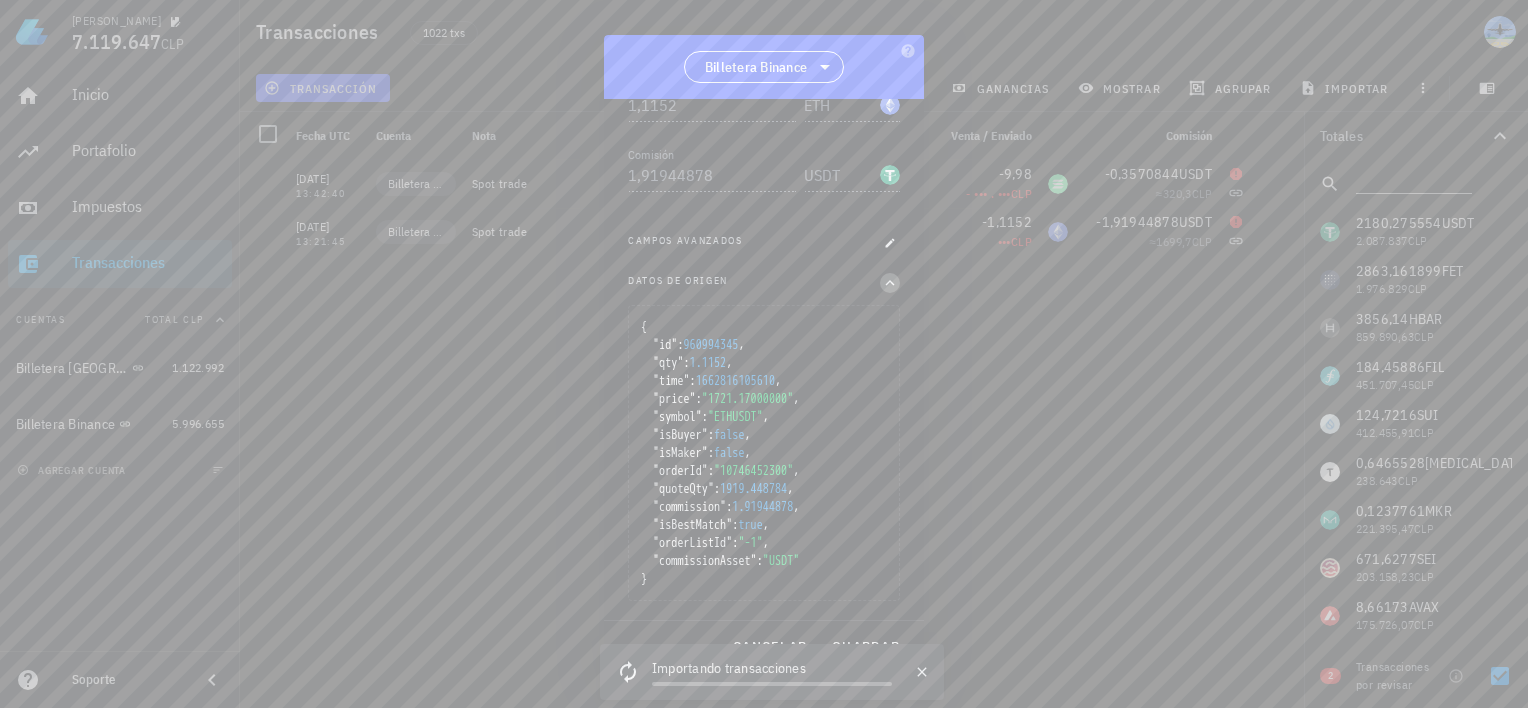 click 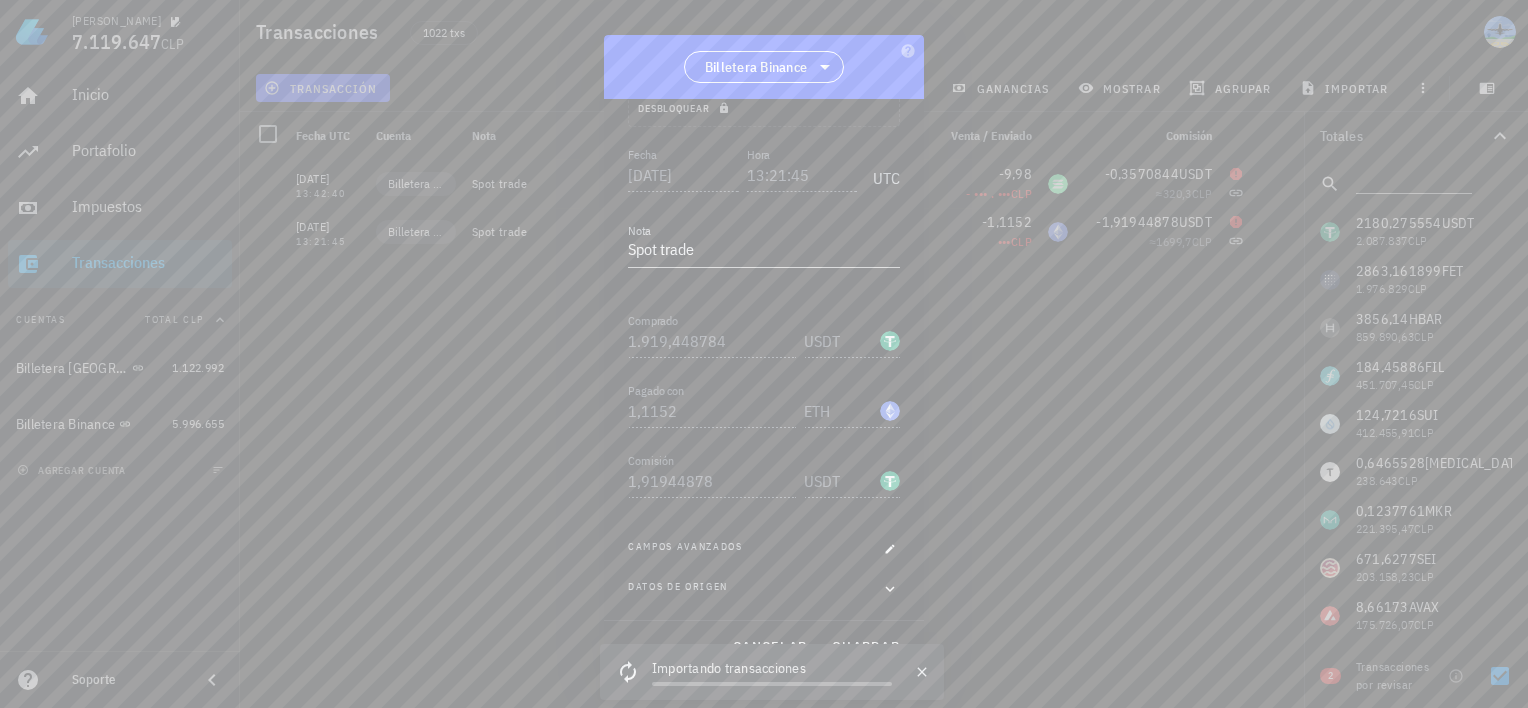 scroll, scrollTop: 180, scrollLeft: 0, axis: vertical 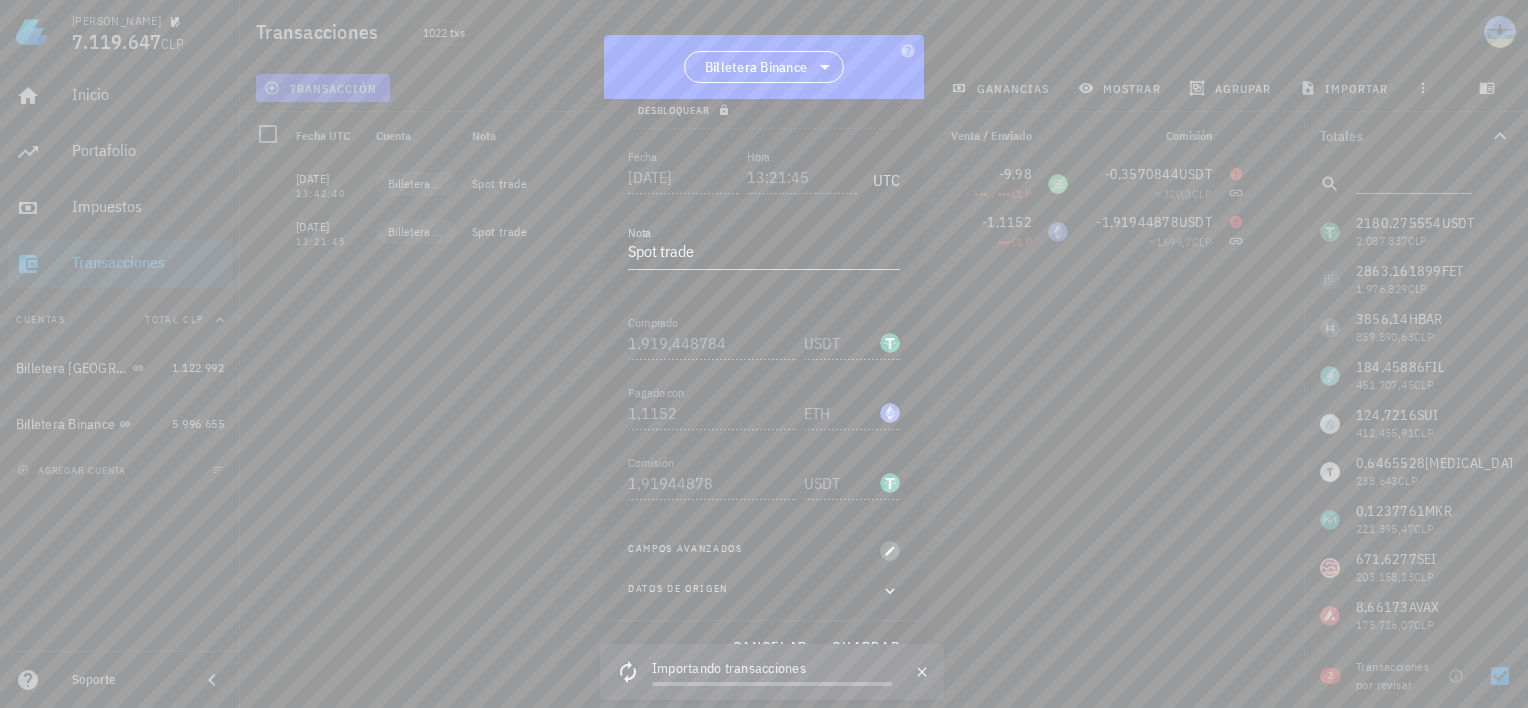 click 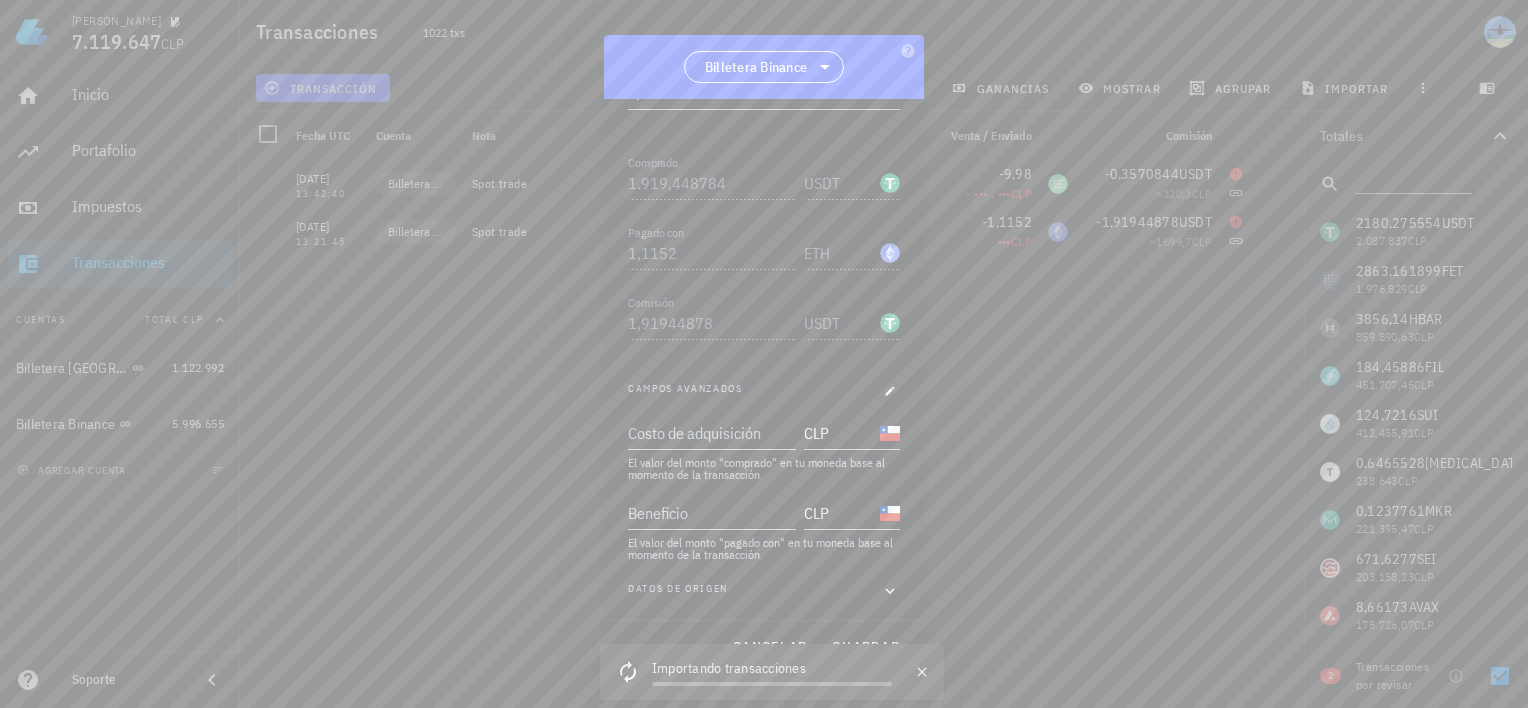 scroll, scrollTop: 0, scrollLeft: 0, axis: both 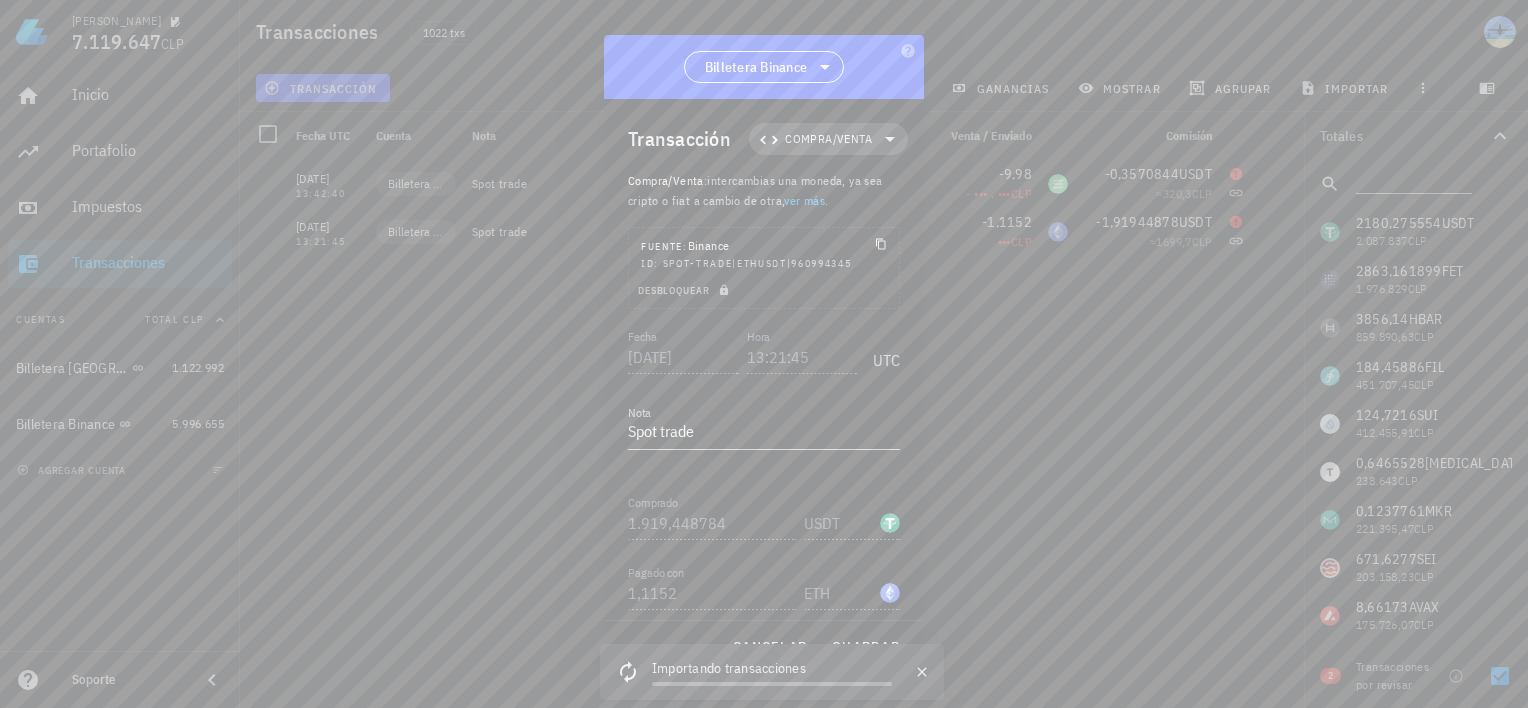 click on "Compra/Venta" at bounding box center [828, 139] 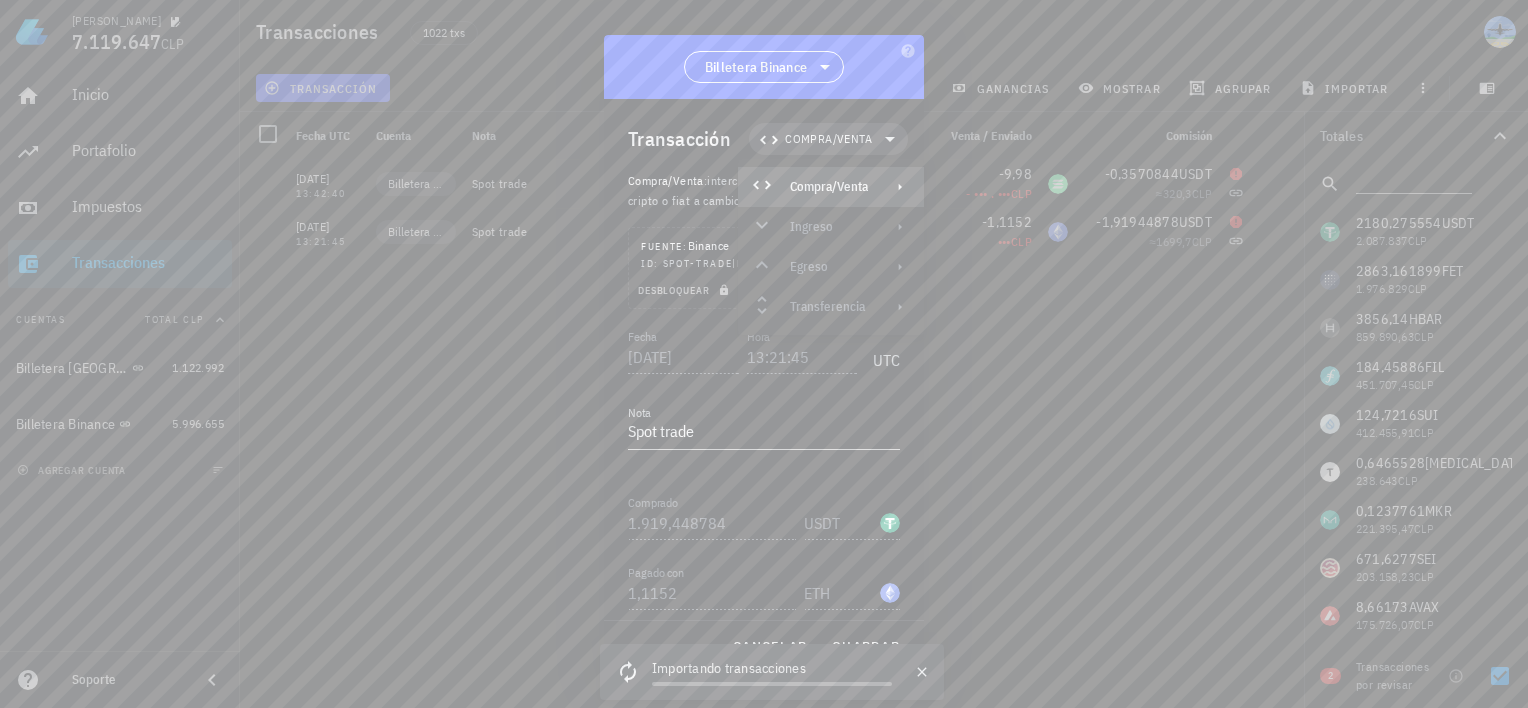 click on "Compra/Venta" at bounding box center [831, 187] 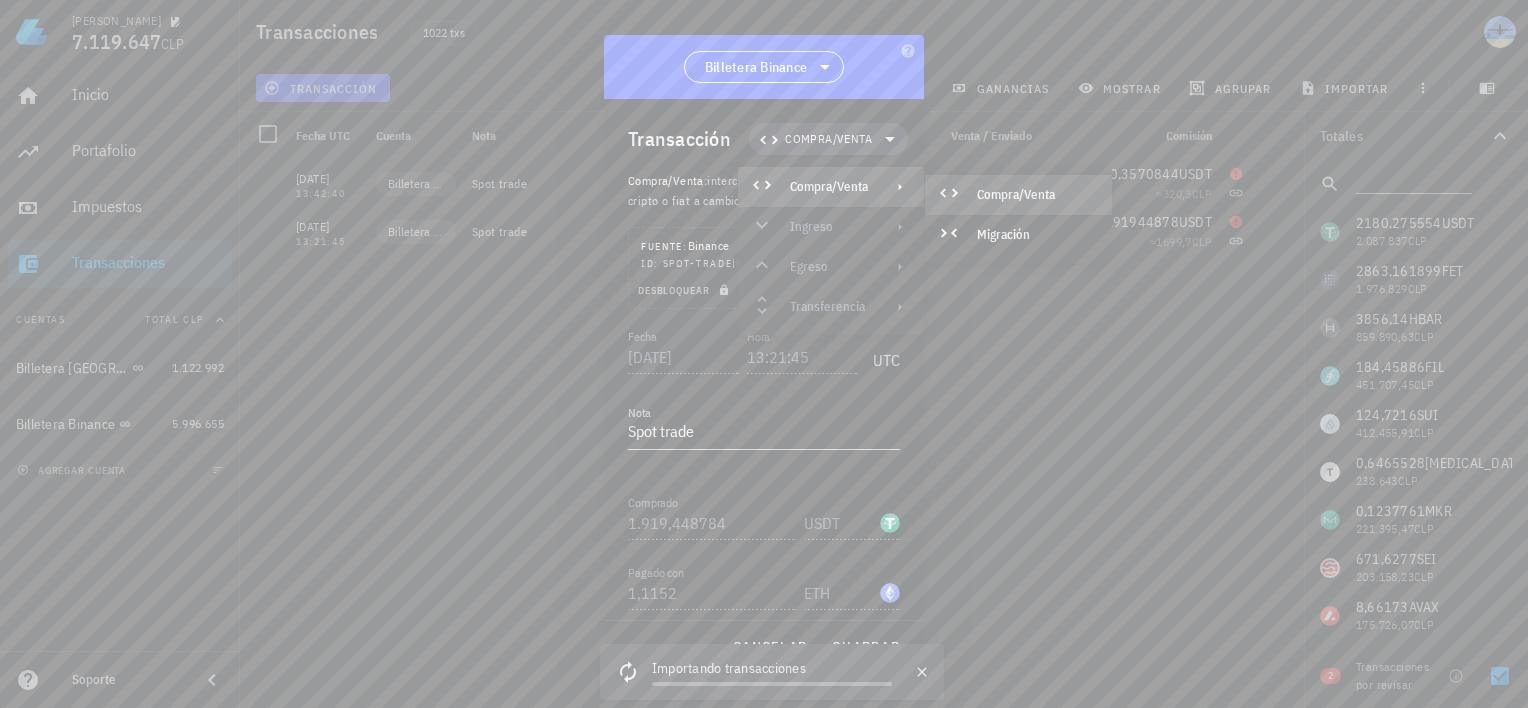 click at bounding box center (764, 354) 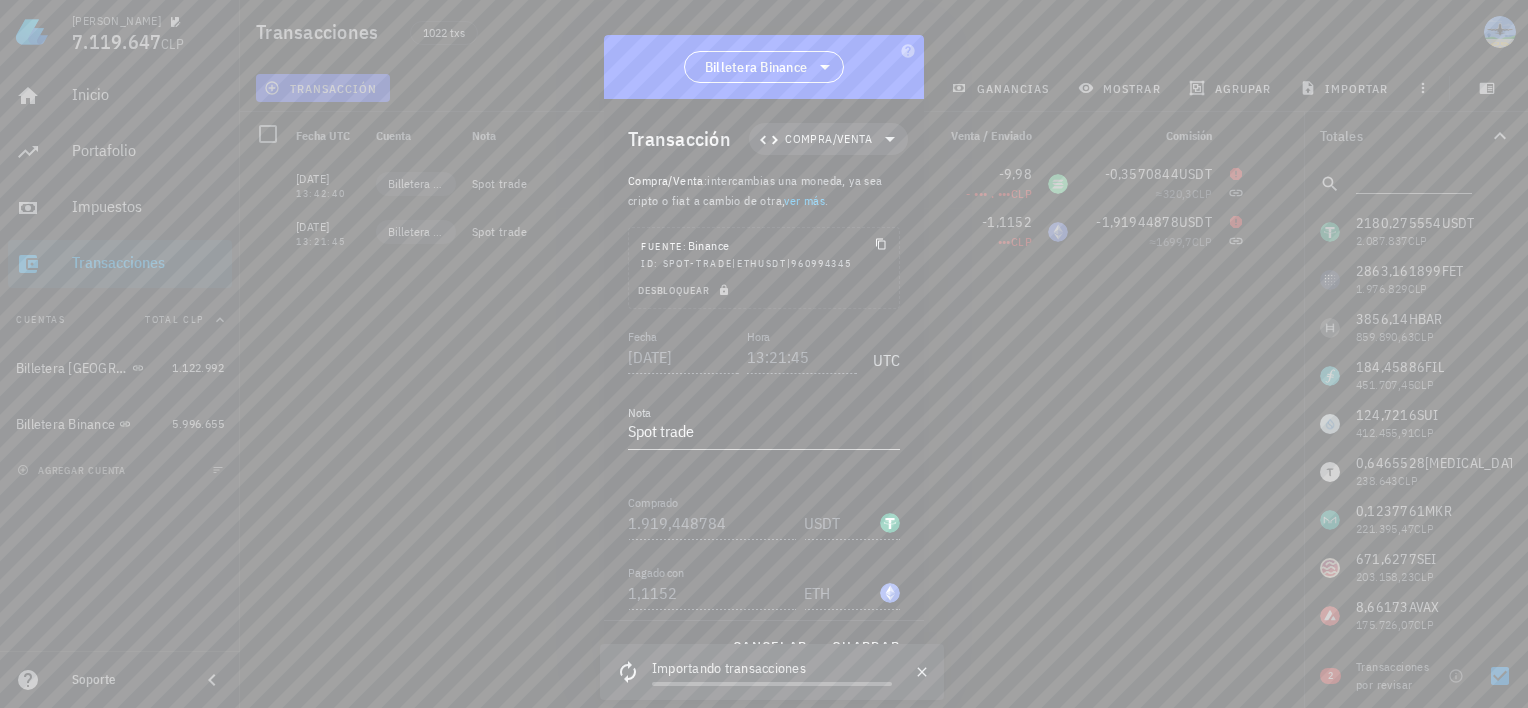 click at bounding box center (764, 354) 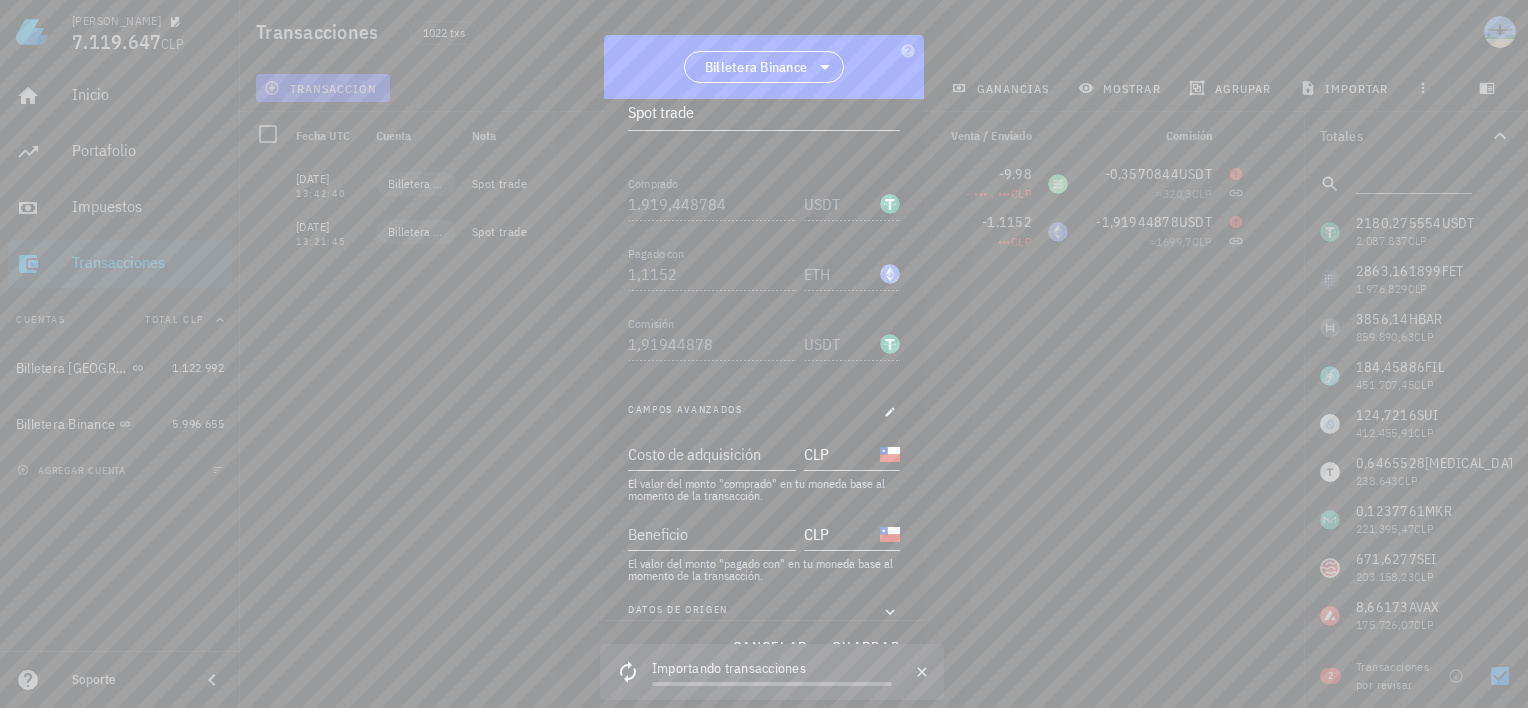 scroll, scrollTop: 340, scrollLeft: 0, axis: vertical 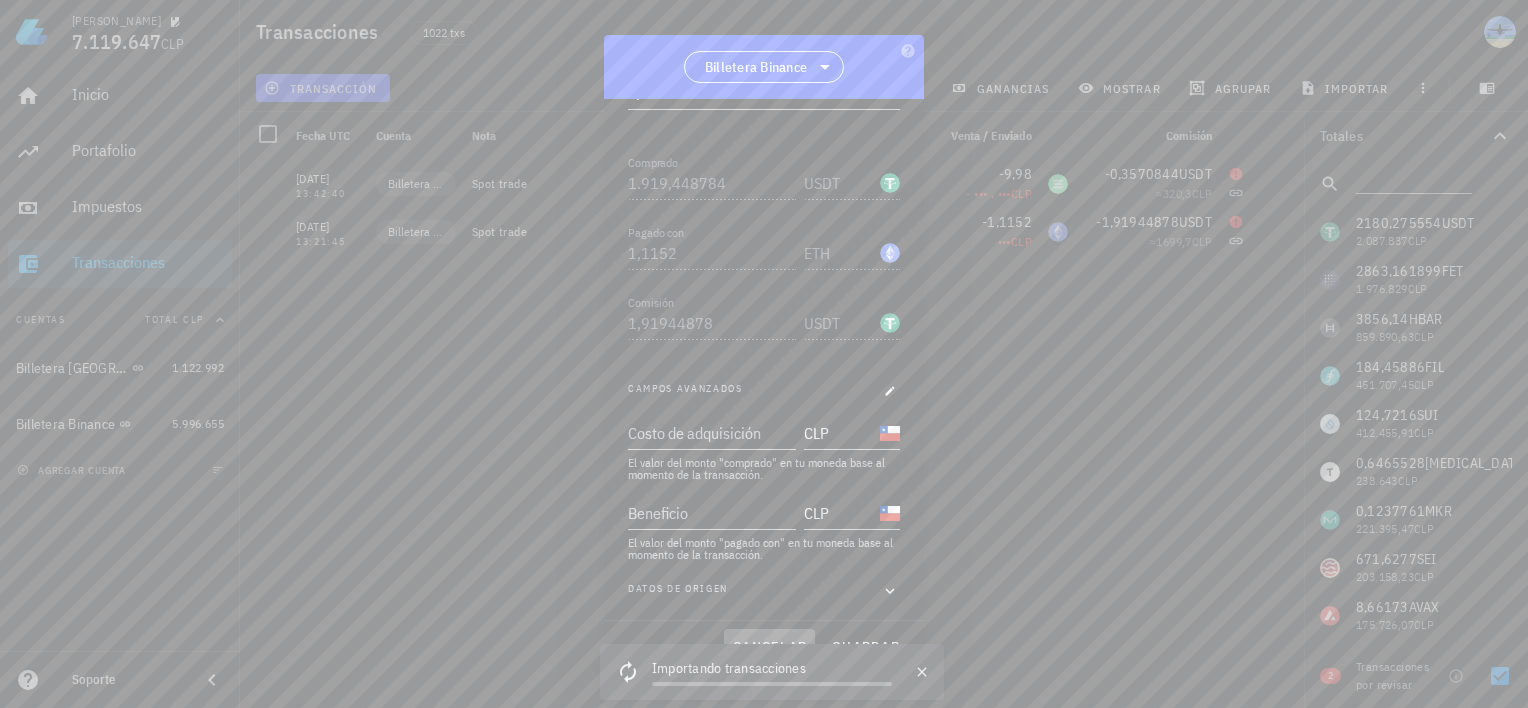 click on "cancelar" at bounding box center [769, 647] 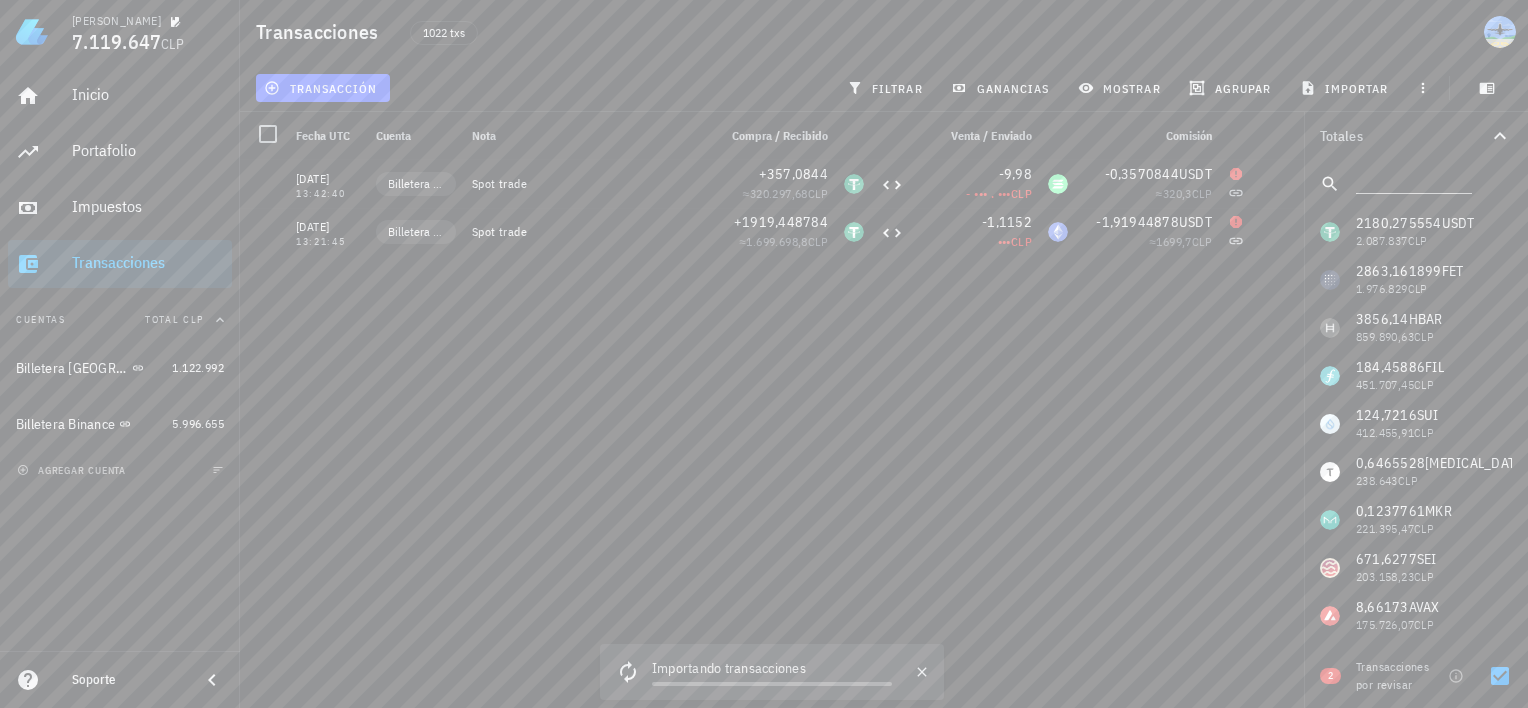 scroll, scrollTop: 0, scrollLeft: 0, axis: both 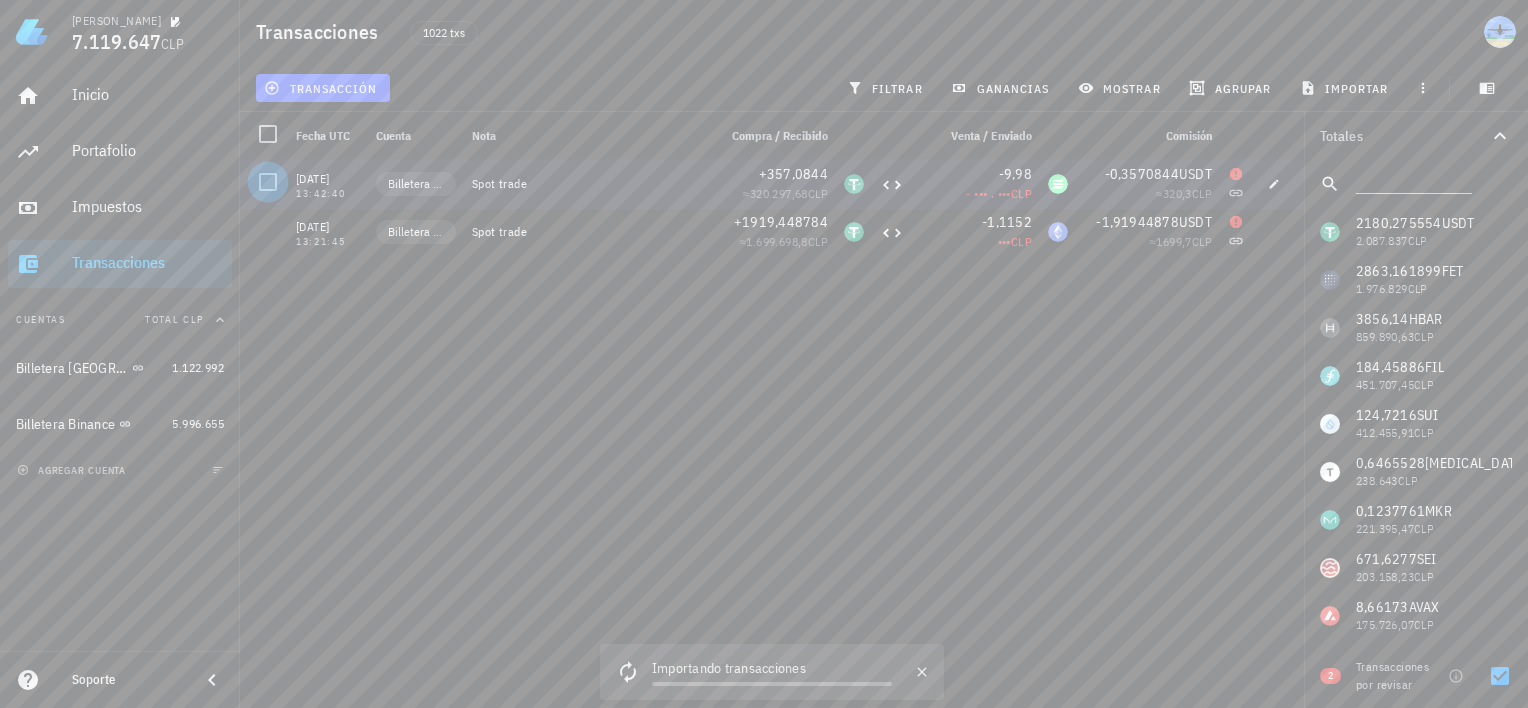 click at bounding box center [268, 182] 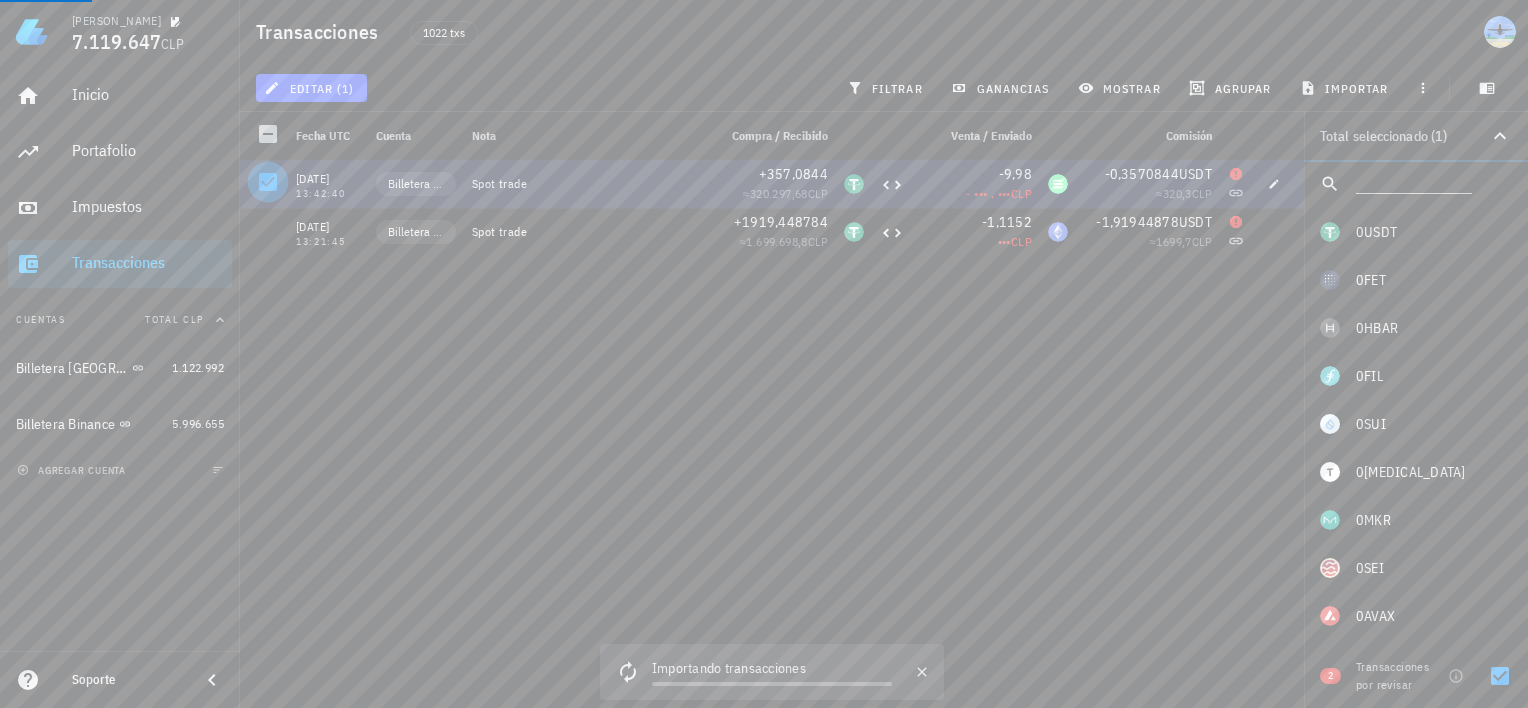 click at bounding box center [268, 182] 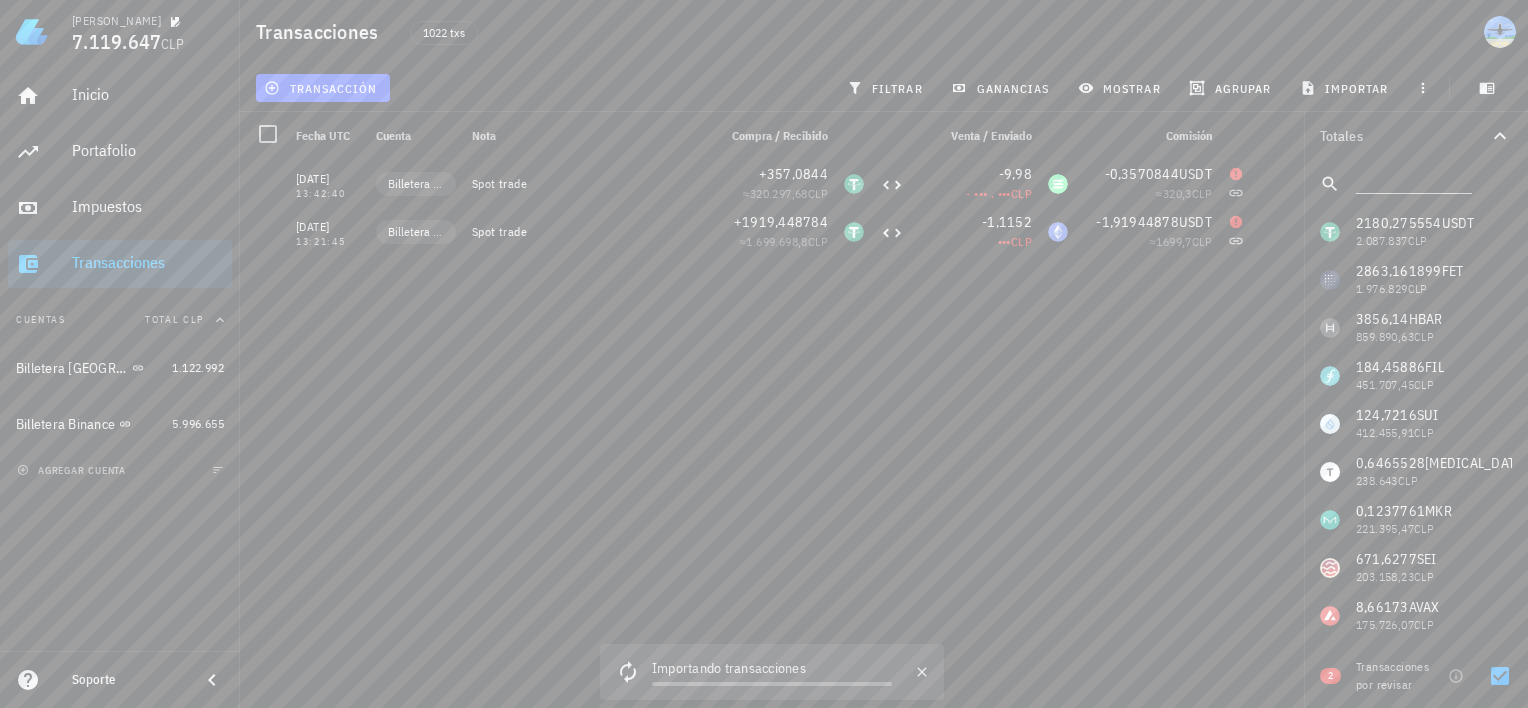 click on "2180,275554  USDT   2.087.837  CLP     2863,161899  FET   1.976.829  CLP     3856,14  HBAR   859.890,63  CLP     184,45886  FIL   451.707,45  CLP     124,7216  SUI   412.455,91  CLP     0,6465528  TAO   238.643  CLP     0,1237761  MKR   221.395,47  CLP     671,6277  SEI   203.158,23  CLP     8,66173  AVAX   175.726,07  CLP     258,1416  JUP   123.962,12  CLP     338,998  S   117.266,54  CLP     9.317.009,59  PEPE   108.802,18  CLP     4.198.775  BONK   106.263,69  CLP     25,86019  RENDER   93.121,99  CLP     38,70126  WIF   36.899,74  CLP     0,949  XRP   2551,34  CLP     0,593721  TUSD   567,04  CLP     0,00000315  BTC   357,44  CLP     0,866  MANA   265,79  CLP     0,087  NEAR   210,6  CLP     0,15080601  ETHFI   165,84  CLP     0,384  SAND   115,25  CLP     0,47  DOGE   88,7  CLP     0,00556  LINK   83,24  CLP     0,00891  ORDI   80,48  CLP     0,00010086  BNB   66,77  CLP     0,00065  LTC   58,93  CLP     0,03  RUNE   43,8  CLP     0,13888798" at bounding box center [1416, 1168] 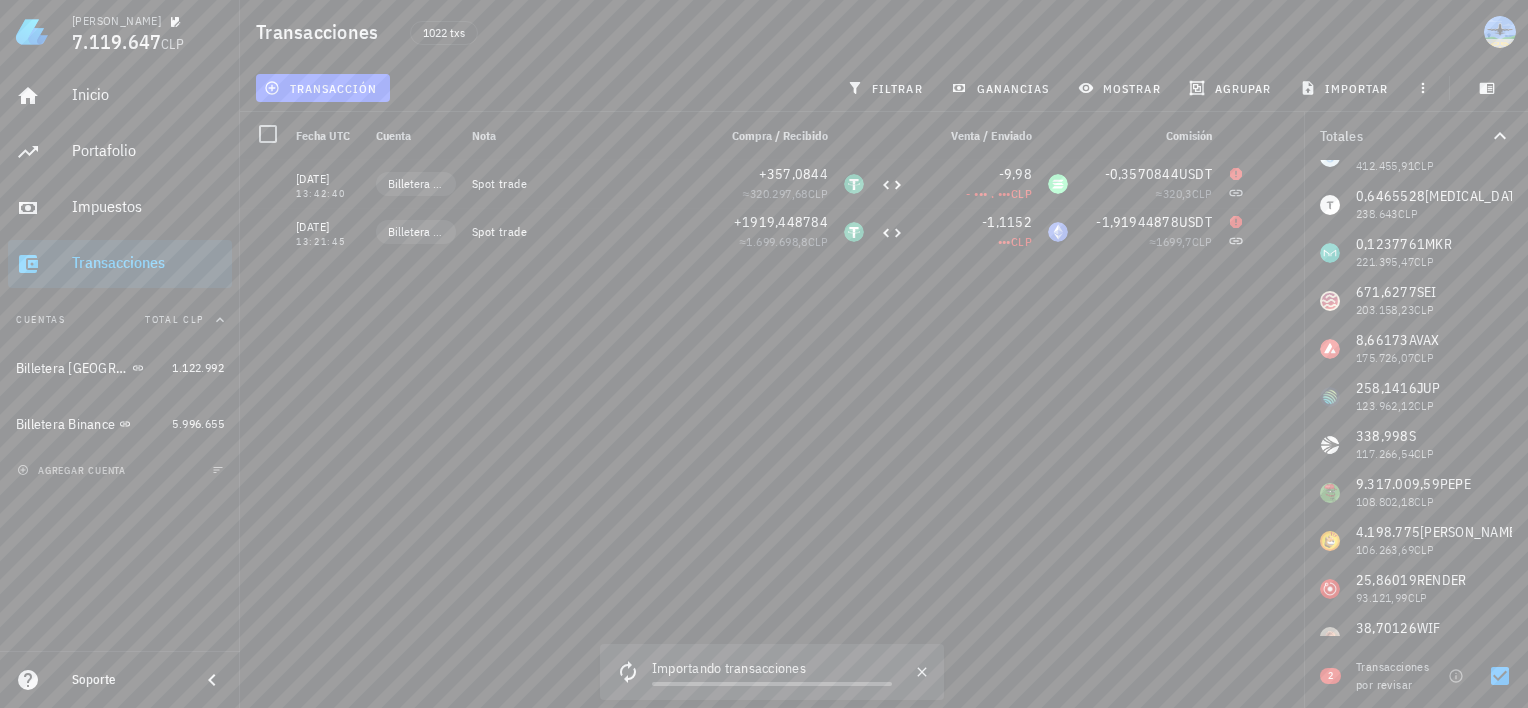 scroll, scrollTop: 0, scrollLeft: 0, axis: both 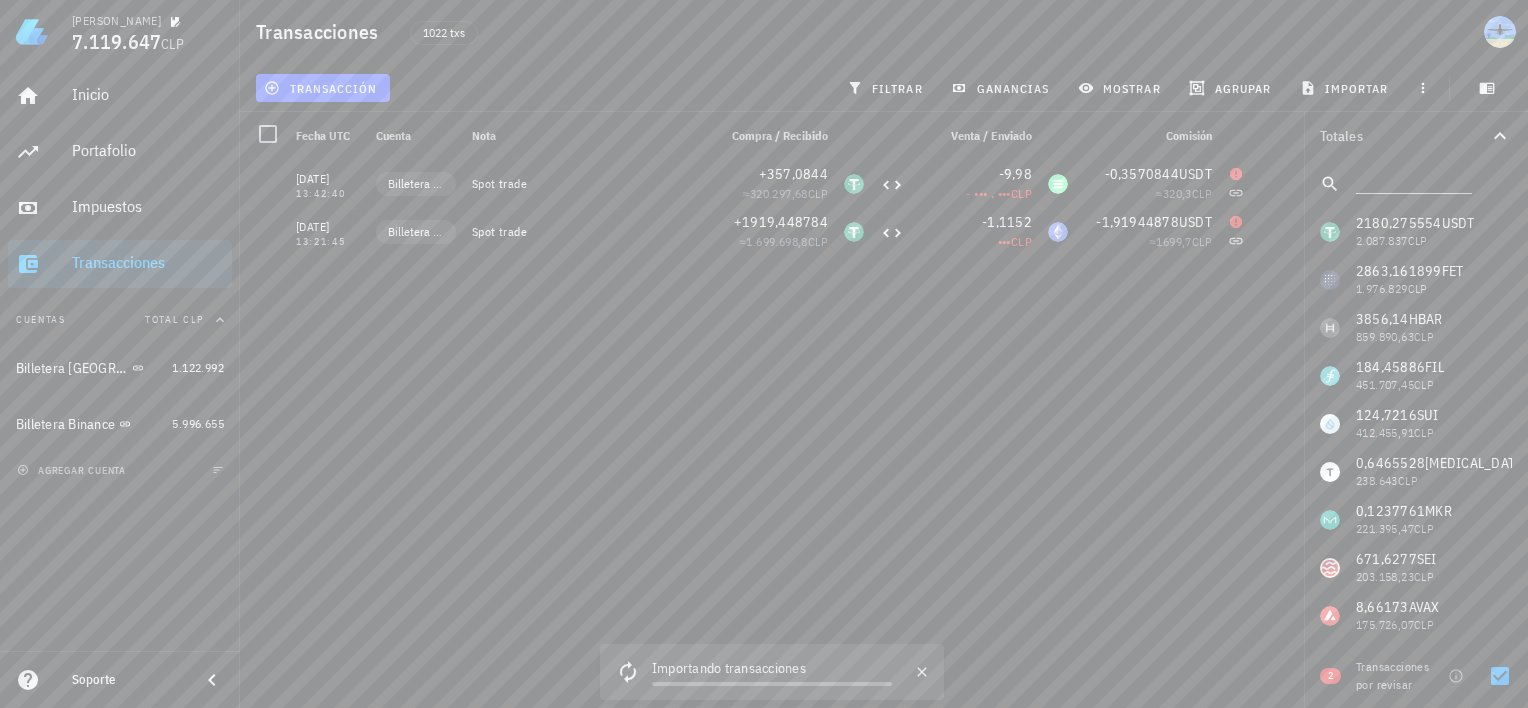 click on "2180,275554  USDT   2.087.837  CLP     2863,161899  FET   1.976.829  CLP     3856,14  HBAR   859.890,63  CLP     184,45886  FIL   451.707,45  CLP     124,7216  SUI   412.455,91  CLP     0,6465528  TAO   238.643  CLP     0,1237761  MKR   221.395,47  CLP     671,6277  SEI   203.158,23  CLP     8,66173  AVAX   175.726,07  CLP     258,1416  JUP   123.962,12  CLP     338,998  S   117.266,54  CLP     9.317.009,59  PEPE   108.802,18  CLP     4.198.775  BONK   106.263,69  CLP     25,86019  RENDER   93.121,99  CLP     38,70126  WIF   36.899,74  CLP     0,949  XRP   2551,34  CLP     0,593721  TUSD   567,04  CLP     0,00000315  BTC   357,44  CLP     0,866  MANA   265,79  CLP     0,087  NEAR   210,6  CLP     0,15080601  ETHFI   165,84  CLP     0,384  SAND   115,25  CLP     0,47  DOGE   88,7  CLP     0,00556  LINK   83,24  CLP     0,00891  ORDI   80,48  CLP     0,00010086  BNB   66,77  CLP     0,00065  LTC   58,93  CLP     0,03  RUNE   43,8  CLP     0,13888798" at bounding box center (1416, 1168) 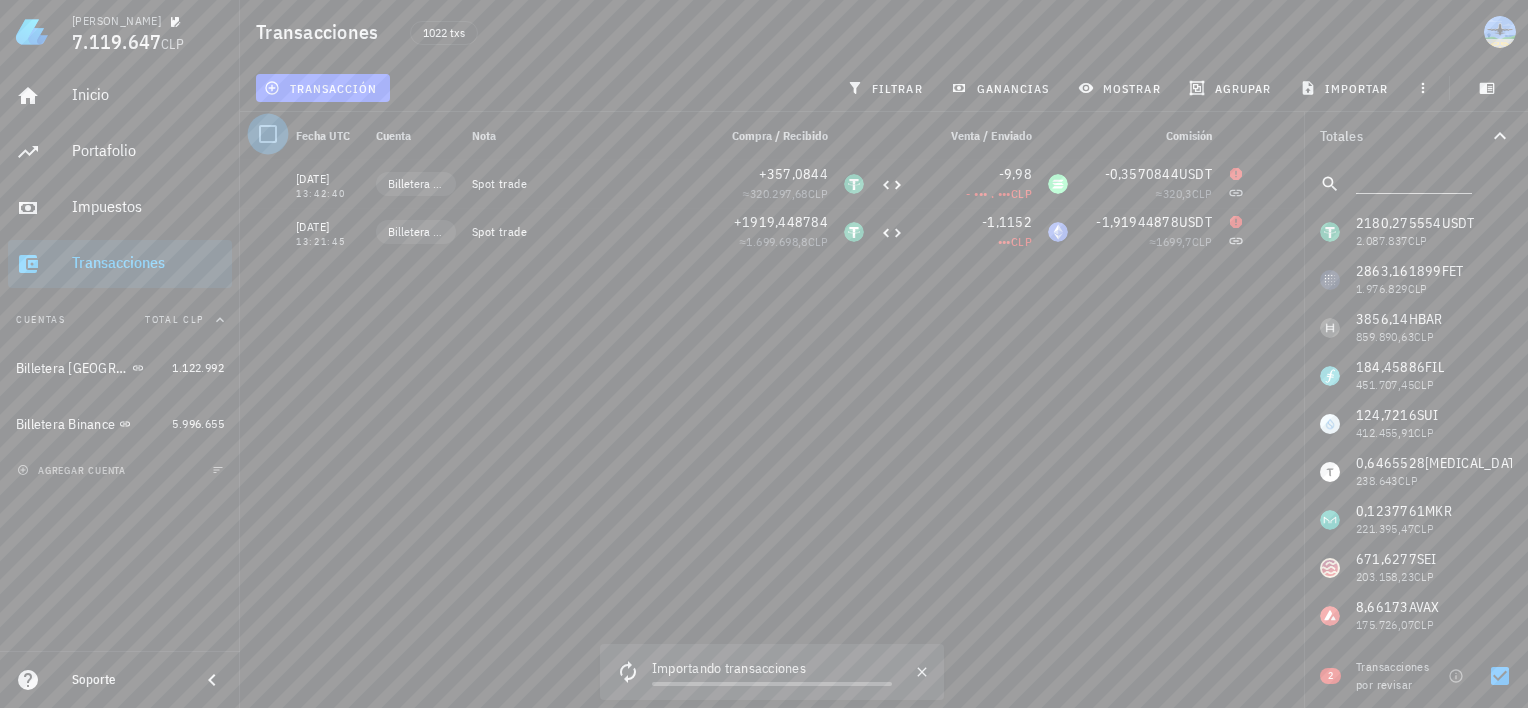 click at bounding box center [268, 134] 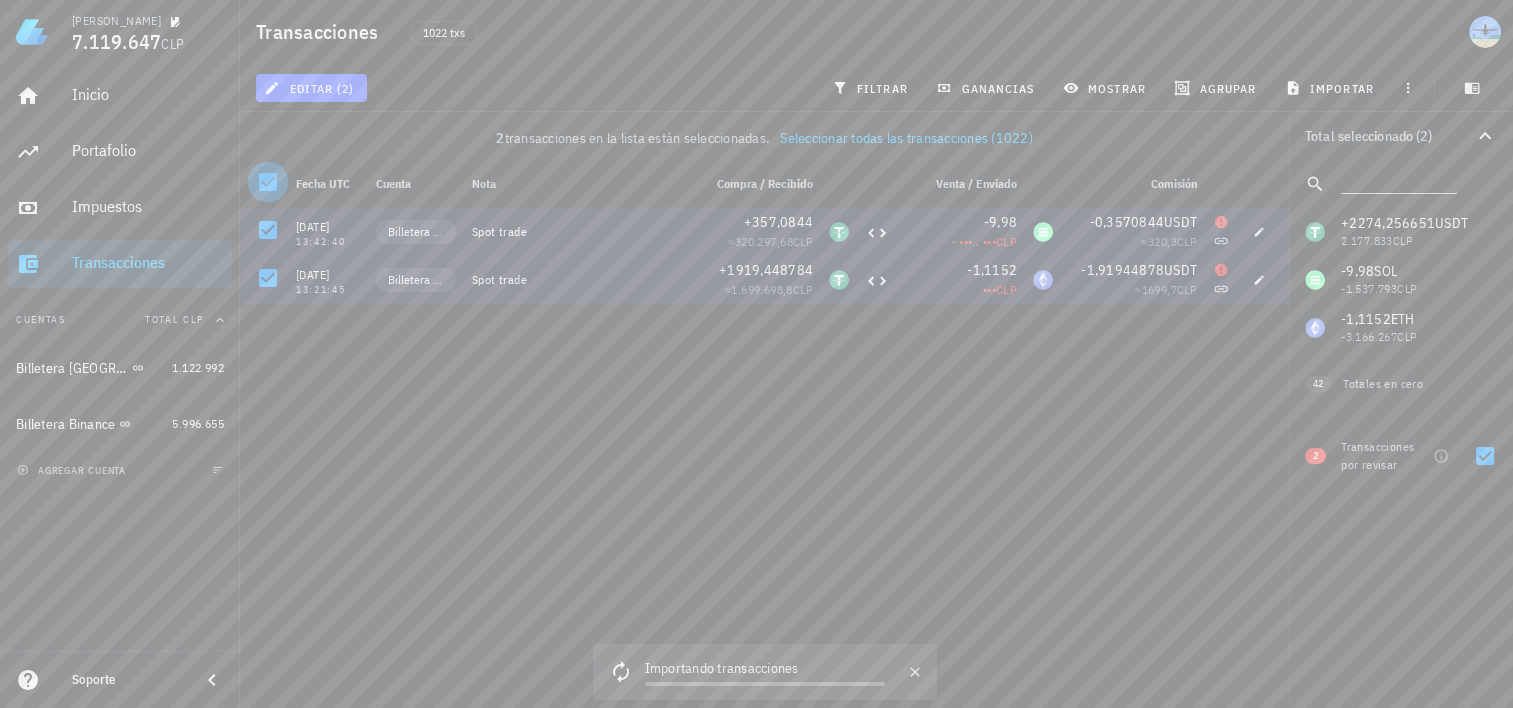 click at bounding box center [268, 182] 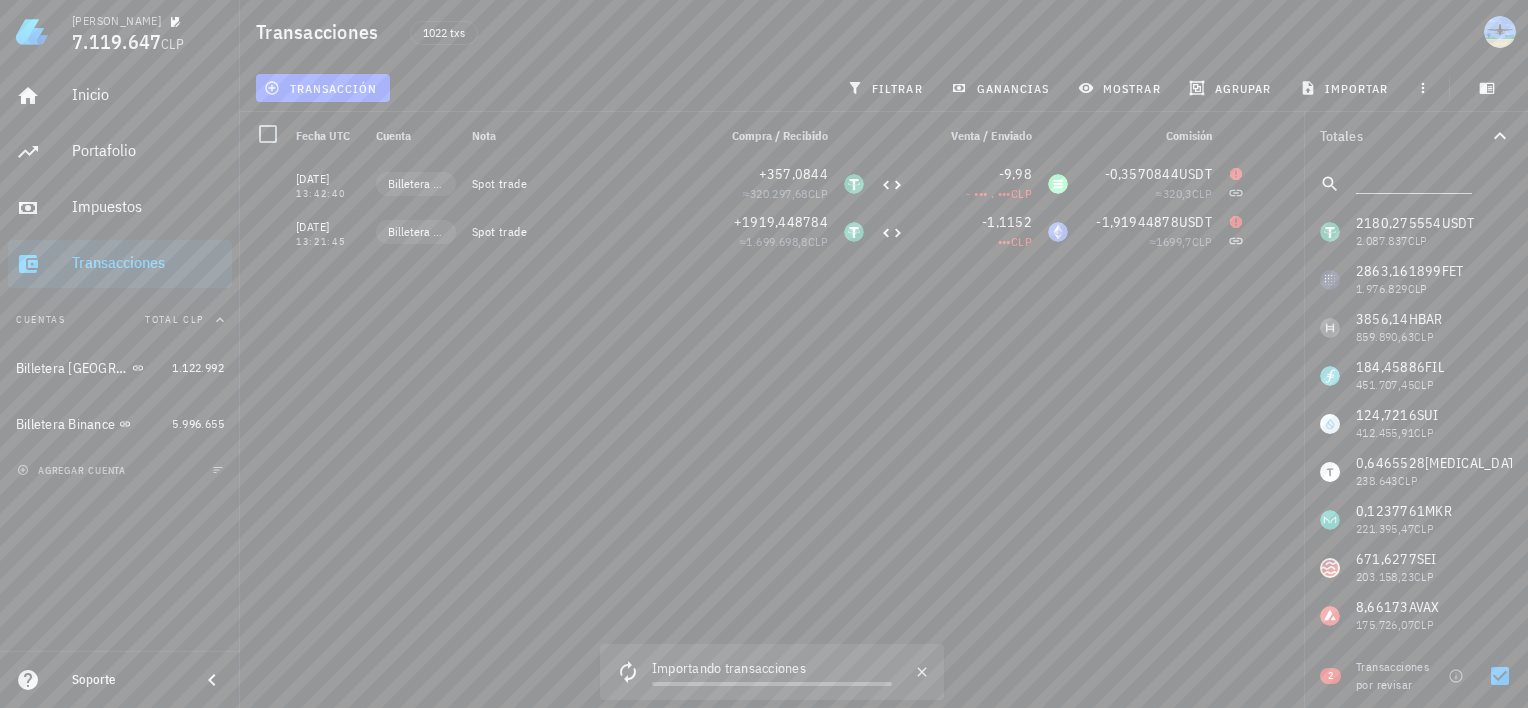 click on "Comisión" at bounding box center (1189, 135) 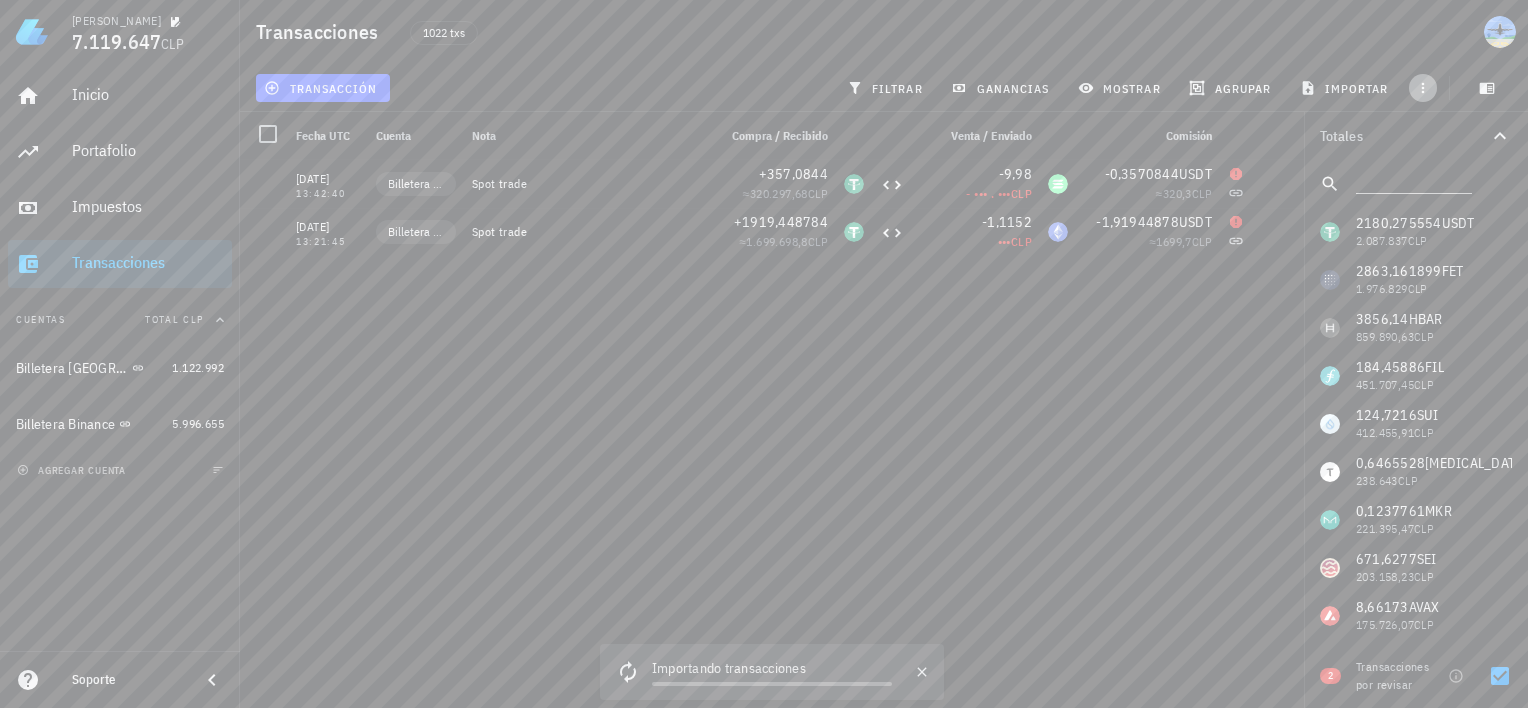 click 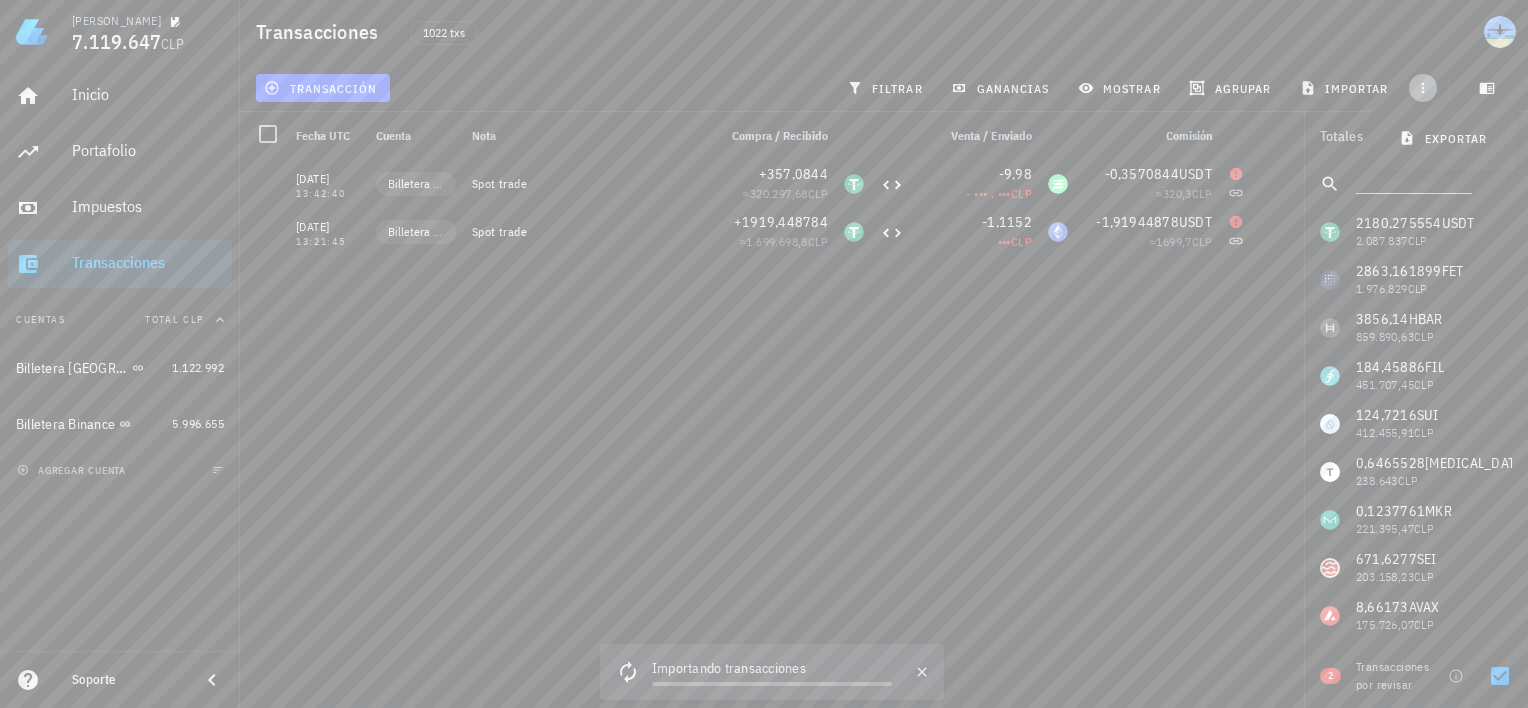 click 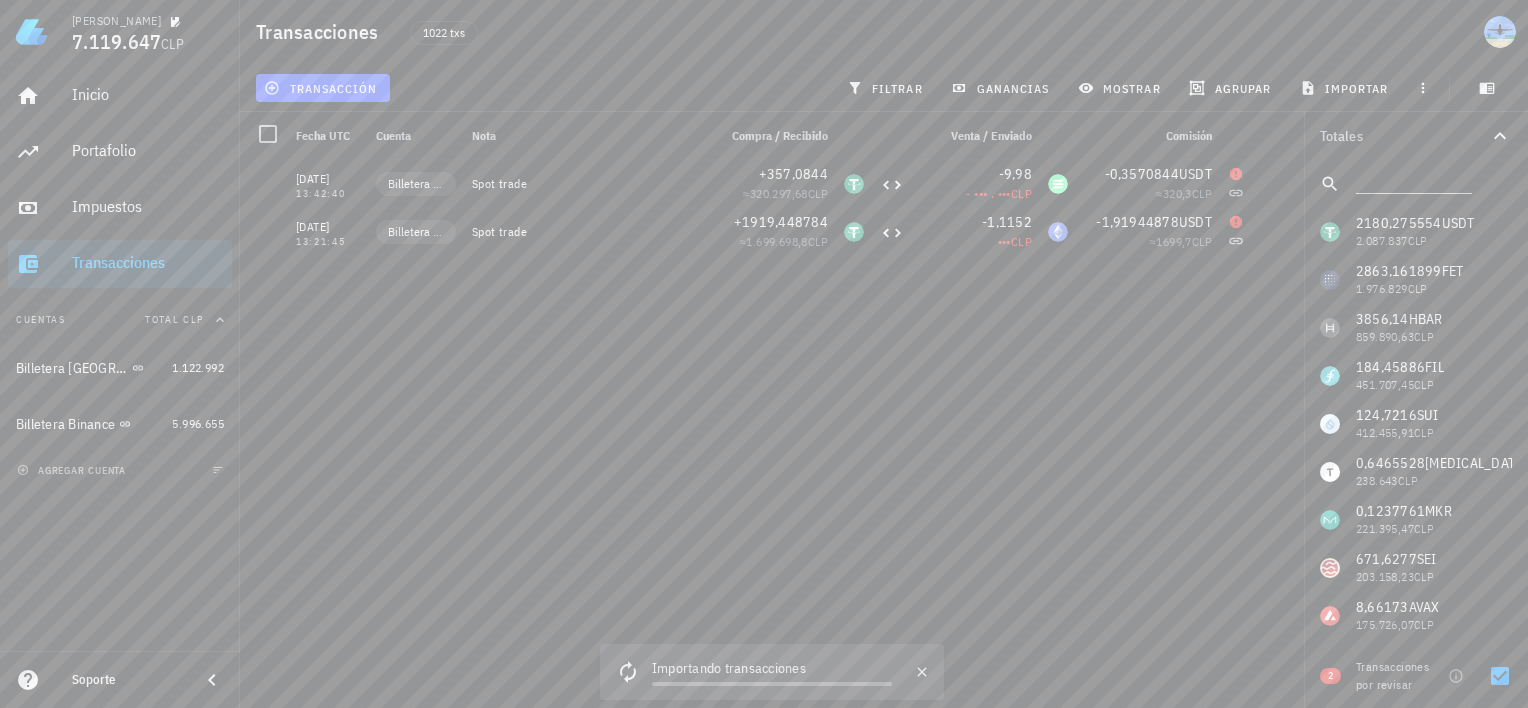 click on "10/07/2025
05:54:21
Billetera Binance
Spot trade
+0,0661   ≈ 173.863,33  CLP     -183,971503   ≈ 174.761,77  CLP     -0,0000661  ETH   ≈ 173,86  CLP
10/07/2025
05:53:30
Billetera Binance
Spot trade
+0,066   ≈ 173.600,3  CLP     -183,67668   ≈ 174.481,71  CLP     -0,000066  ETH   ≈ 173,6  CLP
10/07/2025
05:54:21
Billetera Binance
Spot trade
+0,0661   ≈ 173.863,33  CLP     -183,971503   ≈ 174.761,77  CLP     -0,0000661  ETH   ≈ 173,86  CLP
10/07/2025
05:53:30
Billetera Binance
Spot trade
+0,066   ≈ 173.600,3  CLP     -183,67668   ≈ 174.481,71  CLP     -0,000066  ETH   ≈ 173,6  CLP
19/06/2025
10:37:01
24/06/2025
14:51:23
24/06/2025
14:51:23
24/06/2025
15:13:52
Billetera Binance
Spot trade
+83,6   ≈ 54.515,51  CLP     -56,2628   ≈ 53.390,5" at bounding box center (772, 426) 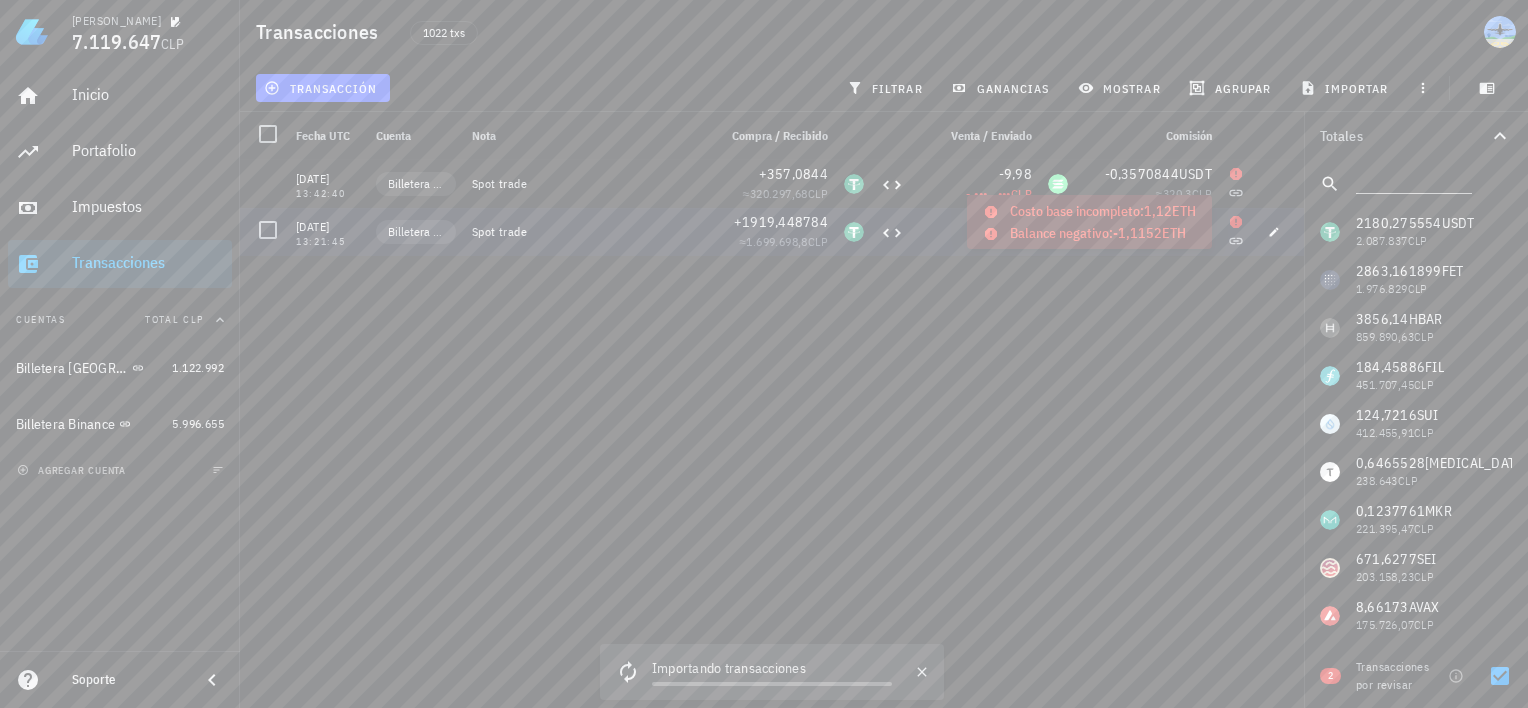 click 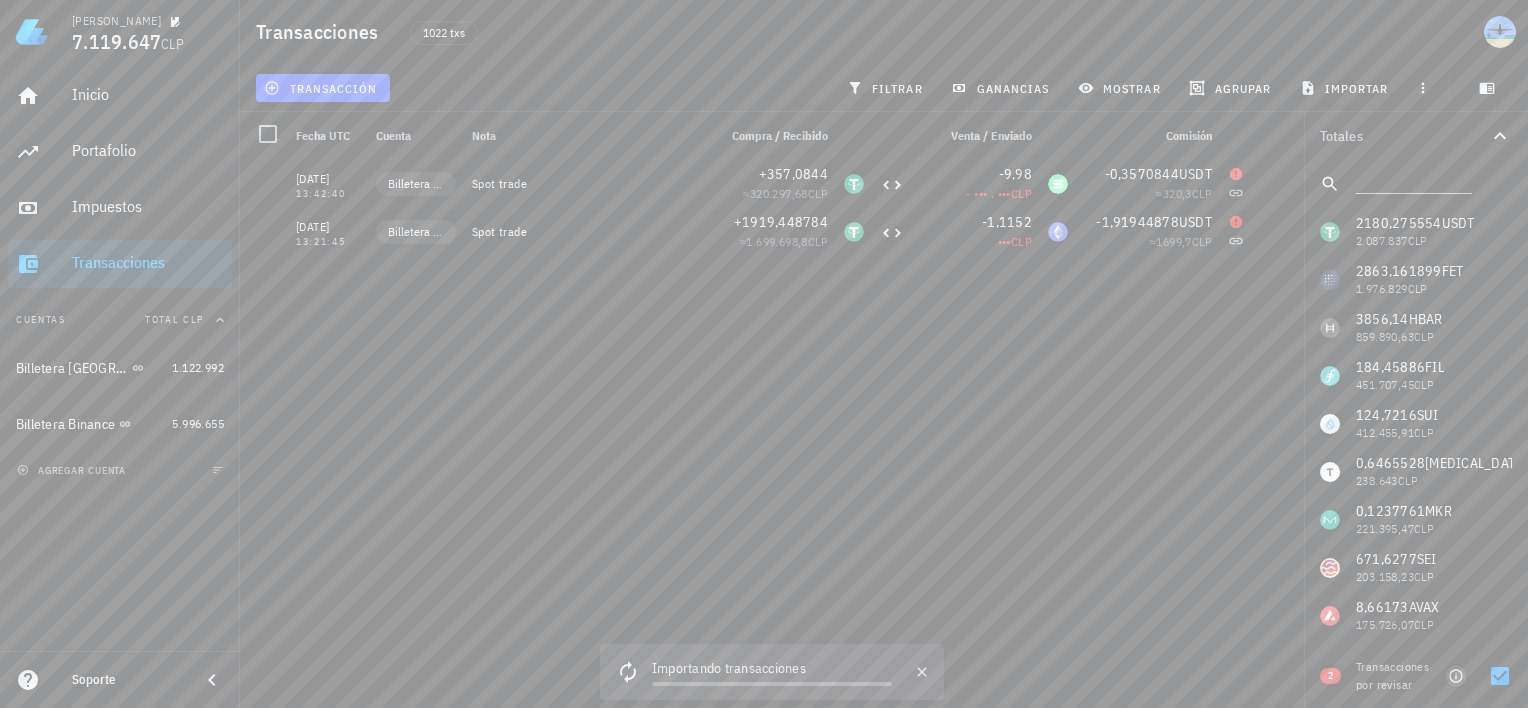 click 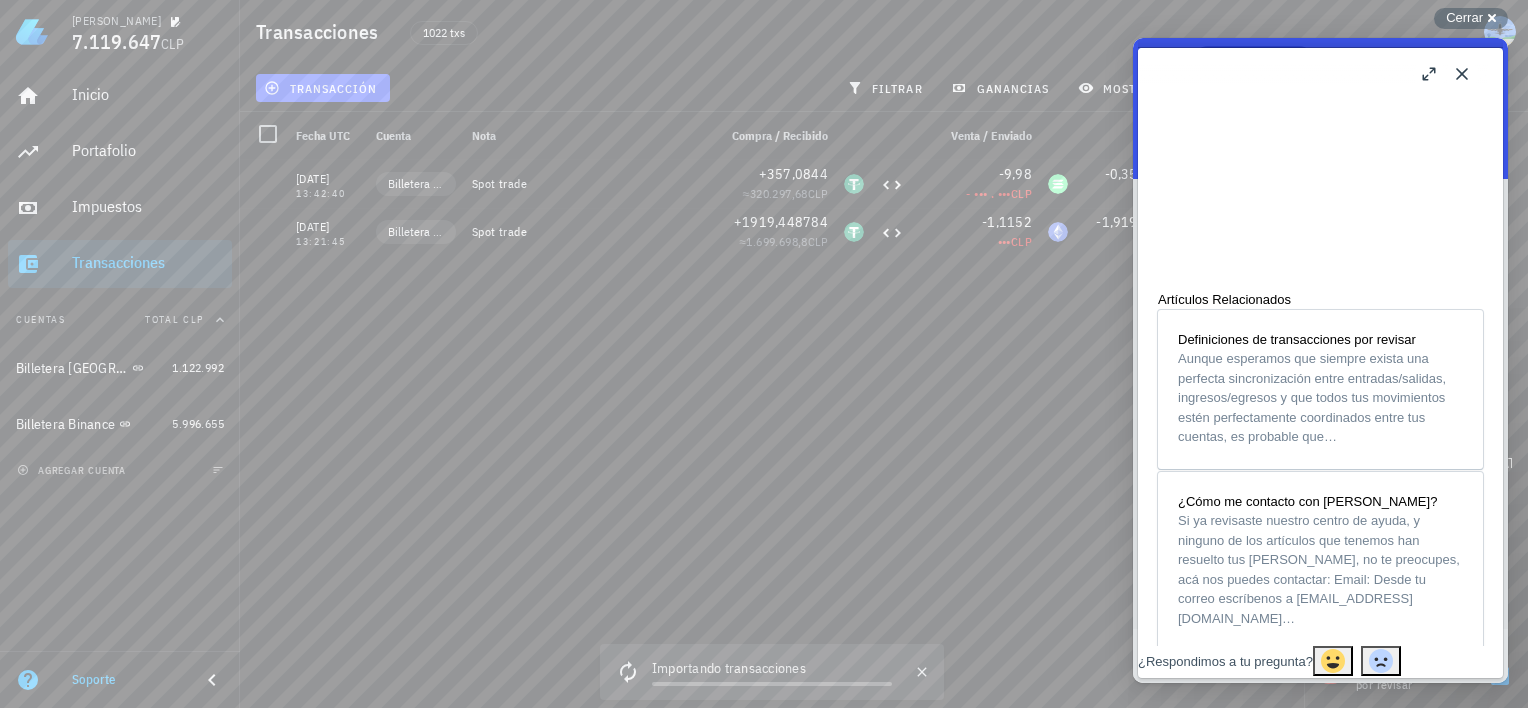 scroll, scrollTop: 1563, scrollLeft: 0, axis: vertical 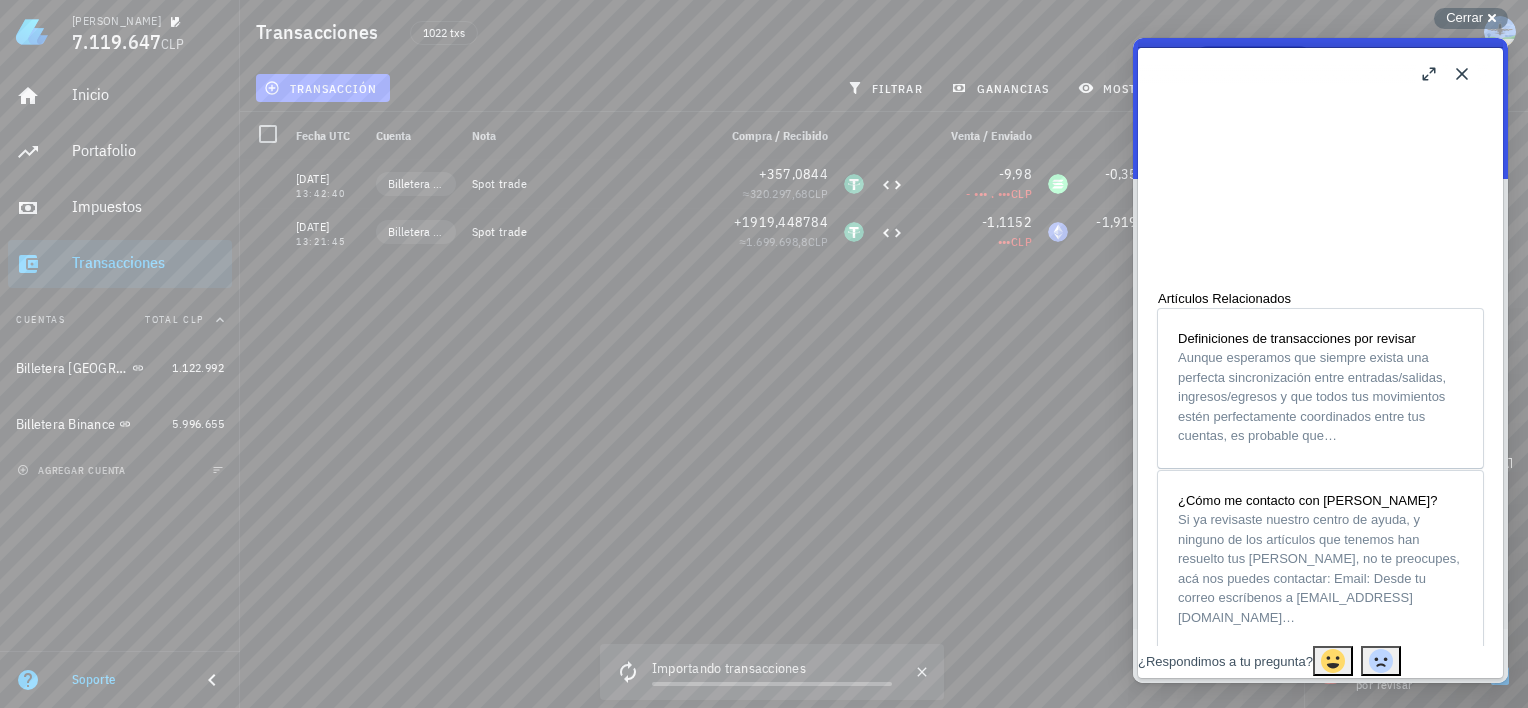 click on "Close" at bounding box center [1462, 74] 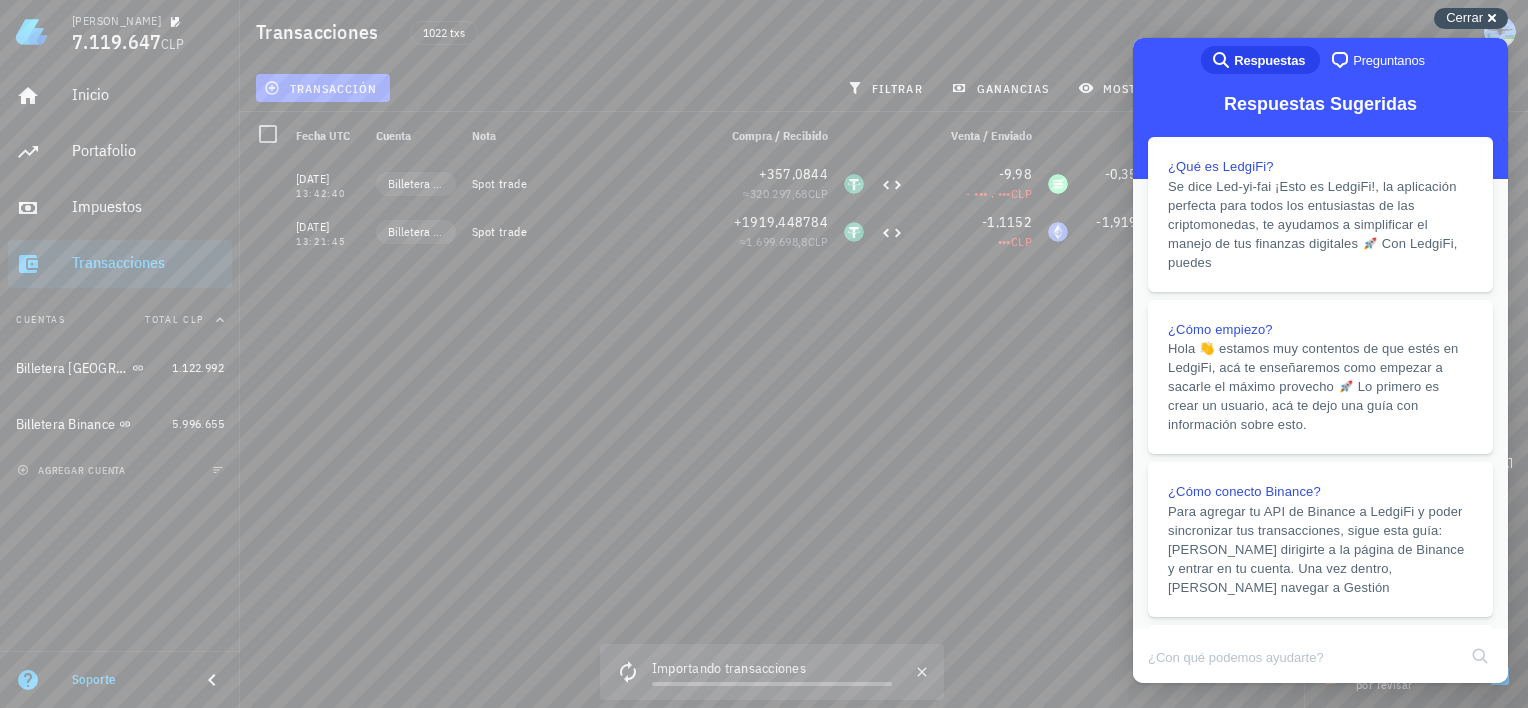 drag, startPoint x: 1527, startPoint y: 12, endPoint x: 1498, endPoint y: 17, distance: 29.427877 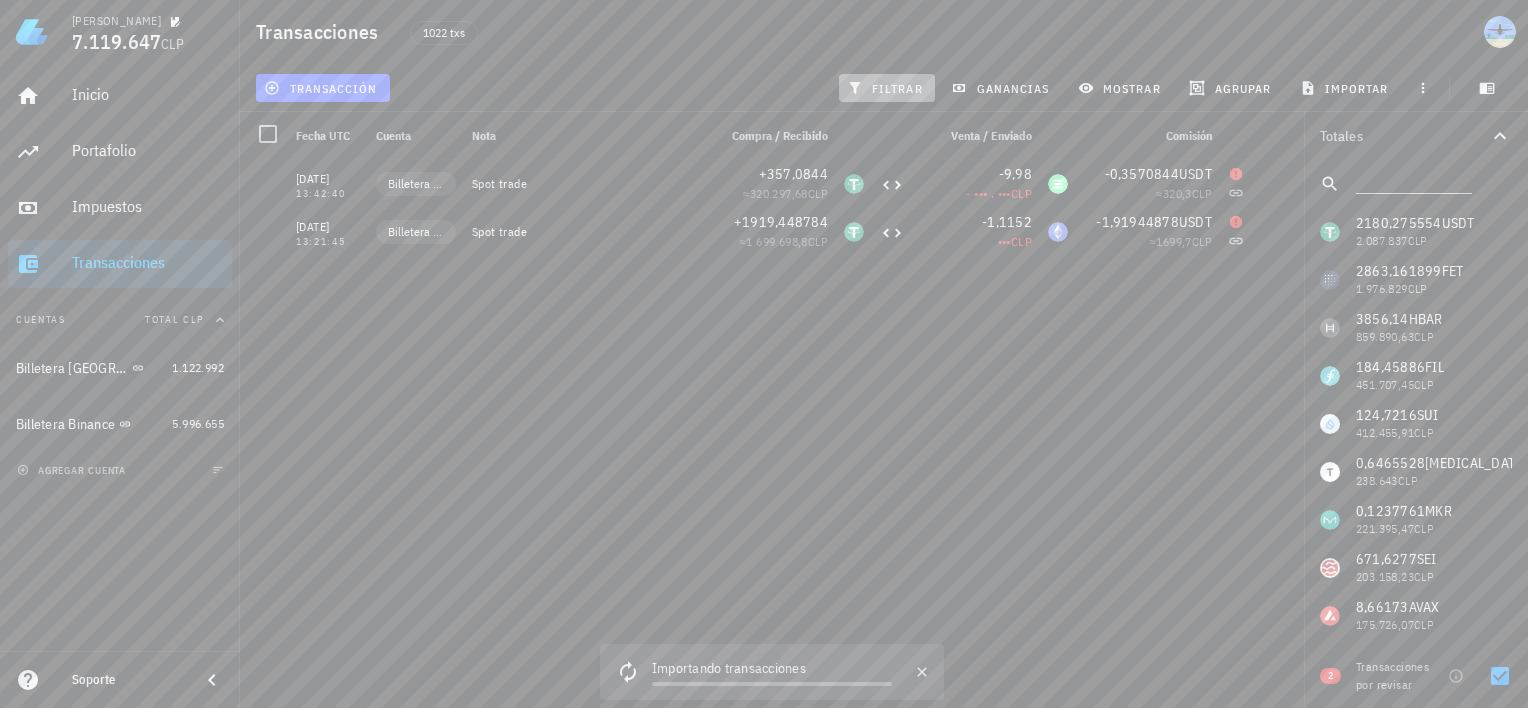 click on "filtrar" at bounding box center [887, 88] 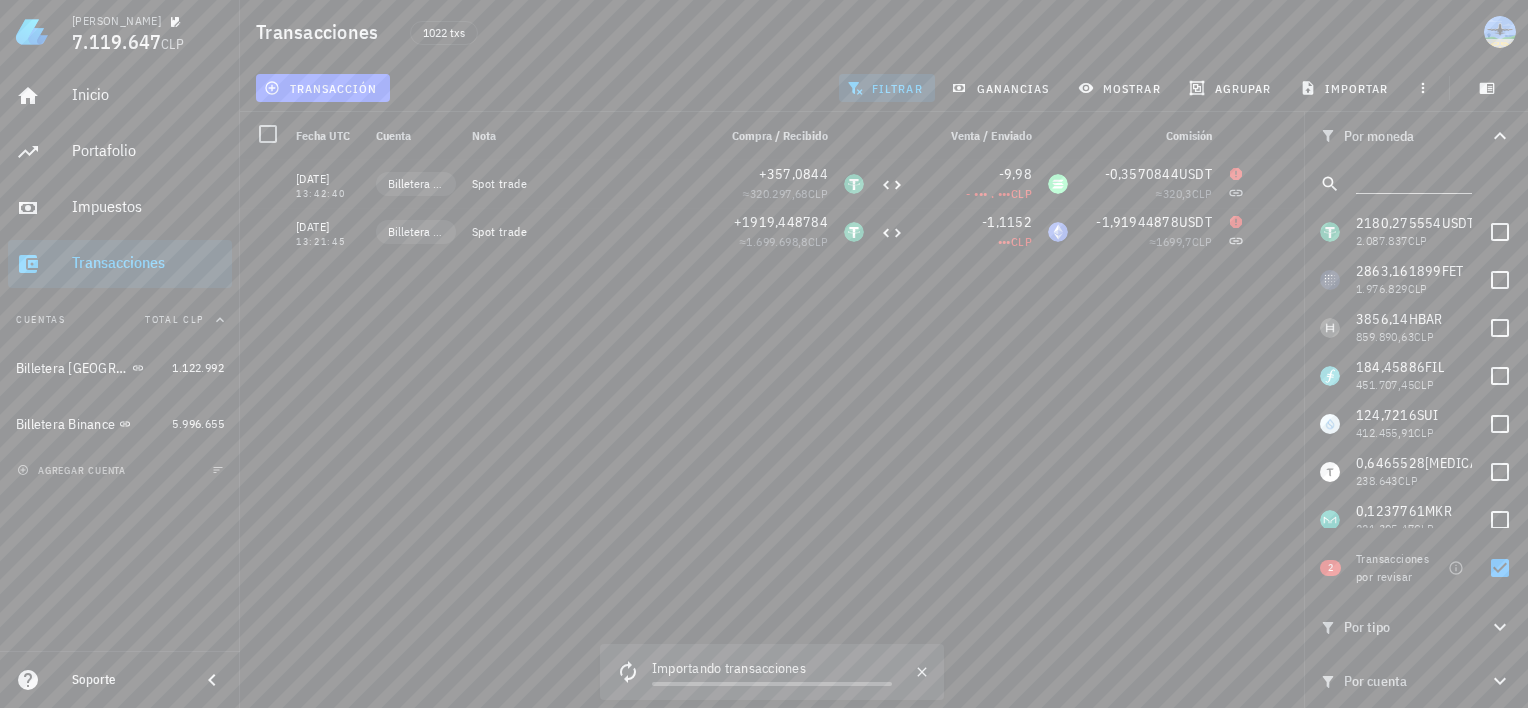 click 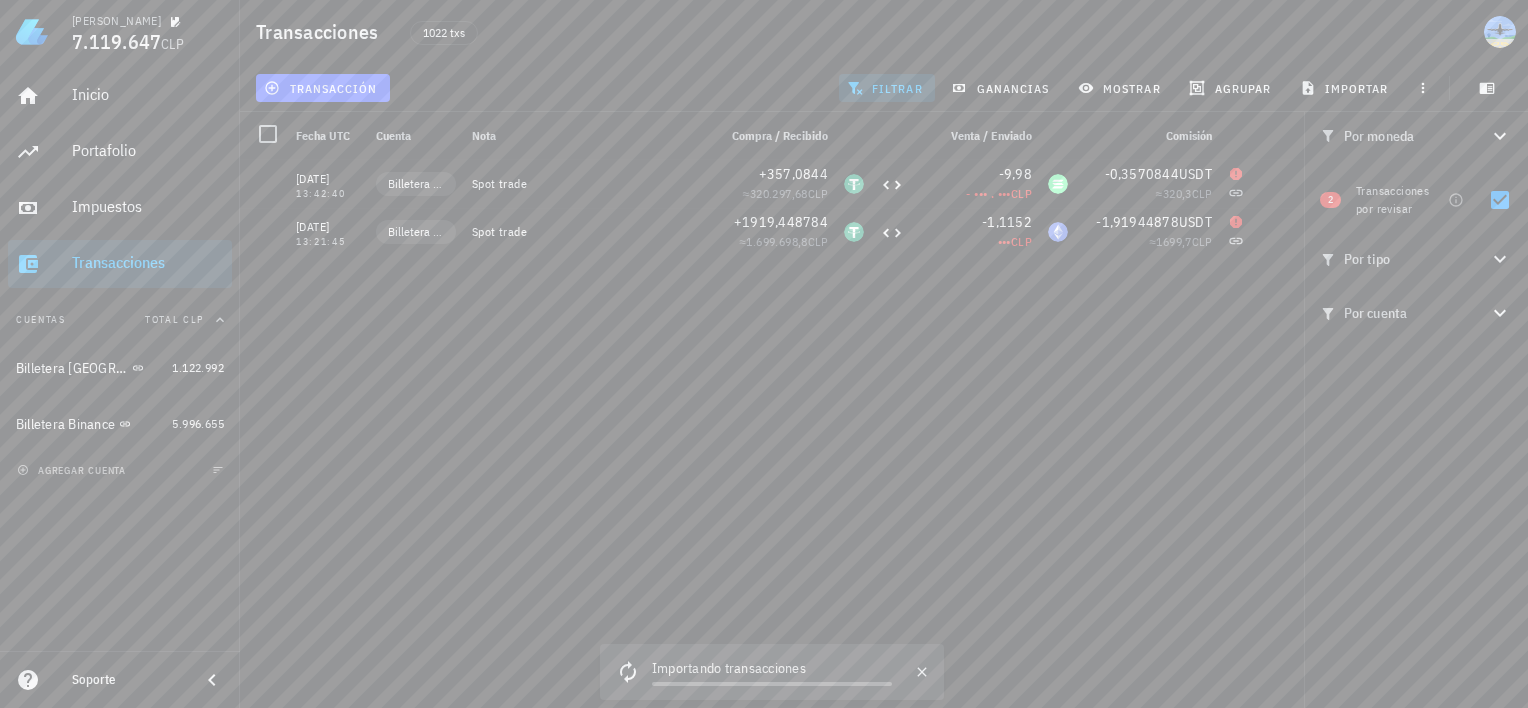 click on "filtrar" at bounding box center (887, 88) 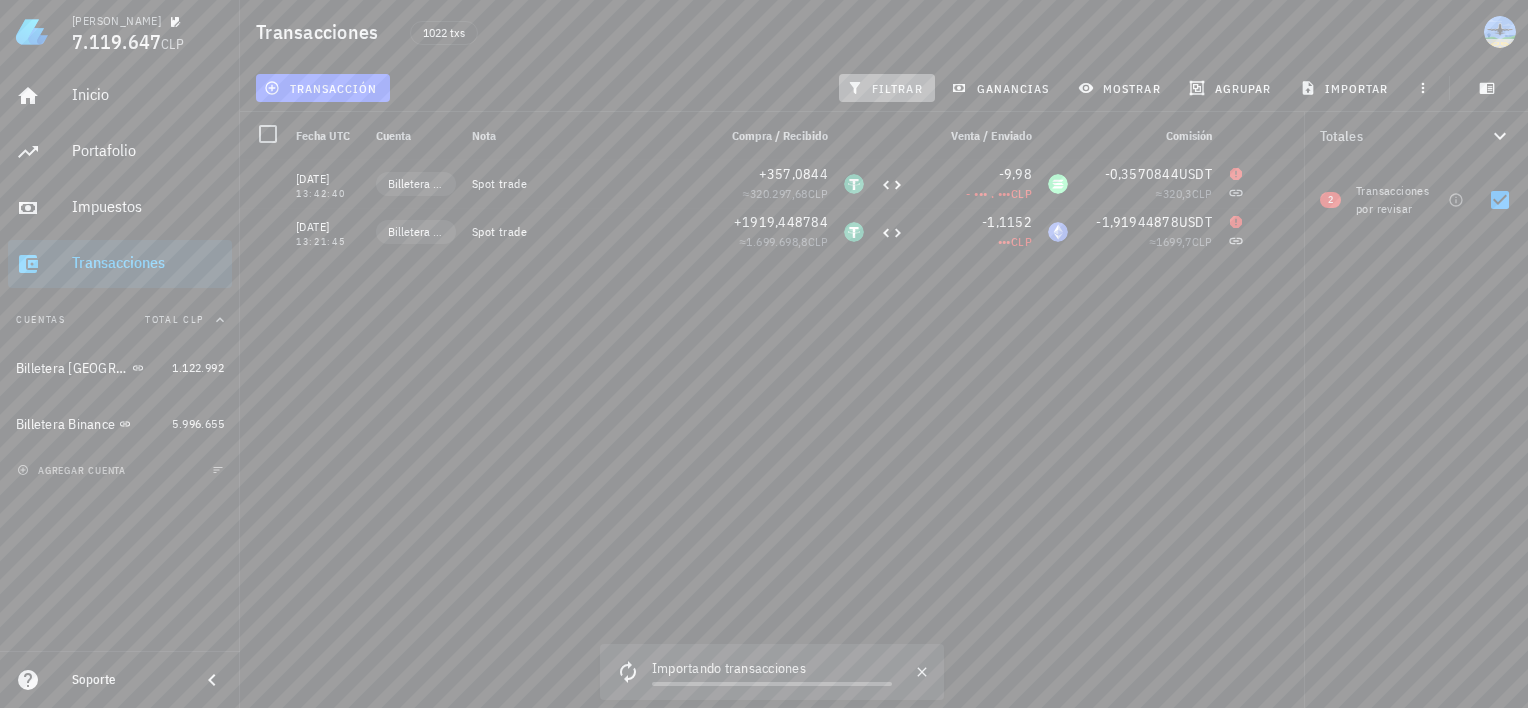 click on "filtrar" at bounding box center (887, 88) 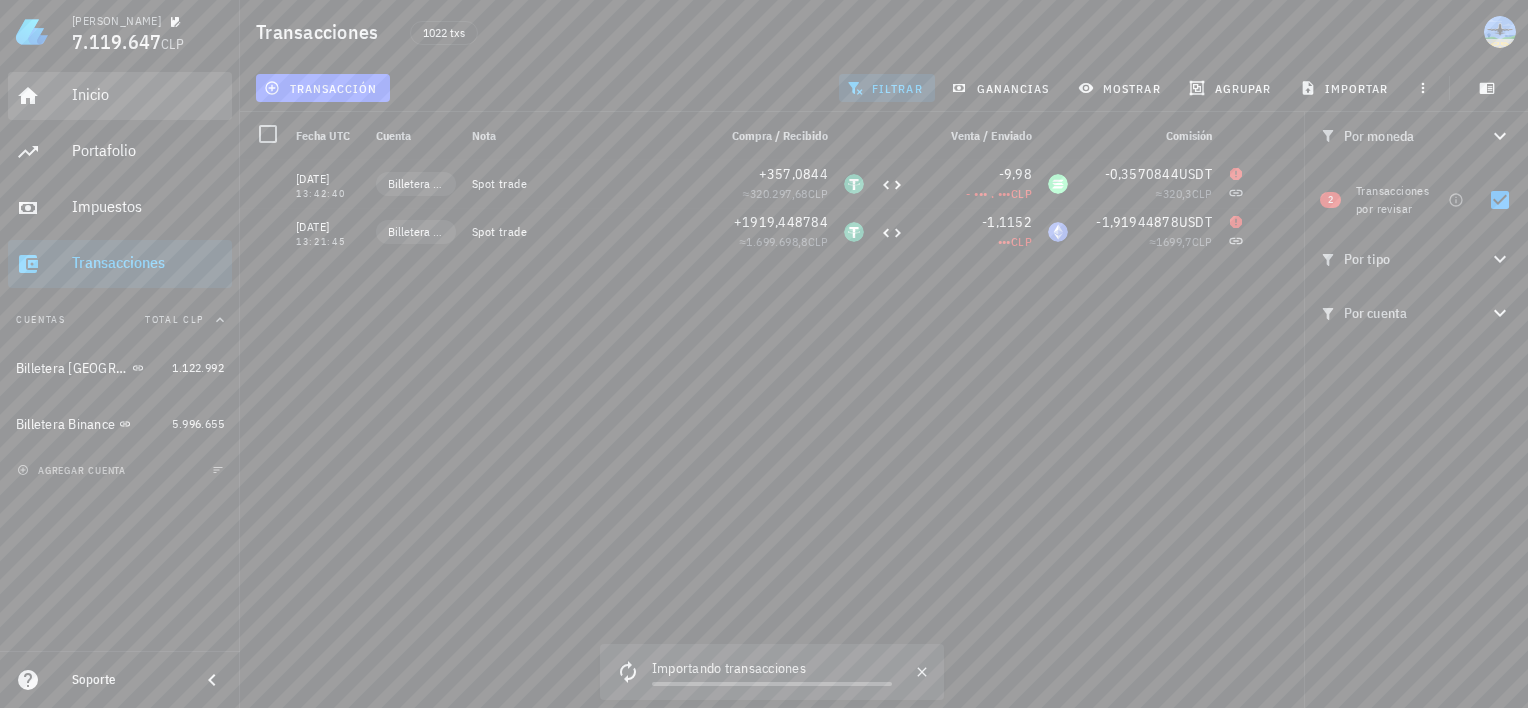 click on "Inicio" at bounding box center [148, 94] 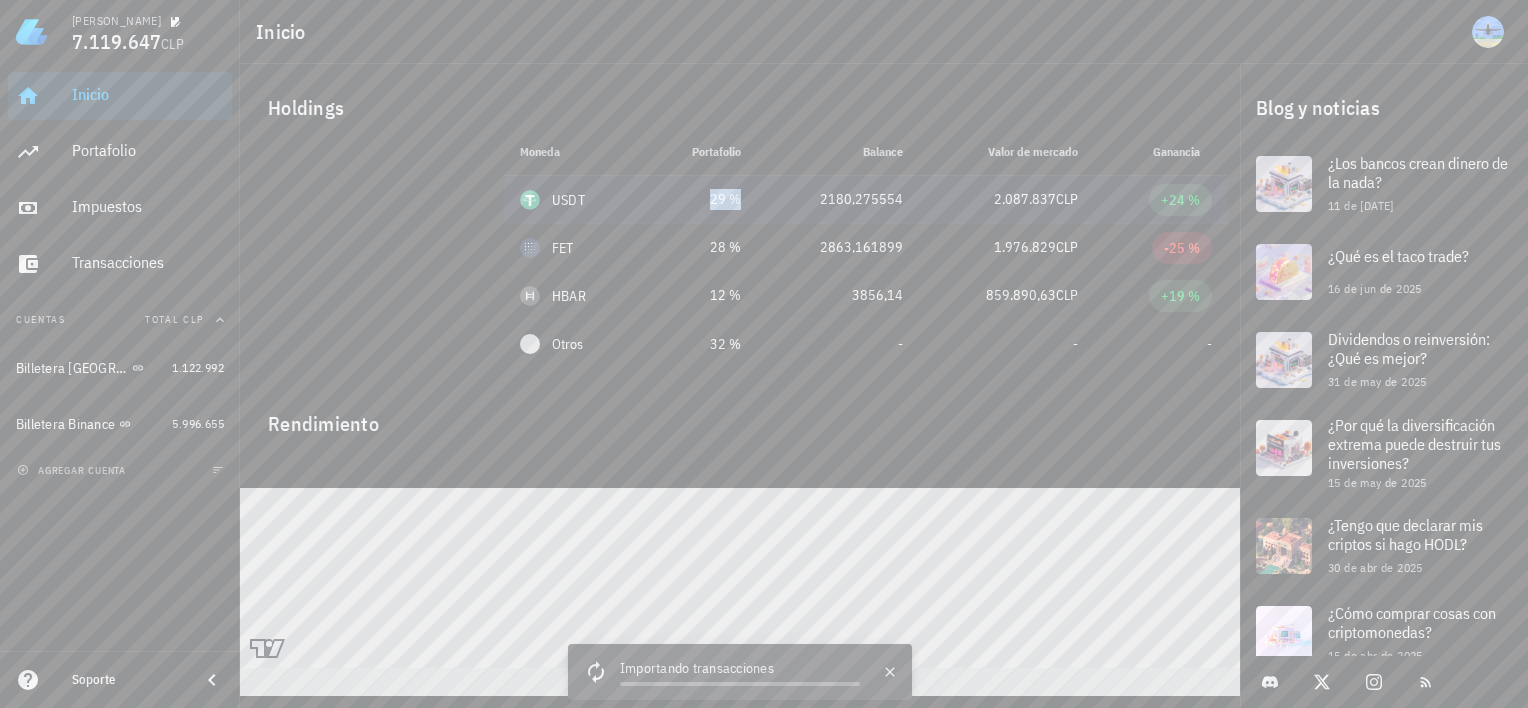 drag, startPoint x: 726, startPoint y: 199, endPoint x: 681, endPoint y: 200, distance: 45.01111 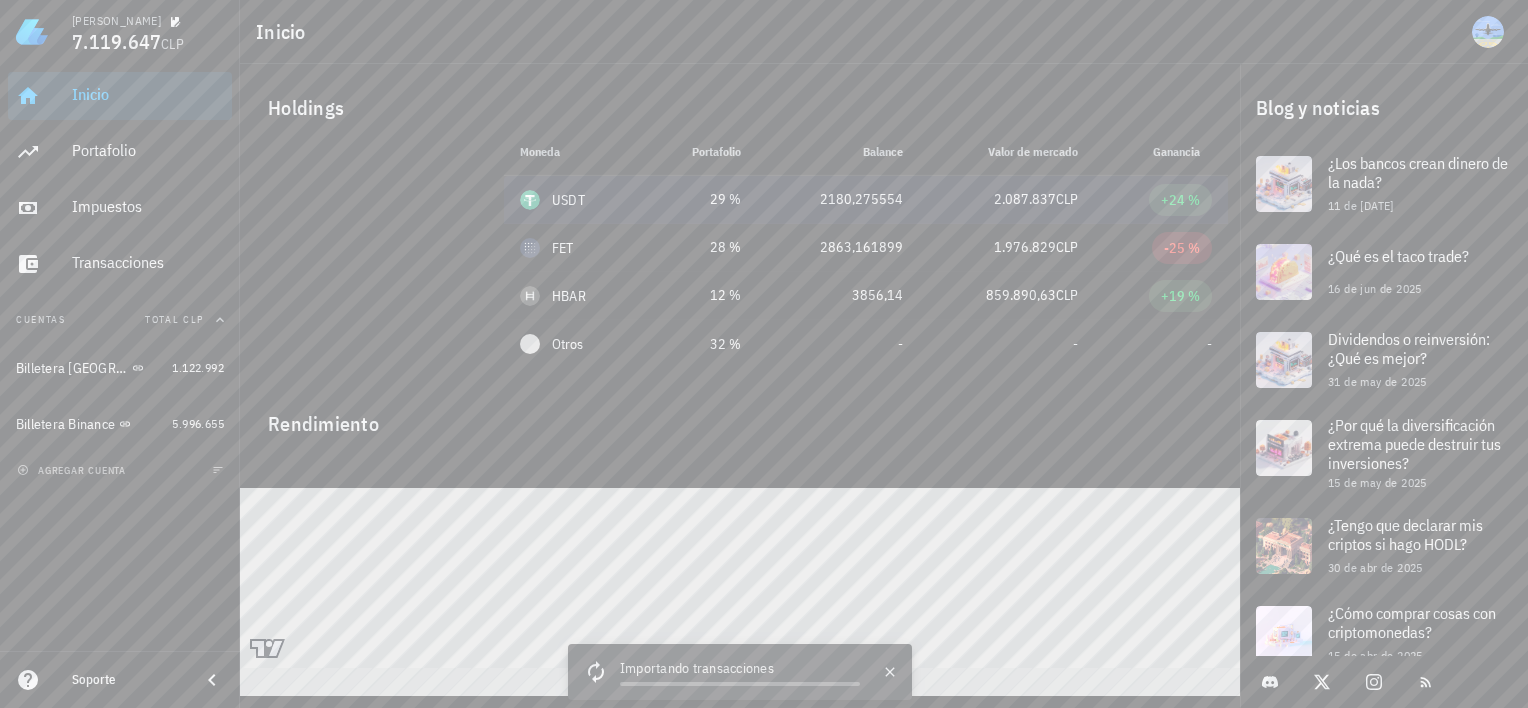 click on "CLP" at bounding box center [1067, 199] 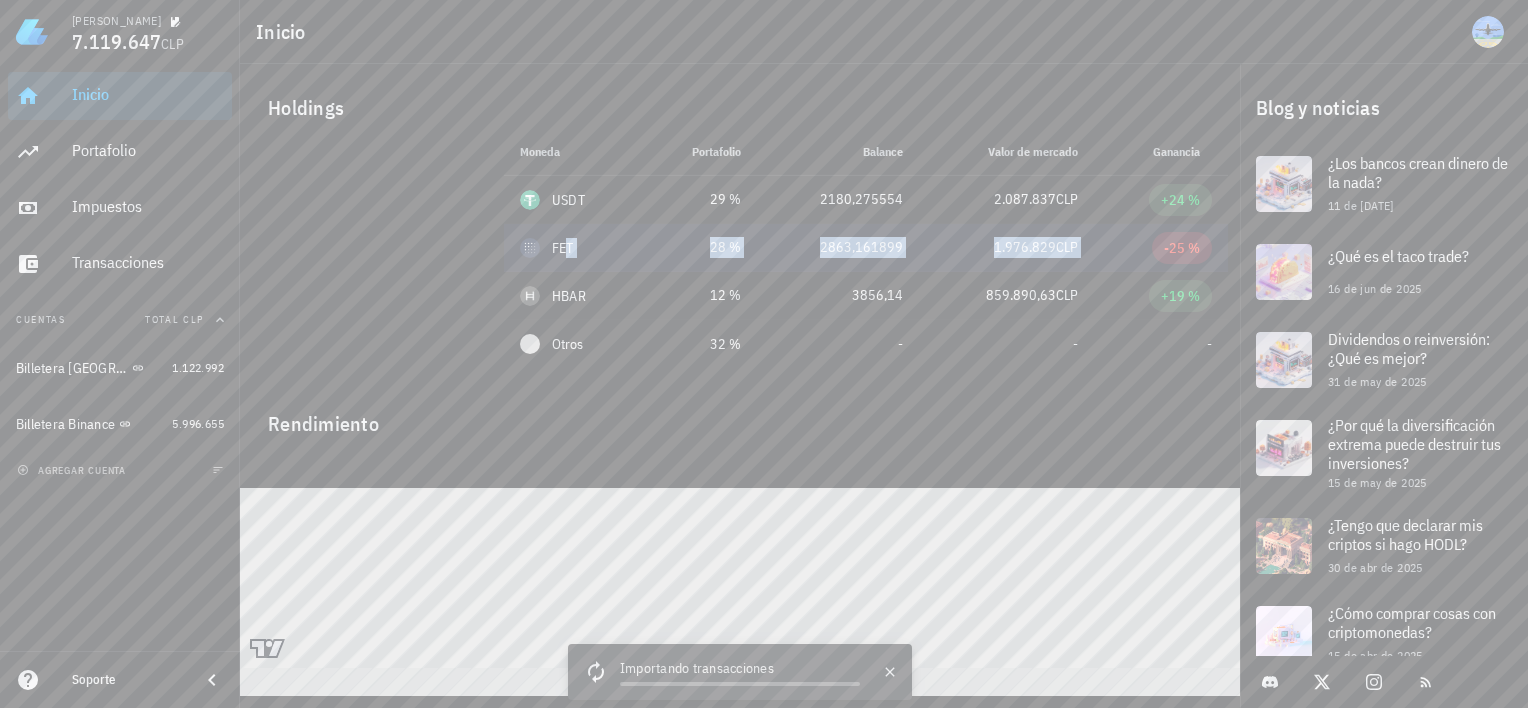 drag, startPoint x: 1108, startPoint y: 240, endPoint x: 568, endPoint y: 248, distance: 540.05927 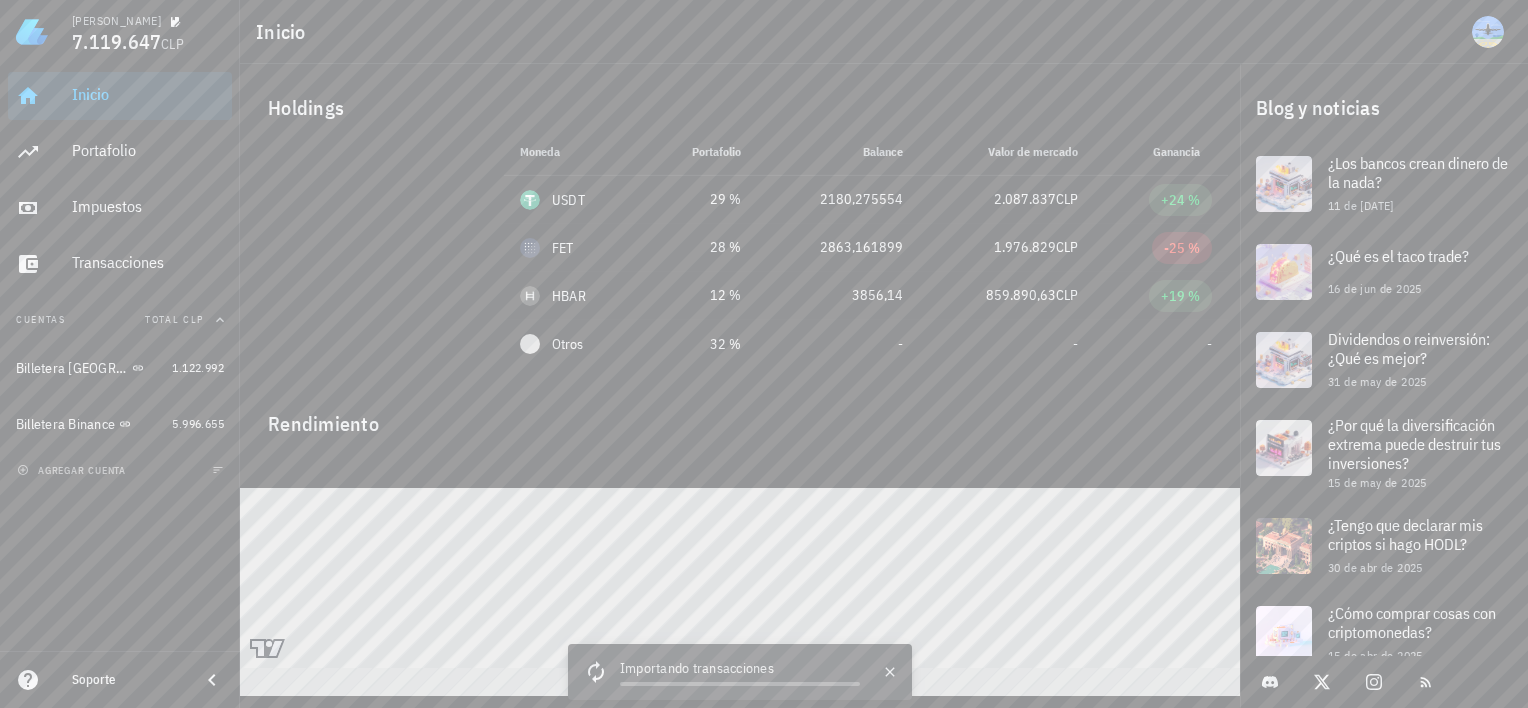 drag, startPoint x: 568, startPoint y: 248, endPoint x: 669, endPoint y: 403, distance: 185.0027 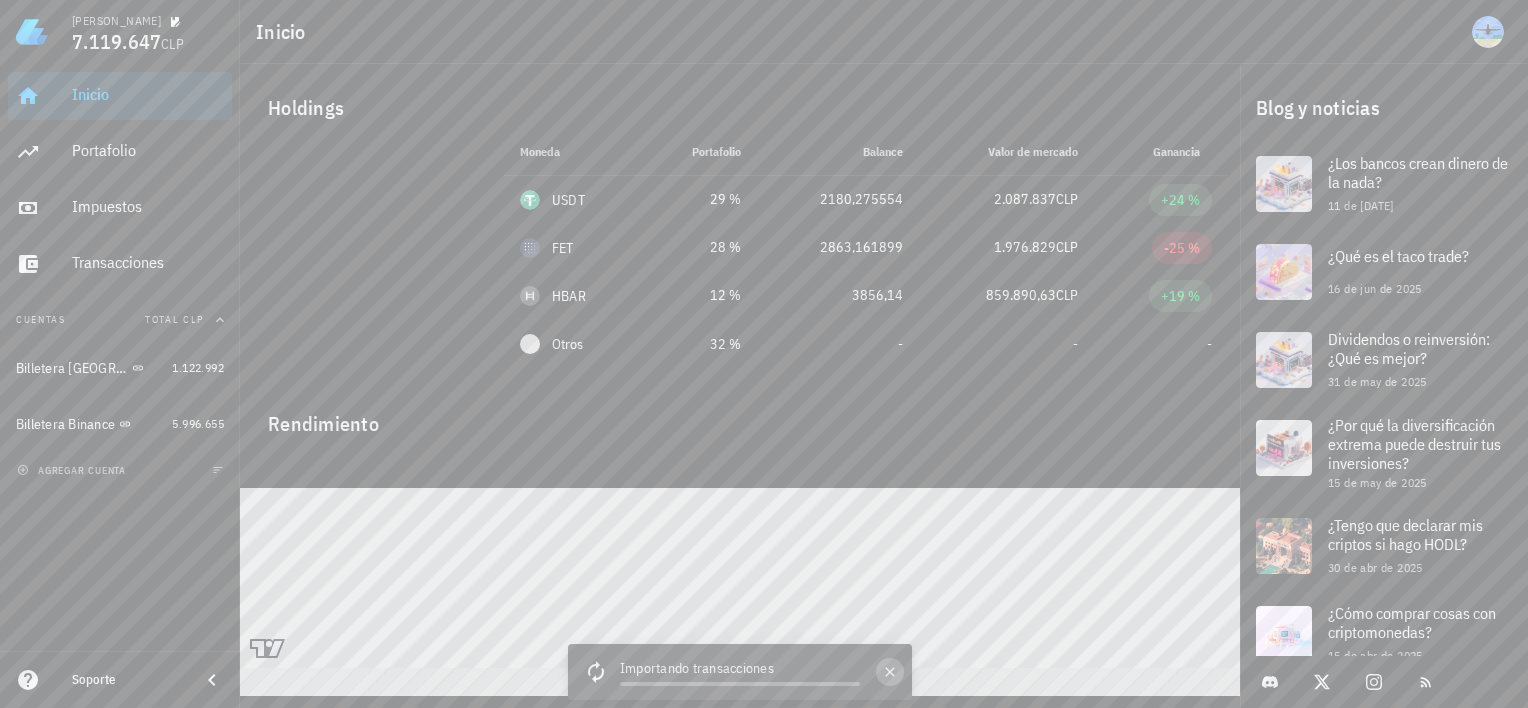 click 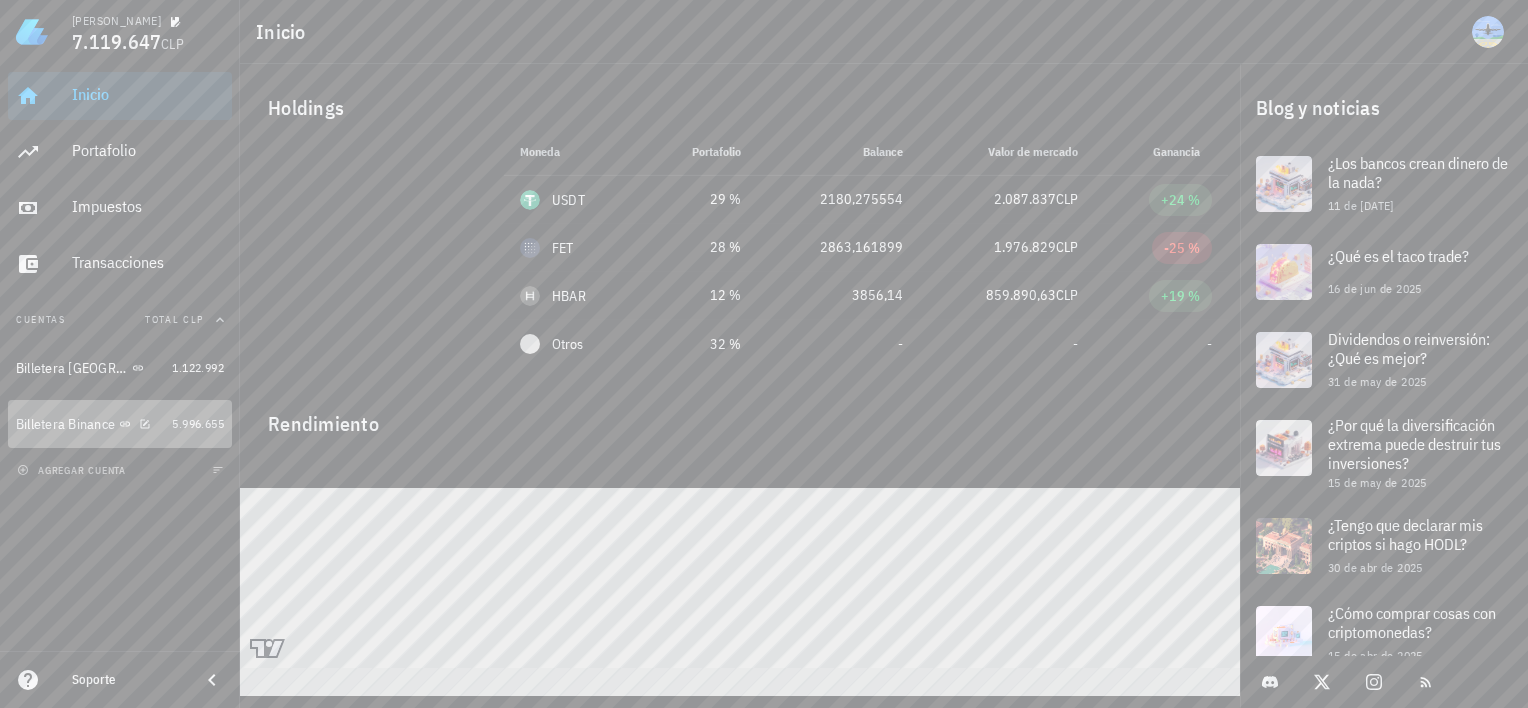 click on "Billetera Binance" at bounding box center (65, 424) 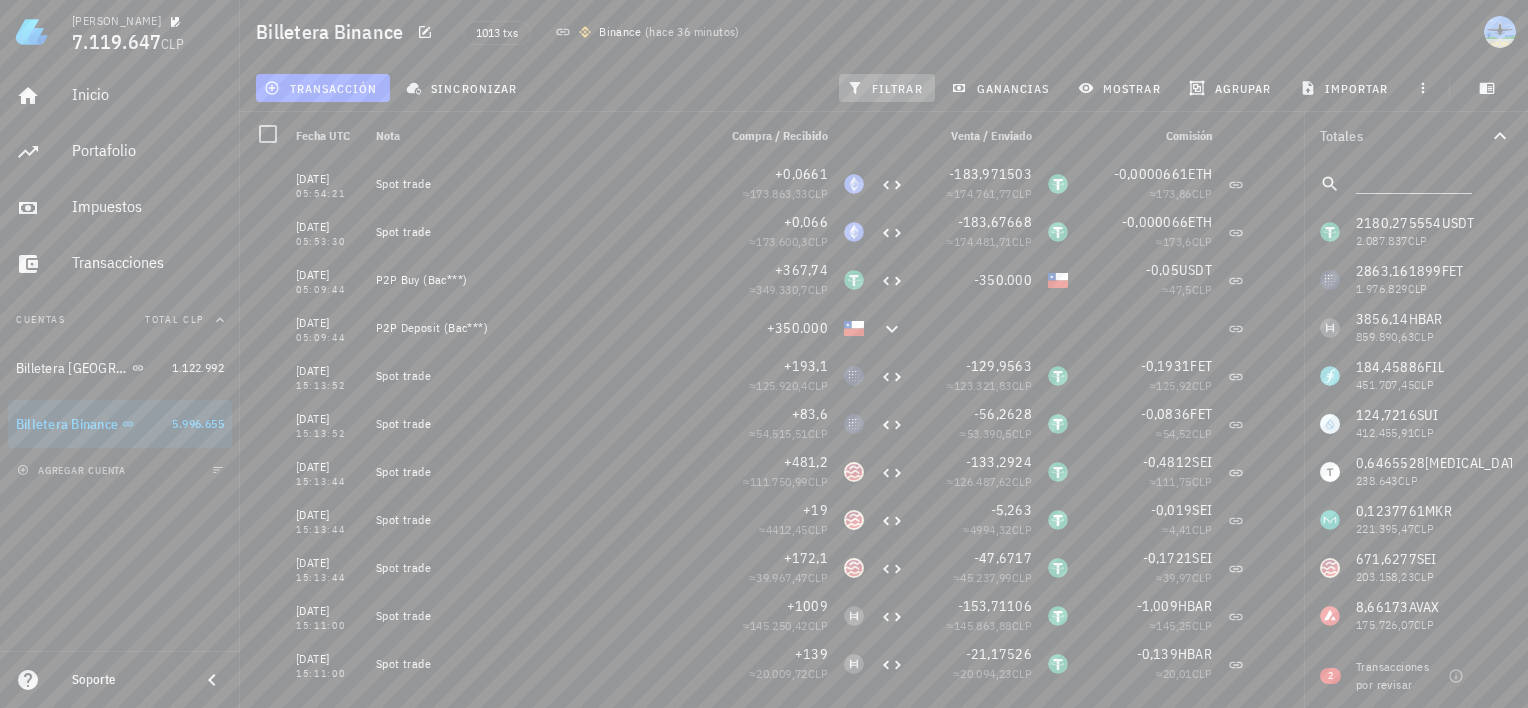 click on "filtrar" at bounding box center [887, 88] 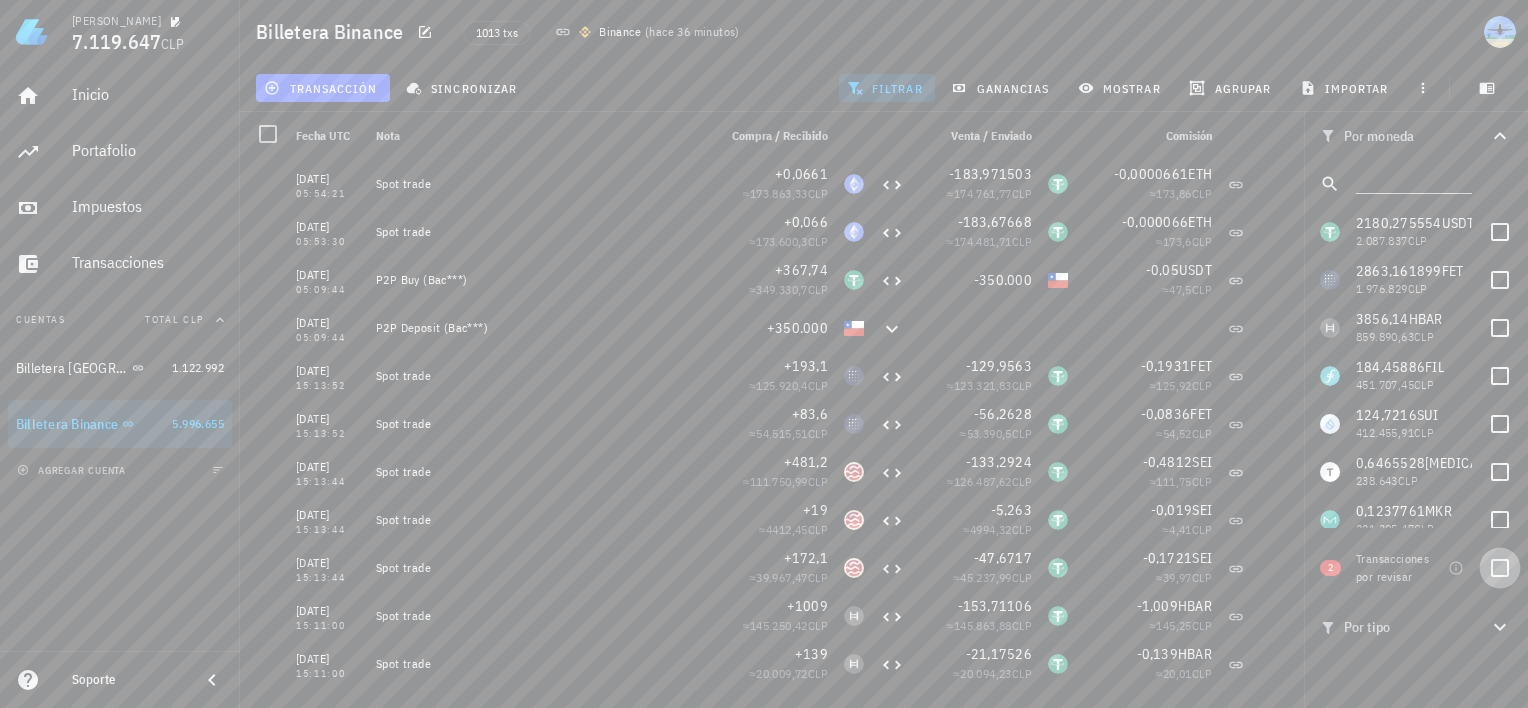 click at bounding box center [1500, 568] 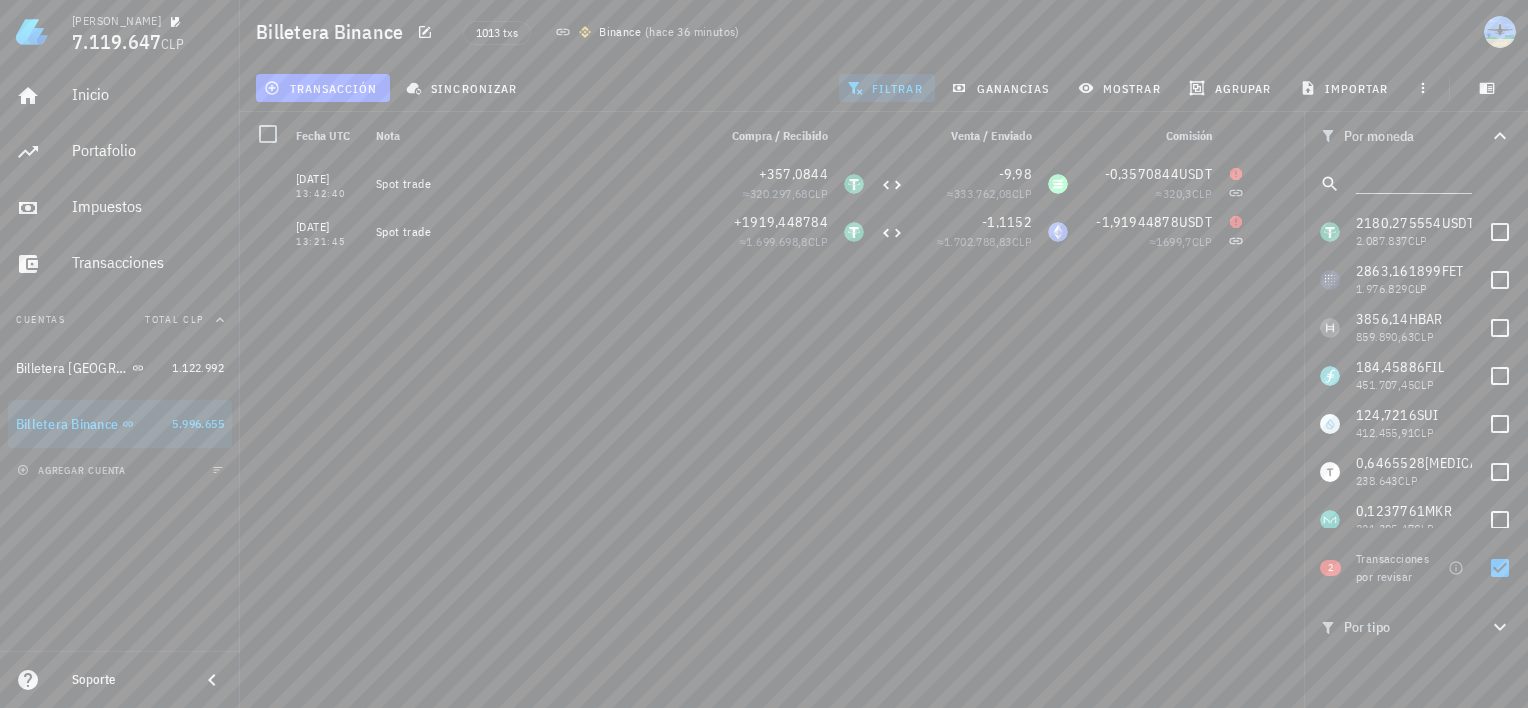 click on "[DATE]
05:54:21
Spot trade
+0,0661   ≈ 173.863,33  CLP     -183,971503   ≈ 174.761,77  CLP     -0,0000661  ETH   ≈ 173,86  CLP
[DATE]
05:53:30
Spot trade
+0,066   ≈ 173.600,3  CLP     -183,67668   ≈ 174.481,71  CLP     -0,000066  ETH   ≈ 173,6  CLP
[DATE]
05:09:44
P2P Buy (Bac***)
+367,74   ≈ 349.330,7  CLP     -350.000       -0,05  USDT   ≈ 47,5  CLP
[DATE]
05:09:44
P2P Deposit (Bac***)
+350.000
[DATE]
15:13:52
Spot trade
+193,1   ≈ 125.920,4  CLP     -129,9563   ≈ 123.321,83  CLP     -0,1931  FET   ≈ 125,92  CLP
[DATE]
15:13:52
Spot trade
+83,6   ≈ 54.515,51  CLP     -56,2628   ≈ 53.390,5  CLP     -0,0836  FET   ≈ 54,52  CLP
[DATE]
15:13:44
Spot trade
+481,2   ≈ 111.750,99  CLP     -133,2924   ≈" at bounding box center (772, 426) 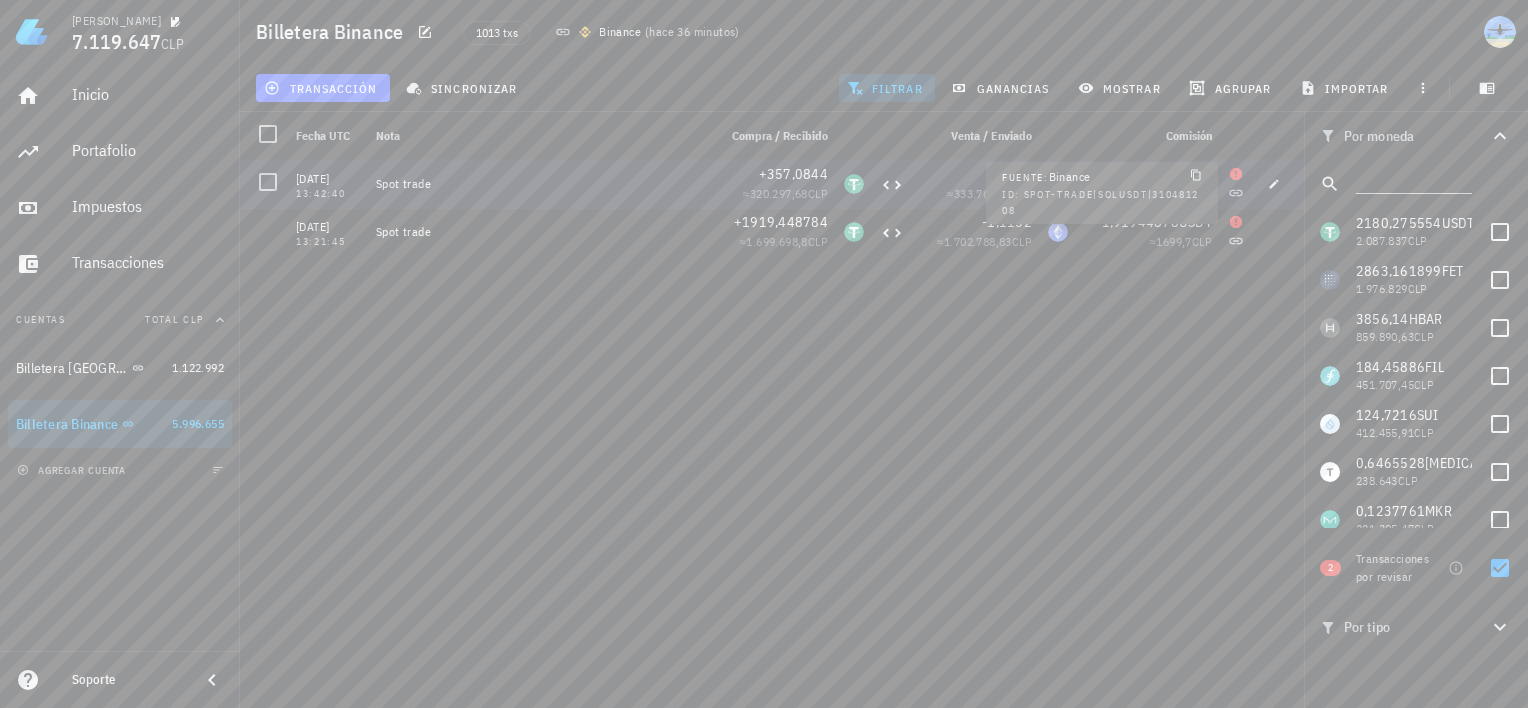 click 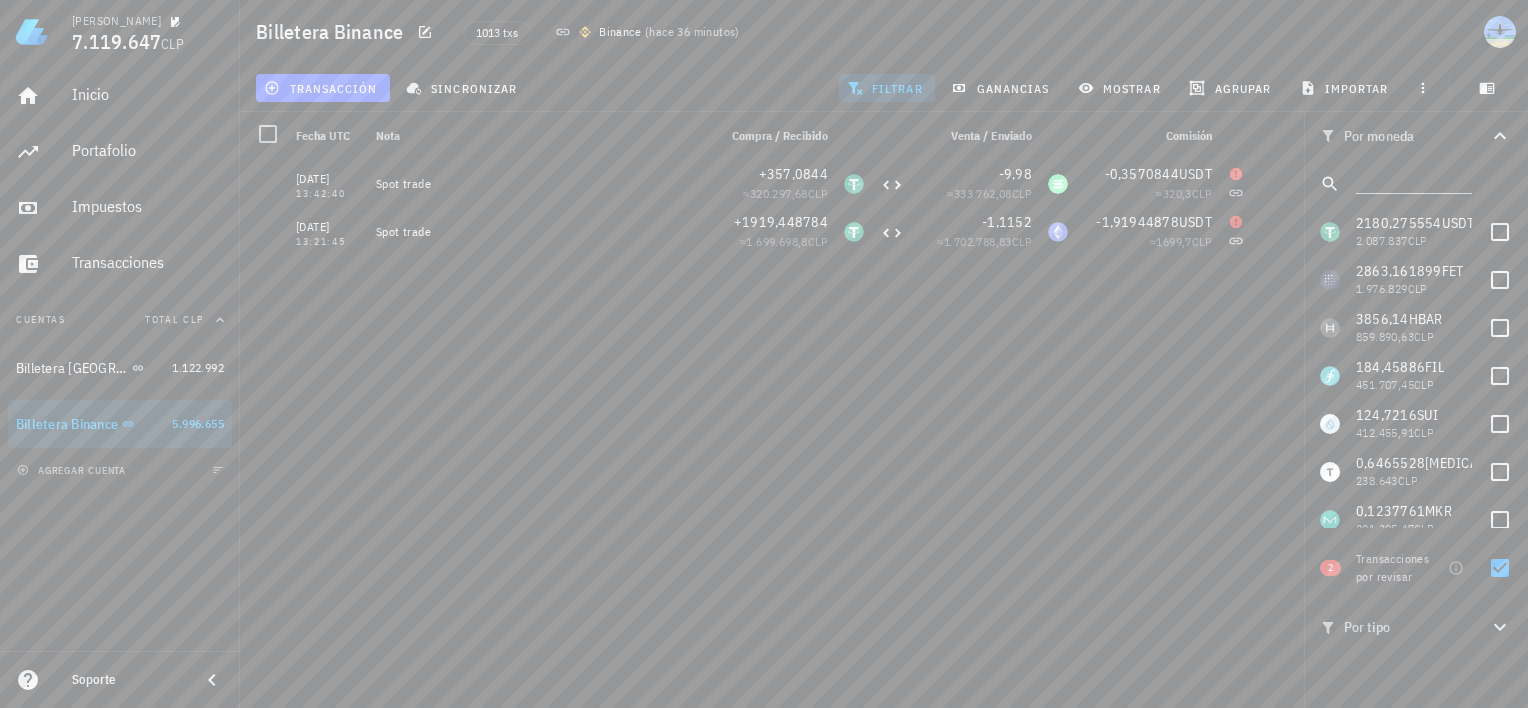 click on "[DATE]
05:54:21
Spot trade
+0,0661   ≈ 173.863,33  CLP     -183,971503   ≈ 174.761,77  CLP     -0,0000661  ETH   ≈ 173,86  CLP
[DATE]
05:53:30
Spot trade
+0,066   ≈ 173.600,3  CLP     -183,67668   ≈ 174.481,71  CLP     -0,000066  ETH   ≈ 173,6  CLP
[DATE]
05:09:44
P2P Buy (Bac***)
+367,74   ≈ 349.330,7  CLP     -350.000       -0,05  USDT   ≈ 47,5  CLP
[DATE]
05:09:44
P2P Deposit (Bac***)
+350.000
[DATE]
15:13:52
Spot trade
+193,1   ≈ 125.920,4  CLP     -129,9563   ≈ 123.321,83  CLP     -0,1931  FET   ≈ 125,92  CLP
[DATE]
15:13:52
Spot trade
+83,6   ≈ 54.515,51  CLP     -56,2628   ≈ 53.390,5  CLP     -0,0836  FET   ≈ 54,52  CLP
[DATE]
15:13:44
Spot trade
+481,2   ≈ 111.750,99  CLP     -133,2924   ≈" at bounding box center (772, 426) 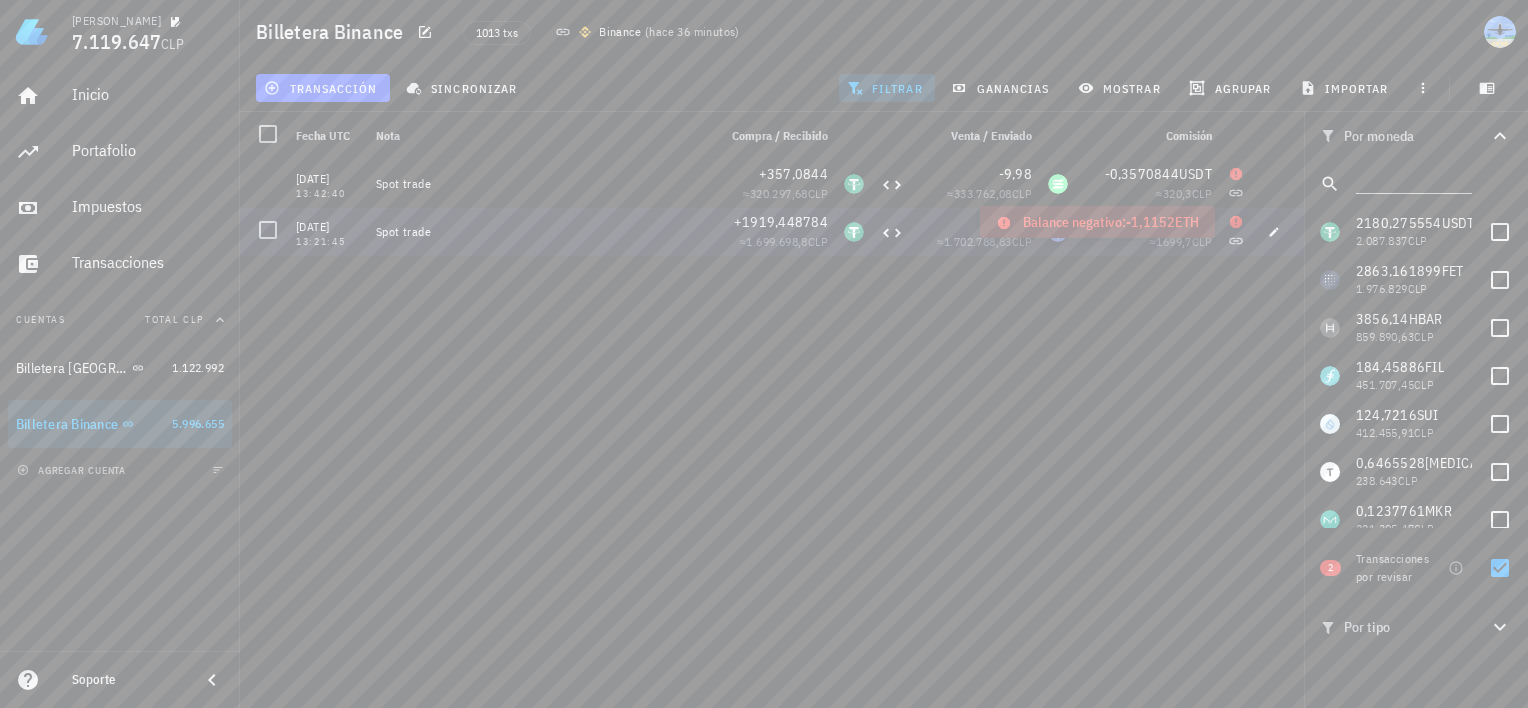 click 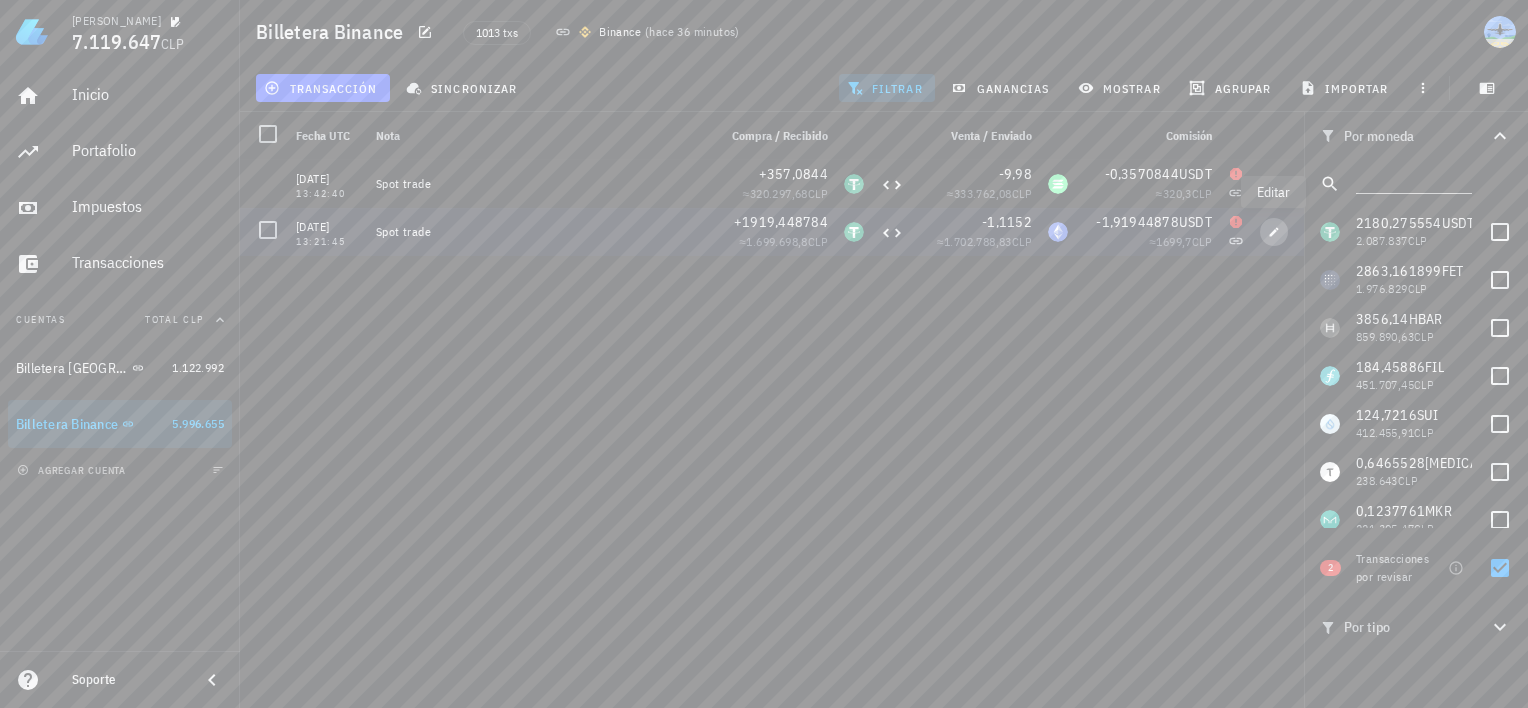 click 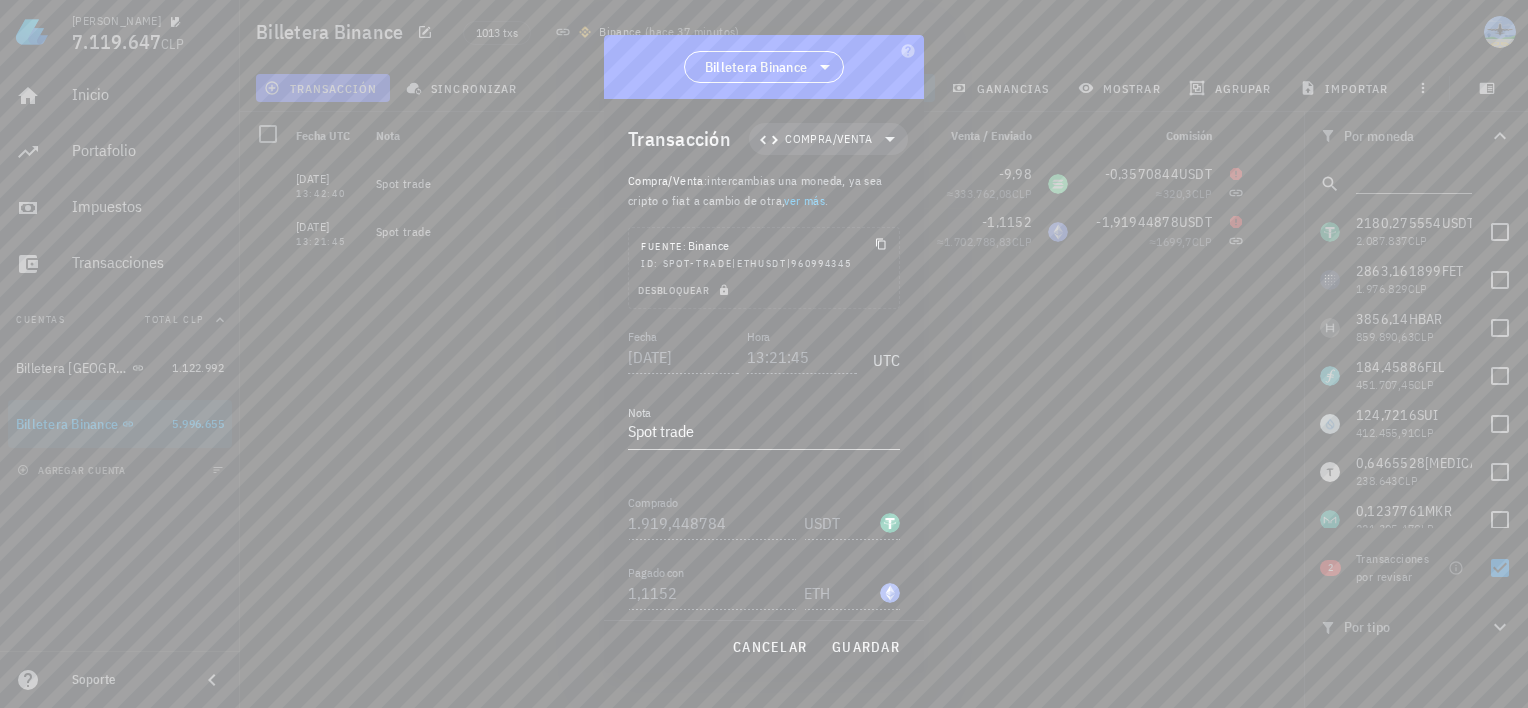 click at bounding box center [764, 354] 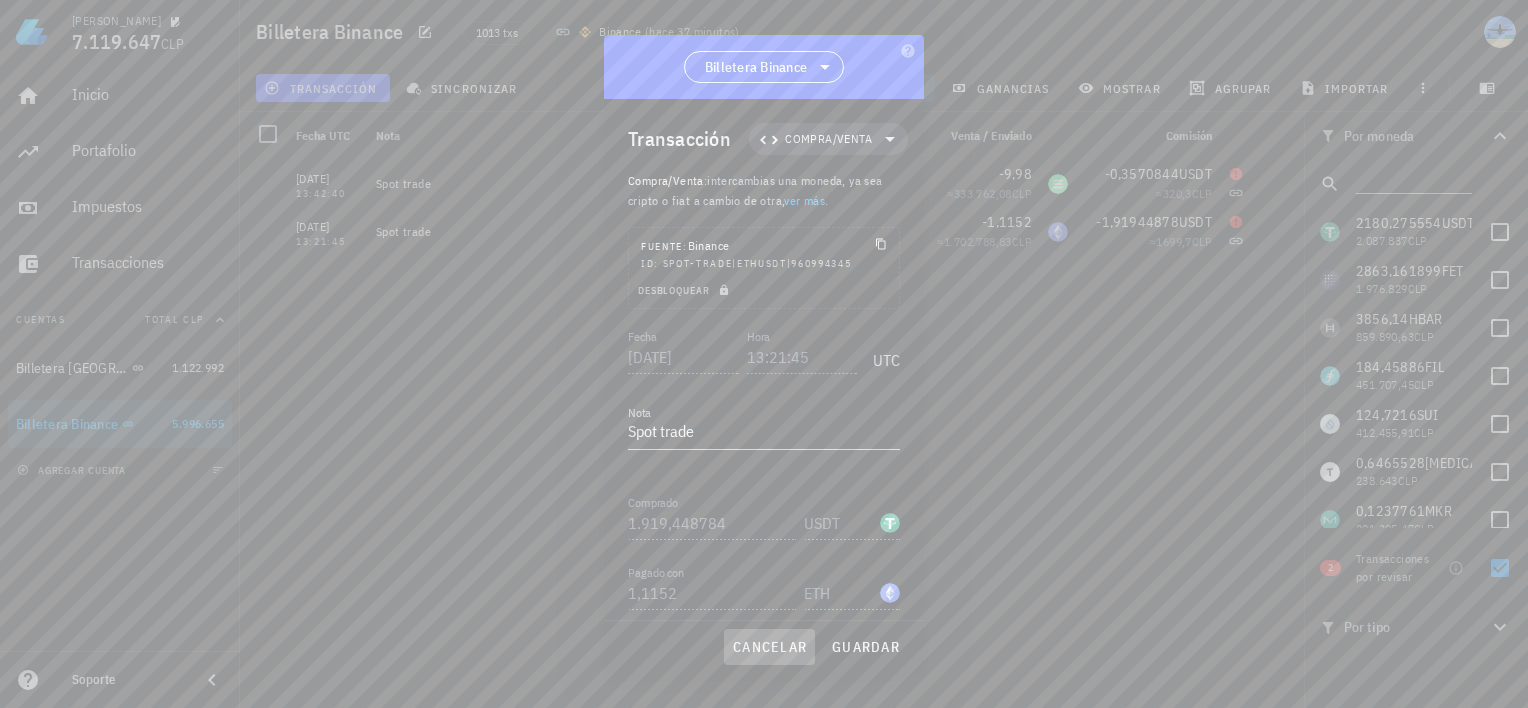 click on "cancelar" at bounding box center (769, 647) 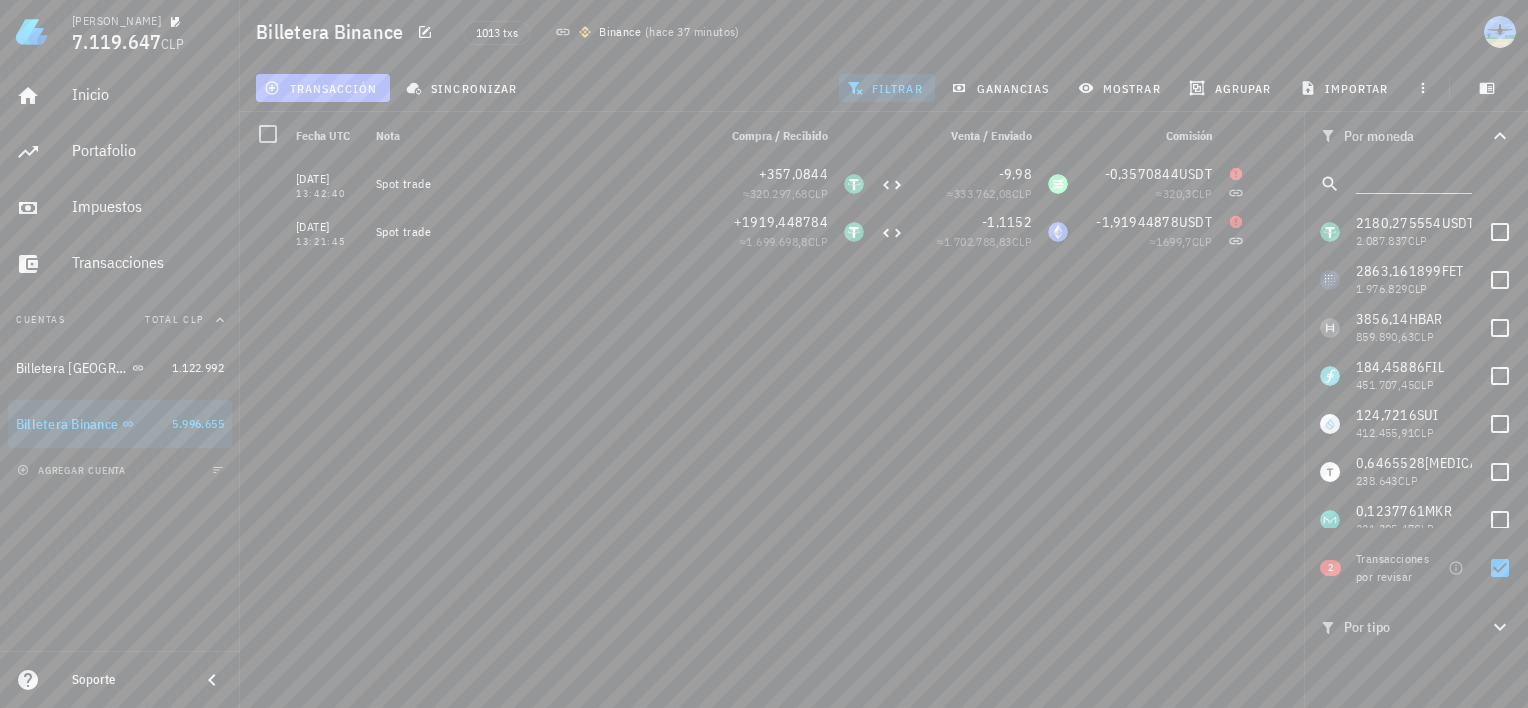 click on "transacción" at bounding box center [322, 88] 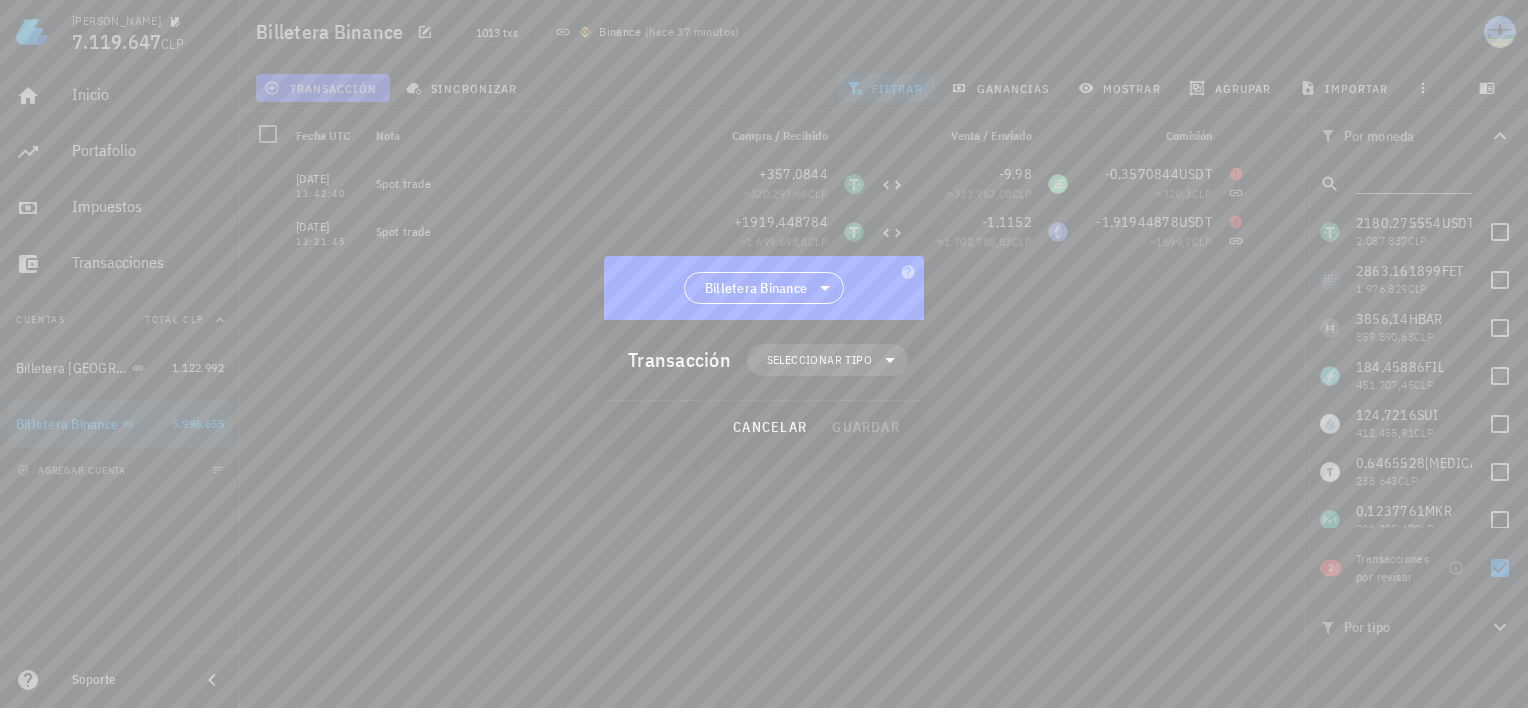 click 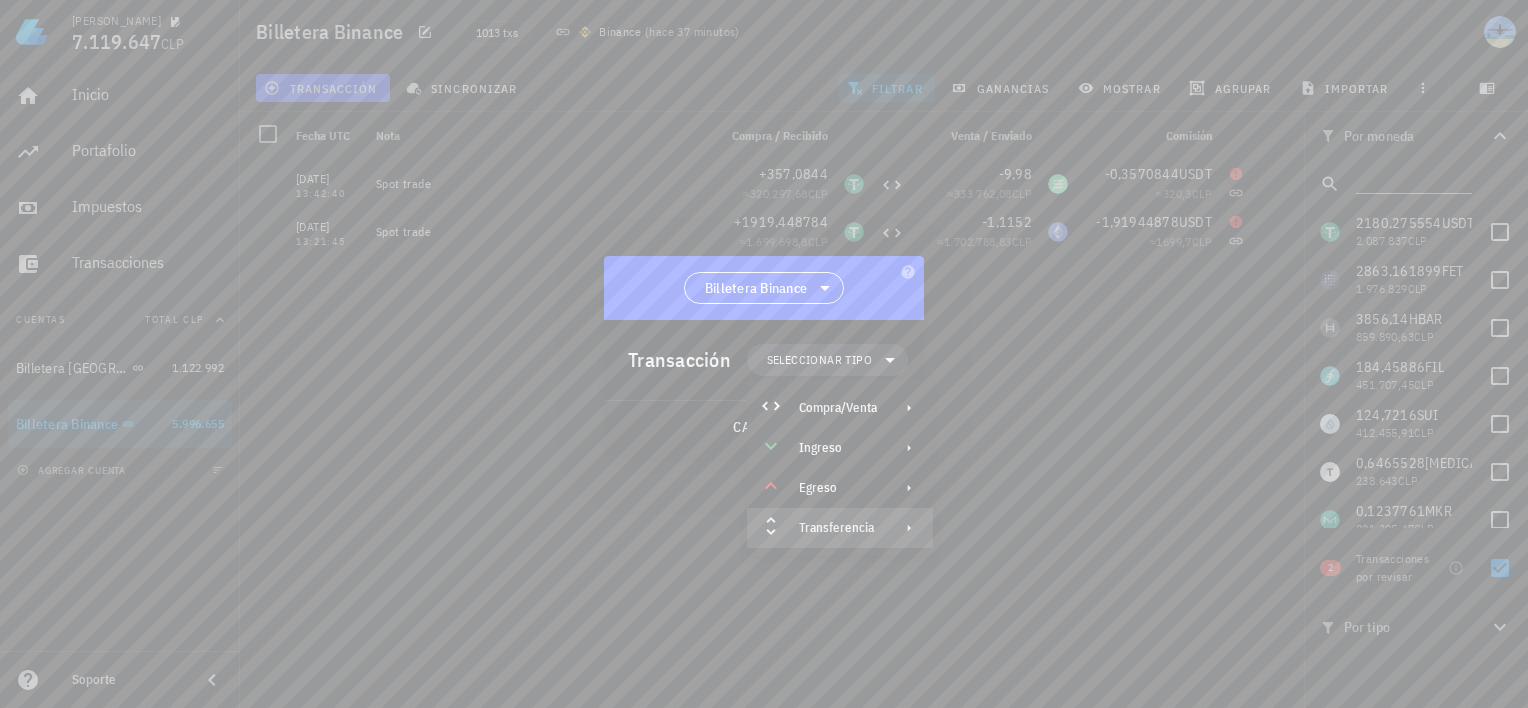 click on "Transferencia" at bounding box center [838, 528] 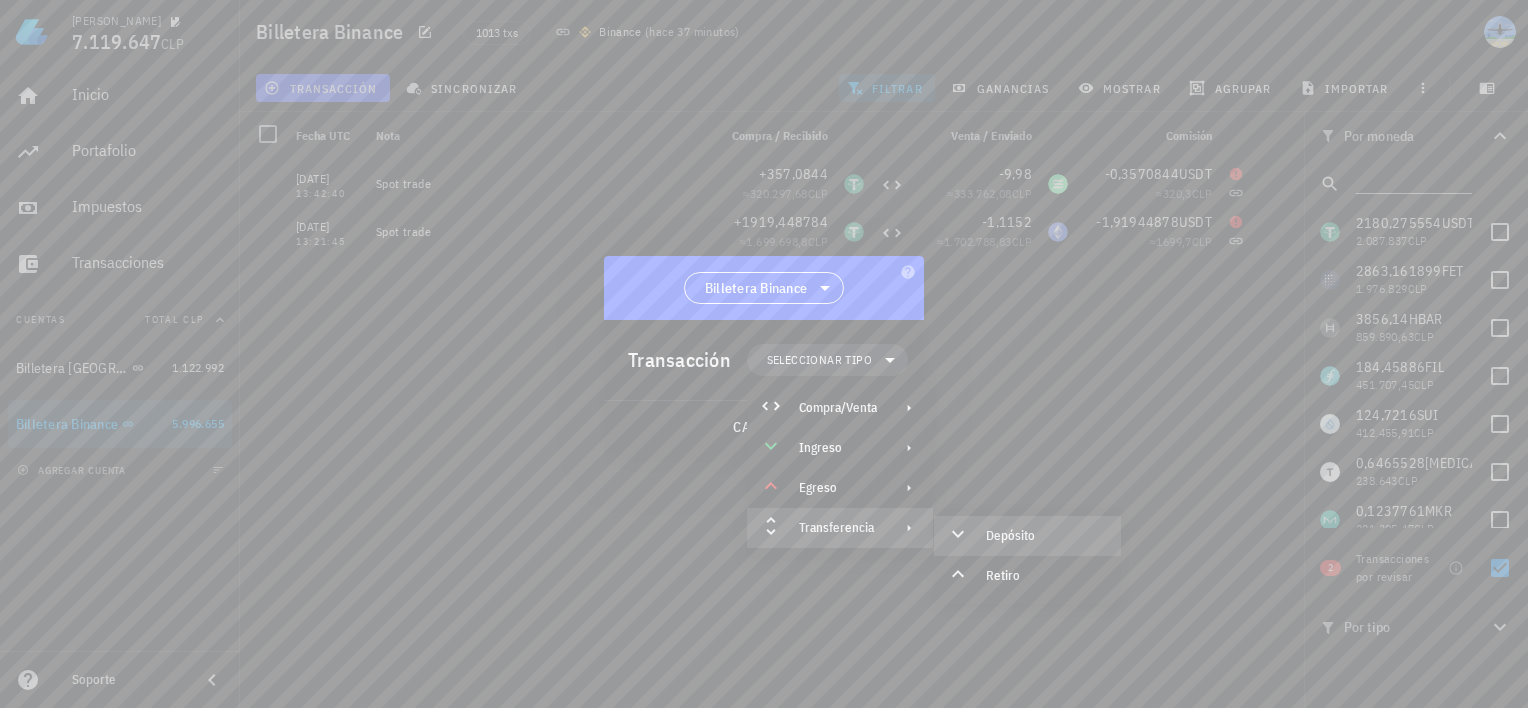 click on "Depósito" at bounding box center [1045, 536] 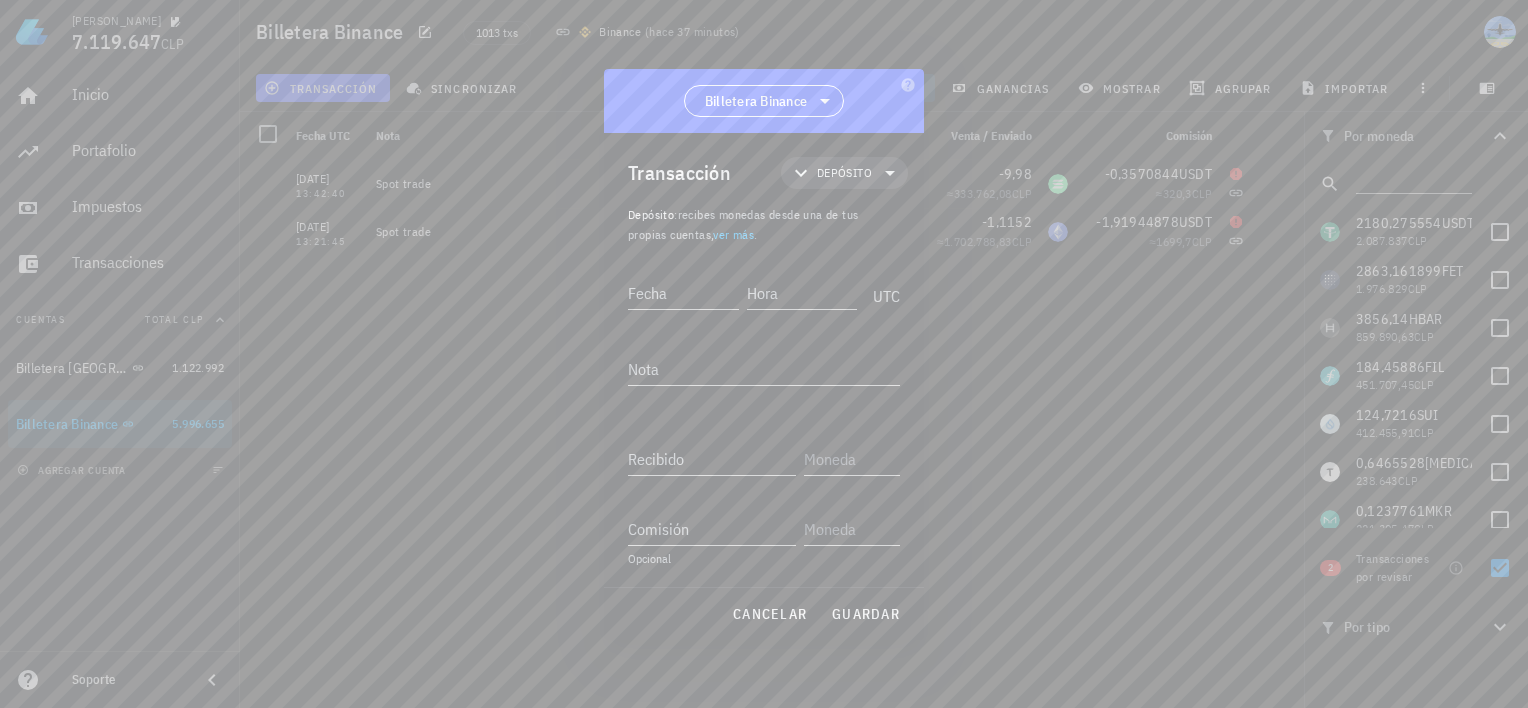 click at bounding box center (764, 354) 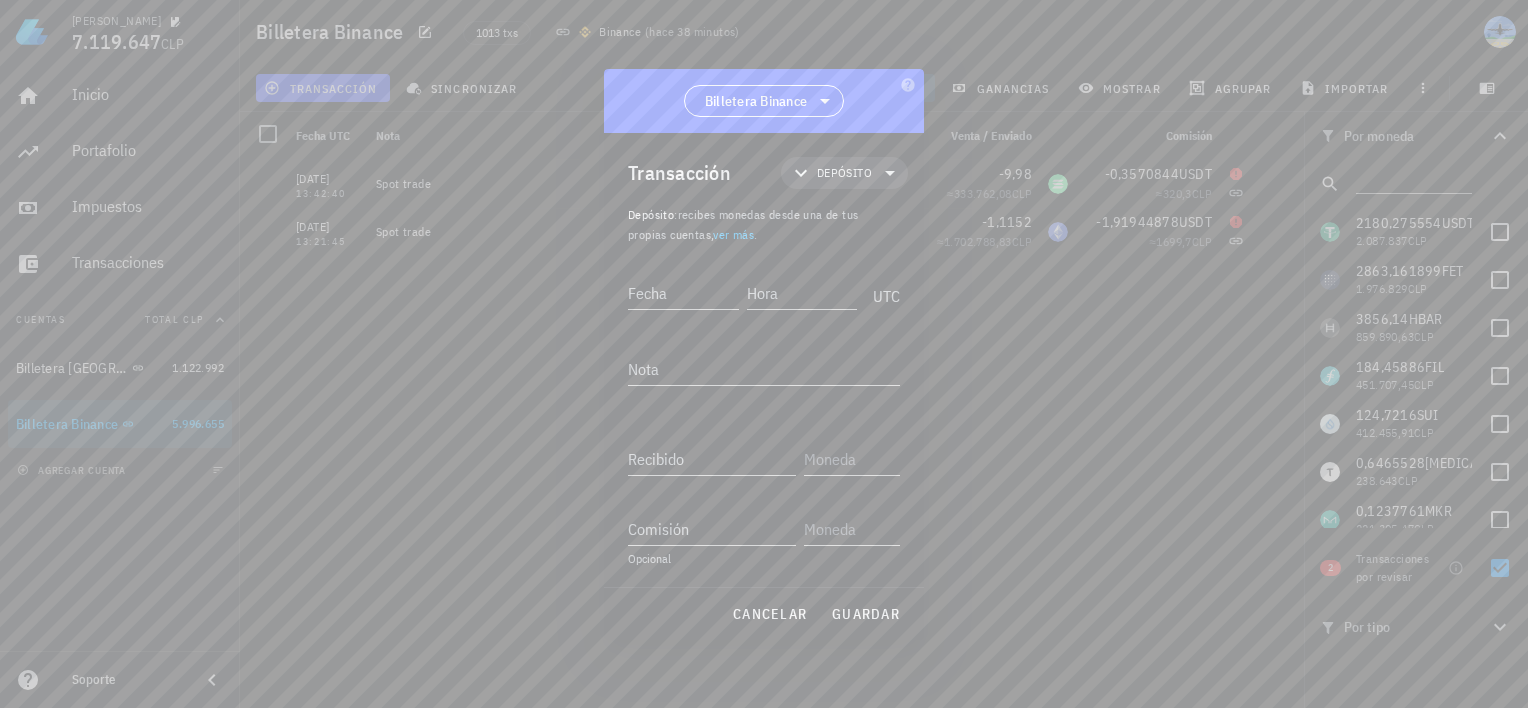 click on "cancelar
guardar" at bounding box center (764, 614) 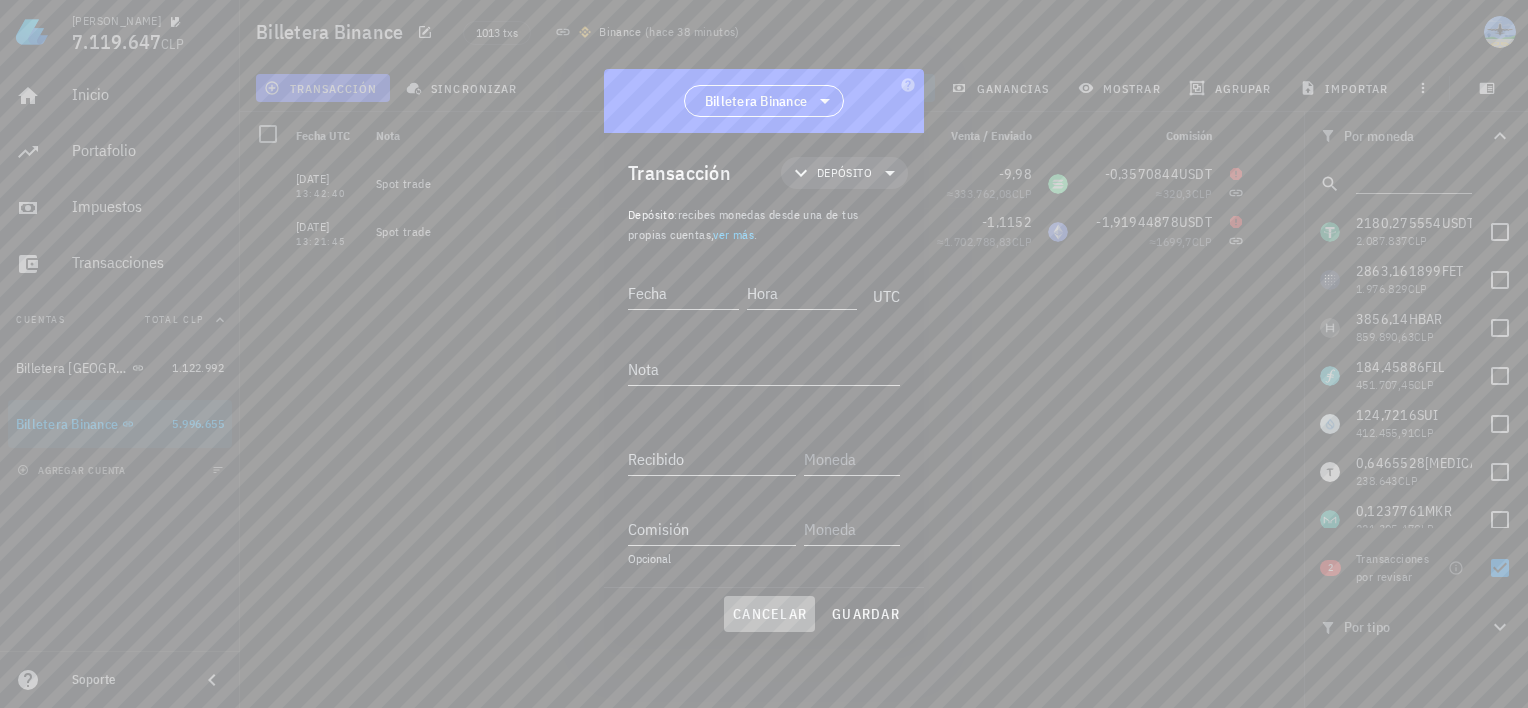 click on "cancelar" at bounding box center (769, 614) 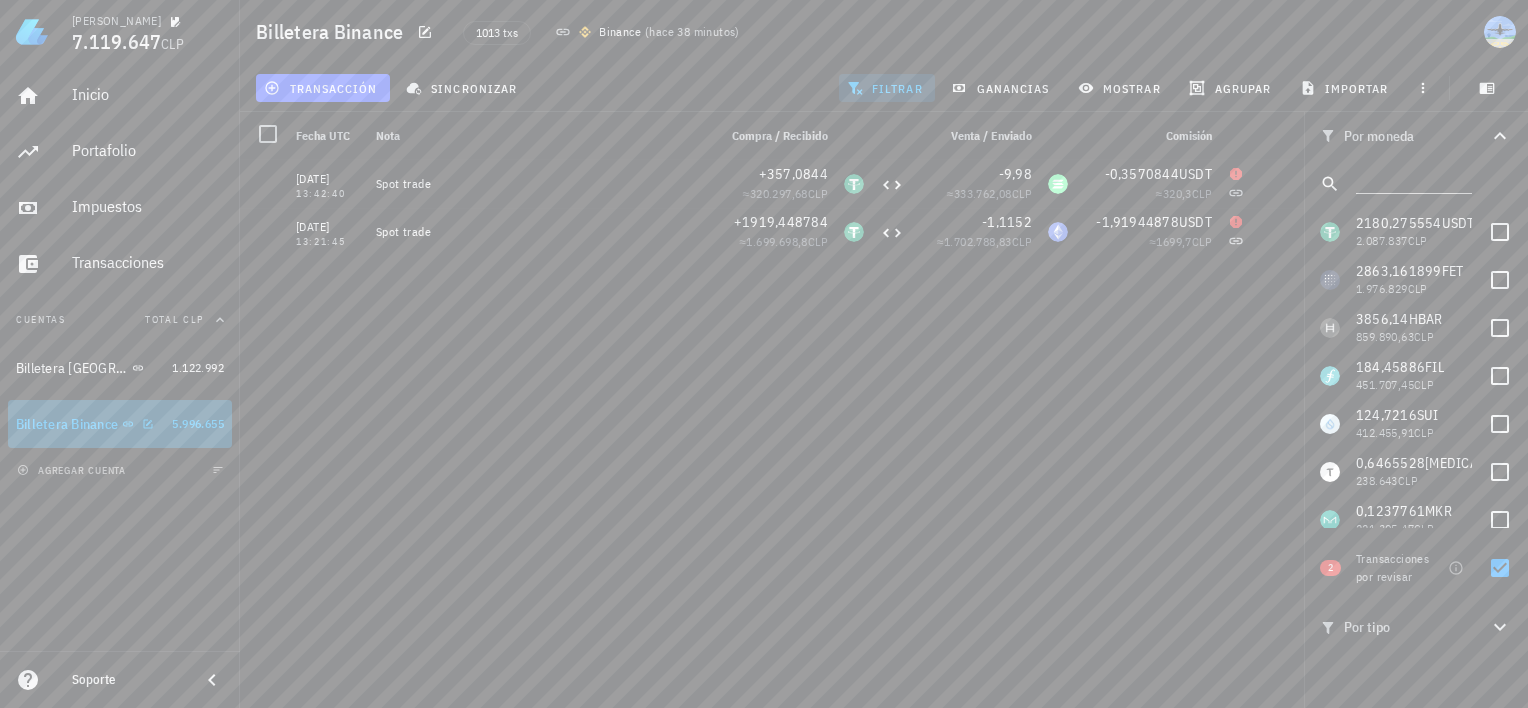 click on "Billetera Binance" at bounding box center [67, 424] 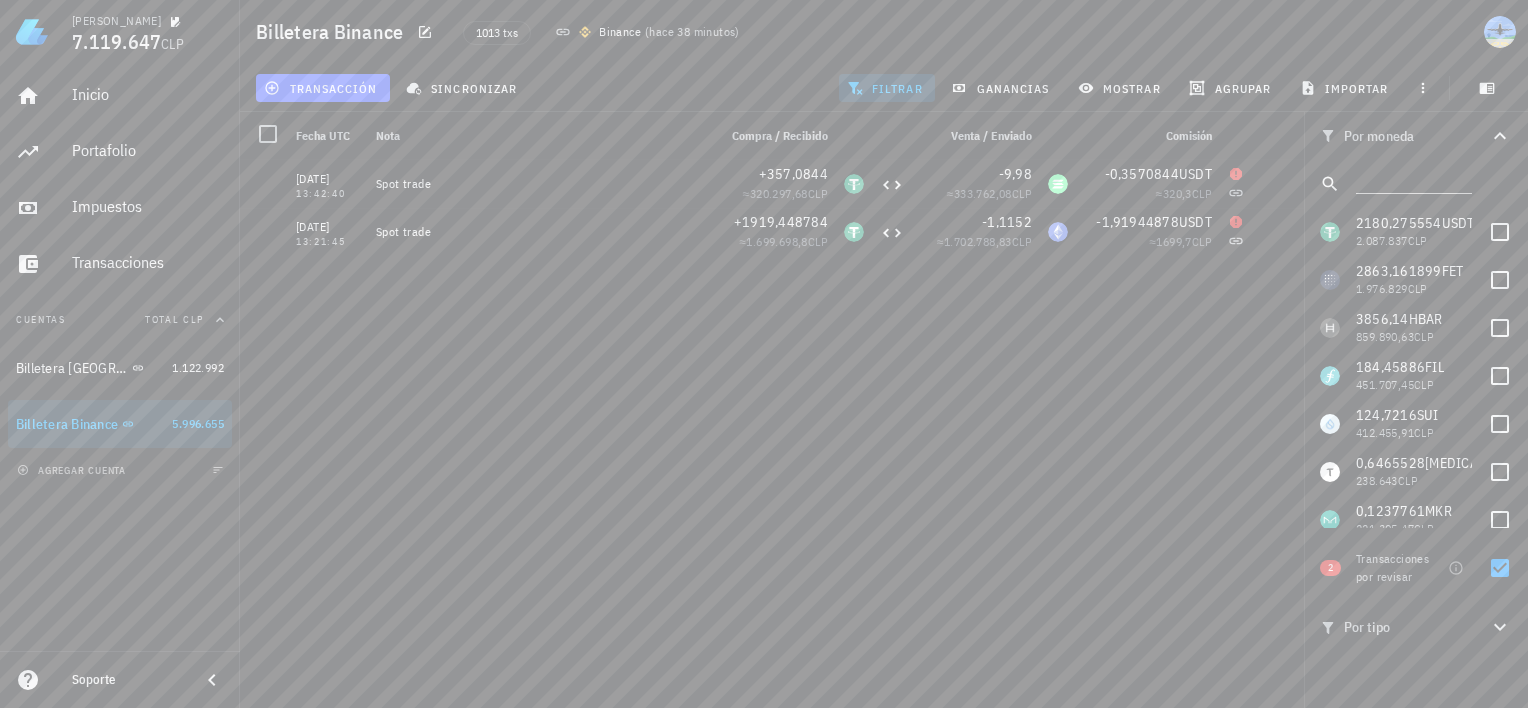 click 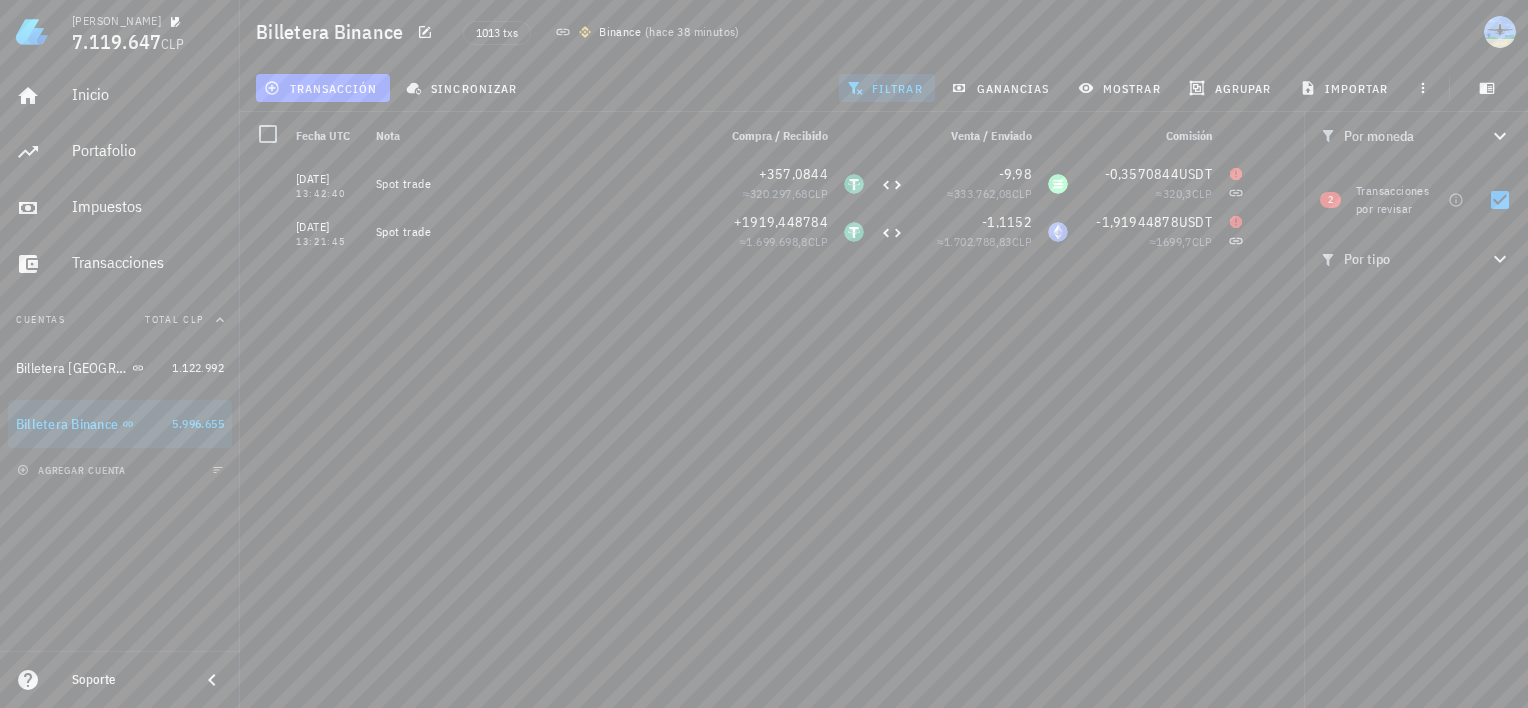 click 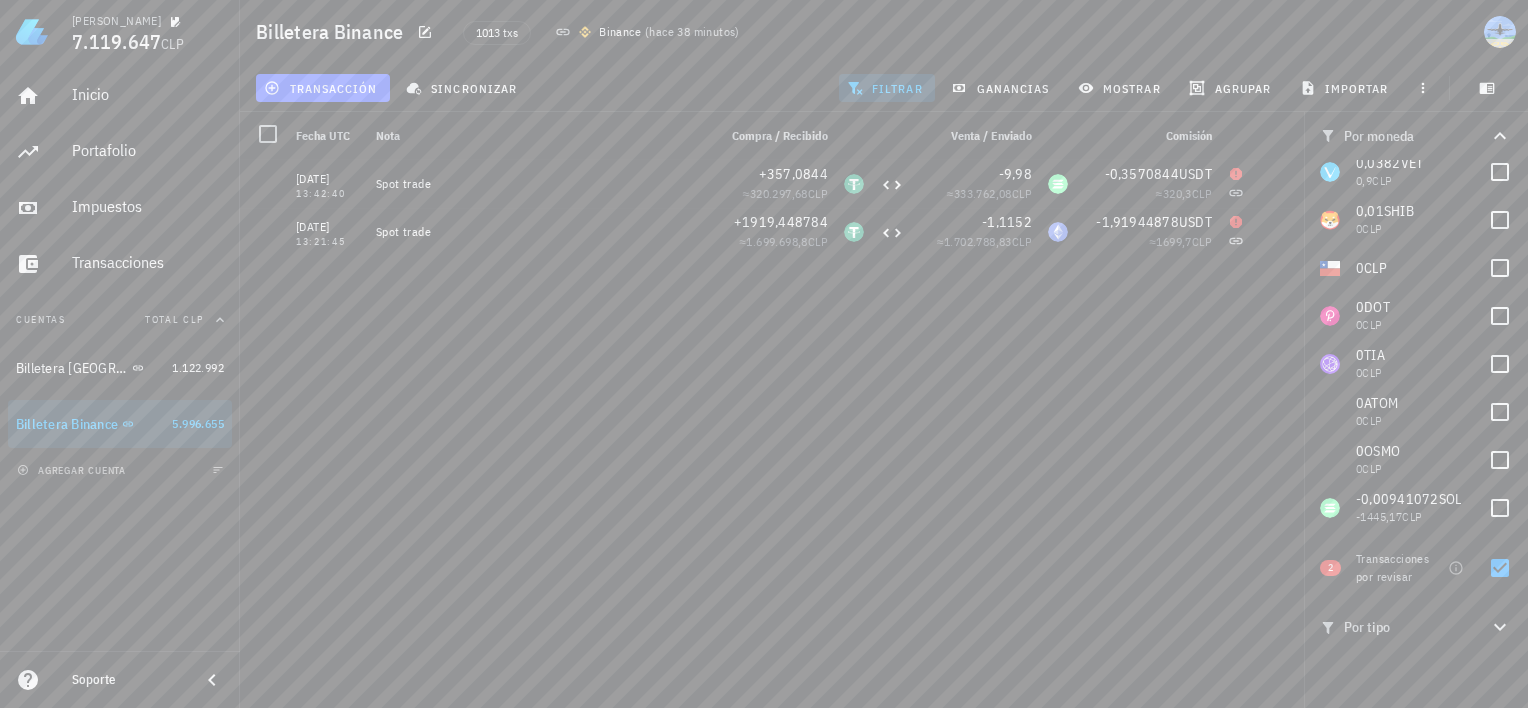 scroll, scrollTop: 1848, scrollLeft: 0, axis: vertical 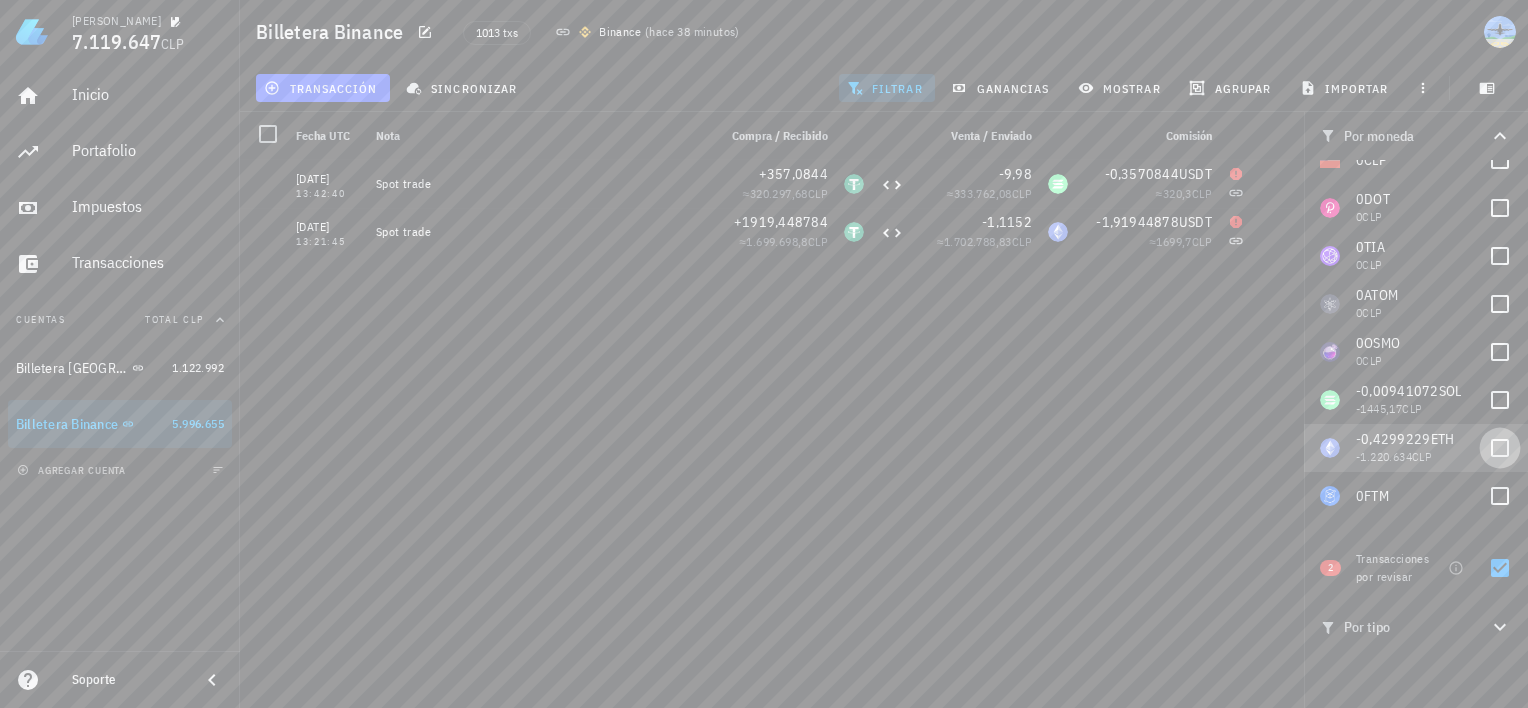click at bounding box center [1500, 448] 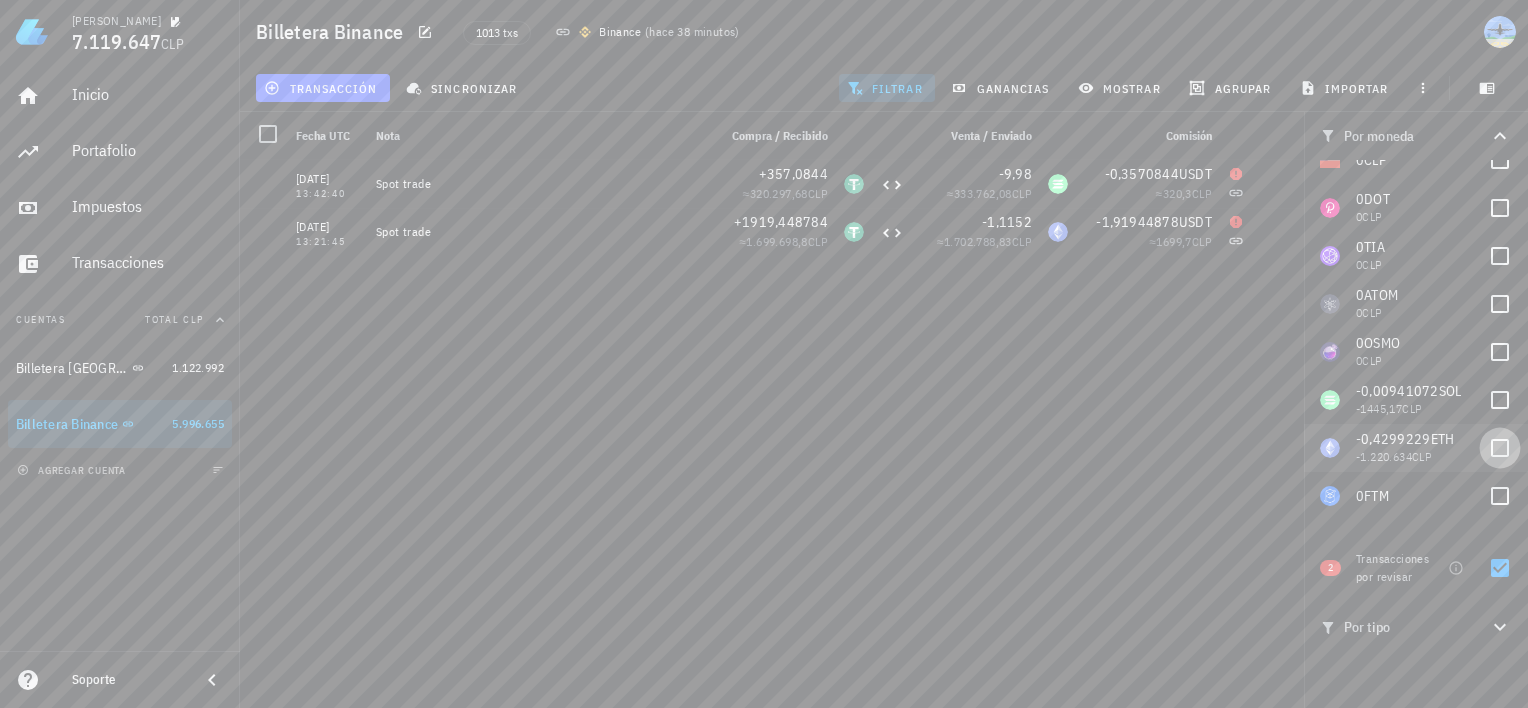 checkbox on "true" 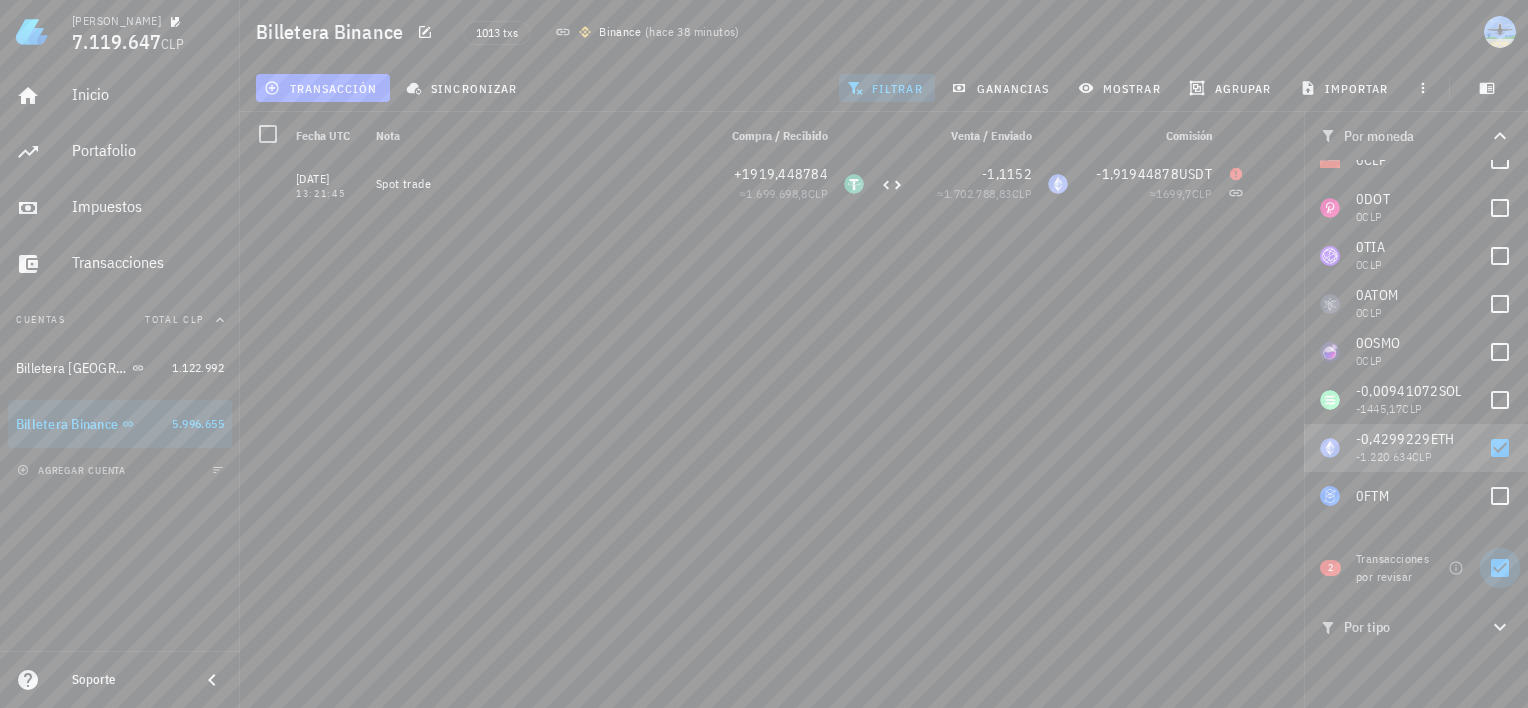 click at bounding box center (1500, 568) 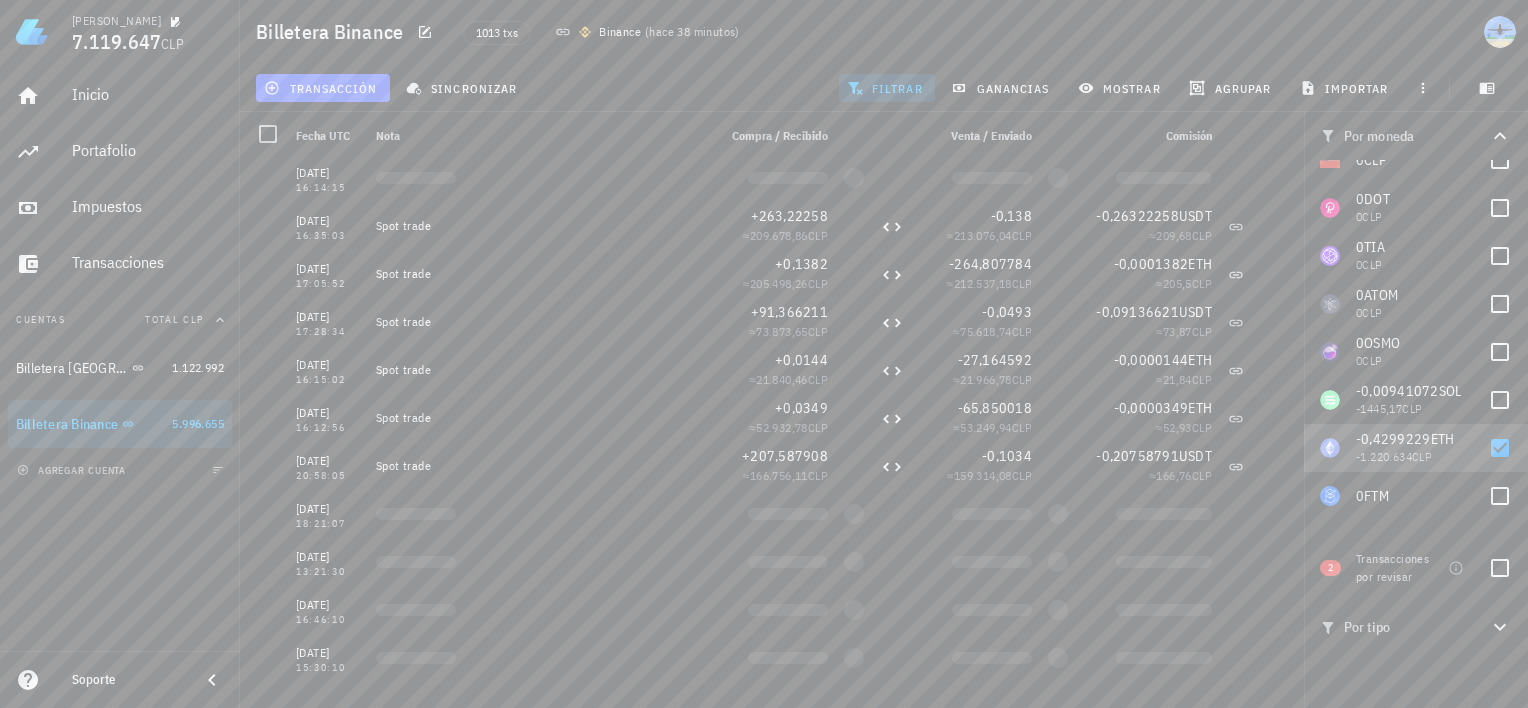 scroll, scrollTop: 1148, scrollLeft: 0, axis: vertical 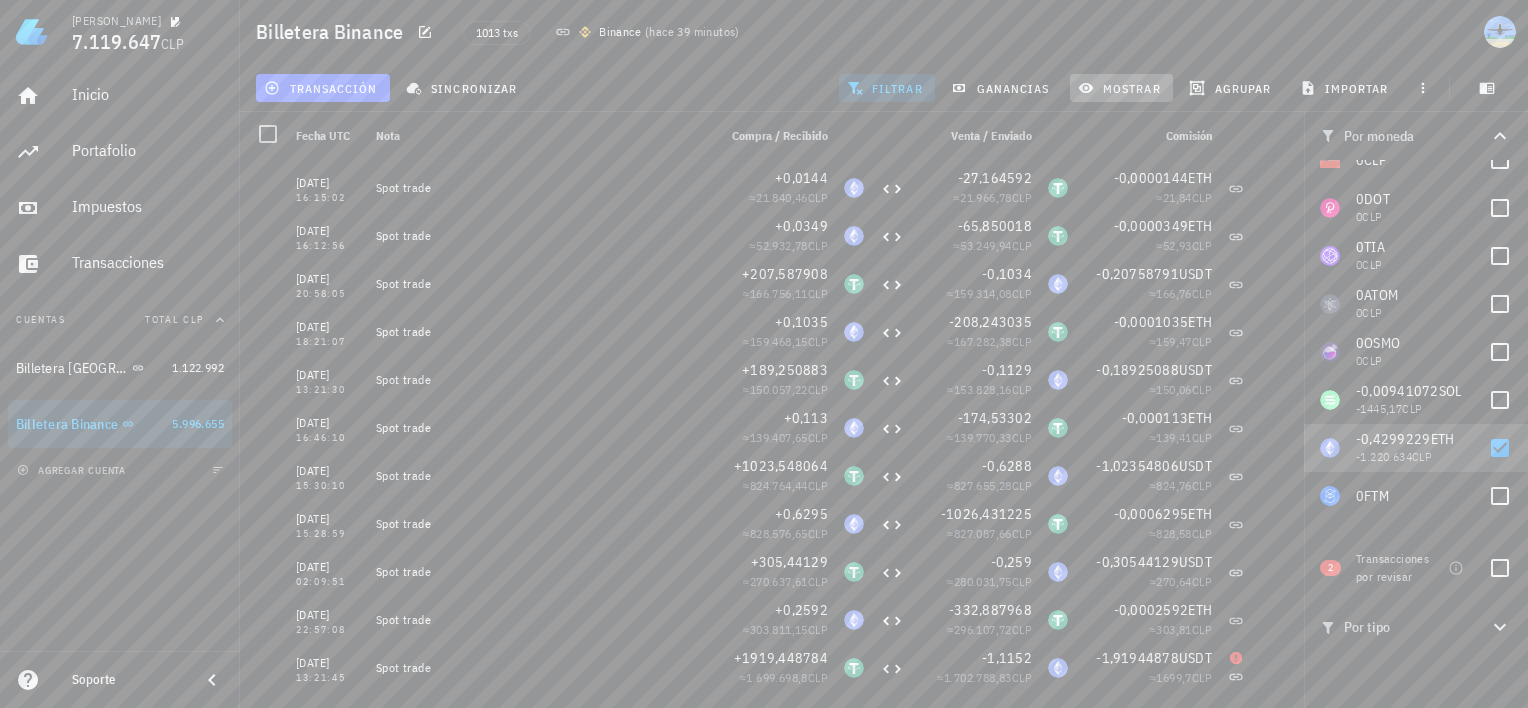 click on "mostrar" at bounding box center [1121, 88] 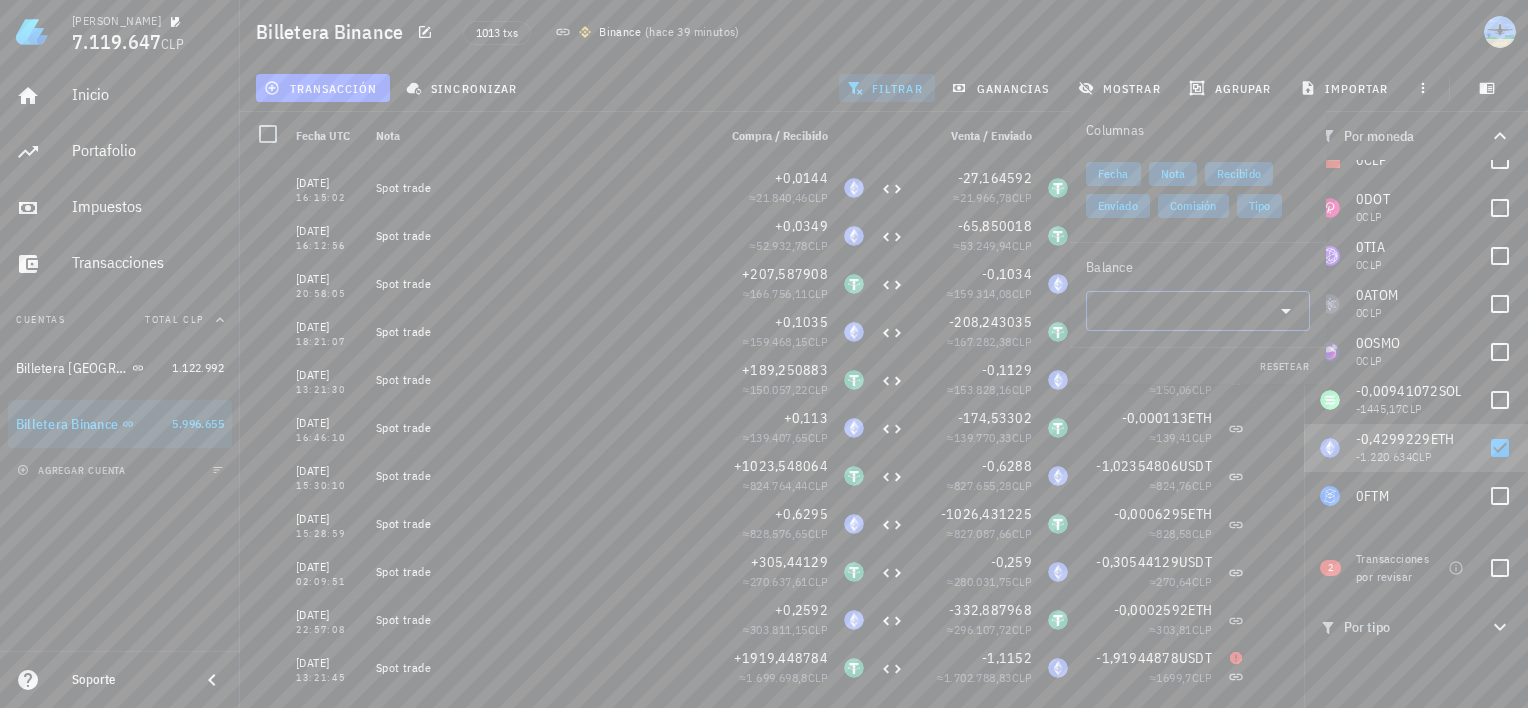 click 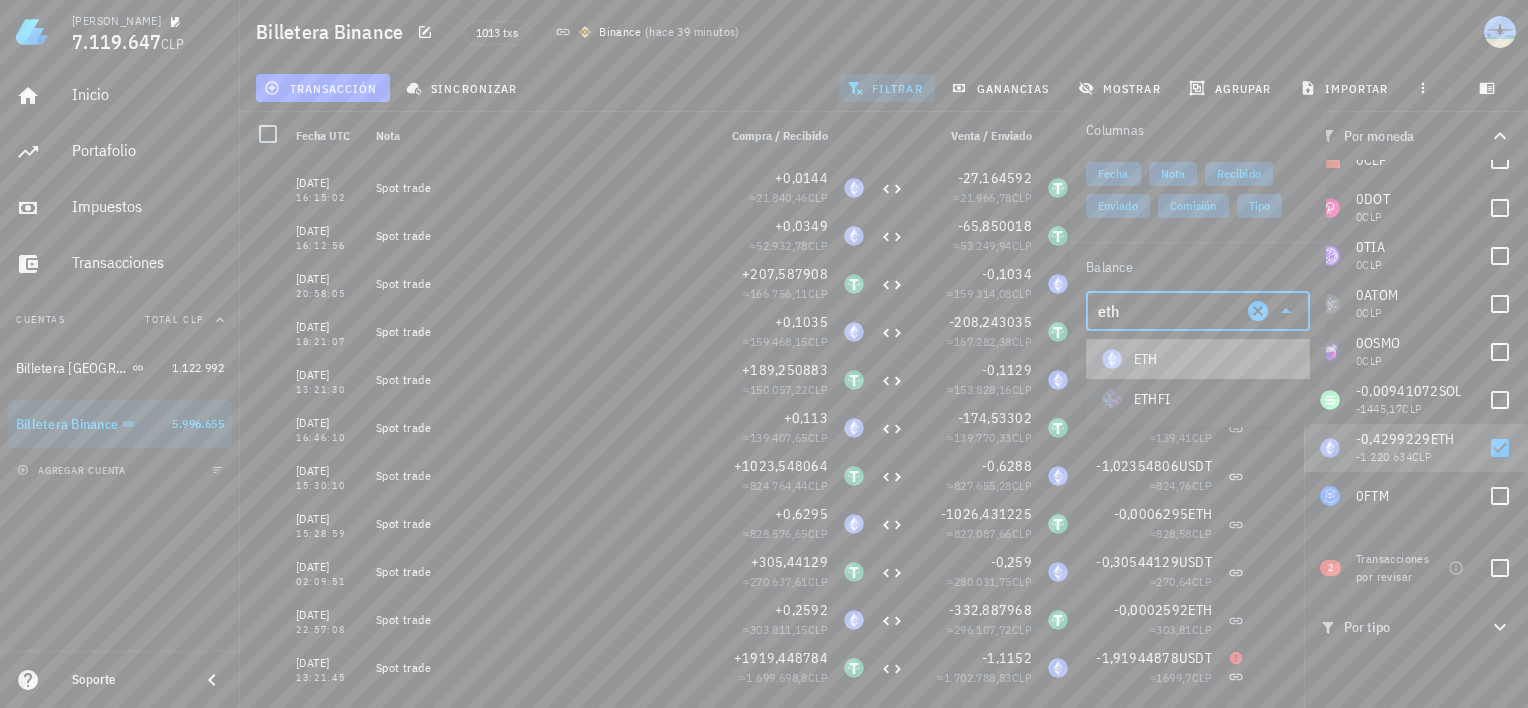 click on "ETH" at bounding box center [1198, 359] 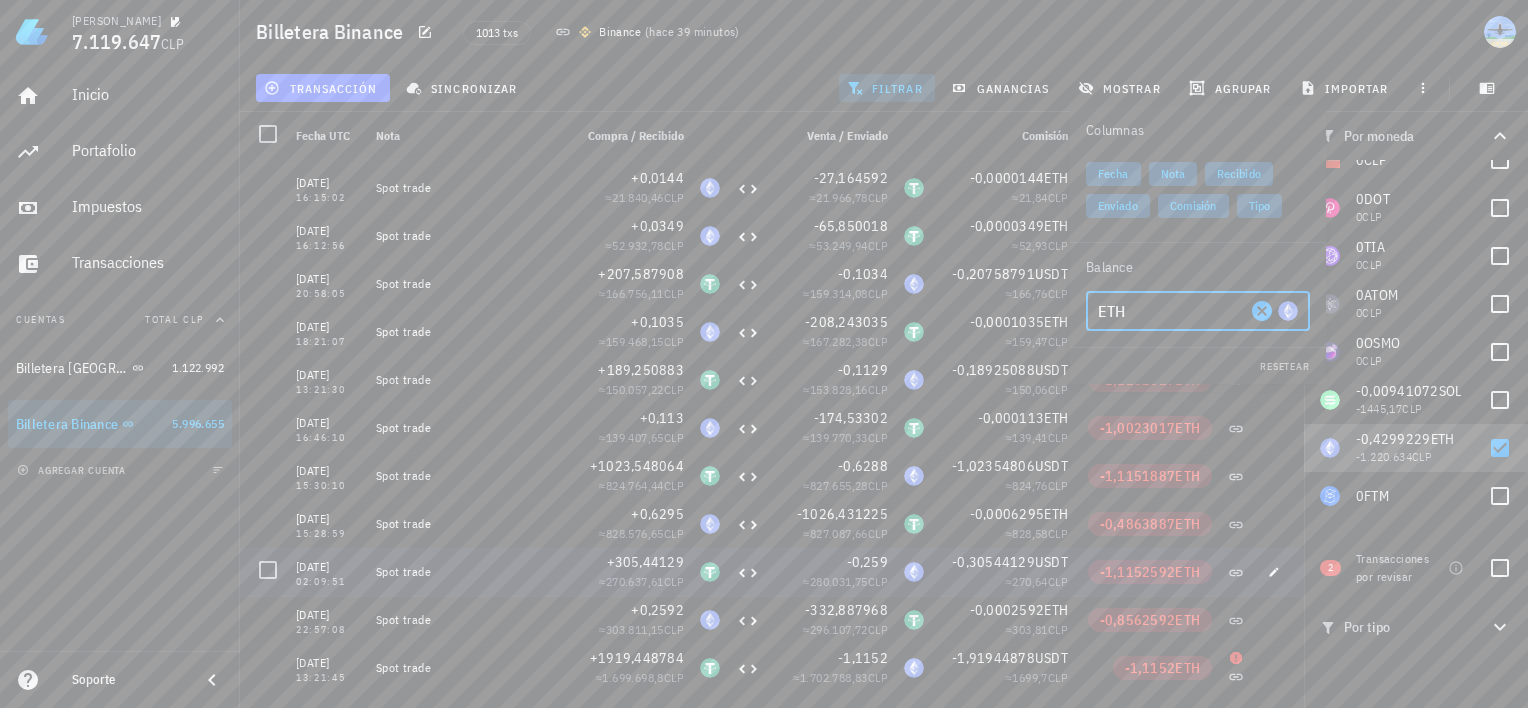 type on "ETH" 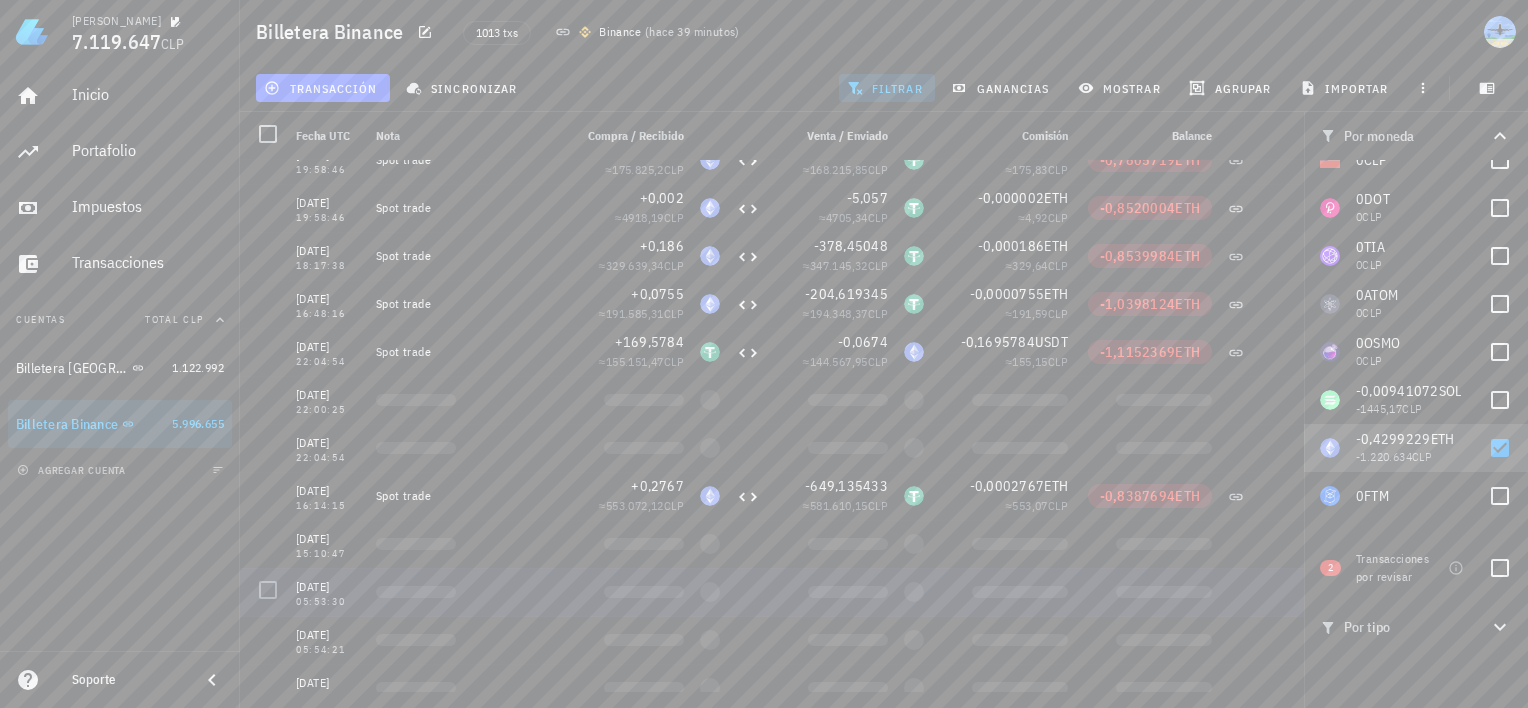 scroll, scrollTop: 1148, scrollLeft: 0, axis: vertical 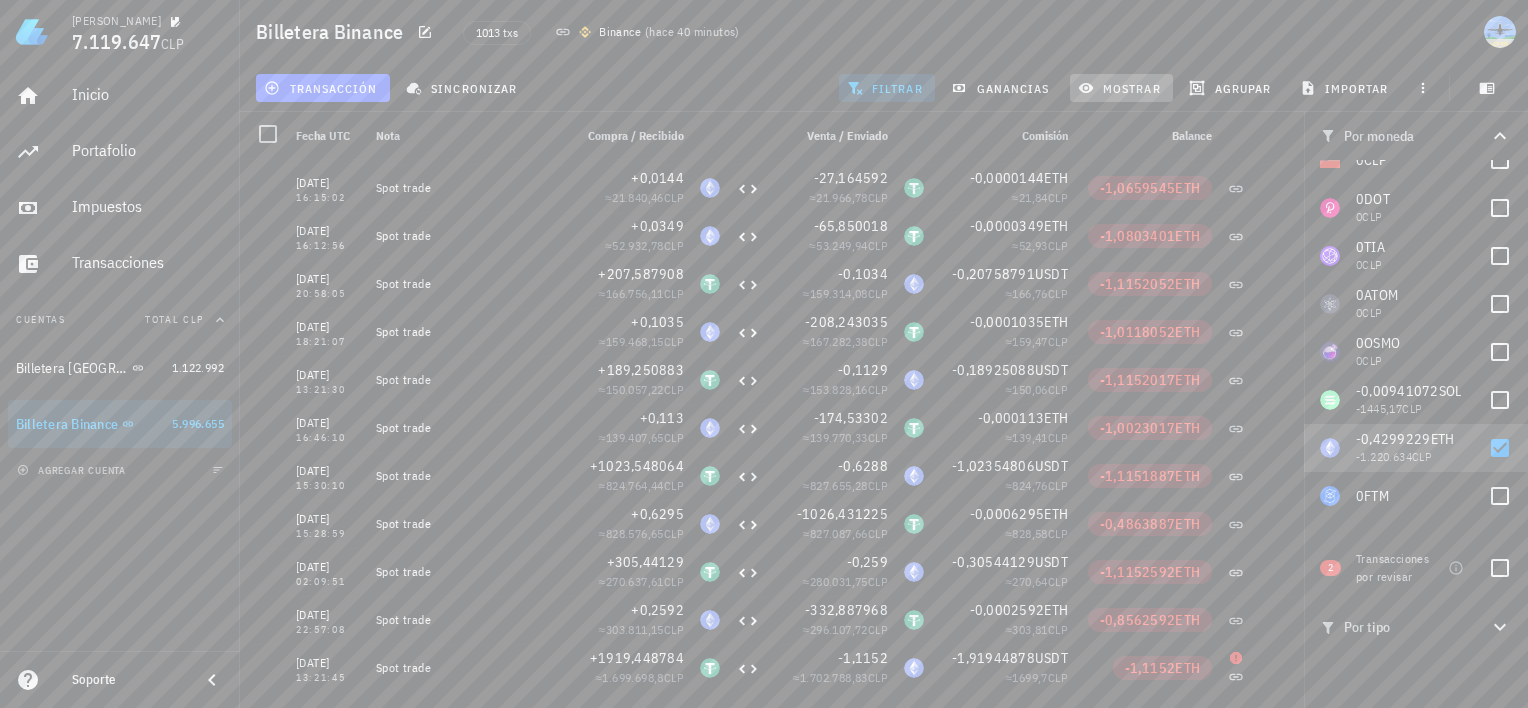 click on "mostrar" at bounding box center (1121, 88) 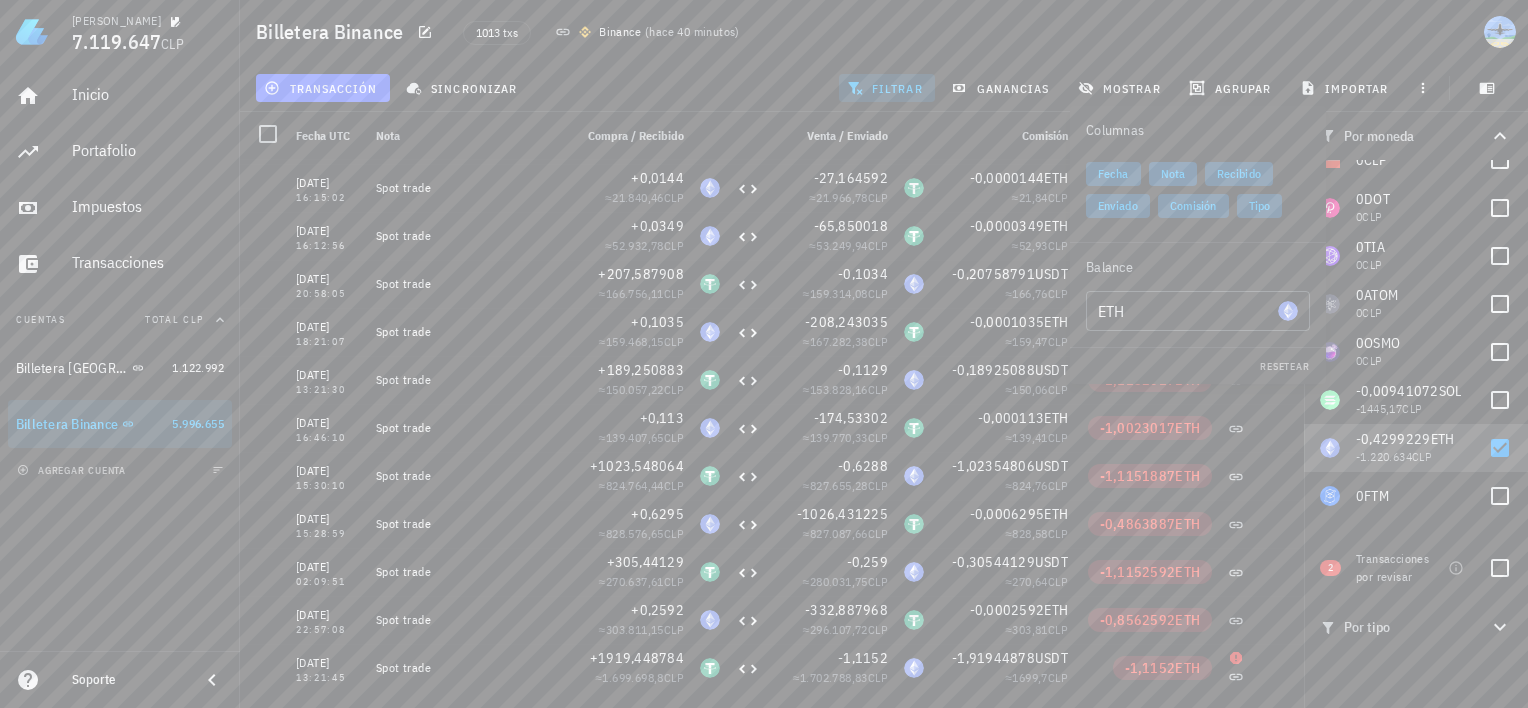 click on "Nota" at bounding box center (1173, 174) 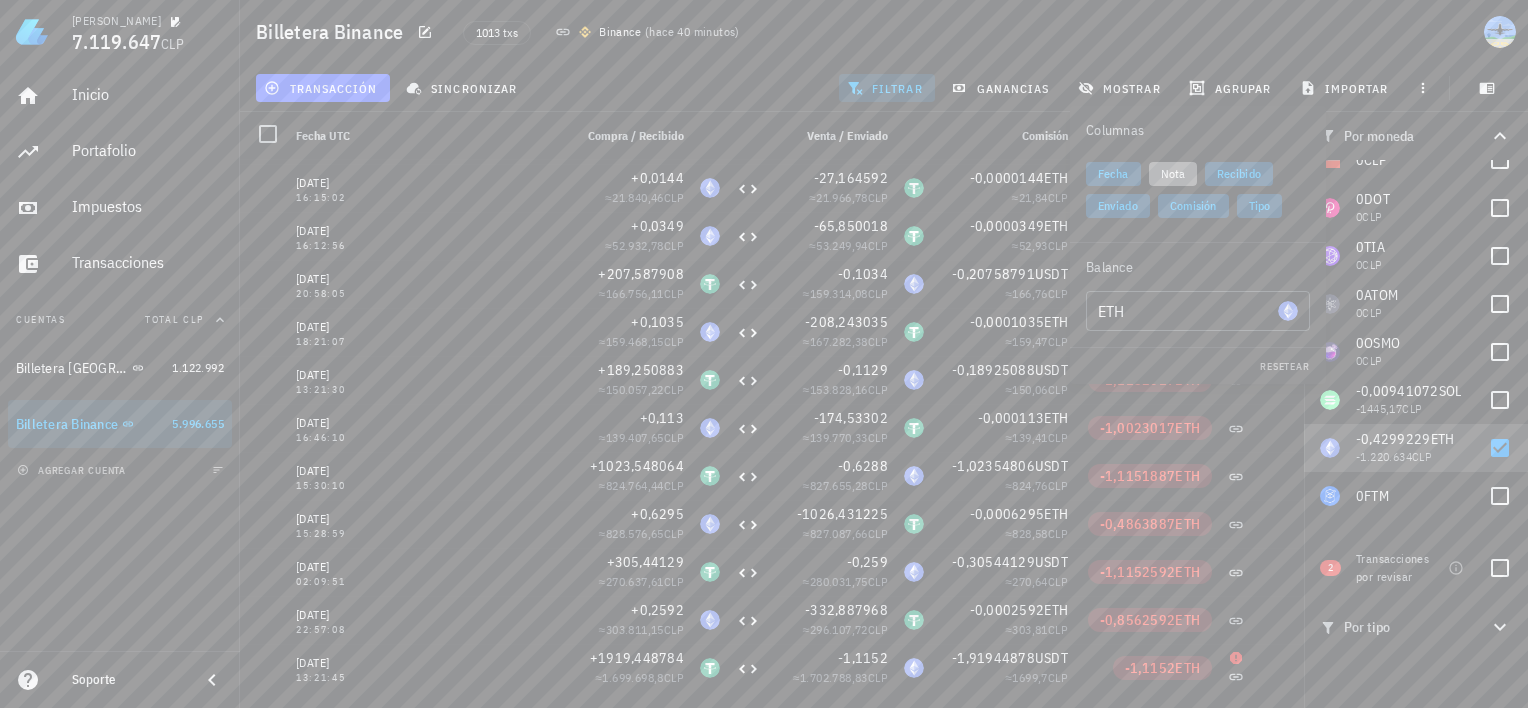click on "Nota" at bounding box center (1173, 174) 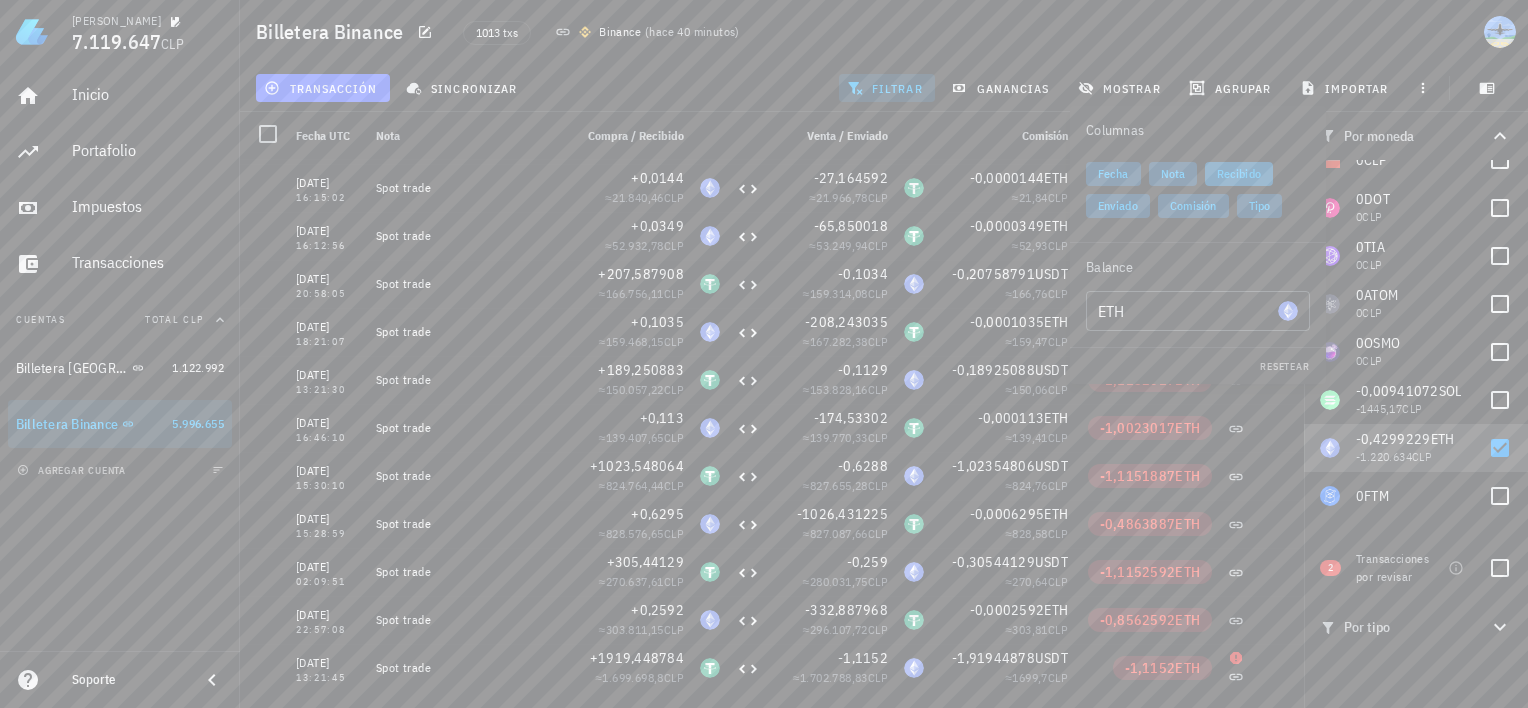 click on "Recibido" at bounding box center (1239, 174) 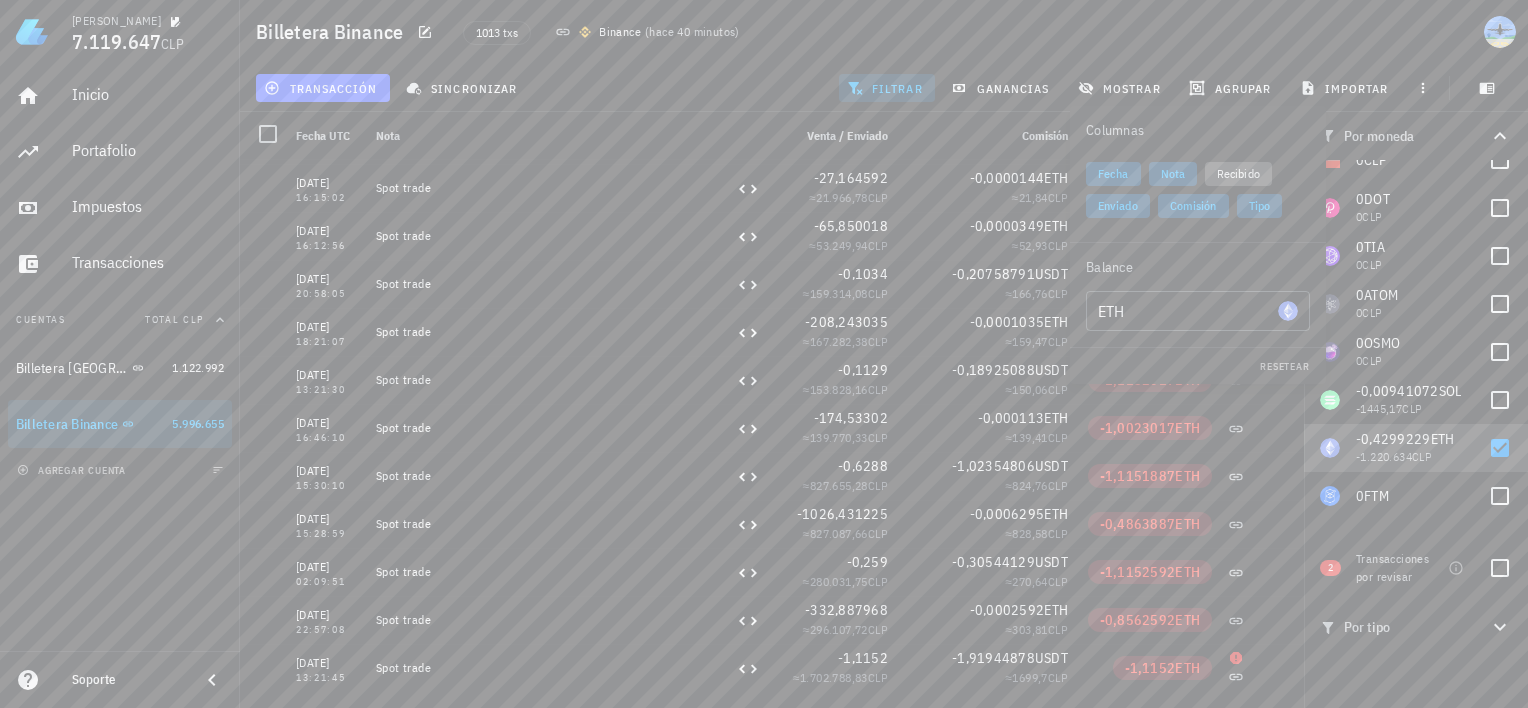 click on "Recibido" at bounding box center (1238, 174) 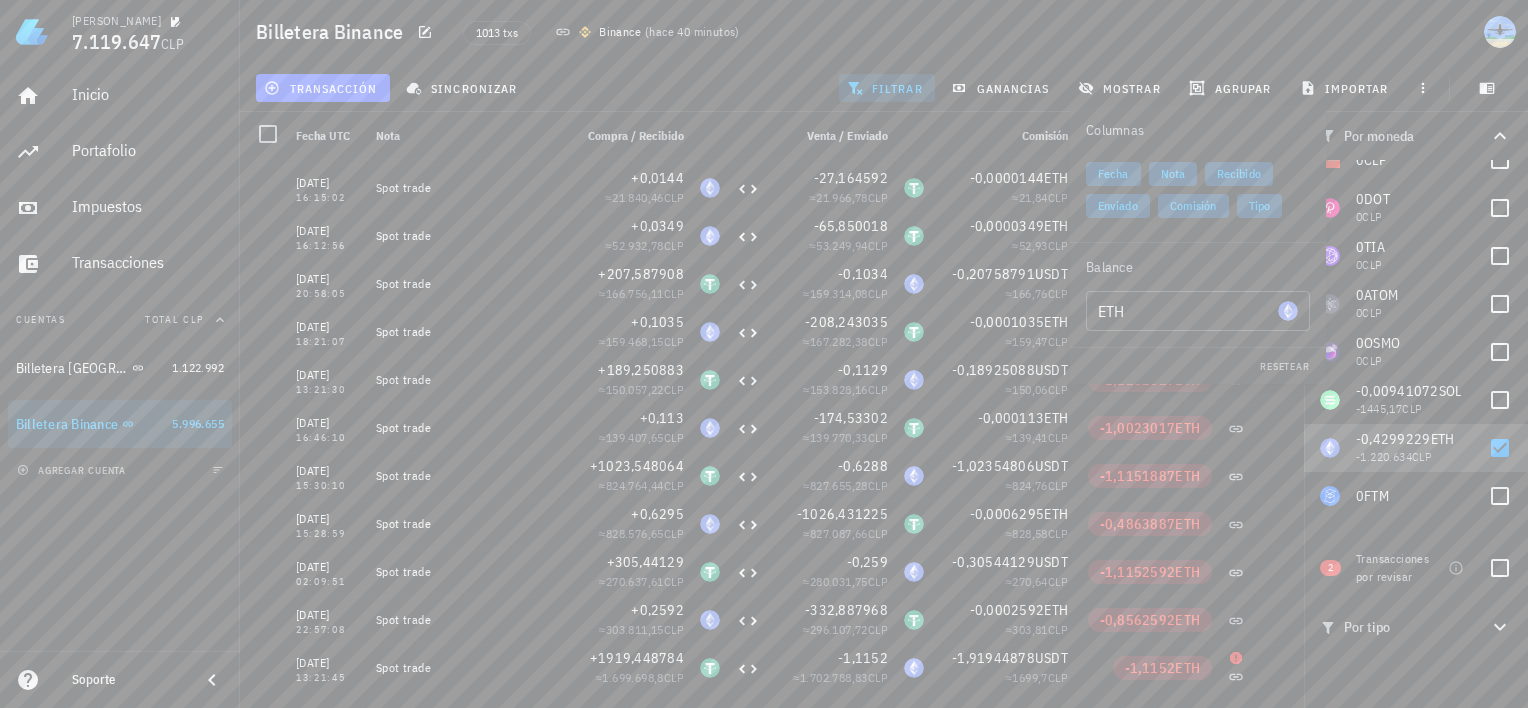 click on "Balance" at bounding box center (1198, 267) 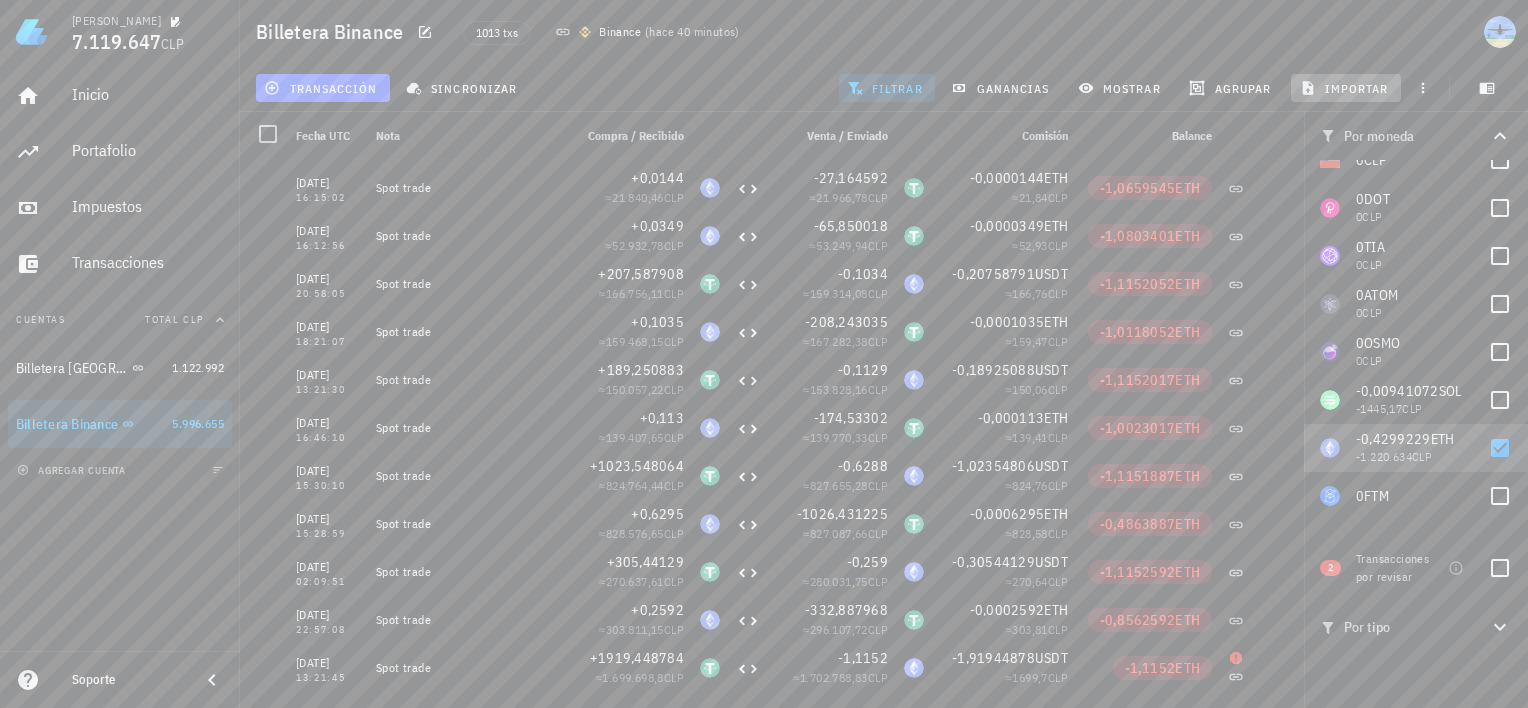 click on "importar" at bounding box center (1346, 88) 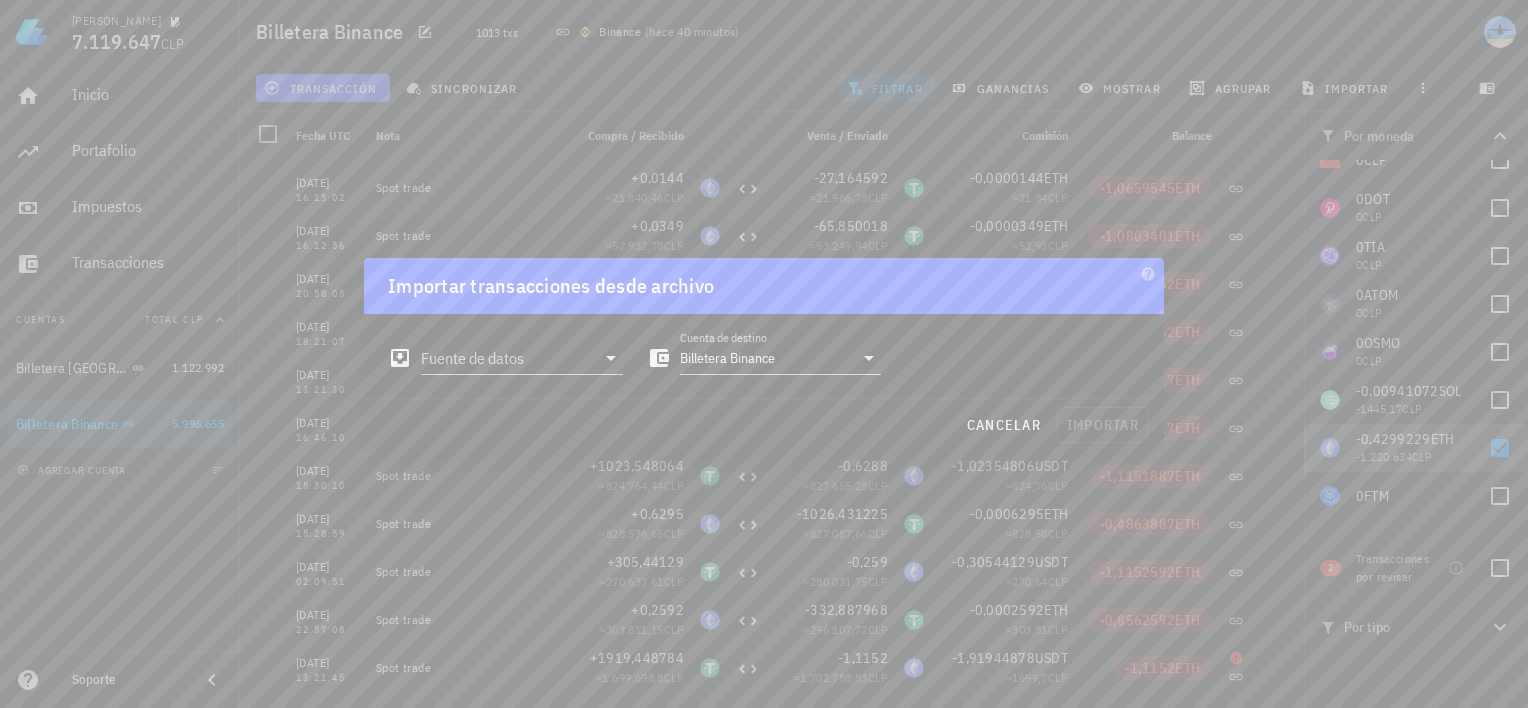 click at bounding box center [764, 354] 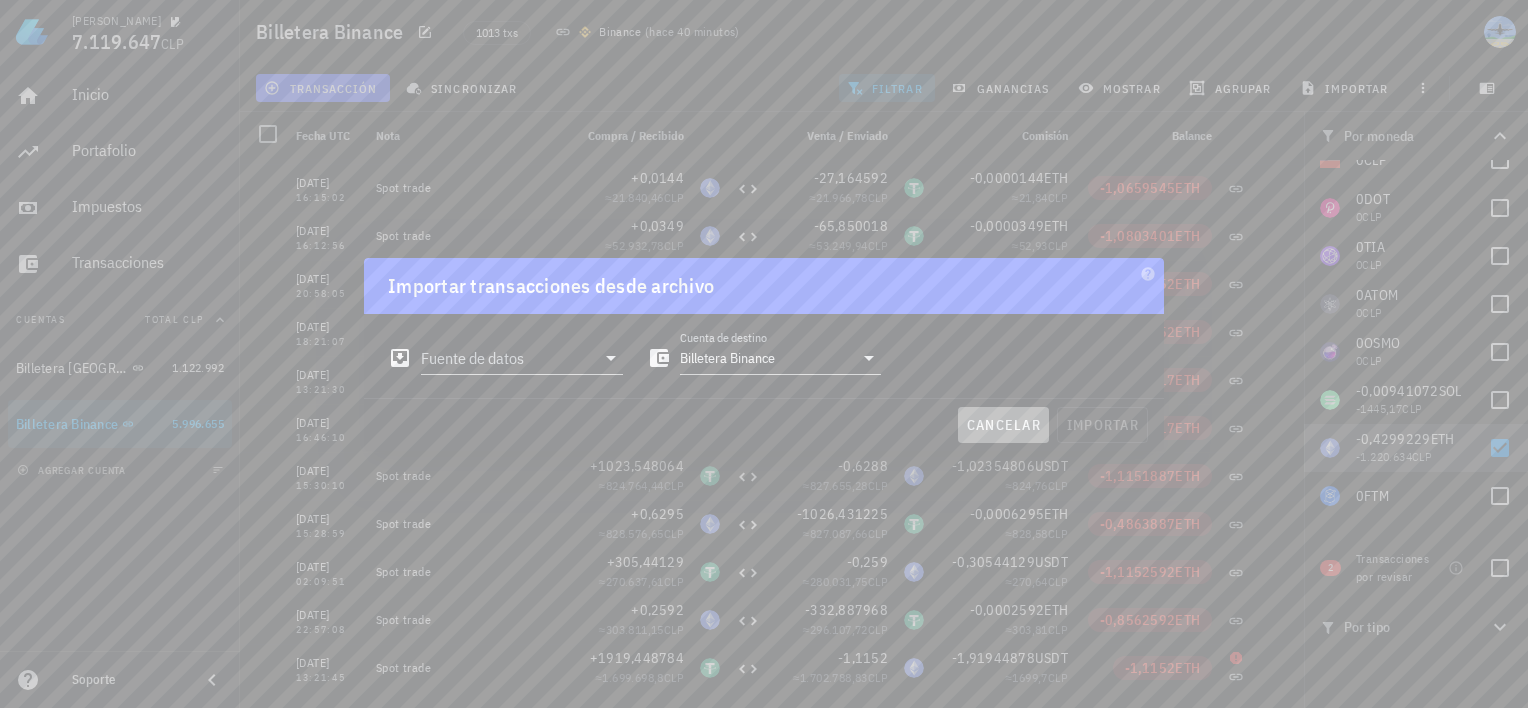 click on "cancelar" at bounding box center (1003, 425) 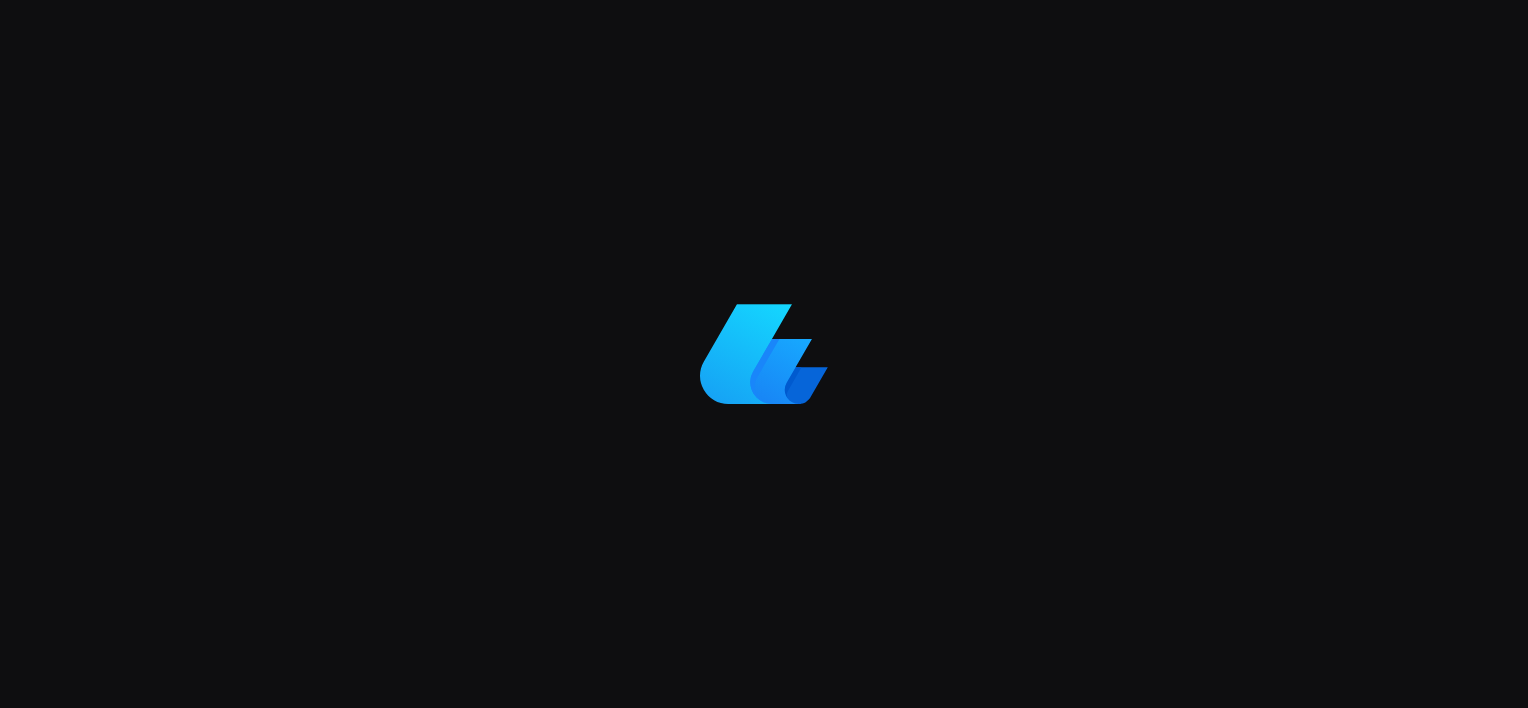 scroll, scrollTop: 0, scrollLeft: 0, axis: both 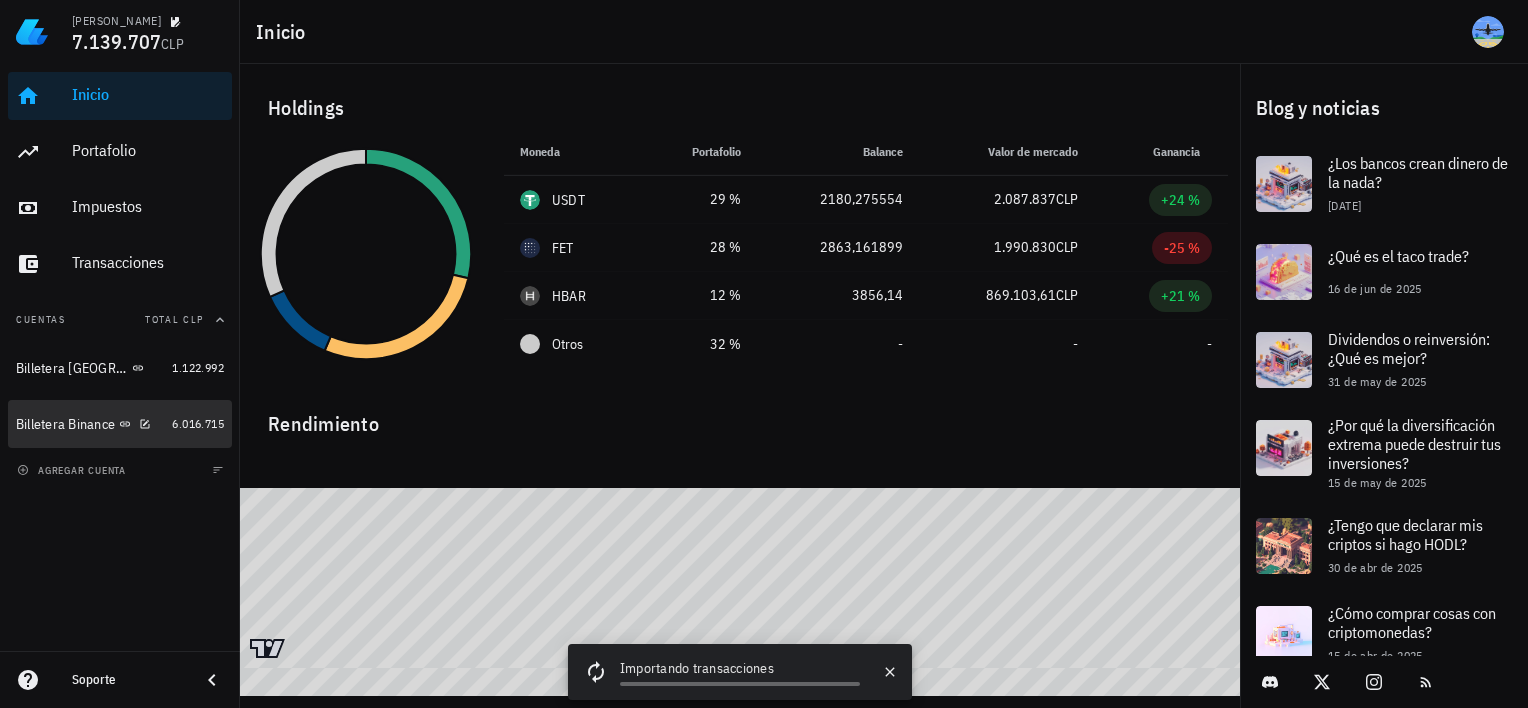 drag, startPoint x: 55, startPoint y: 428, endPoint x: 72, endPoint y: 428, distance: 17 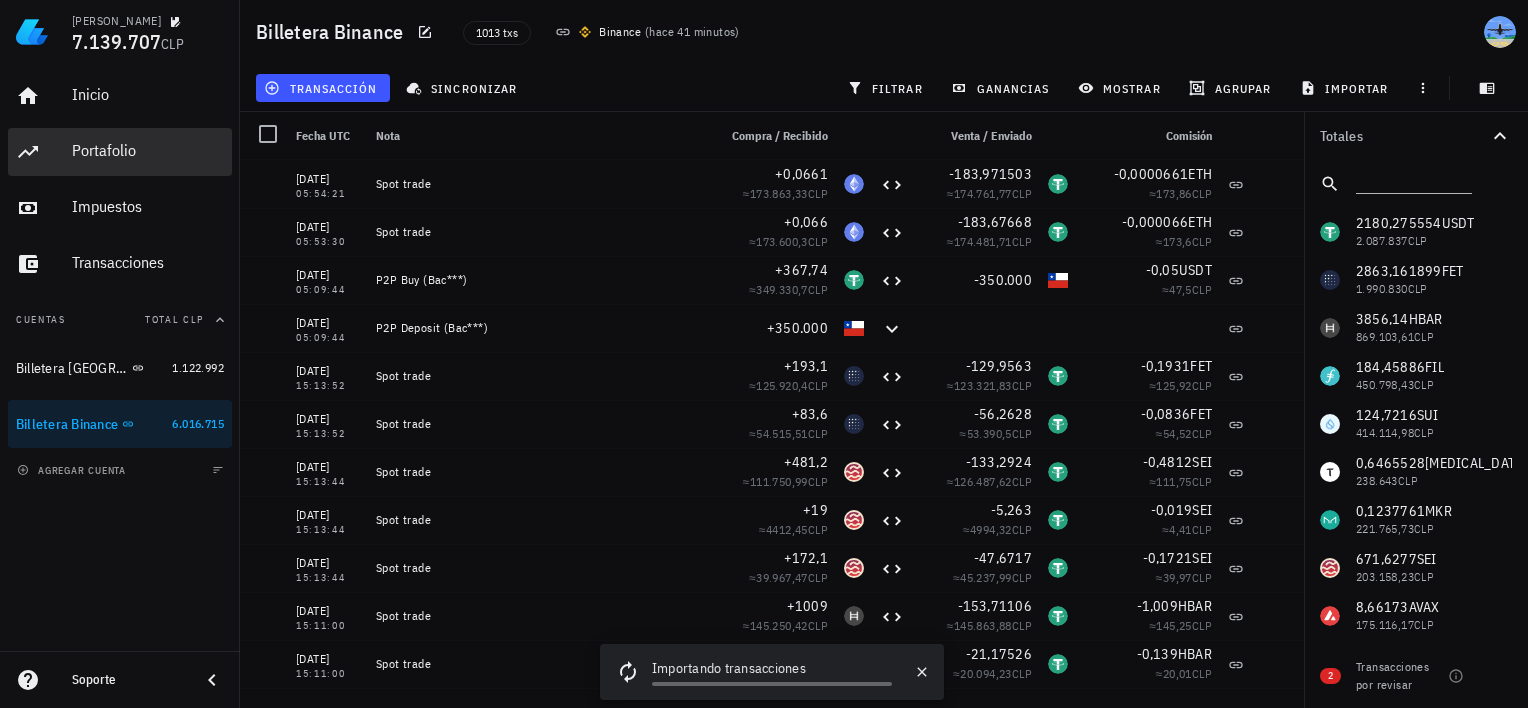 click on "Portafolio" at bounding box center [148, 150] 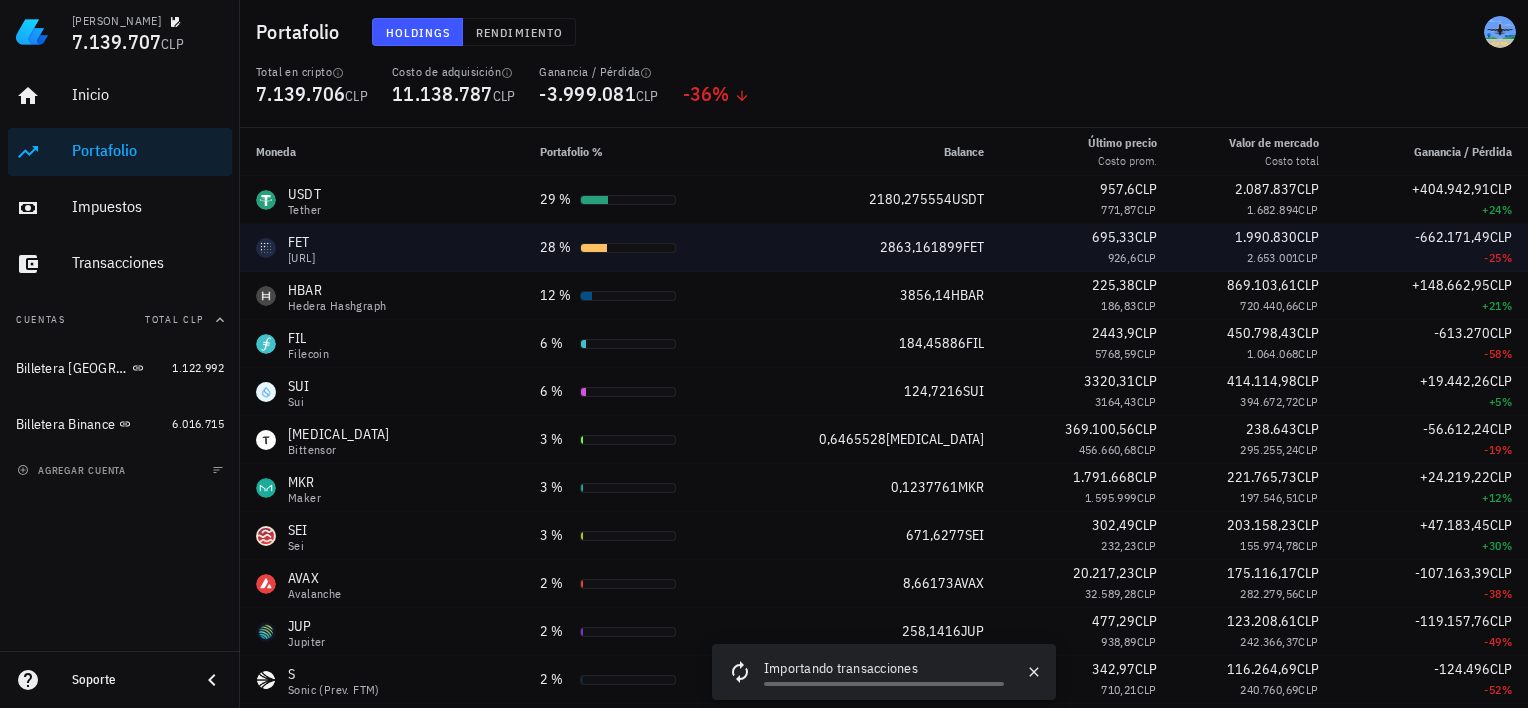 drag, startPoint x: 1391, startPoint y: 240, endPoint x: 1501, endPoint y: 238, distance: 110.01818 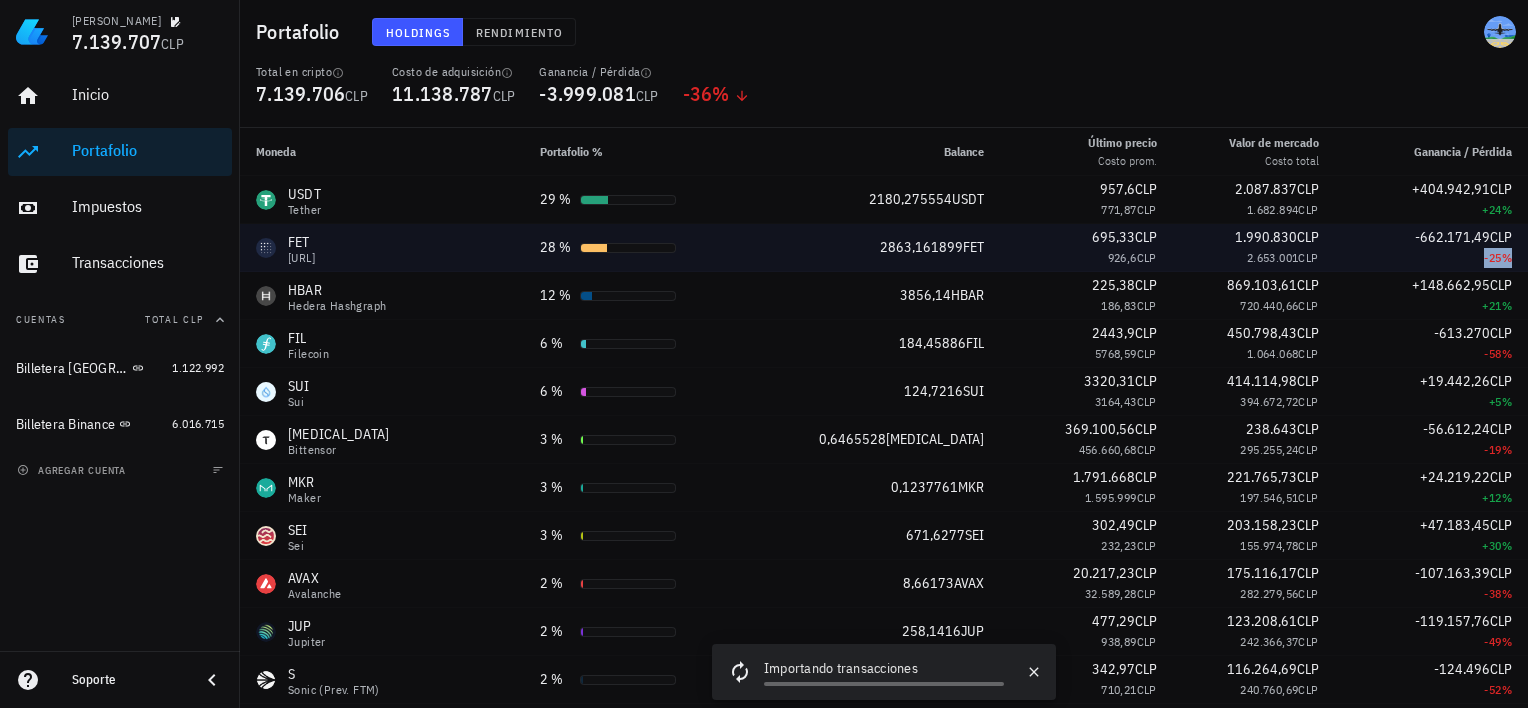 drag, startPoint x: 1501, startPoint y: 238, endPoint x: 1413, endPoint y: 254, distance: 89.44272 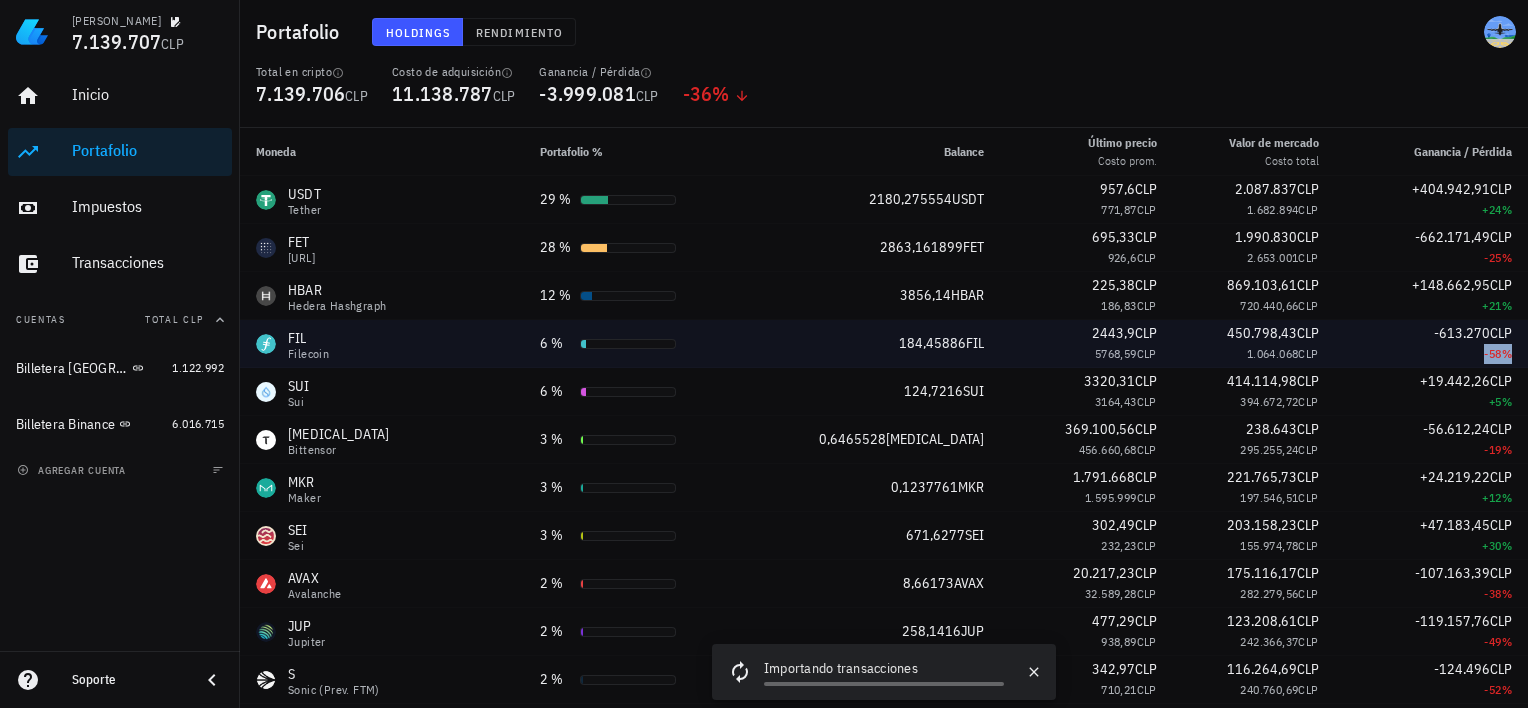 drag, startPoint x: 1413, startPoint y: 254, endPoint x: 1387, endPoint y: 345, distance: 94.641426 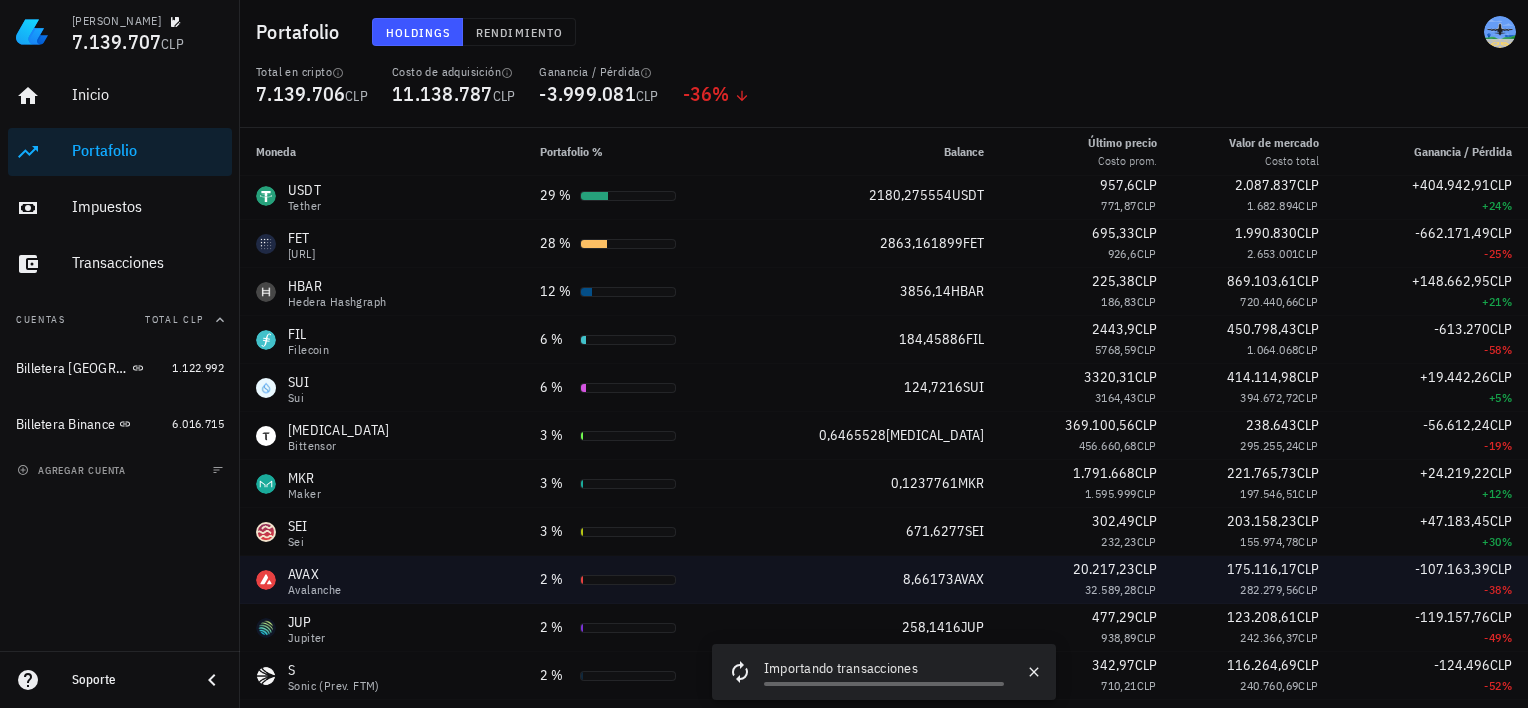 scroll, scrollTop: 0, scrollLeft: 0, axis: both 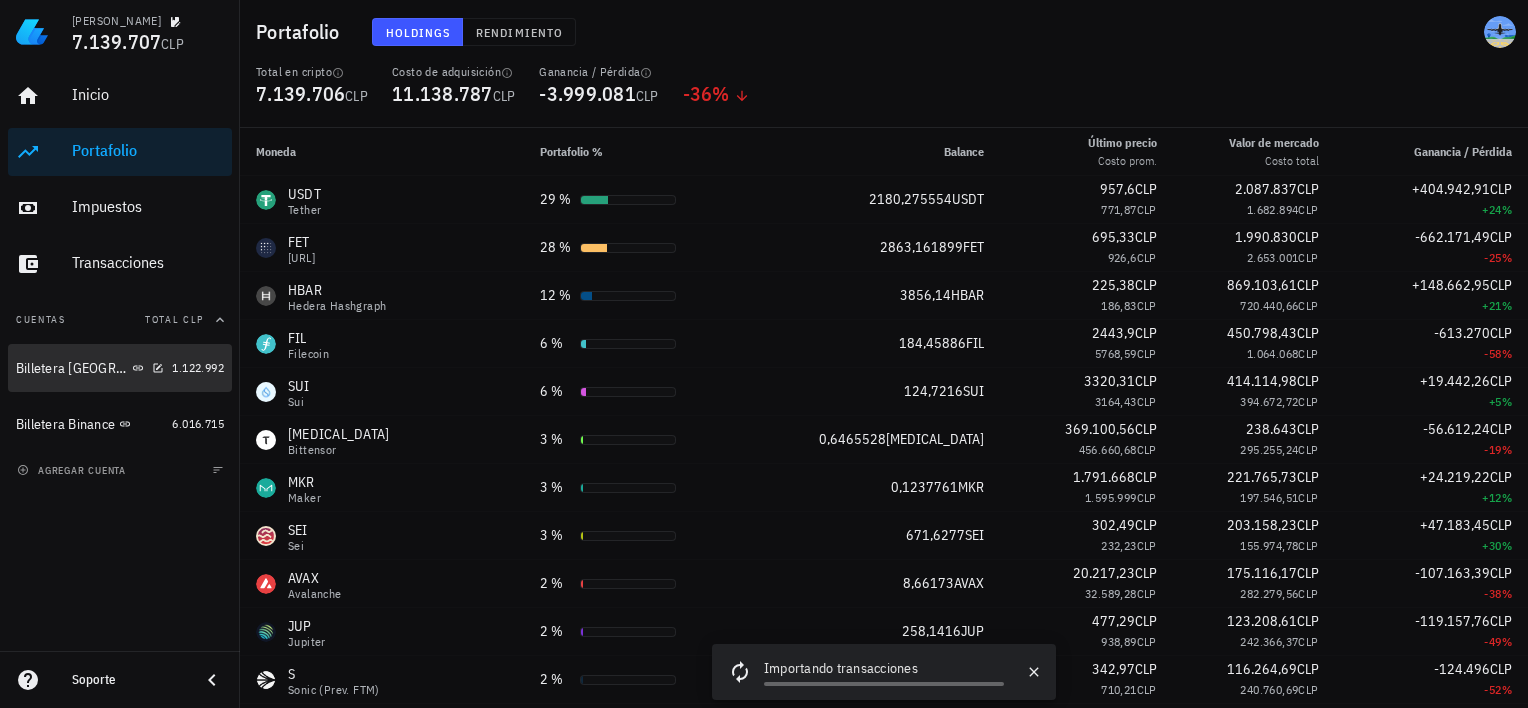 click on "1.122.992" at bounding box center (198, 368) 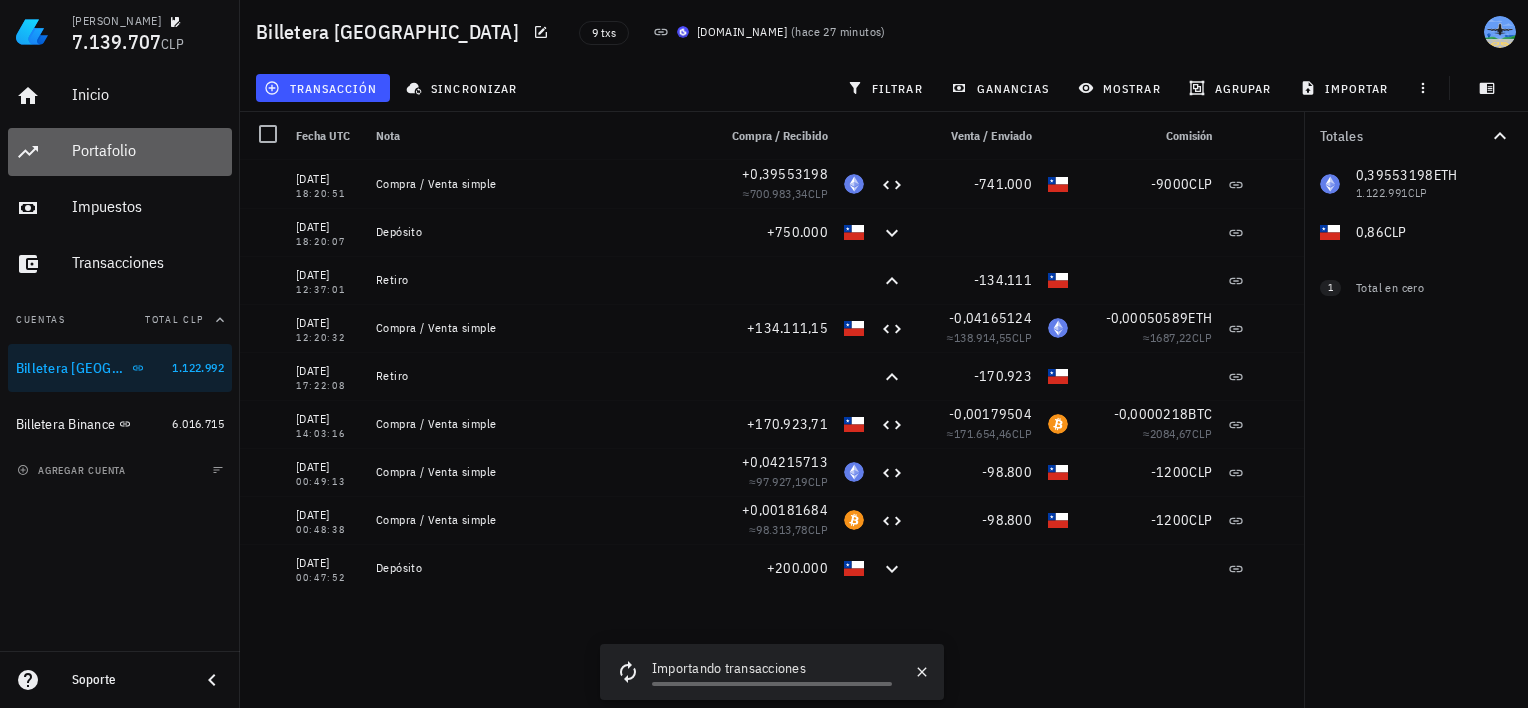 click on "Portafolio" at bounding box center [148, 151] 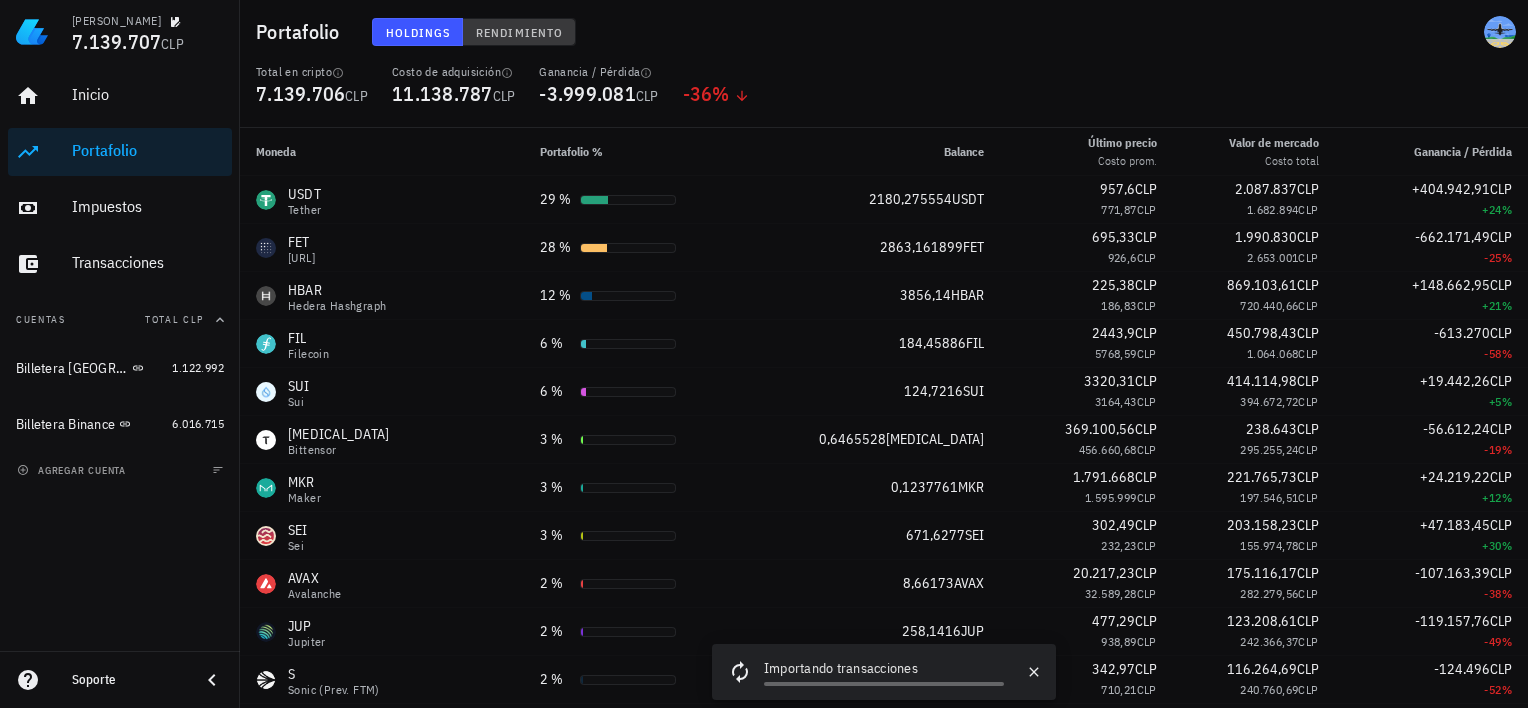 click on "Rendimiento" at bounding box center (519, 32) 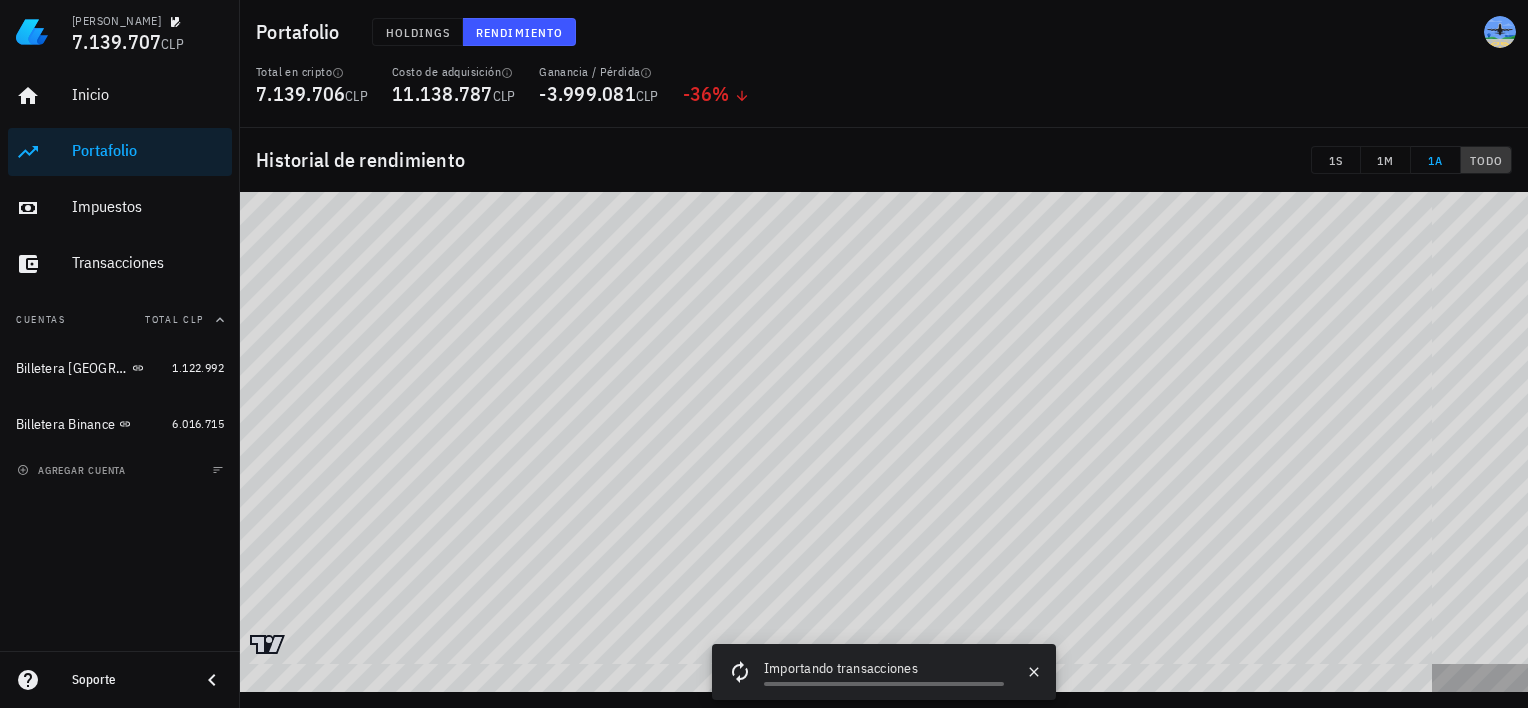 click on "TODO" at bounding box center [1486, 160] 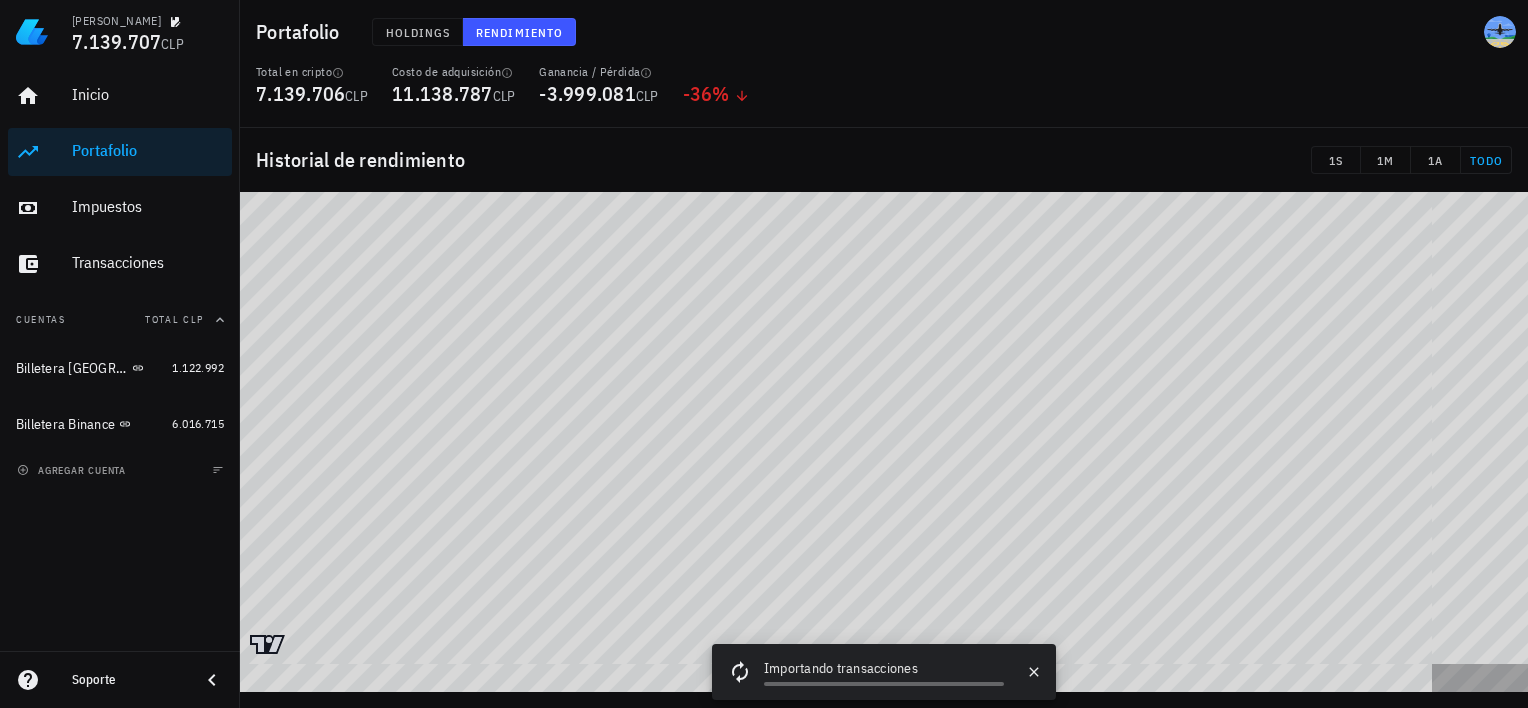 click on "Benjamin
7.139.707  CLP
Inicio
[GEOGRAPHIC_DATA]
Impuestos
[GEOGRAPHIC_DATA]
Cuentas
Total
CLP
Billetera Buda       1.122.992 Billetera Binance       6.016.715
agregar cuenta
Soporte
Portafolio     Holdings   Rendimiento
Total en cripto
7.139.706  CLP
Costo de adquisición
11.138.787  CLP
Ganancia / Pérdida
-3.999.081  CLP   -36  %       Historial de rendimiento
1S
1M
1A
TODO
Computando ledger       Importando transacciones       Subimos una actualización! 🚀   Haz click en  Recargar  para actualizar
Recargar" at bounding box center (764, 354) 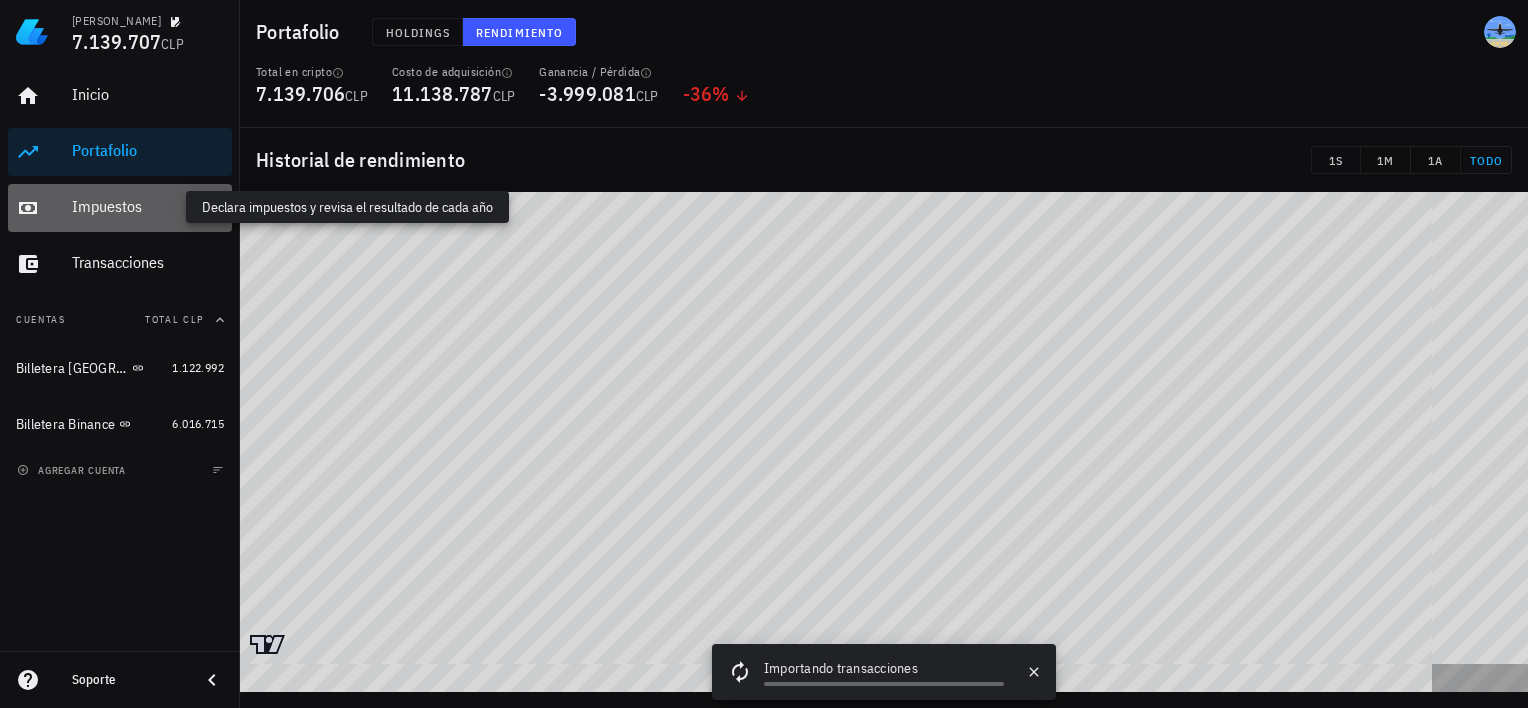 click on "Impuestos" at bounding box center [148, 206] 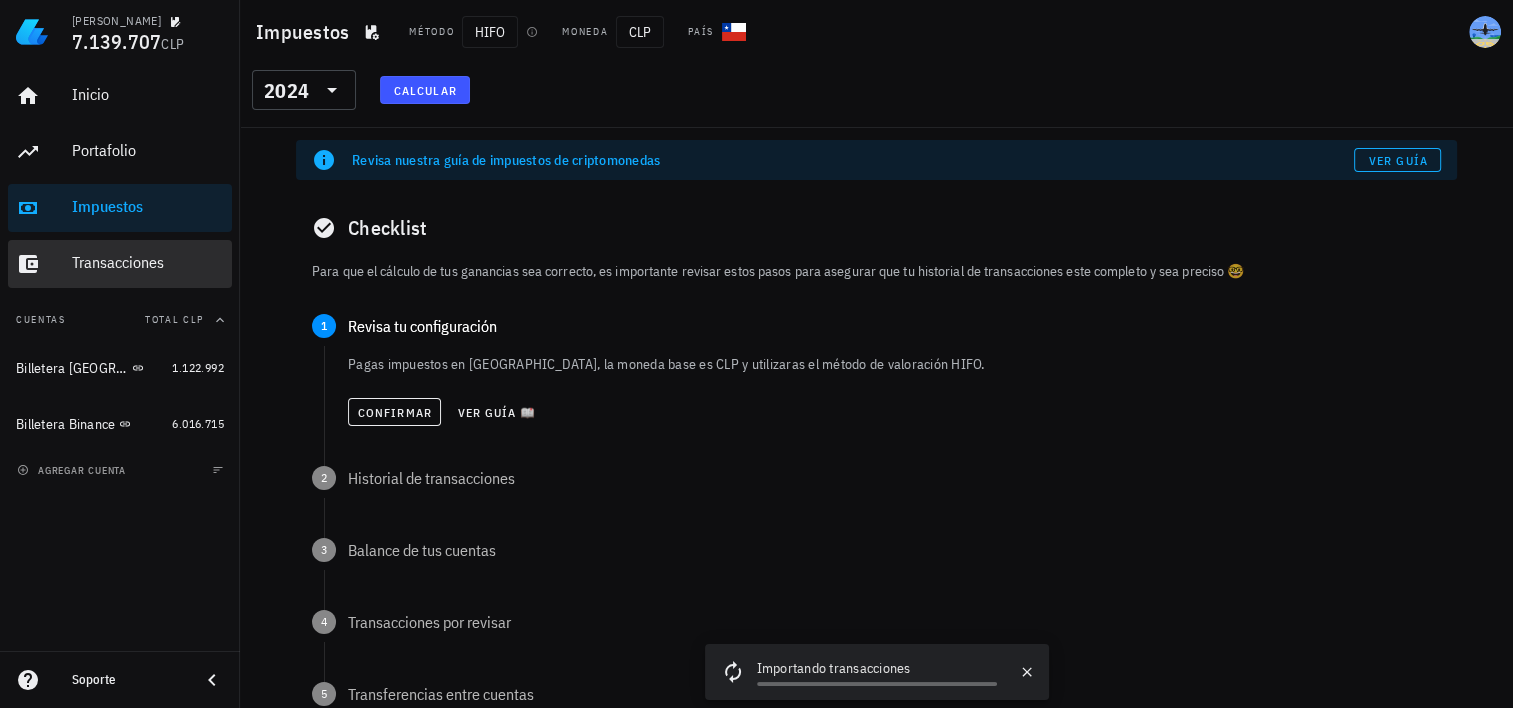 click on "Transacciones" at bounding box center [148, 262] 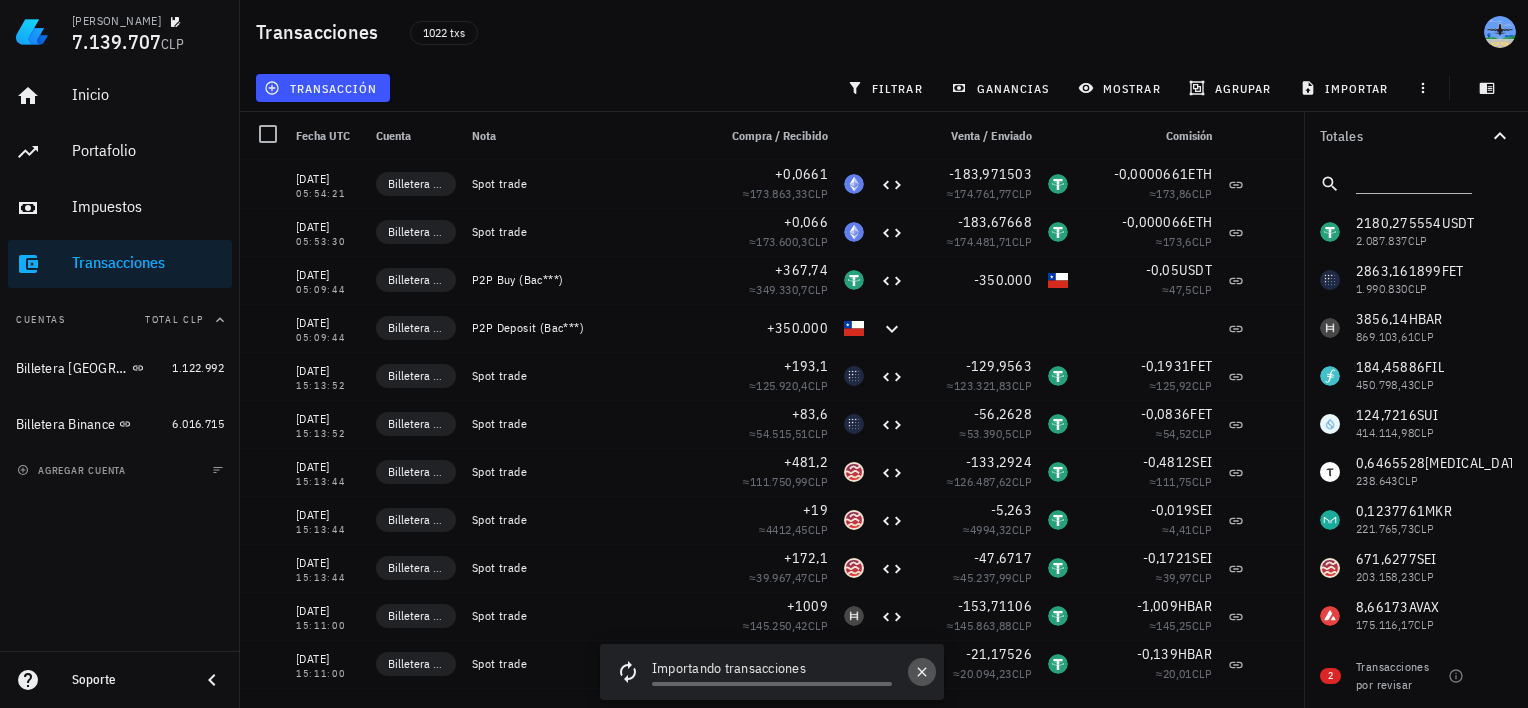 click 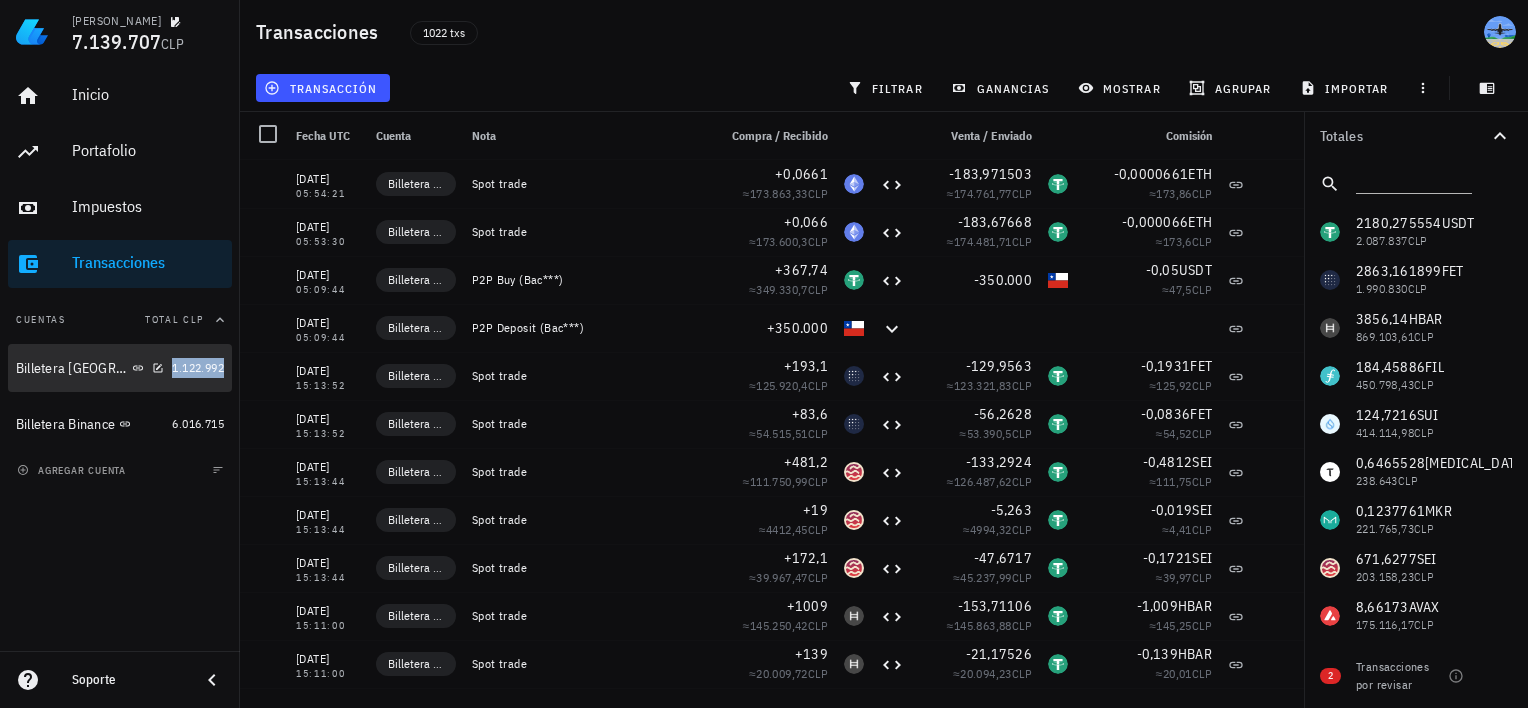 click on "1.122.992" at bounding box center [198, 367] 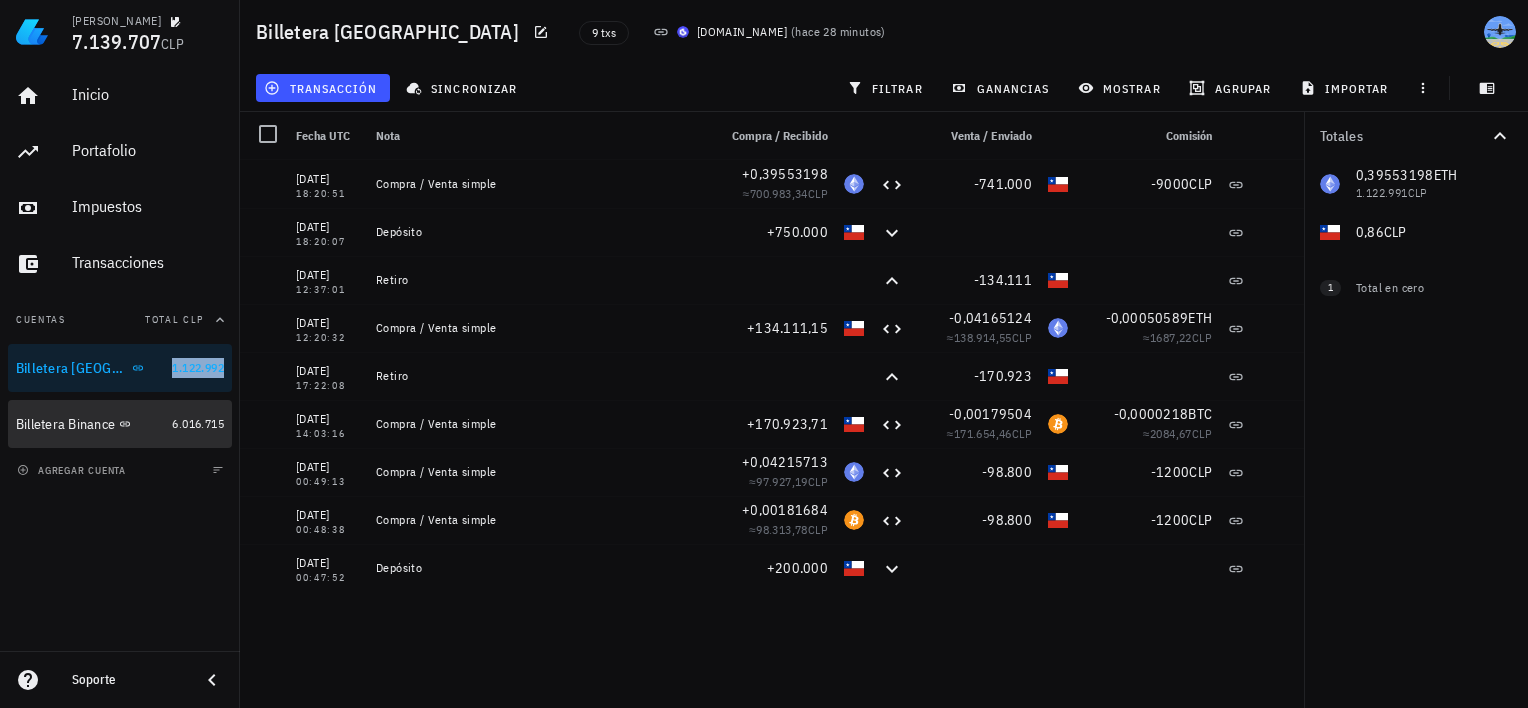 drag, startPoint x: 184, startPoint y: 364, endPoint x: 60, endPoint y: 417, distance: 134.85178 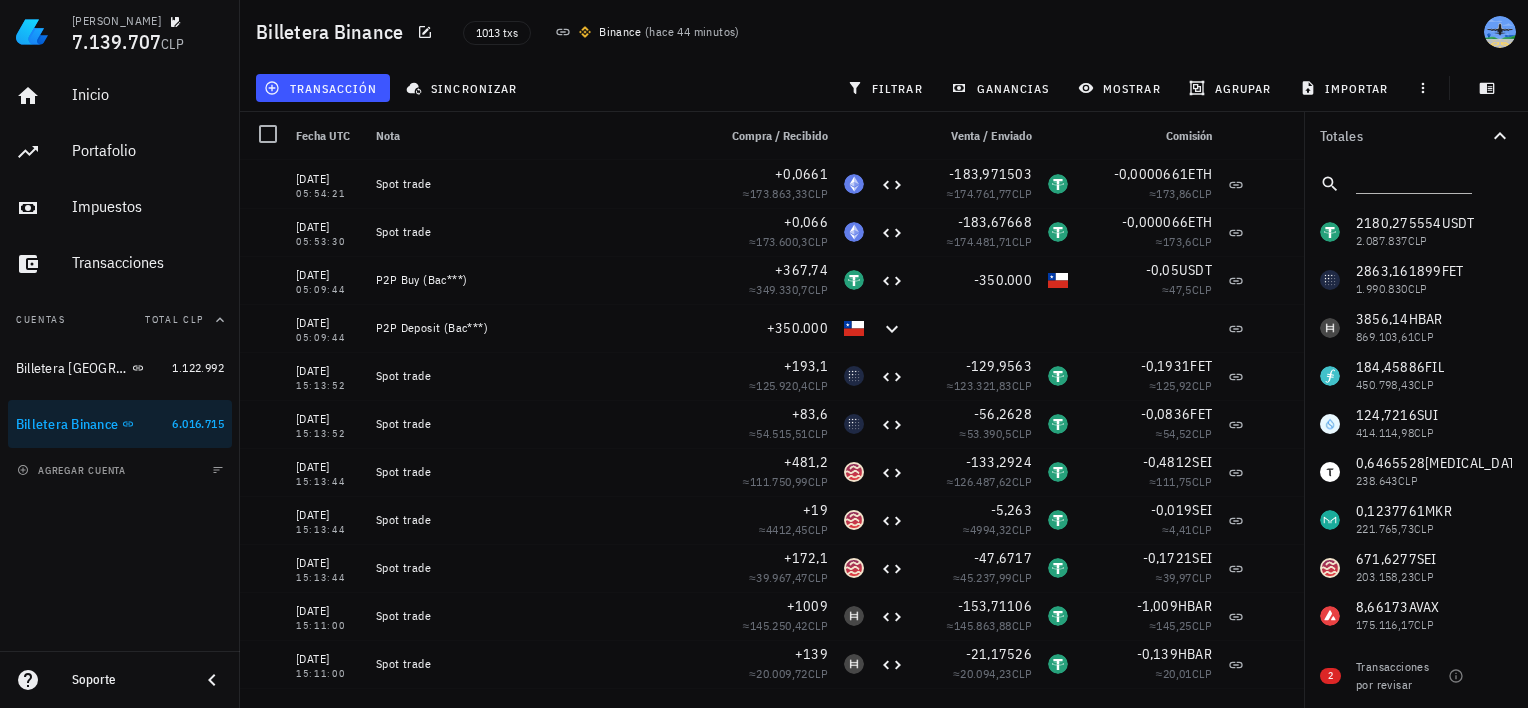 click on "Binance" at bounding box center (610, 32) 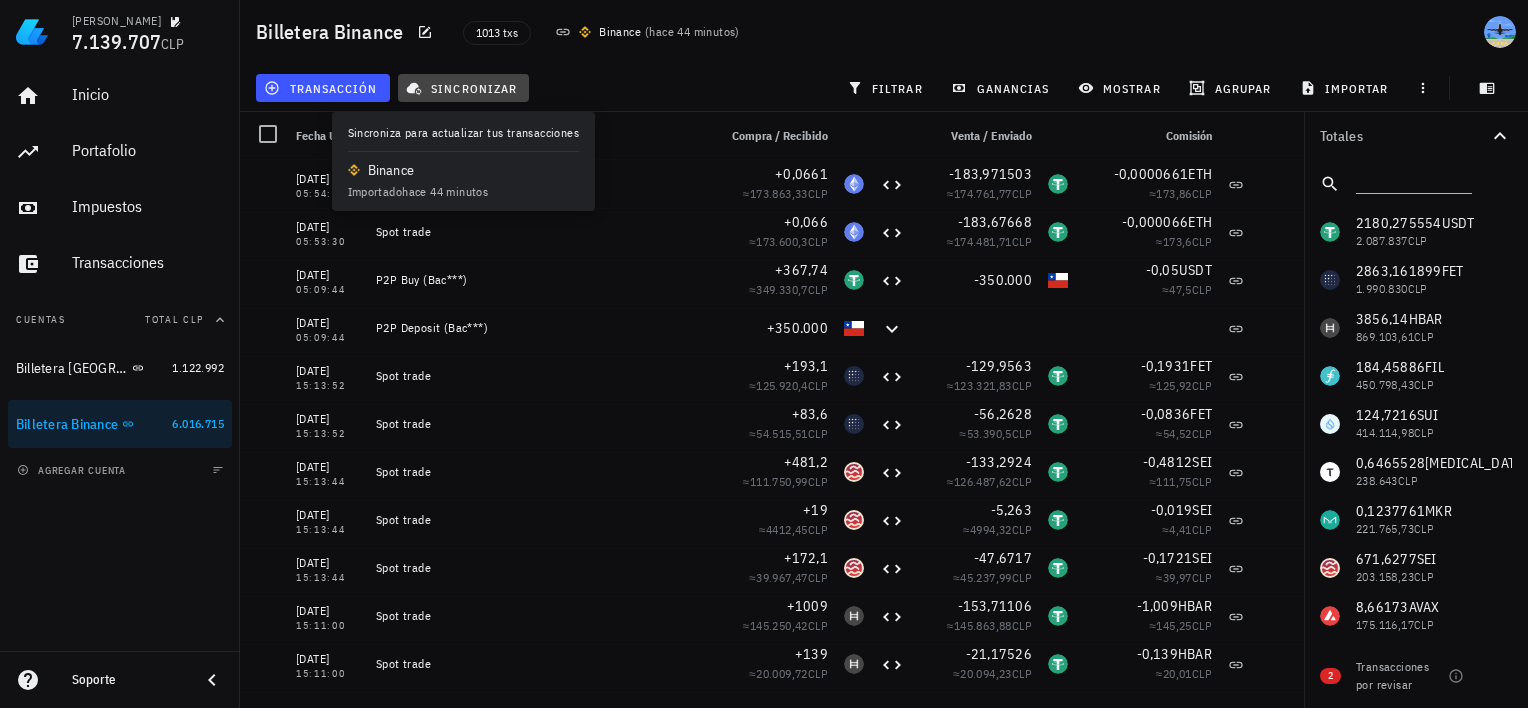 click on "sincronizar" at bounding box center [464, 88] 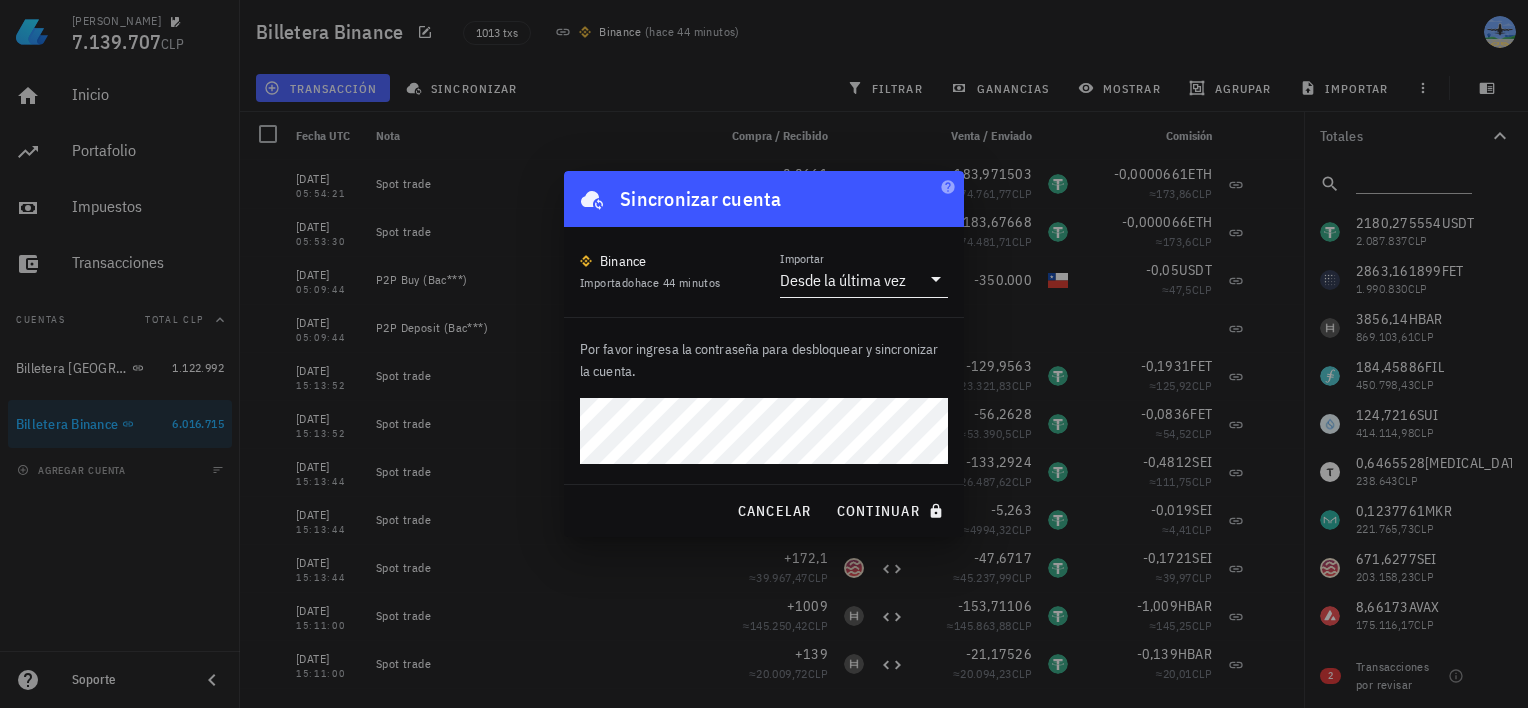 click 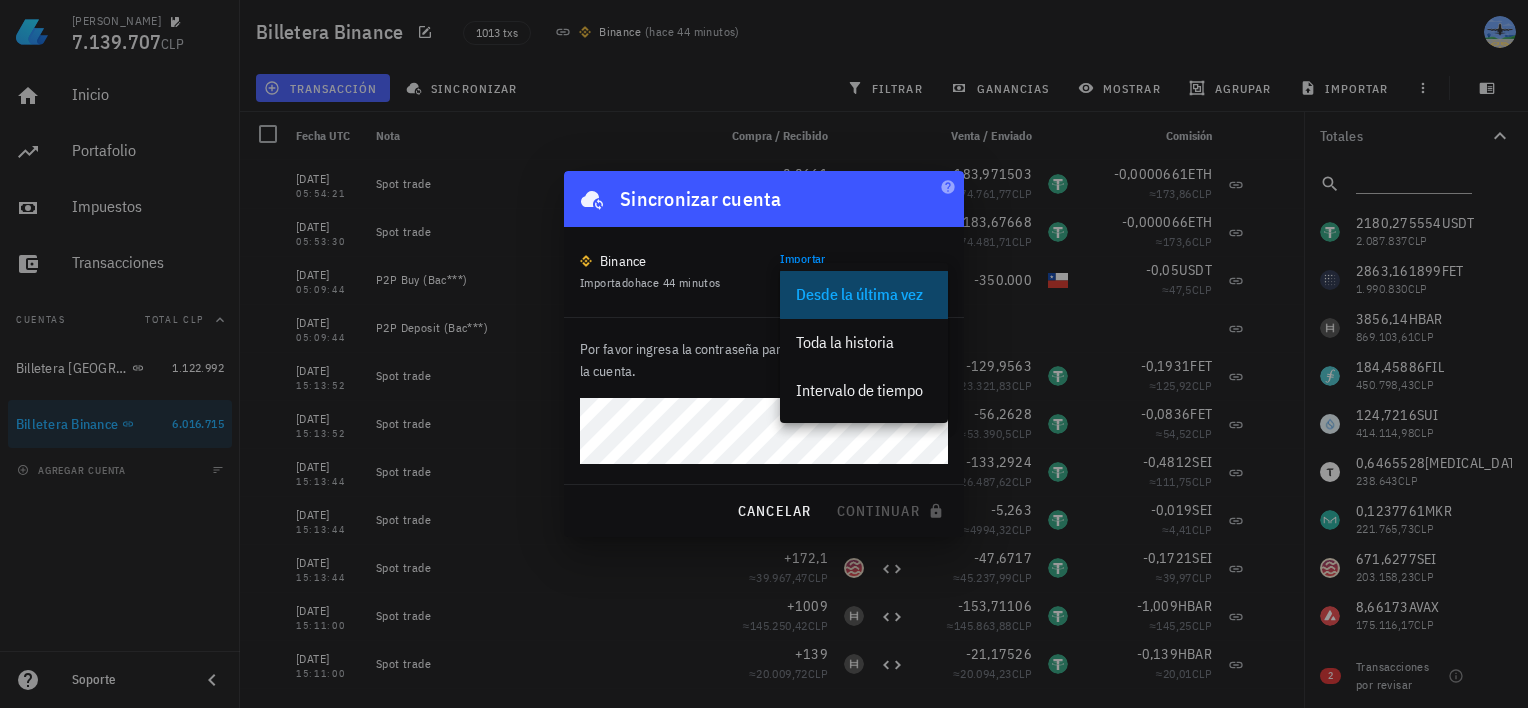 click on "Desde la última vez" at bounding box center (864, 294) 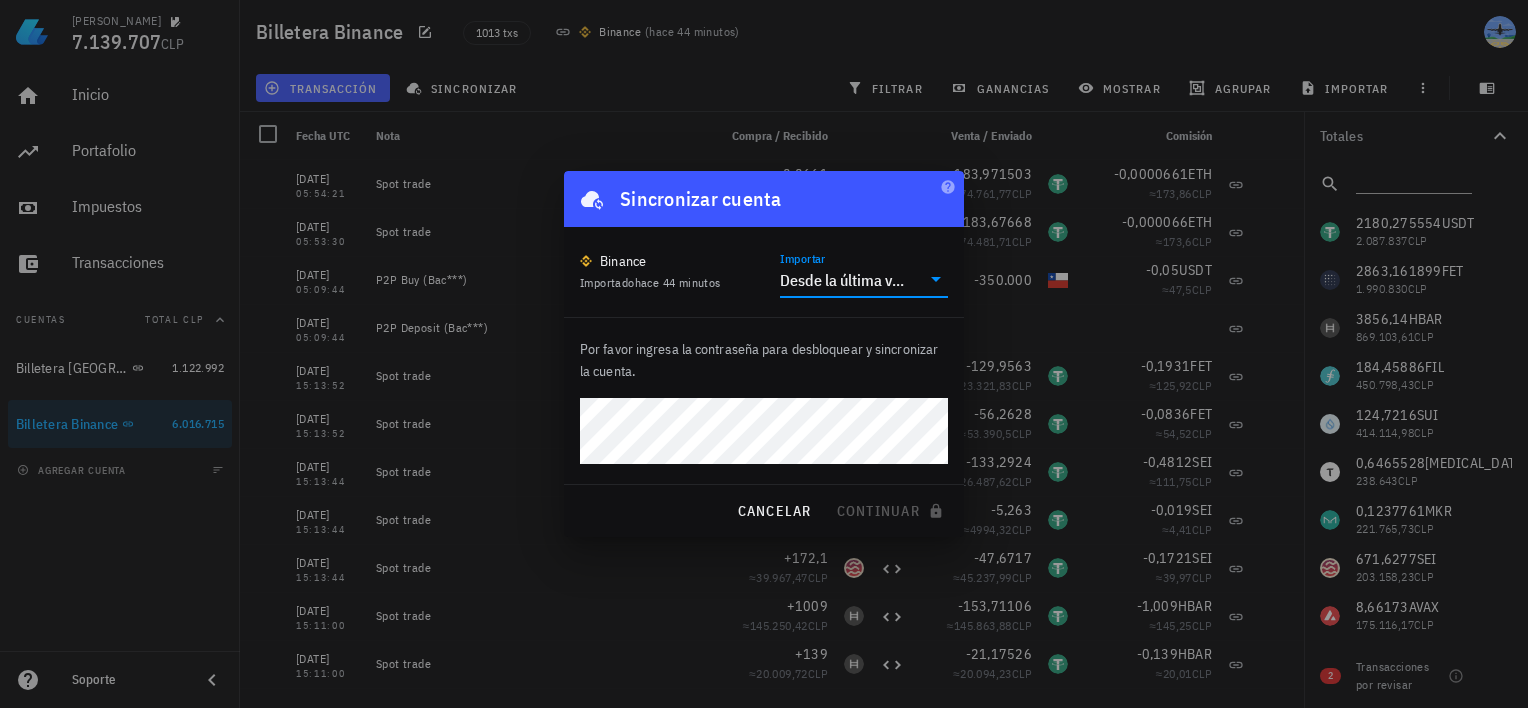 click 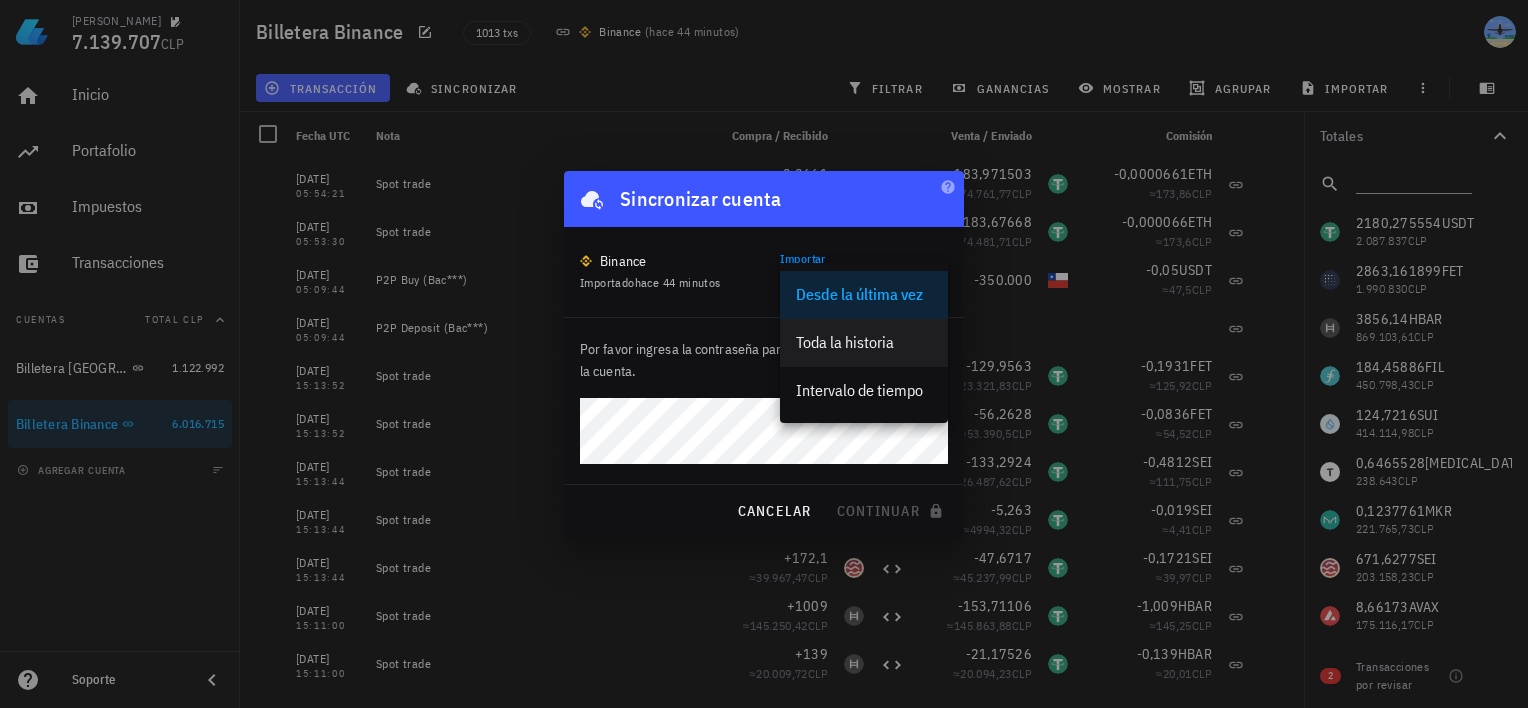 click on "Toda la historia" at bounding box center (864, 342) 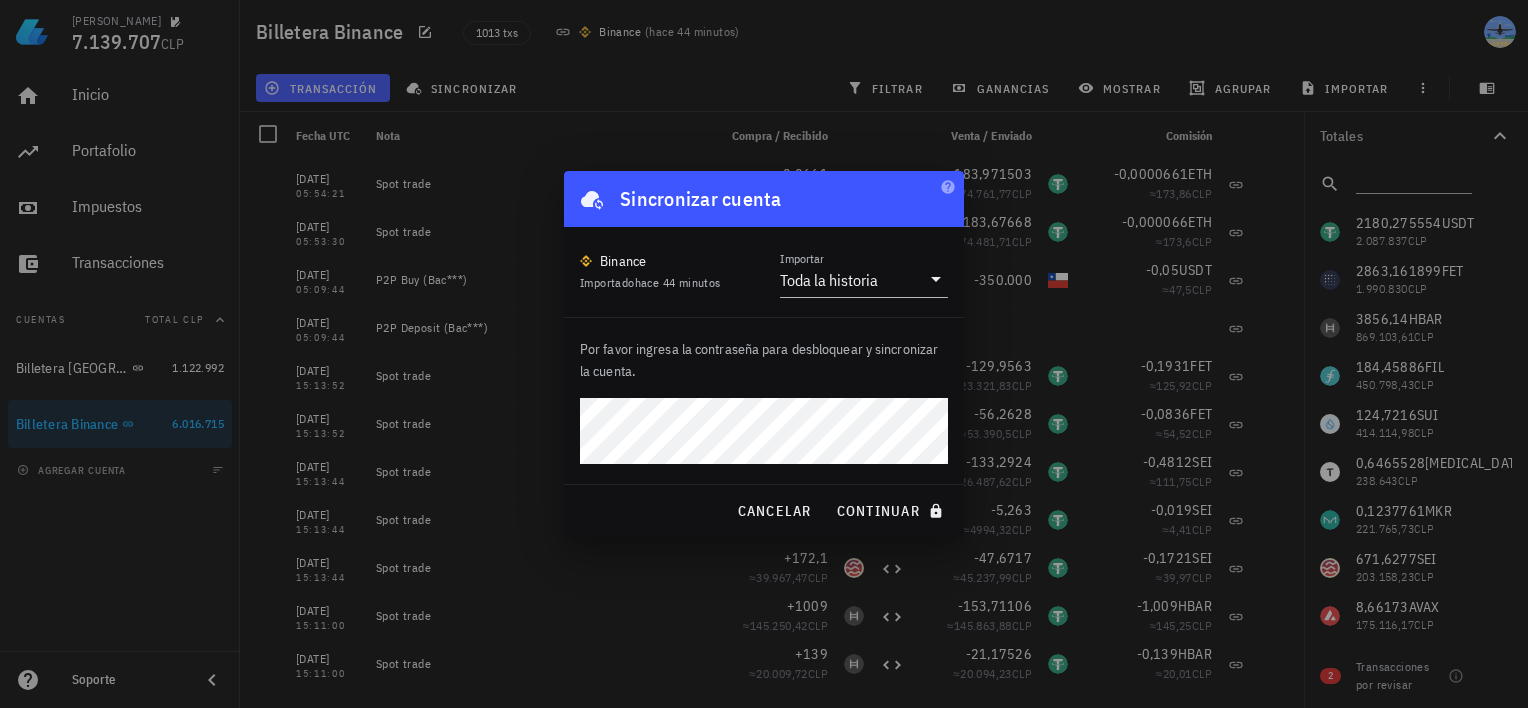 click on "continuar" at bounding box center (892, 511) 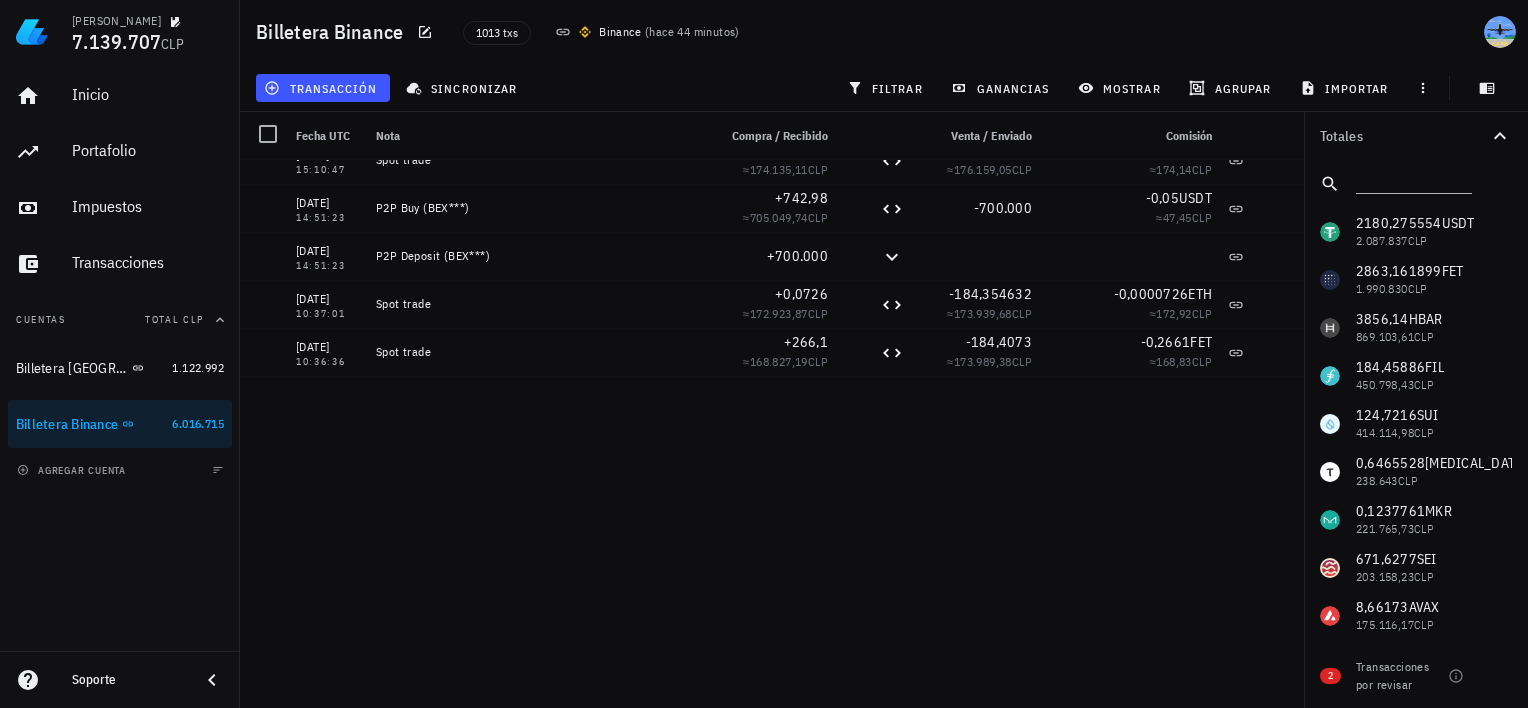 scroll, scrollTop: 0, scrollLeft: 0, axis: both 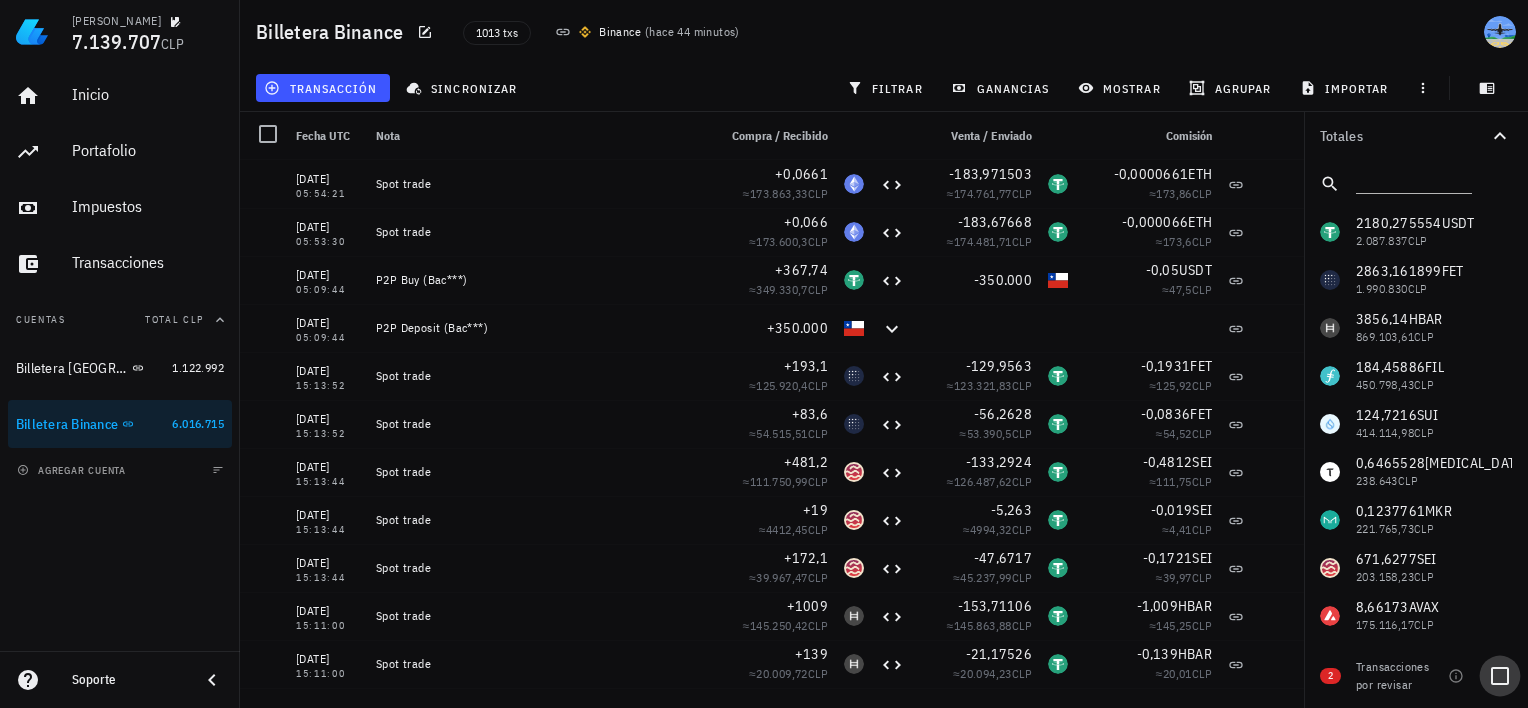 click at bounding box center (1500, 676) 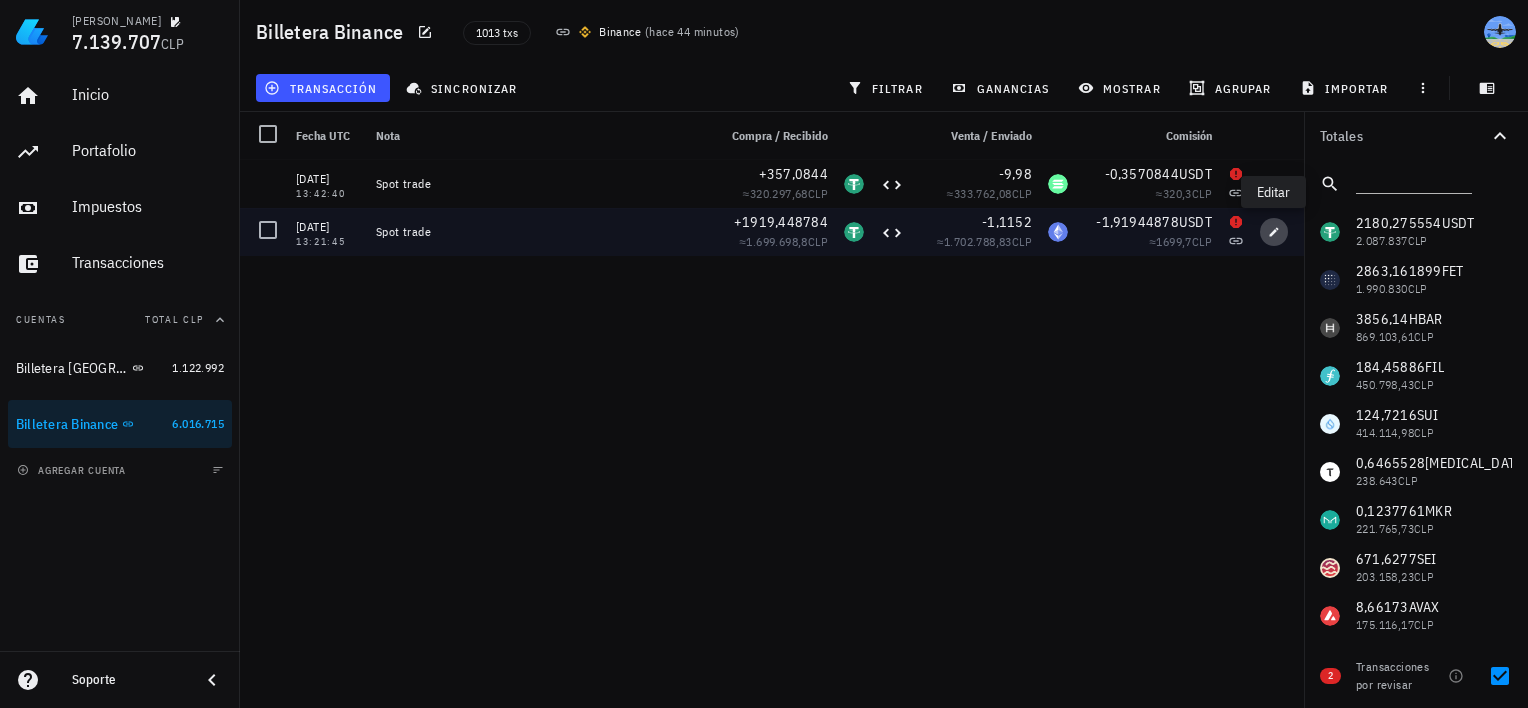 click at bounding box center (1274, 232) 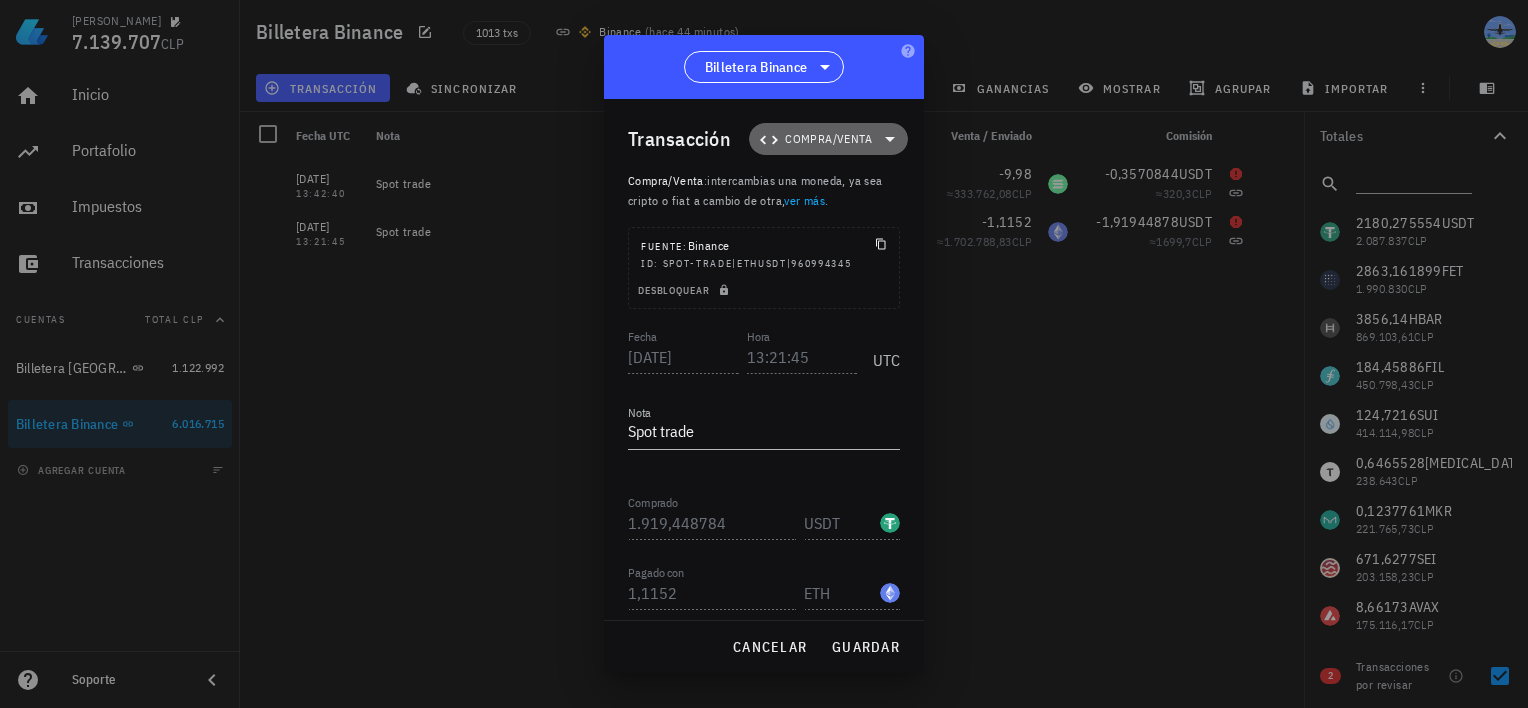 click on "Compra/Venta" at bounding box center [828, 139] 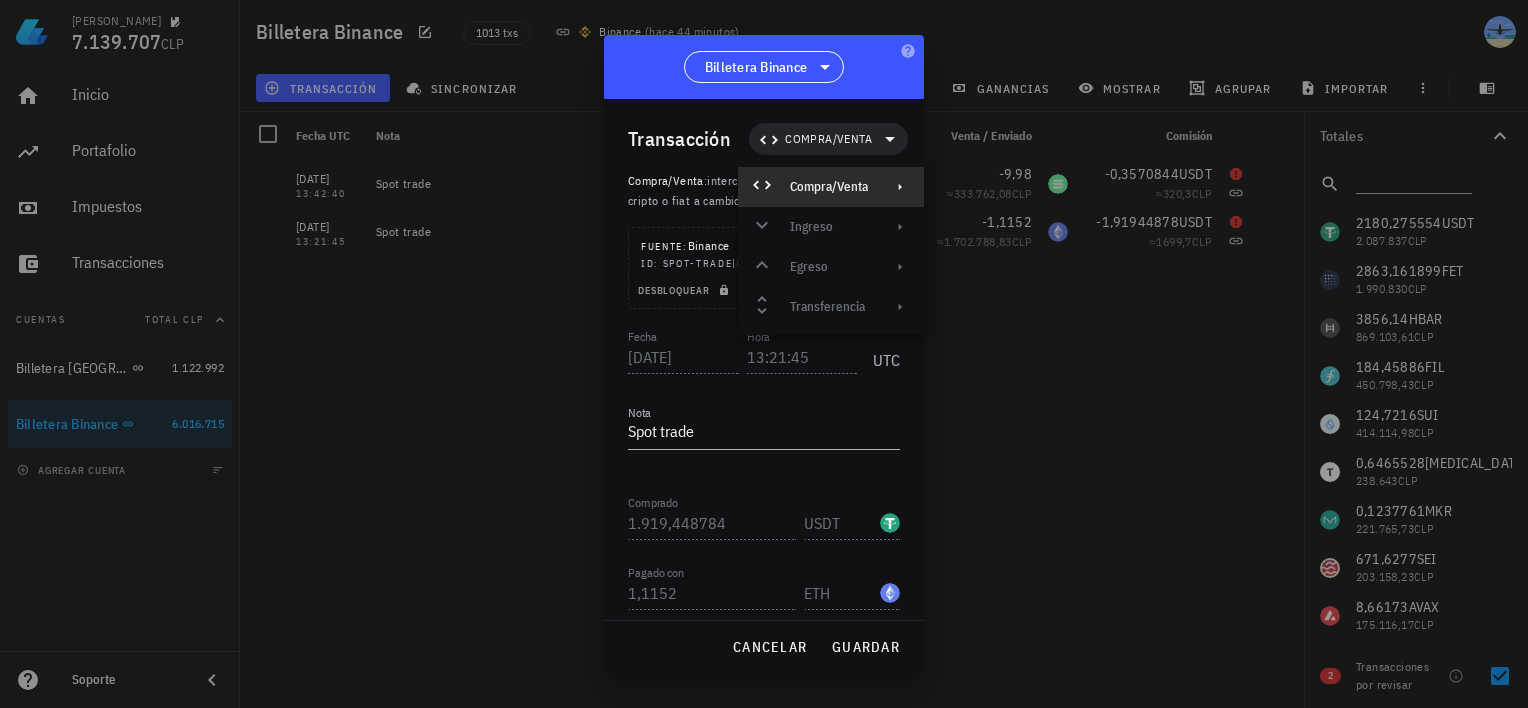click on "Compra/Venta" at bounding box center (829, 187) 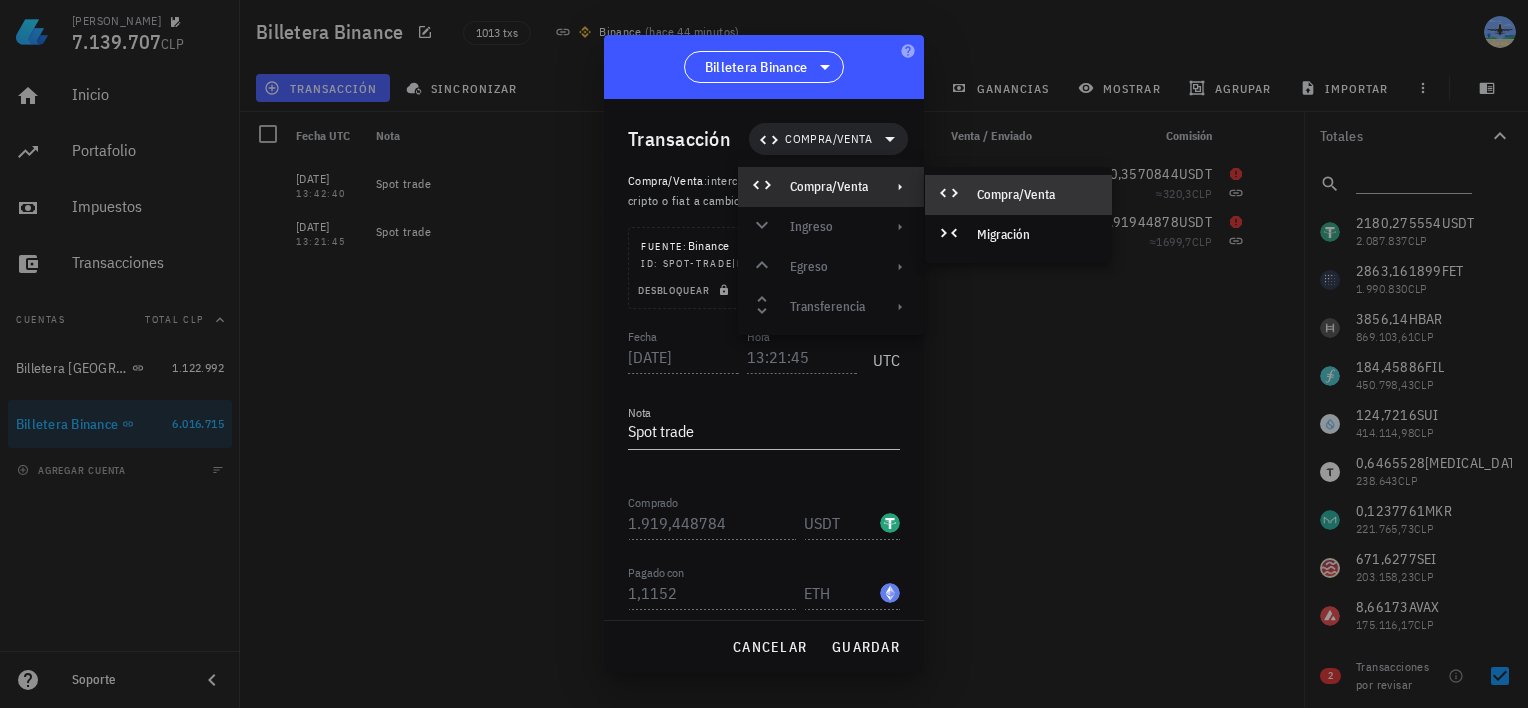 click on "Compra/Venta" at bounding box center [1036, 195] 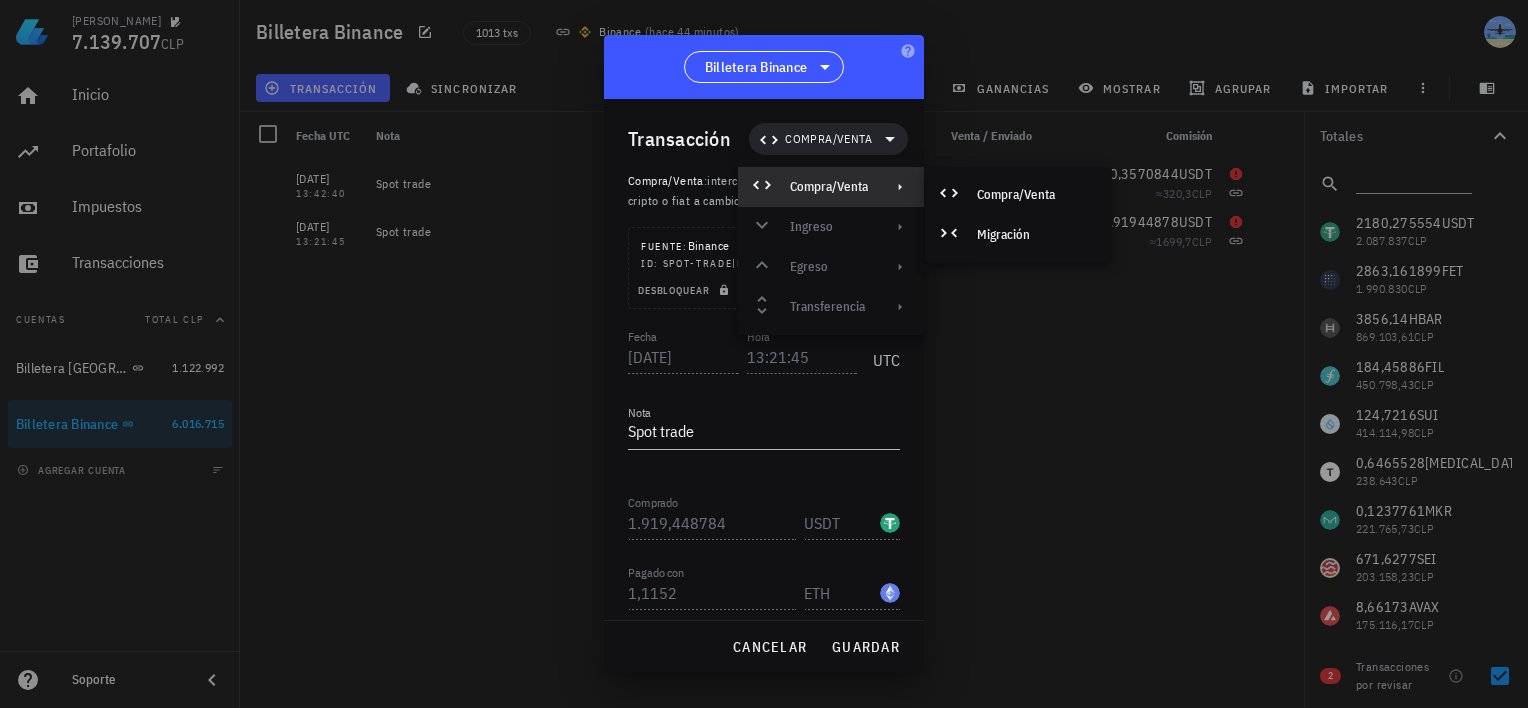 click at bounding box center [764, 354] 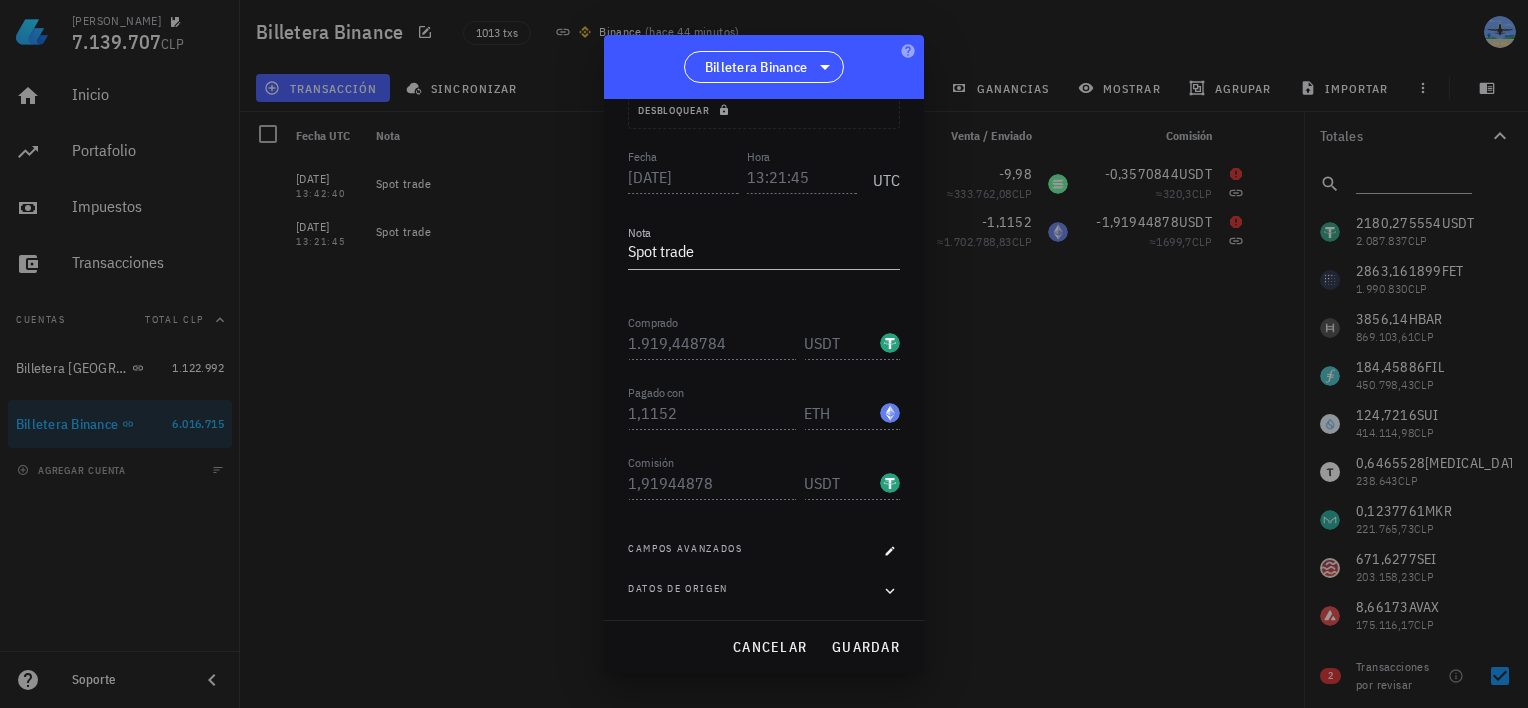 click on "Transacción
Compra/Venta
Compra/Venta :
intercambias una moneda, ya sea cripto o fiat a cambio de otra,  ver más .   Fuente:
Binance
ID: spot-trade|ethusdt|960994345
Desbloquear
Fecha [DATE]   Hora 13:21:45   UTC   Nota Spot trade     Comprado 1.919,448784   USDT   Pagado con 1,1152   ETH   Comisión 1,91944878   USDT   Campos avanzados       Datos de origen" at bounding box center (764, 359) 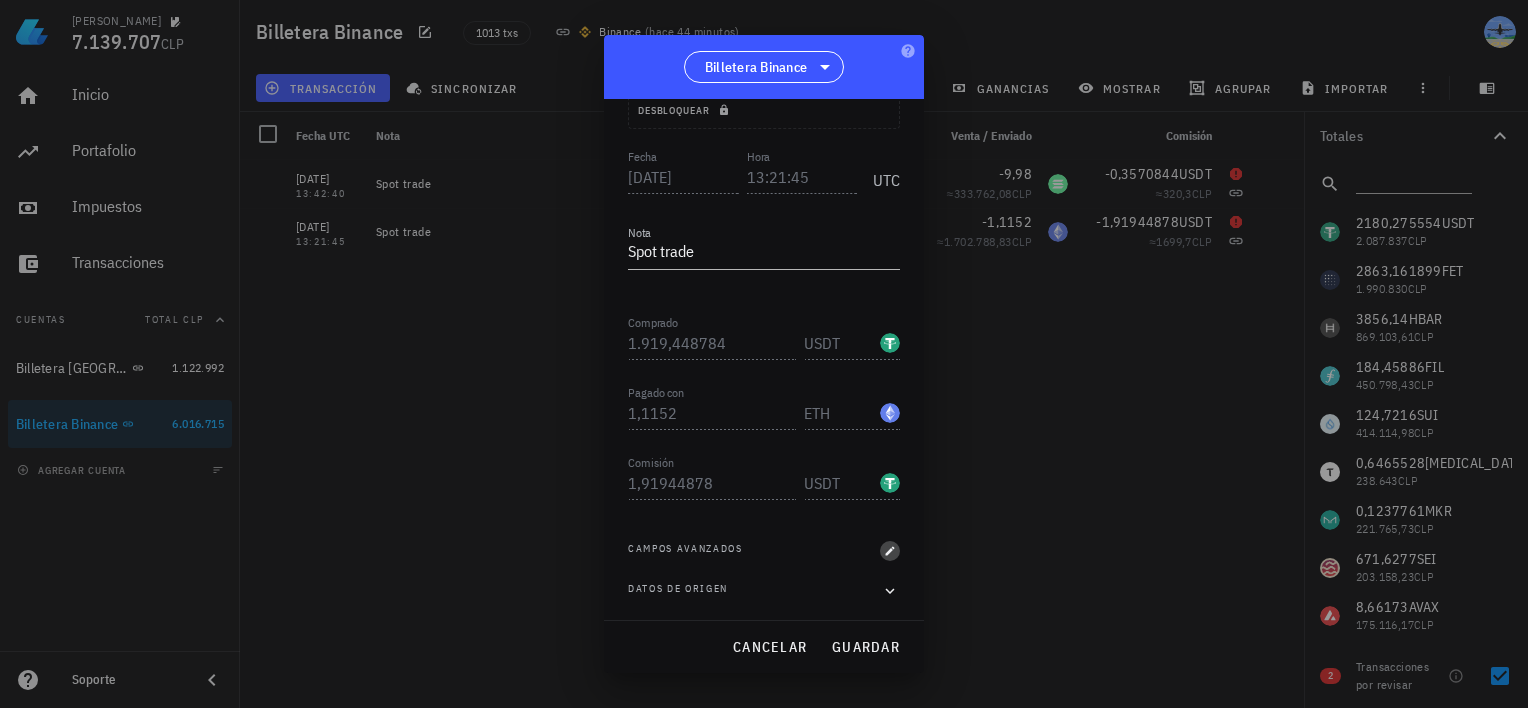 click 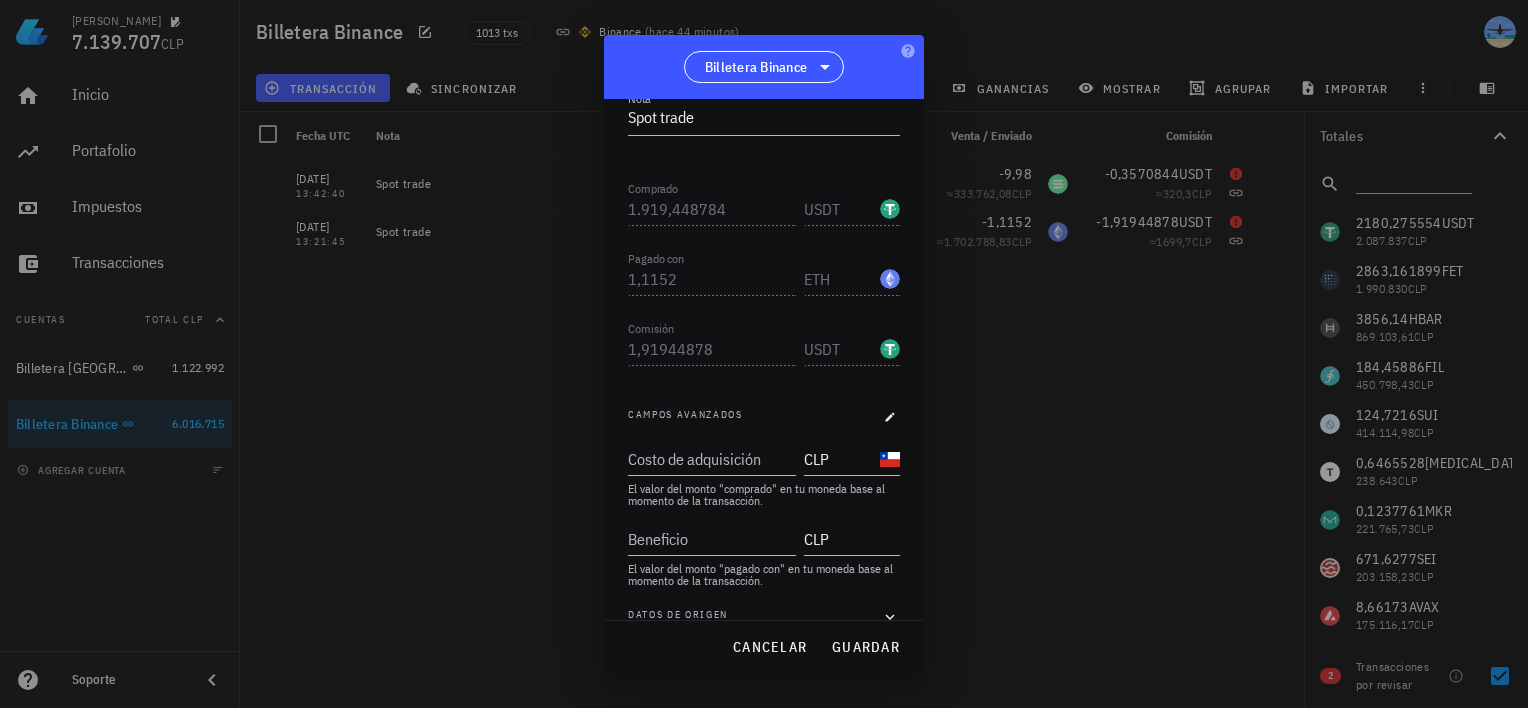 scroll, scrollTop: 340, scrollLeft: 0, axis: vertical 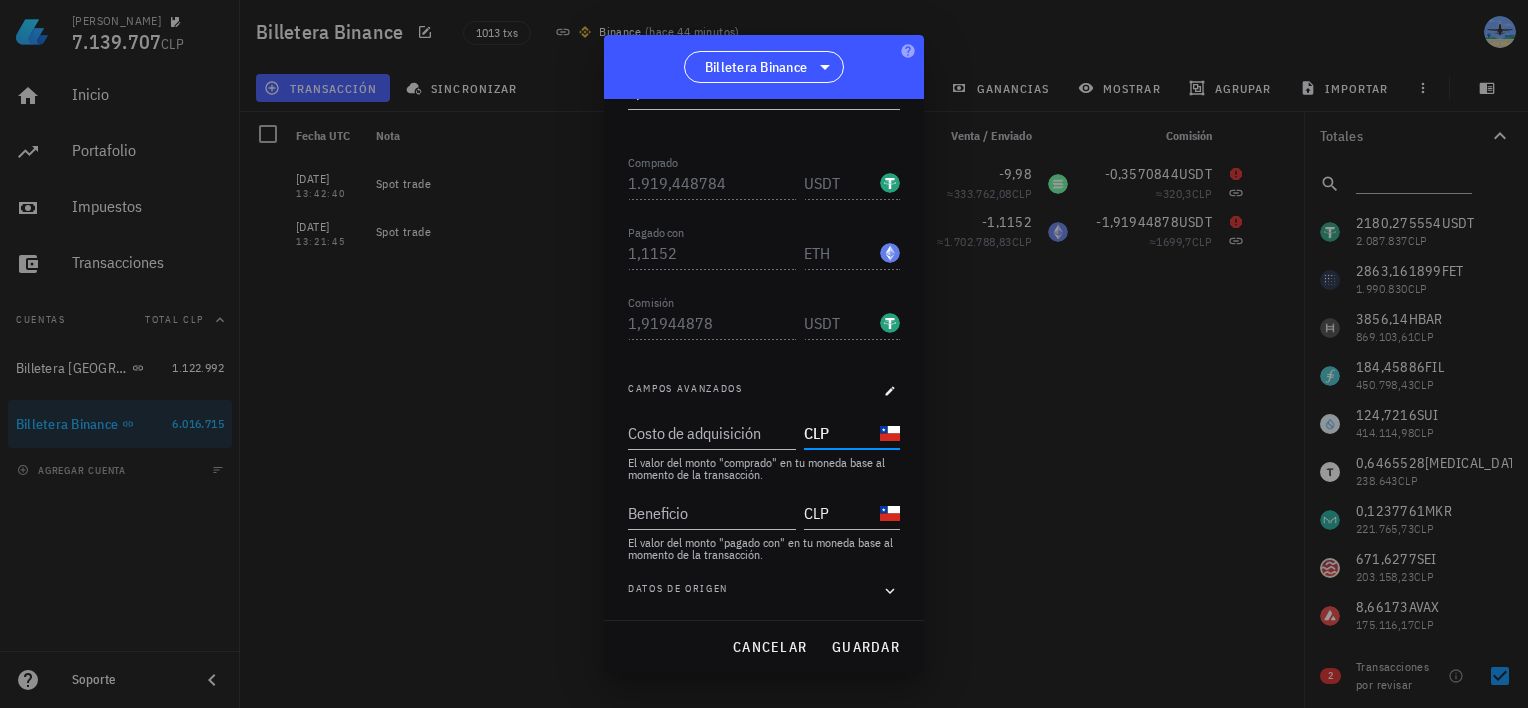 click on "CLP" at bounding box center (840, 433) 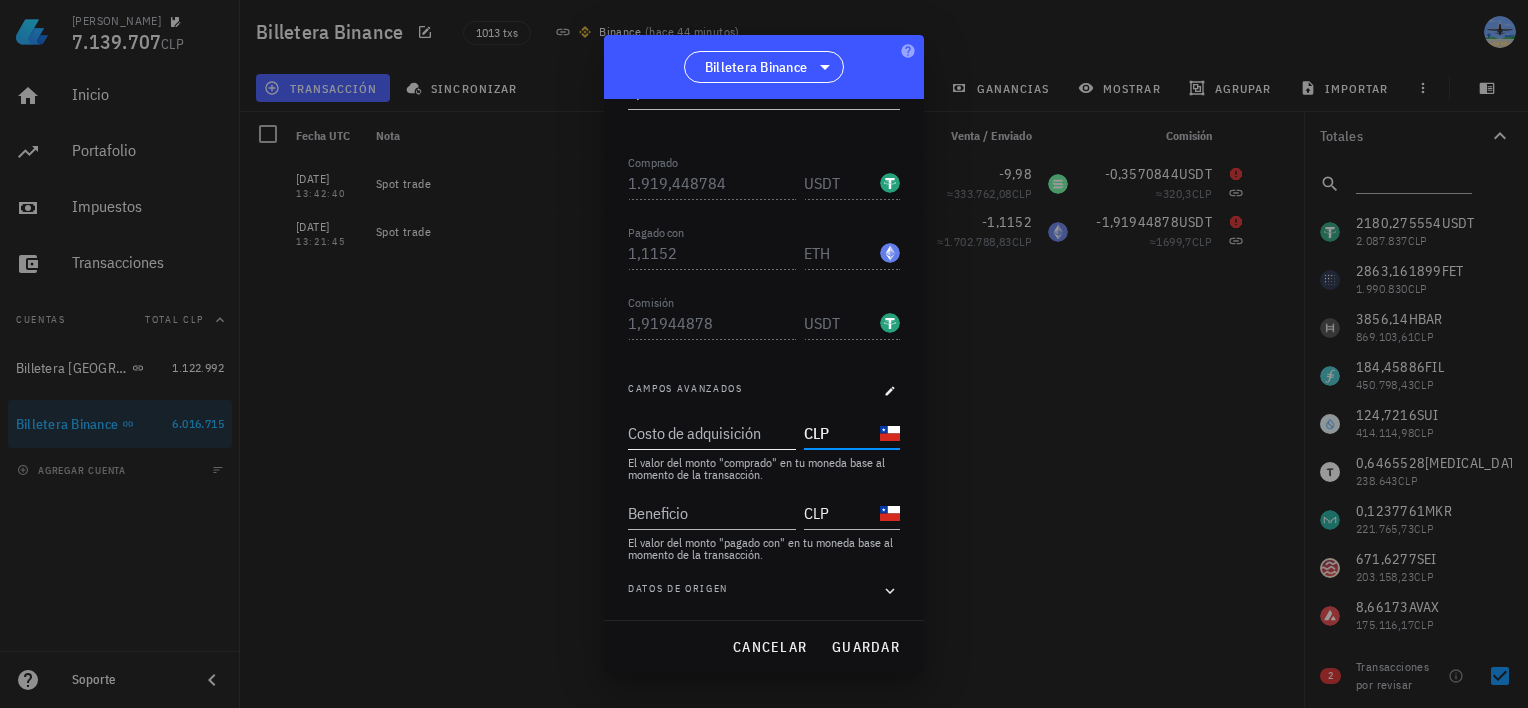 click on "Costo de adquisición" at bounding box center (710, 433) 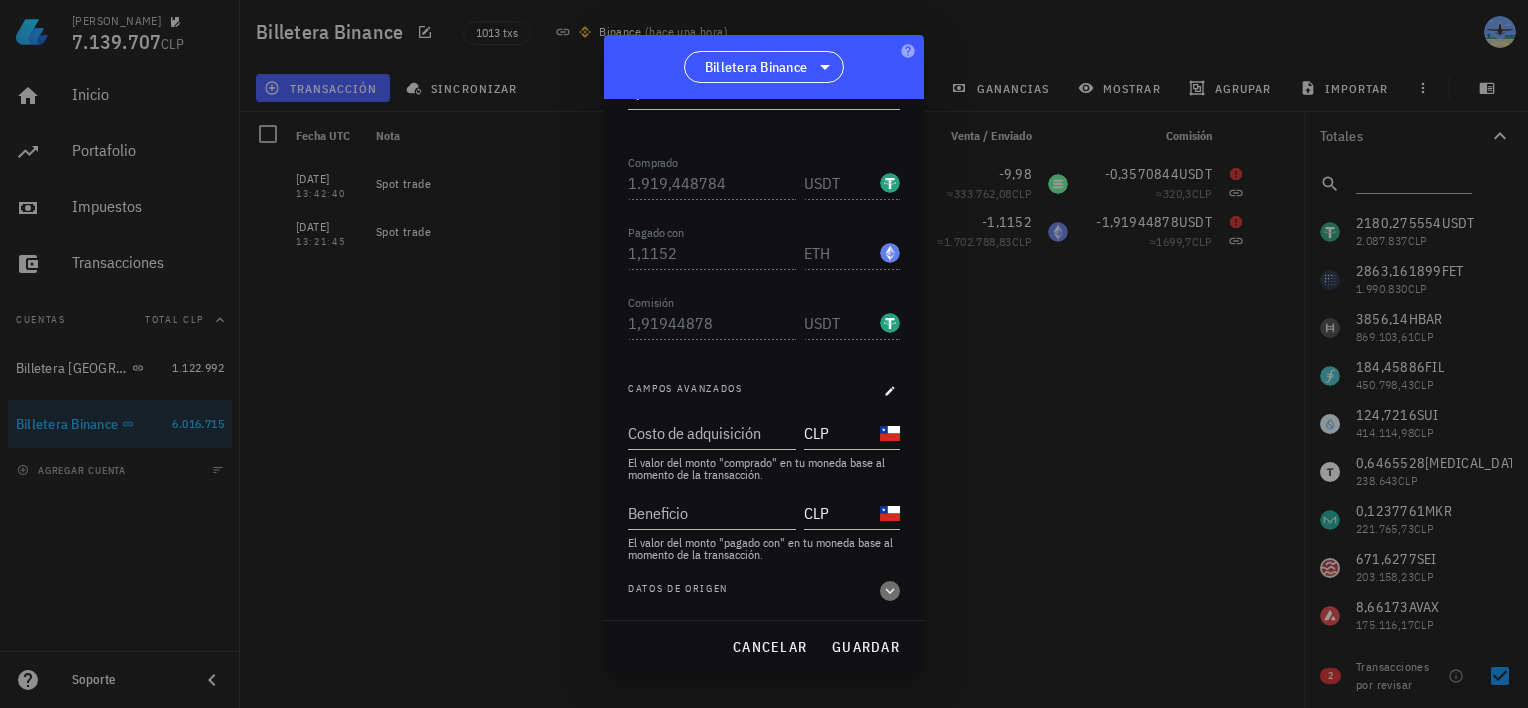 click 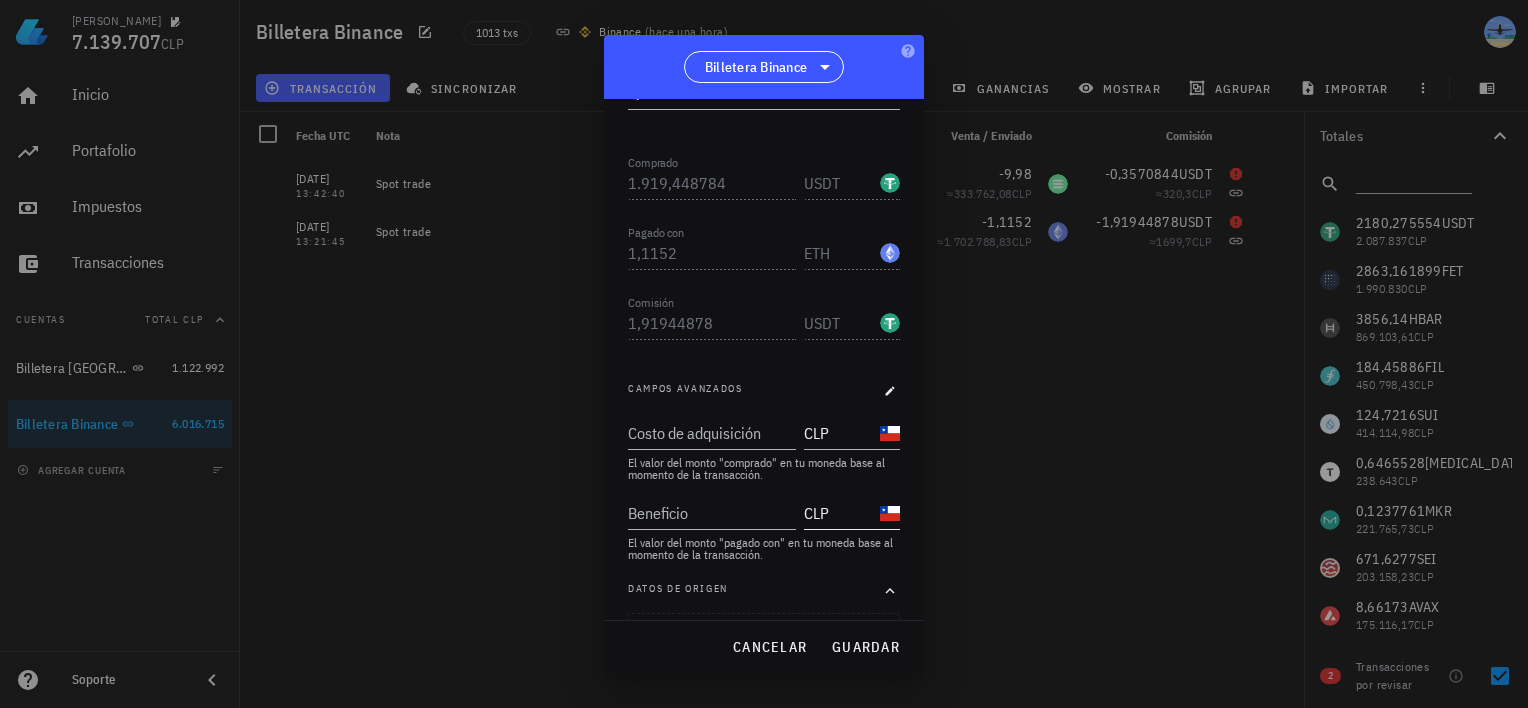 scroll, scrollTop: 0, scrollLeft: 0, axis: both 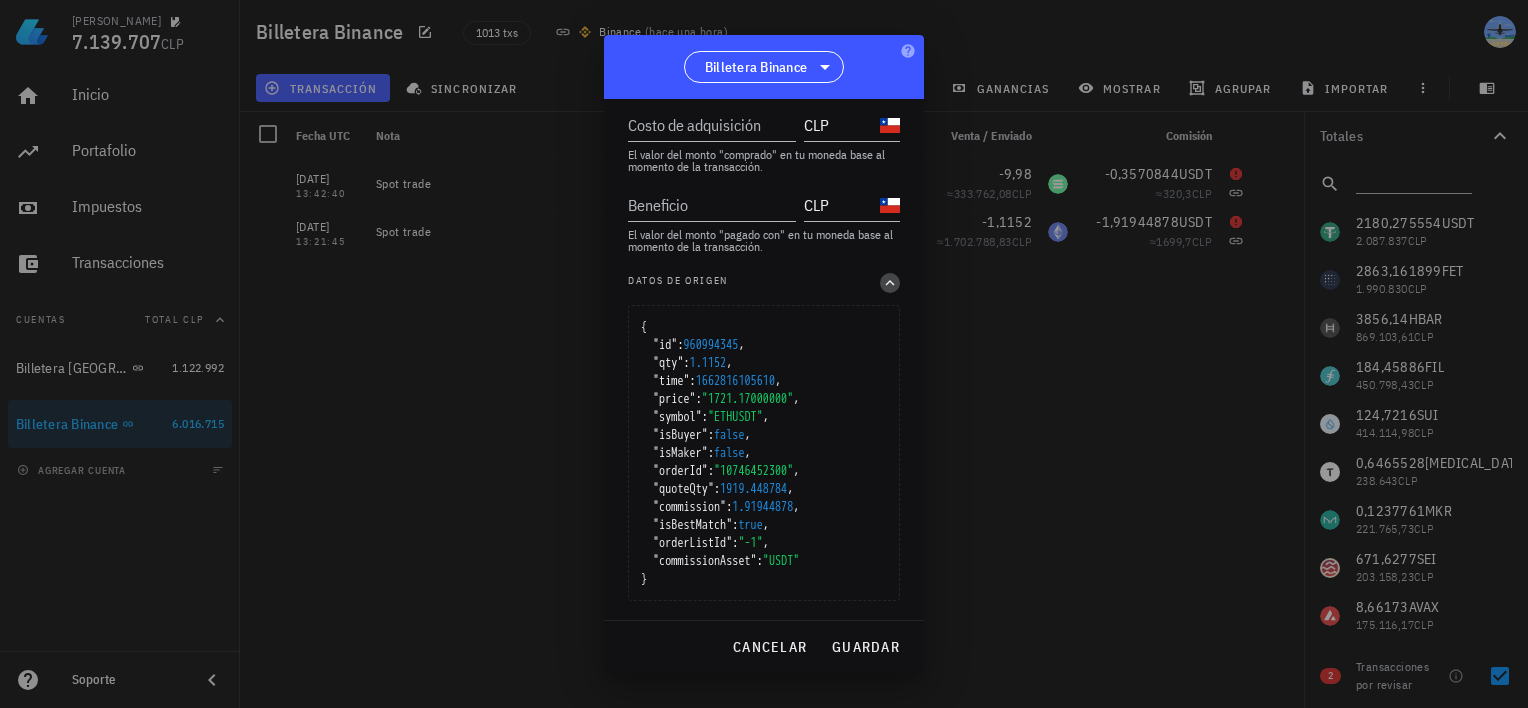 click 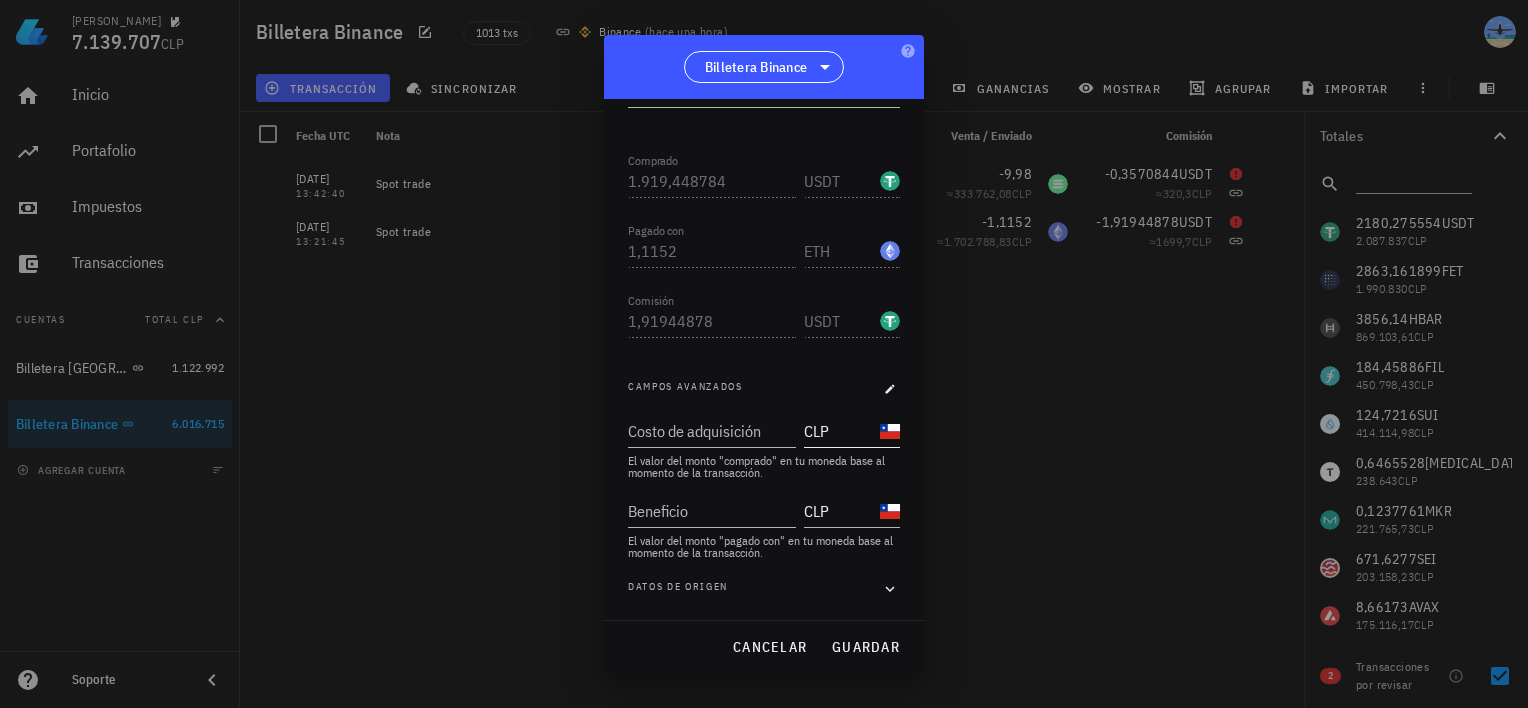 scroll, scrollTop: 340, scrollLeft: 0, axis: vertical 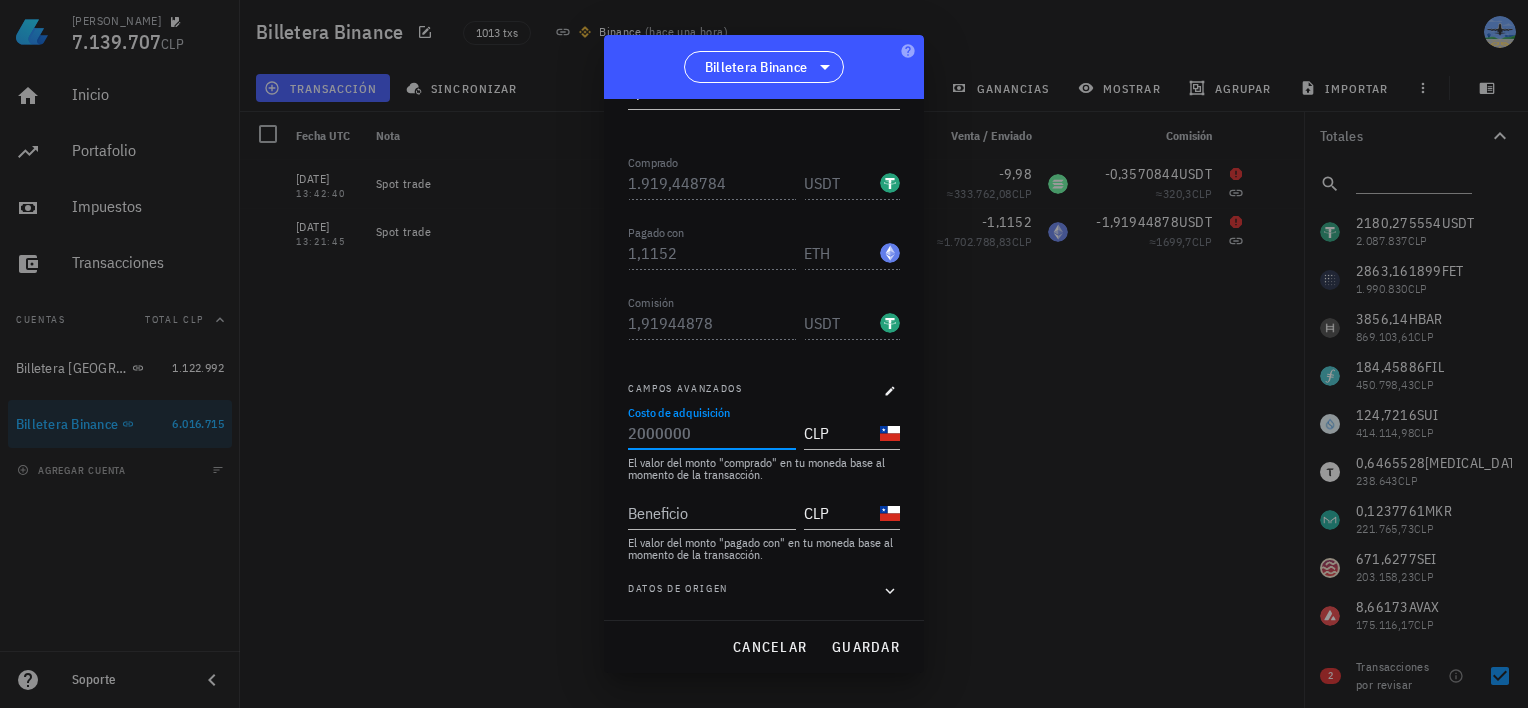 click on "Costo de adquisición" at bounding box center [710, 433] 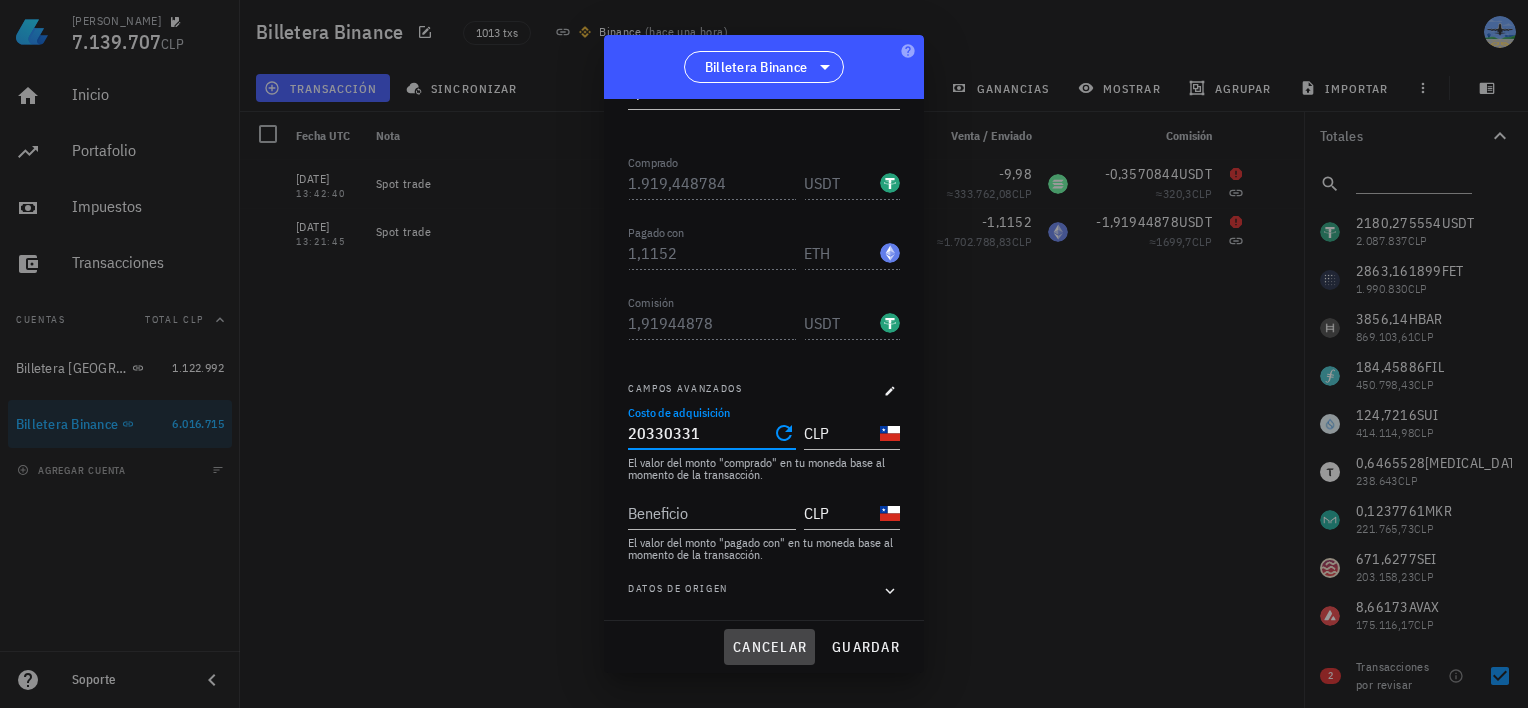 type on "20.330.331" 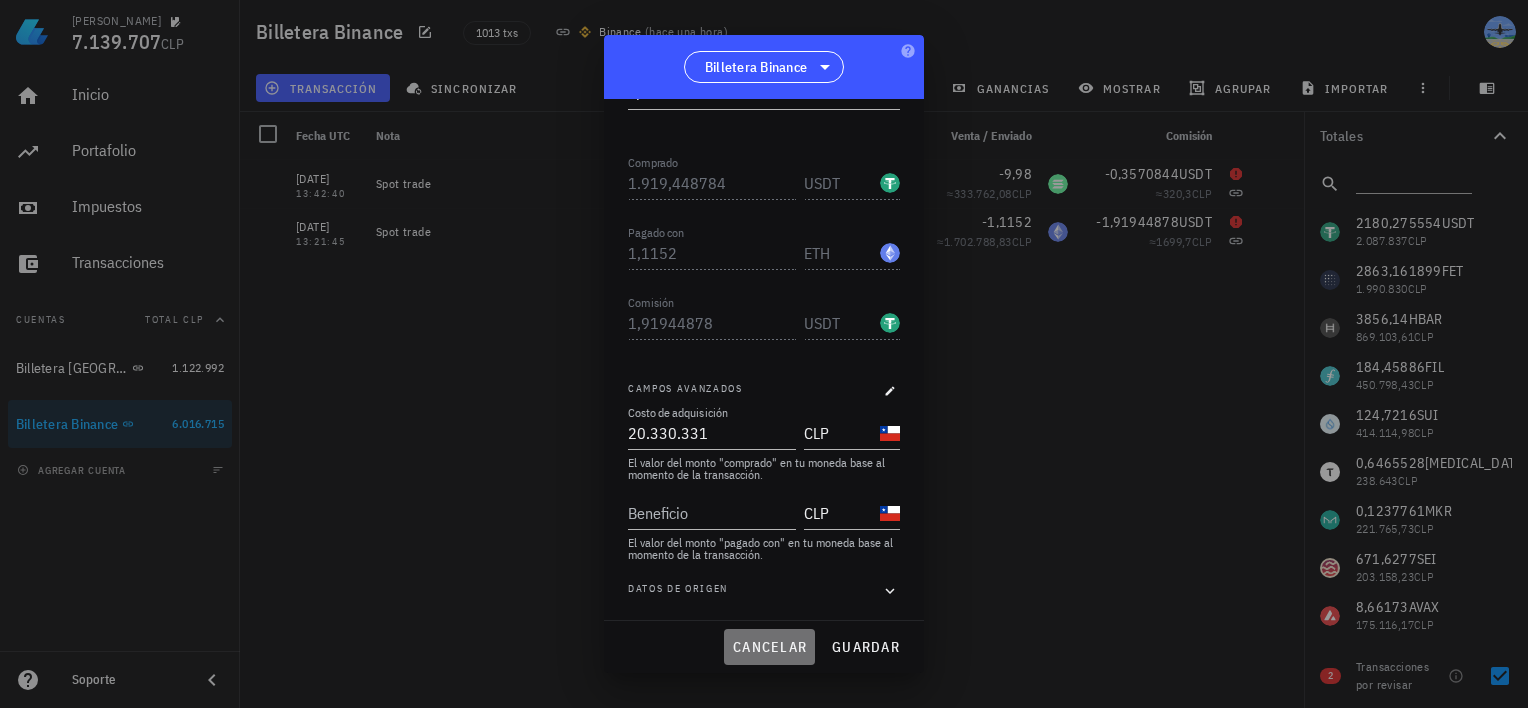 click on "cancelar" at bounding box center [769, 647] 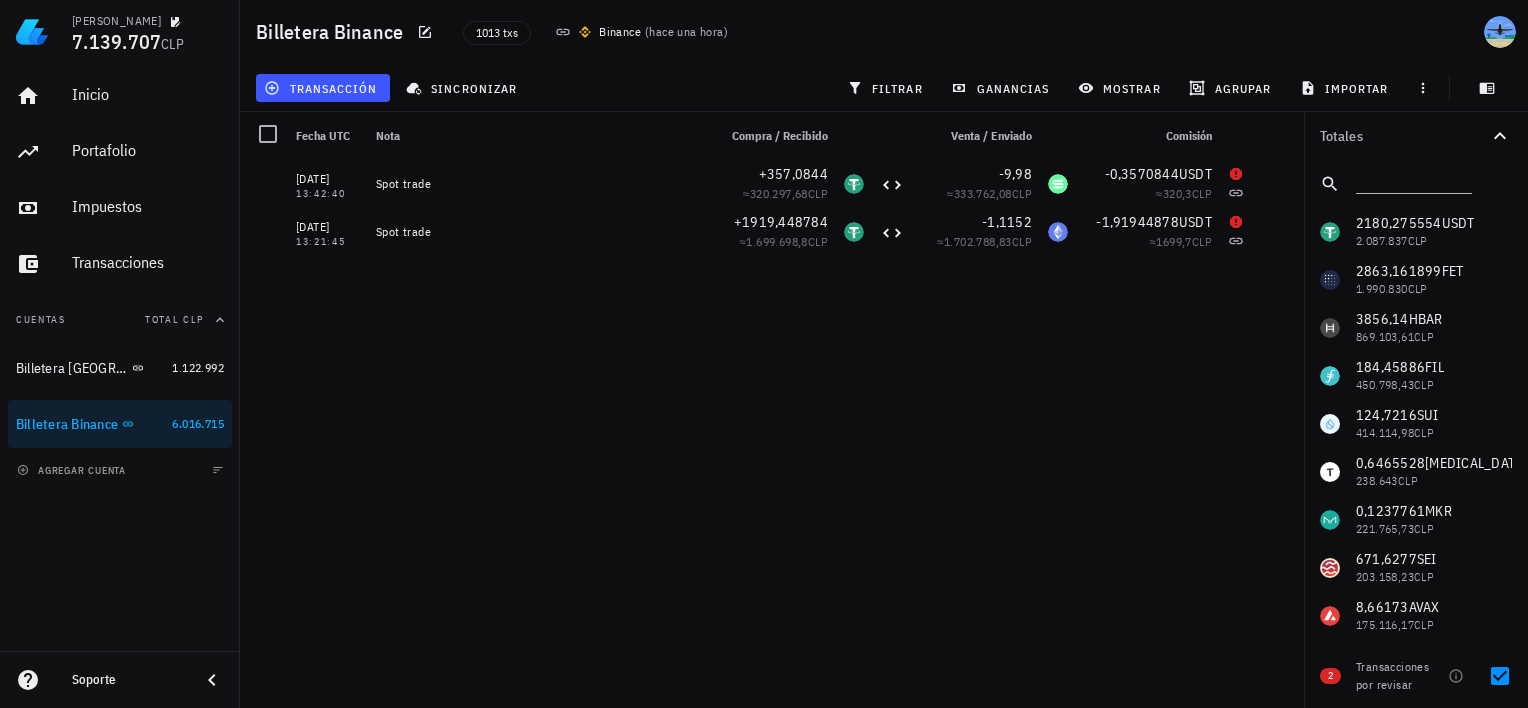 scroll, scrollTop: 0, scrollLeft: 0, axis: both 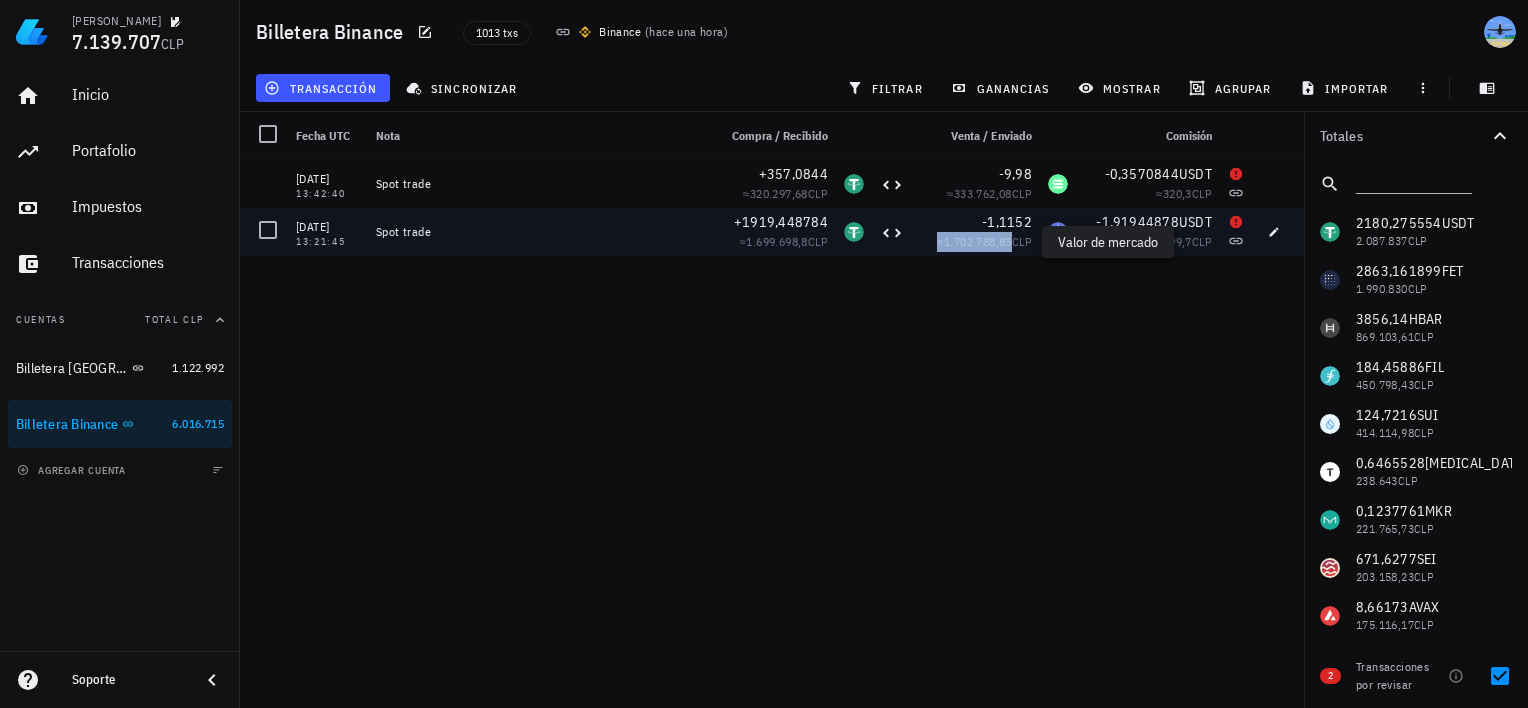 drag, startPoint x: 932, startPoint y: 244, endPoint x: 1003, endPoint y: 242, distance: 71.02816 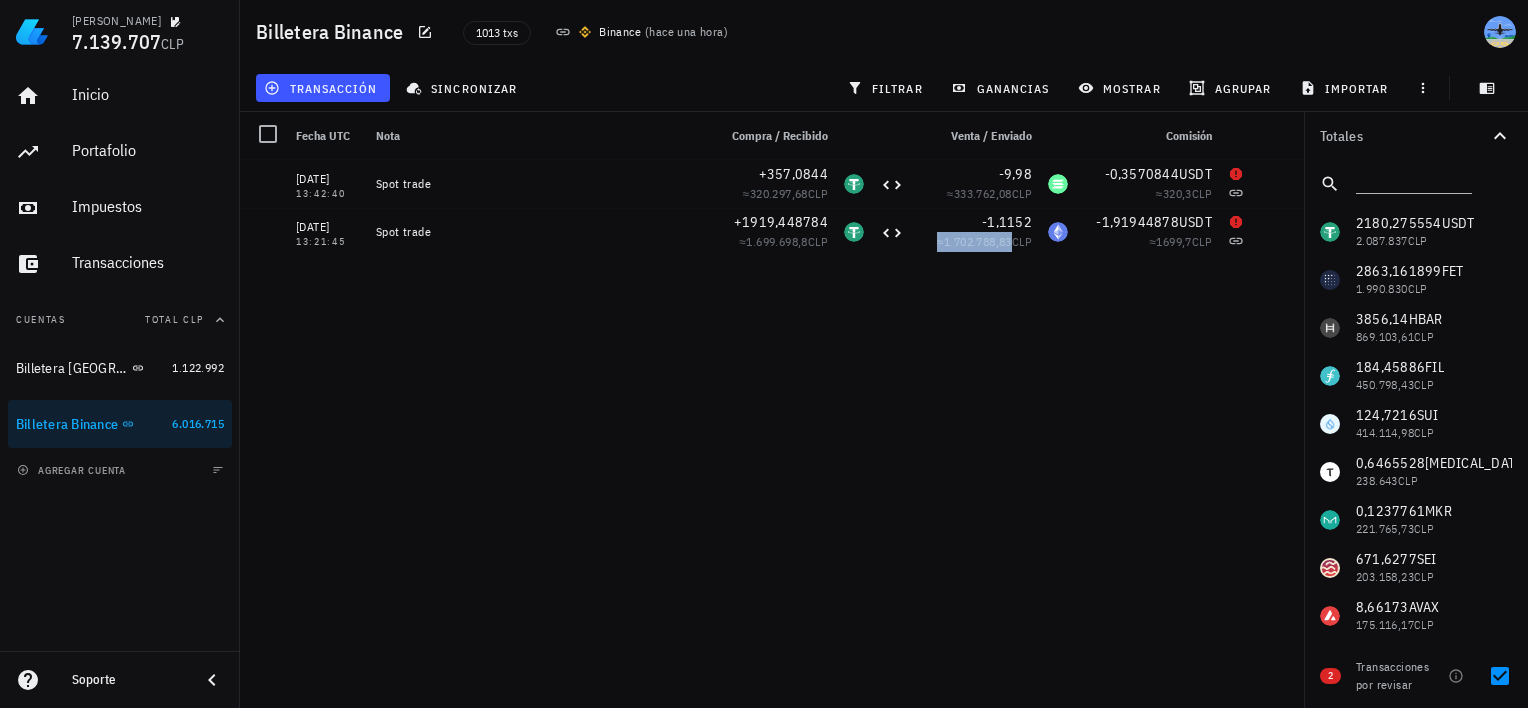 copy on "≈ 1.702.788,83" 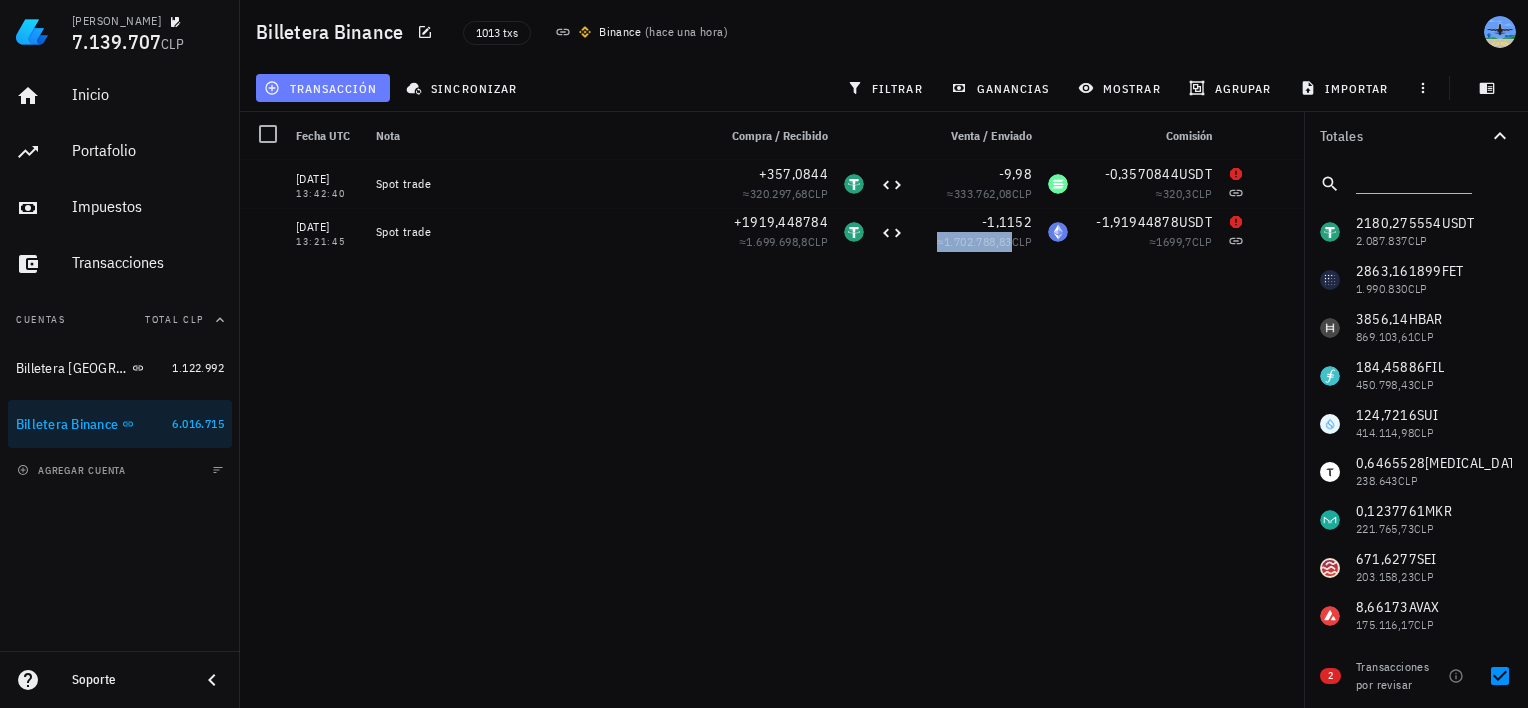 click on "transacción" at bounding box center [322, 88] 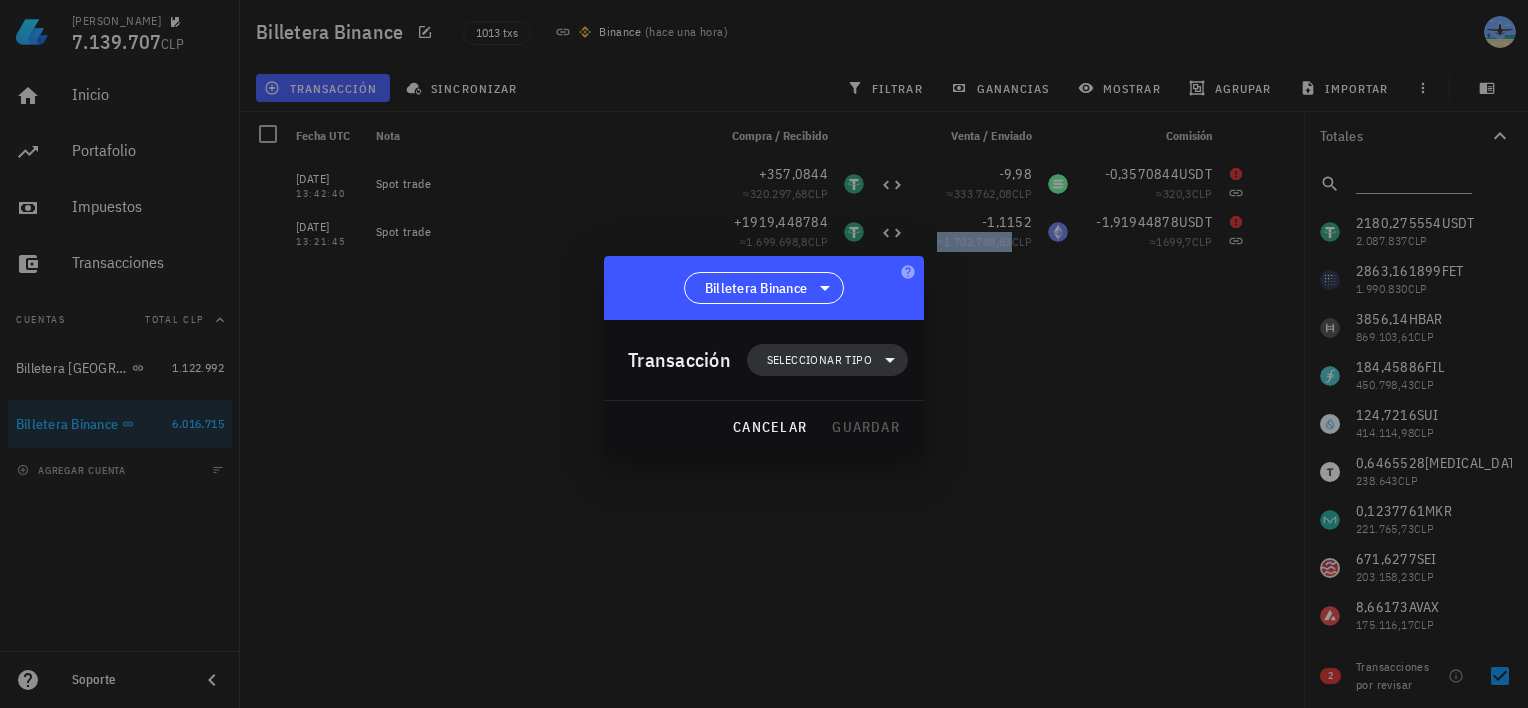 click on "Seleccionar tipo" at bounding box center [819, 360] 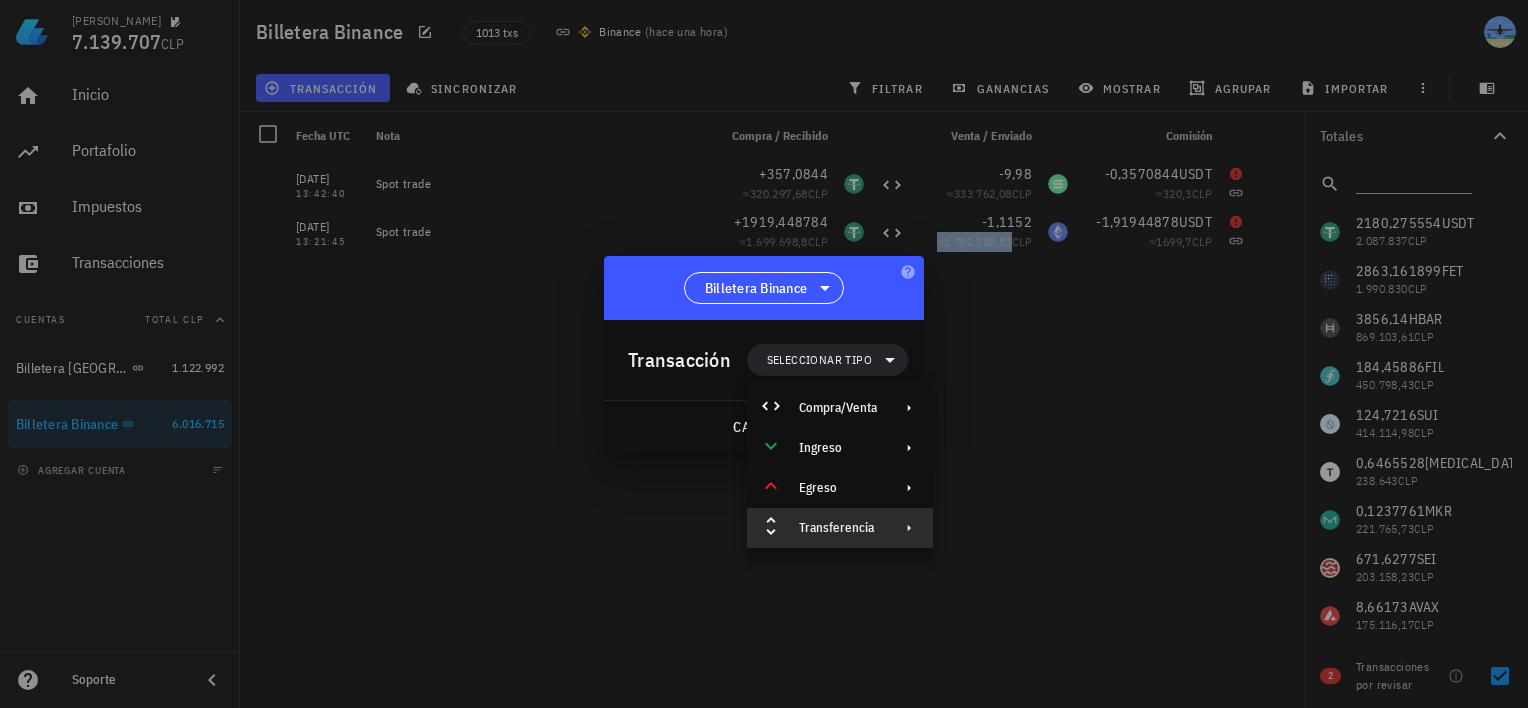 click on "Transferencia" at bounding box center [838, 528] 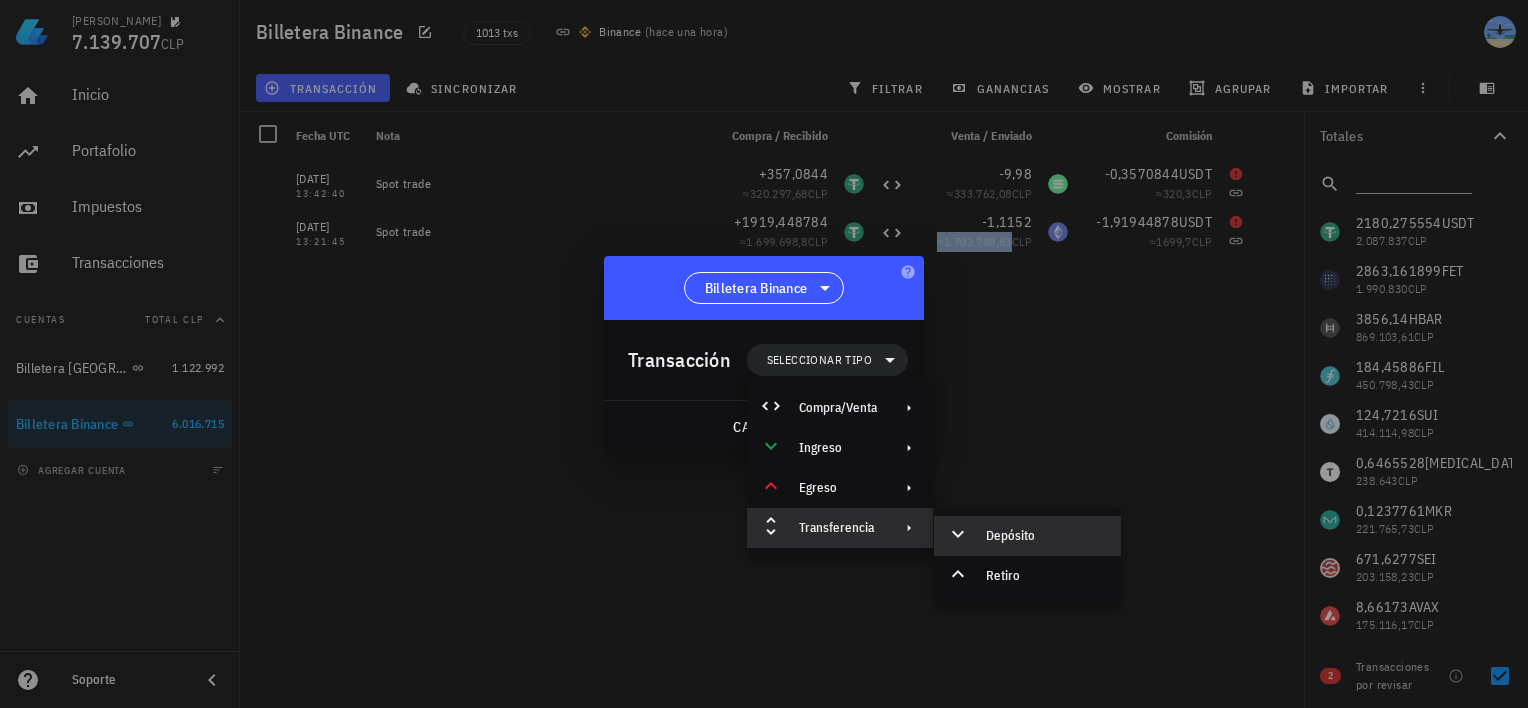 click on "Depósito" at bounding box center (1027, 536) 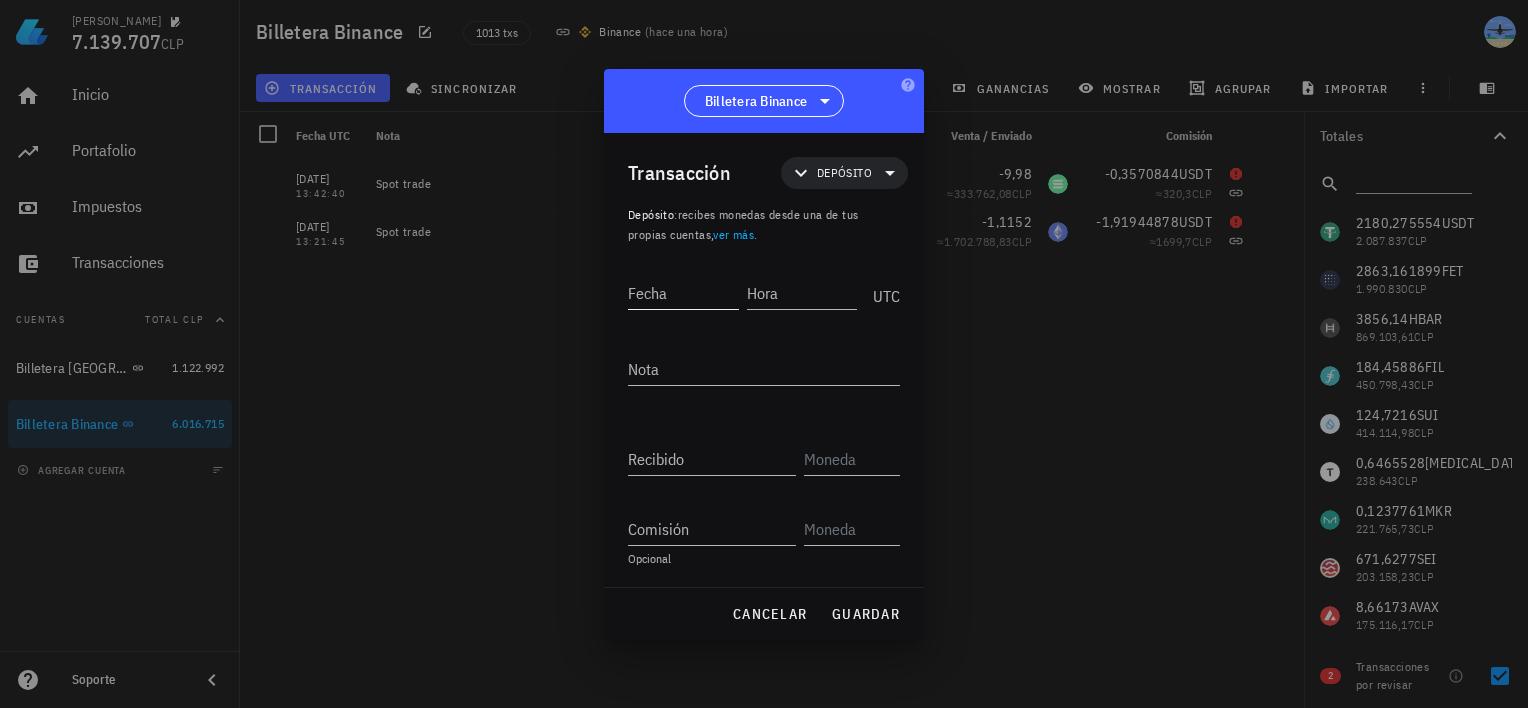 click on "Fecha" at bounding box center (683, 293) 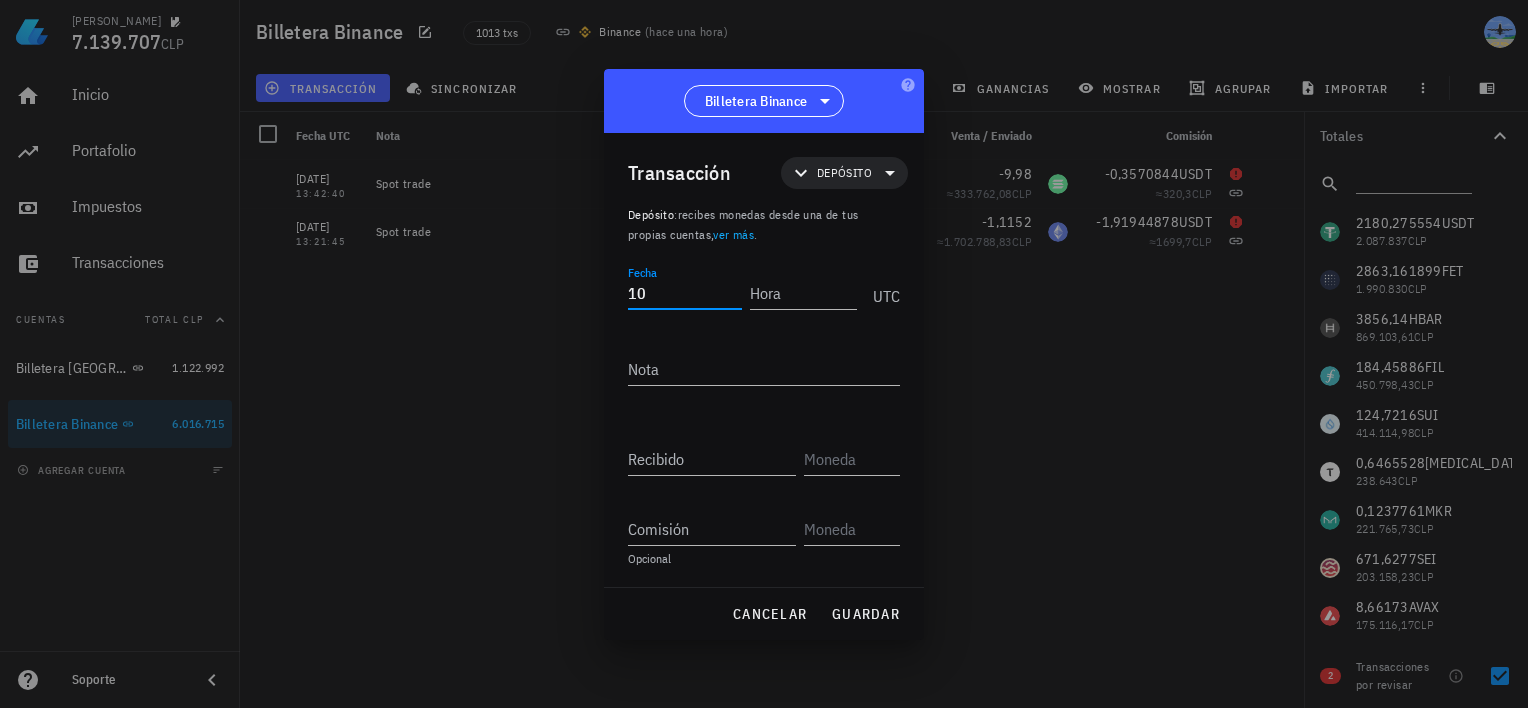 type on "1" 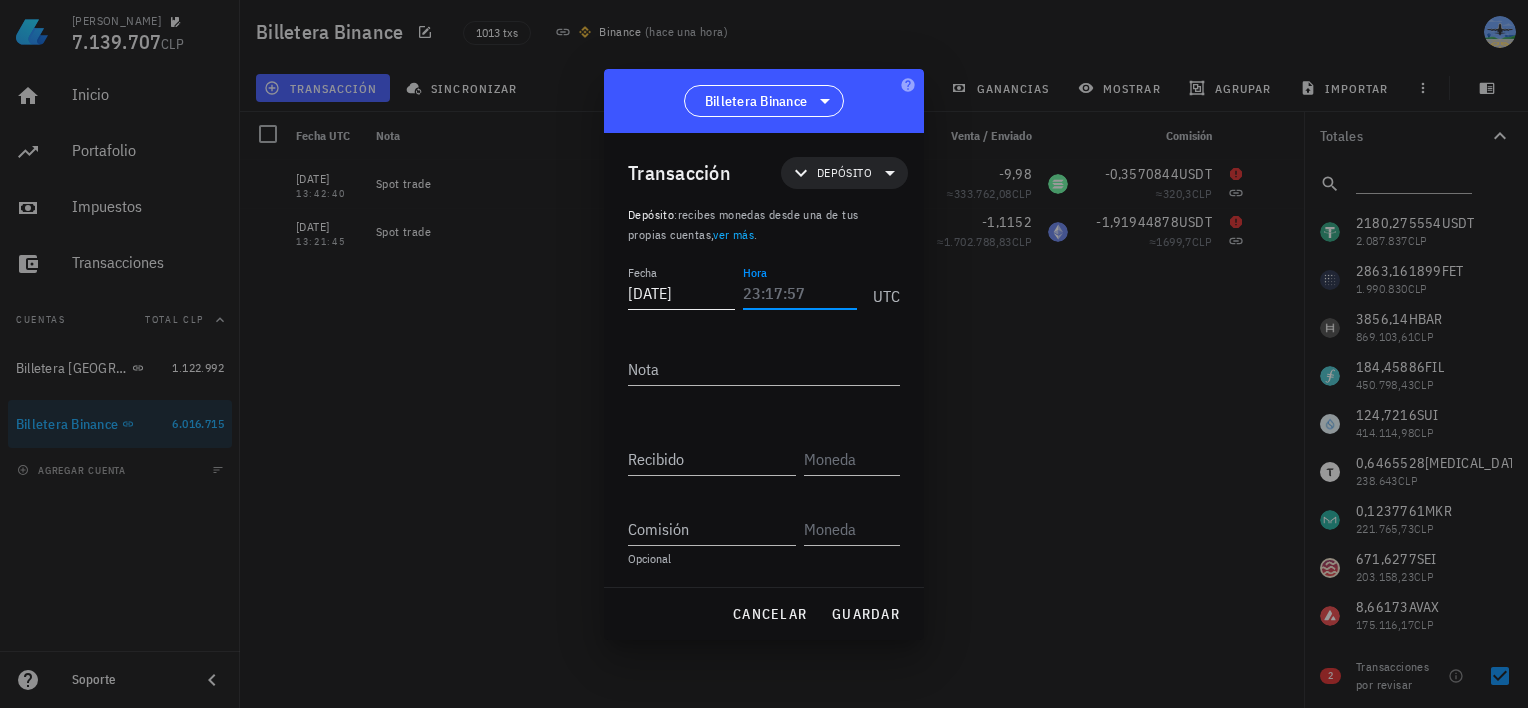 click on "[DATE]" at bounding box center (681, 293) 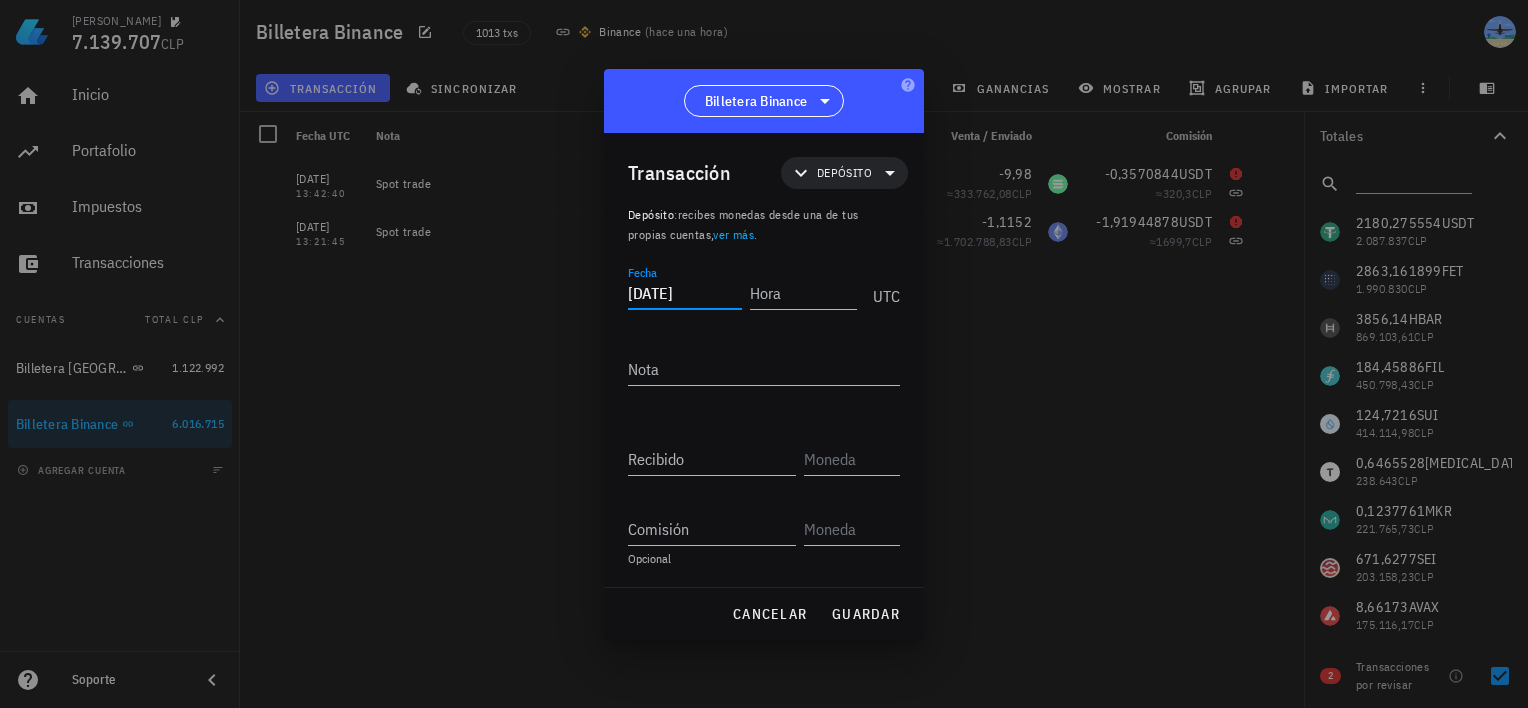 click on "[DATE]" at bounding box center [685, 293] 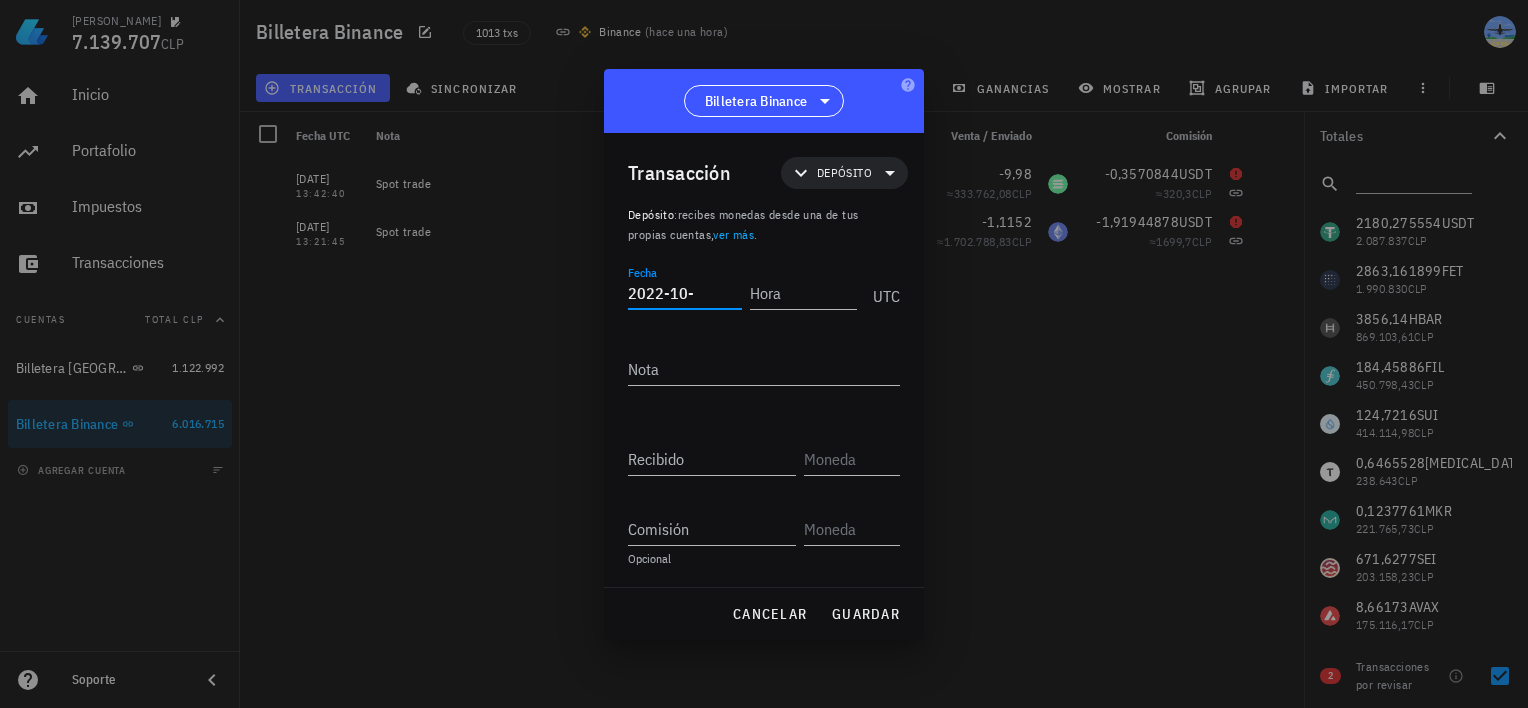 type on "[DATE]" 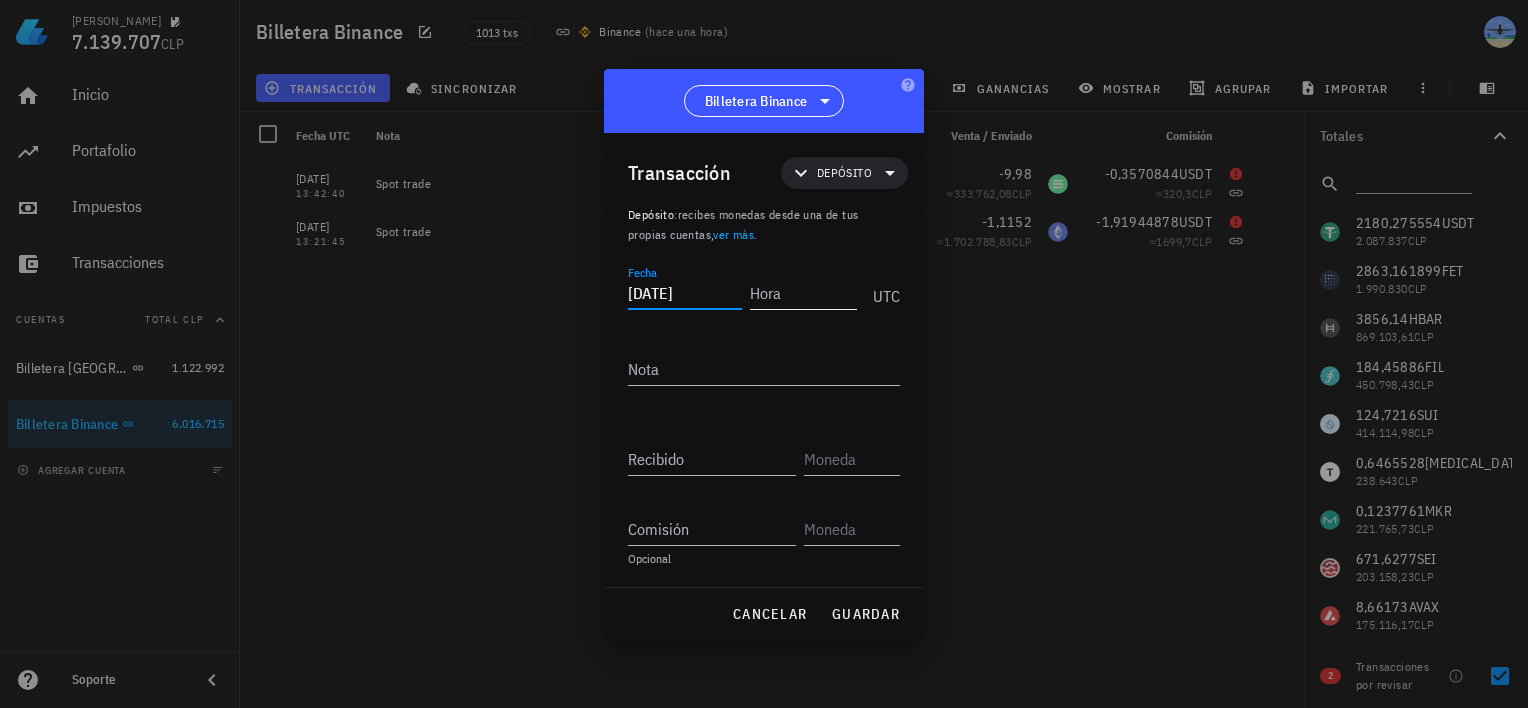 click on "Hora" at bounding box center (803, 293) 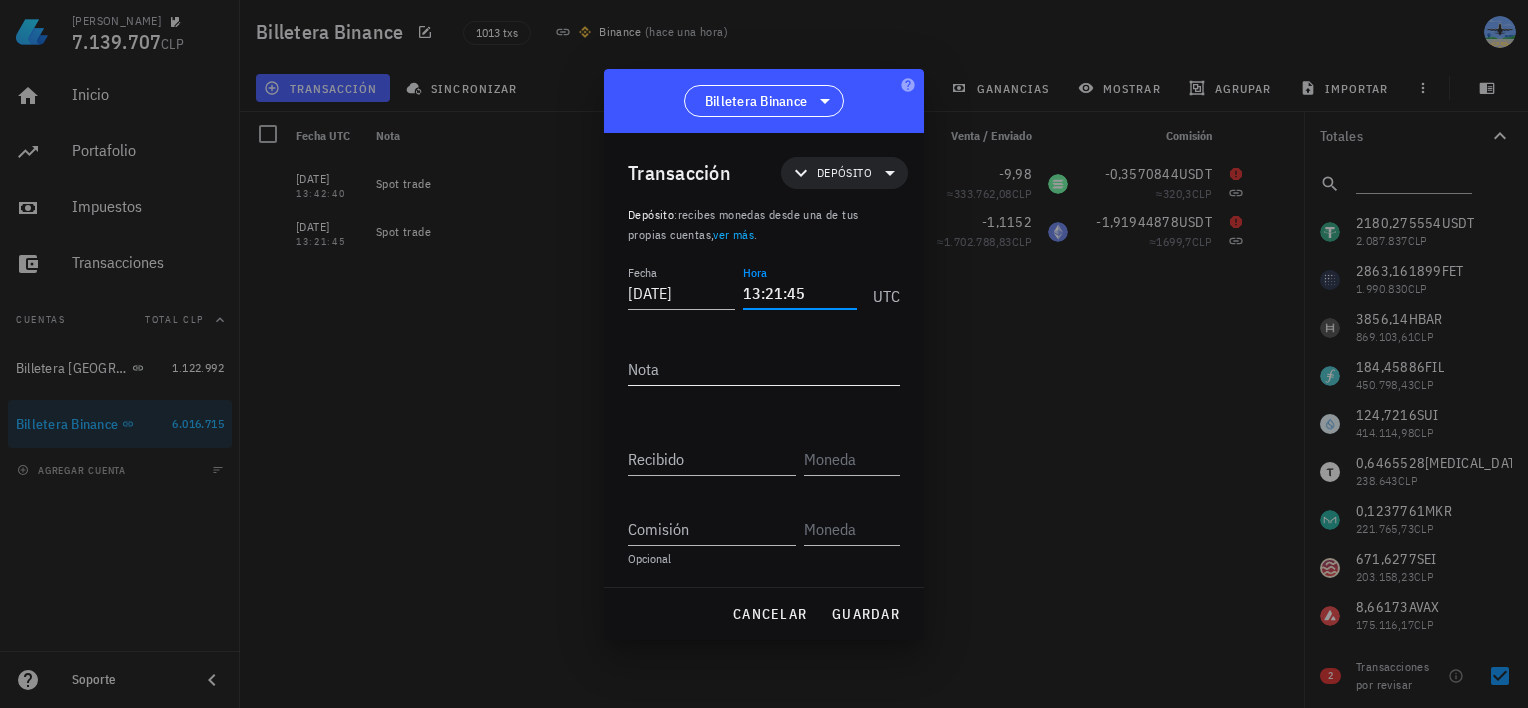 type on "13:21:45" 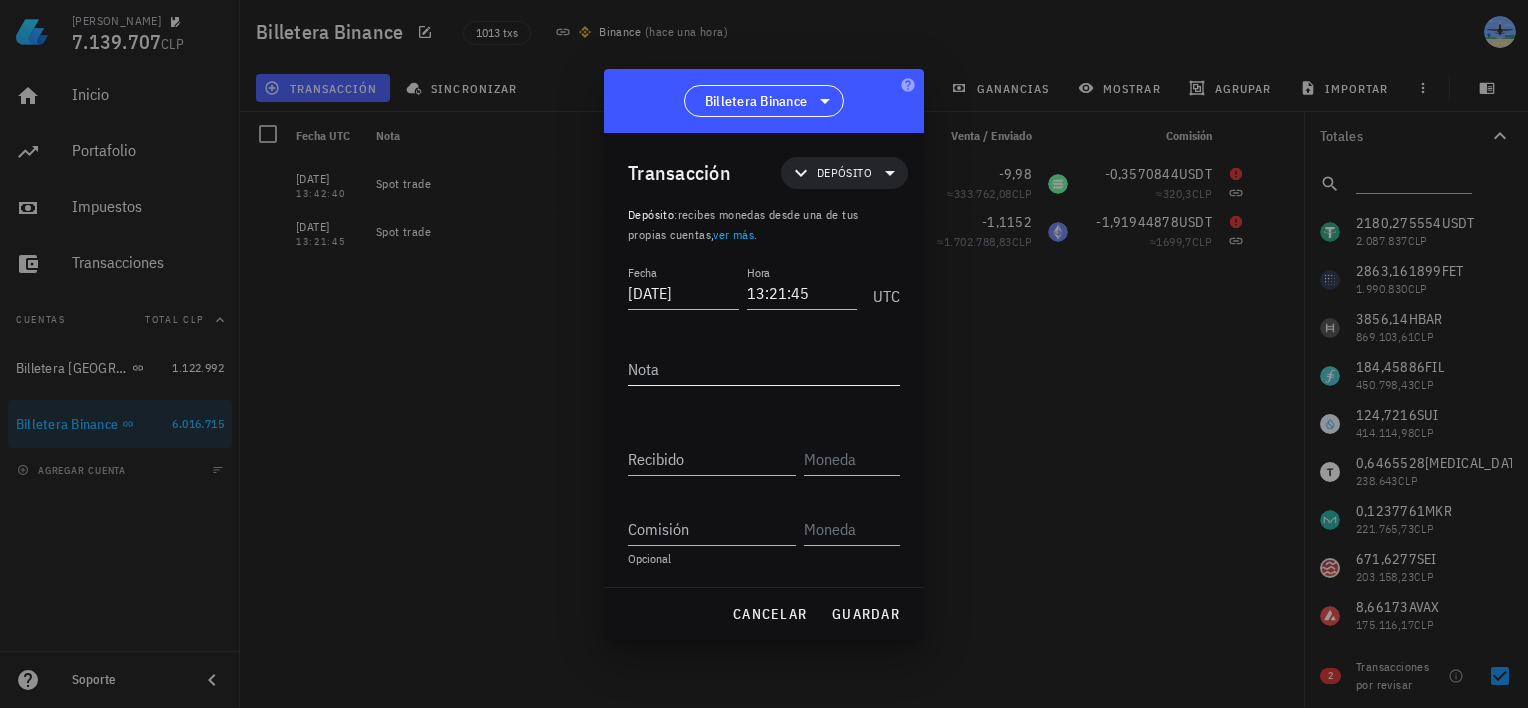 drag, startPoint x: 663, startPoint y: 345, endPoint x: 665, endPoint y: 358, distance: 13.152946 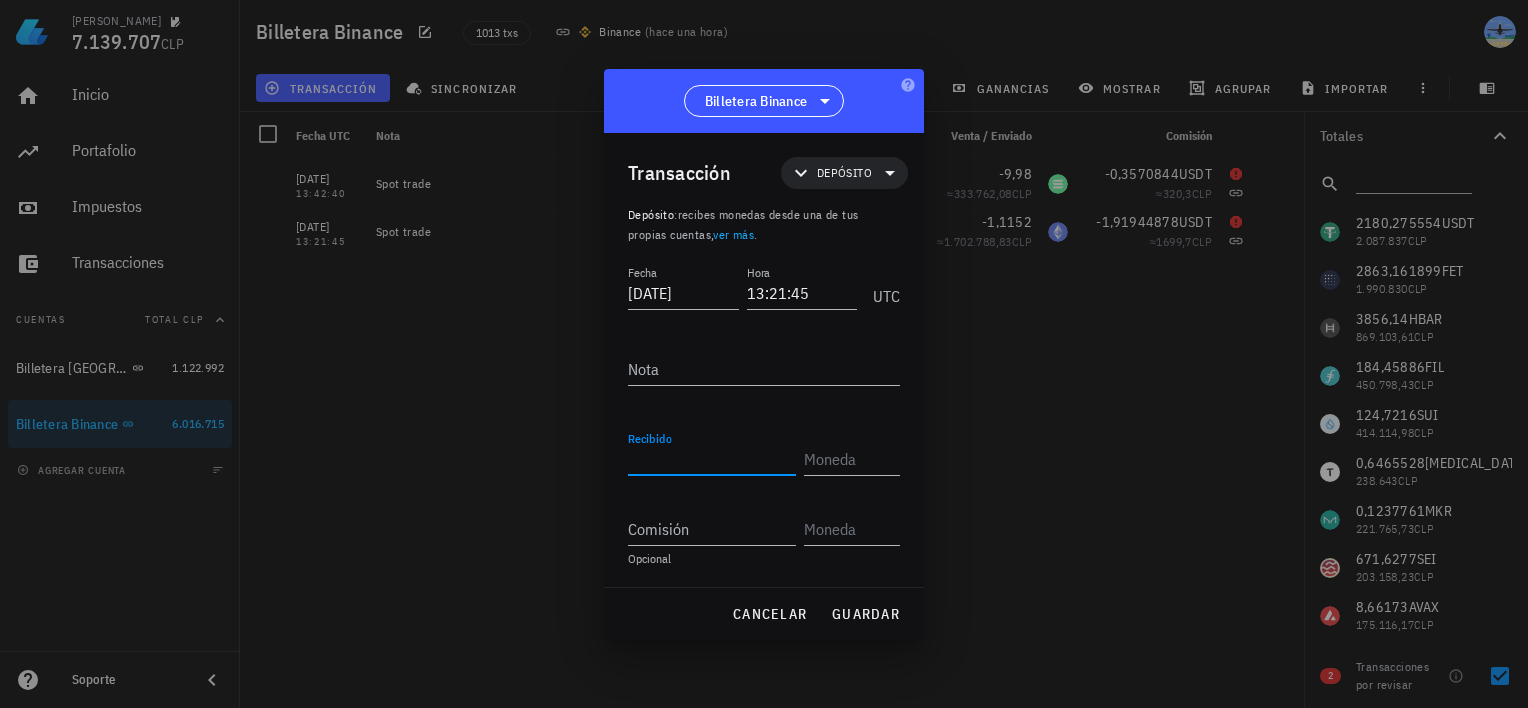 click on "Recibido" at bounding box center [712, 459] 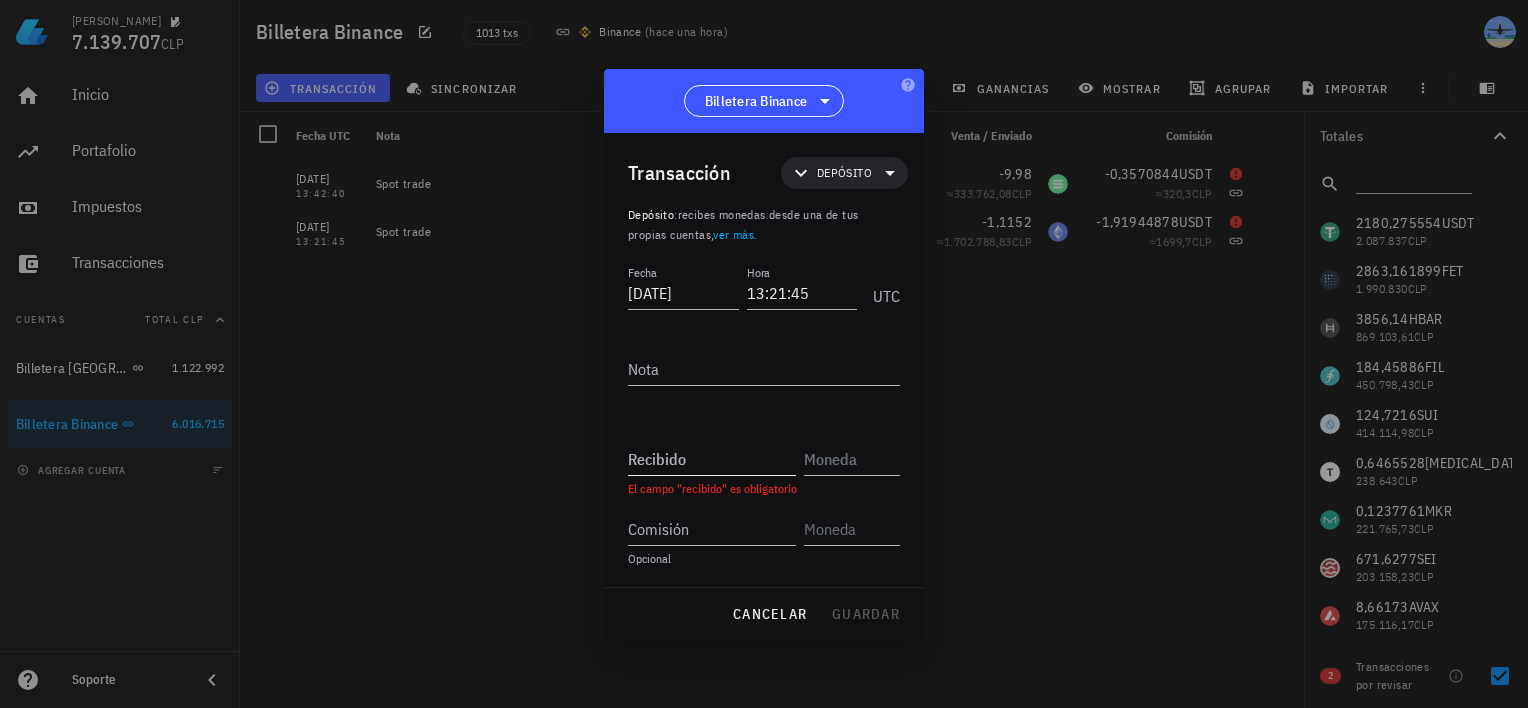 click on "Recibido" at bounding box center [712, 459] 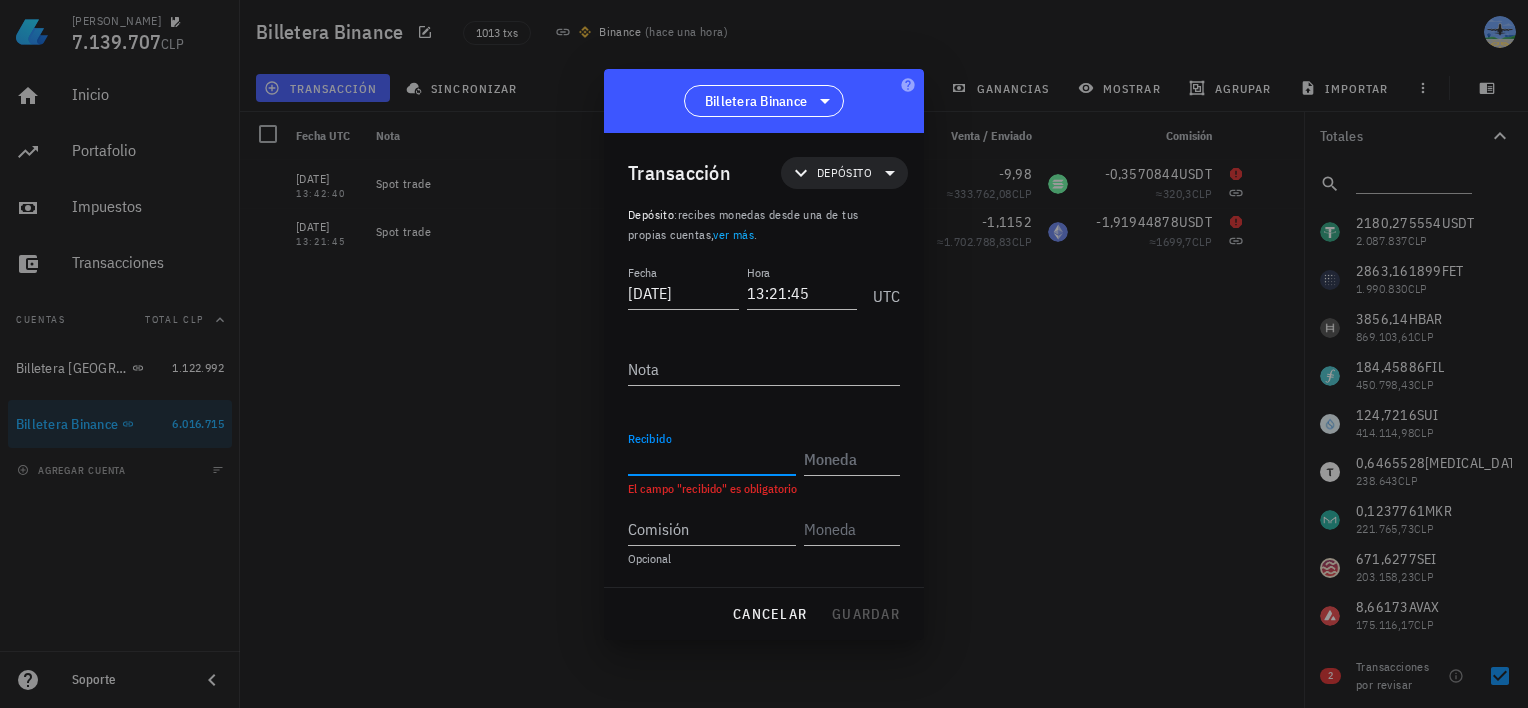 type on "4" 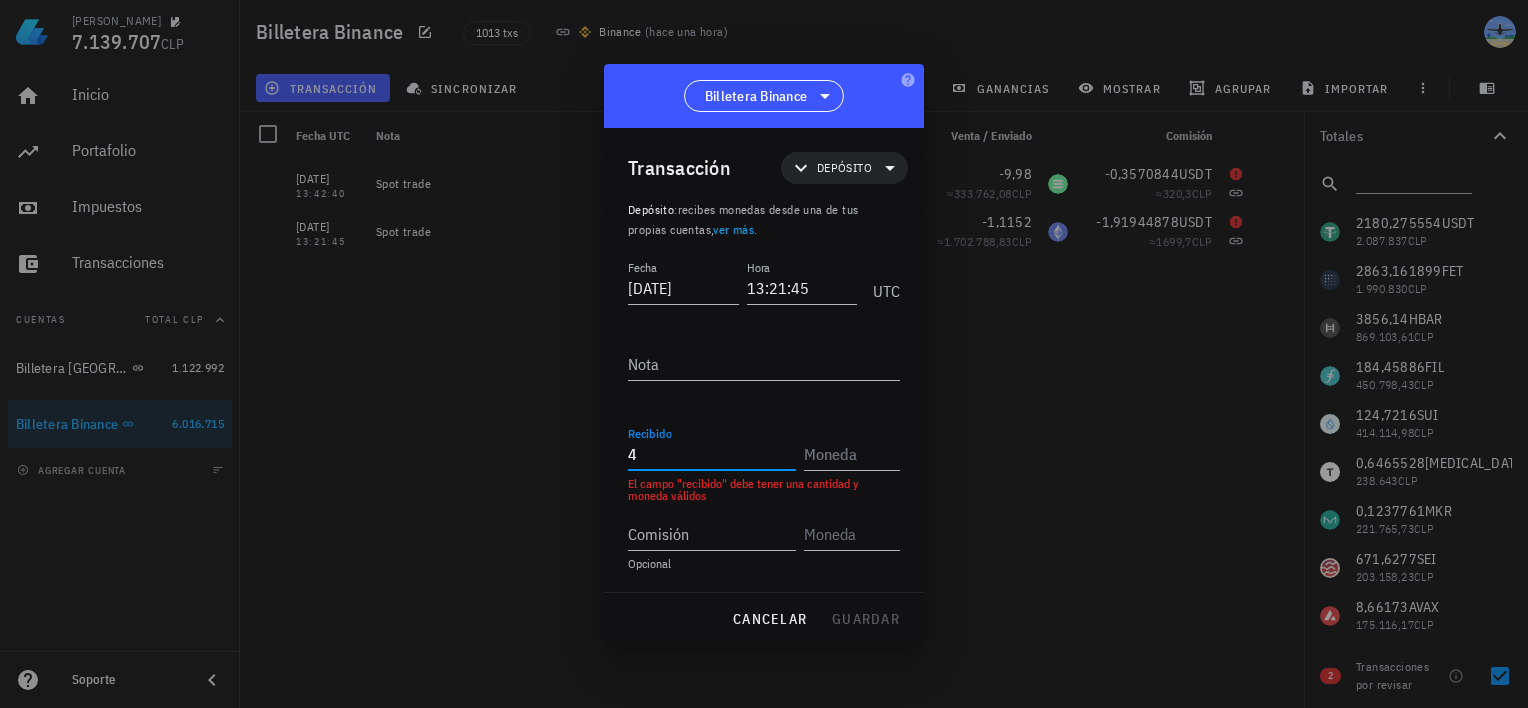click on "4" at bounding box center (712, 454) 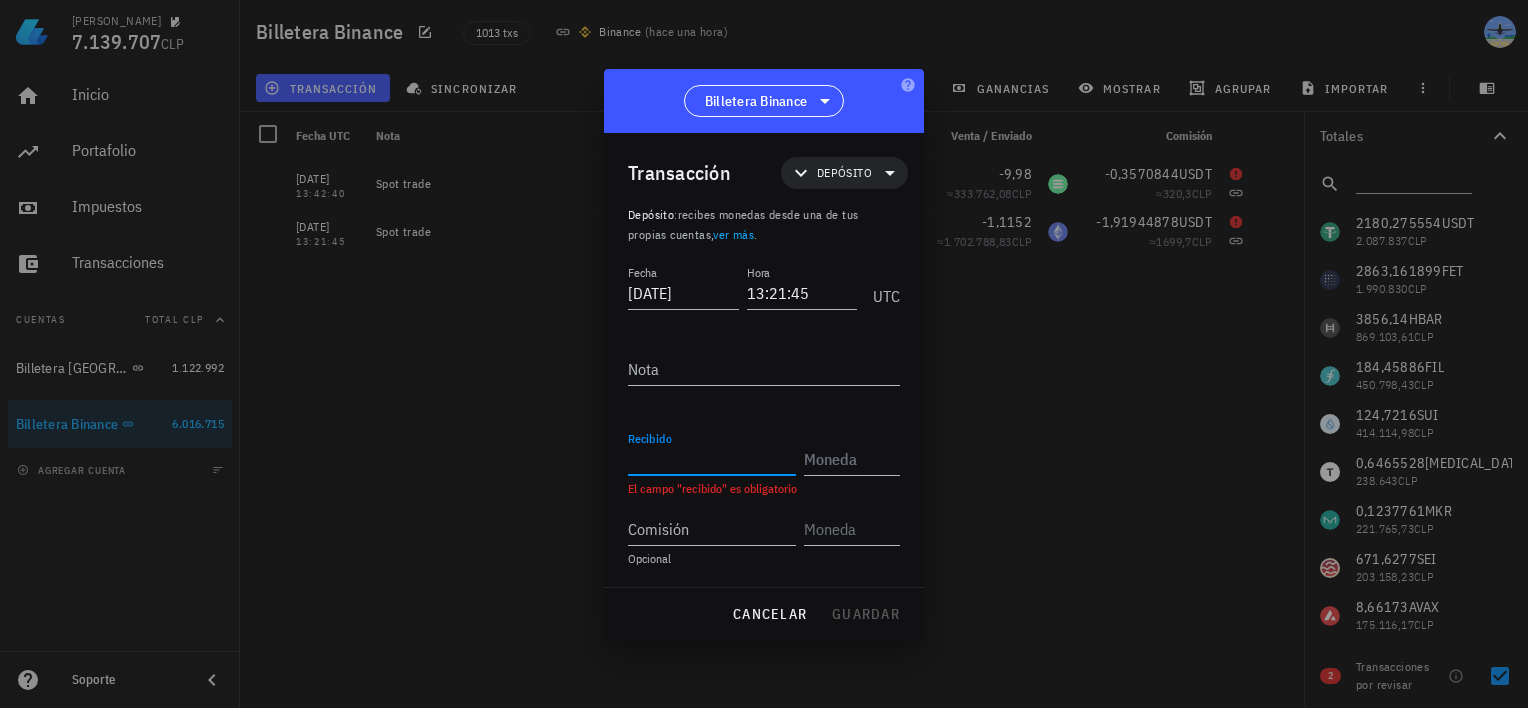 paste on "1" 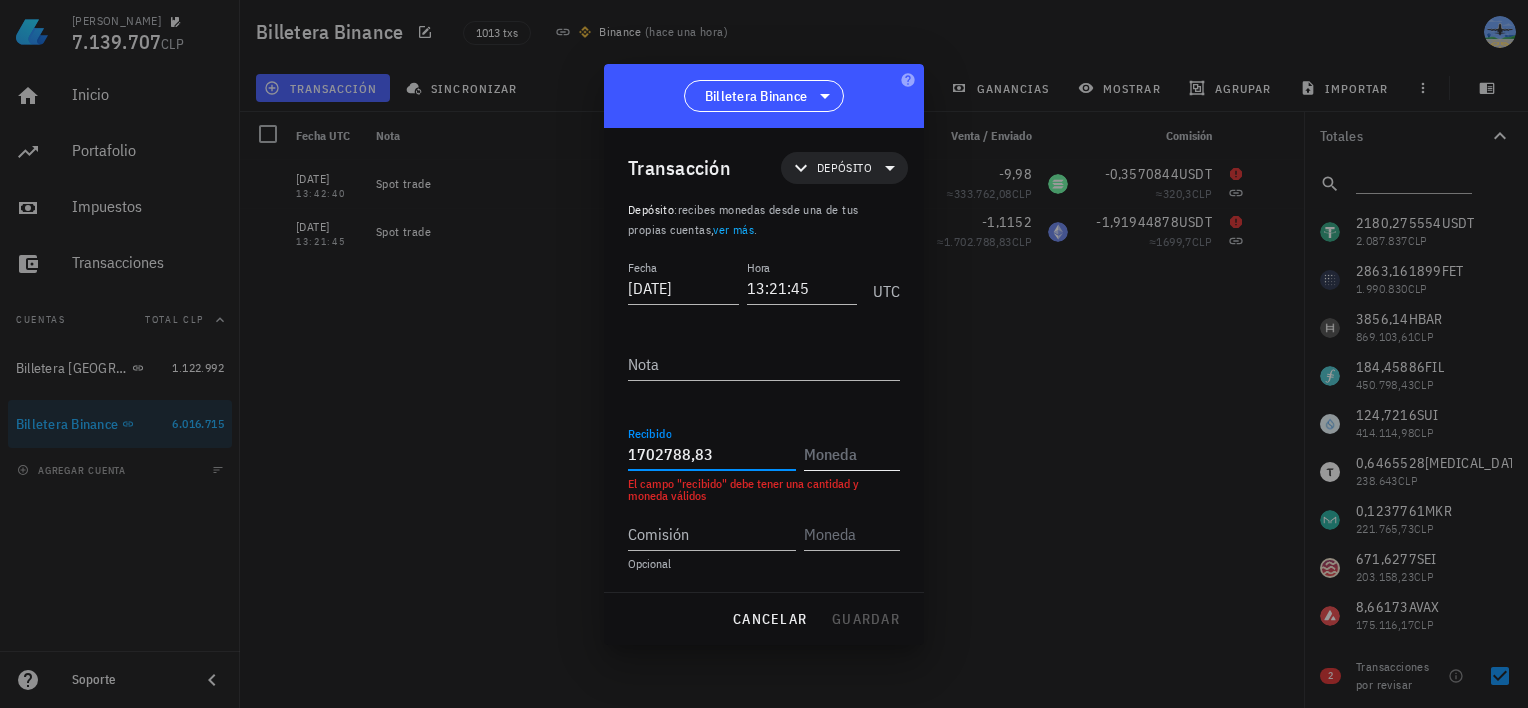 type on "1.702.788,83" 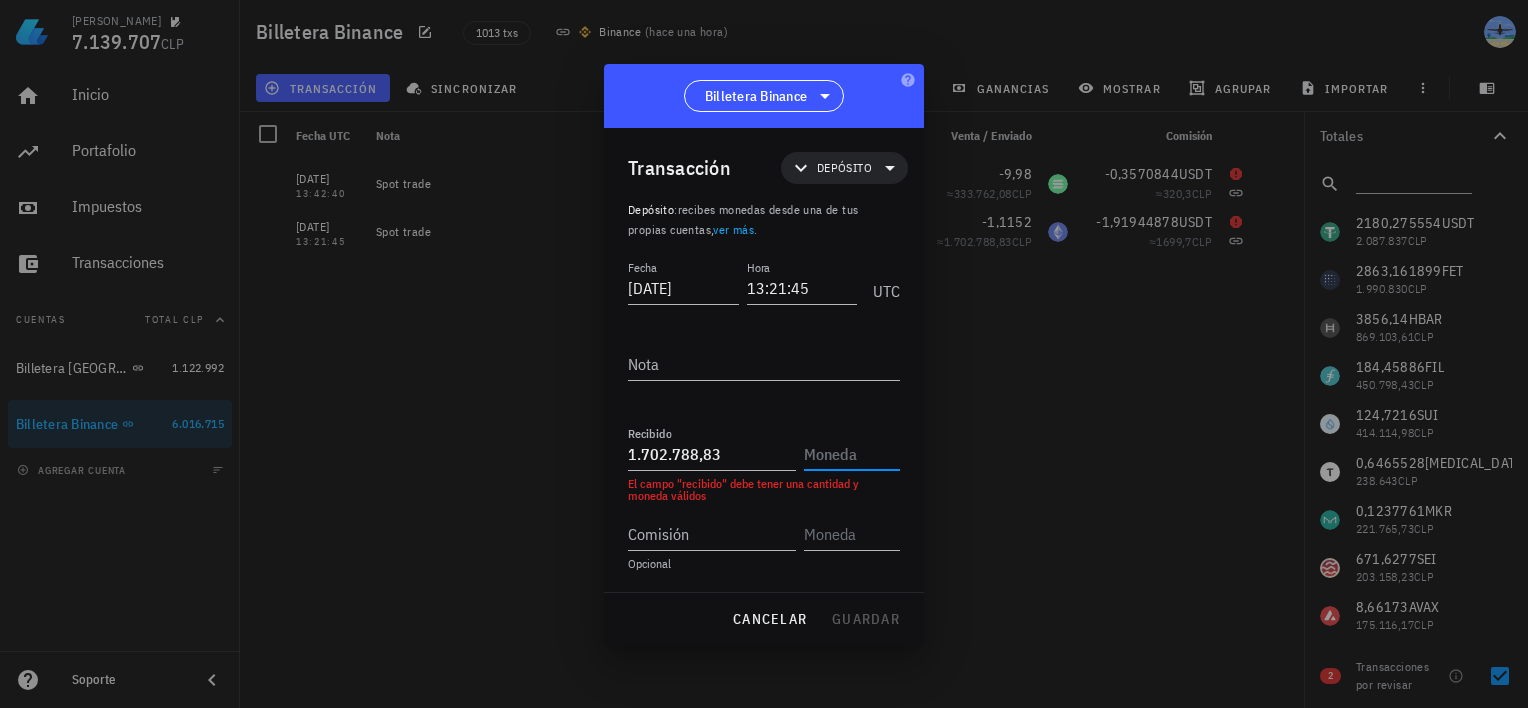click at bounding box center [850, 454] 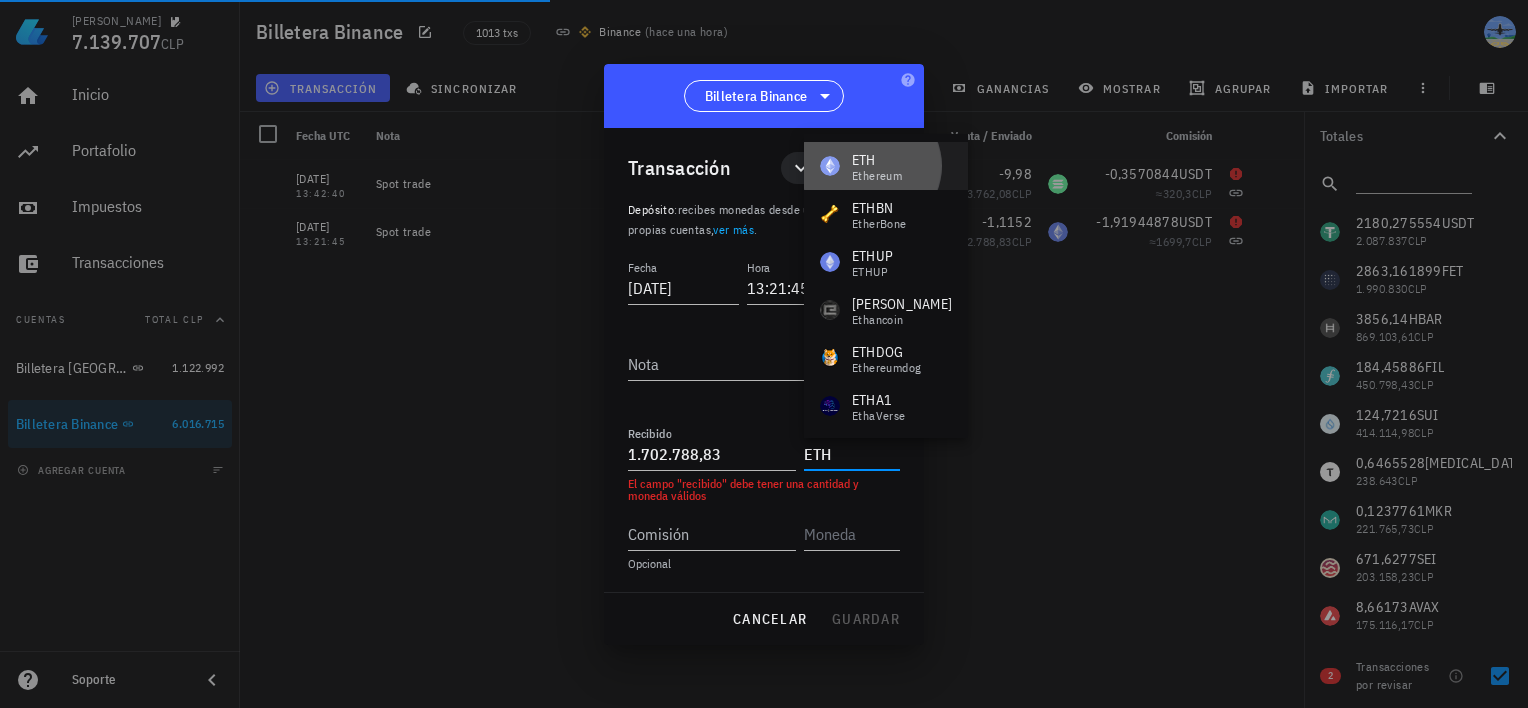 click on "Ethereum" at bounding box center (877, 176) 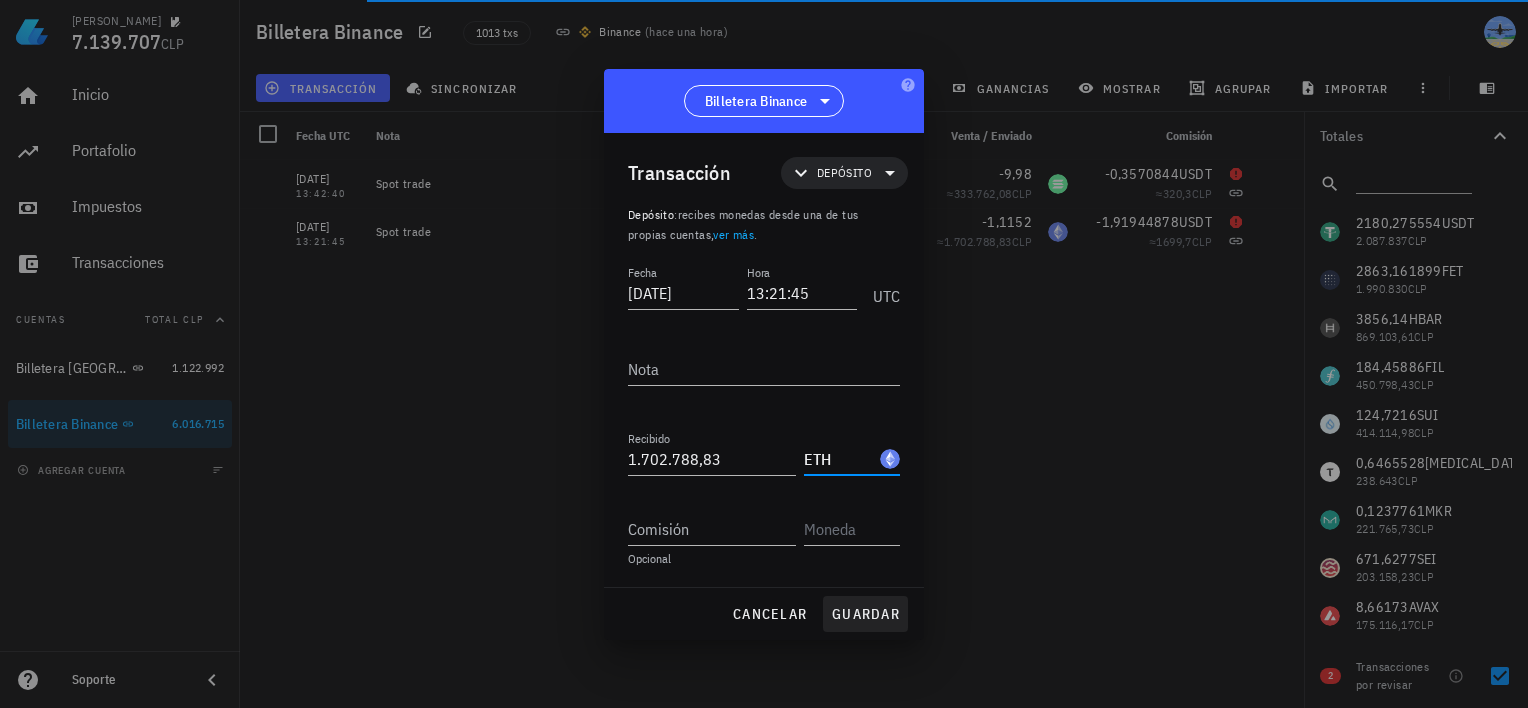 type on "ETH" 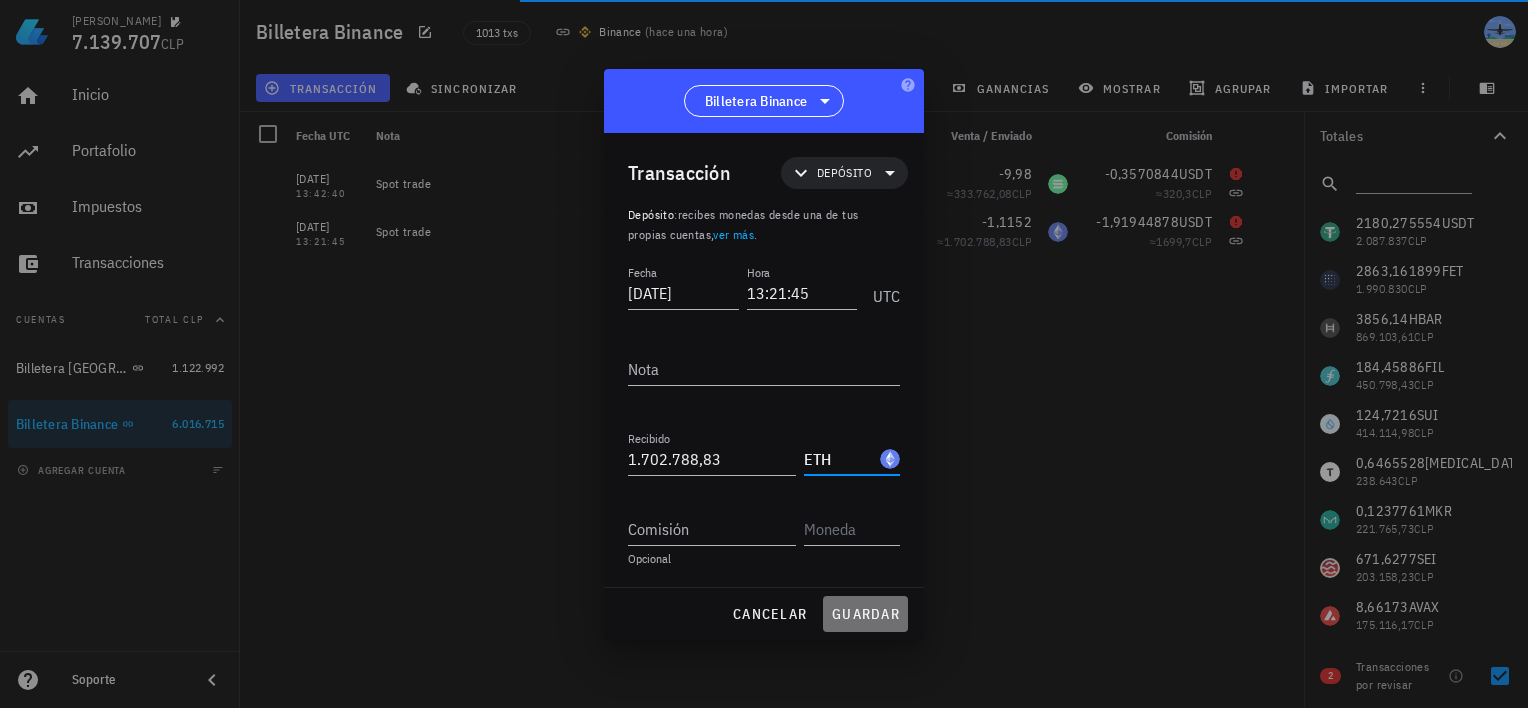 click on "guardar" at bounding box center (865, 614) 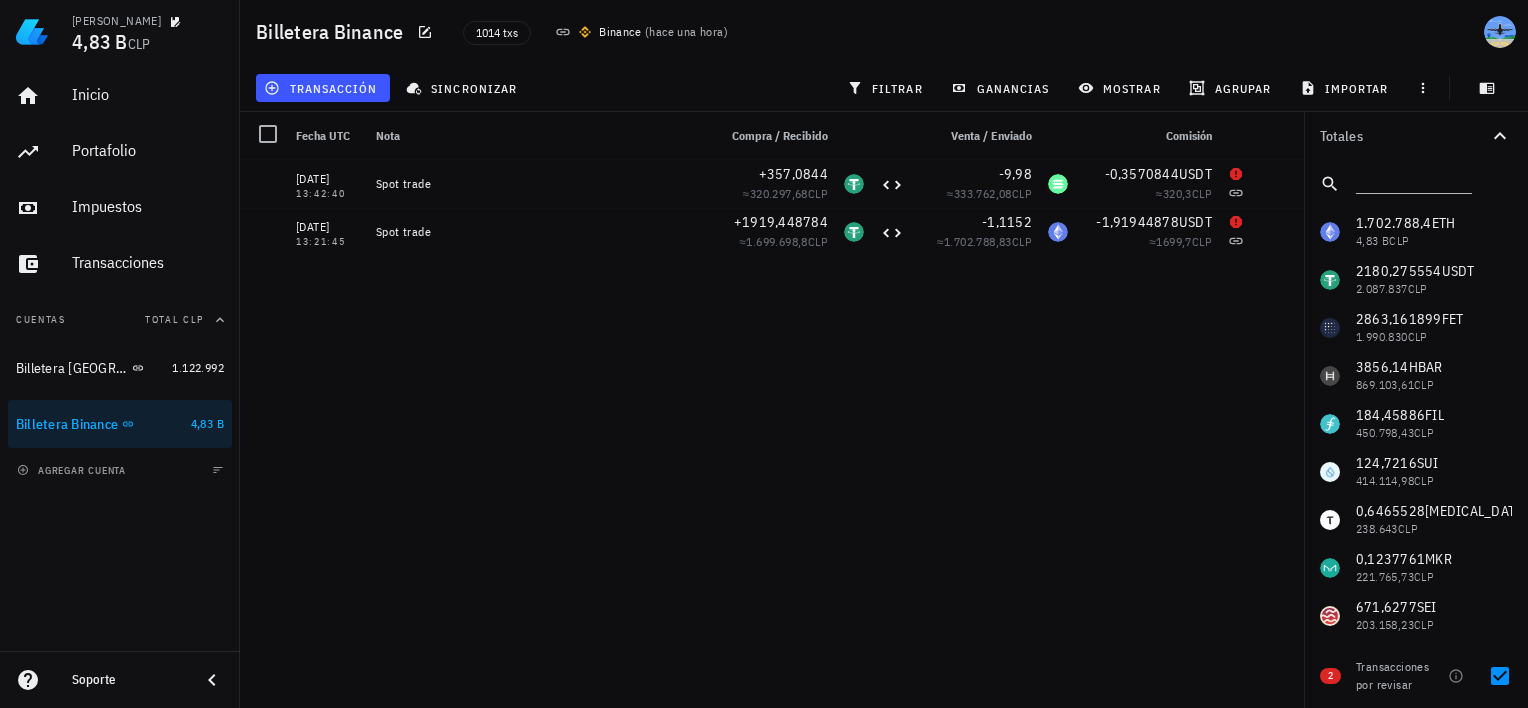 click on "1.702.788,4  ETH   4,83 B  CLP     2180,275554  USDT   2.087.837  CLP     2863,161899  FET   1.990.830  CLP     3856,14  HBAR   869.103,61  CLP     184,45886  FIL   450.798,43  CLP     124,7216  SUI   414.114,98  CLP     0,6465528  [MEDICAL_DATA]   238.643  CLP     0,1237761  MKR   221.765,73  CLP     671,6277  SEI   203.158,23  CLP     8,66173  AVAX   175.116,17  CLP     258,1416  JUP   123.208,61  CLP     338,998  S   116.264,69  CLP     9.317.009,59  PEPE   108.852,73  CLP     4.198.775  BONK   105.186,07  CLP     25,86019  RENDER   92.503,15  CLP     38,70126  WIF   36.634,19  CLP     0,949  XRP   2563,11  CLP     0,593721  TUSD   566,98  CLP     0,00000315  BTC   357,59  CLP     0,866  MANA   264,26  CLP     0,087  NEAR   210,03  CLP     0,15080601  ETHFI   164,67  CLP     0,384  SAND   114,58  CLP     0,47  DOGE   88,7  CLP     0,00556  LINK   83,17  CLP     0,00891  ORDI   79,94  CLP     0,00010086  BNB   66,77  CLP     0,00065  LTC   58,93  CLP     0,03" at bounding box center (1416, 1144) 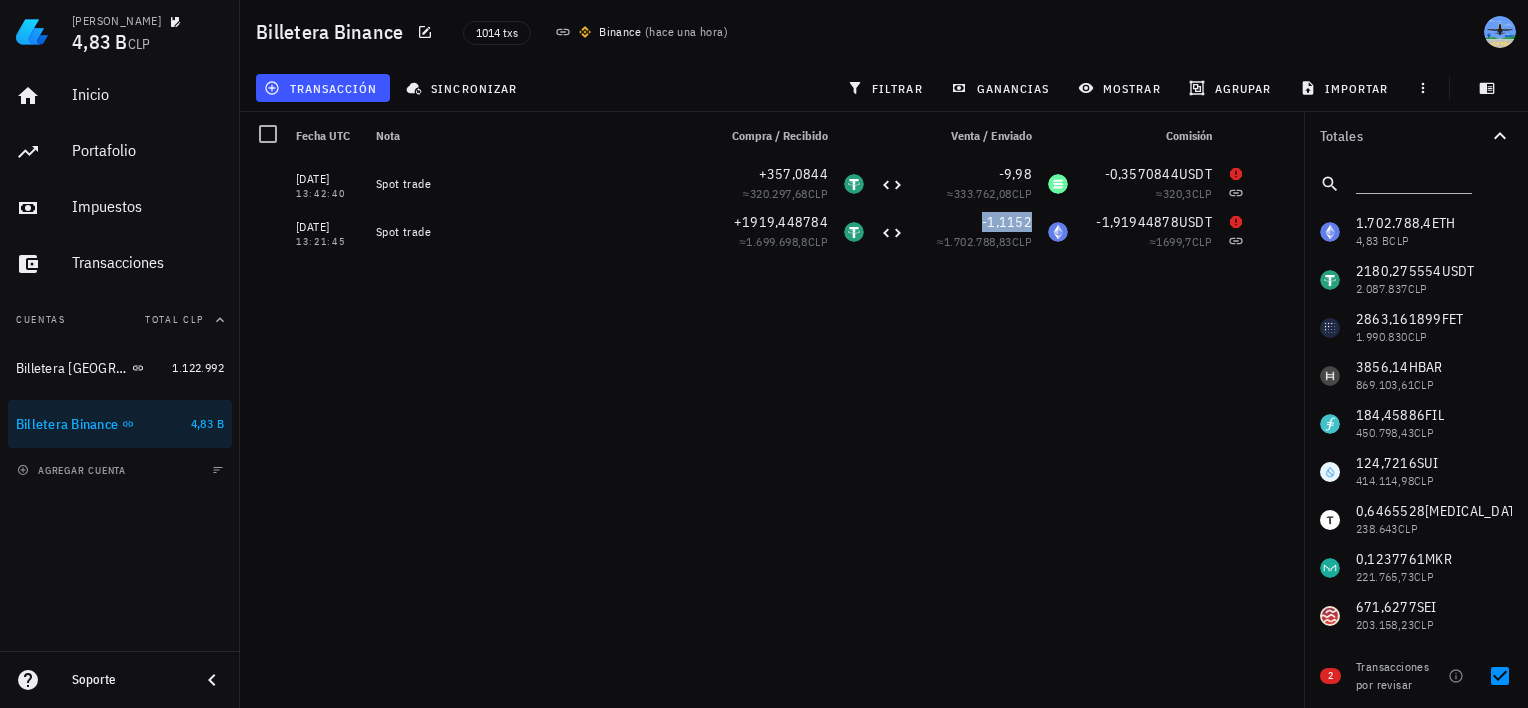 copy on "-1,1152" 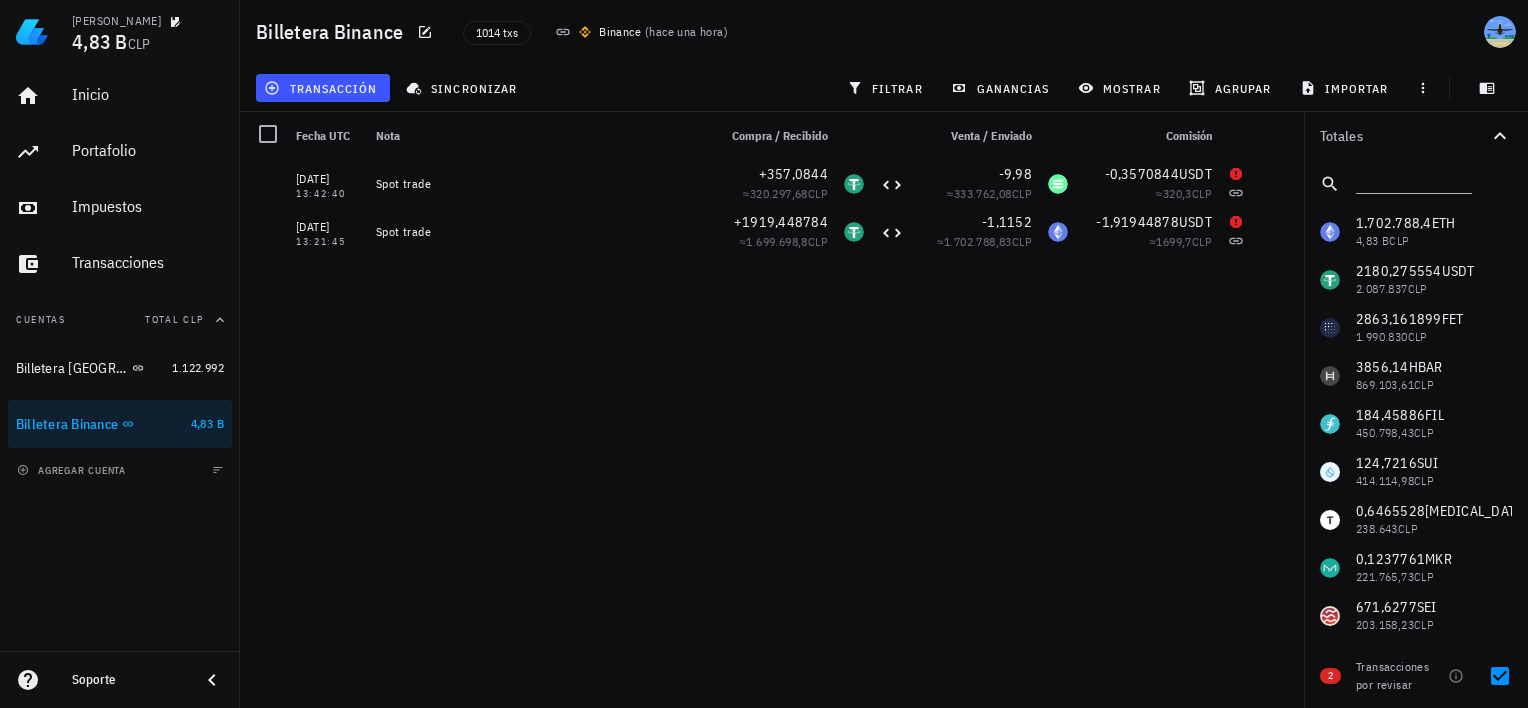 click on "1.702.788,4  ETH   4,83 B  CLP     2180,275554  USDT   2.087.837  CLP     2863,161899  FET   1.990.830  CLP     3856,14  HBAR   869.103,61  CLP     184,45886  FIL   450.798,43  CLP     124,7216  SUI   414.114,98  CLP     0,6465528  [MEDICAL_DATA]   238.643  CLP     0,1237761  MKR   221.765,73  CLP     671,6277  SEI   203.158,23  CLP     8,66173  AVAX   175.116,17  CLP     258,1416  JUP   123.208,61  CLP     338,998  S   116.264,69  CLP     9.317.009,59  PEPE   108.852,73  CLP     4.198.775  BONK   105.186,07  CLP     25,86019  RENDER   92.503,15  CLP     38,70126  WIF   36.634,19  CLP     0,949  XRP   2563,11  CLP     0,593721  TUSD   566,98  CLP     0,00000315  BTC   357,59  CLP     0,866  MANA   264,26  CLP     0,087  NEAR   210,03  CLP     0,15080601  ETHFI   164,67  CLP     0,384  SAND   114,58  CLP     0,47  DOGE   88,7  CLP     0,00556  LINK   83,17  CLP     0,00891  ORDI   79,94  CLP     0,00010086  BNB   66,77  CLP     0,00065  LTC   58,93  CLP     0,03" at bounding box center (1416, 1144) 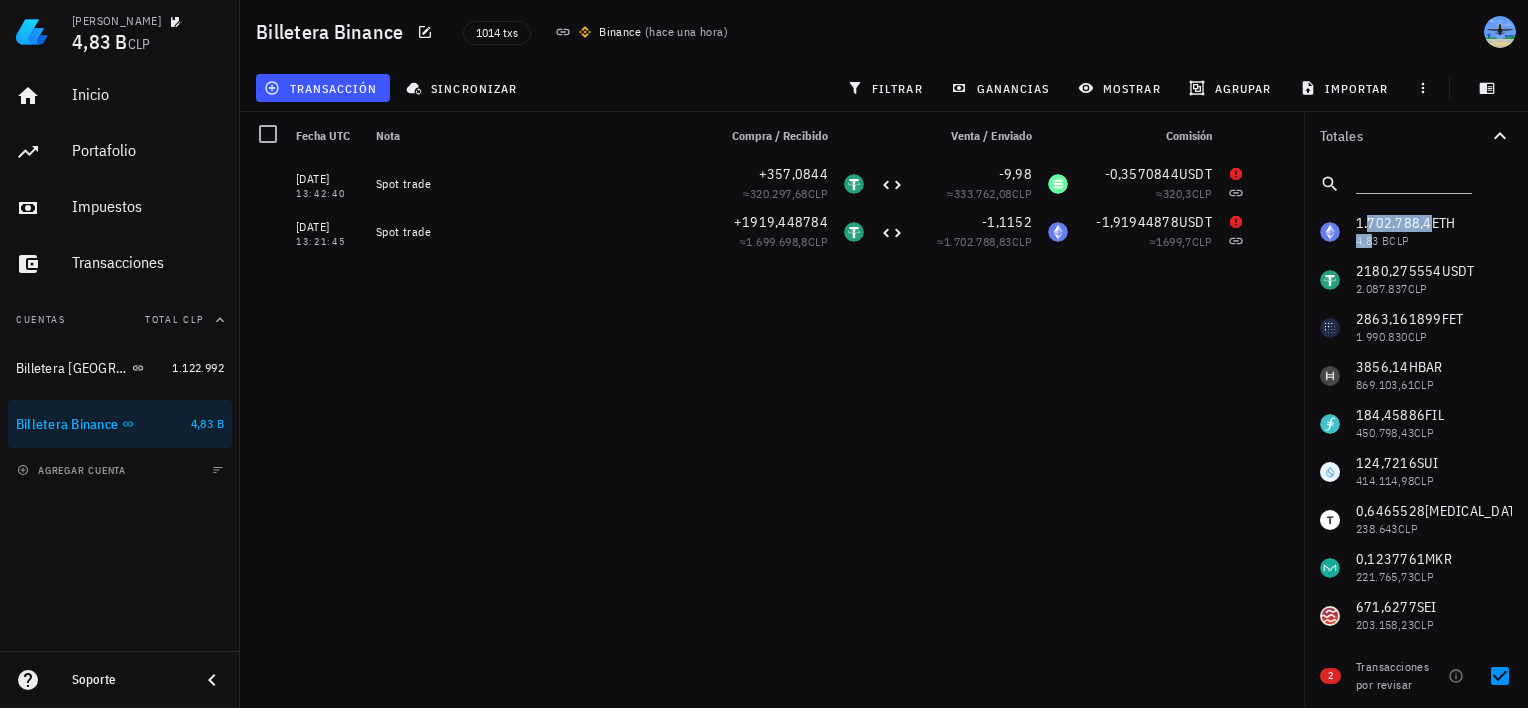 click on "1.702.788,4  ETH   4,83 B  CLP     2180,275554  USDT   2.087.837  CLP     2863,161899  FET   1.990.830  CLP     3856,14  HBAR   869.103,61  CLP     184,45886  FIL   450.798,43  CLP     124,7216  SUI   414.114,98  CLP     0,6465528  [MEDICAL_DATA]   238.643  CLP     0,1237761  MKR   221.765,73  CLP     671,6277  SEI   203.158,23  CLP     8,66173  AVAX   175.116,17  CLP     258,1416  JUP   123.208,61  CLP     338,998  S   116.264,69  CLP     9.317.009,59  PEPE   108.852,73  CLP     4.198.775  BONK   105.186,07  CLP     25,86019  RENDER   92.503,15  CLP     38,70126  WIF   36.634,19  CLP     0,949  XRP   2563,11  CLP     0,593721  TUSD   566,98  CLP     0,00000315  BTC   357,59  CLP     0,866  MANA   264,26  CLP     0,087  NEAR   210,03  CLP     0,15080601  ETHFI   164,67  CLP     0,384  SAND   114,58  CLP     0,47  DOGE   88,7  CLP     0,00556  LINK   83,17  CLP     0,00891  ORDI   79,94  CLP     0,00010086  BNB   66,77  CLP     0,00065  LTC   58,93  CLP     0,03" at bounding box center [1416, 1144] 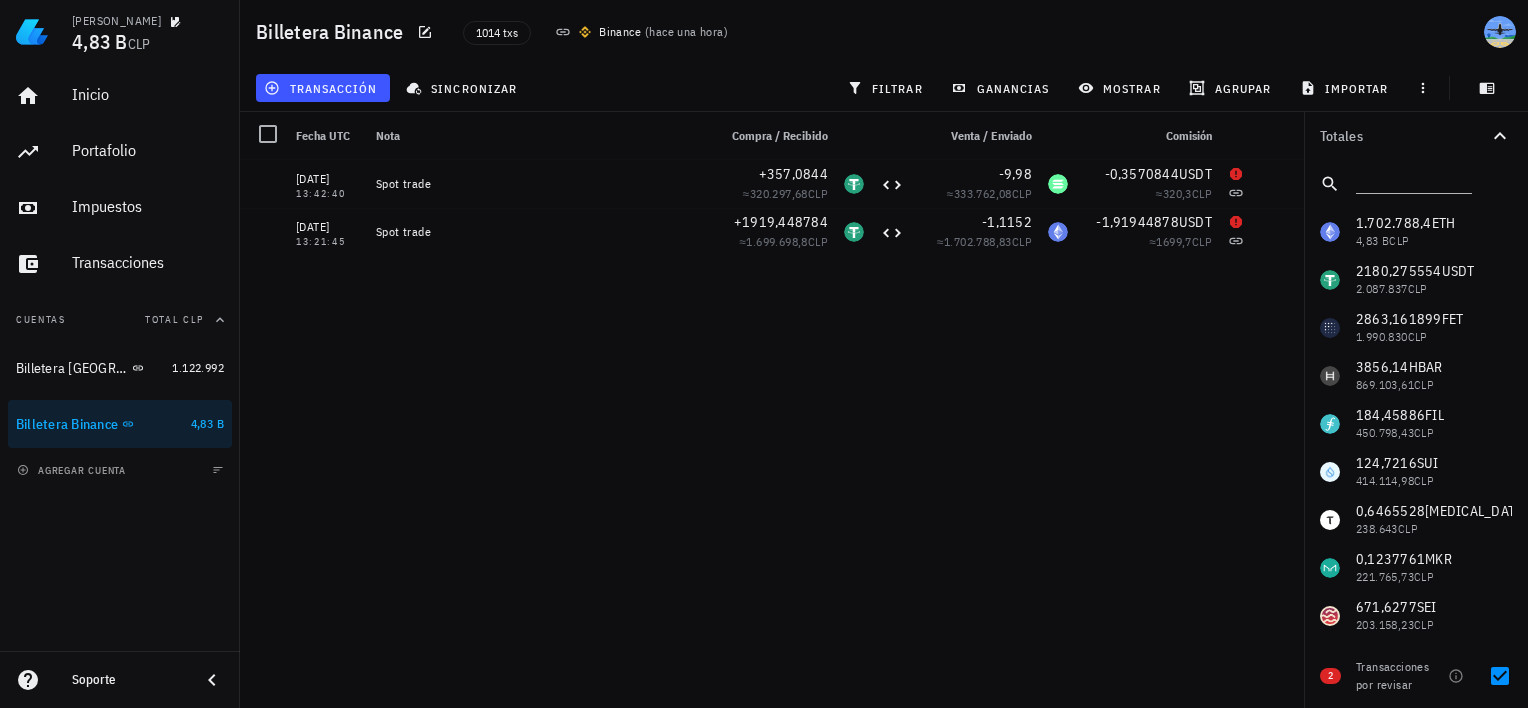 drag, startPoint x: 1368, startPoint y: 232, endPoint x: 1446, endPoint y: 245, distance: 79.07591 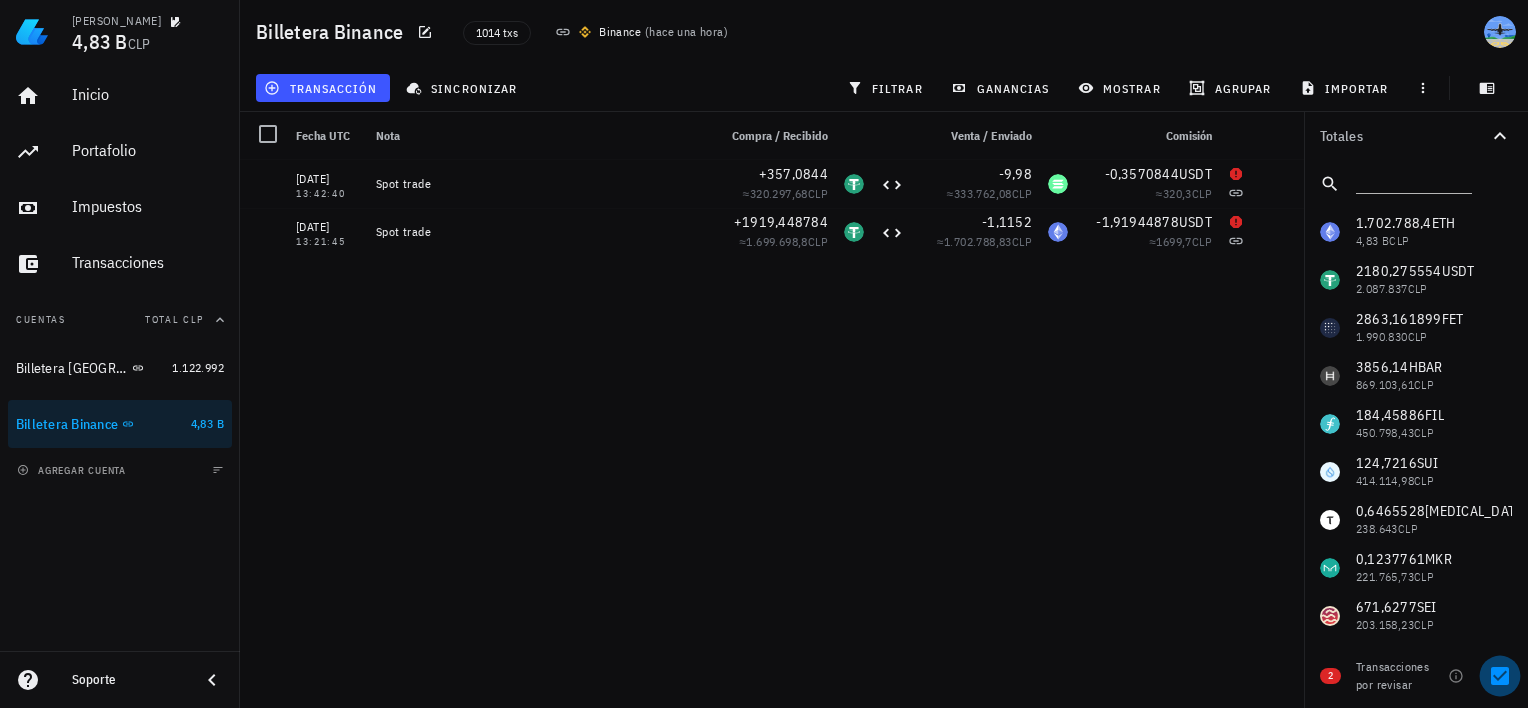 click at bounding box center (1500, 676) 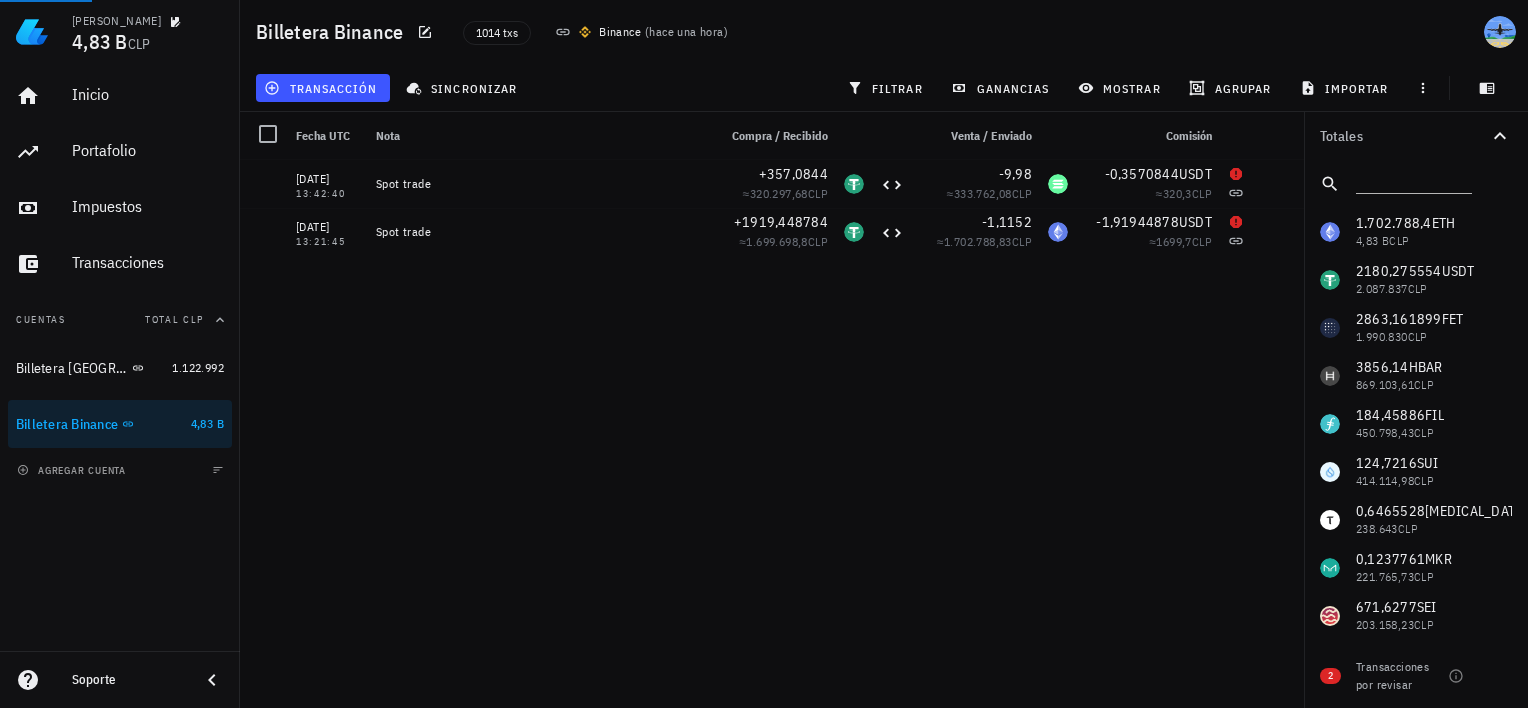 click on "[DATE]
05:54:21
Spot trade
+0,0661   ≈ 173.863,33  CLP     -183,971503   ≈ 174.761,77  CLP     -0,0000661  ETH   ≈ 173,86  CLP
[DATE]
05:53:30
Spot trade
+0,066   ≈ 173.600,3  CLP     -183,67668   ≈ 174.481,71  CLP     -0,000066  ETH   ≈ 173,6  CLP
[DATE]
05:09:44
P2P Buy (Bac***)
+367,74   ≈ 349.330,7  CLP     -350.000       -0,05  USDT   ≈ 47,5  CLP
[DATE]
05:09:44
P2P Deposit (Bac***)
+350.000
[DATE]
15:13:52
Spot trade
+193,1   ≈ 125.920,4  CLP     -129,9563   ≈ 123.321,83  CLP     -0,1931  FET   ≈ 125,92  CLP
[DATE]
15:13:52
Spot trade
+83,6   ≈ 54.515,51  CLP     -56,2628   ≈ 53.390,5  CLP     -0,0836  FET   ≈ 54,52  CLP
[DATE]
15:13:44
Spot trade
+481,2   ≈ 111.750,99  CLP     -133,2924   ≈" at bounding box center (772, 426) 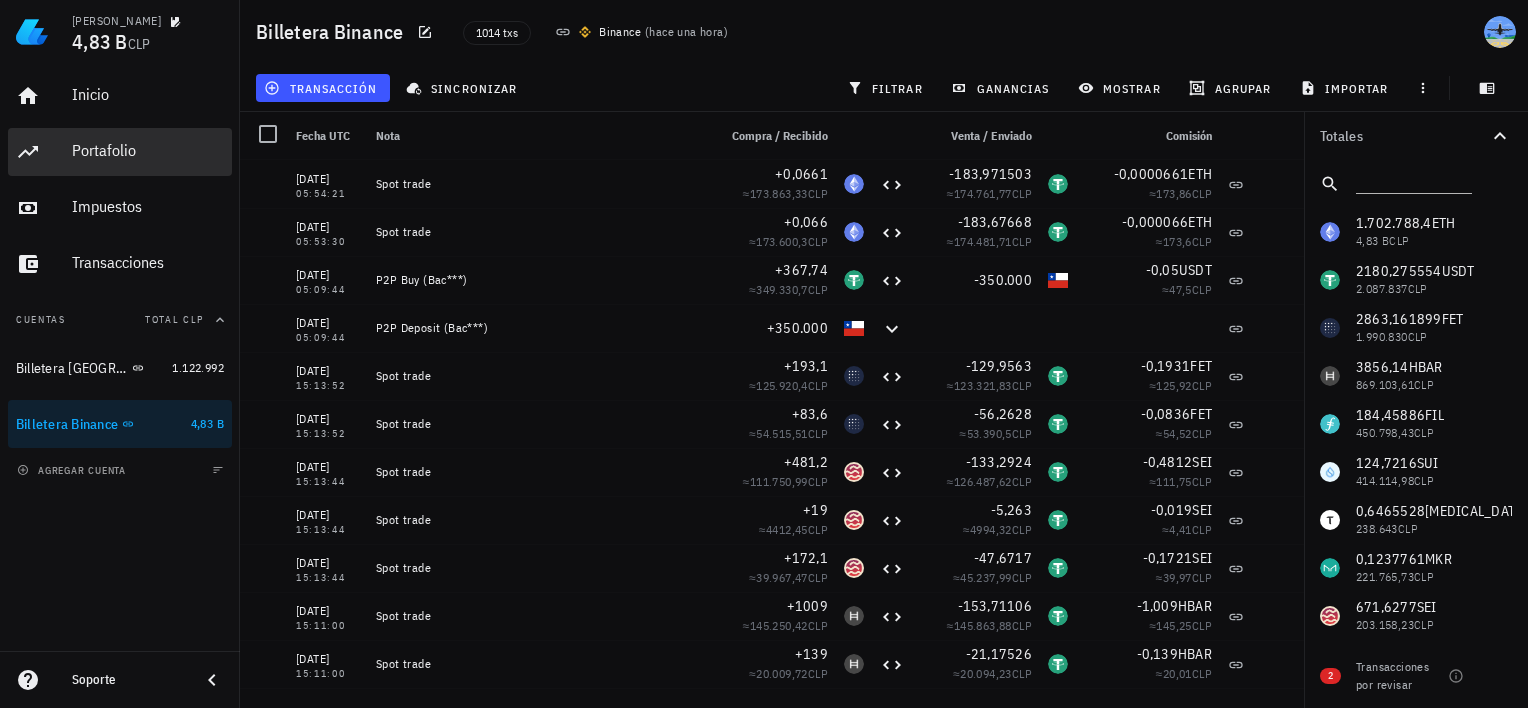 click on "Portafolio" at bounding box center (148, 150) 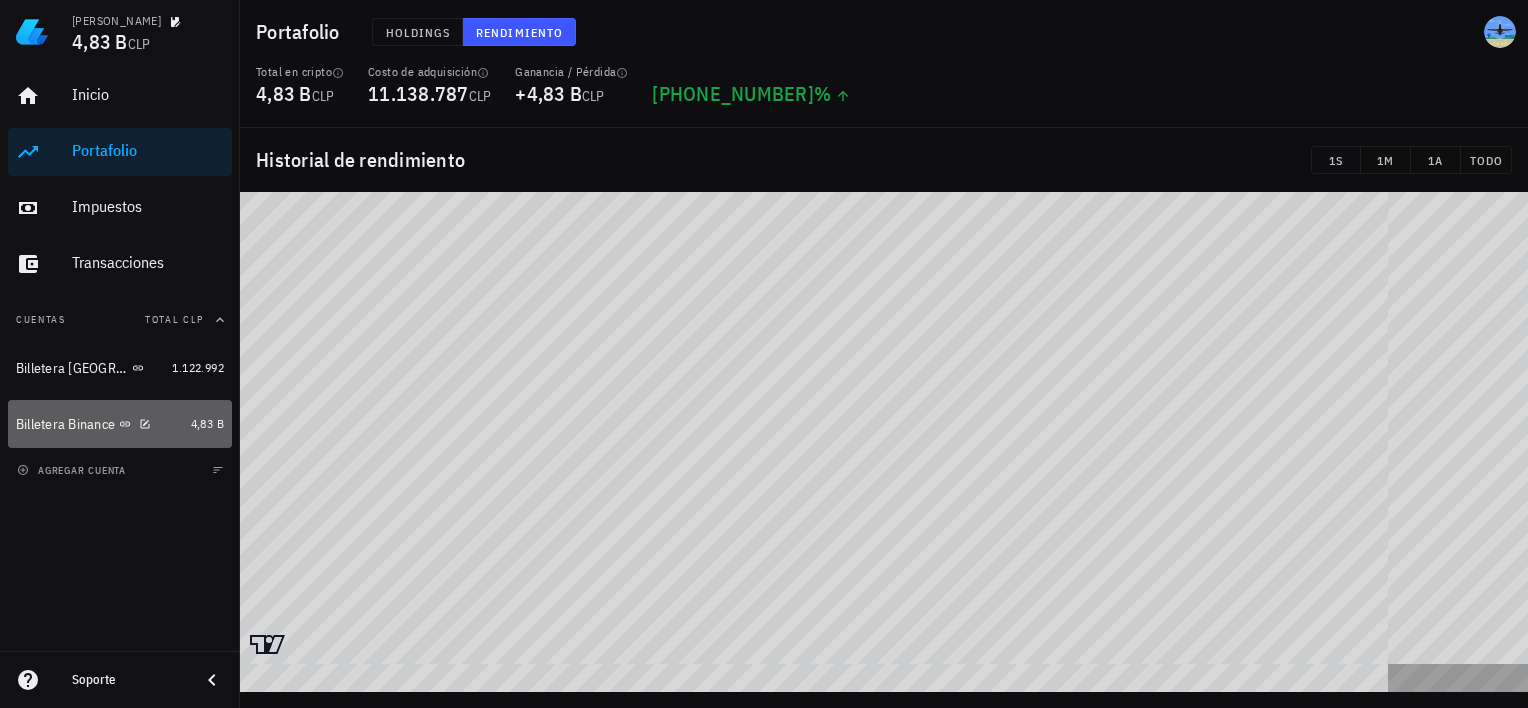 click on "Billetera Binance       4,83 B" at bounding box center [120, 424] 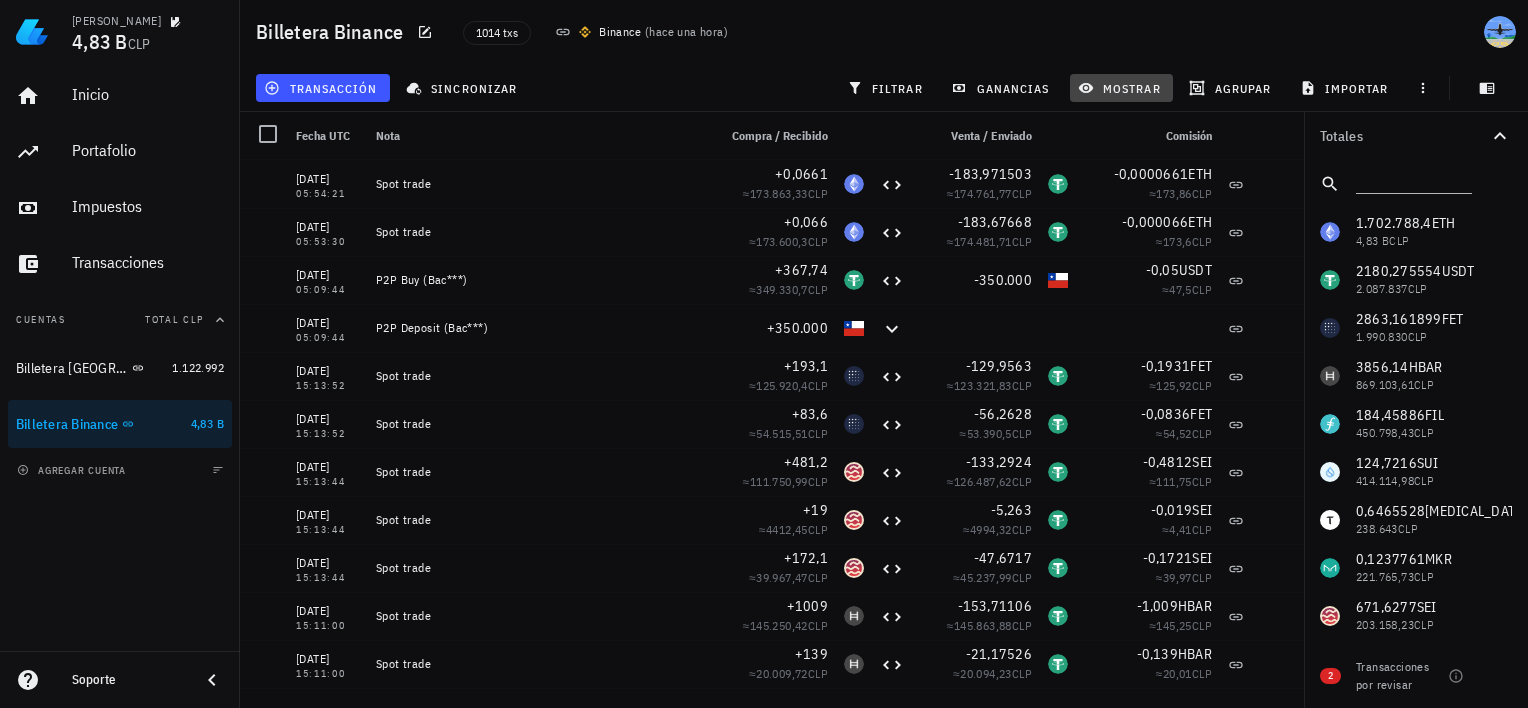 click on "mostrar" at bounding box center (1121, 88) 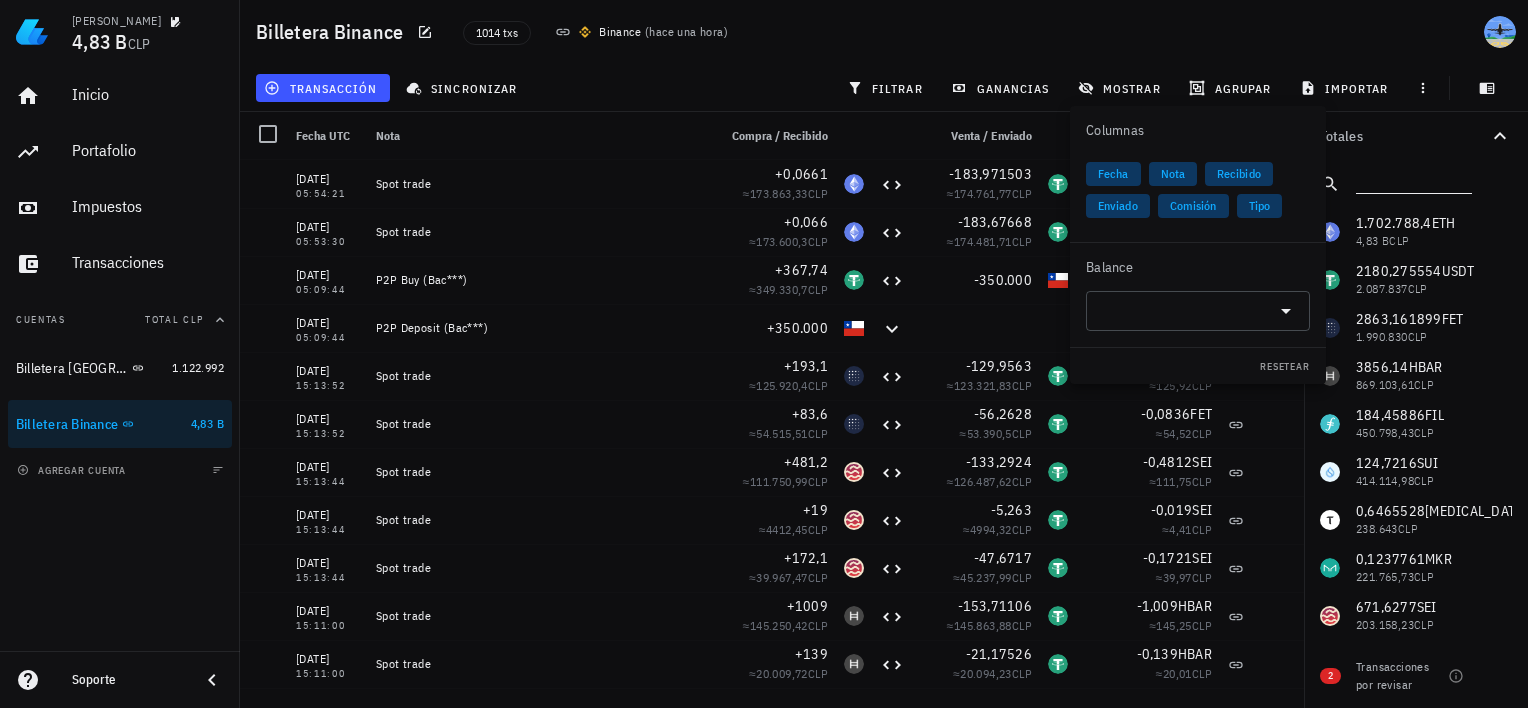 click at bounding box center (1412, 180) 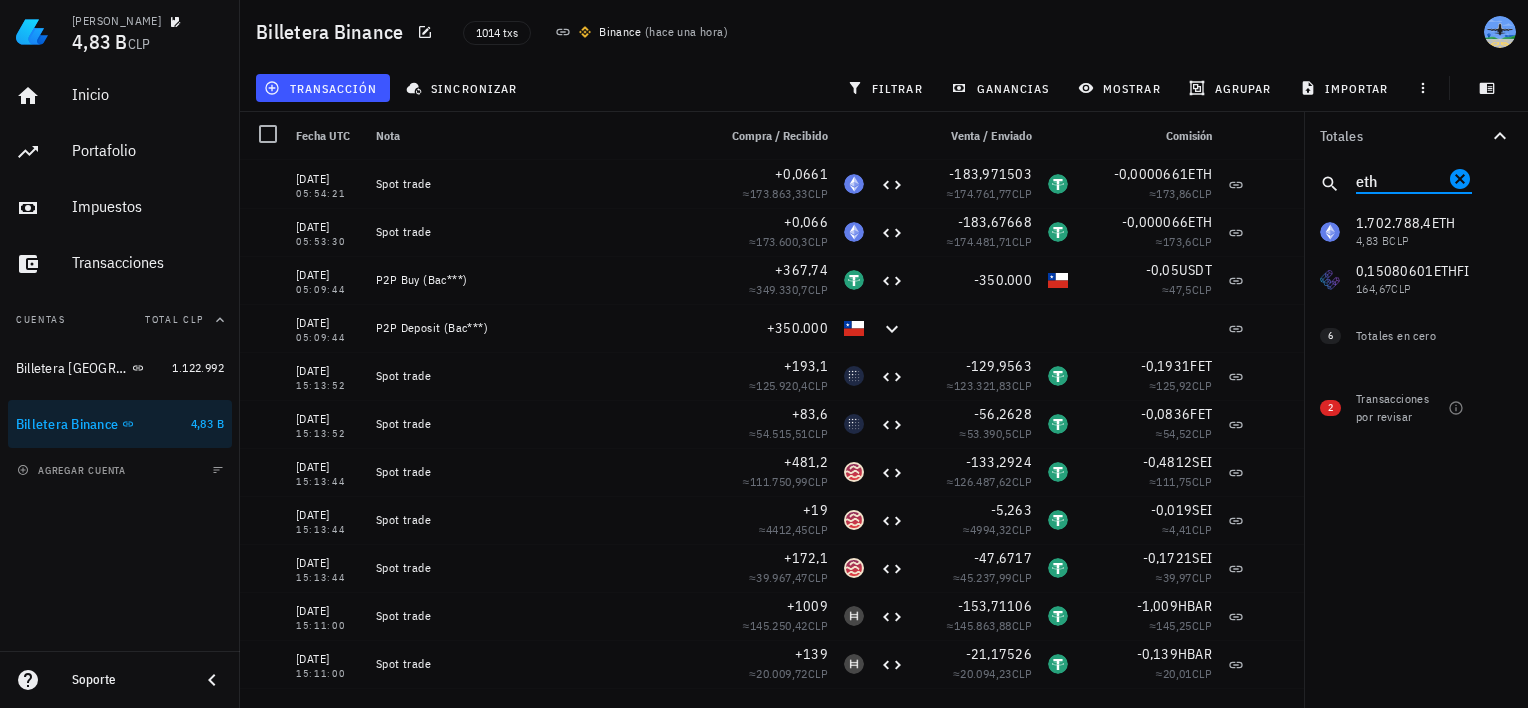 type on "eth" 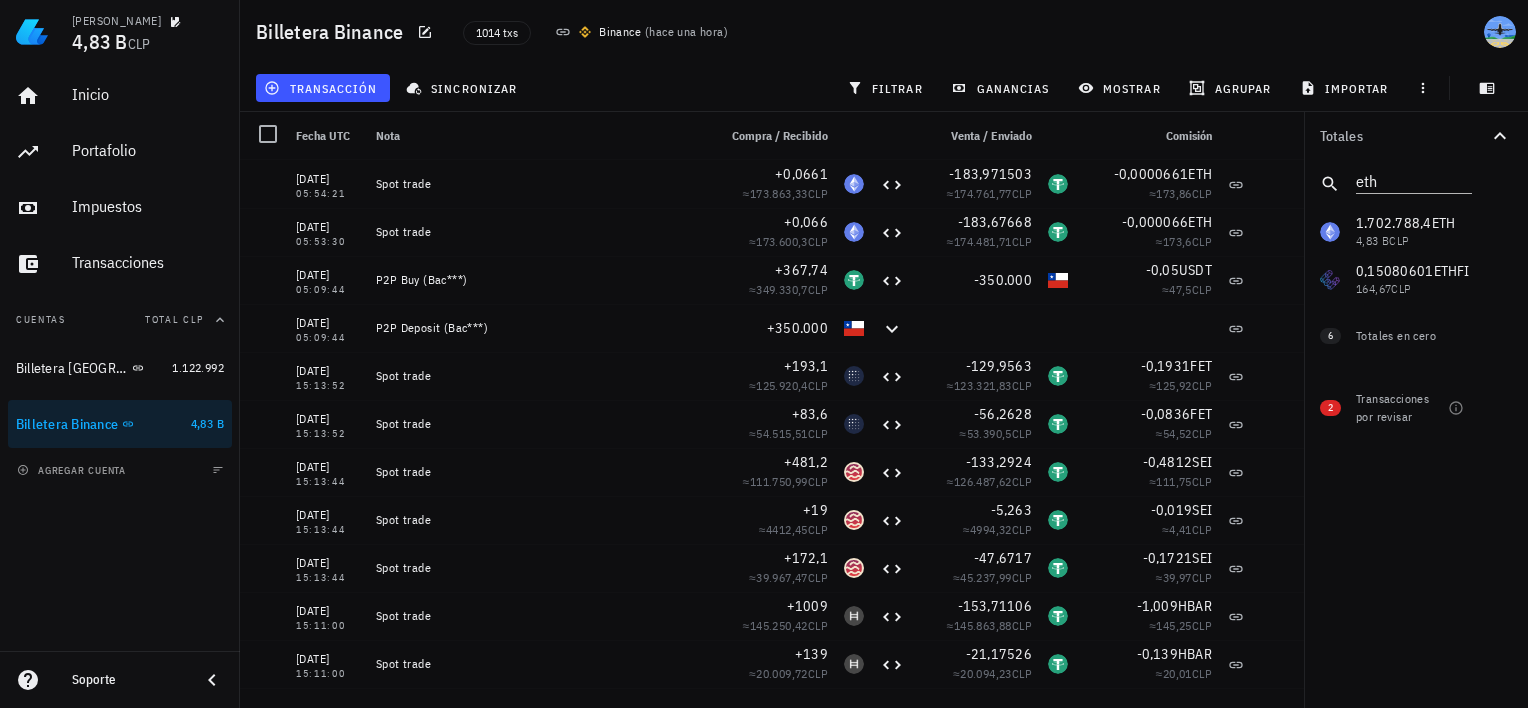 click on "1.702.788,4  ETH   4,83 B  CLP     2180,275554  USDT   2.087.837  CLP     2863,161899  FET   1.990.830  CLP     3856,14  HBAR   869.103,61  CLP     184,45886  FIL   450.798,43  CLP     124,7216  SUI   414.114,98  CLP     0,6465528  [MEDICAL_DATA]   238.643  CLP     0,1237761  MKR   221.765,73  CLP     671,6277  SEI   203.158,23  CLP     8,66173  AVAX   175.116,17  CLP     258,1416  JUP   123.208,61  CLP     338,998  S   116.264,69  CLP     9.317.009,59  PEPE   108.852,73  CLP     4.198.775  BONK   105.186,07  CLP     25,86019  RENDER   92.503,15  CLP     38,70126  WIF   36.634,19  CLP     0,949  XRP   2563,11  CLP     0,593721  TUSD   566,98  CLP     0,00000315  BTC   357,59  CLP     0,866  MANA   264,26  CLP     0,087  NEAR   210,03  CLP     0,15080601  ETHFI   164,67  CLP     0,384  SAND   114,58  CLP     0,47  DOGE   88,7  CLP     0,00556  LINK   83,17  CLP     0,00891  ORDI   79,94  CLP     0,00010086  BNB   66,77  CLP     0,00065  LTC   58,93  CLP     0,03" at bounding box center [1416, 256] 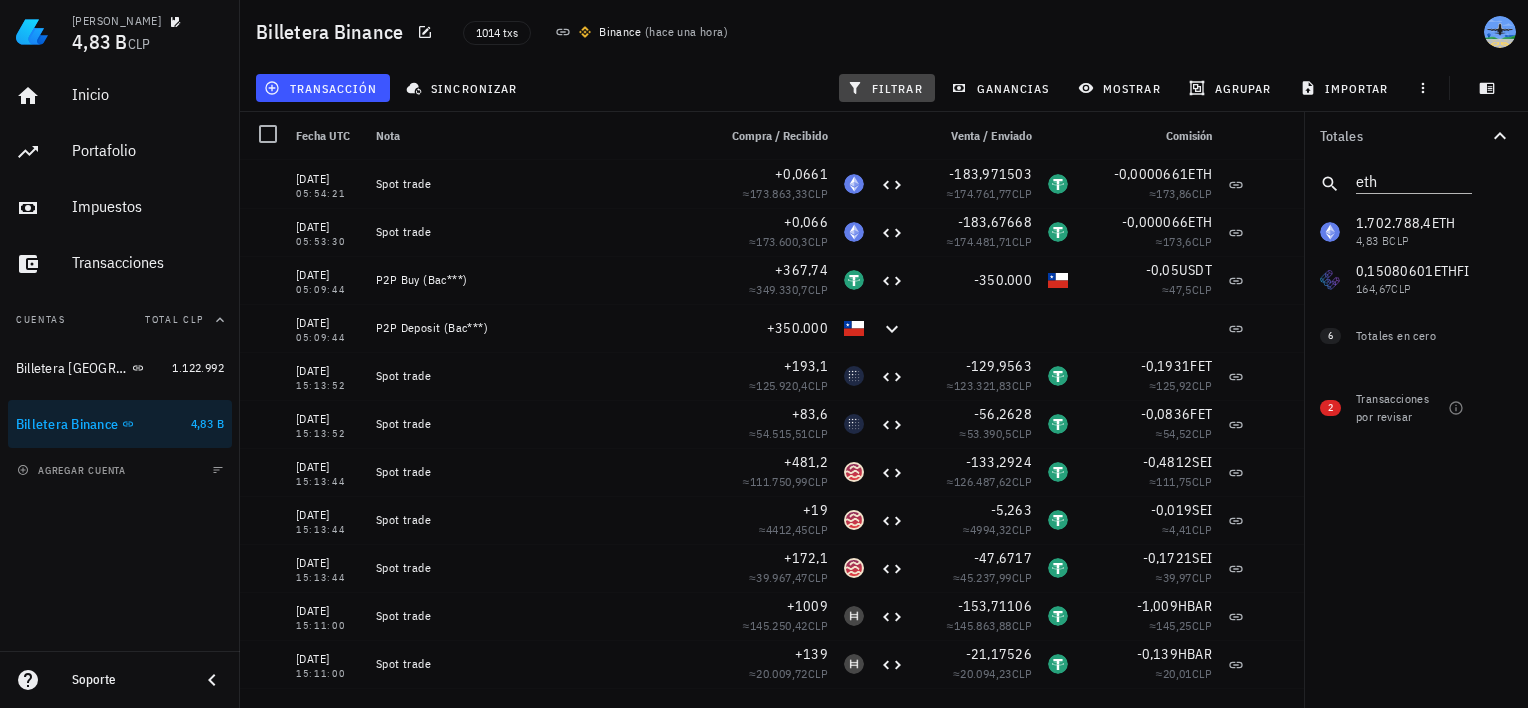 click on "filtrar" at bounding box center (887, 88) 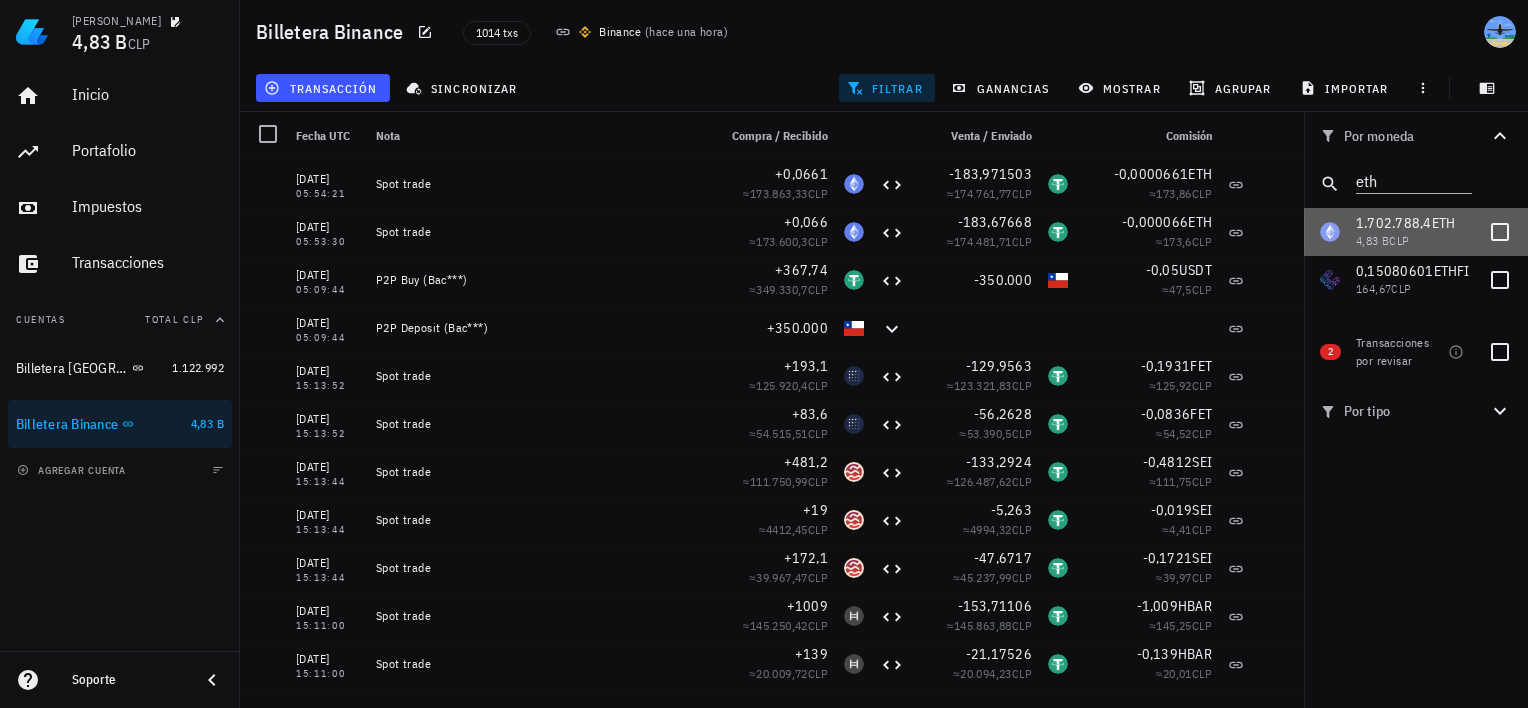 click on "ETH" at bounding box center (1444, 223) 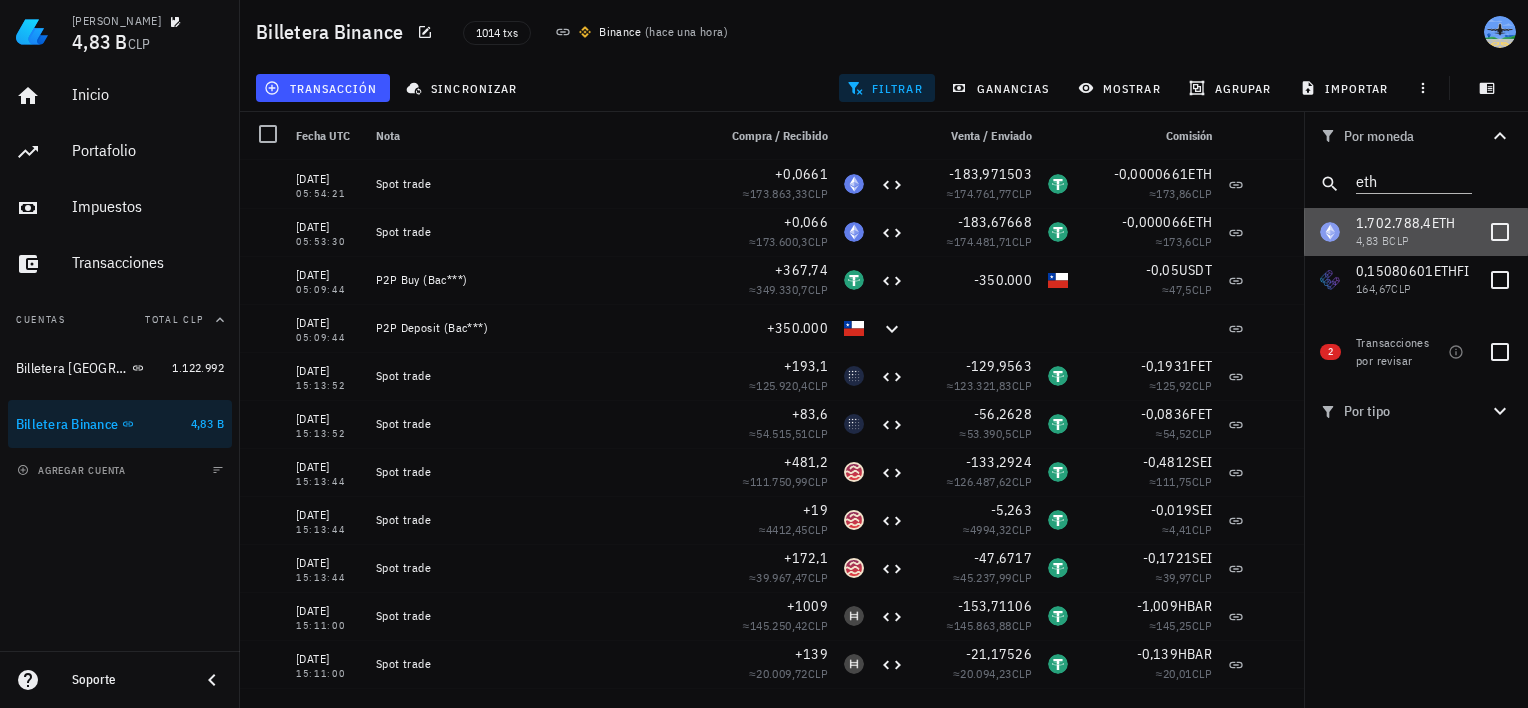 checkbox on "true" 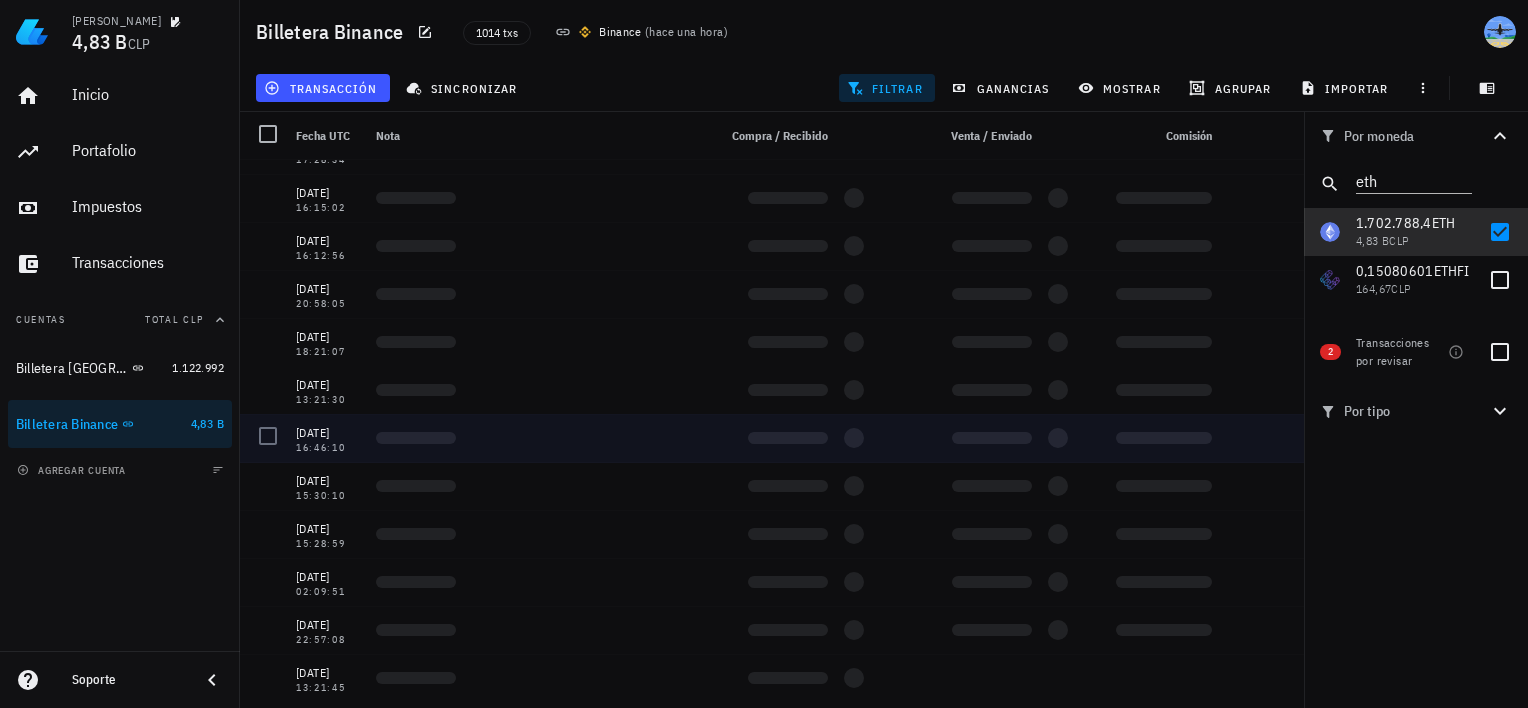 scroll, scrollTop: 1196, scrollLeft: 0, axis: vertical 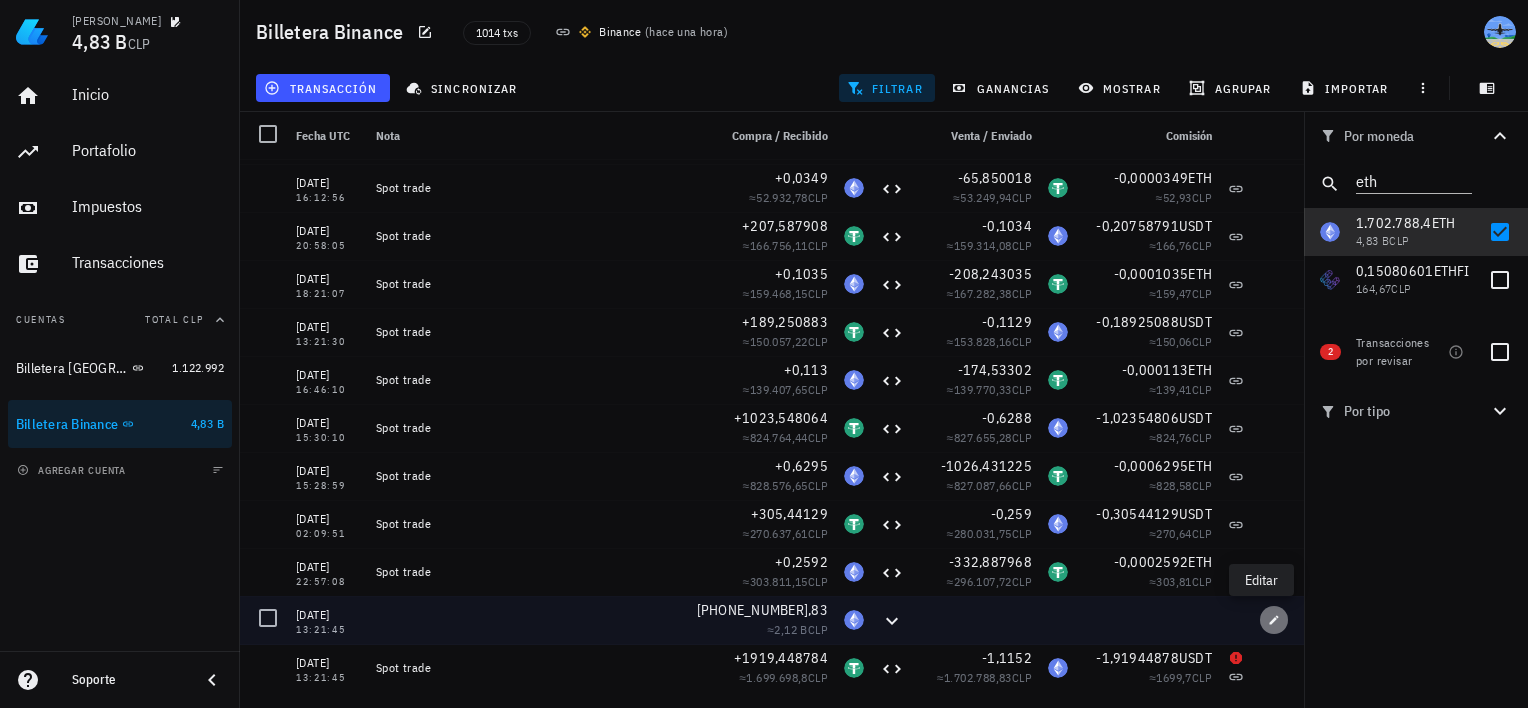 click 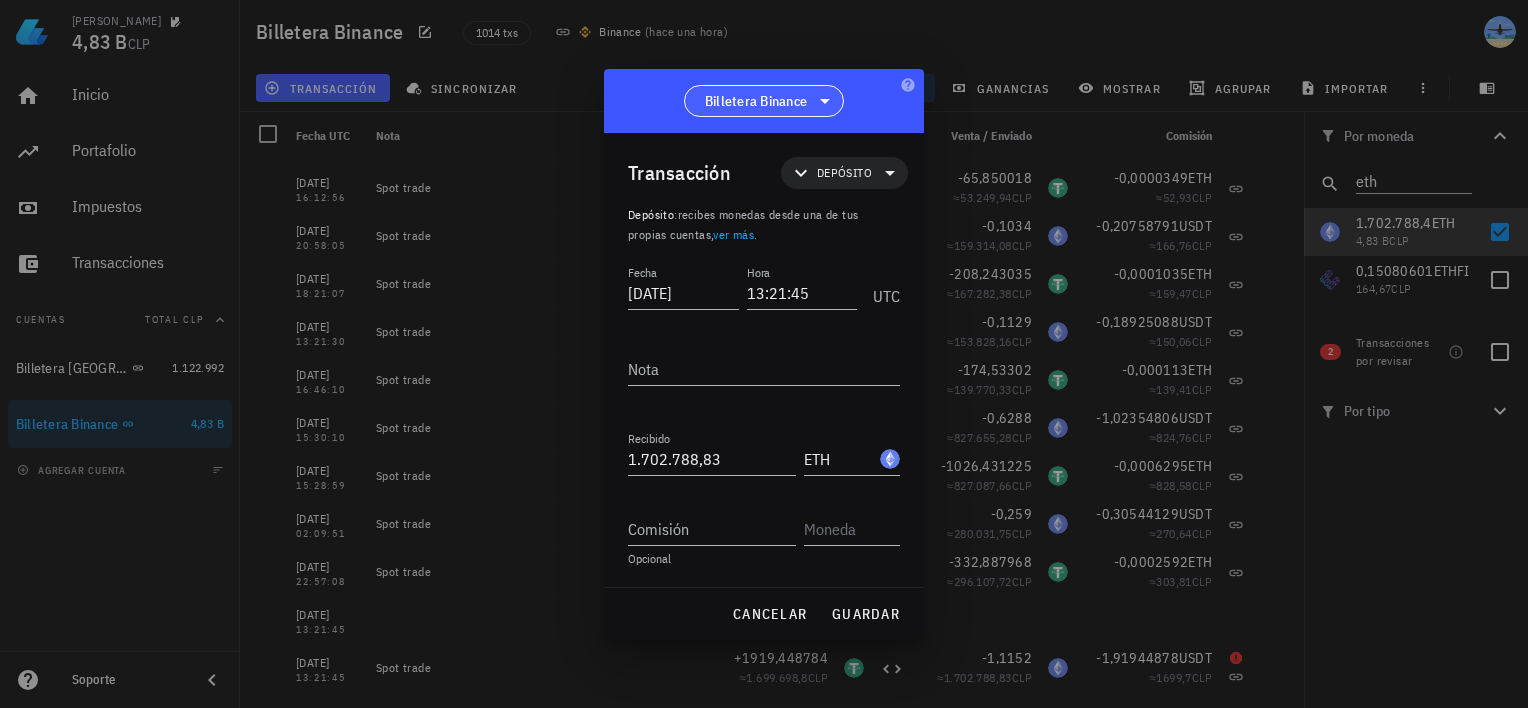 click 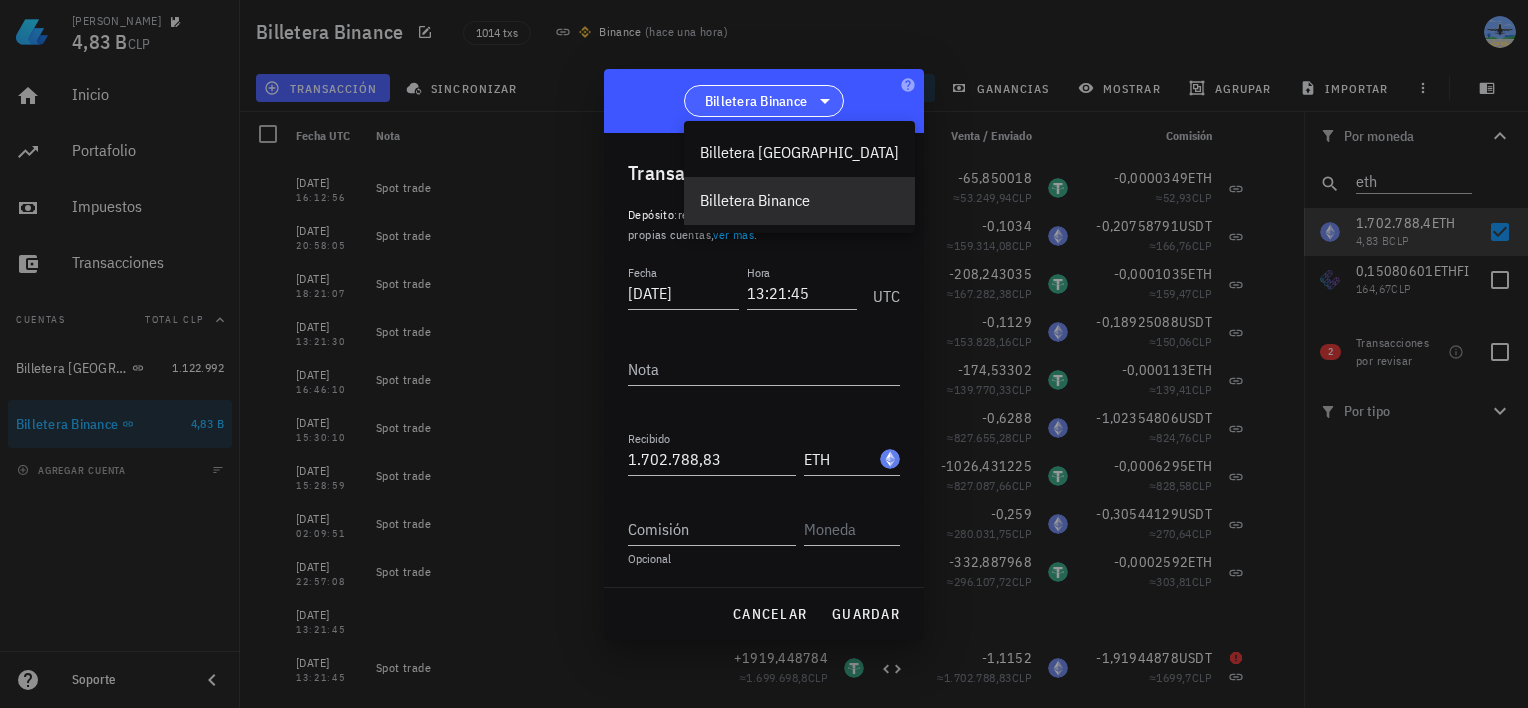 click 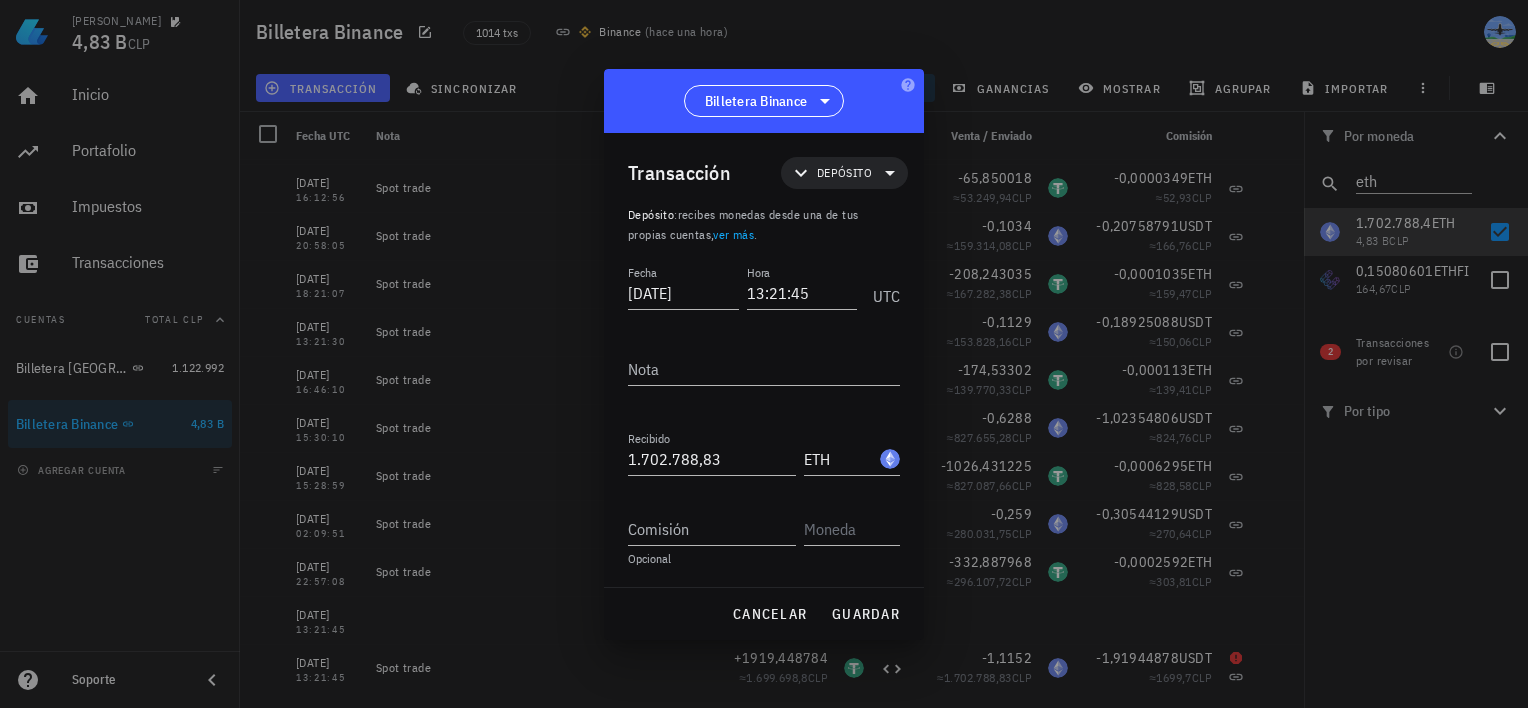 click at bounding box center (764, 354) 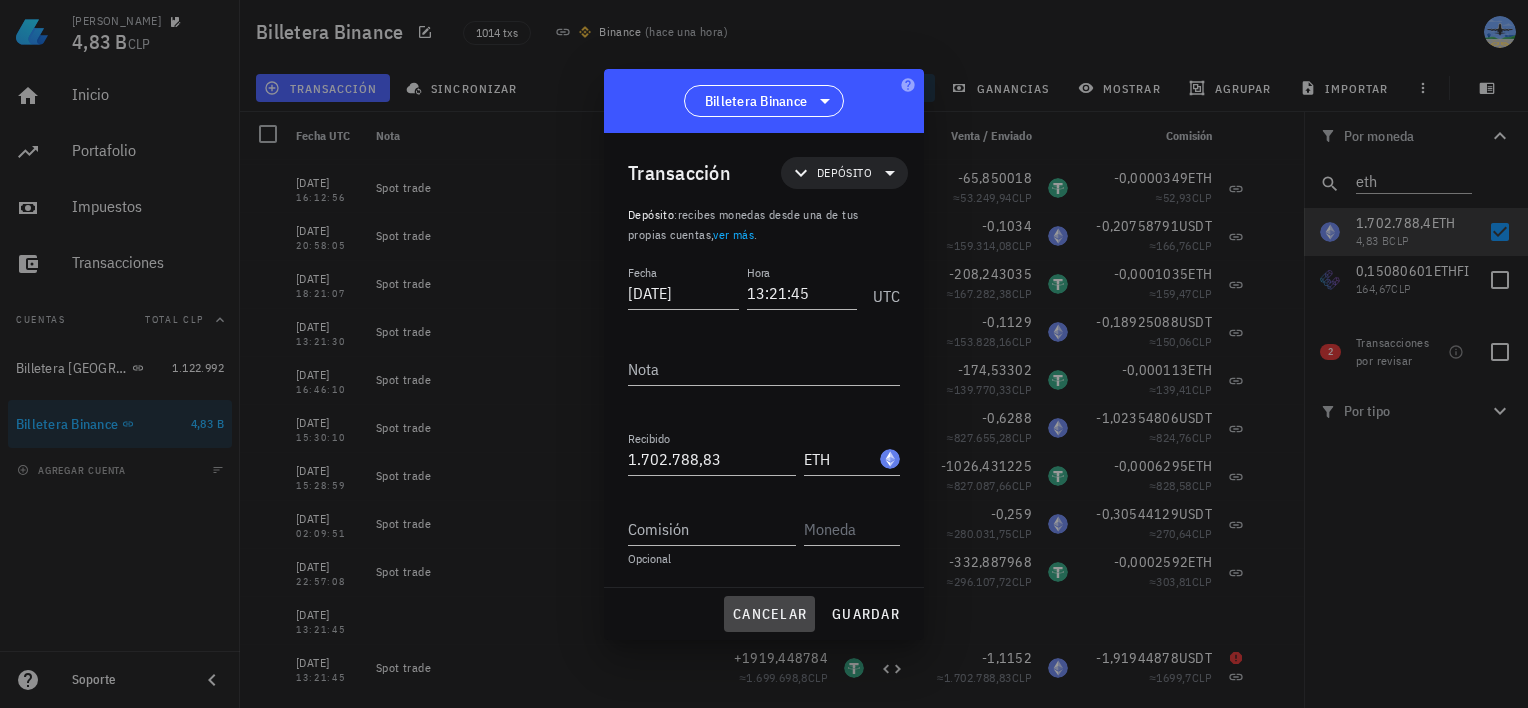click on "cancelar" at bounding box center (769, 614) 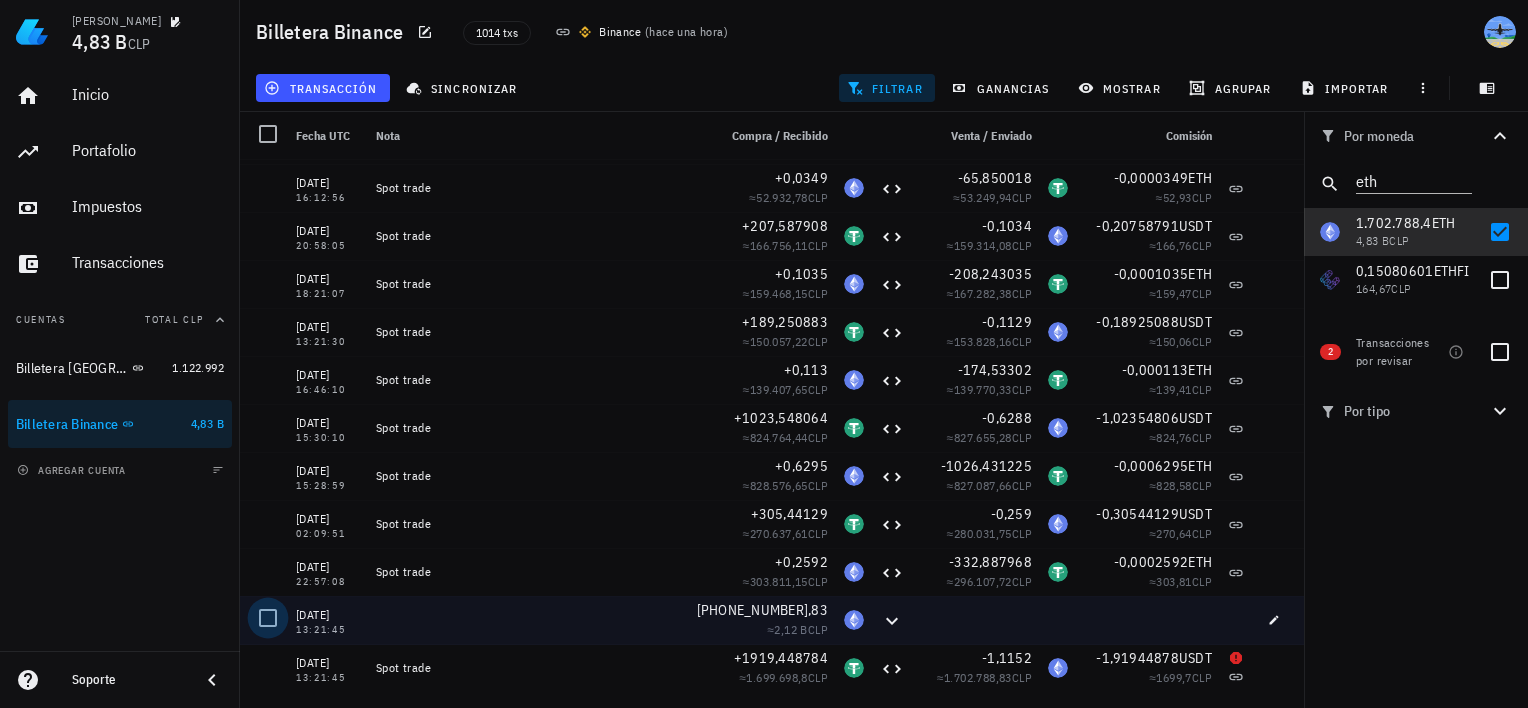 drag, startPoint x: 424, startPoint y: 625, endPoint x: 263, endPoint y: 615, distance: 161.31026 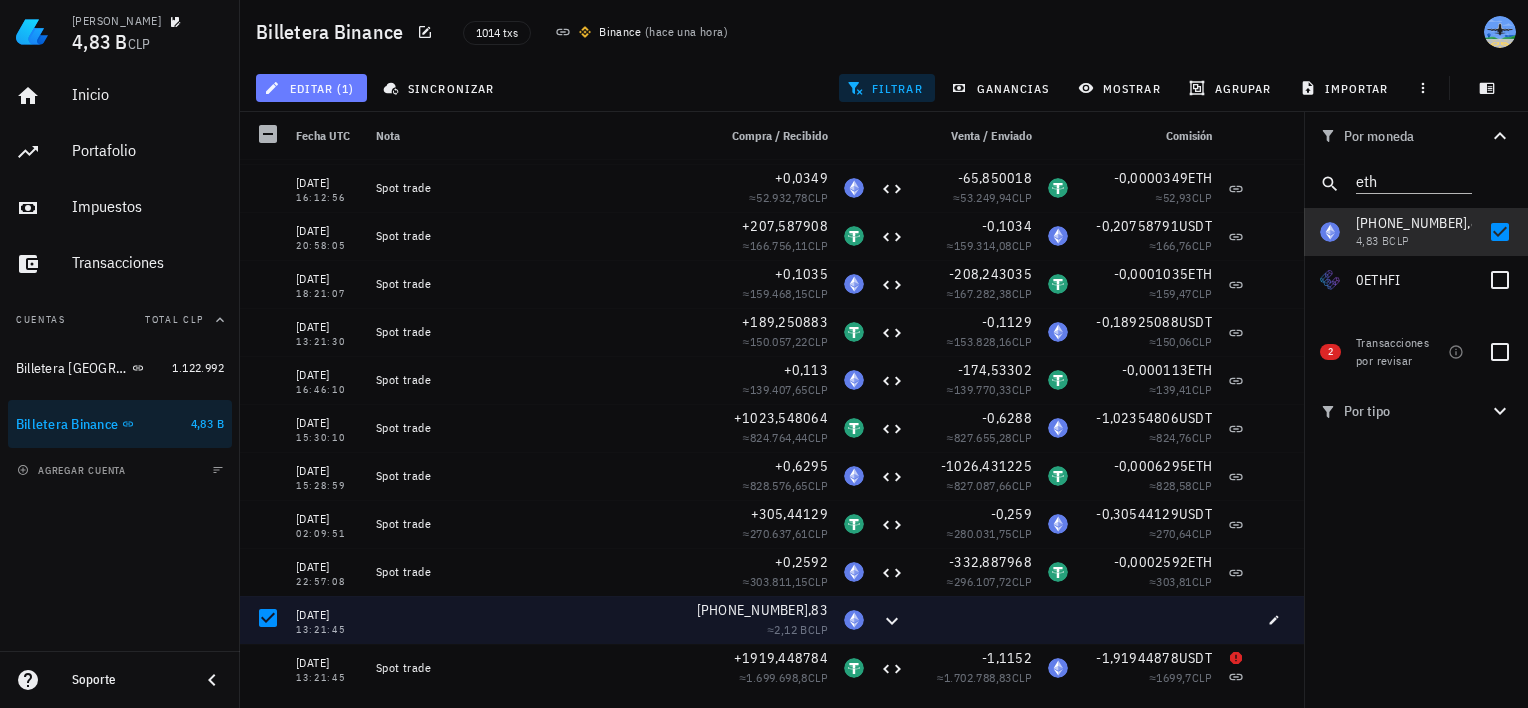 click on "editar (1)" at bounding box center (311, 88) 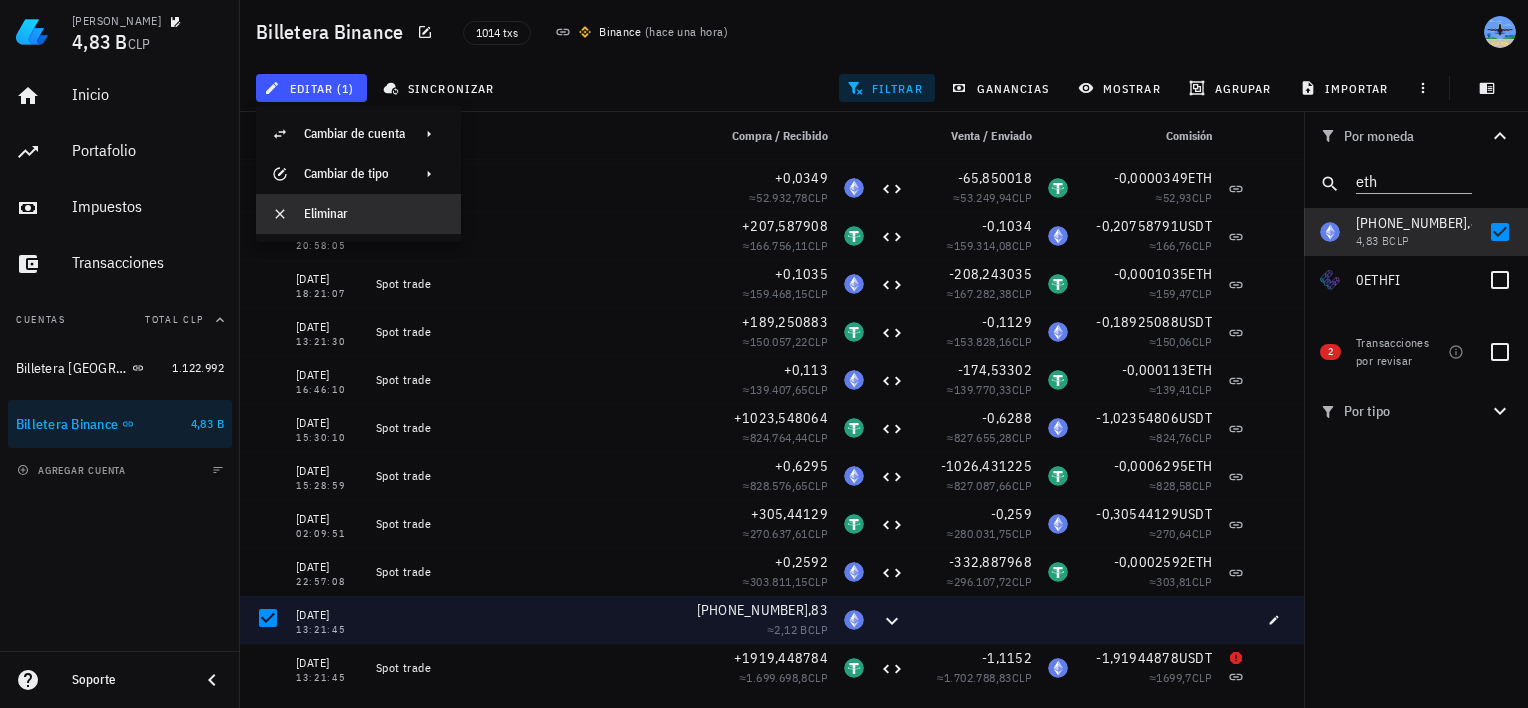 click on "Eliminar" at bounding box center (374, 214) 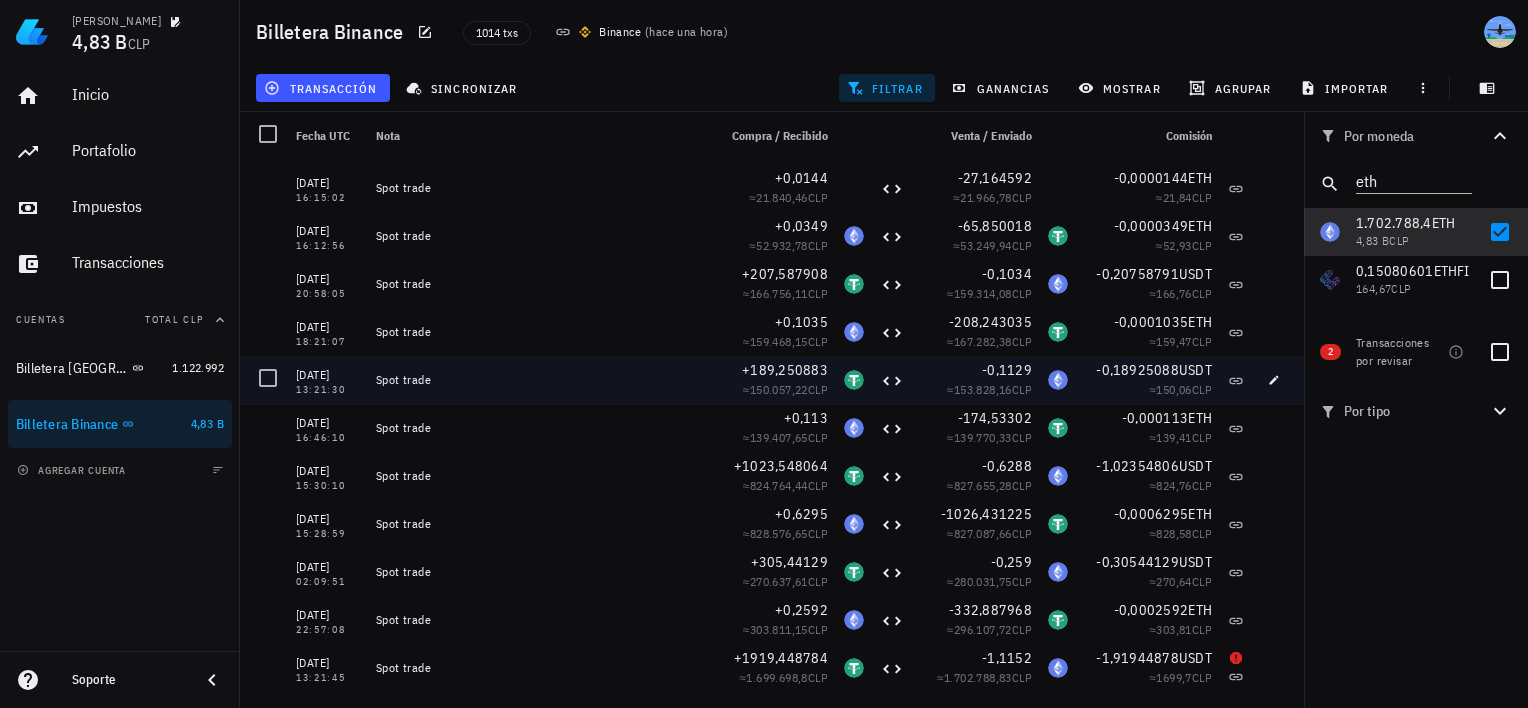 scroll, scrollTop: 1148, scrollLeft: 0, axis: vertical 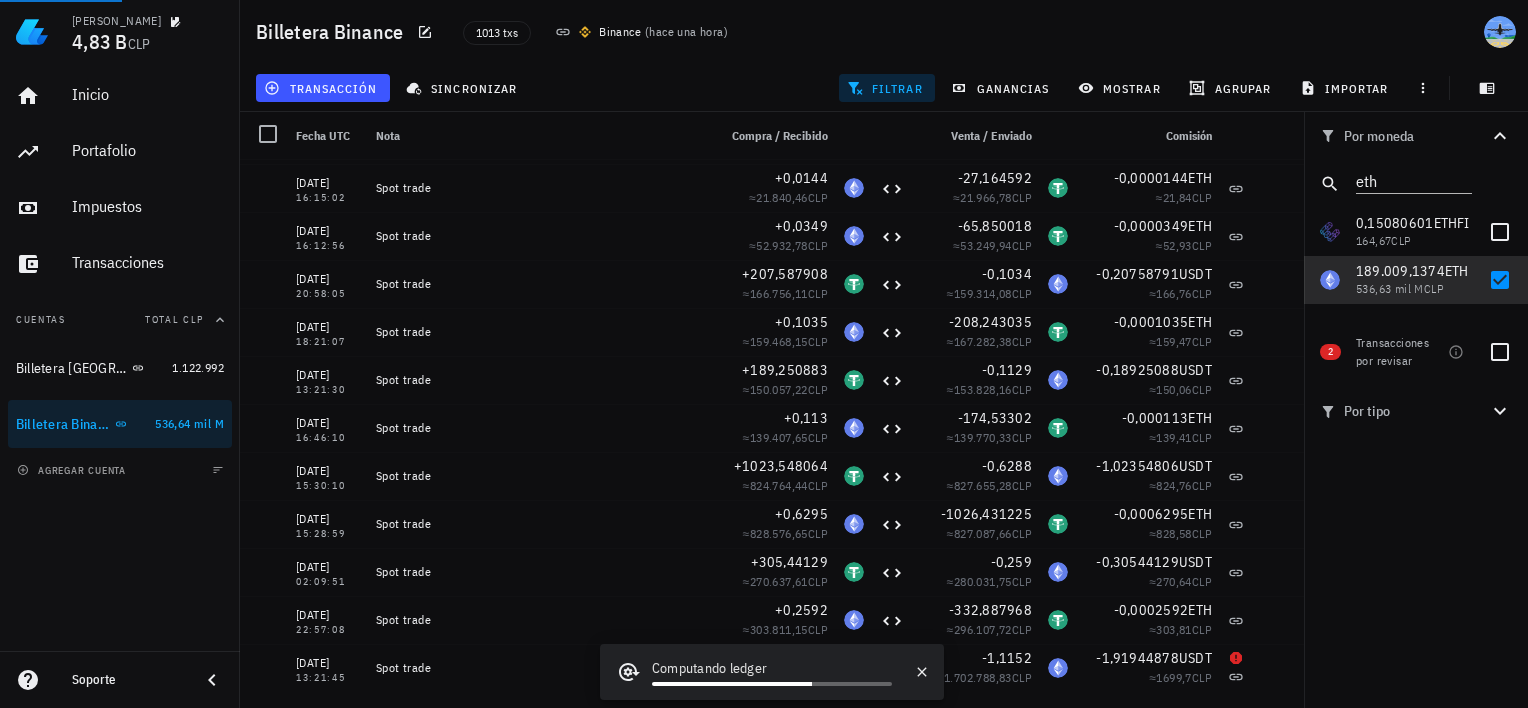 click on "Por moneda
eth       2180,275554  USDT   2.087.837  CLP     2863,161899  FET   1.990.830  CLP     3856,14  HBAR   869.103,61  CLP     184,45886  FIL   450.798,43  CLP     124,7216  SUI   414.114,98  CLP     0,6465528  [MEDICAL_DATA]   238.643  CLP     0,1237761  MKR   221.765,73  CLP     671,6277  SEI   203.158,23  CLP     8,66173  AVAX   175.116,17  CLP     258,1416  JUP   123.208,61  CLP     338,998  S   116.264,69  CLP     9.317.009,59  PEPE   108.852,73  CLP     4.198.775  BONK   105.186,07  CLP     25,86019  RENDER   92.503,15  CLP     38,70126  WIF   36.634,19  CLP     0,949  XRP   2563,11  CLP     0,593721  TUSD   566,98  CLP     0,00000315  BTC   357,59  CLP     0,866  MANA   264,26  CLP     0,087  NEAR   210,03  CLP     0,15080601  ETHFI   164,67  CLP     0,384  SAND   114,58  CLP     0,47  DOGE   88,7  CLP     0,00556  LINK   83,17  CLP     0,00891  ORDI   79,94  CLP     0,00010086  BNB   66,77  CLP     0,00065  LTC   58,93" at bounding box center [1416, 410] 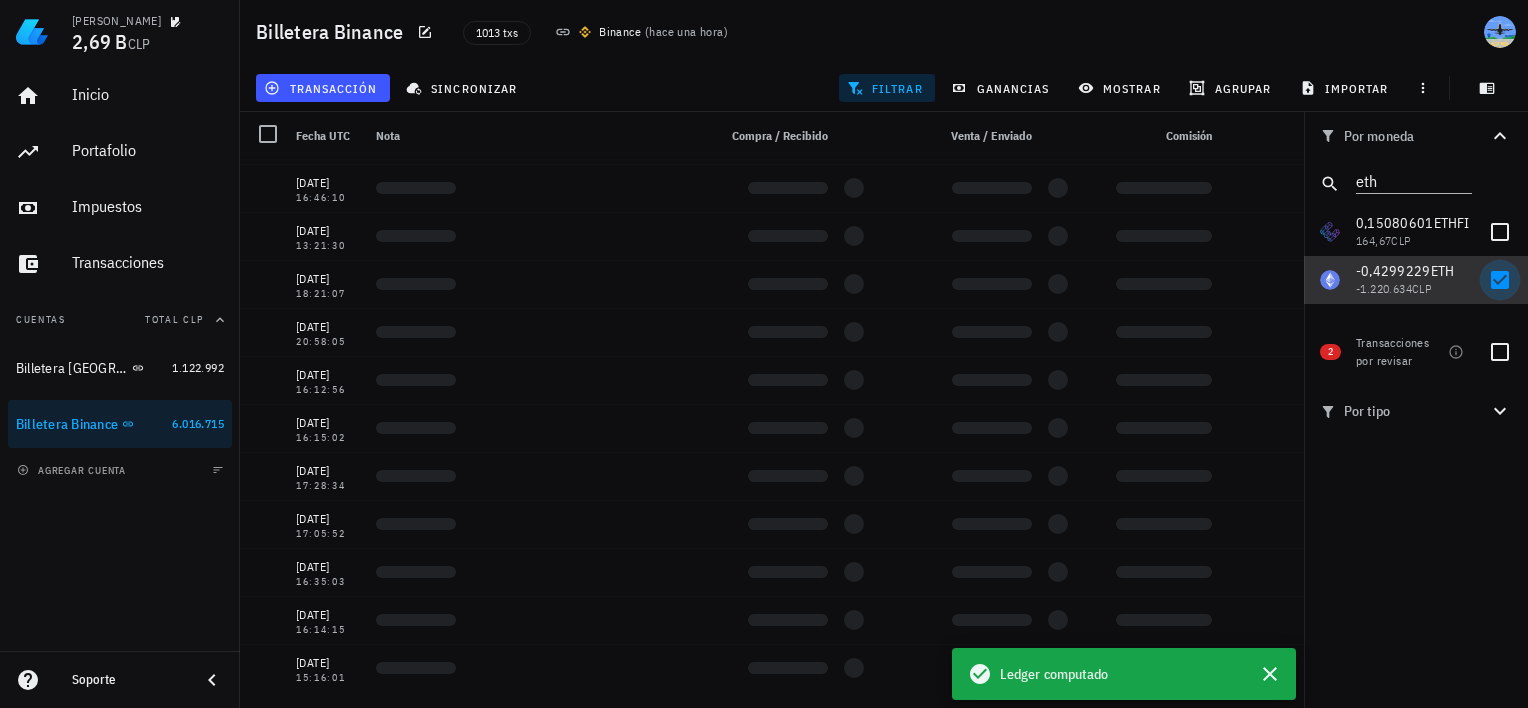 click at bounding box center [1500, 280] 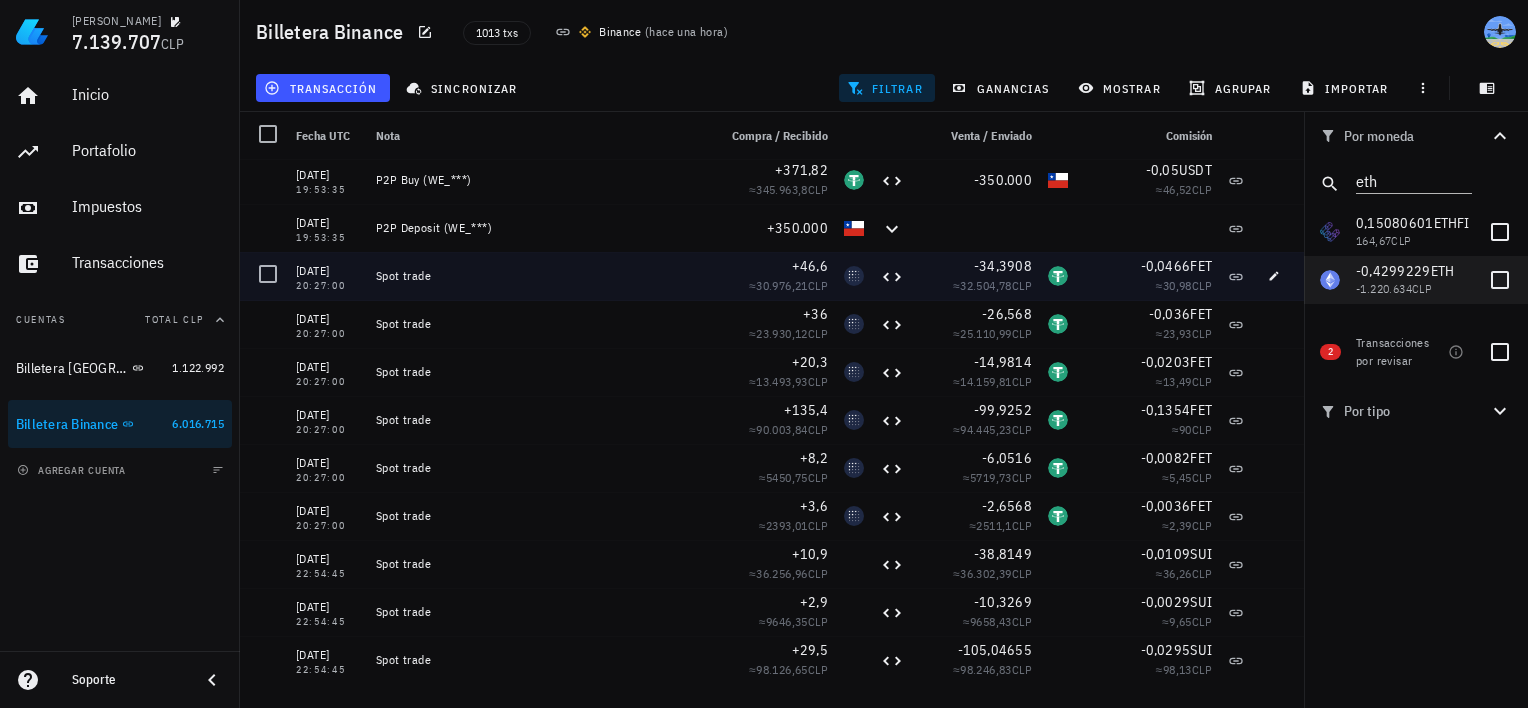 scroll, scrollTop: 1848, scrollLeft: 0, axis: vertical 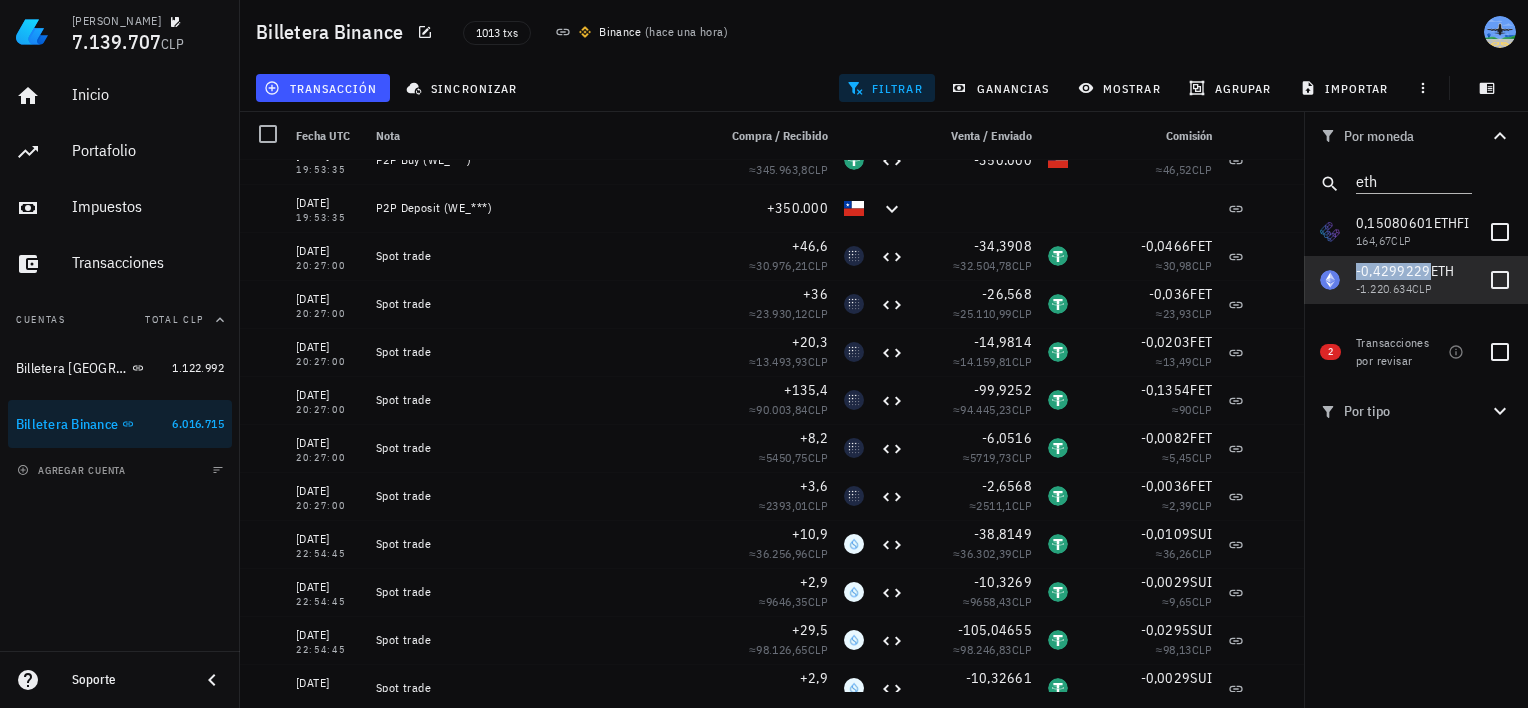 click on "-0,4299229" at bounding box center (1393, 271) 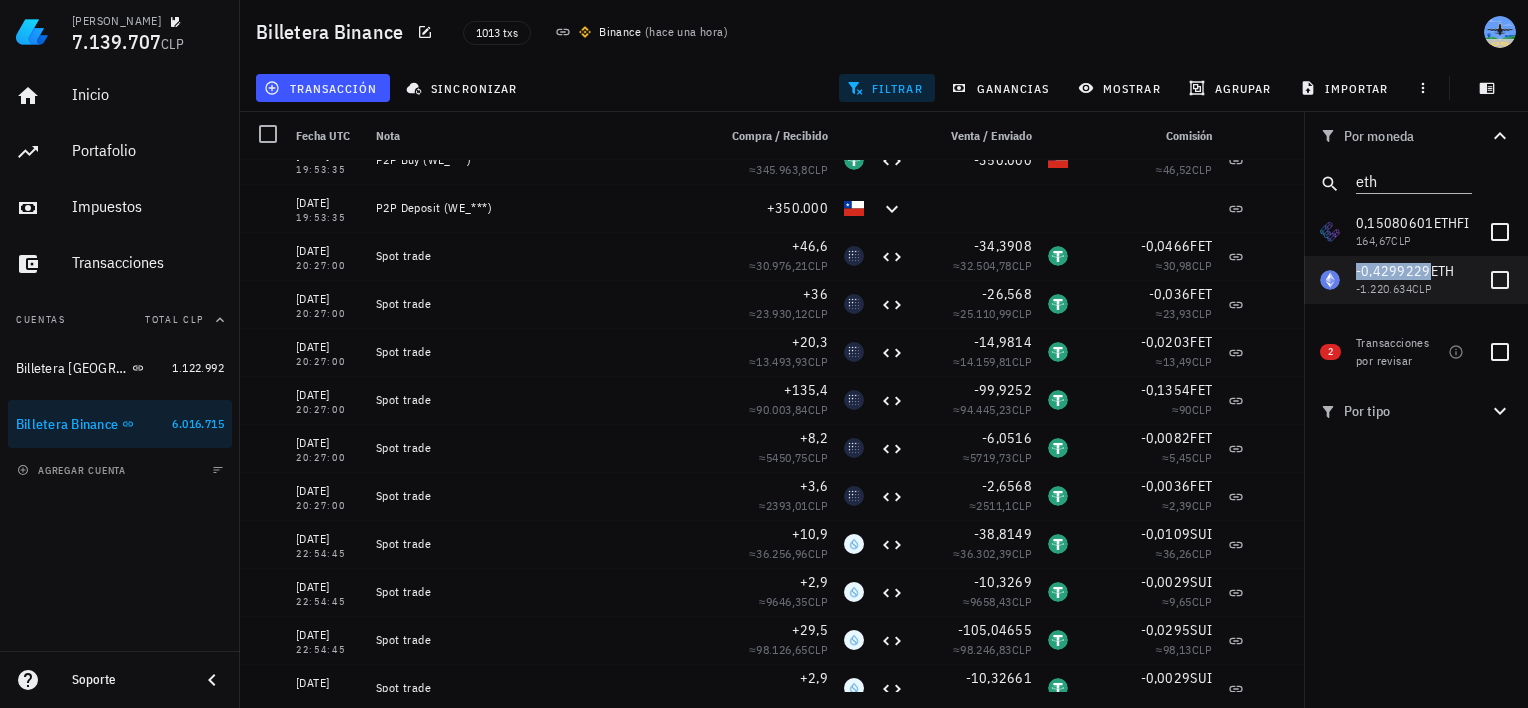 checkbox on "true" 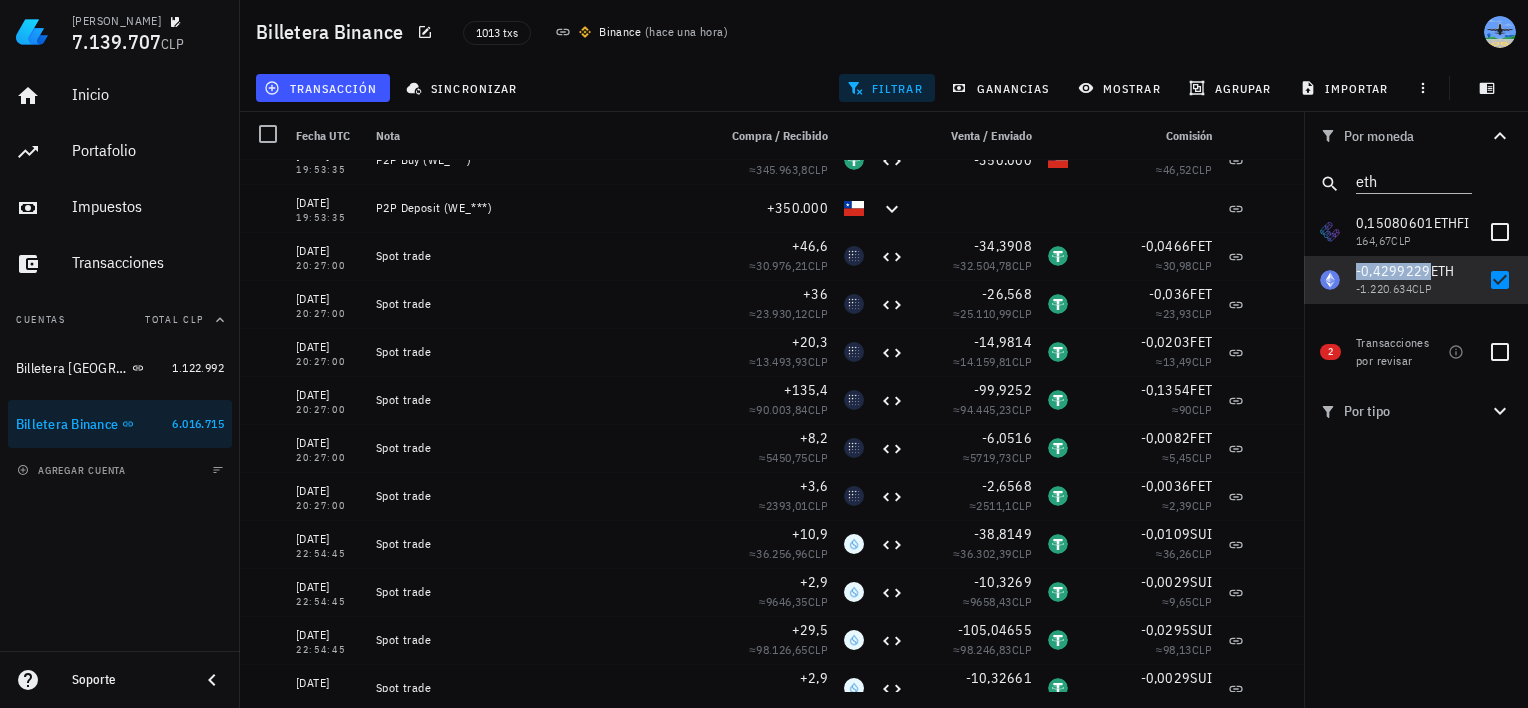 scroll, scrollTop: 1148, scrollLeft: 0, axis: vertical 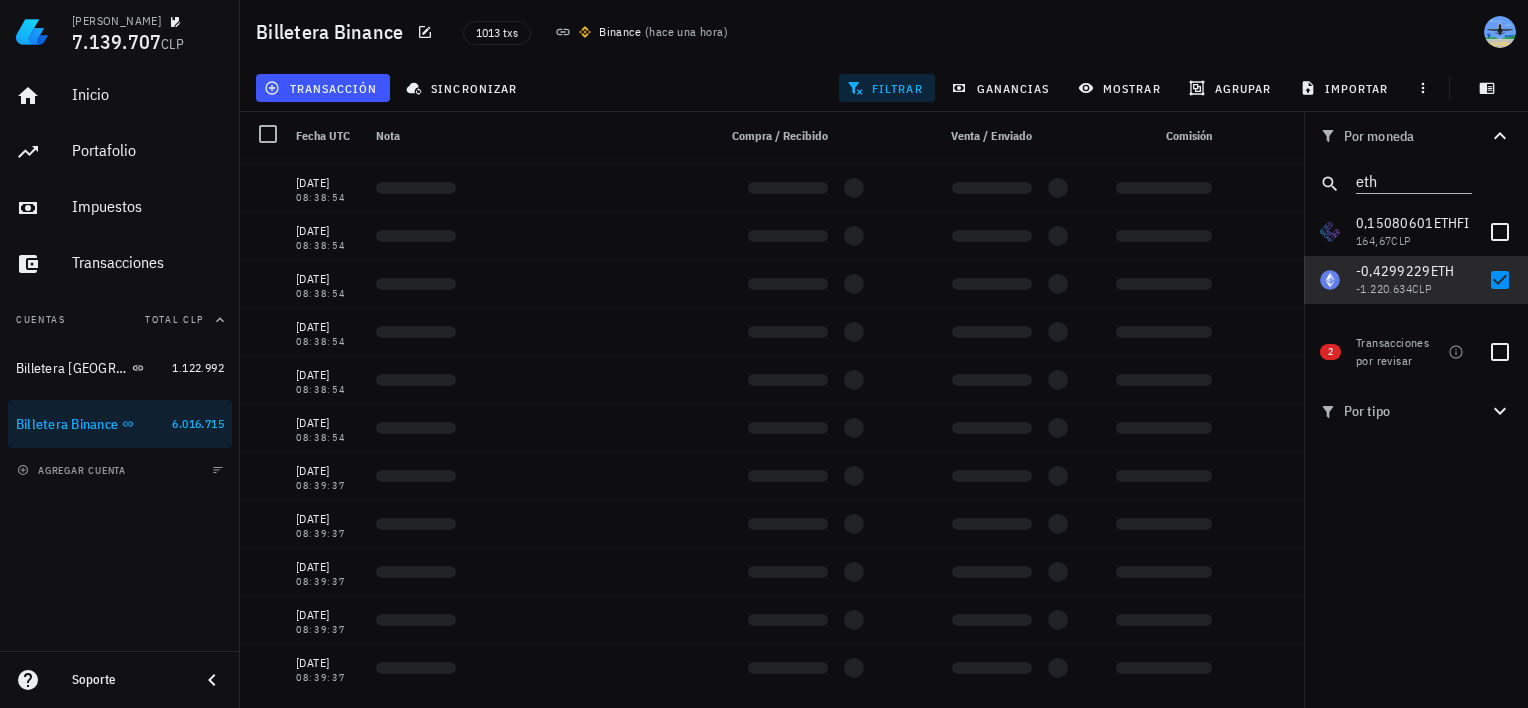 drag, startPoint x: 1421, startPoint y: 272, endPoint x: 1384, endPoint y: 538, distance: 268.56097 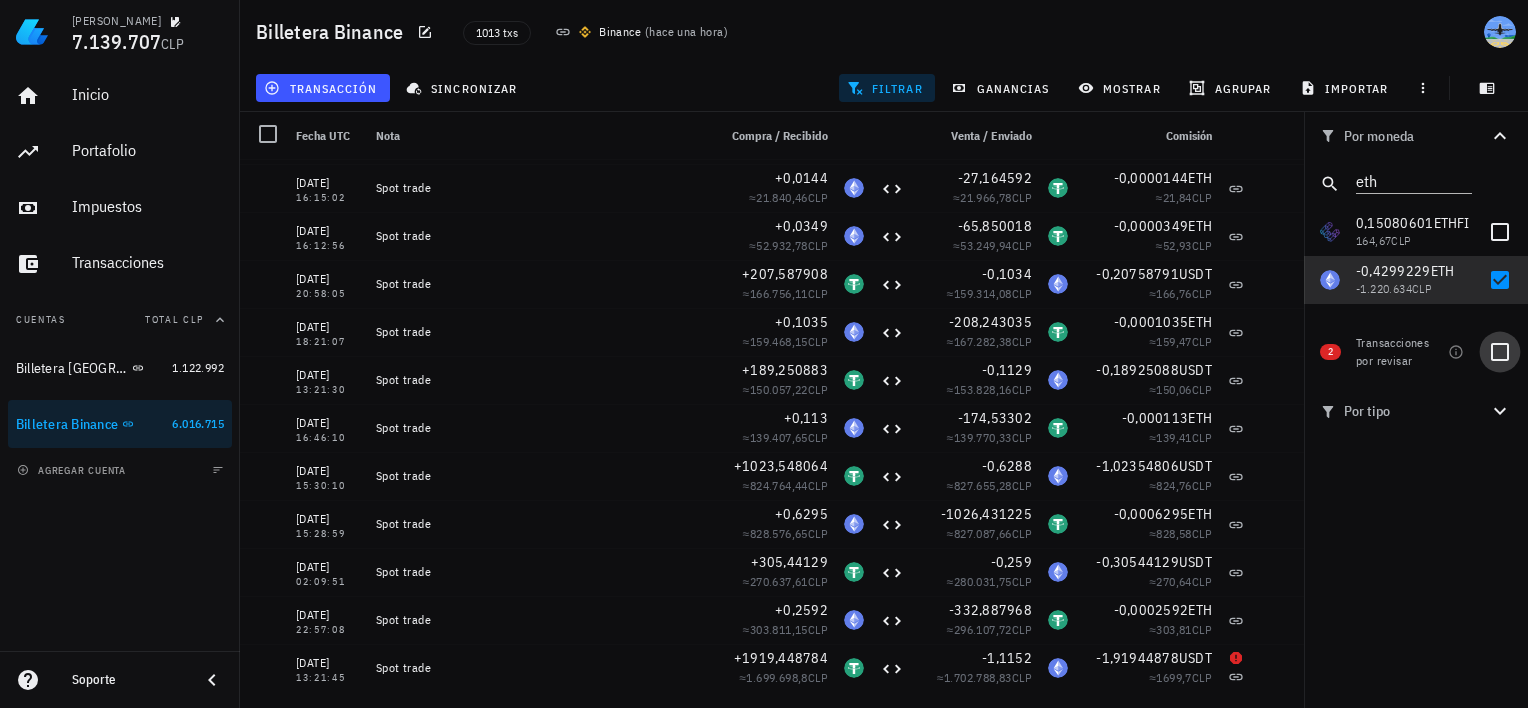 click at bounding box center [1500, 352] 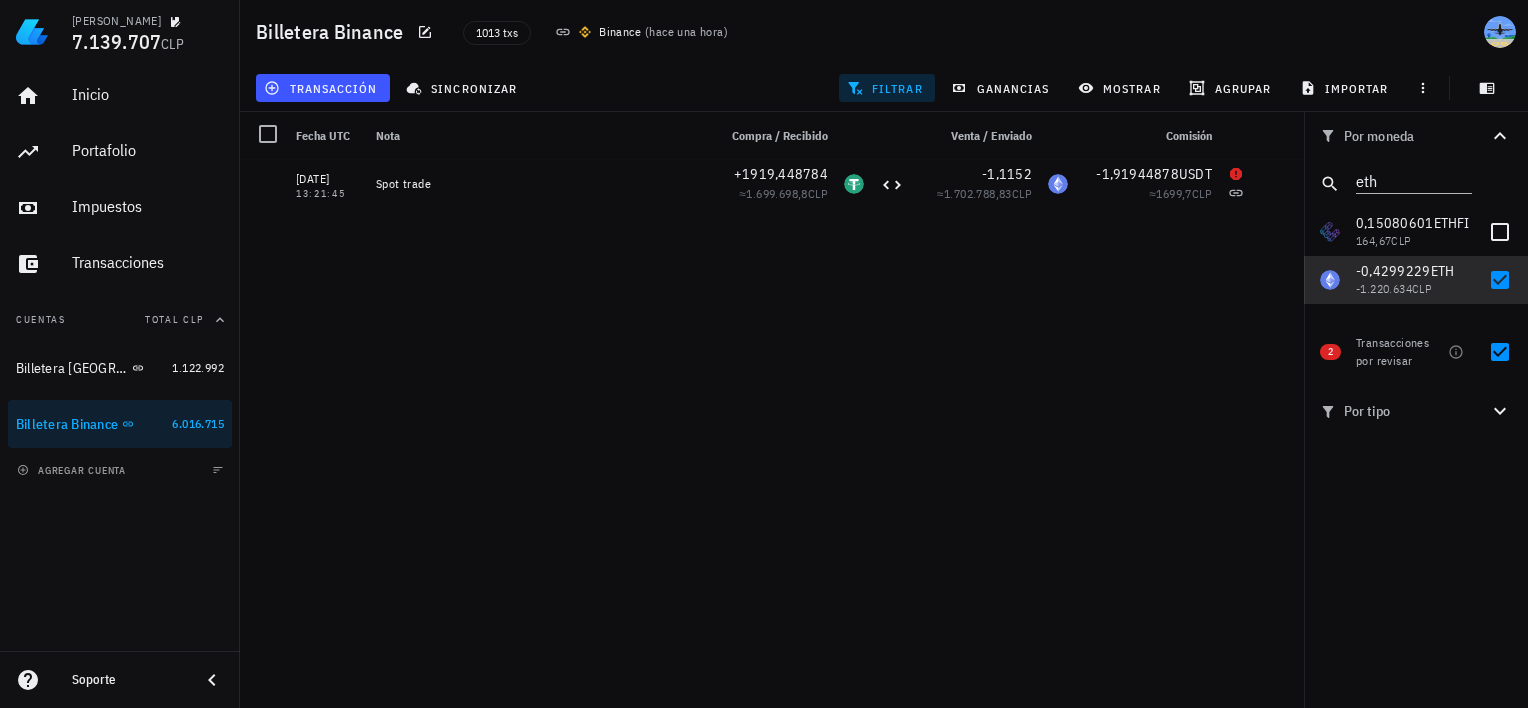 scroll, scrollTop: 0, scrollLeft: 0, axis: both 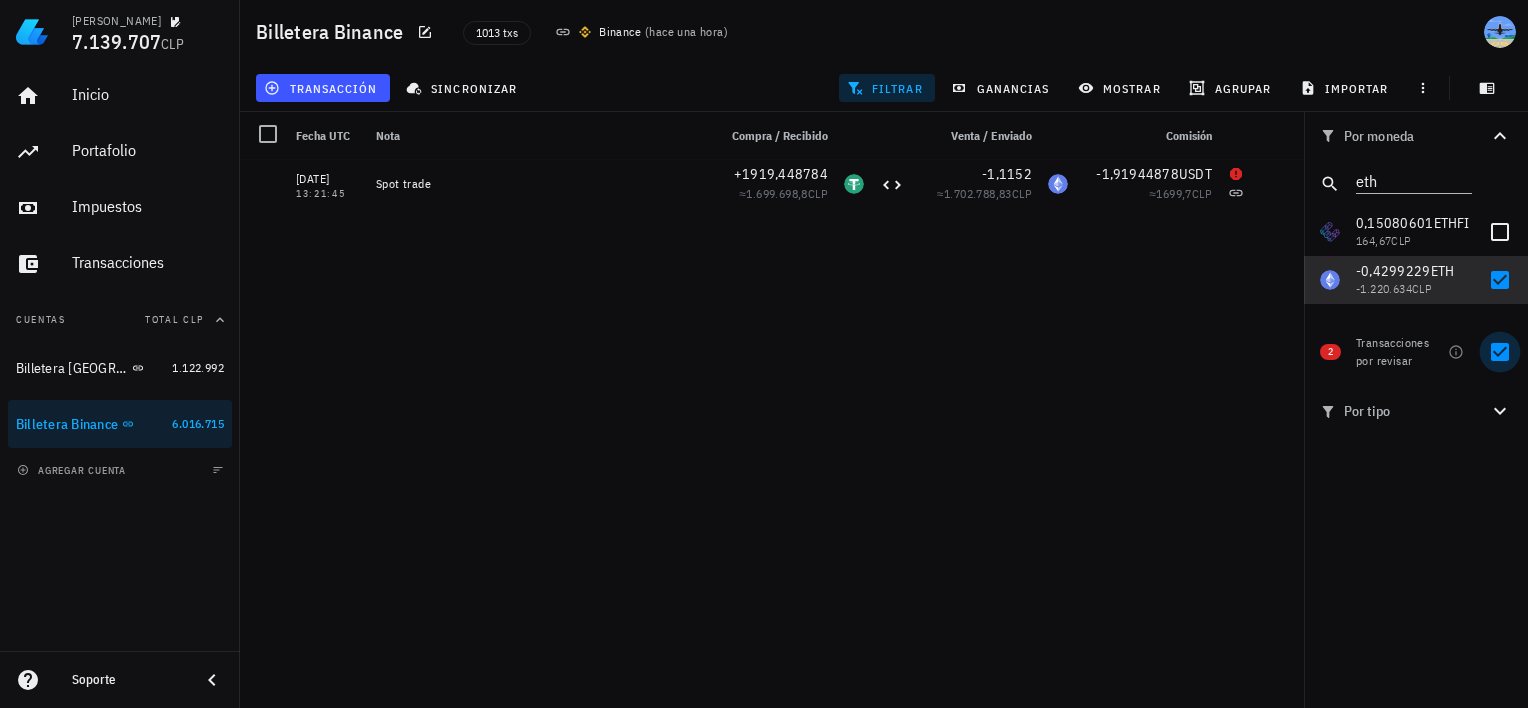 click at bounding box center (1500, 352) 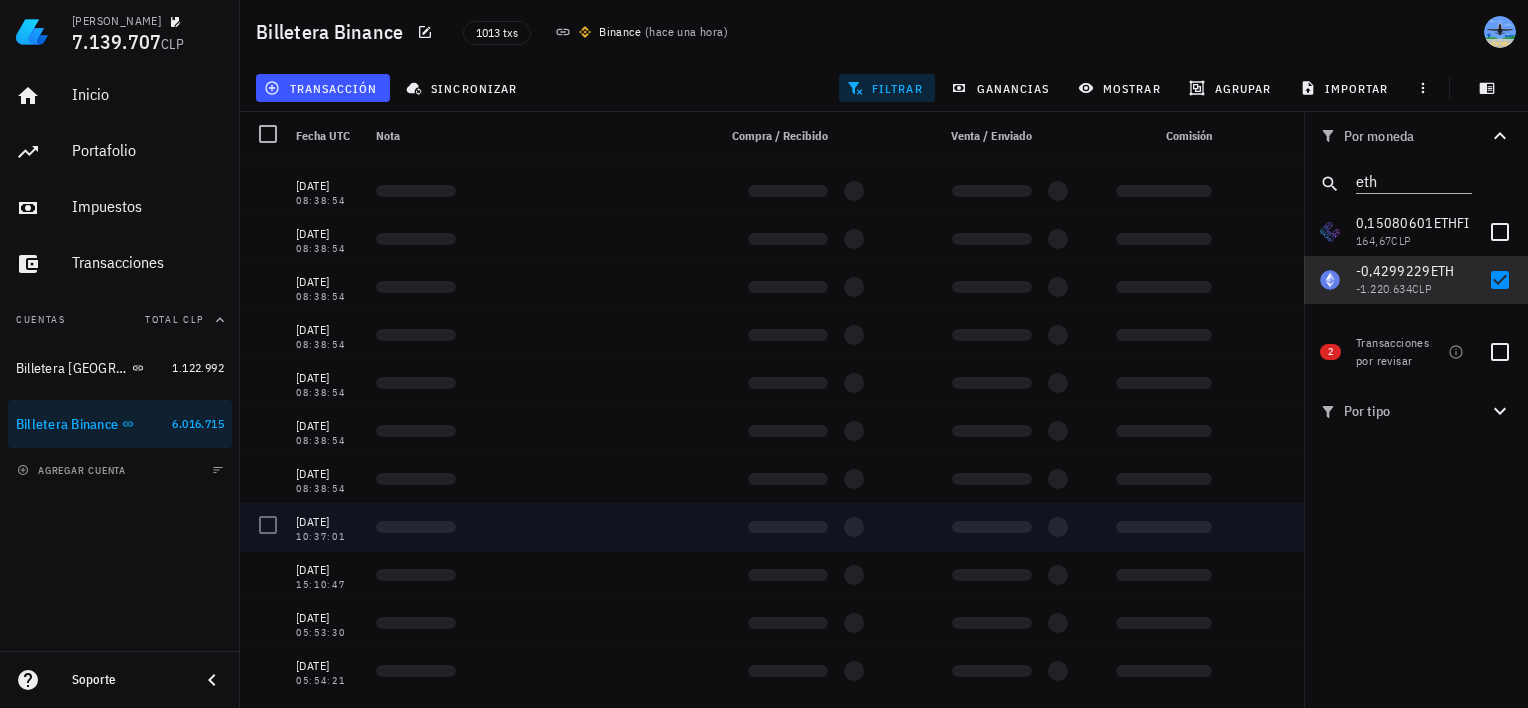 scroll, scrollTop: 1148, scrollLeft: 0, axis: vertical 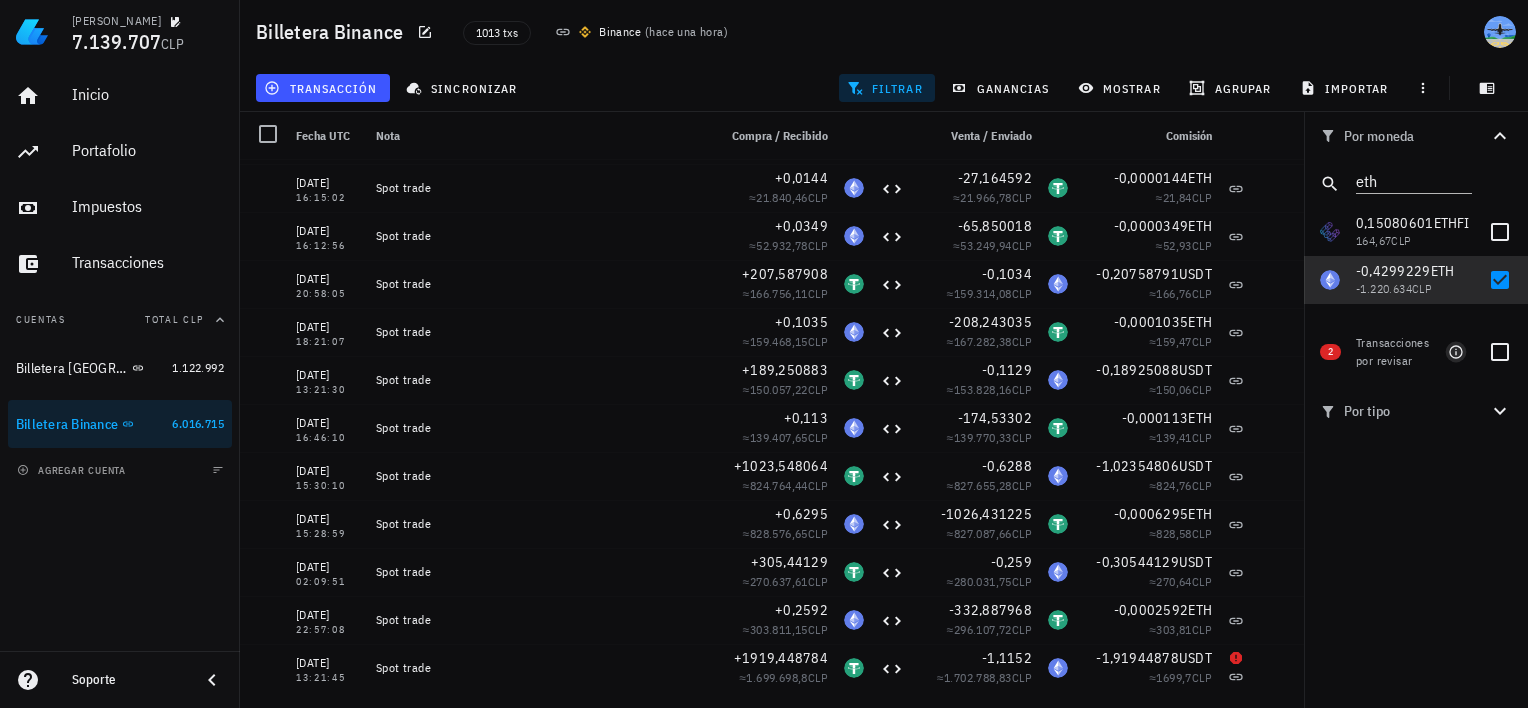click 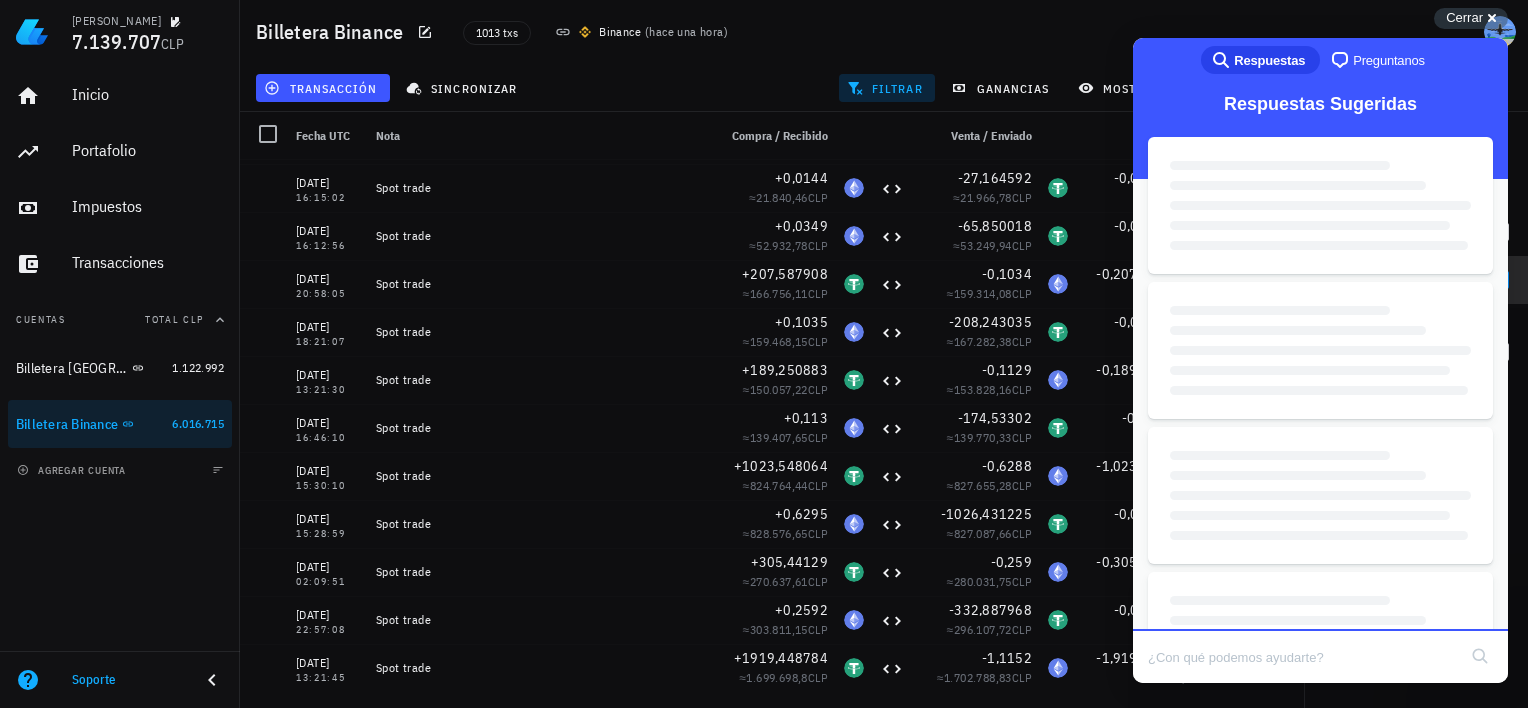 scroll, scrollTop: 0, scrollLeft: 0, axis: both 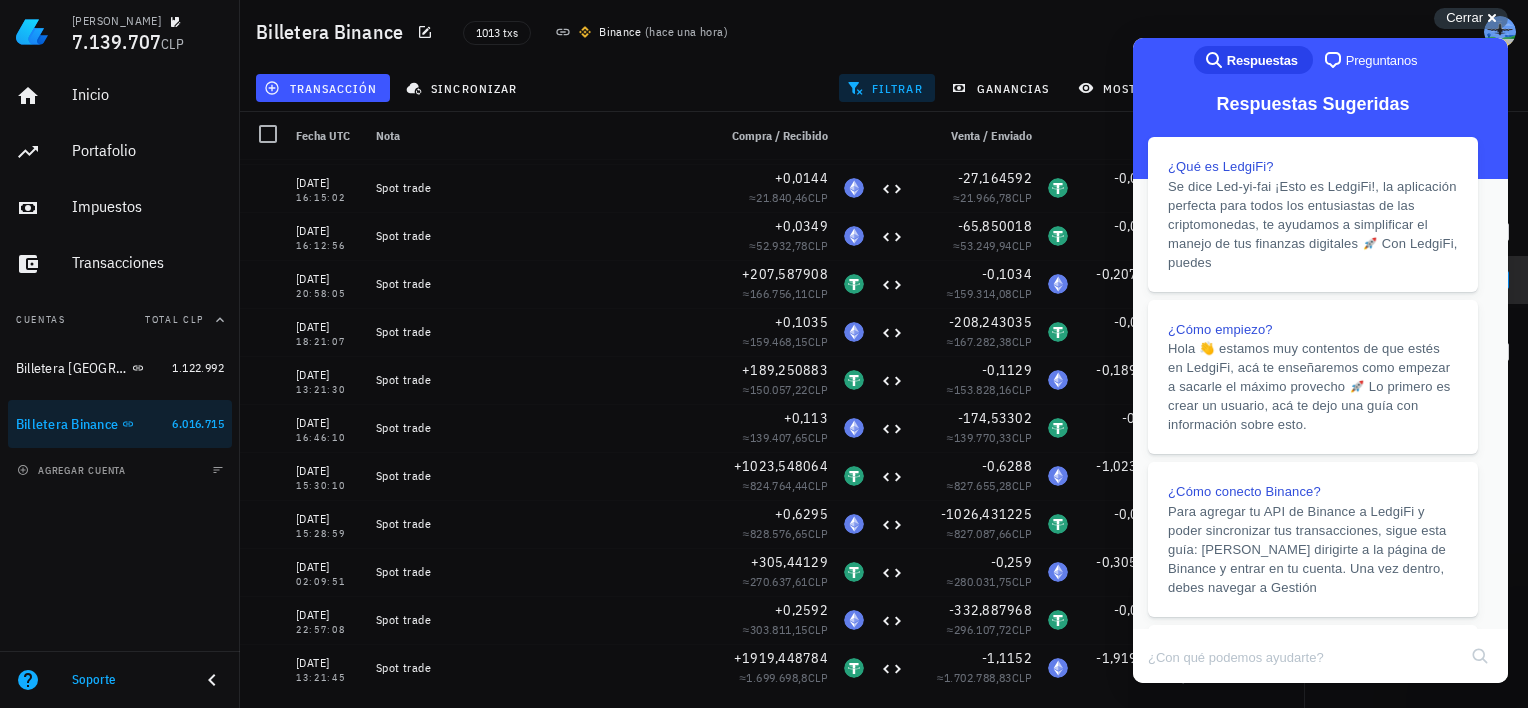click on "Close" at bounding box center (1152, 697) 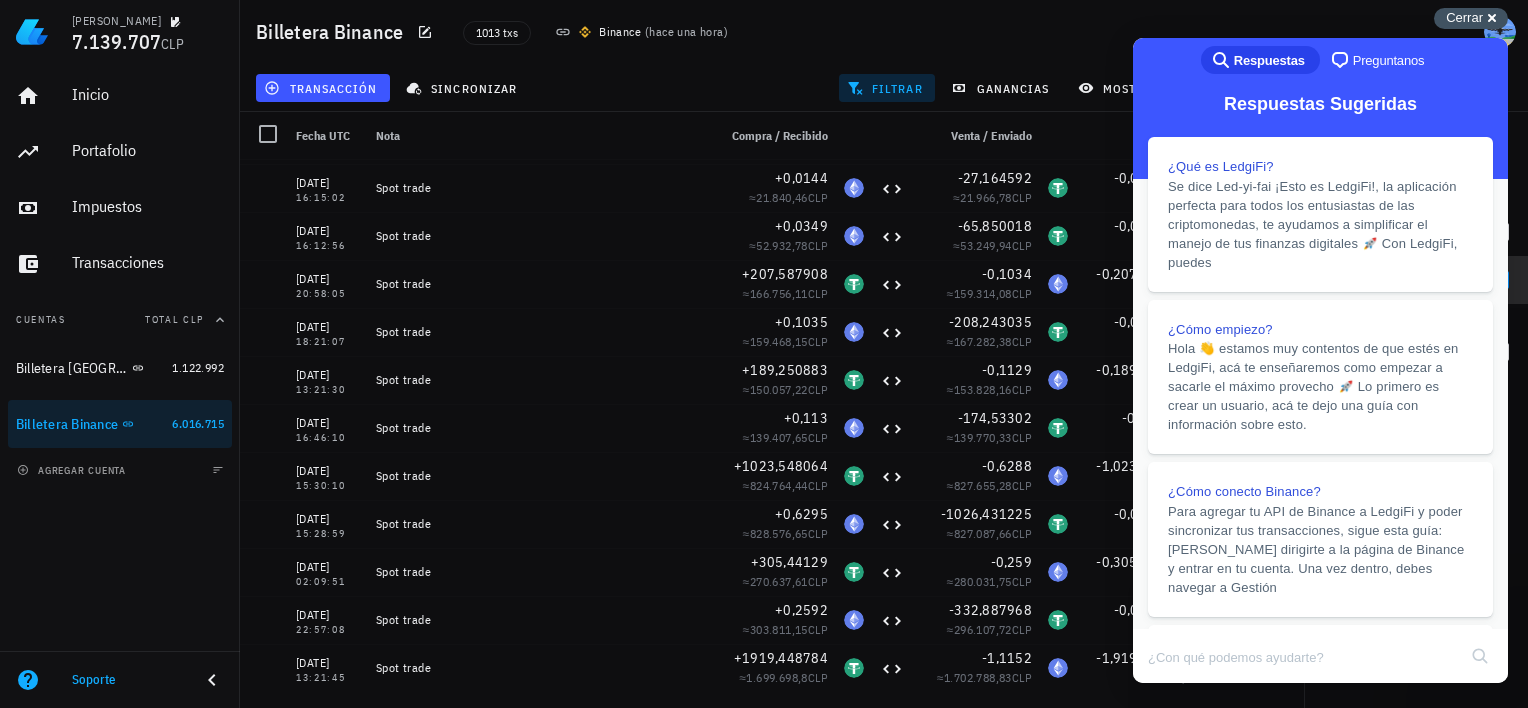 click on "Cerrar cross-small" at bounding box center (1471, 18) 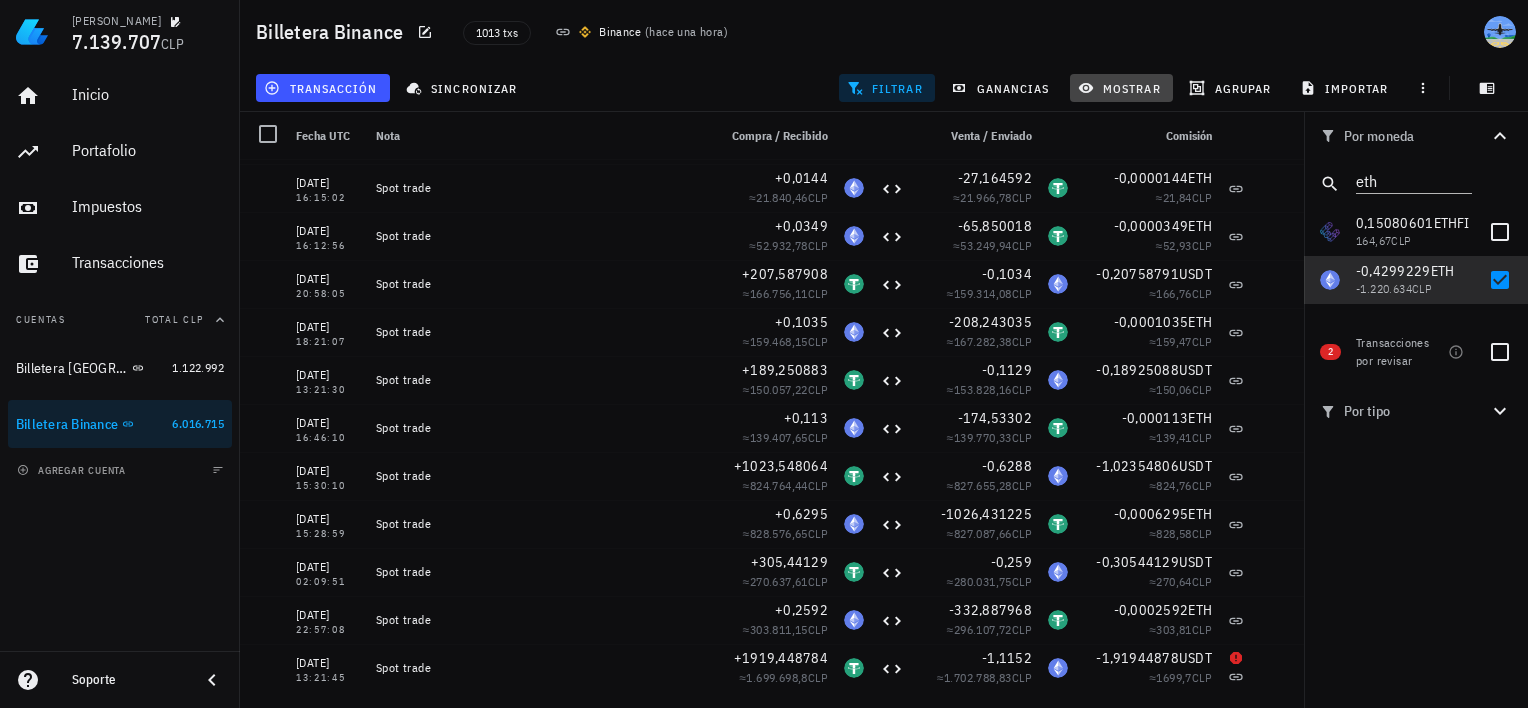 click on "mostrar" at bounding box center (1121, 88) 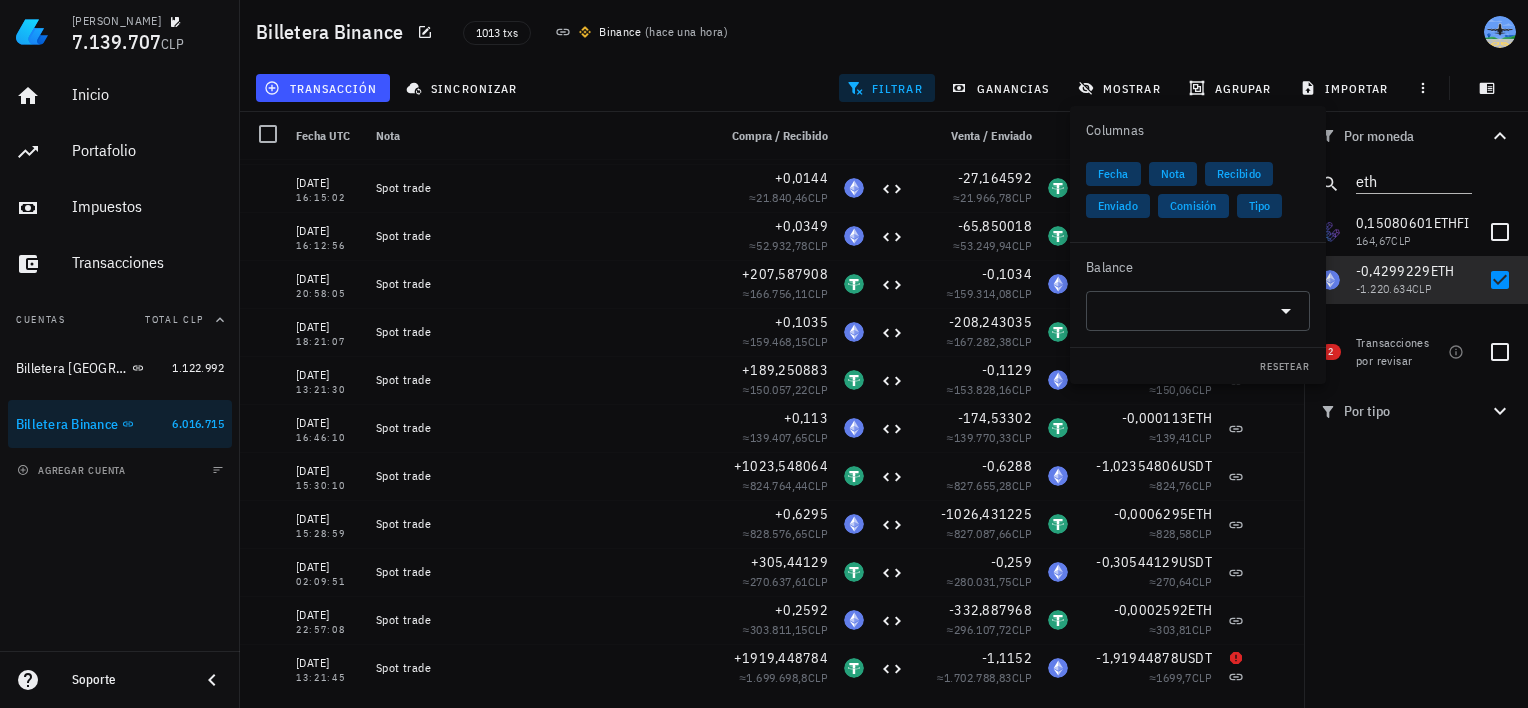 click on "Comisión" at bounding box center [1193, 206] 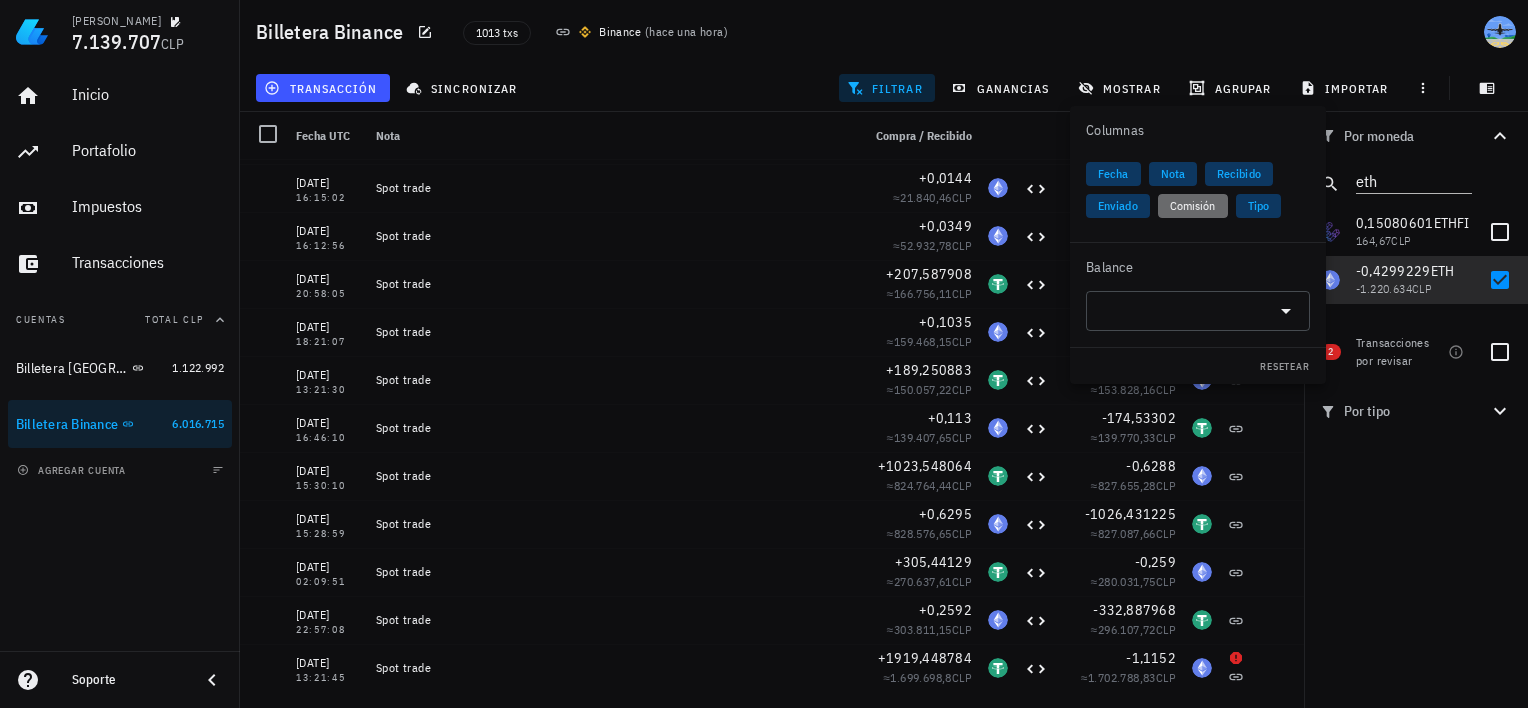 click on "Comisión" at bounding box center [1193, 206] 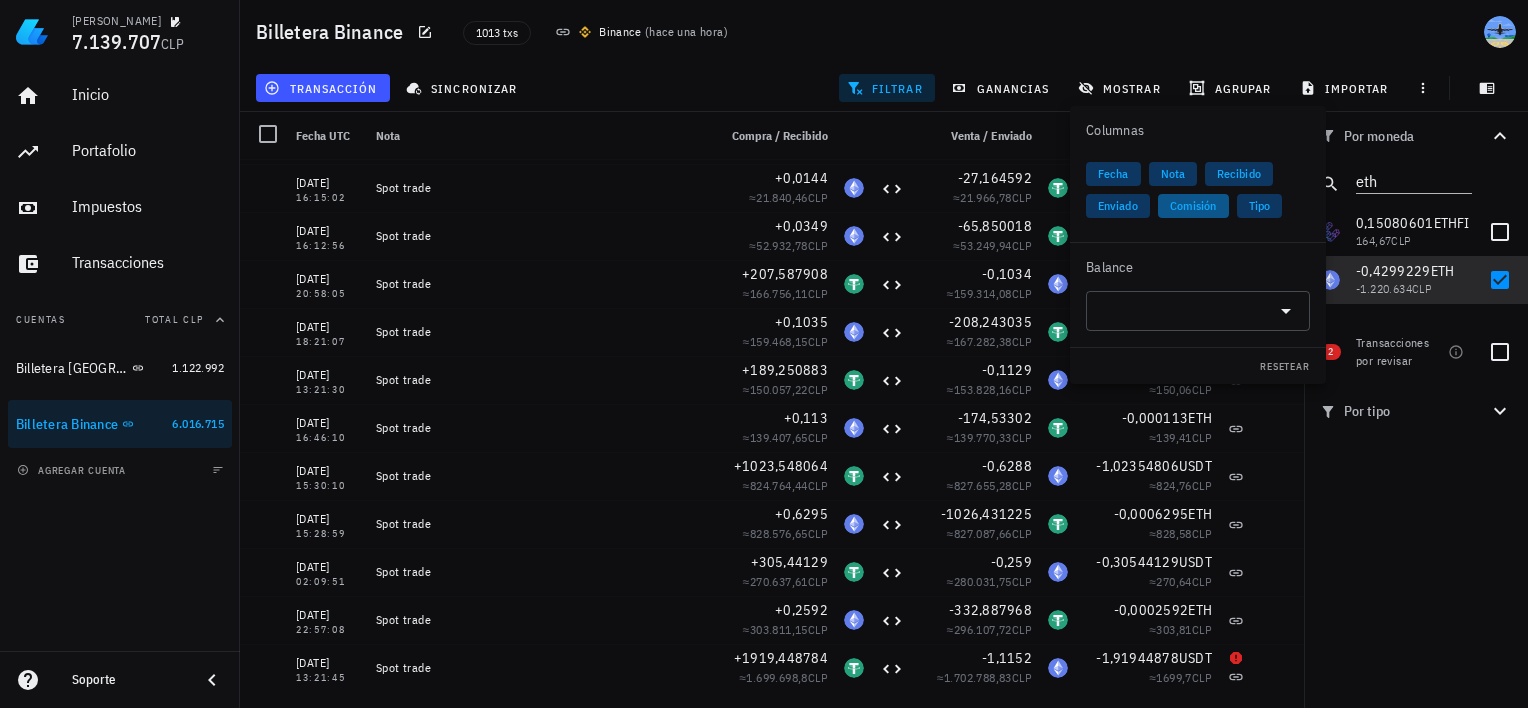 click on "Comisión" at bounding box center [1193, 206] 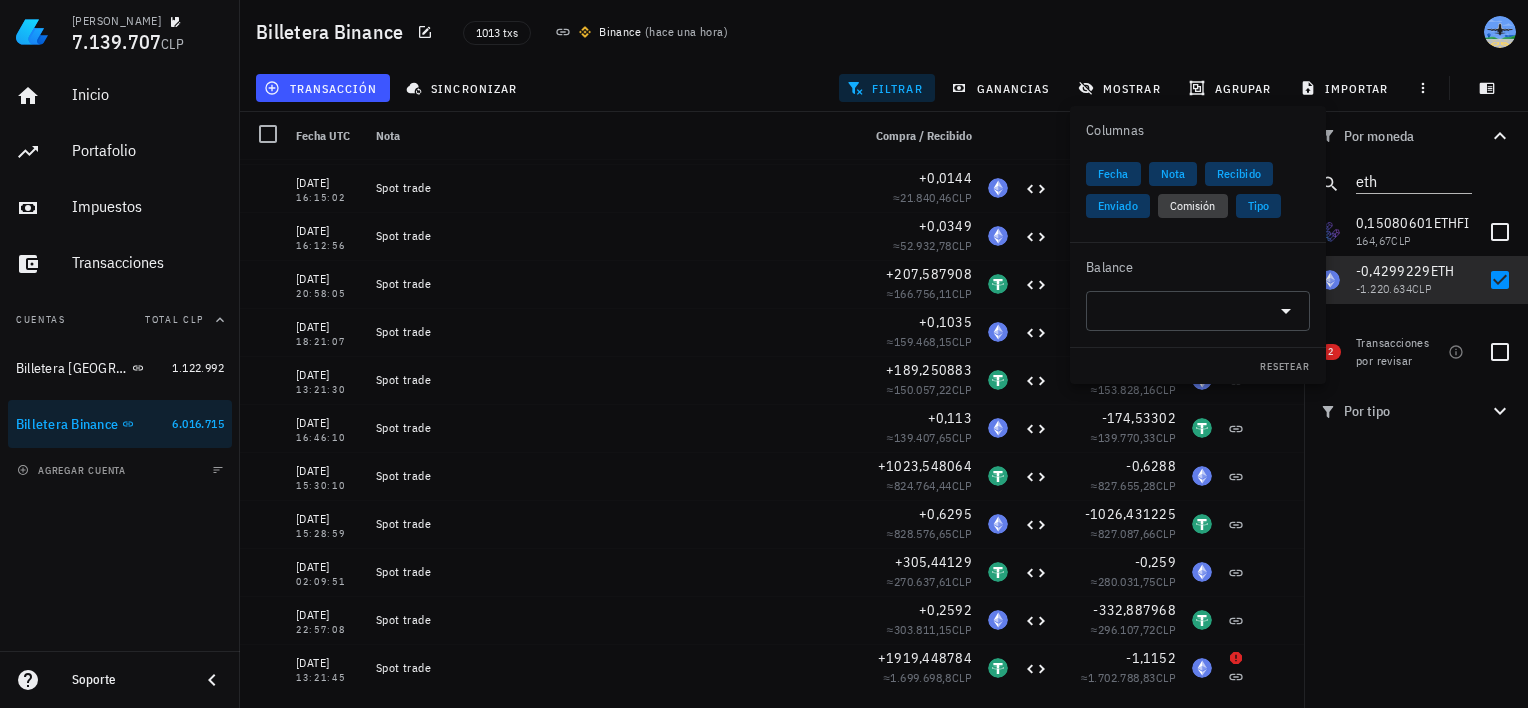 click on "Comisión" at bounding box center (1193, 206) 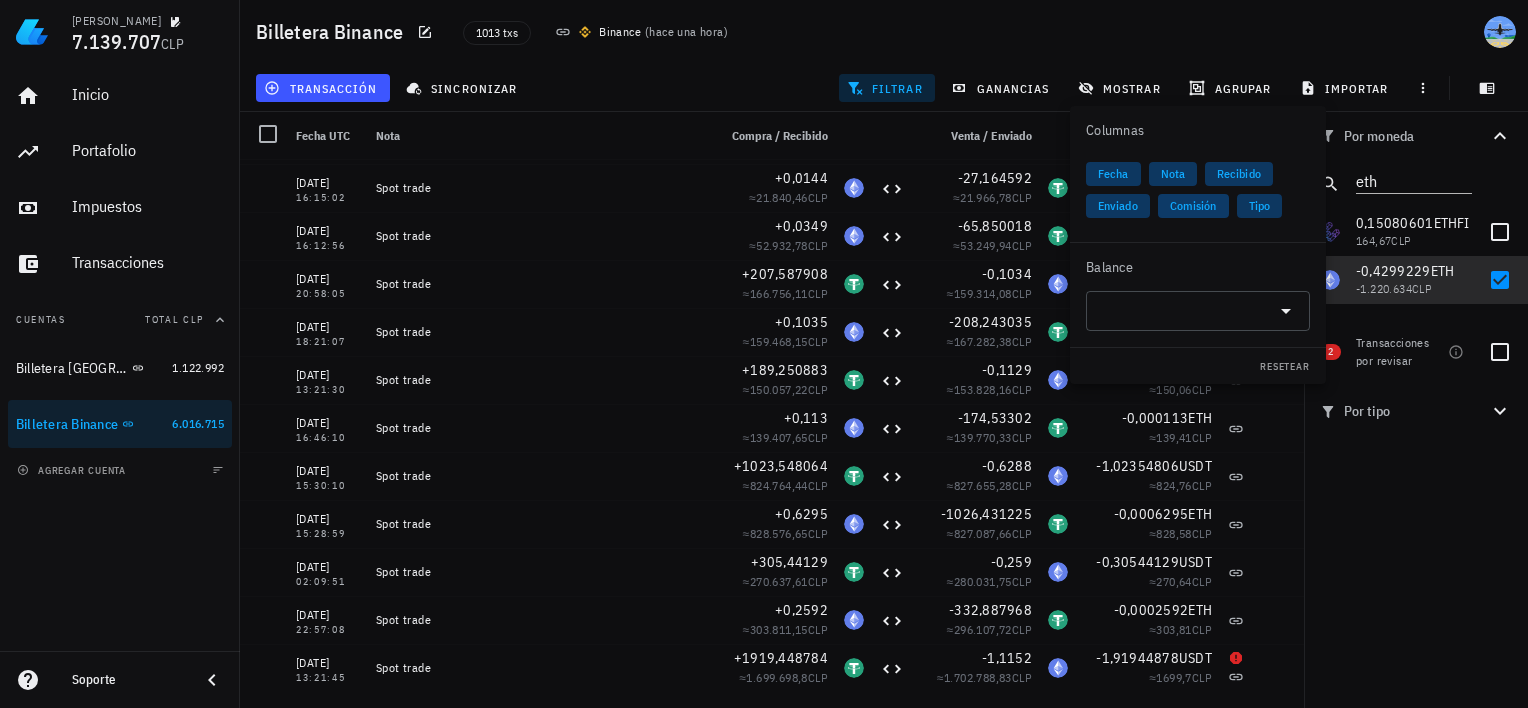 click on "Comisión" at bounding box center [1193, 206] 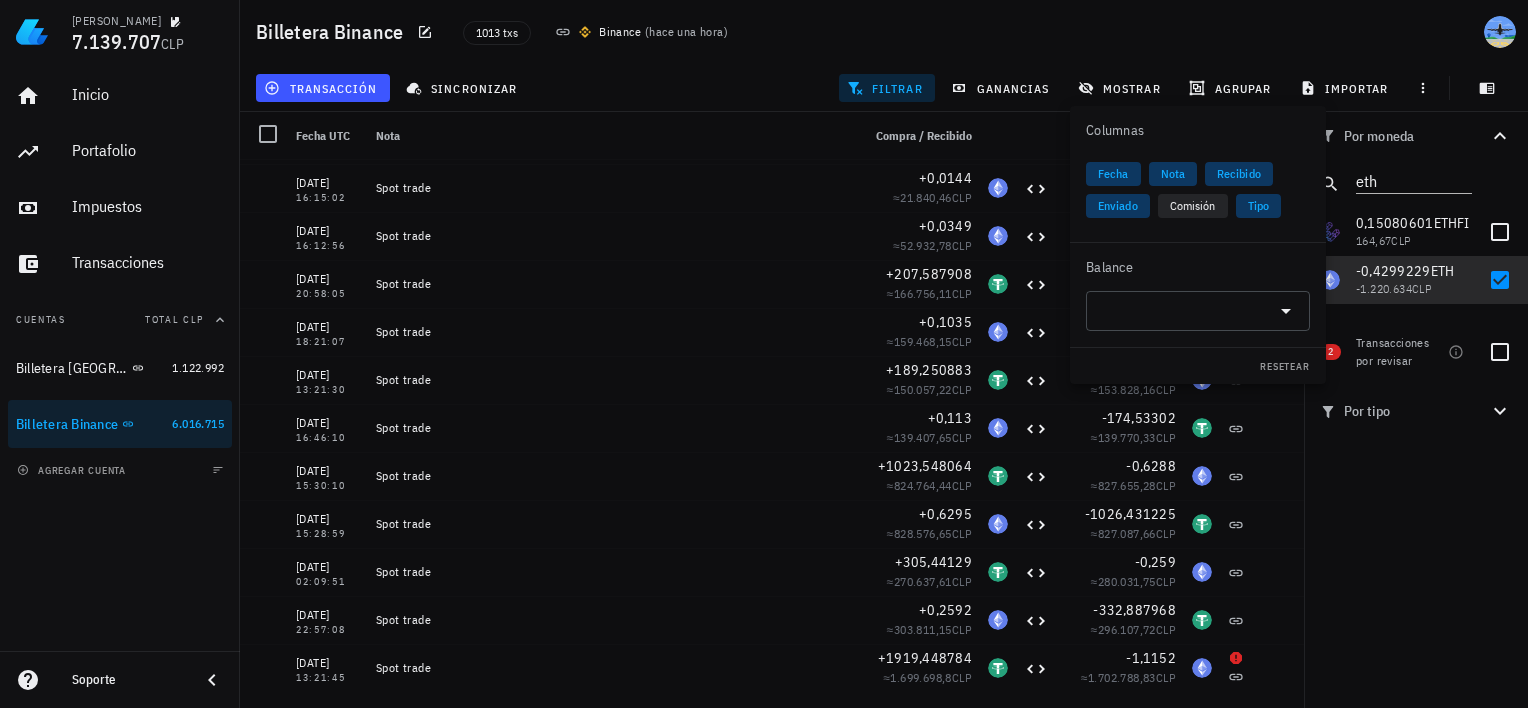 click on "Balance" at bounding box center [1198, 267] 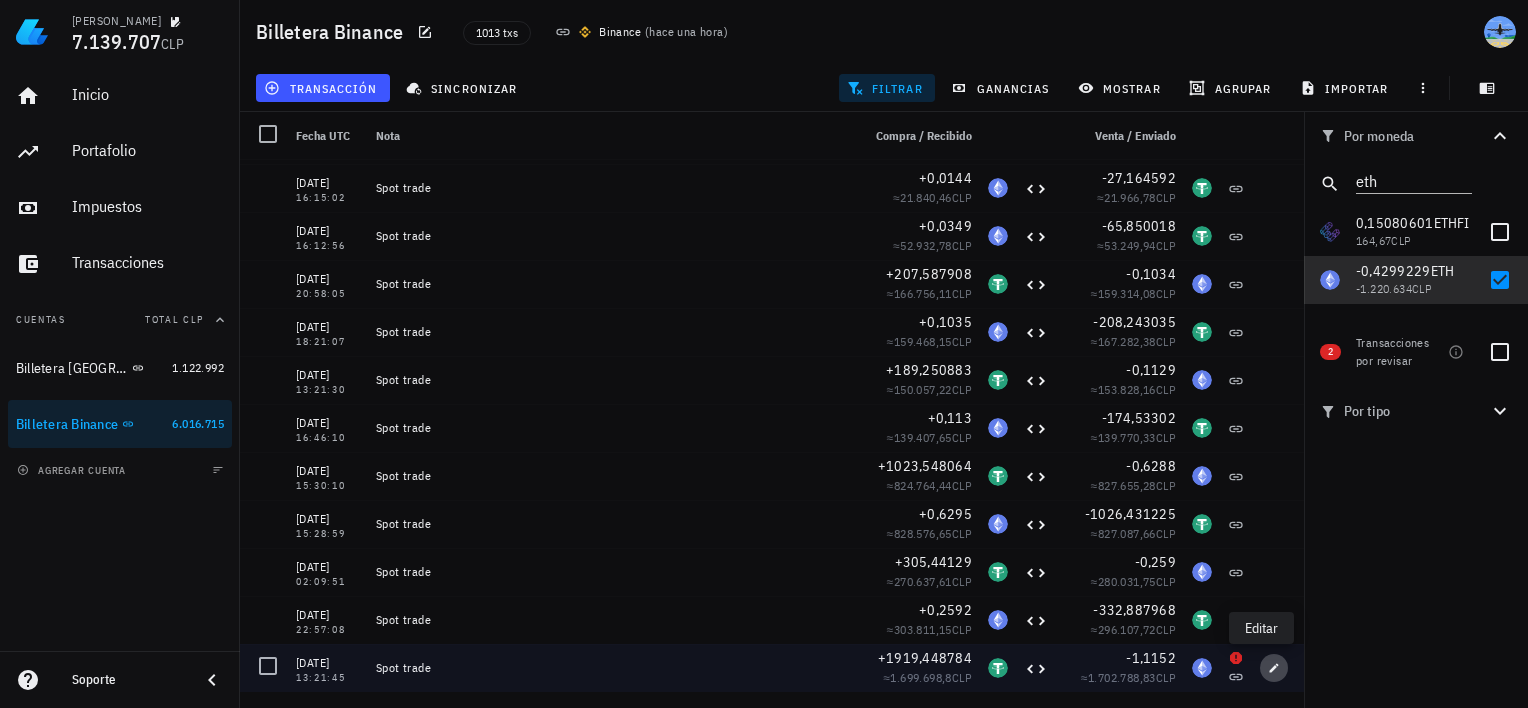 click 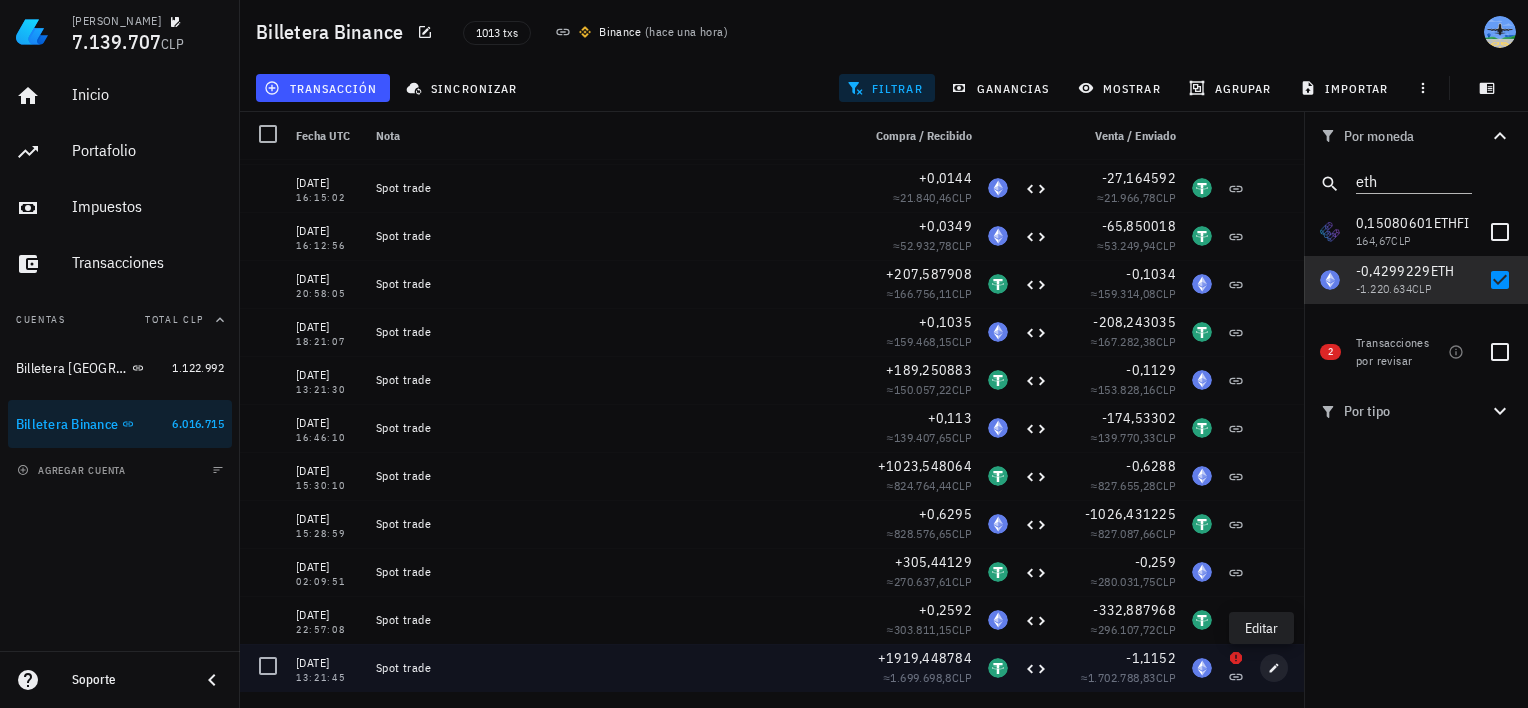type on "[DATE]" 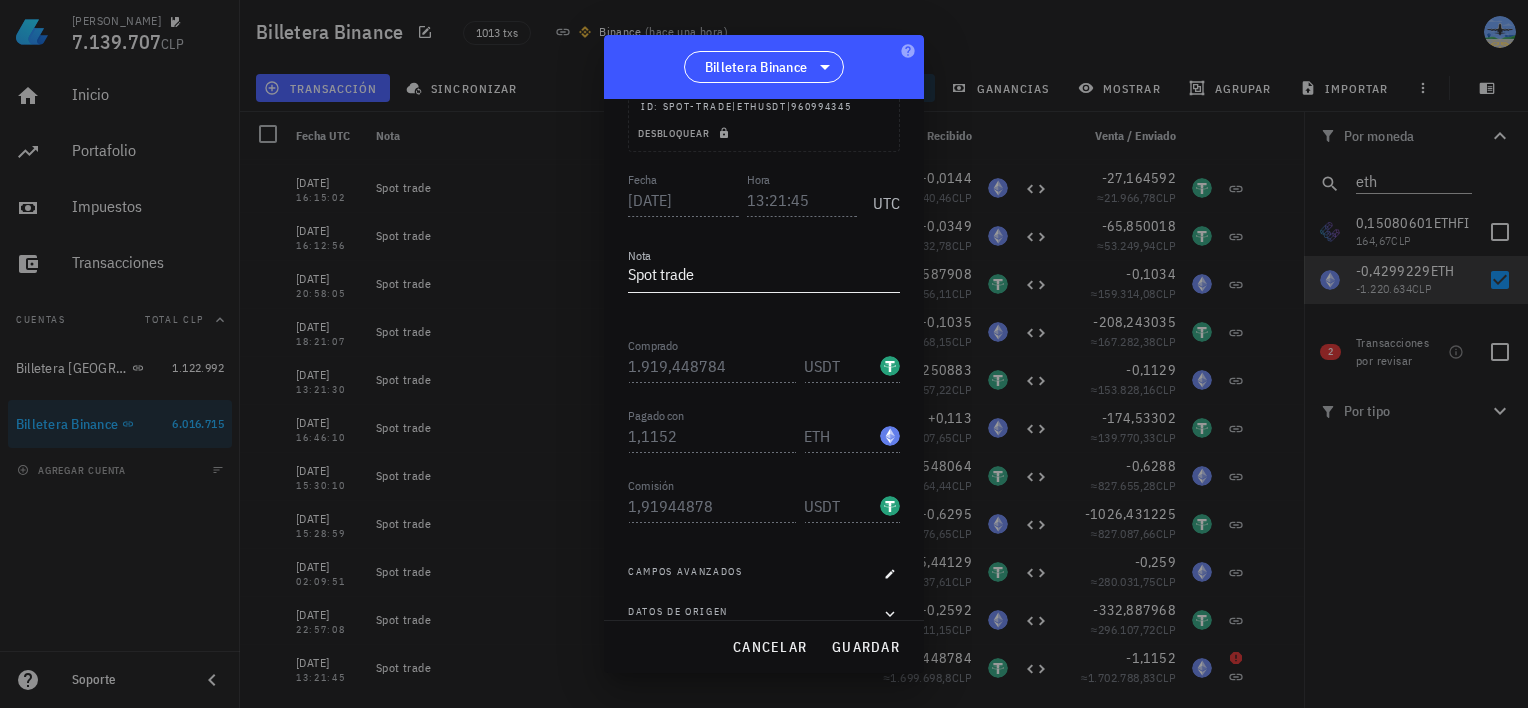 scroll, scrollTop: 180, scrollLeft: 0, axis: vertical 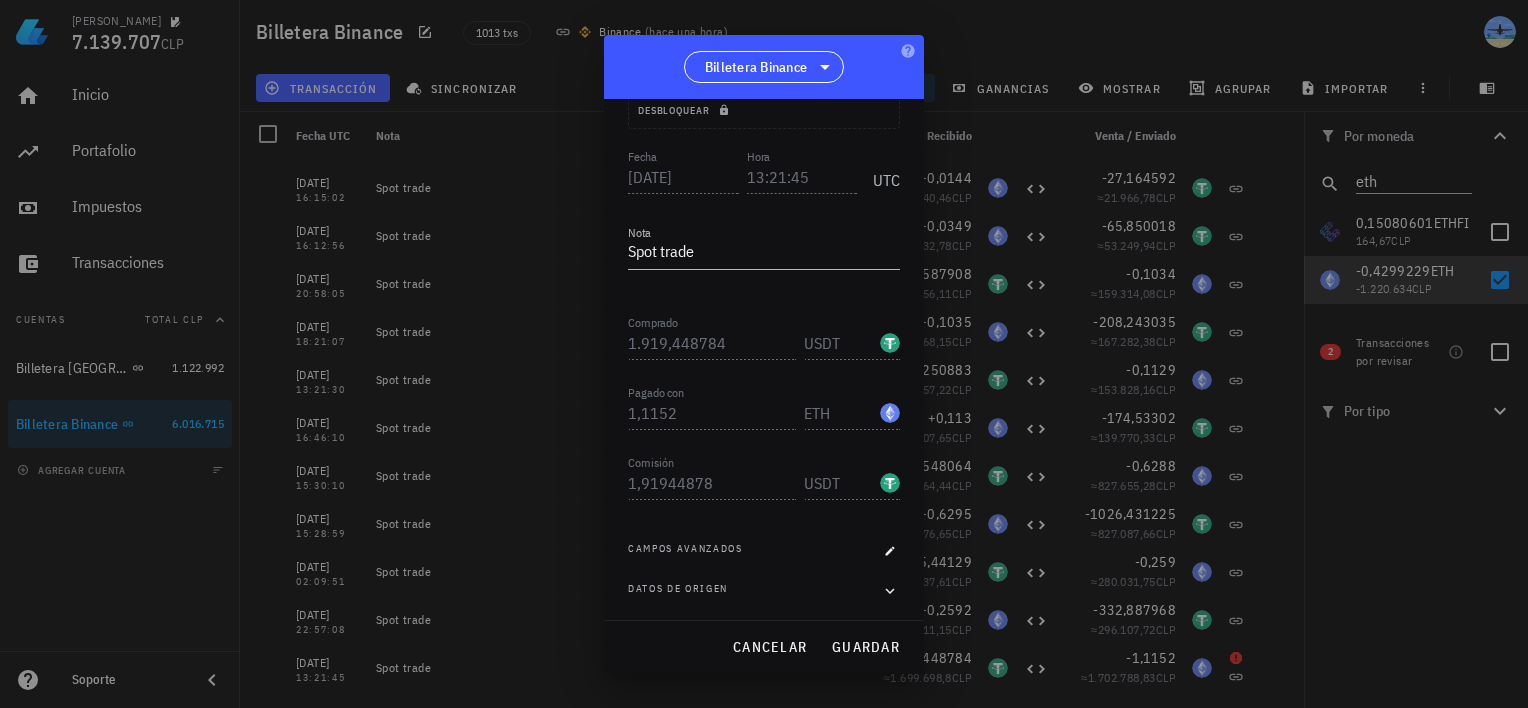 click at bounding box center [764, 354] 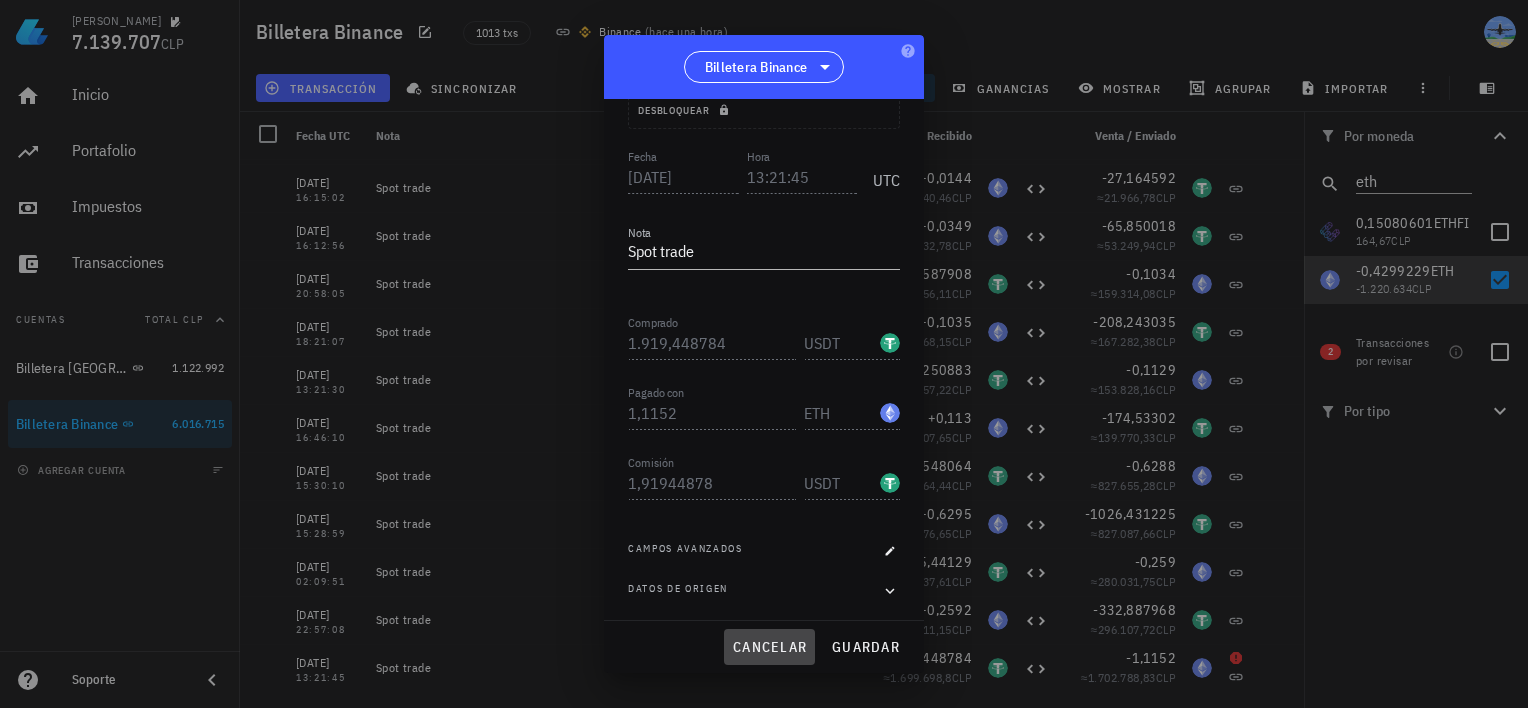 click on "cancelar" at bounding box center [769, 647] 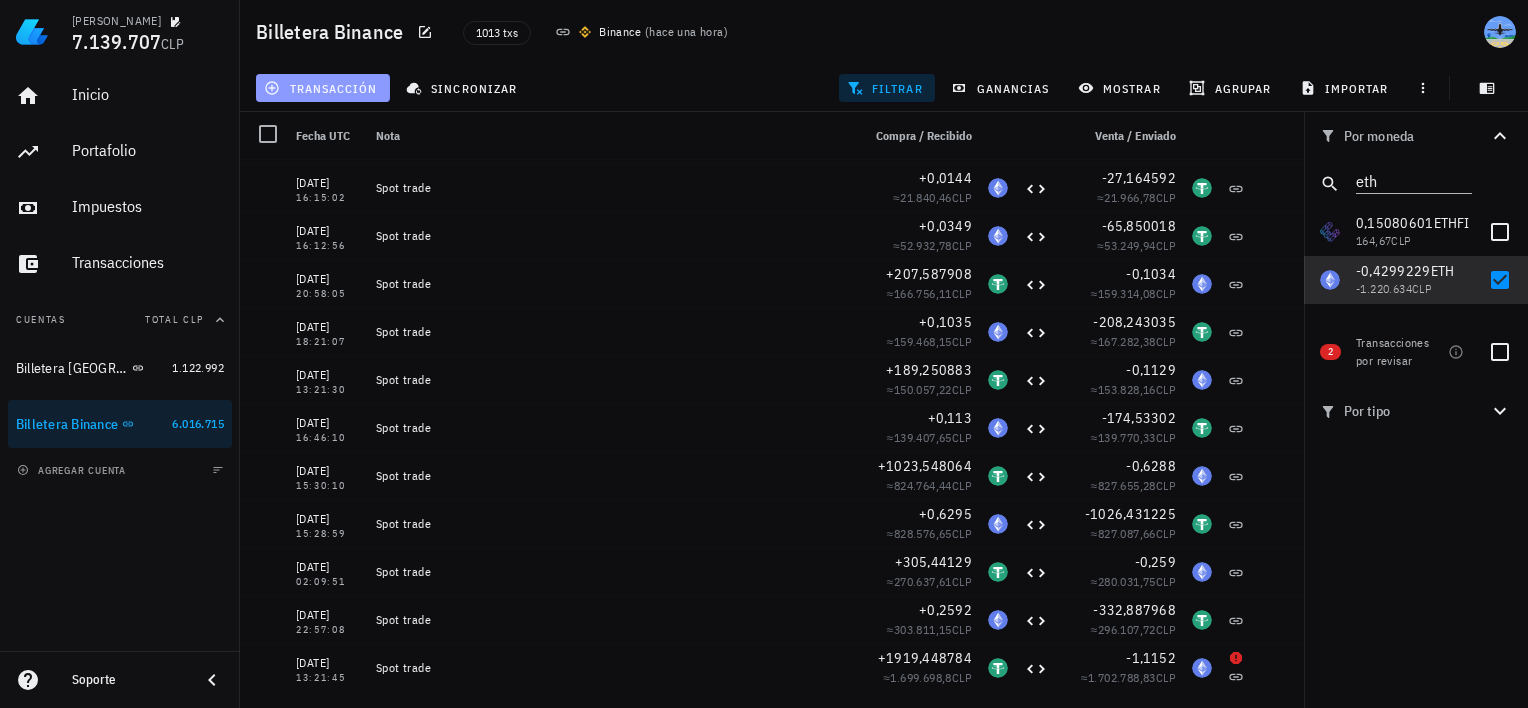 click on "transacción" at bounding box center (322, 88) 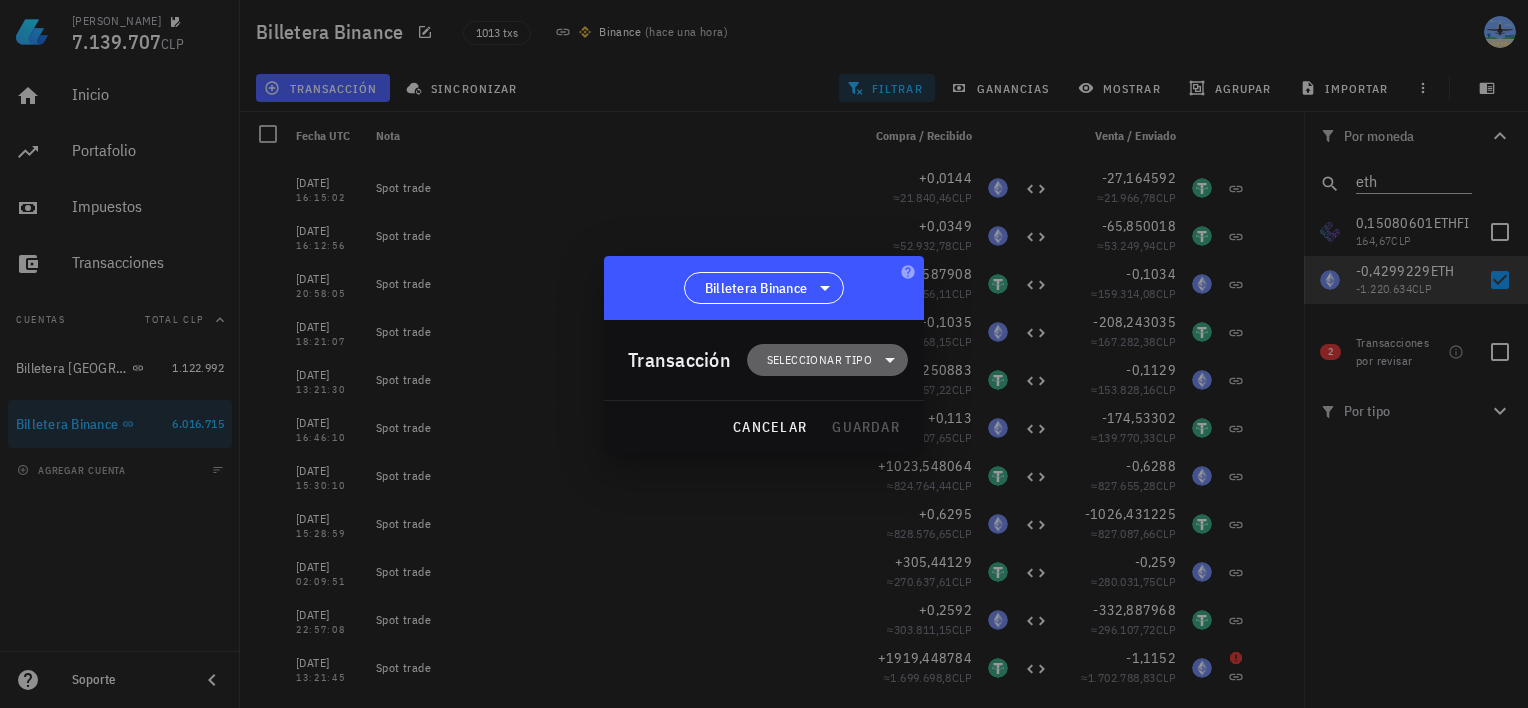 click on "Seleccionar tipo" at bounding box center [819, 360] 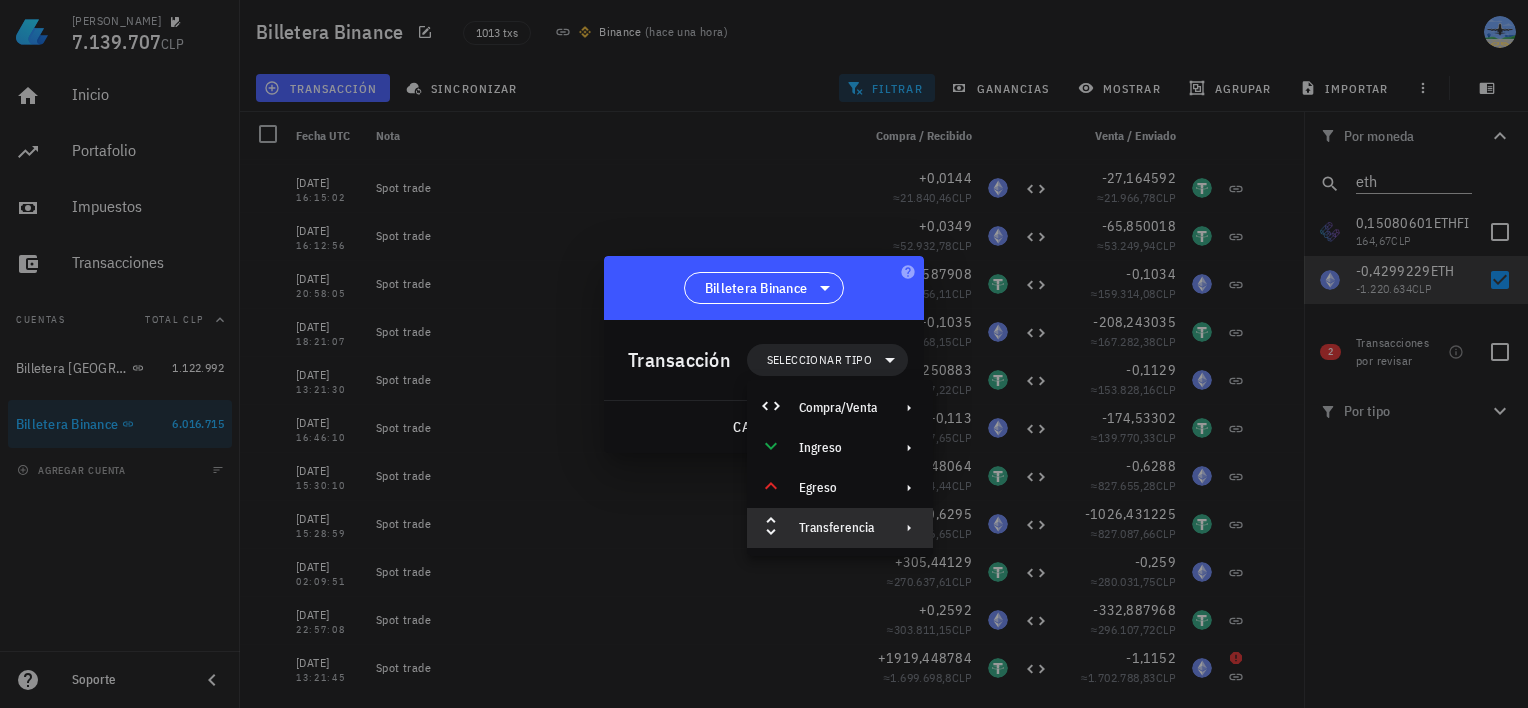 click on "Transferencia" at bounding box center [838, 528] 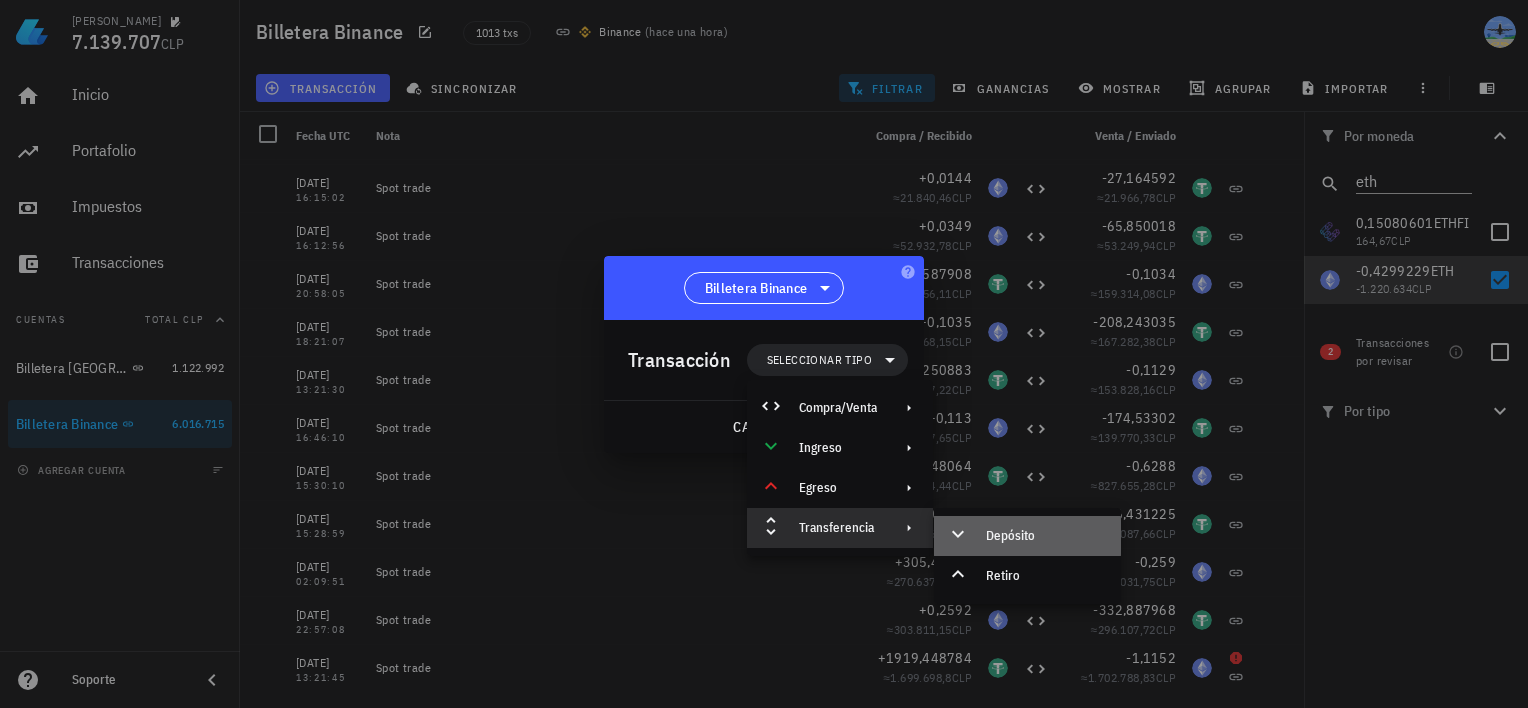 click on "Depósito" at bounding box center [1045, 536] 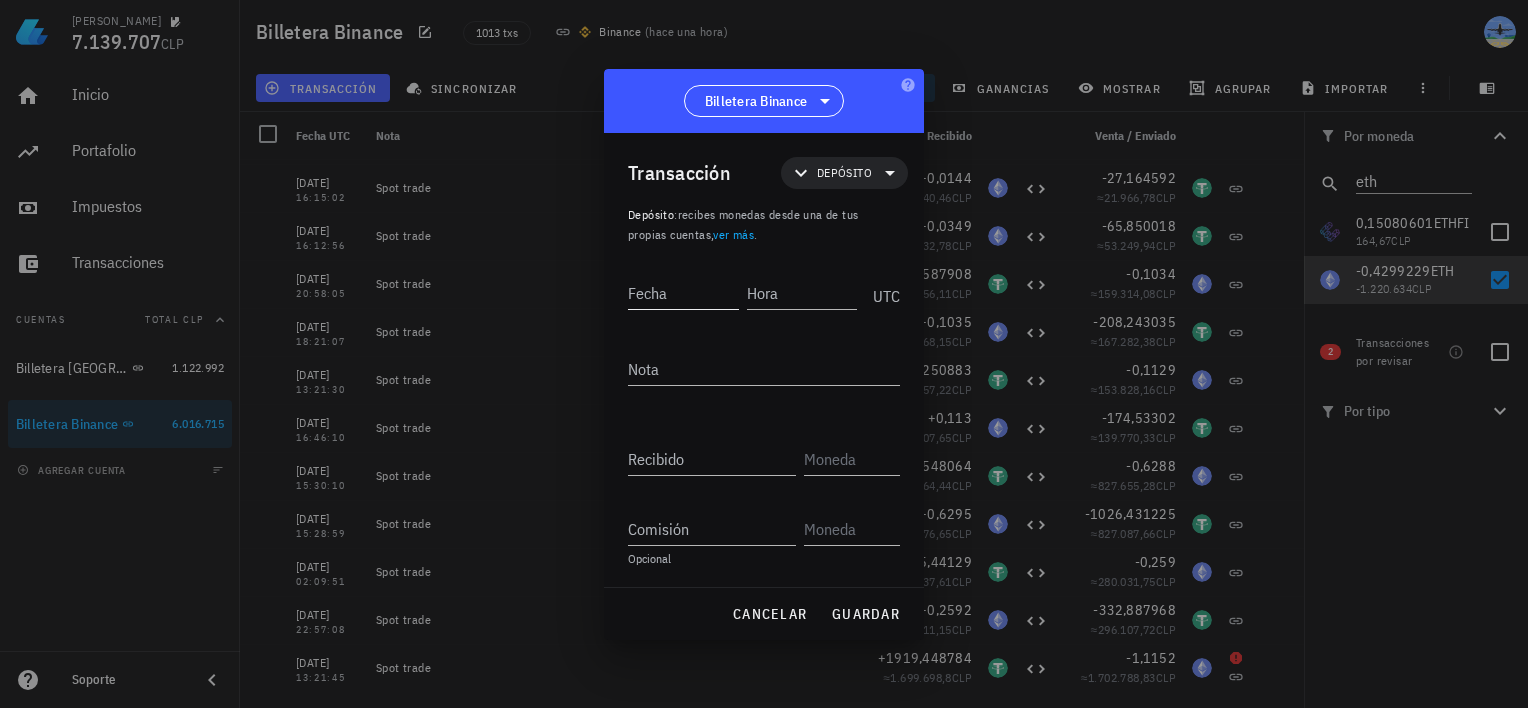 click on "Fecha" at bounding box center (683, 293) 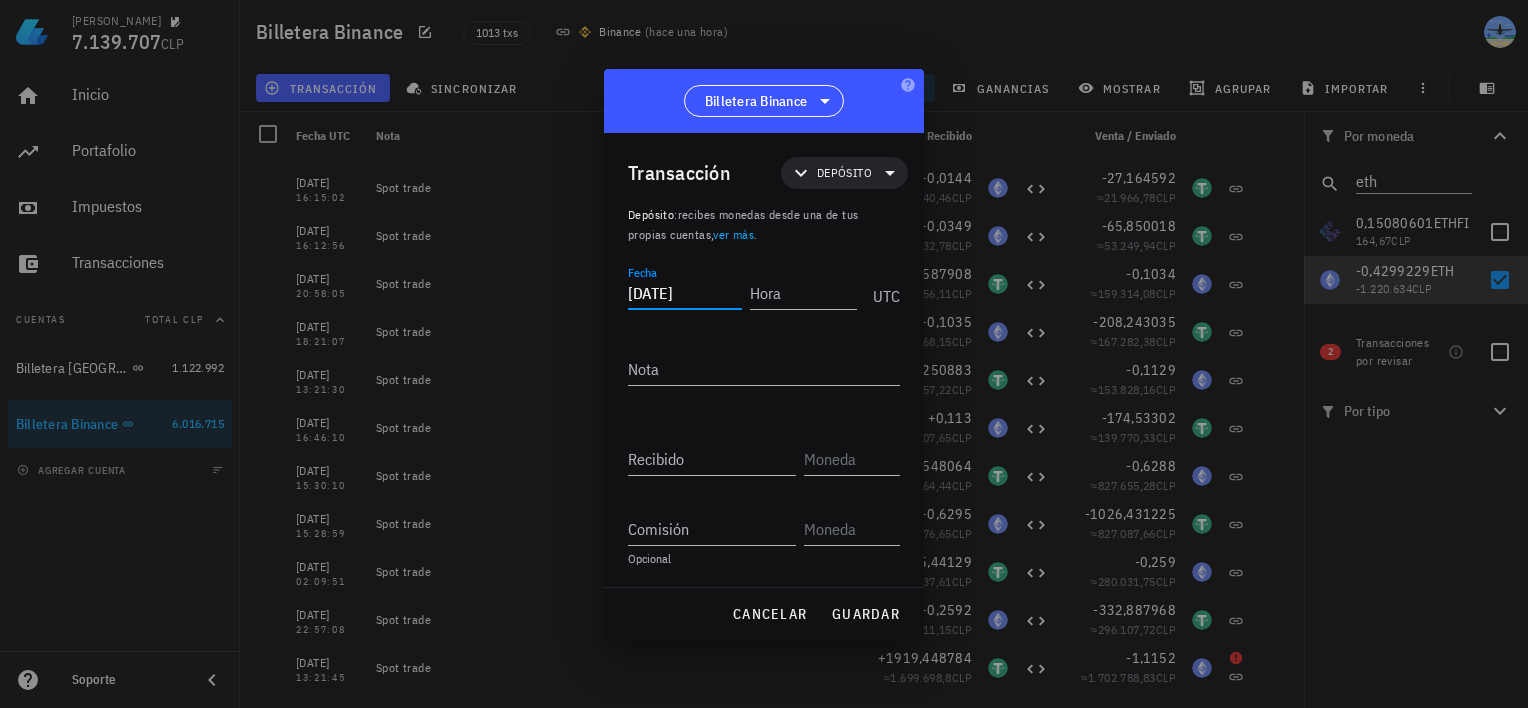 type on "[DATE]" 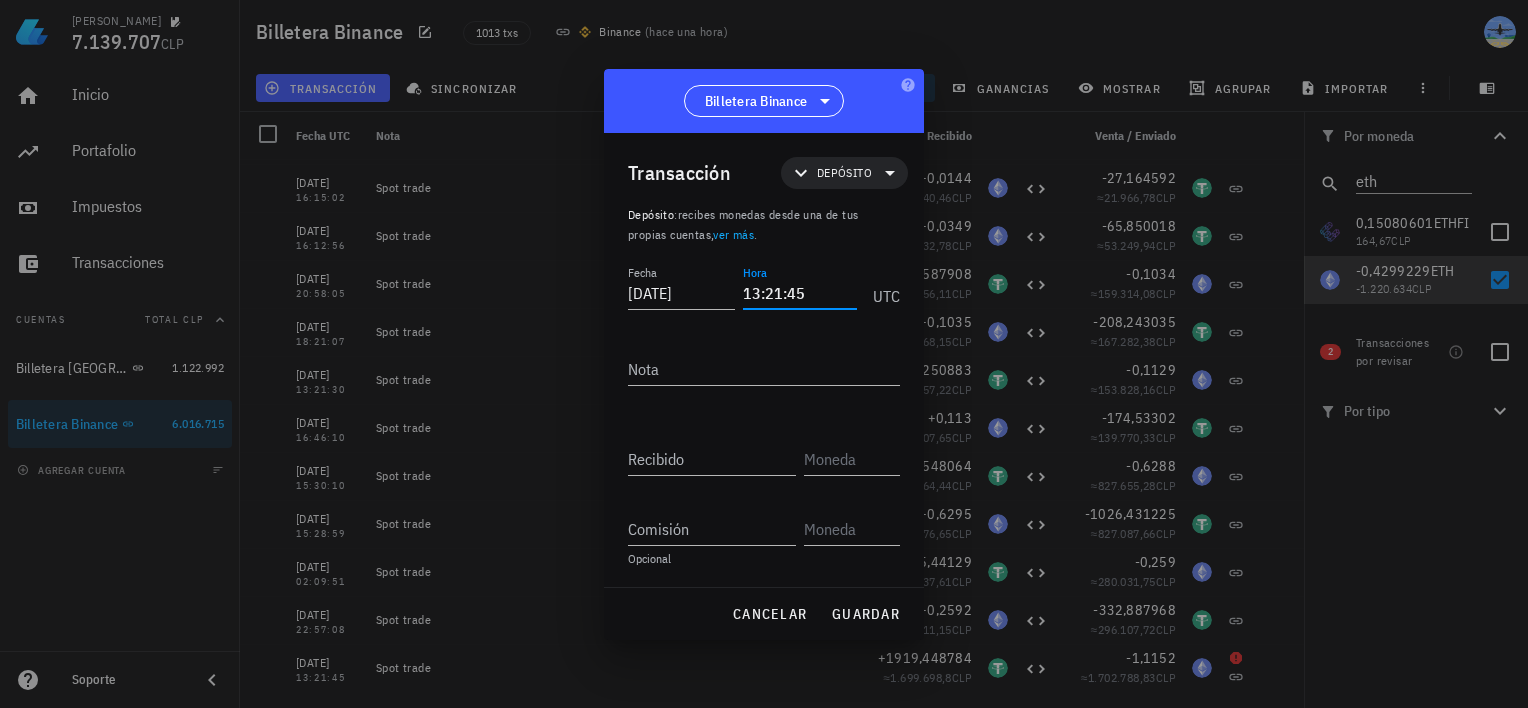 type on "13:21:45" 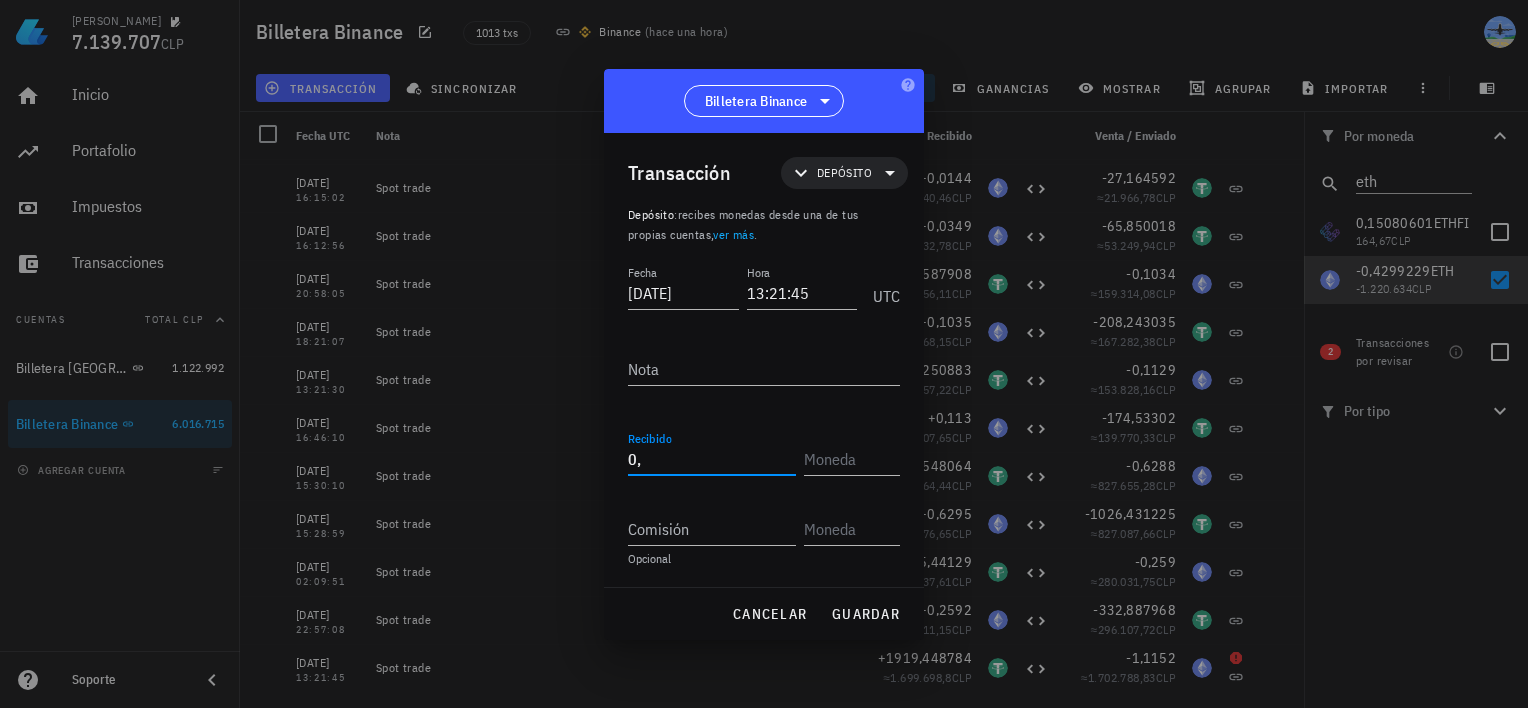 type on "0" 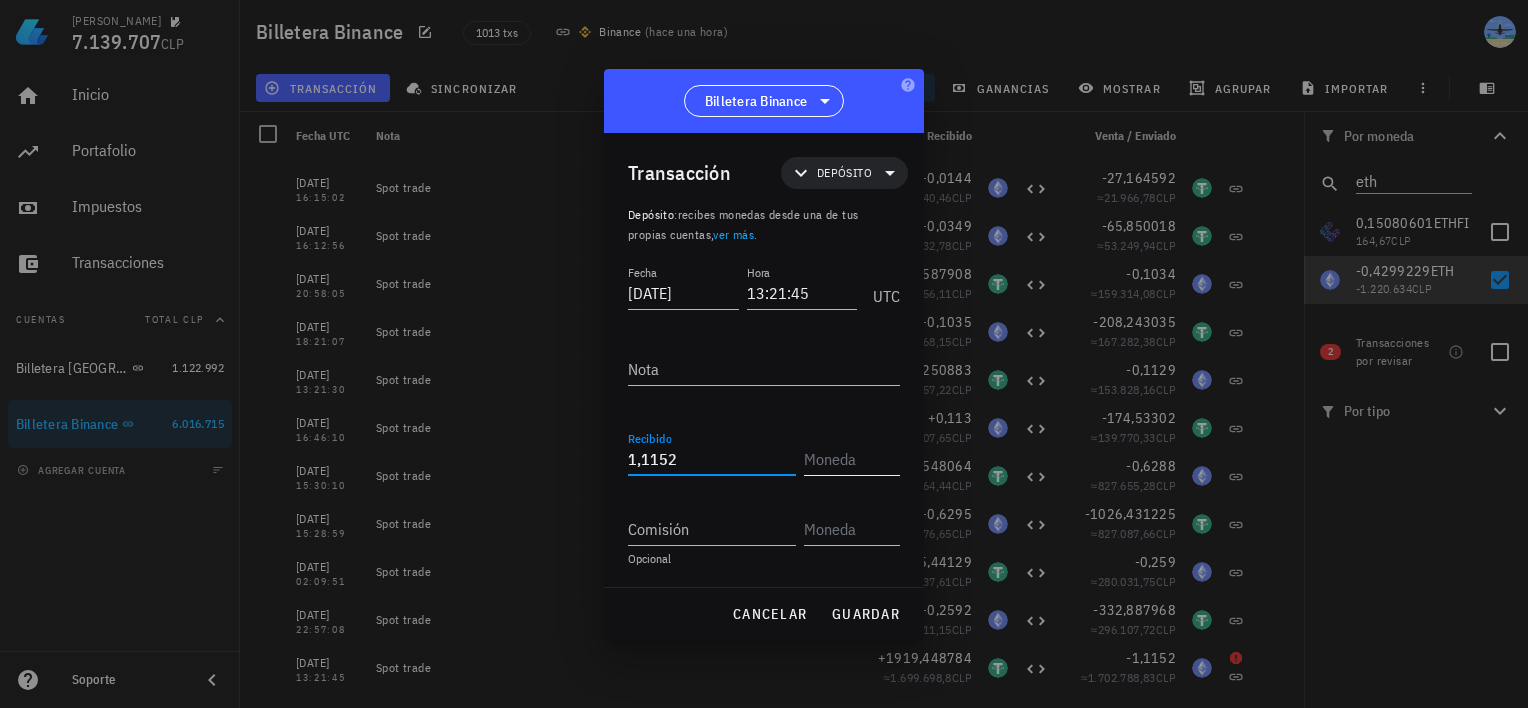 type on "1,1152" 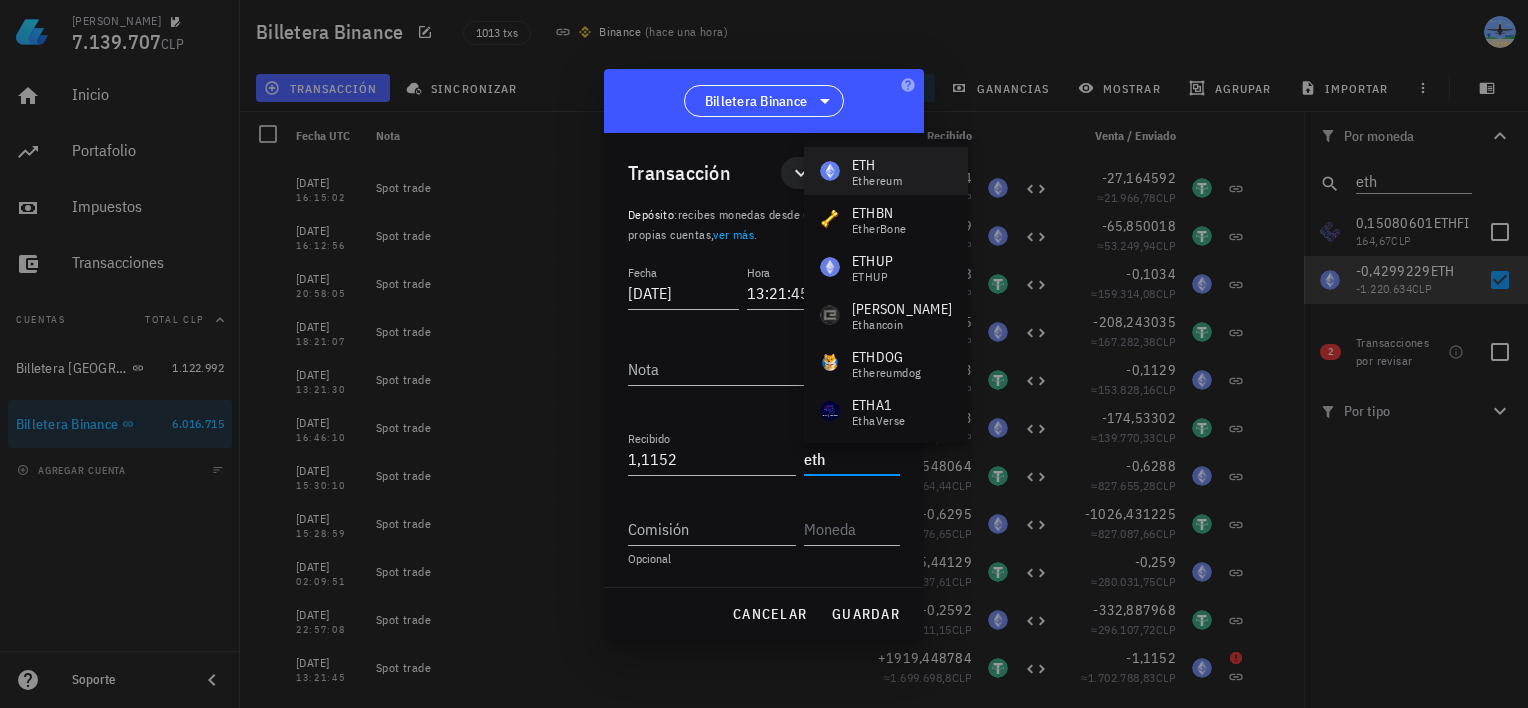 click on "ETH   Ethereum" at bounding box center (886, 171) 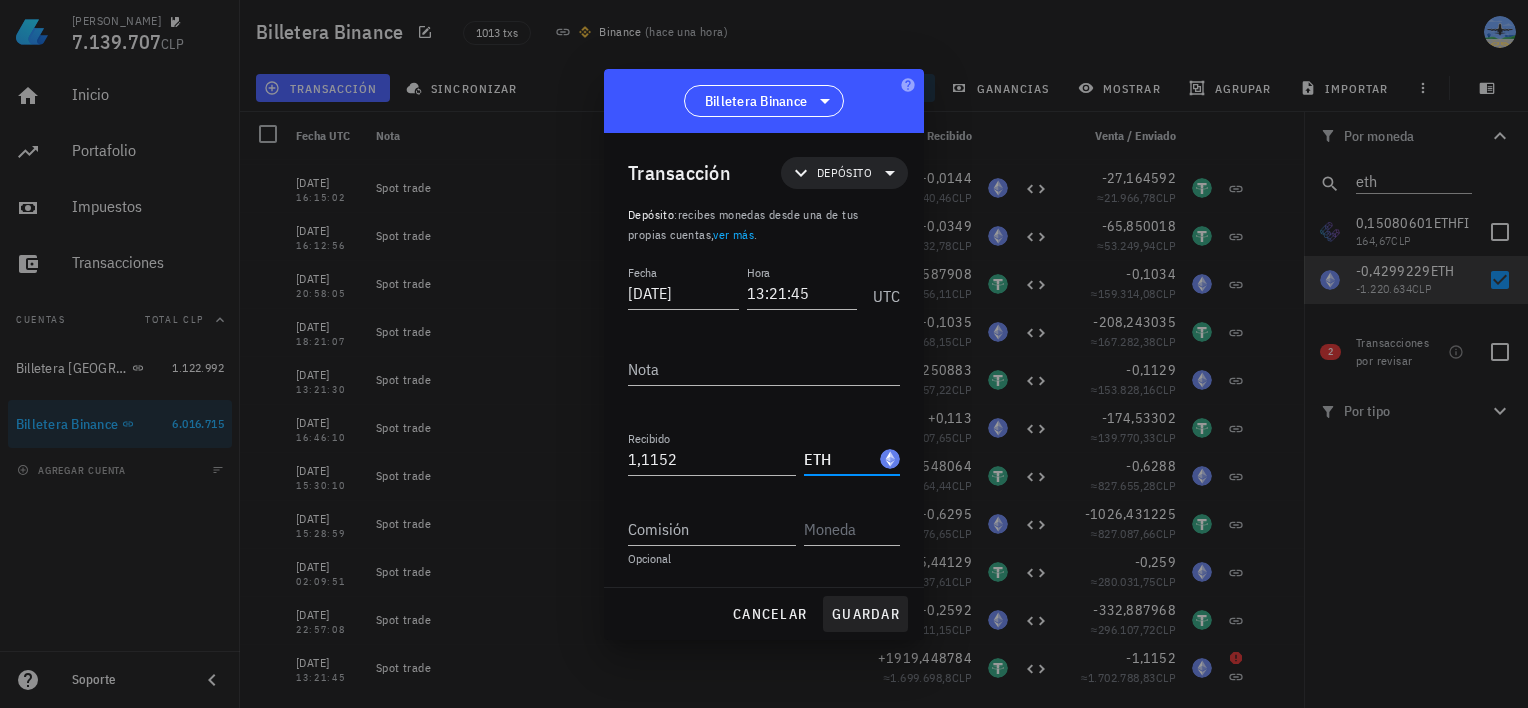 type on "ETH" 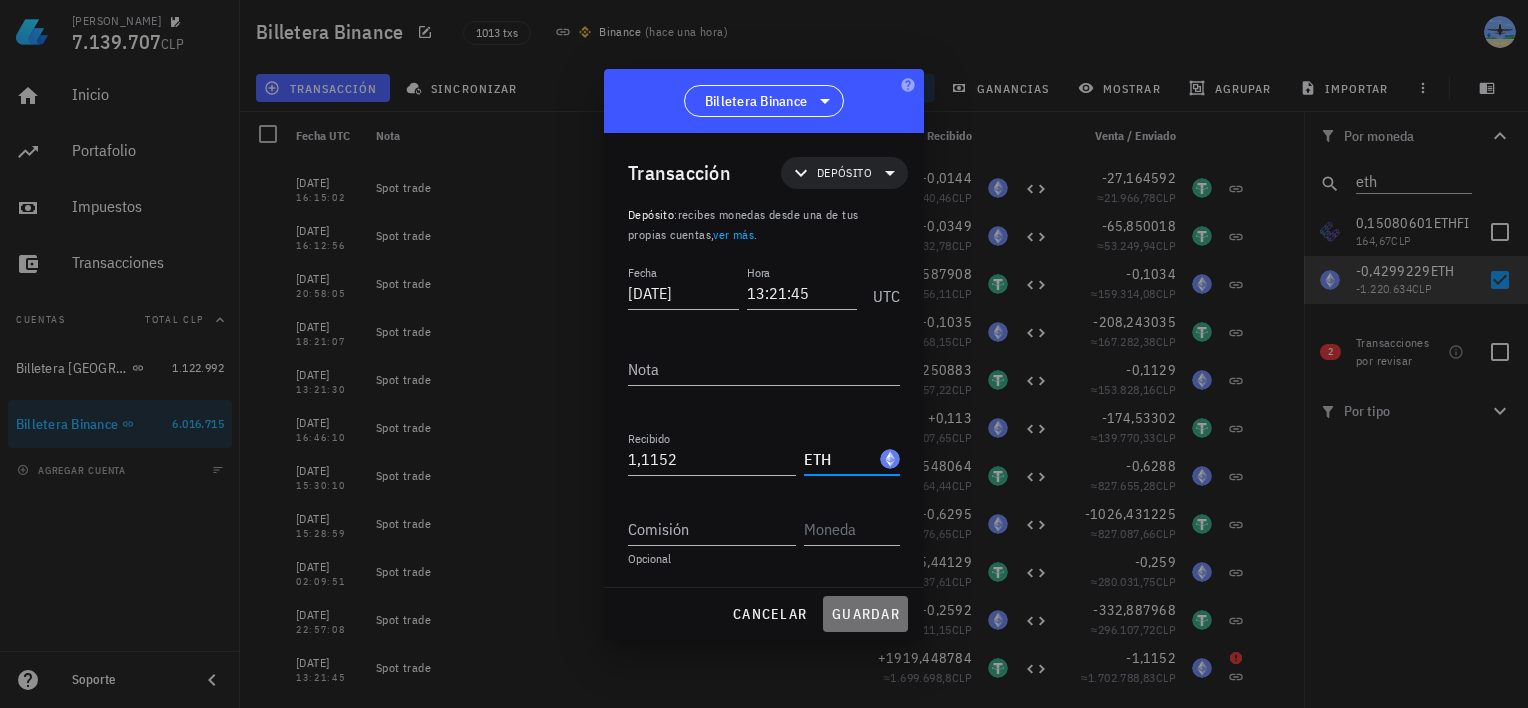click on "guardar" at bounding box center [865, 614] 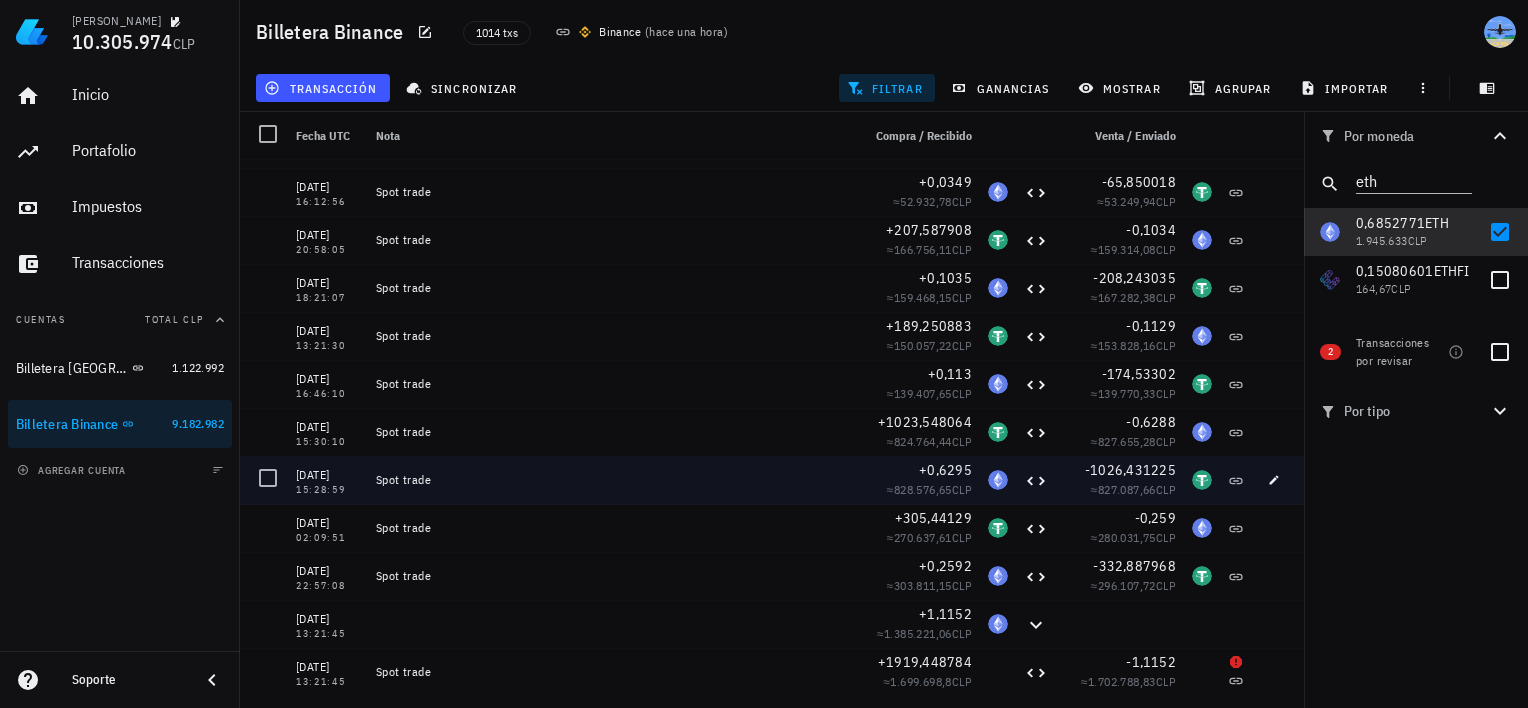 scroll, scrollTop: 1196, scrollLeft: 0, axis: vertical 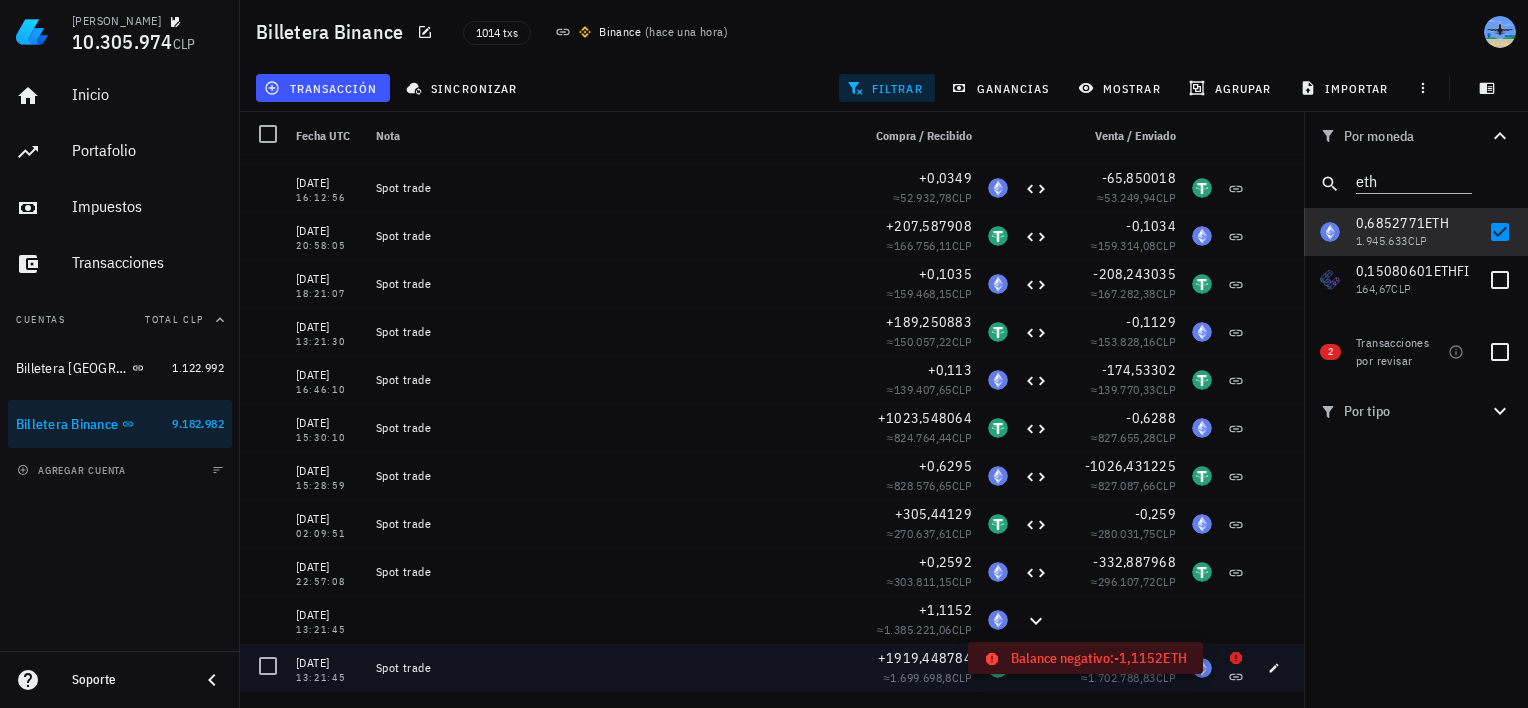 click 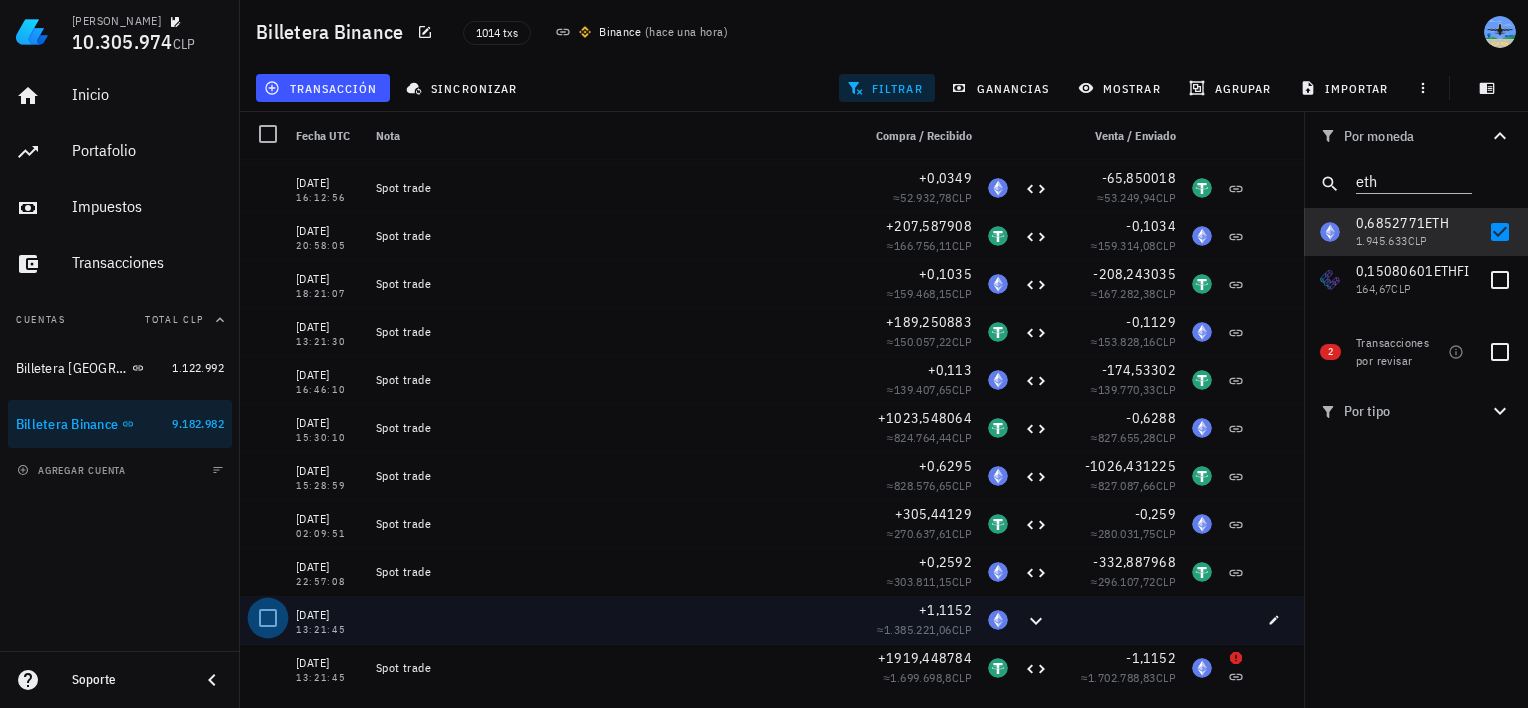 click at bounding box center [268, 618] 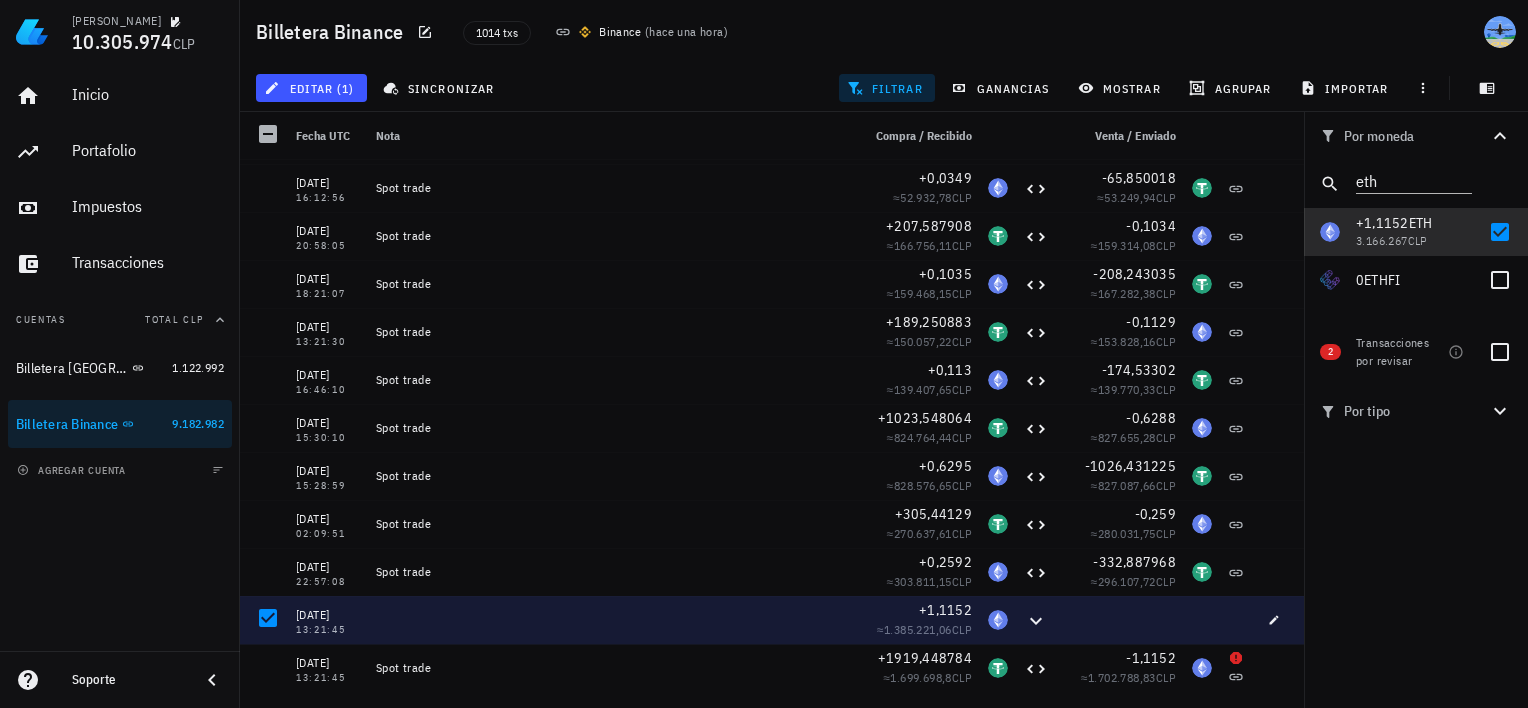 click at bounding box center (1278, 620) 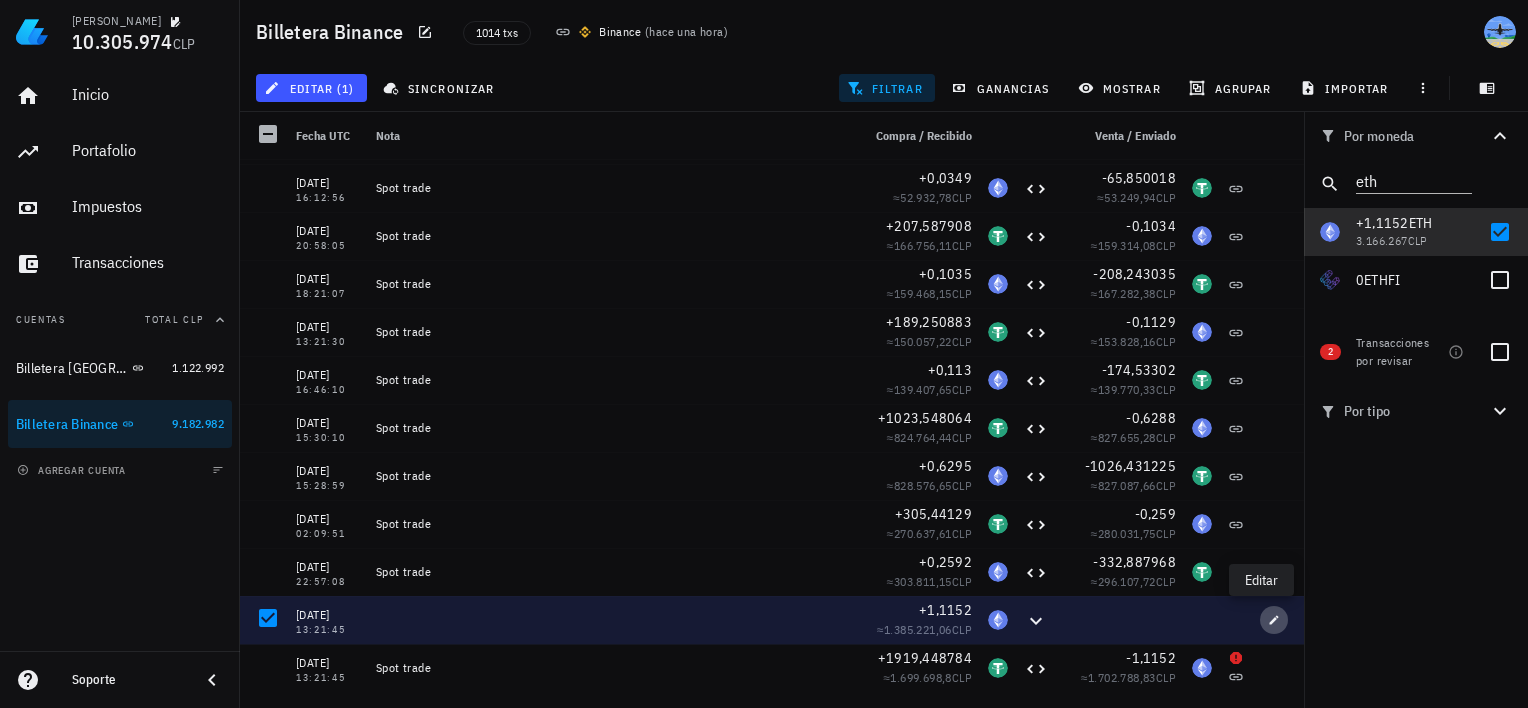 click at bounding box center [1274, 620] 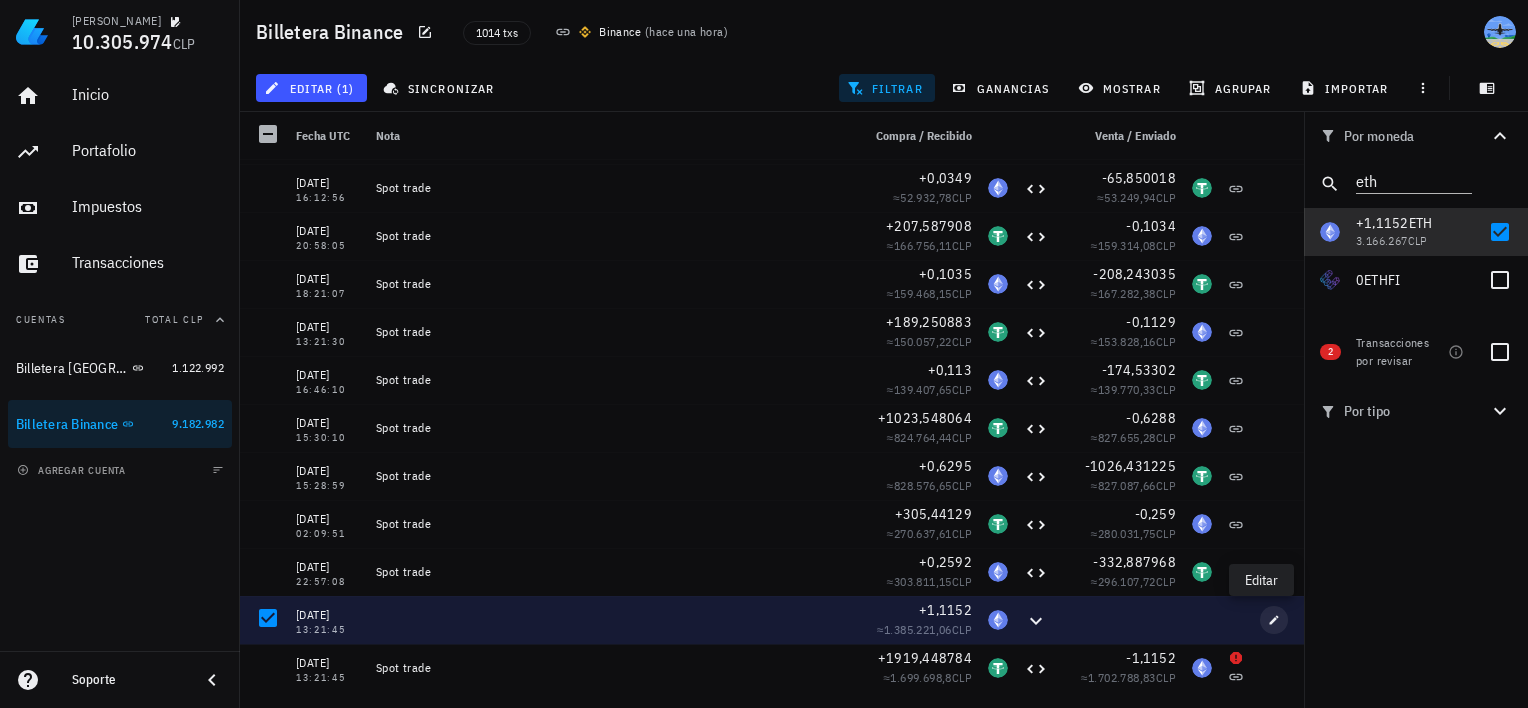 type on "[DATE]" 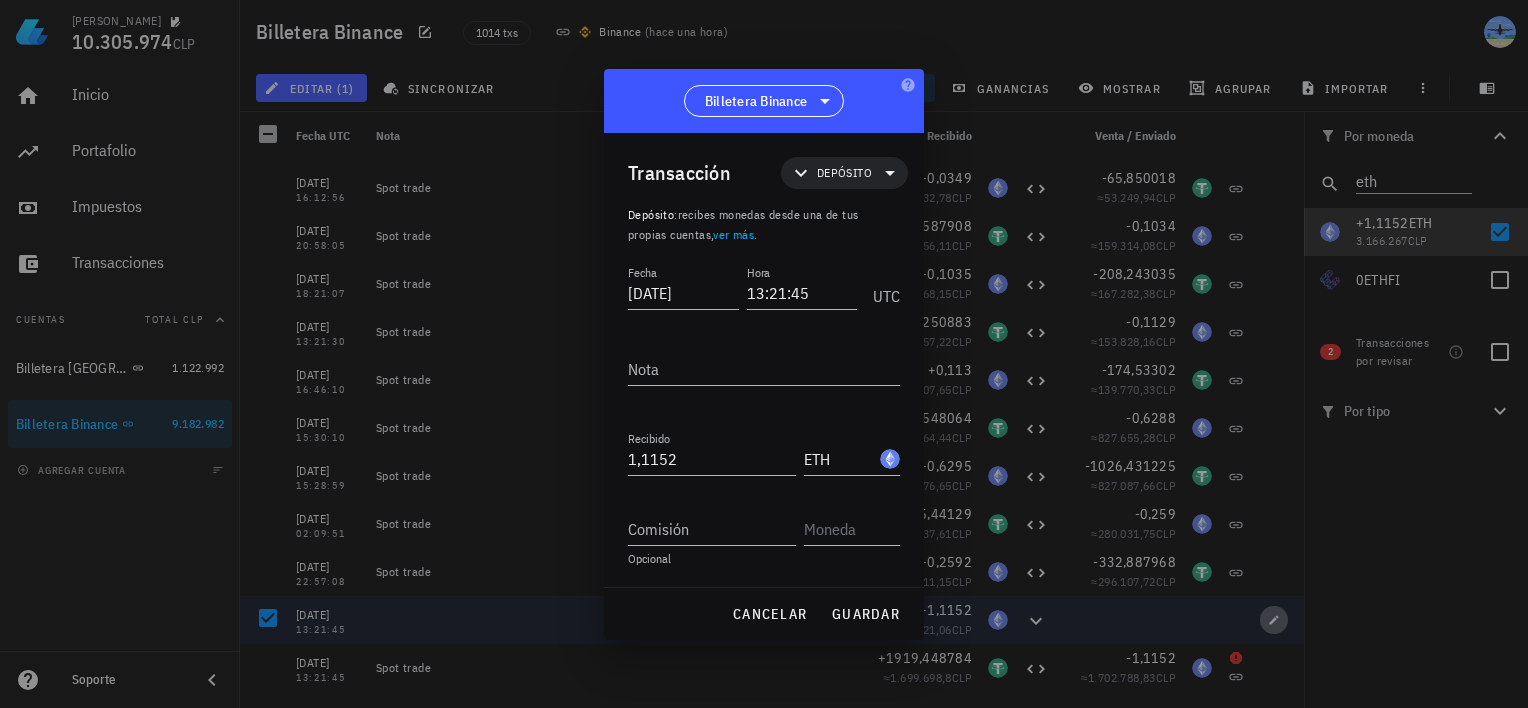 scroll, scrollTop: 0, scrollLeft: 0, axis: both 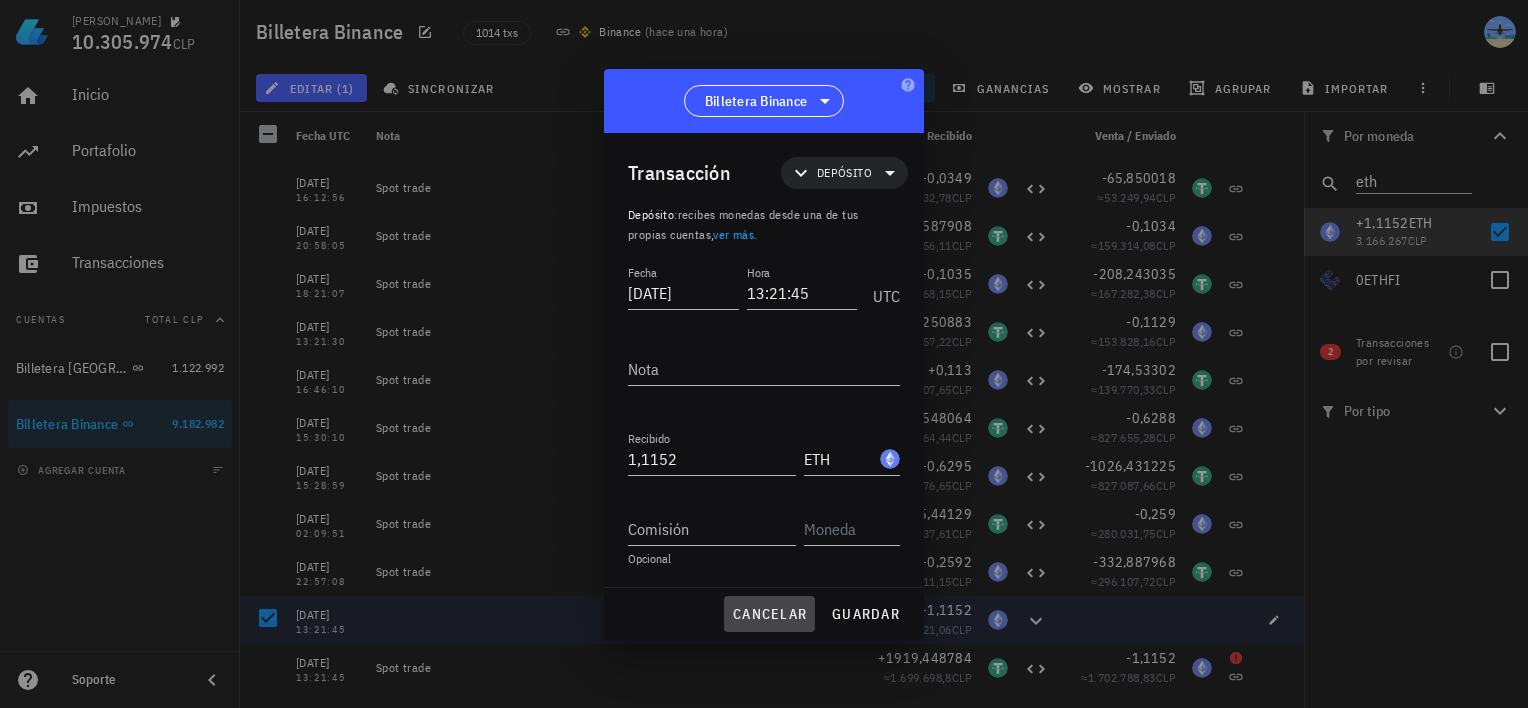 click on "cancelar" at bounding box center [769, 614] 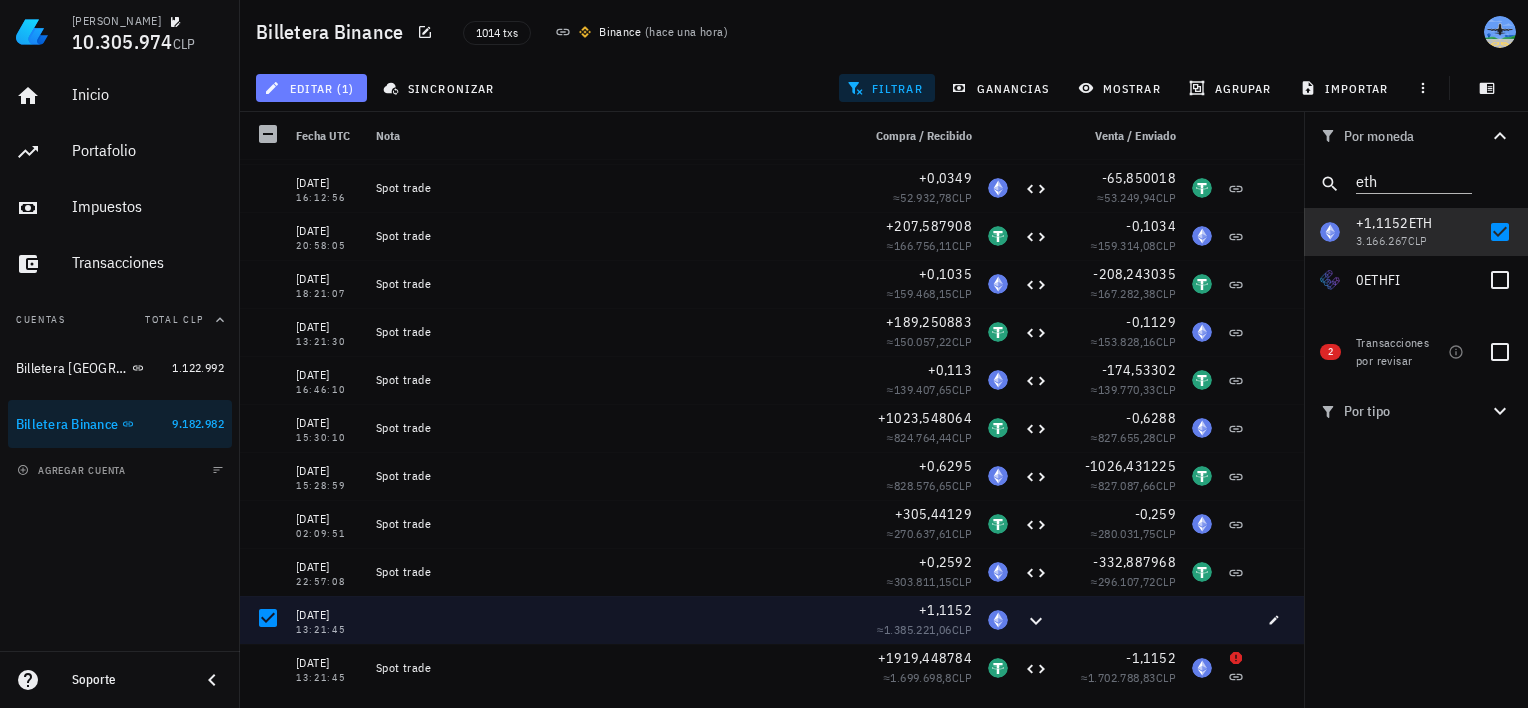click on "editar (1)" at bounding box center [311, 88] 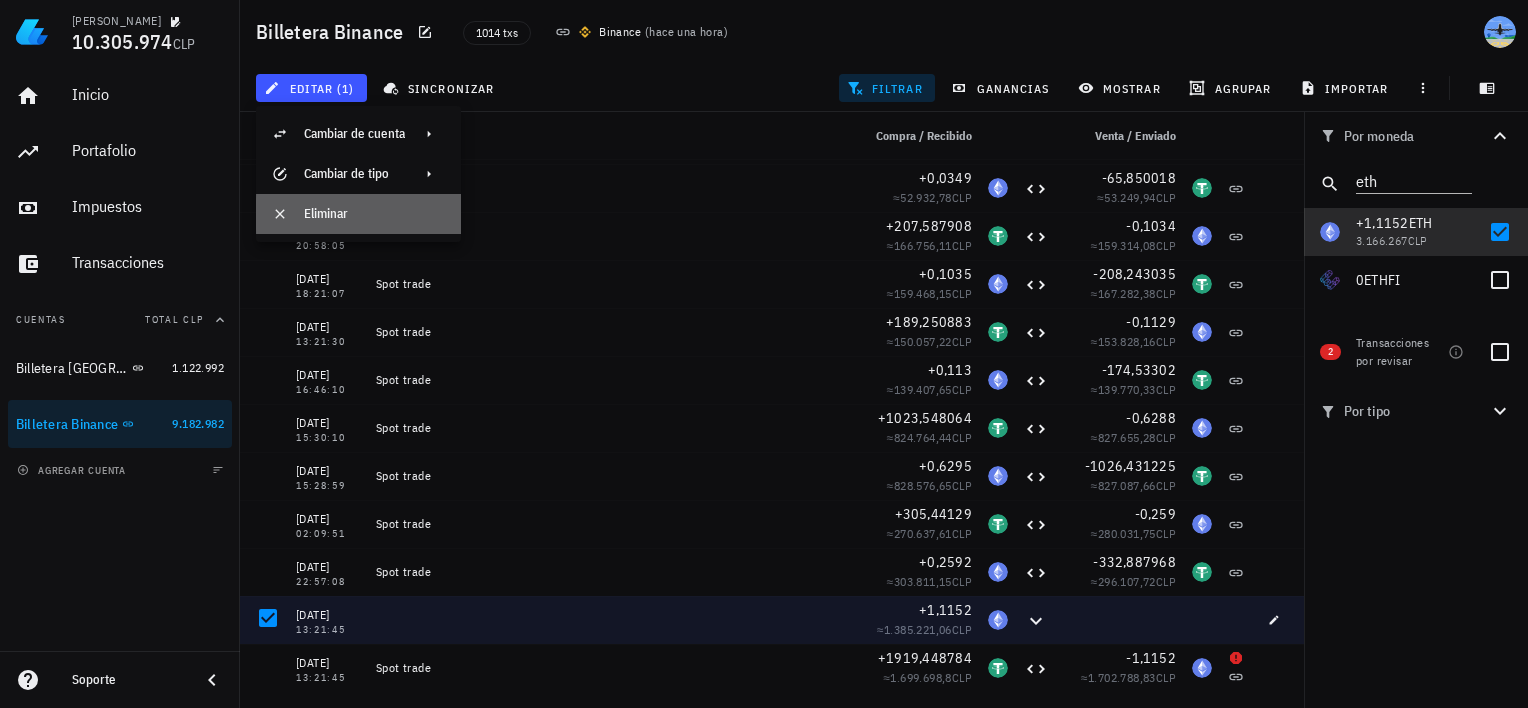 click on "Eliminar" at bounding box center (374, 214) 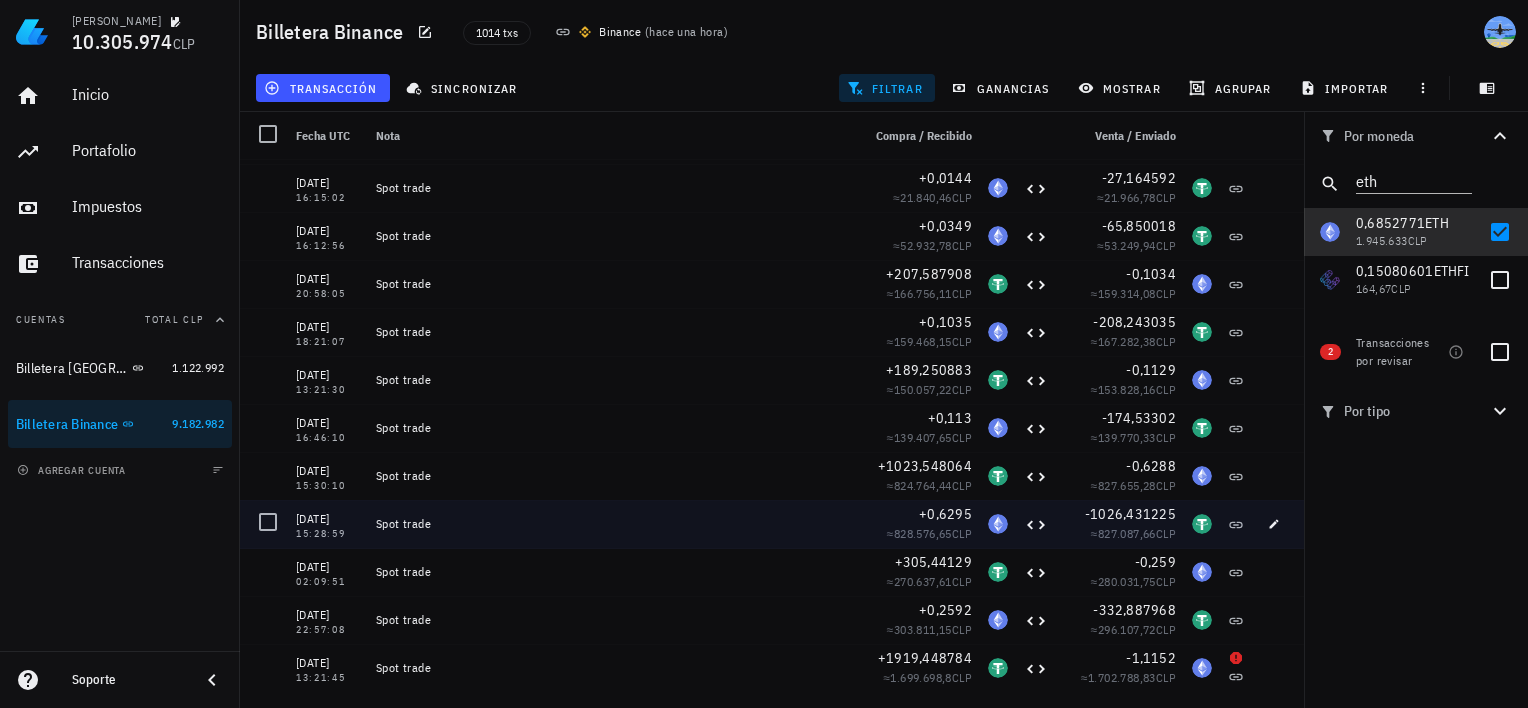 scroll, scrollTop: 1148, scrollLeft: 0, axis: vertical 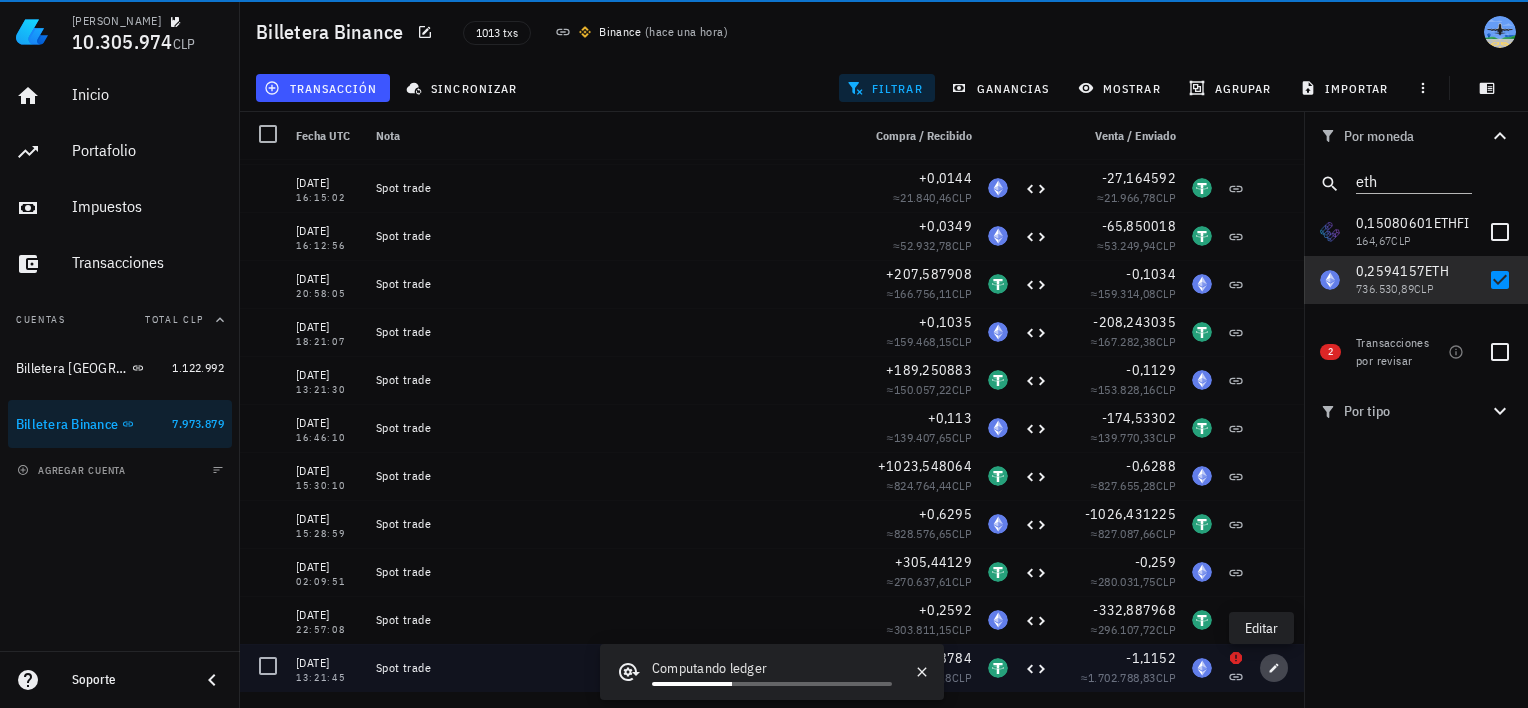 click 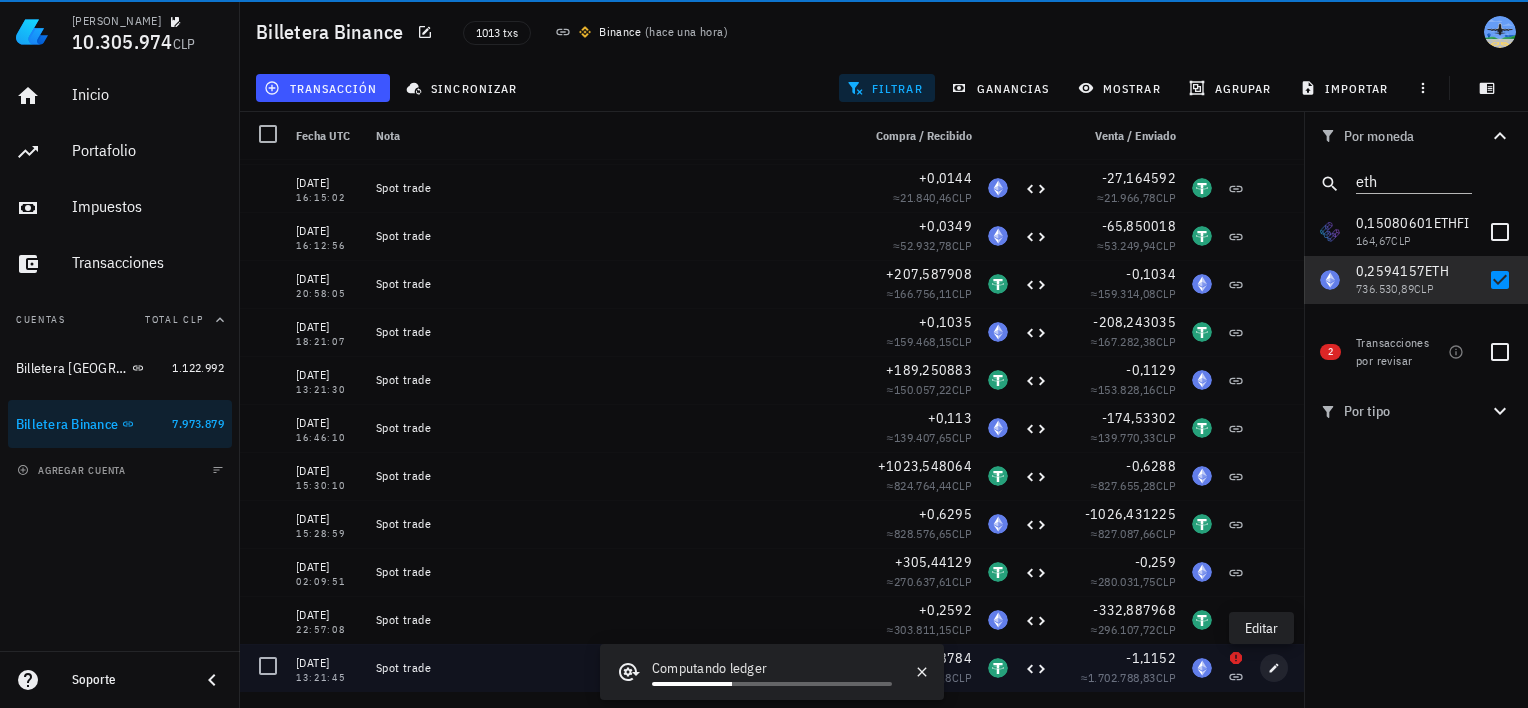 type on "[DATE]" 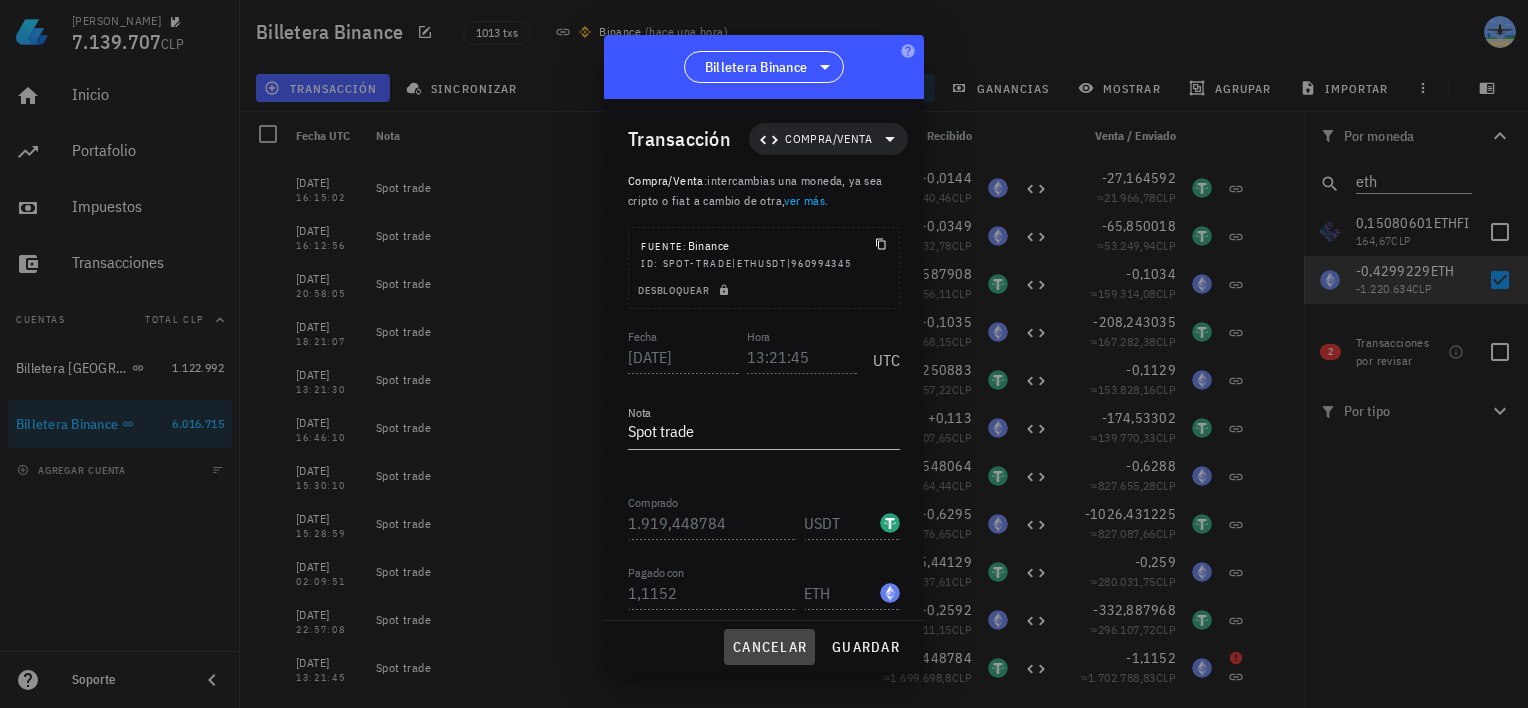 click on "cancelar" at bounding box center (769, 647) 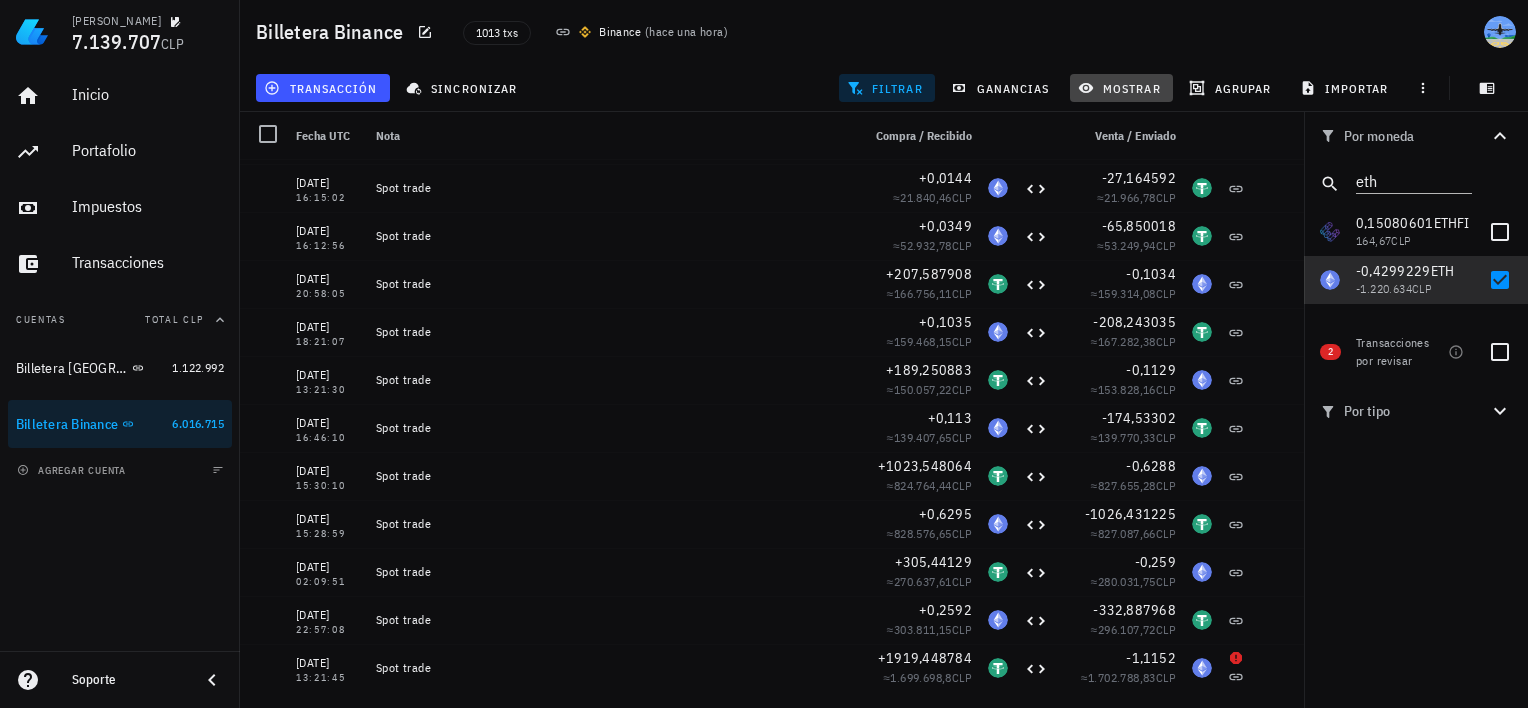 click on "mostrar" at bounding box center [1121, 88] 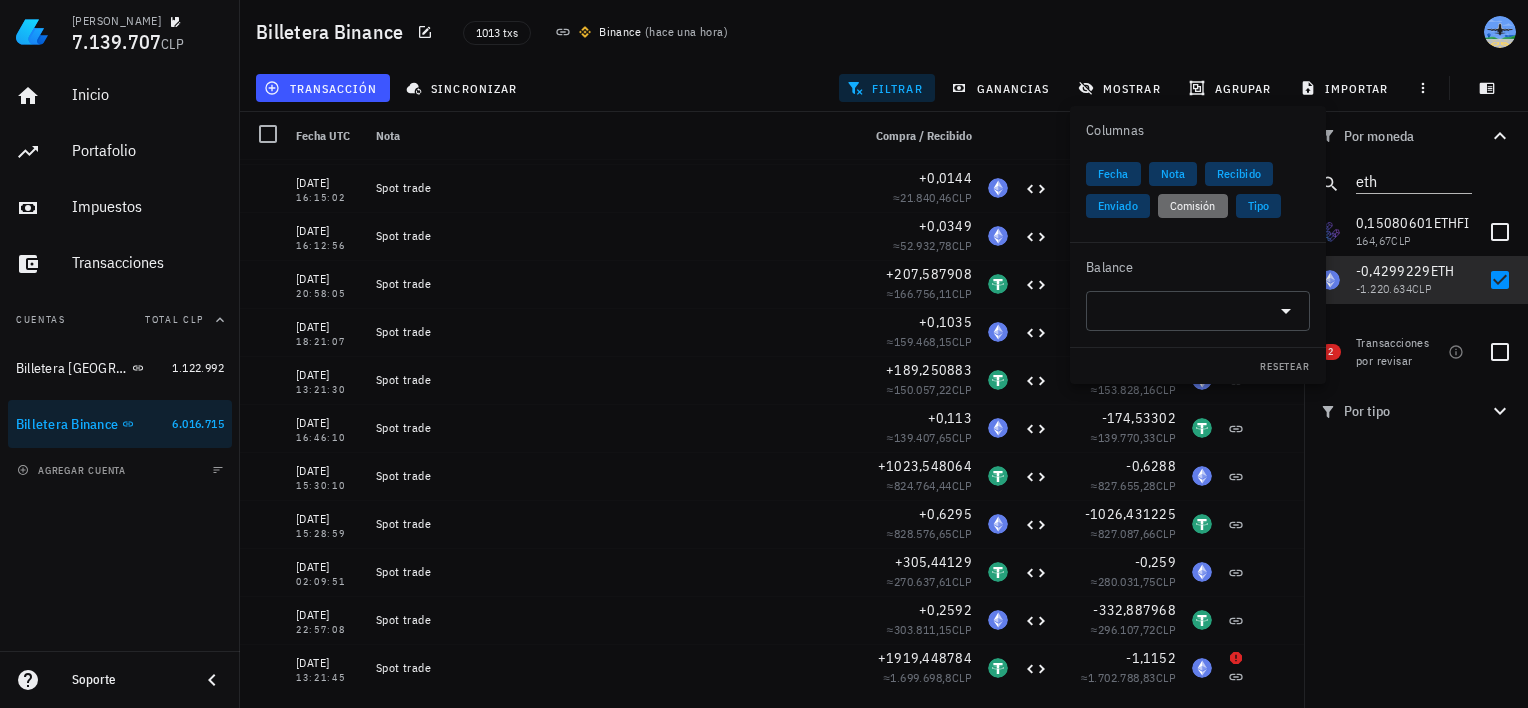 click on "Comisión" at bounding box center [1193, 206] 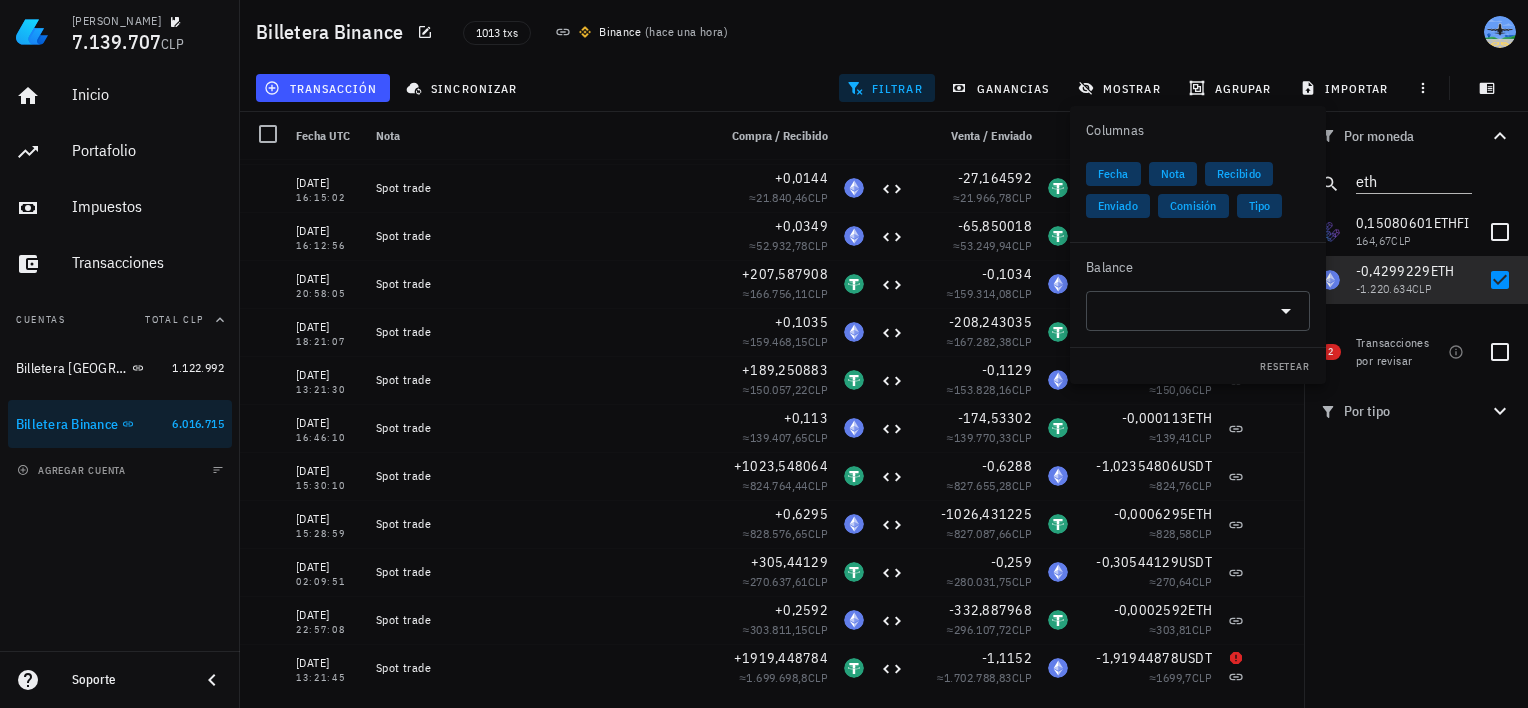 click on "Por moneda
eth       2180,275554  USDT   2.087.837  CLP     2863,161899  FET   1.990.830  CLP     3856,14  HBAR   869.103,61  CLP     184,45886  FIL   450.798,43  CLP     124,7216  SUI   414.114,98  CLP     0,6465528  [MEDICAL_DATA]   238.643  CLP     0,1237761  MKR   221.765,73  CLP     671,6277  SEI   203.158,23  CLP     8,66173  AVAX   175.116,17  CLP     258,1416  JUP   123.208,61  CLP     338,998  S   116.264,69  CLP     9.317.009,59  PEPE   108.852,73  CLP     4.198.775  BONK   105.186,07  CLP     25,86019  RENDER   92.503,15  CLP     38,70126  WIF   36.634,19  CLP     0,949  XRP   2563,11  CLP     0,593721  TUSD   566,98  CLP     0,00000315  BTC   357,59  CLP     0,866  MANA   264,26  CLP     0,087  NEAR   210,03  CLP     0,15080601  ETHFI   164,67  CLP     0,384  SAND   114,58  CLP     0,47  DOGE   88,7  CLP     0,00556  LINK   83,17  CLP     0,00891  ORDI   79,94  CLP     0,00010086  BNB   66,77  CLP     0,00065  LTC   58,93" at bounding box center [1416, 410] 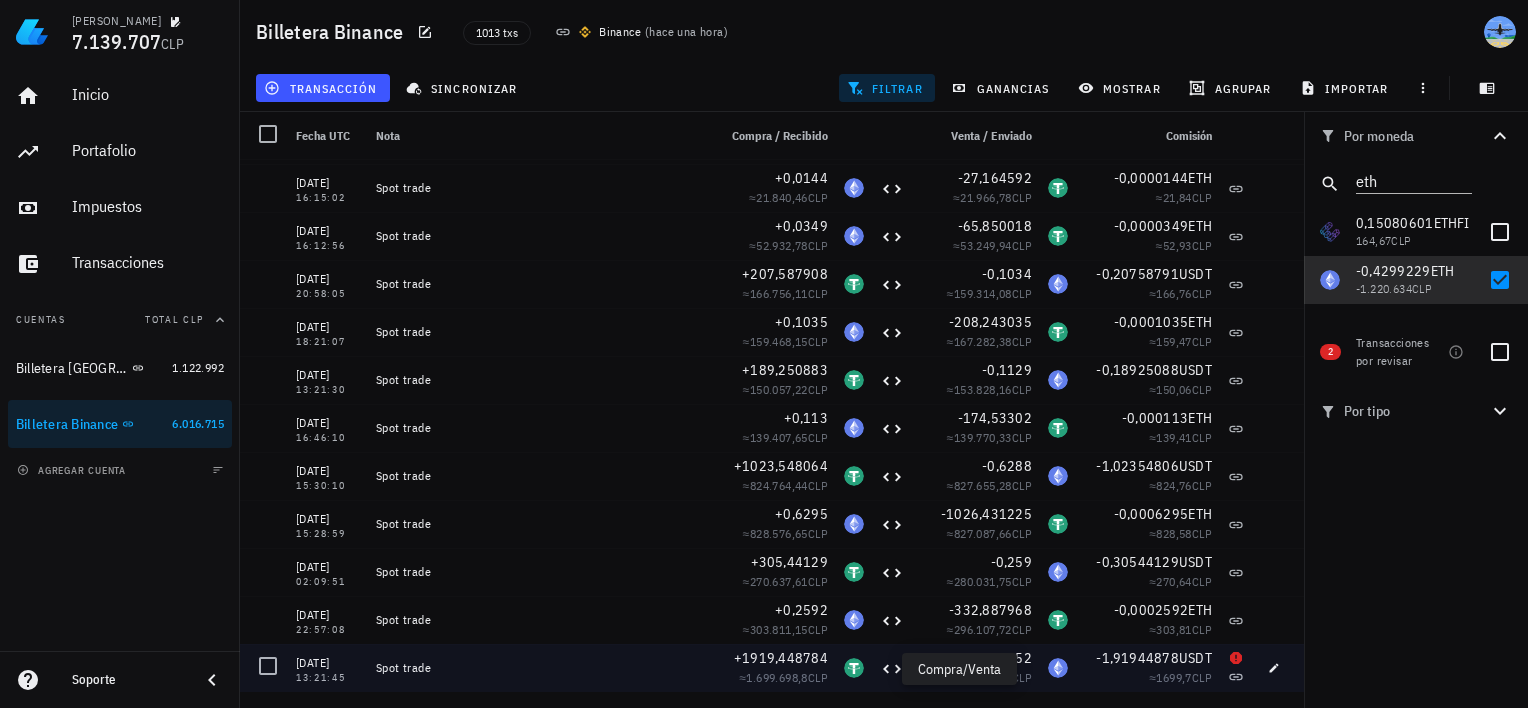 click 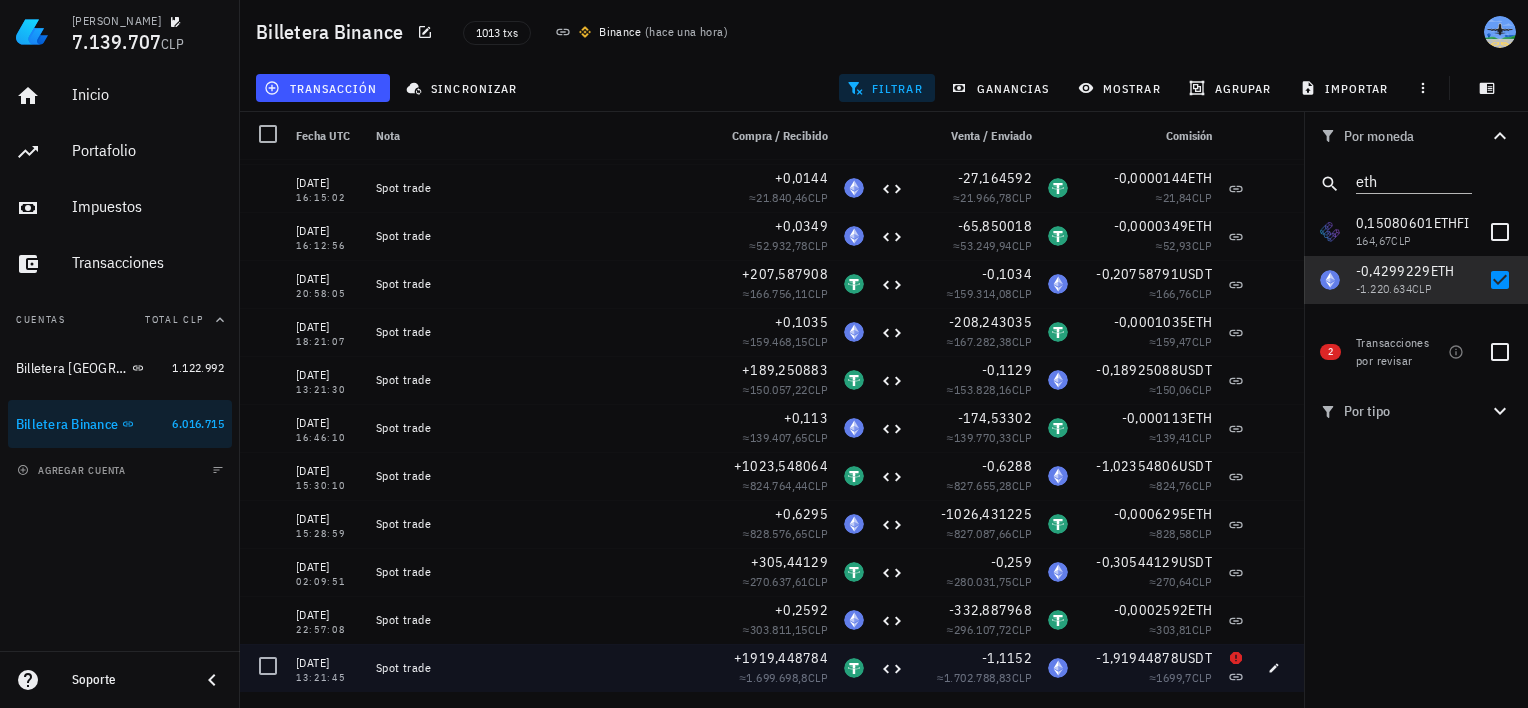 click at bounding box center [892, 668] 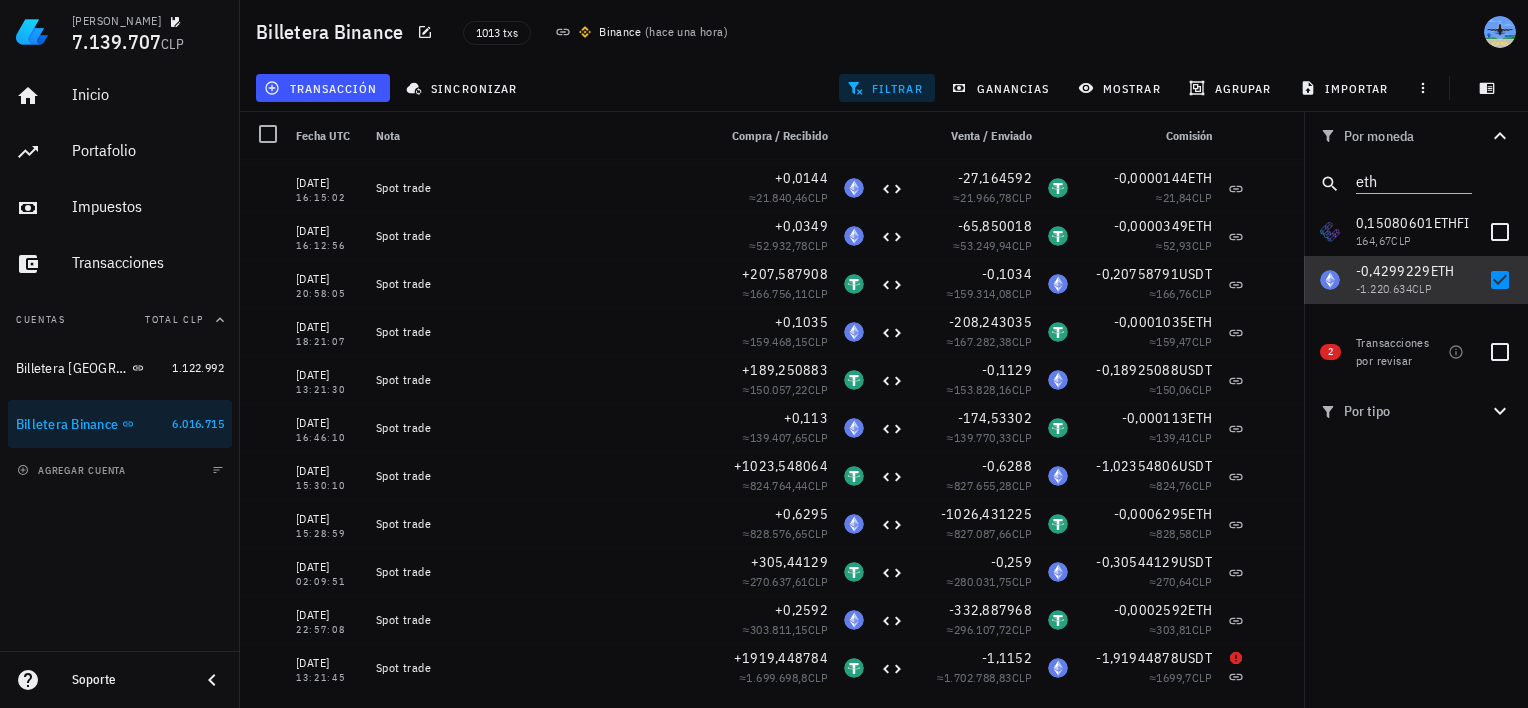 click on "-0,4299229  ETH" at bounding box center (1414, 271) 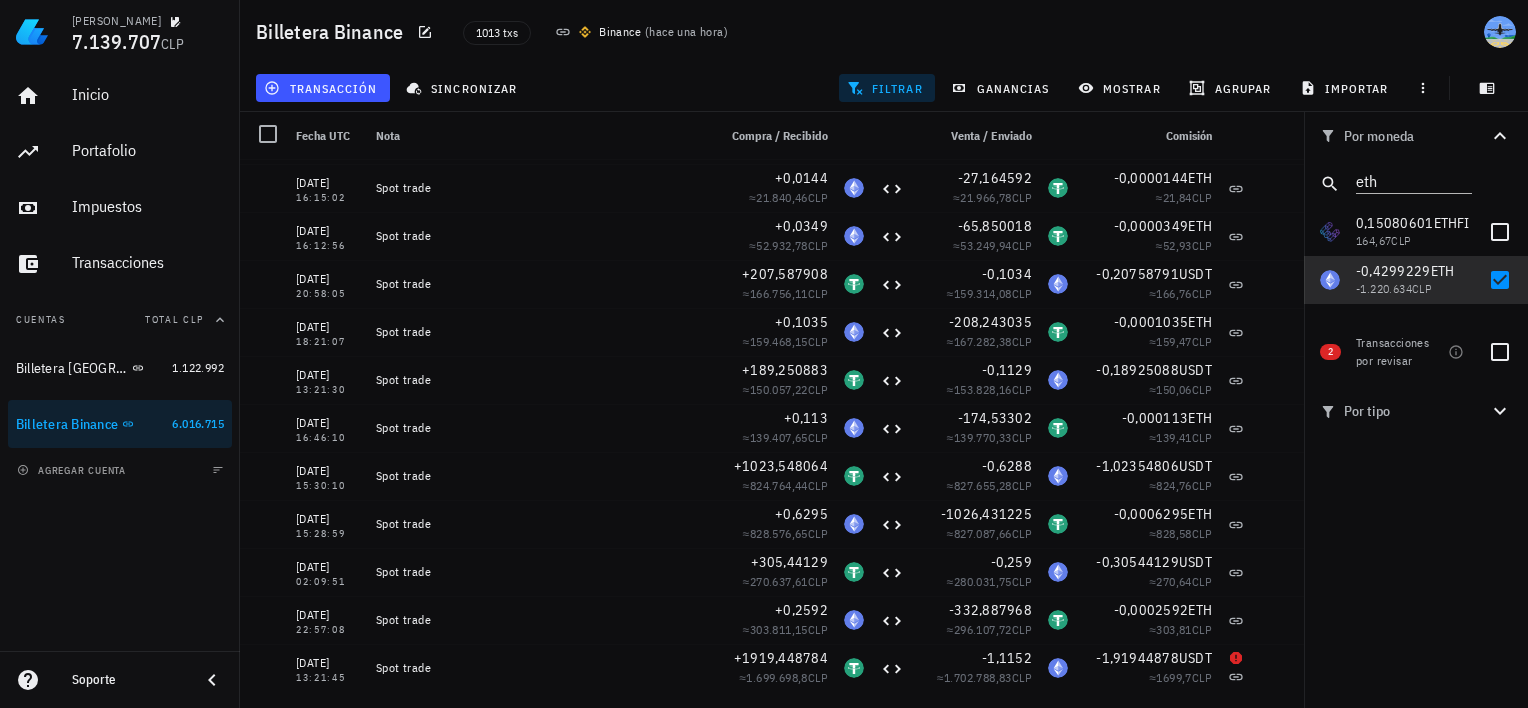 checkbox on "false" 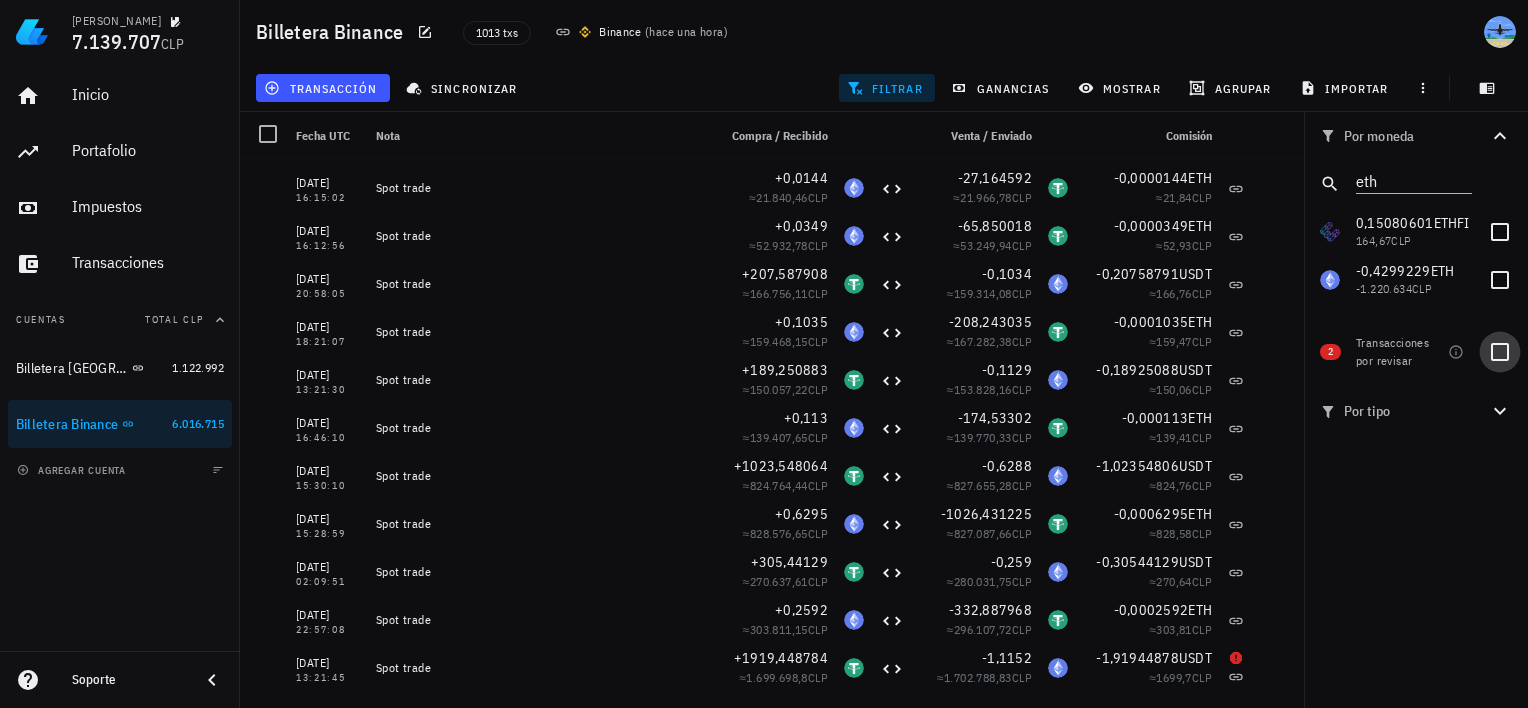 click at bounding box center [1500, 352] 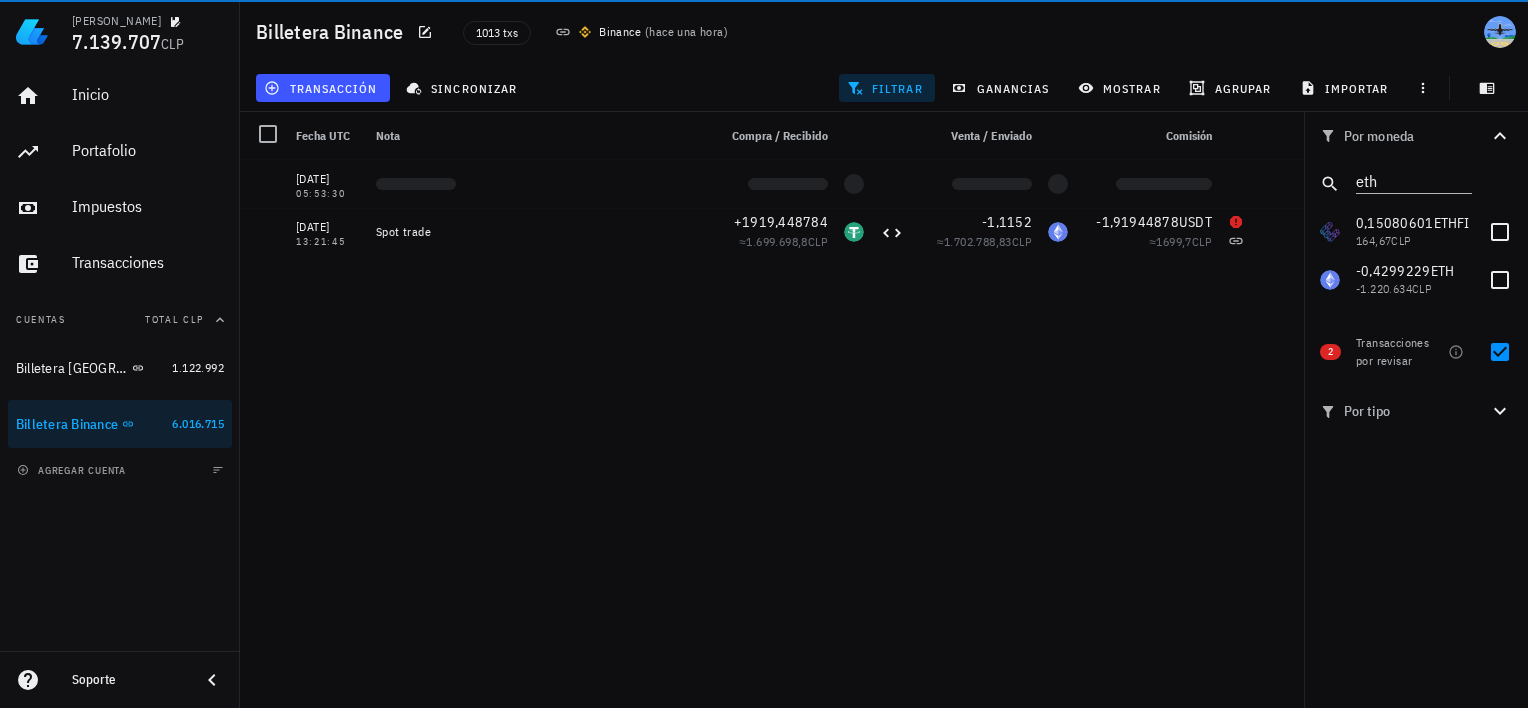 scroll, scrollTop: 0, scrollLeft: 0, axis: both 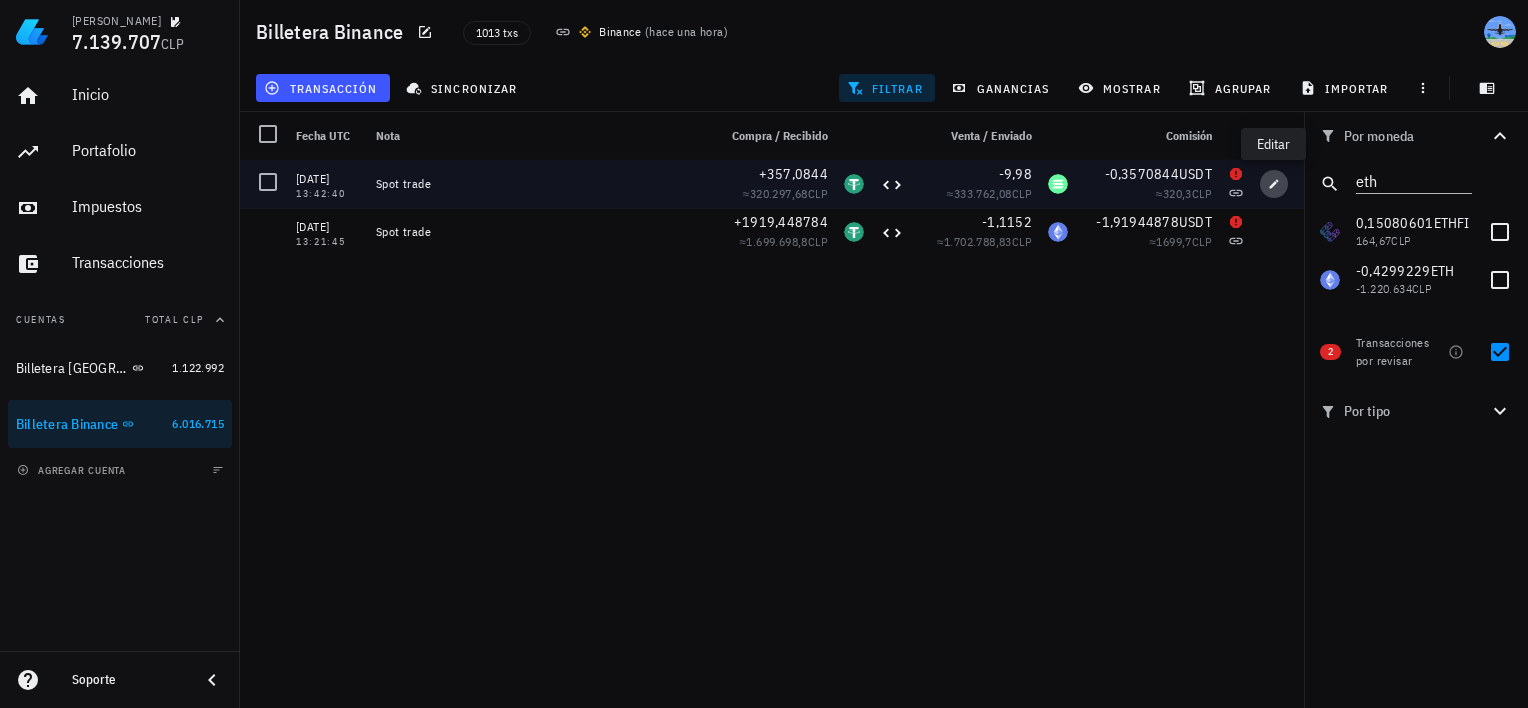 click 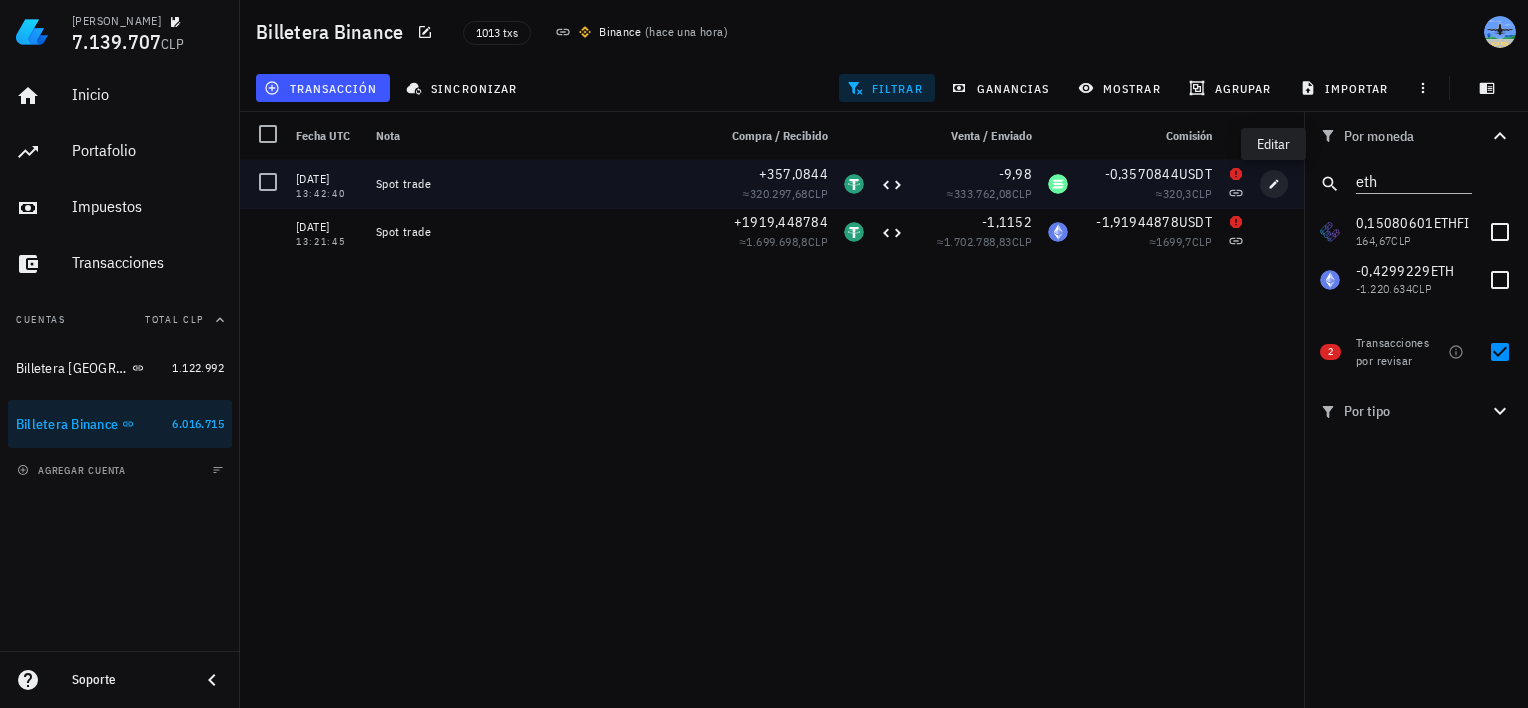 type on "[DATE]" 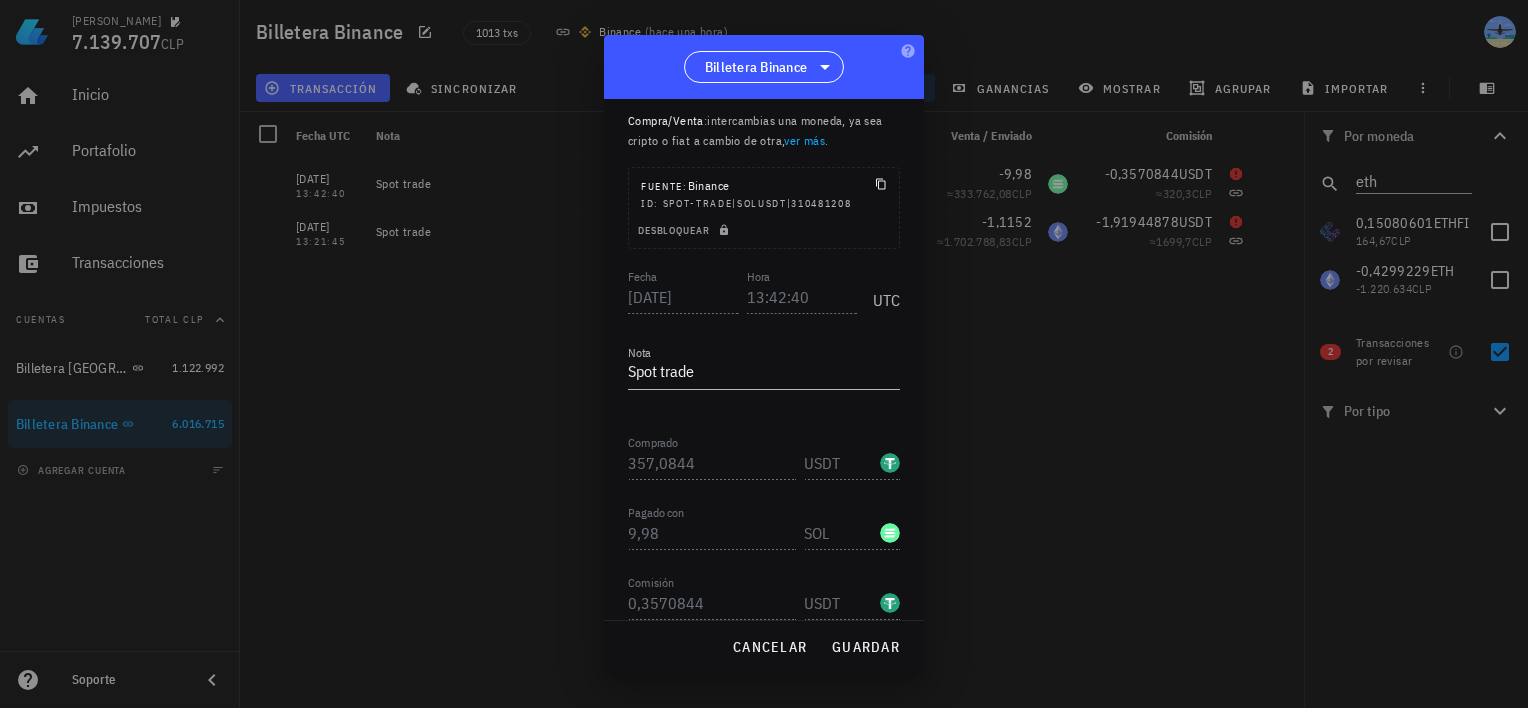 scroll, scrollTop: 180, scrollLeft: 0, axis: vertical 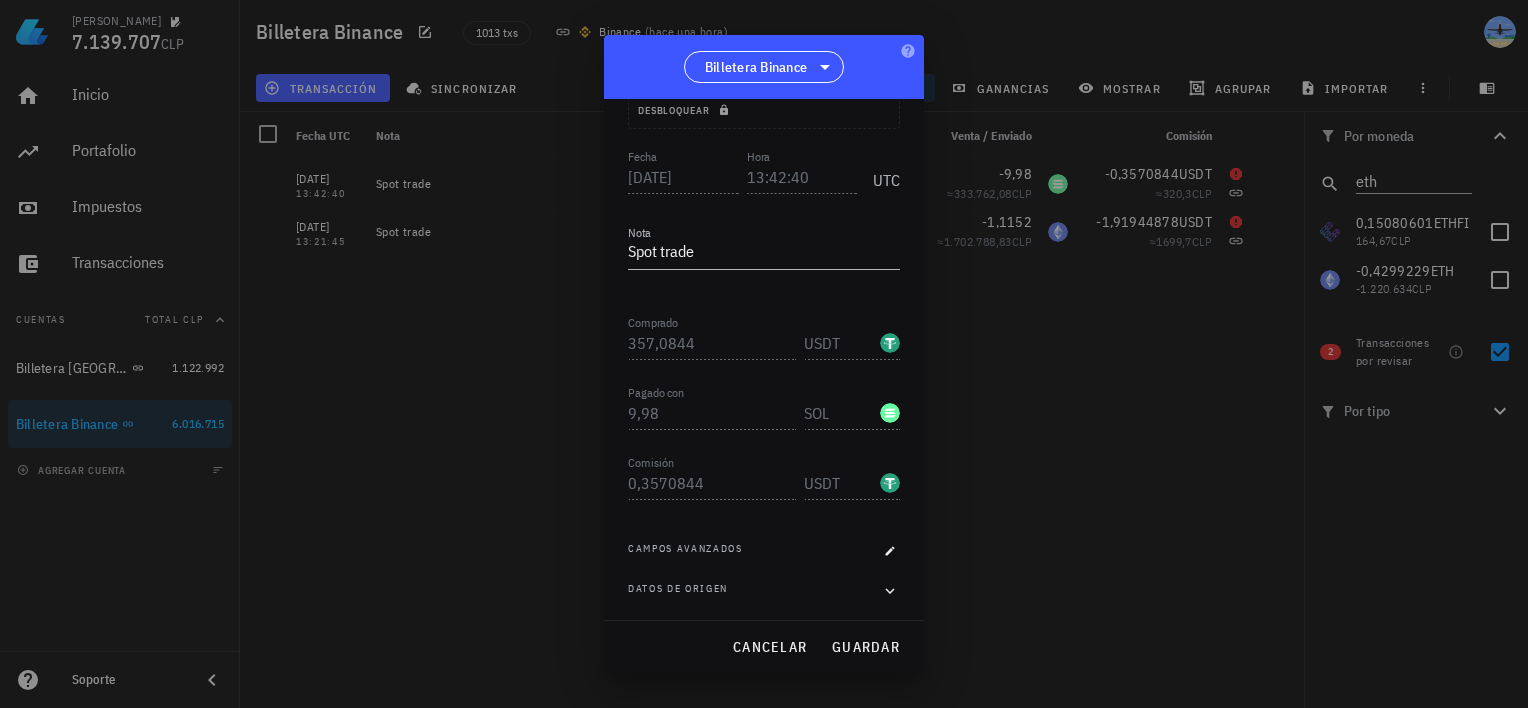 click at bounding box center [764, 354] 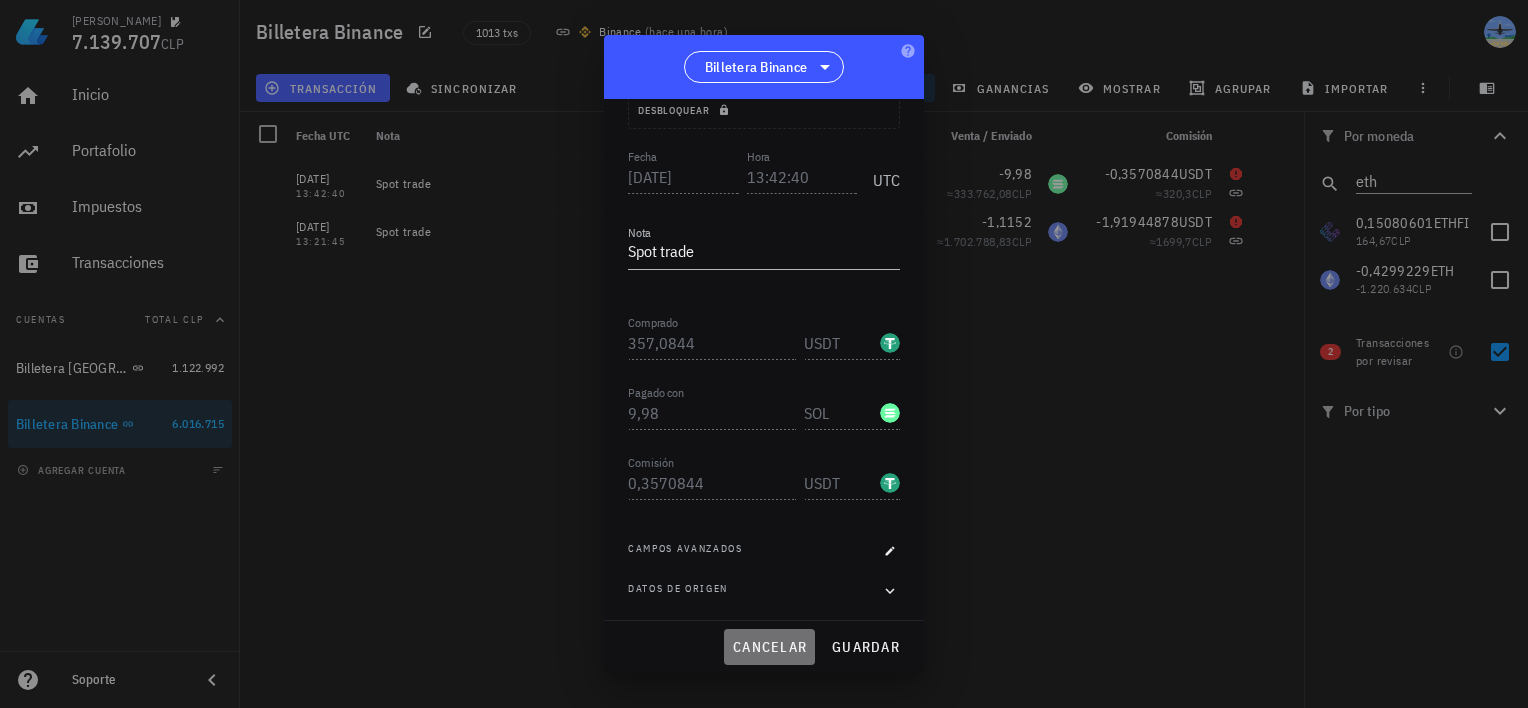 click on "cancelar" at bounding box center [769, 647] 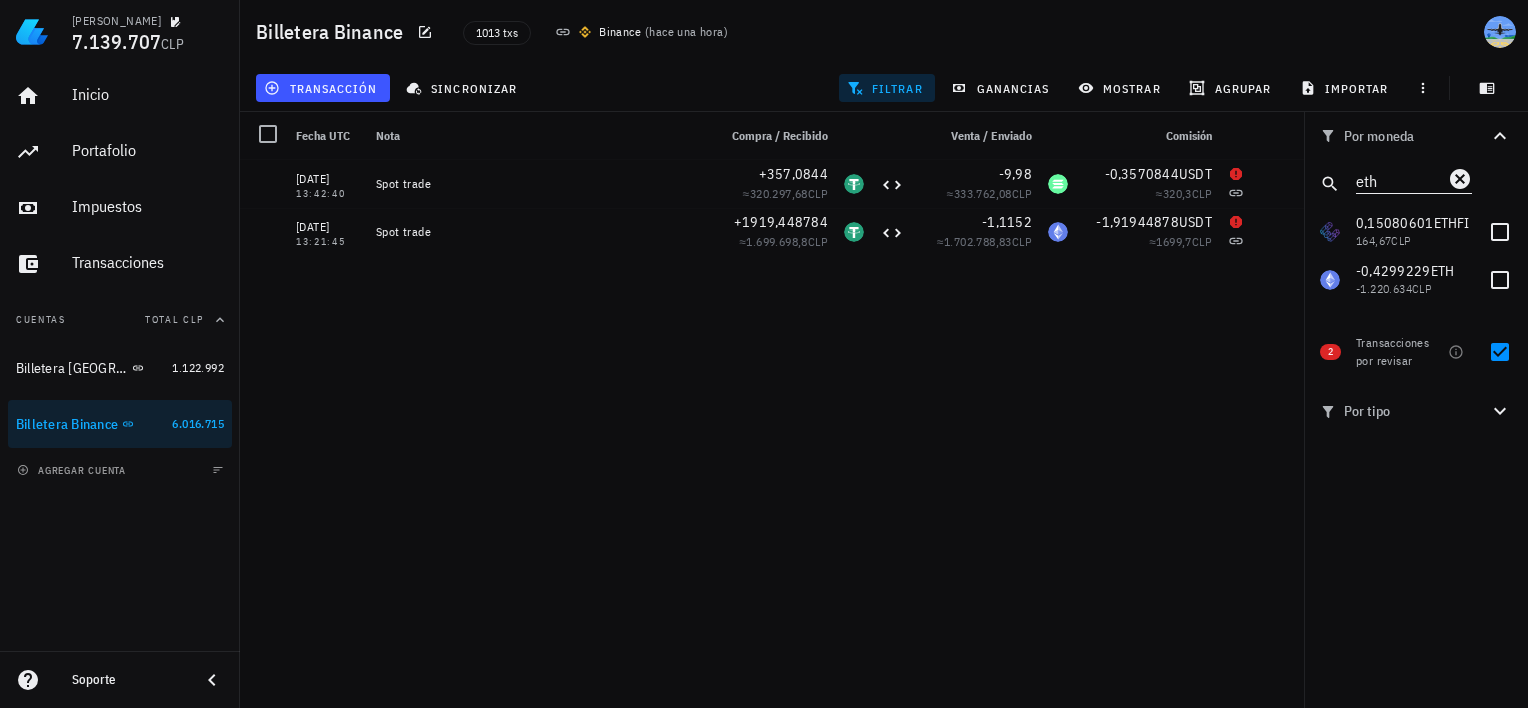click on "eth" at bounding box center [1400, 180] 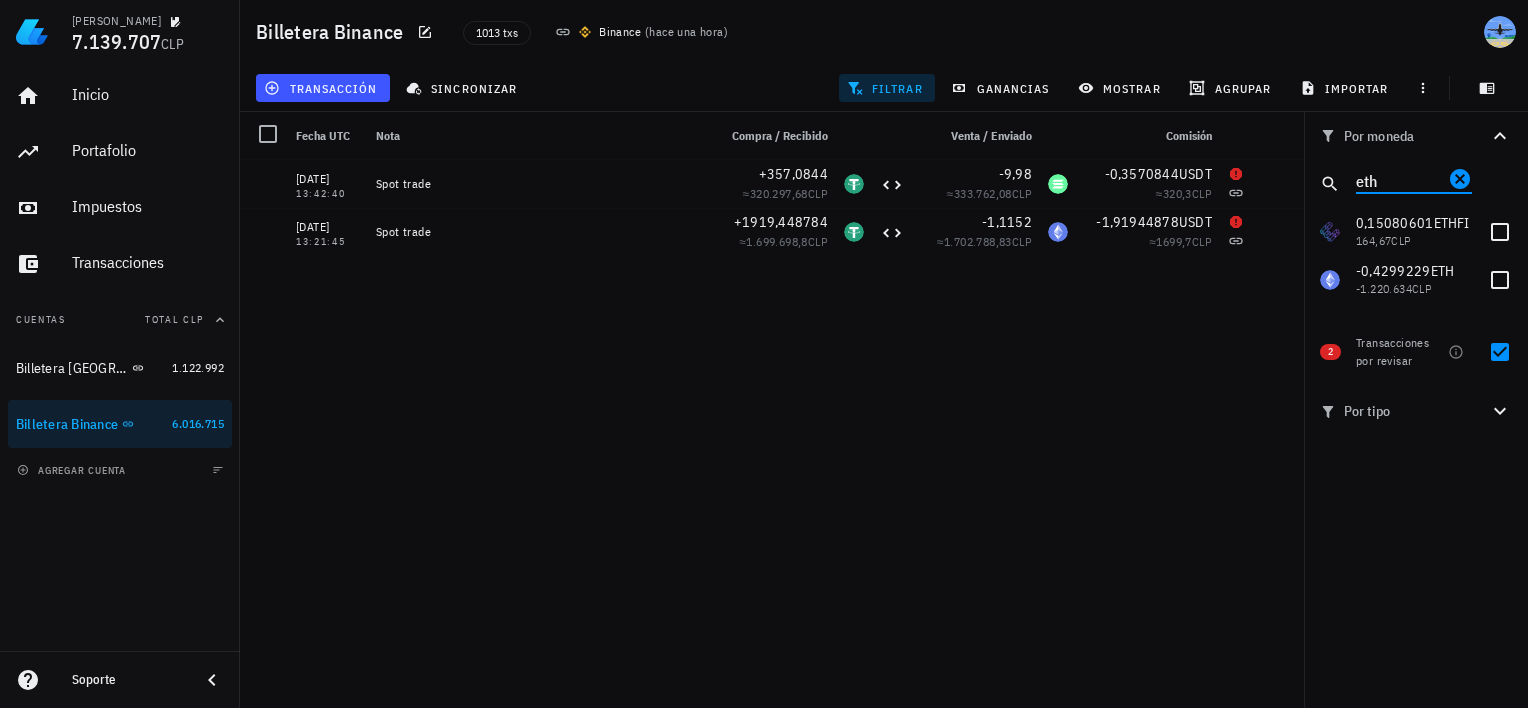 click on "eth" at bounding box center [1400, 180] 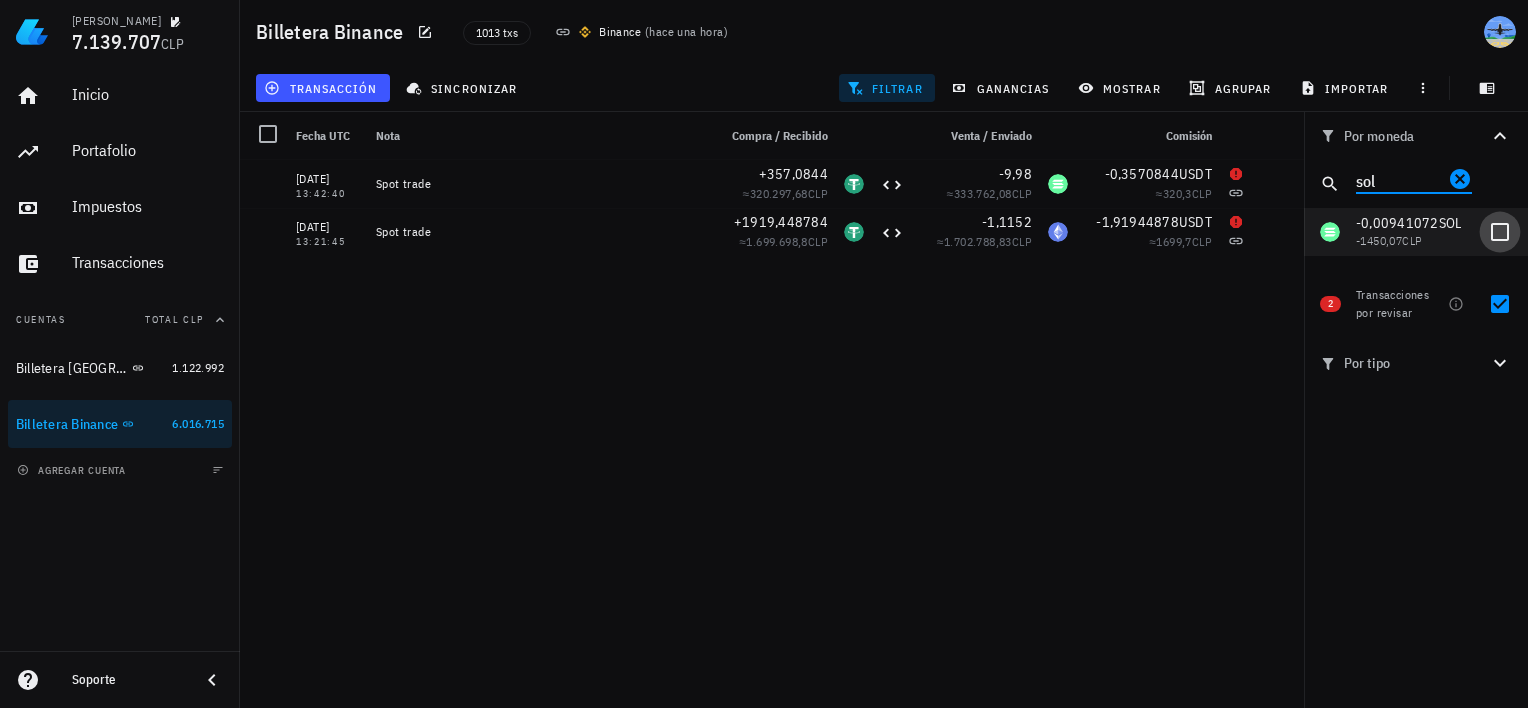 type on "sol" 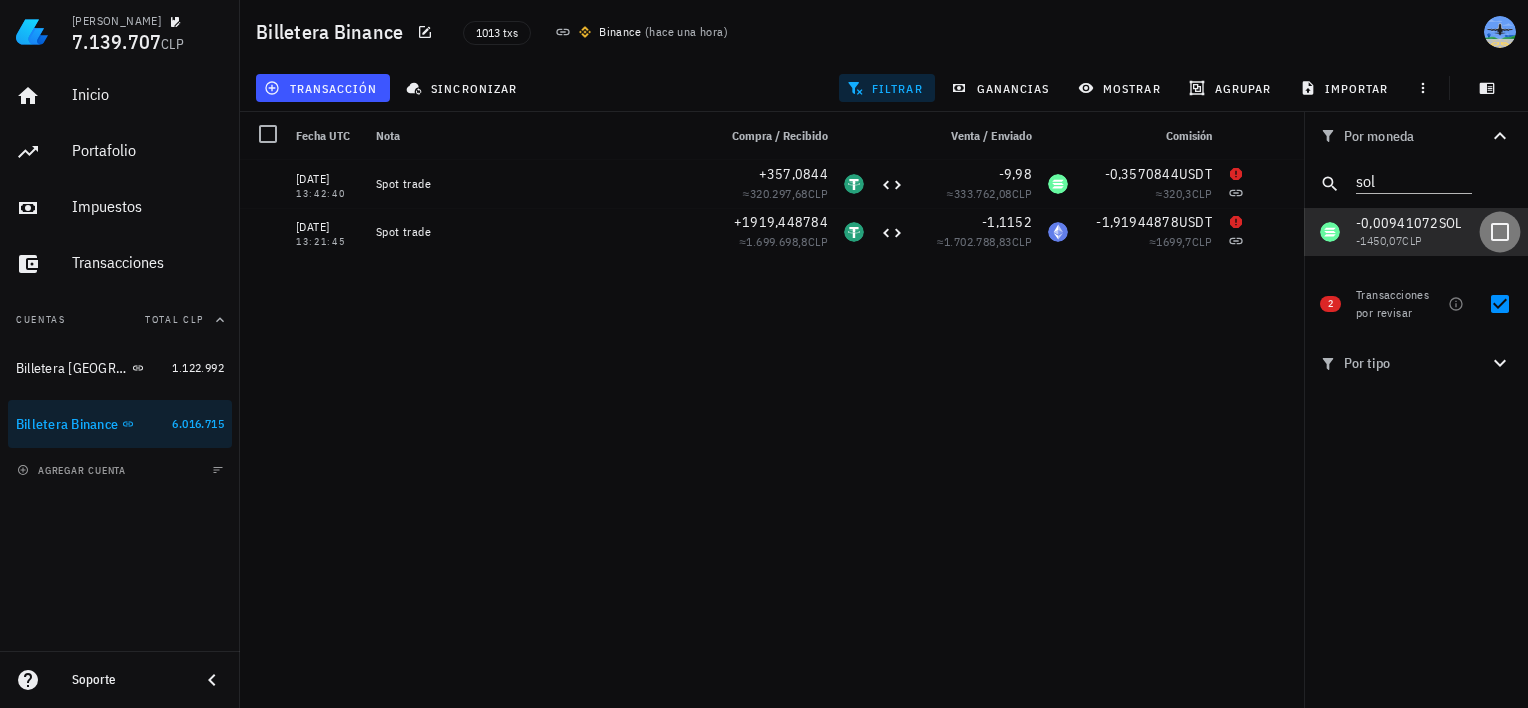 click at bounding box center [1500, 232] 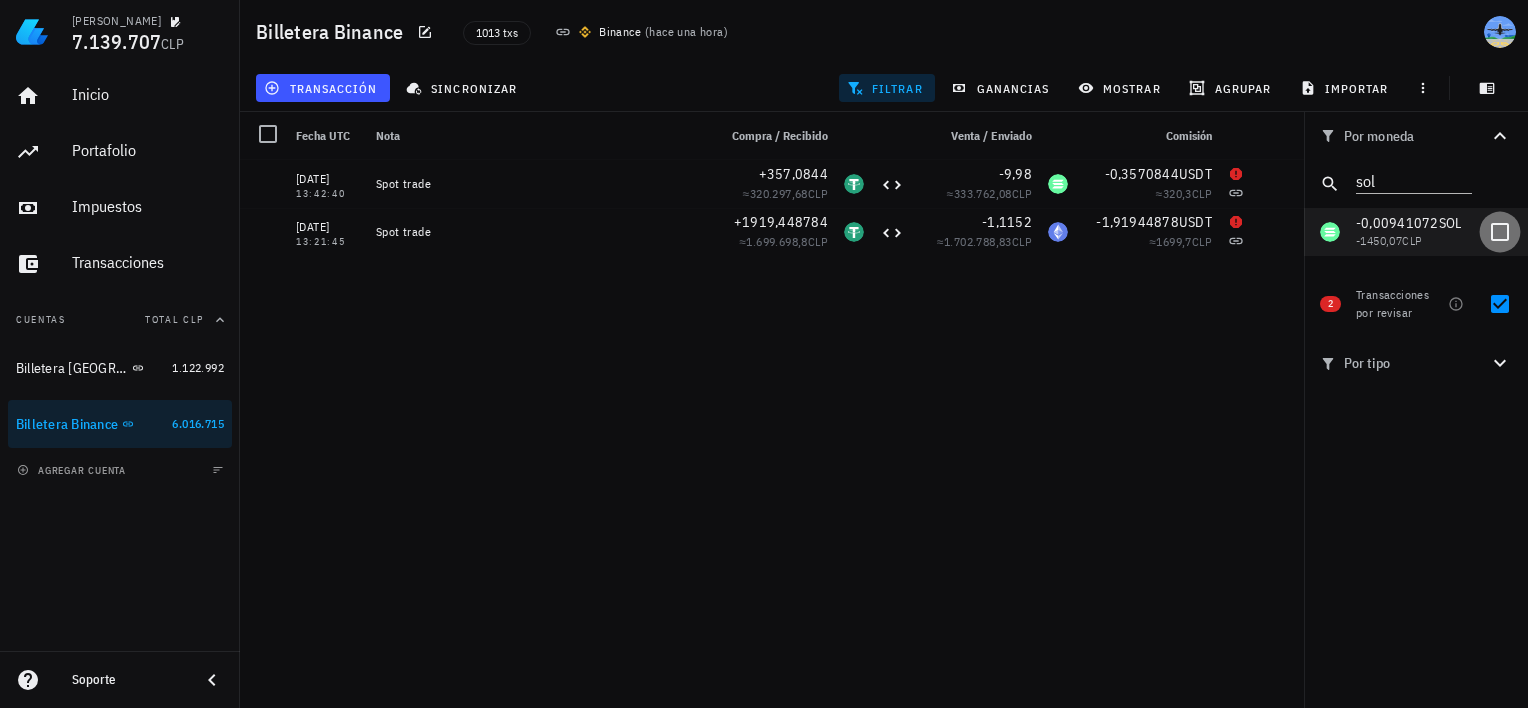 checkbox on "true" 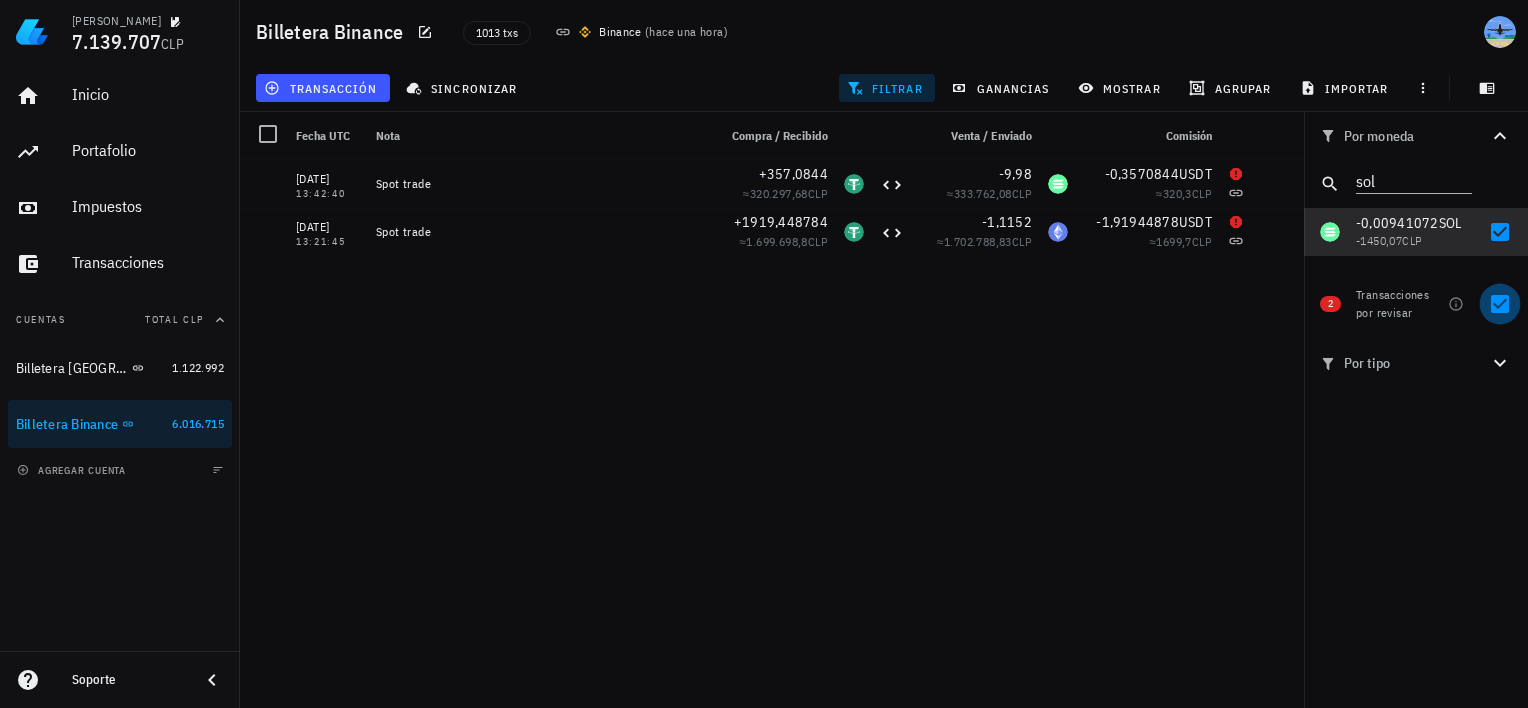 click at bounding box center [1500, 304] 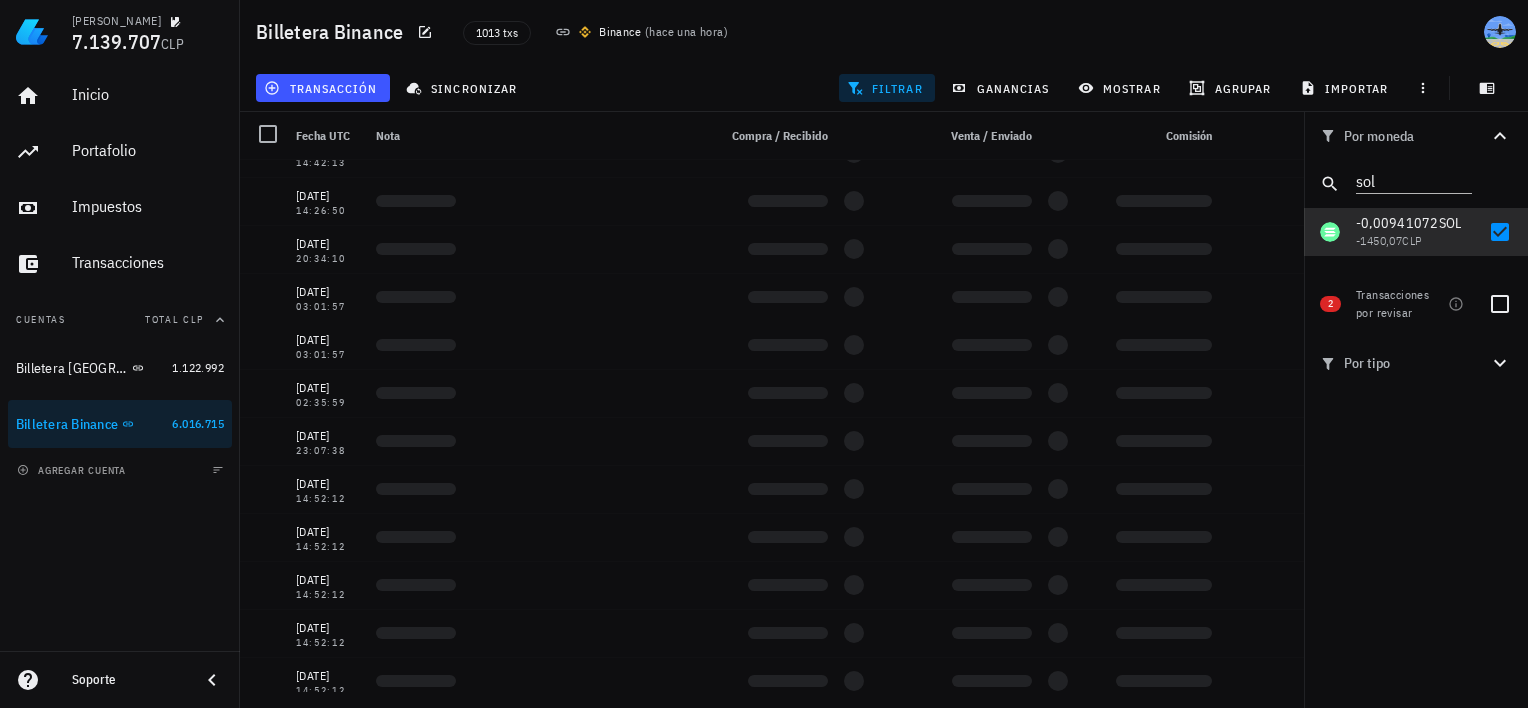 scroll, scrollTop: 5468, scrollLeft: 0, axis: vertical 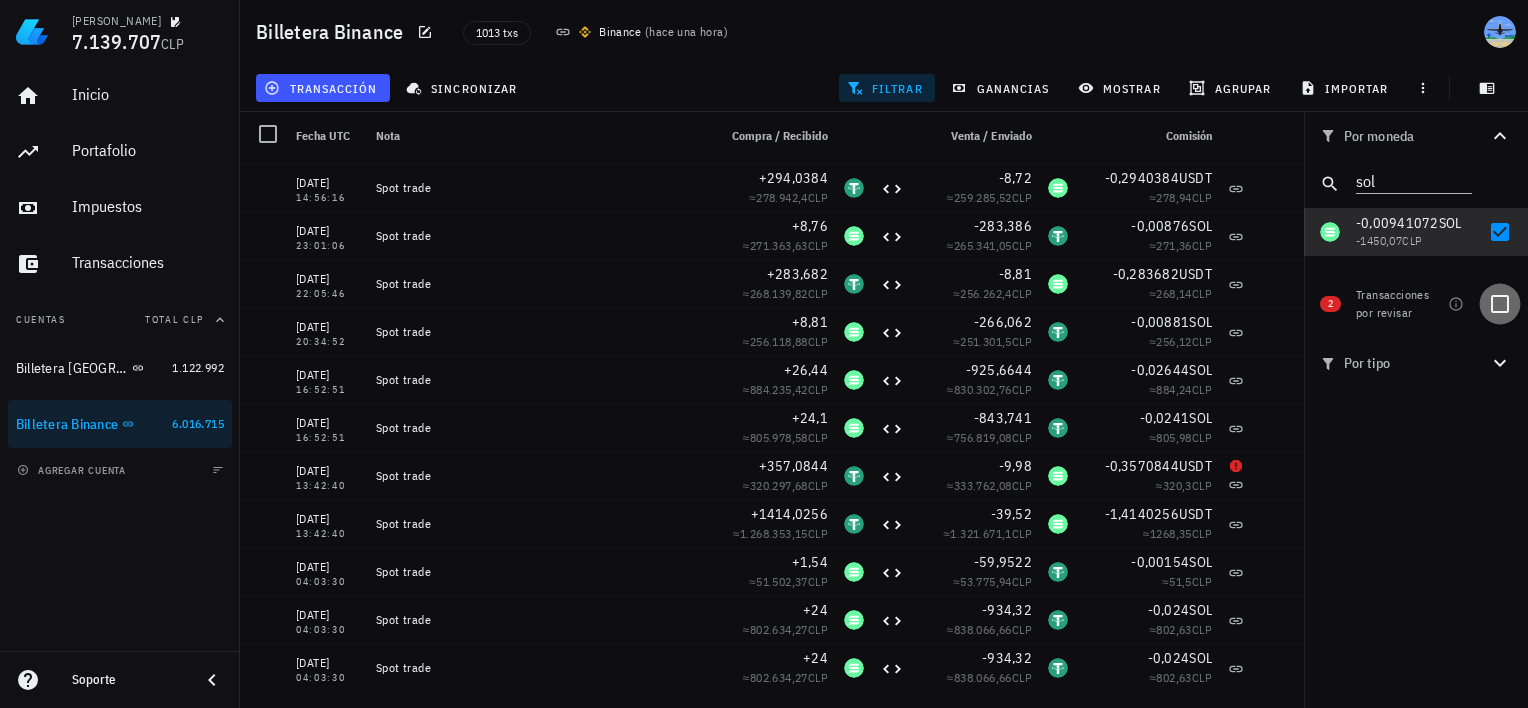 click at bounding box center (1500, 304) 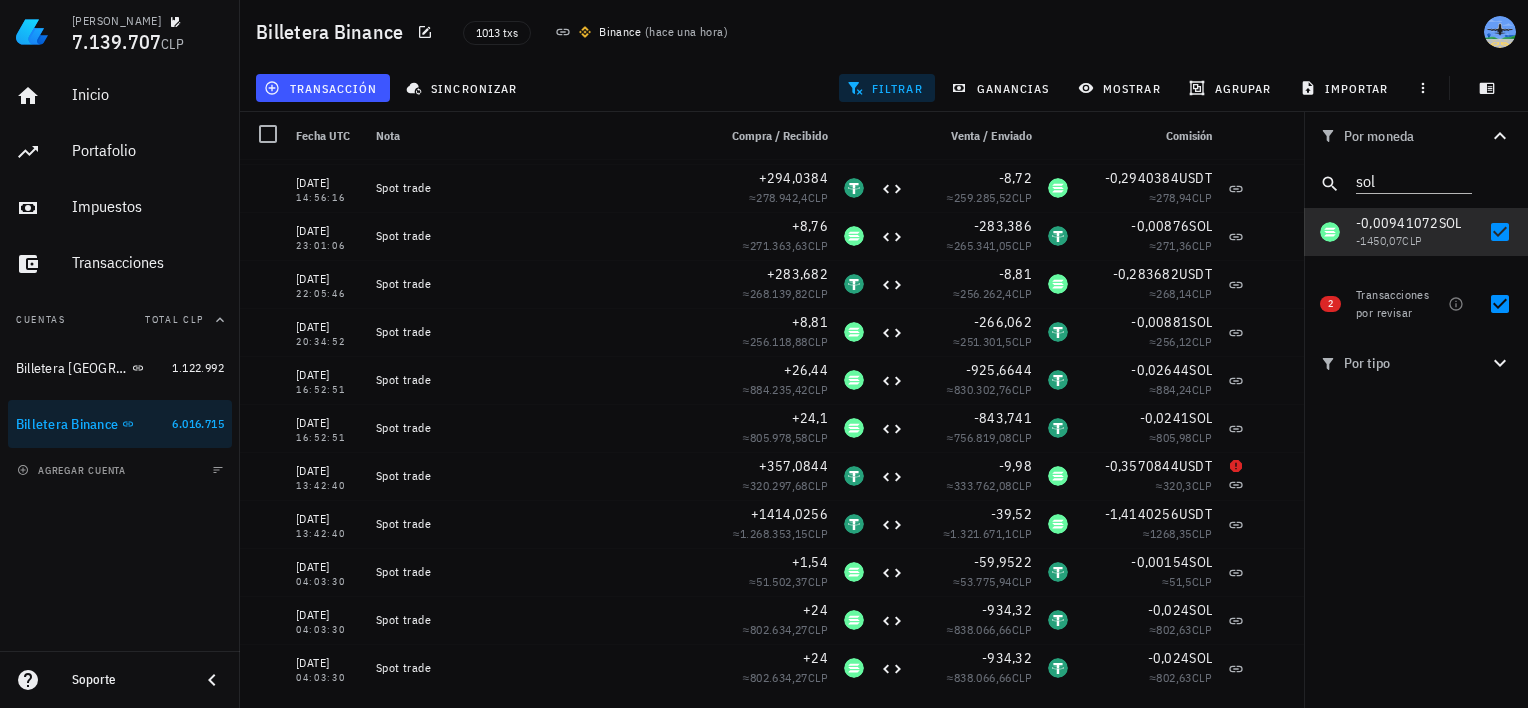 scroll, scrollTop: 0, scrollLeft: 0, axis: both 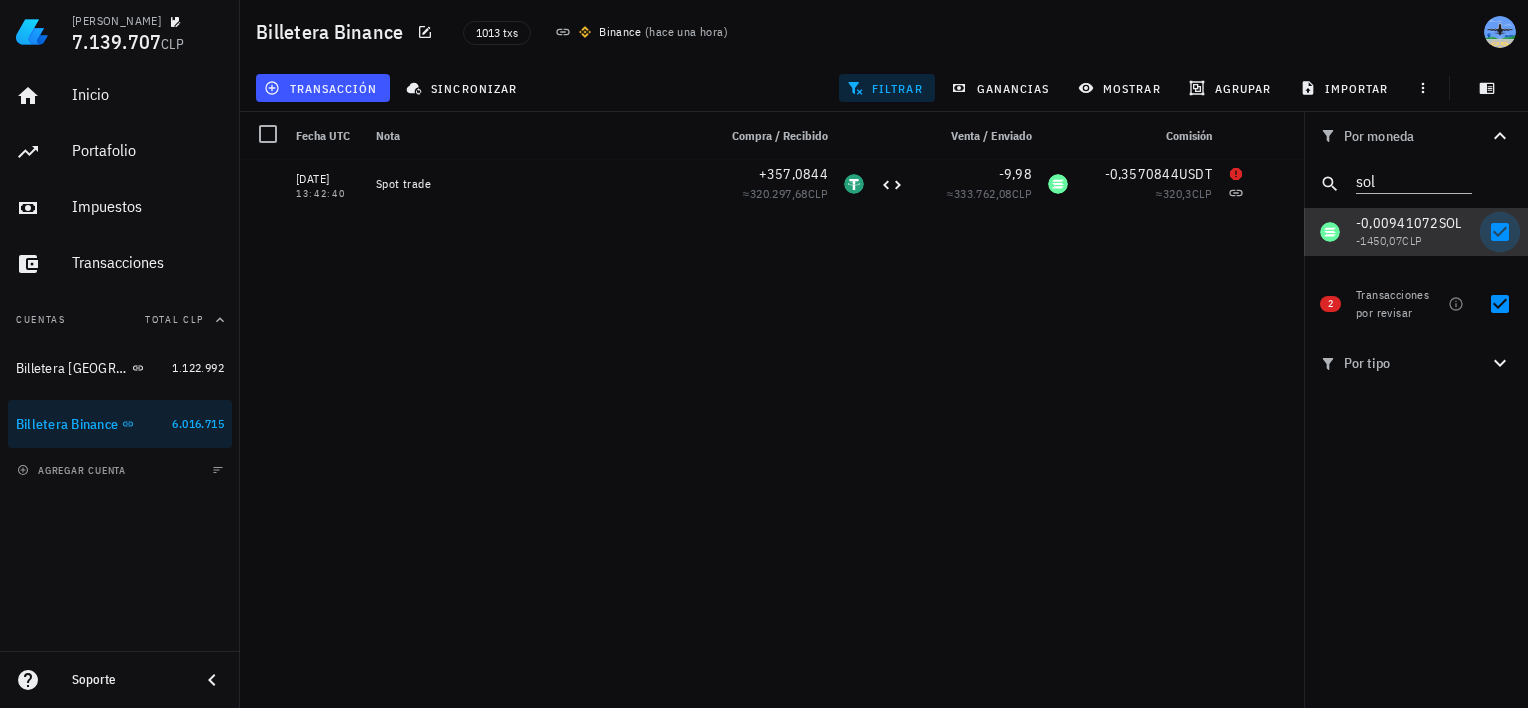 click at bounding box center [1500, 232] 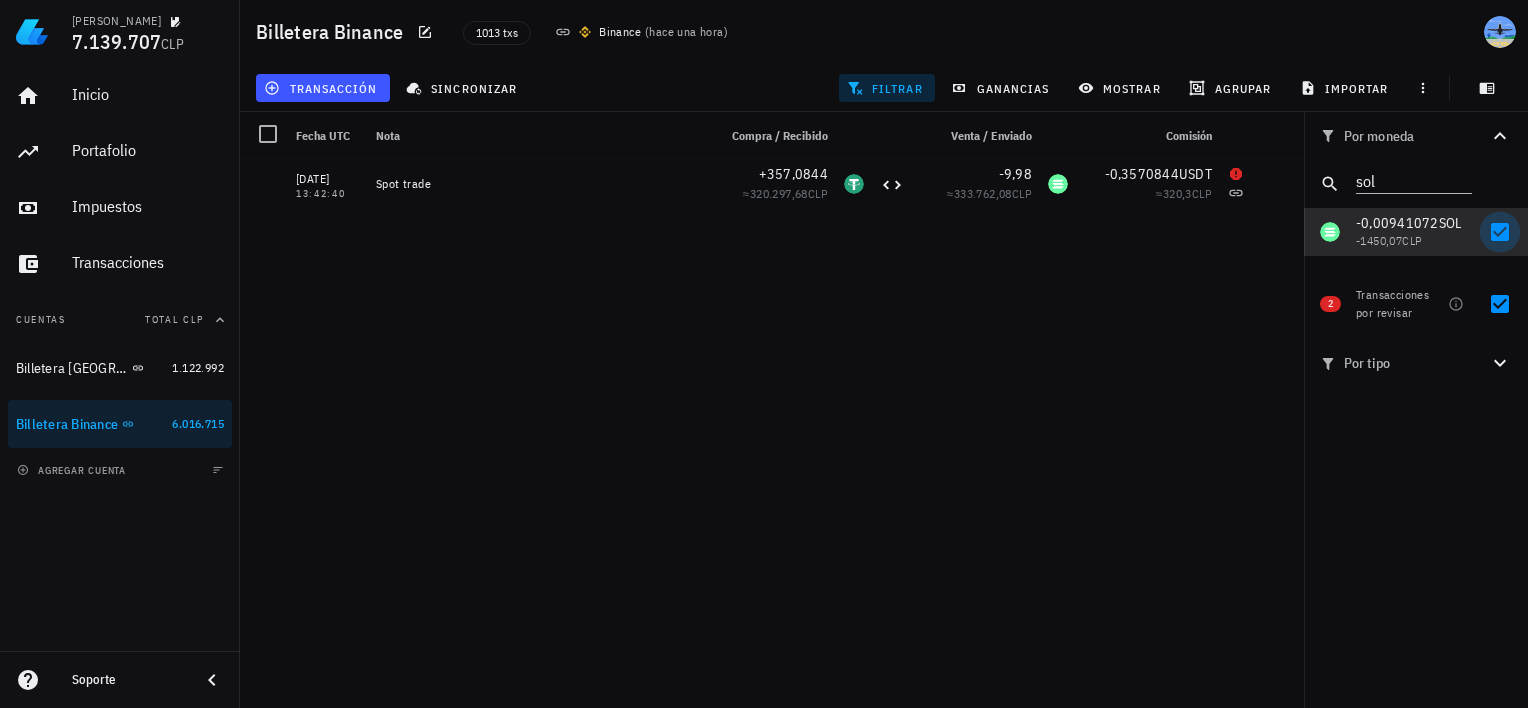 checkbox on "false" 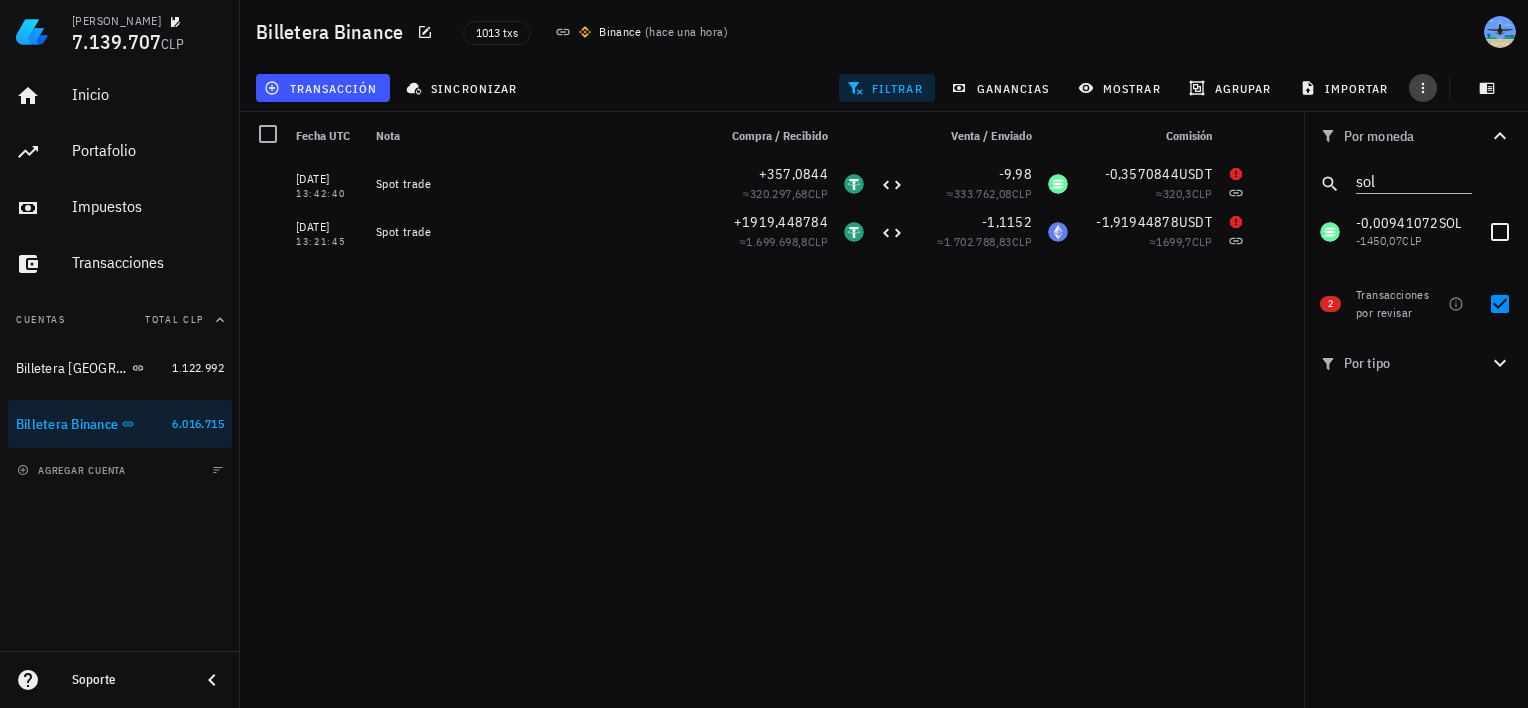 click 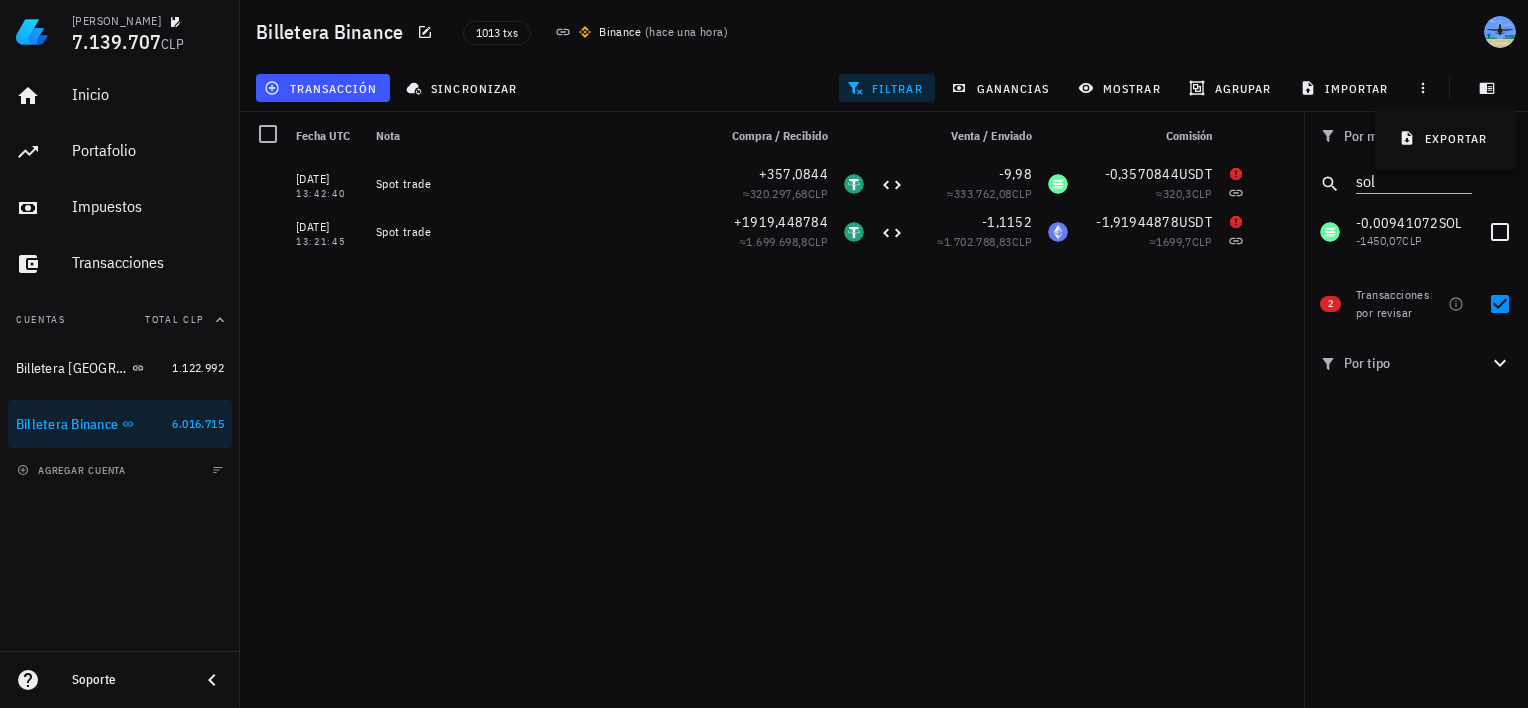 click on "[DATE]
13:42:40
Spot trade
+357,0844   ≈ 320.297,68  CLP     -9,98   ≈ 333.762,08  CLP     -0,3570844  USDT   ≈ 320,3  CLP
[DATE]
13:21:45
Spot trade
+1919,448784   ≈ 1.699.698,8  CLP     -1,1152   ≈ 1.702.788,83  CLP     -1,91944878  USDT   ≈ 1699,7  CLP
[DATE]
16:20:15
Spot trade
+11,78   ≈ 190.748,57  CLP     -245,9664   ≈ 195.220,06  CLP     -0,01178  SOL   ≈ 190,75  CLP
[DATE]
15:21:28
Spot trade
+272,636   ≈ 216.387,35  CLP     -12,74   ≈ 206.293,45  CLP     -0,272636  USDT   ≈ 216,39  CLP
[DATE]
16:05:42
Spot trade
+12,75   ≈ 225.348,98  CLP     -271,83   ≈ 220.045,17  CLP     -0,01275  SOL   ≈ 225,35  CLP
[DATE]
14:42:13
Spot trade
+290,8396   ≈ 238.215,31  CLP     -12,52   ≈ 240.298,53  CLP     -0,2908396  USDT   ≈ 238,22" at bounding box center (772, 426) 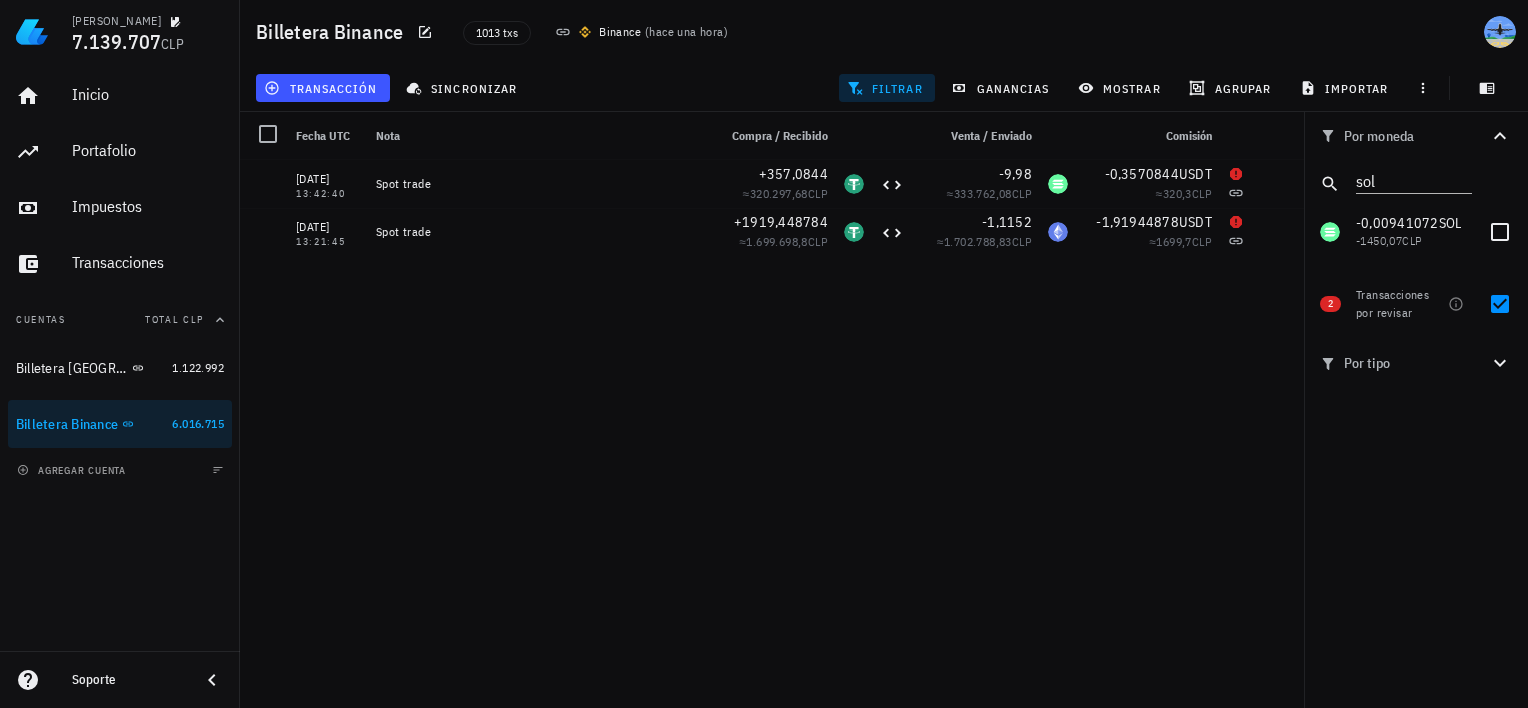 click 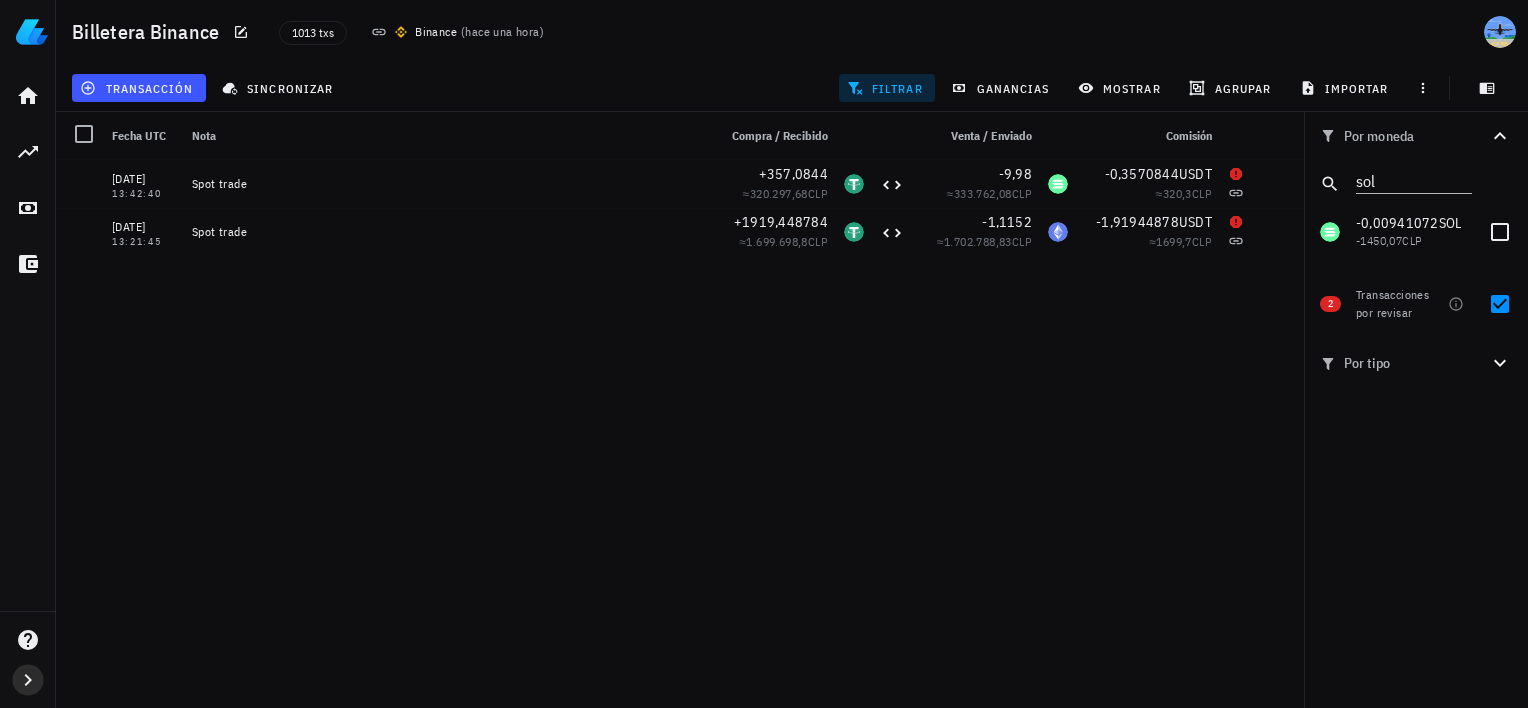 click 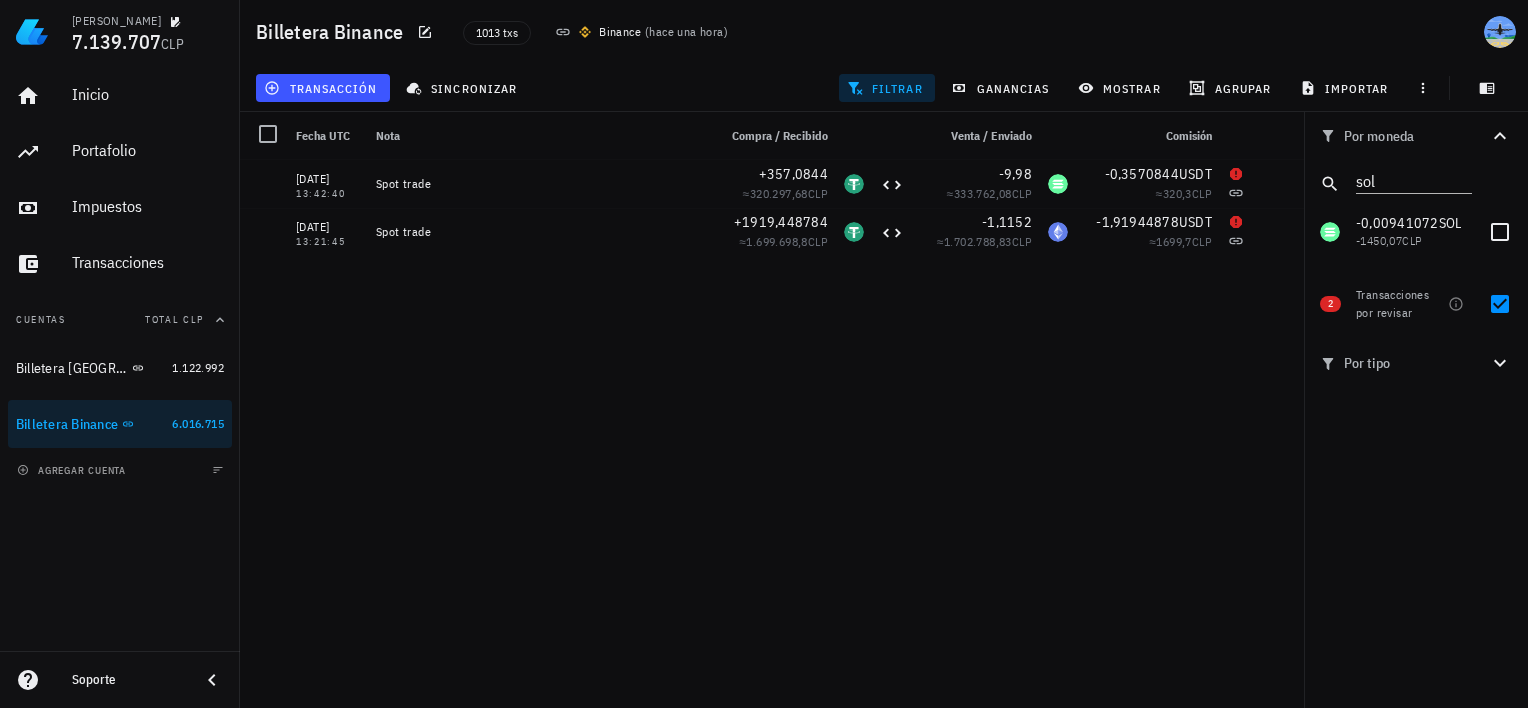 click on "[PERSON_NAME]" at bounding box center [116, 21] 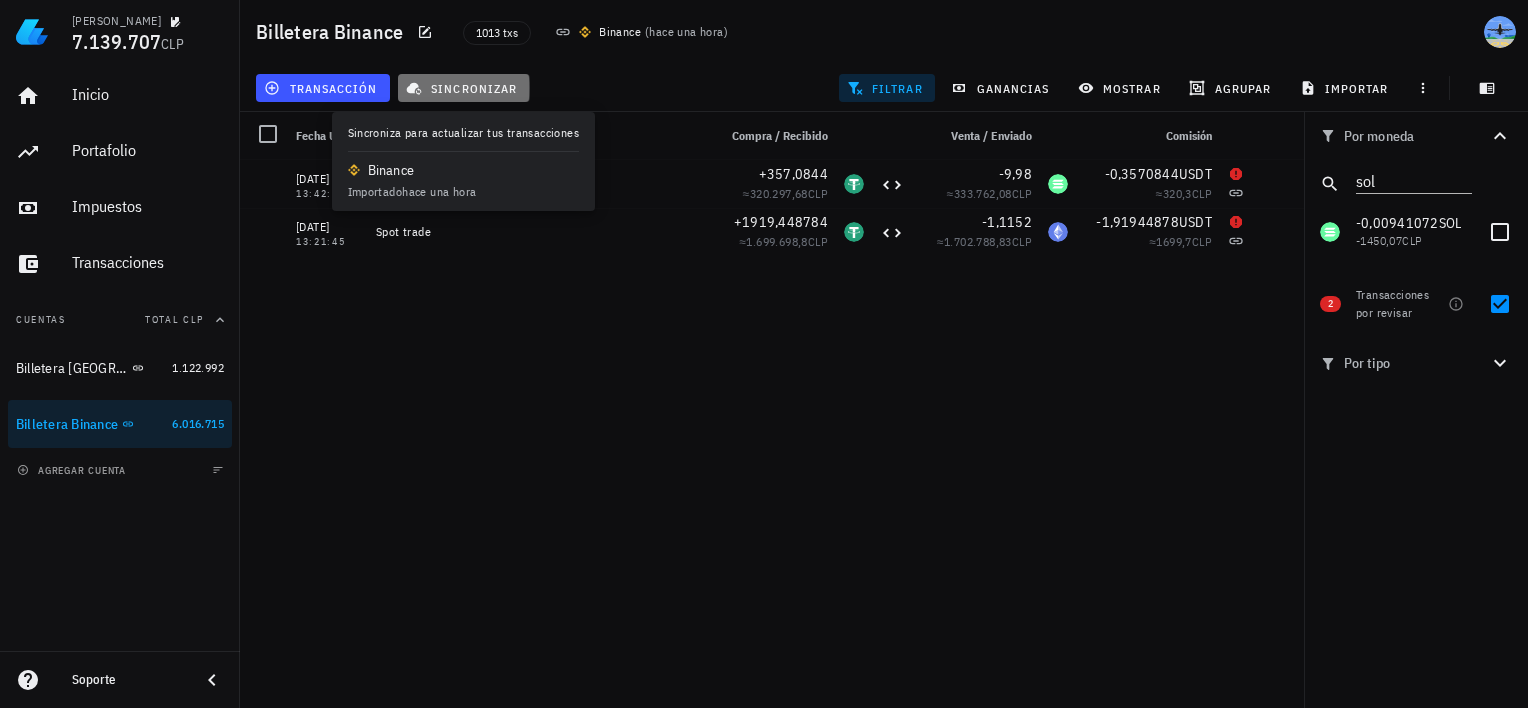 click on "sincronizar" at bounding box center [463, 88] 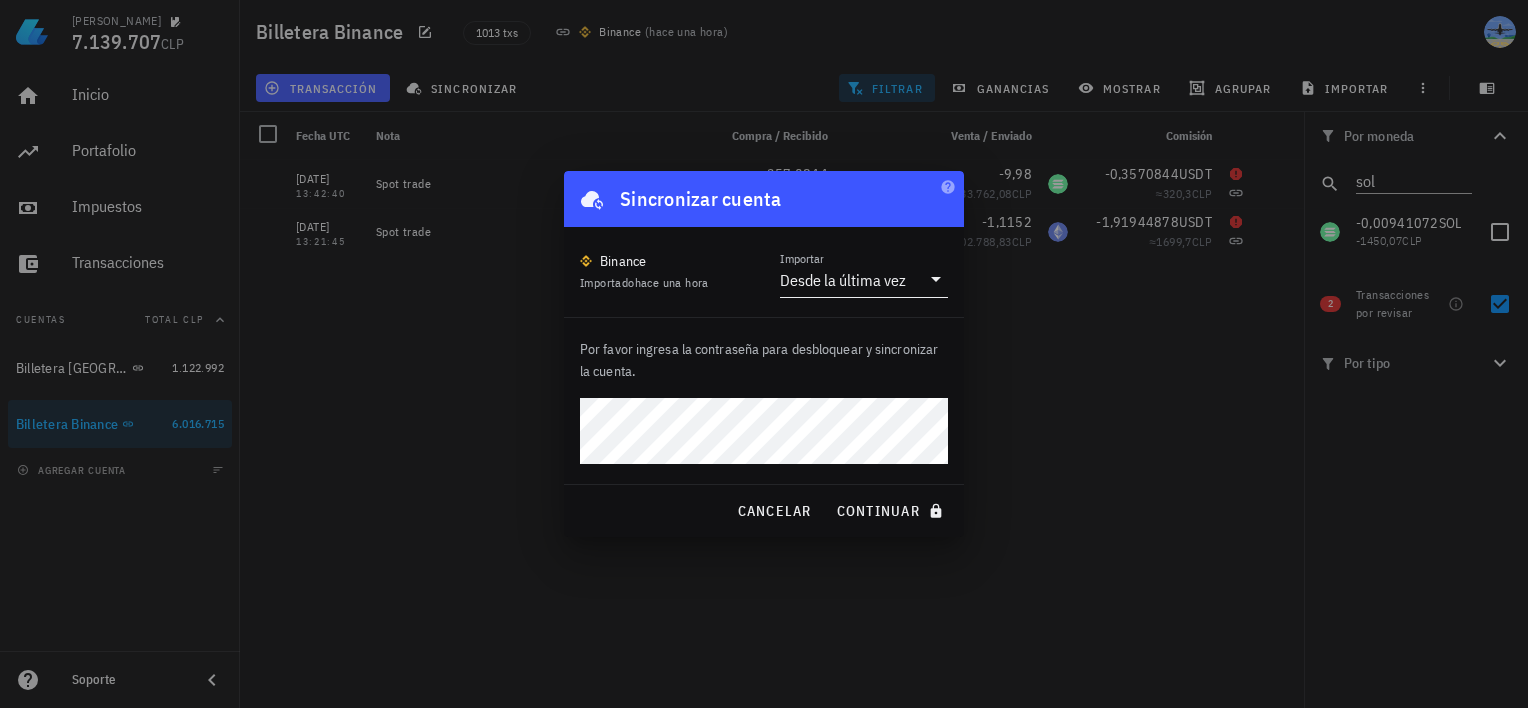 click 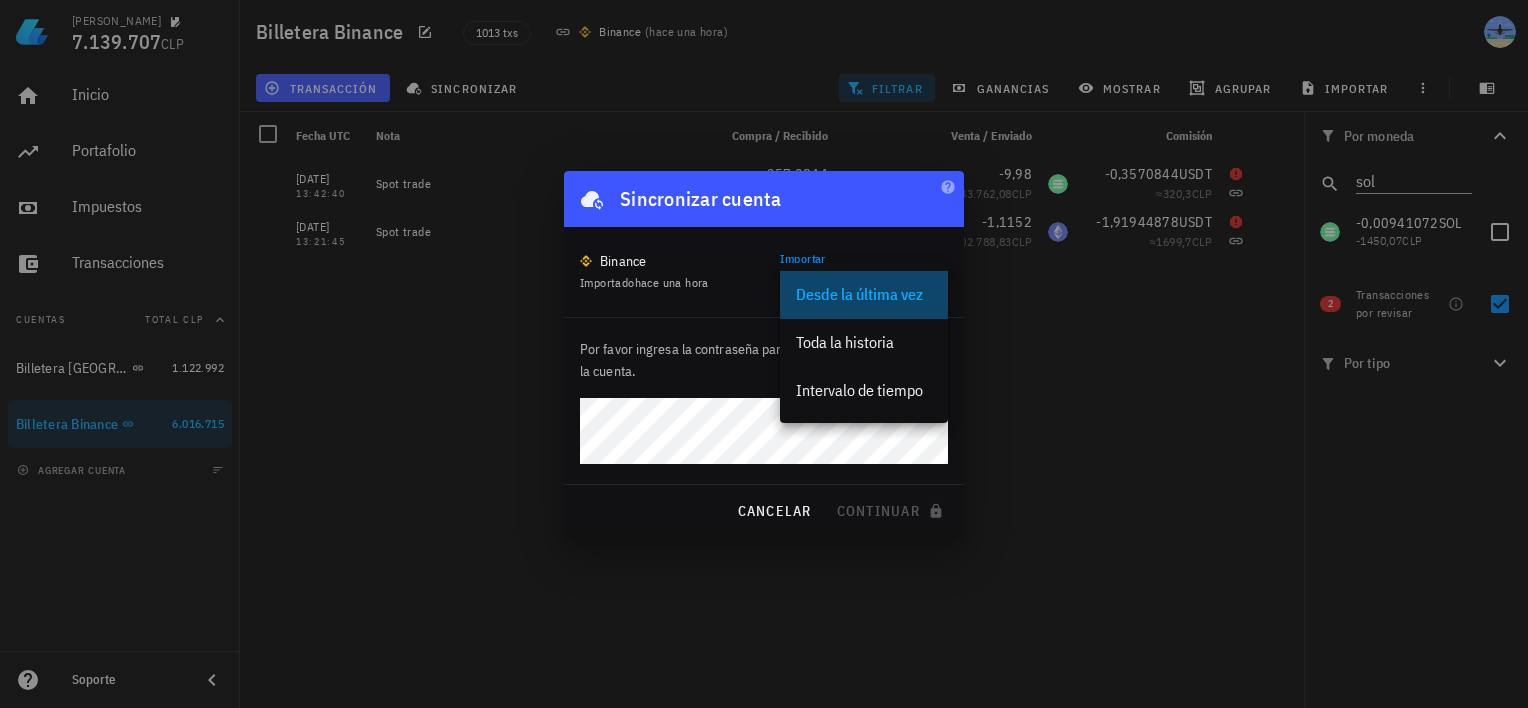 click on "Desde la última vez" at bounding box center (864, 295) 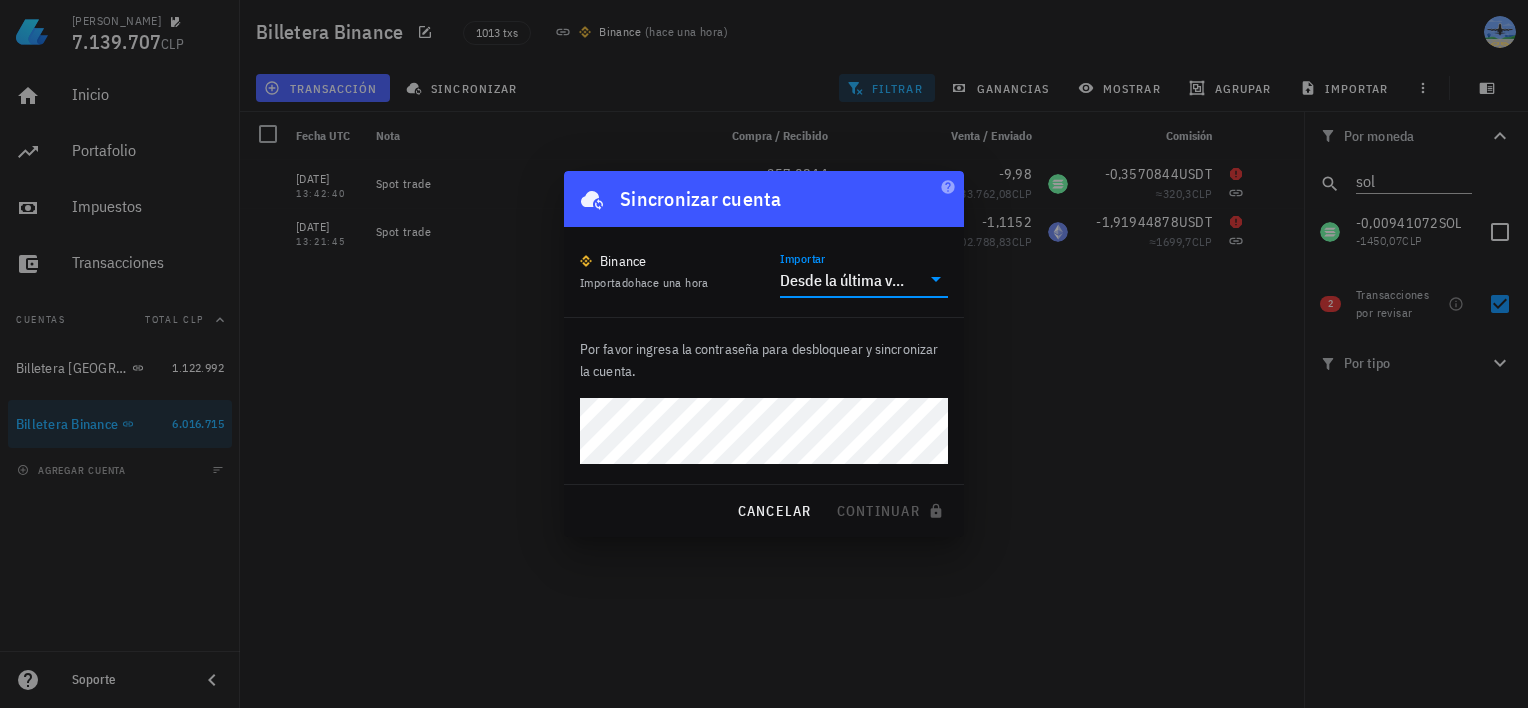 click on "Importar" at bounding box center [915, 280] 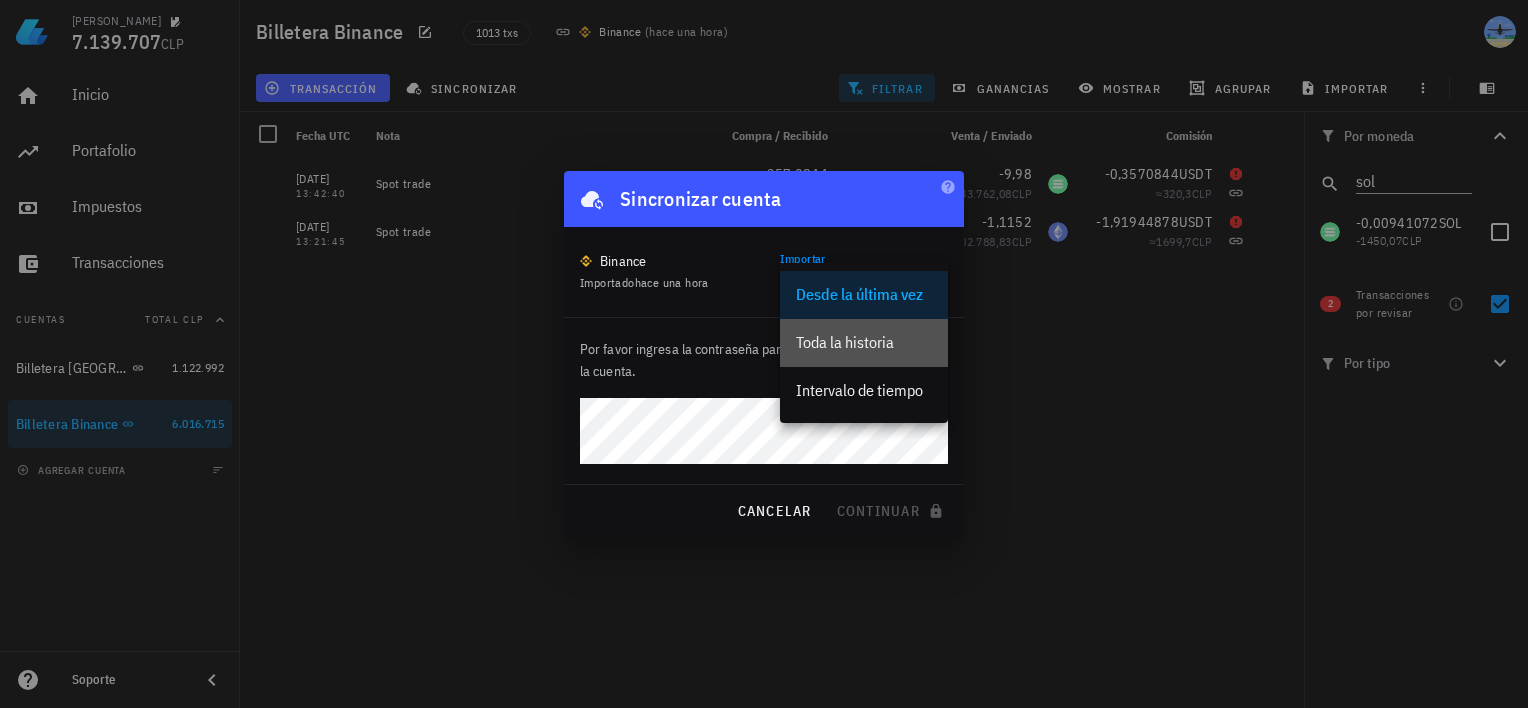 click on "Toda la historia" at bounding box center (864, 342) 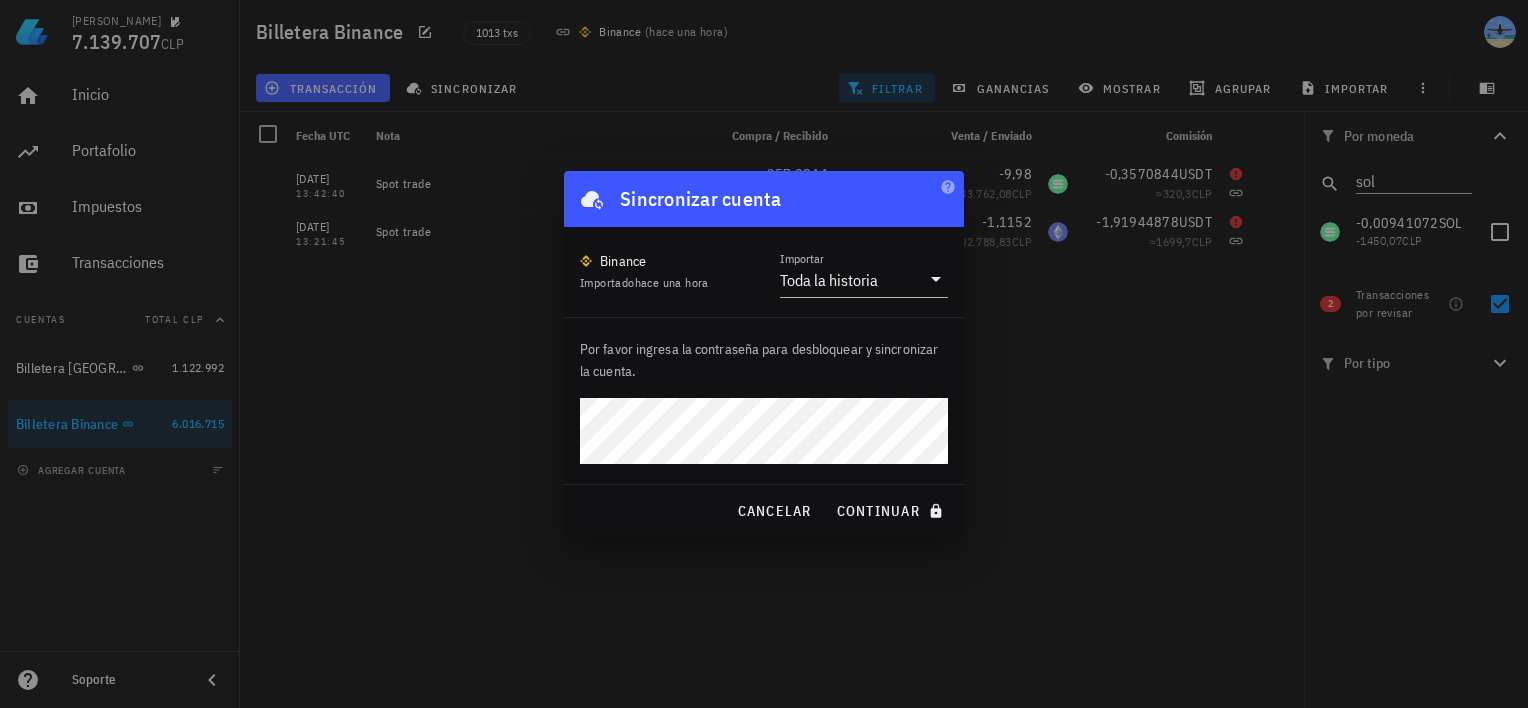 click on "continuar" at bounding box center (892, 511) 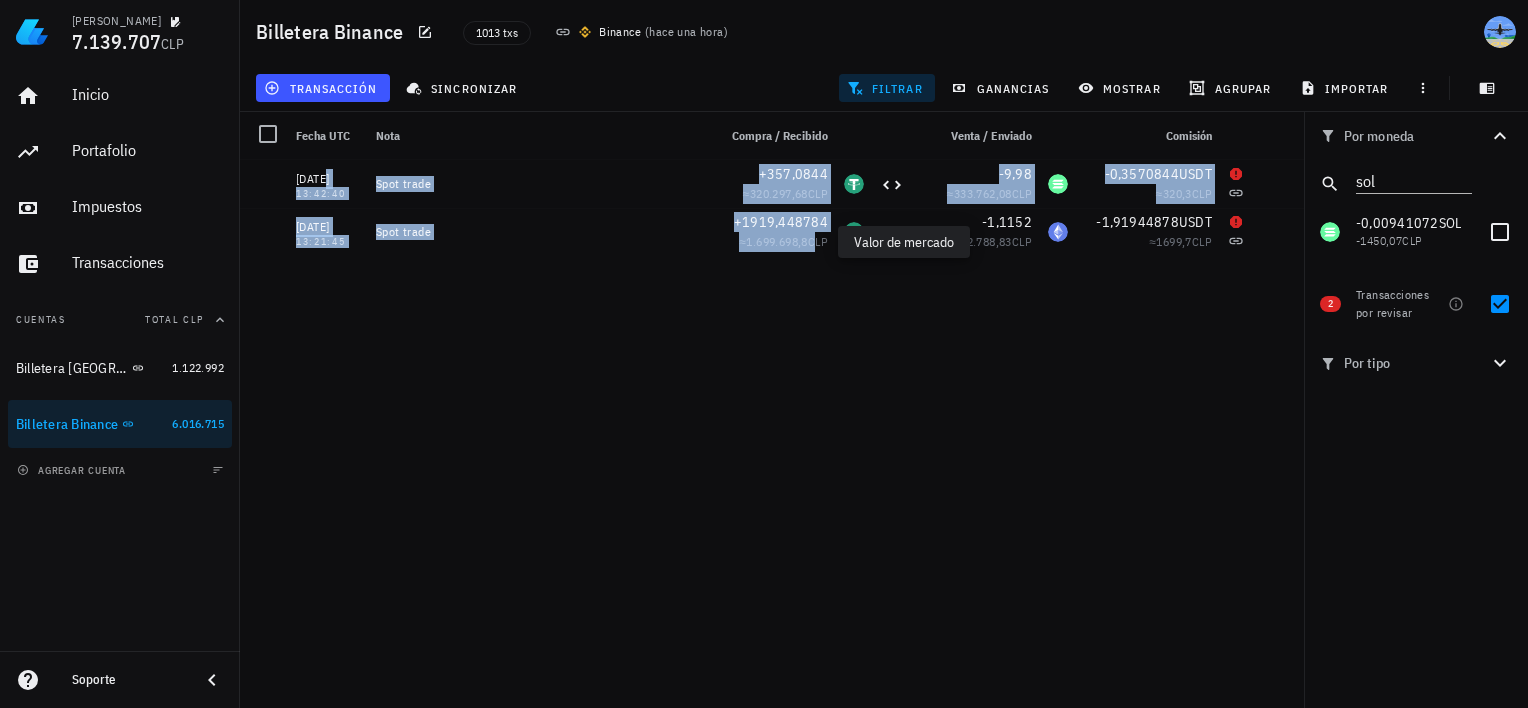 drag, startPoint x: 810, startPoint y: 234, endPoint x: 826, endPoint y: 276, distance: 44.94441 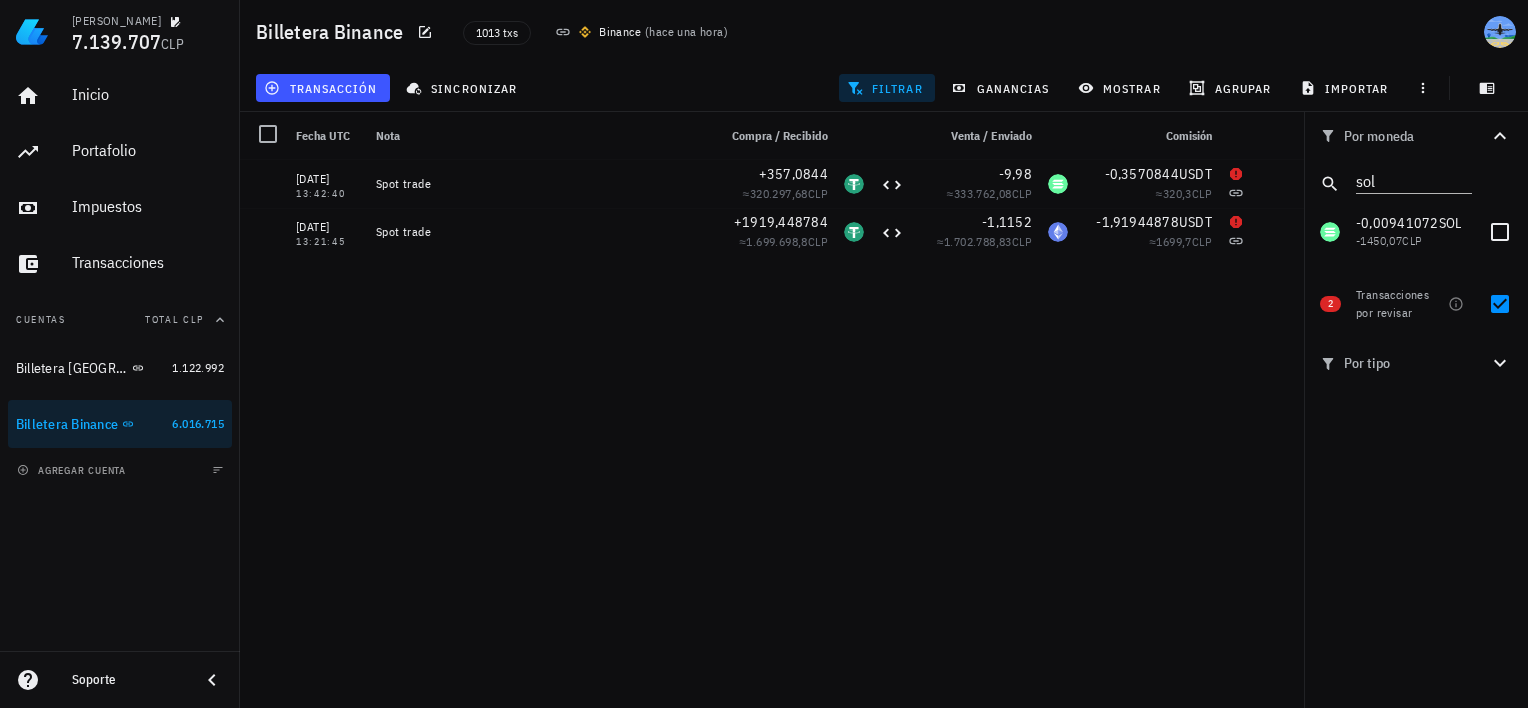 click on "[DATE]
13:42:40
Spot trade
+357,0844   ≈ 320.297,68  CLP     -9,98   ≈ 333.762,08  CLP     -0,3570844  USDT   ≈ 320,3  CLP
[DATE]
13:21:45
Spot trade
+1919,448784   ≈ 1.699.698,8  CLP     -1,1152   ≈ 1.702.788,83  CLP     -1,91944878  USDT   ≈ 1699,7  CLP
[DATE]
16:20:15
Spot trade
+11,78   ≈ 190.748,57  CLP     -245,9664   ≈ 195.220,06  CLP     -0,01178  SOL   ≈ 190,75  CLP
[DATE]
15:21:28
Spot trade
+272,636   ≈ 216.387,35  CLP     -12,74   ≈ 206.293,45  CLP     -0,272636  USDT   ≈ 216,39  CLP
[DATE]
16:05:42
Spot trade
+12,75   ≈ 225.348,98  CLP     -271,83   ≈ 220.045,17  CLP     -0,01275  SOL   ≈ 225,35  CLP
[DATE]
14:42:13
Spot trade
+290,8396   ≈ 238.215,31  CLP     -12,52   ≈ 240.298,53  CLP     -0,2908396  USDT   ≈ 238,22" at bounding box center (772, 426) 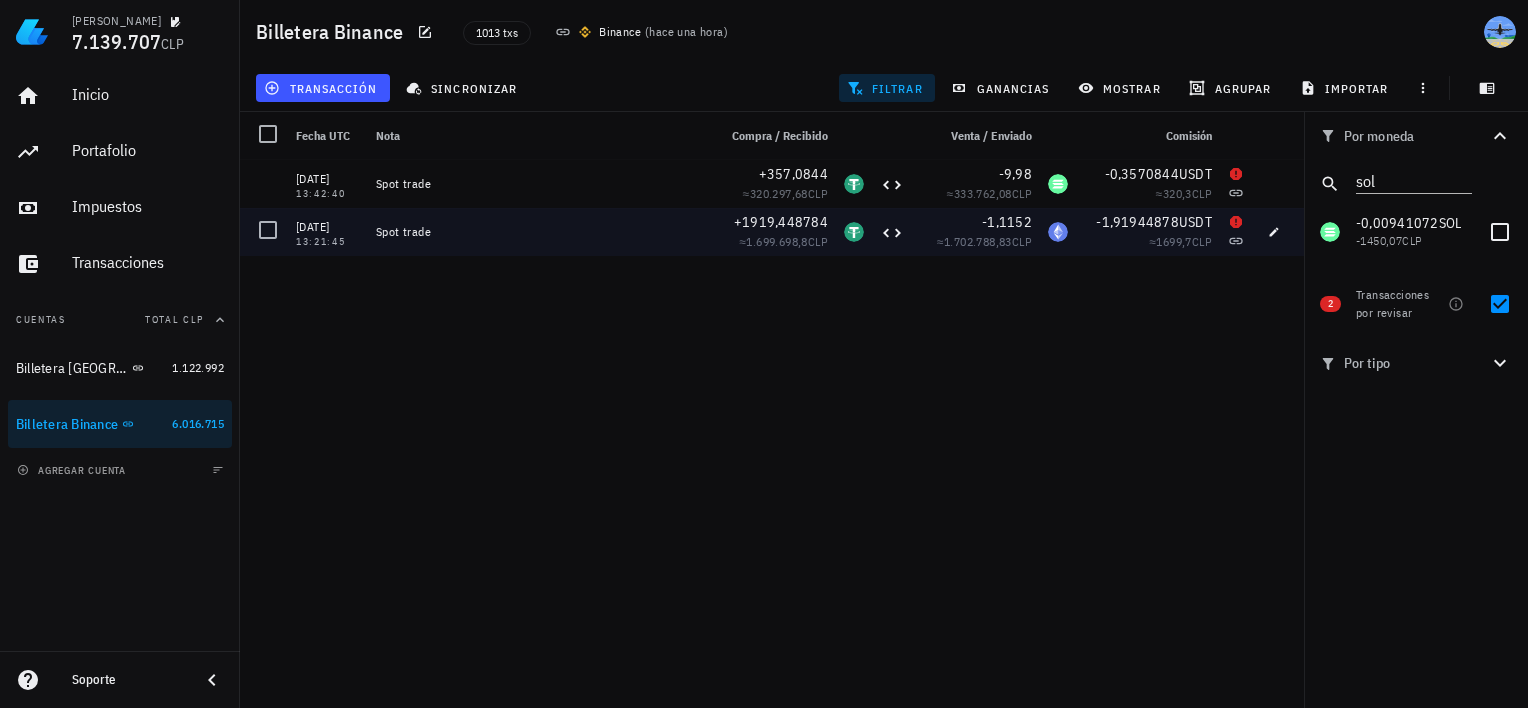 drag, startPoint x: 826, startPoint y: 276, endPoint x: 1071, endPoint y: 262, distance: 245.39967 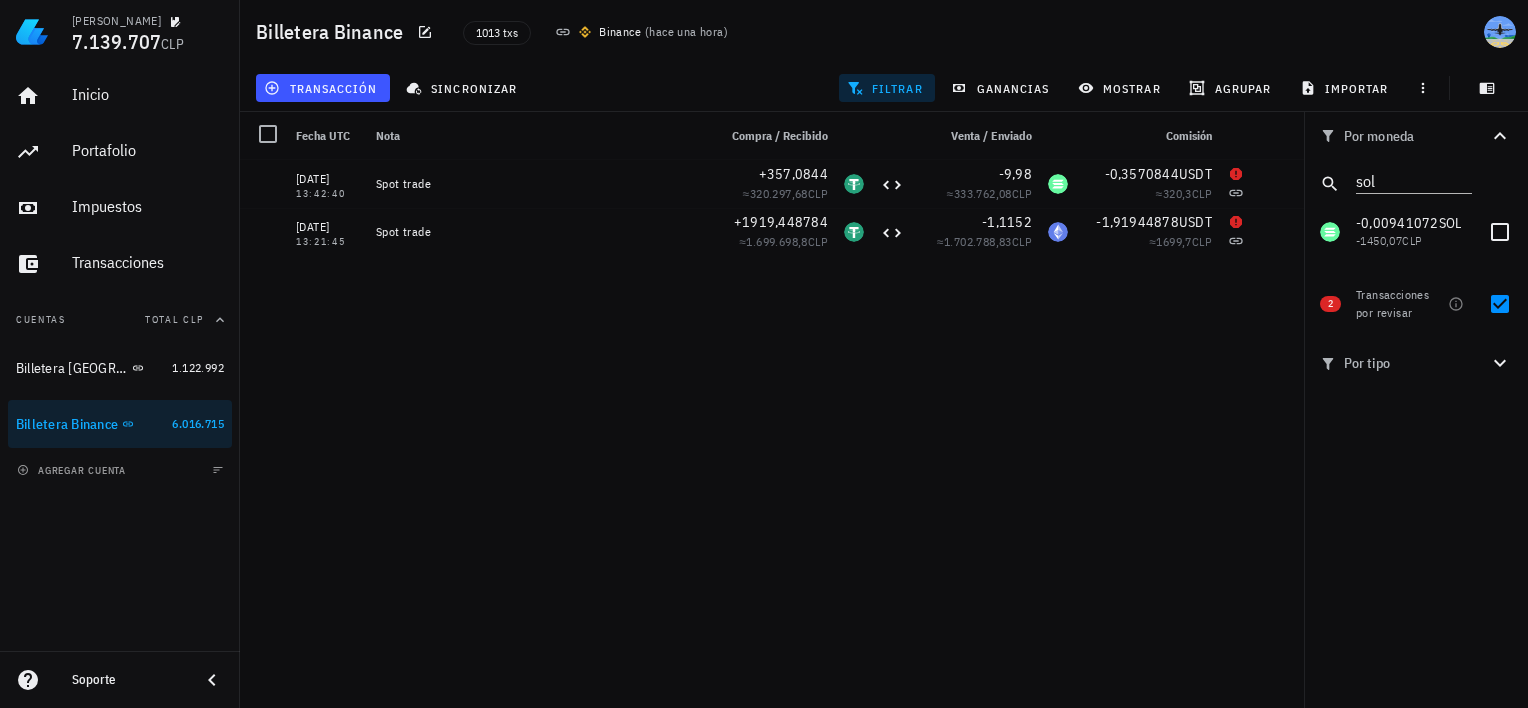 drag, startPoint x: 815, startPoint y: 312, endPoint x: 821, endPoint y: 346, distance: 34.525352 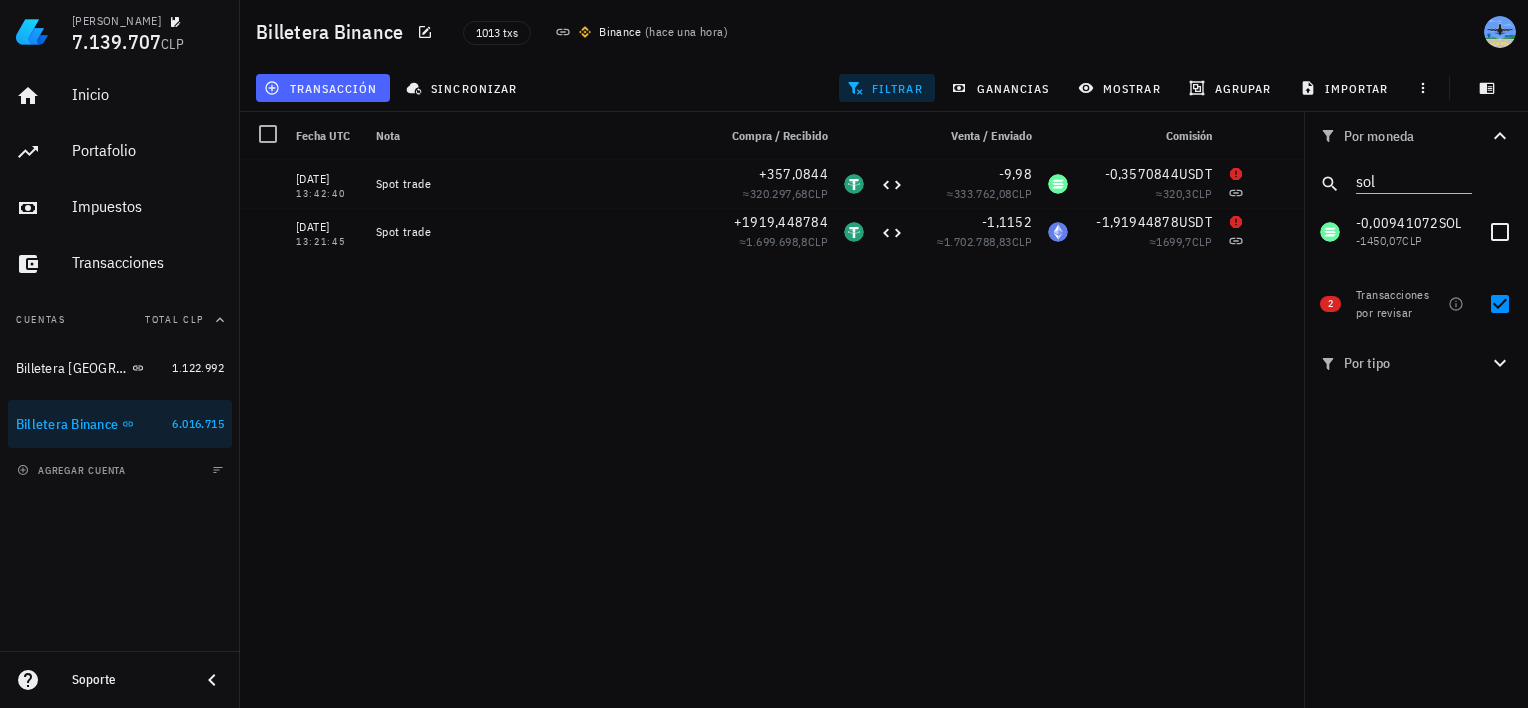 drag, startPoint x: 544, startPoint y: 134, endPoint x: 315, endPoint y: 80, distance: 235.28069 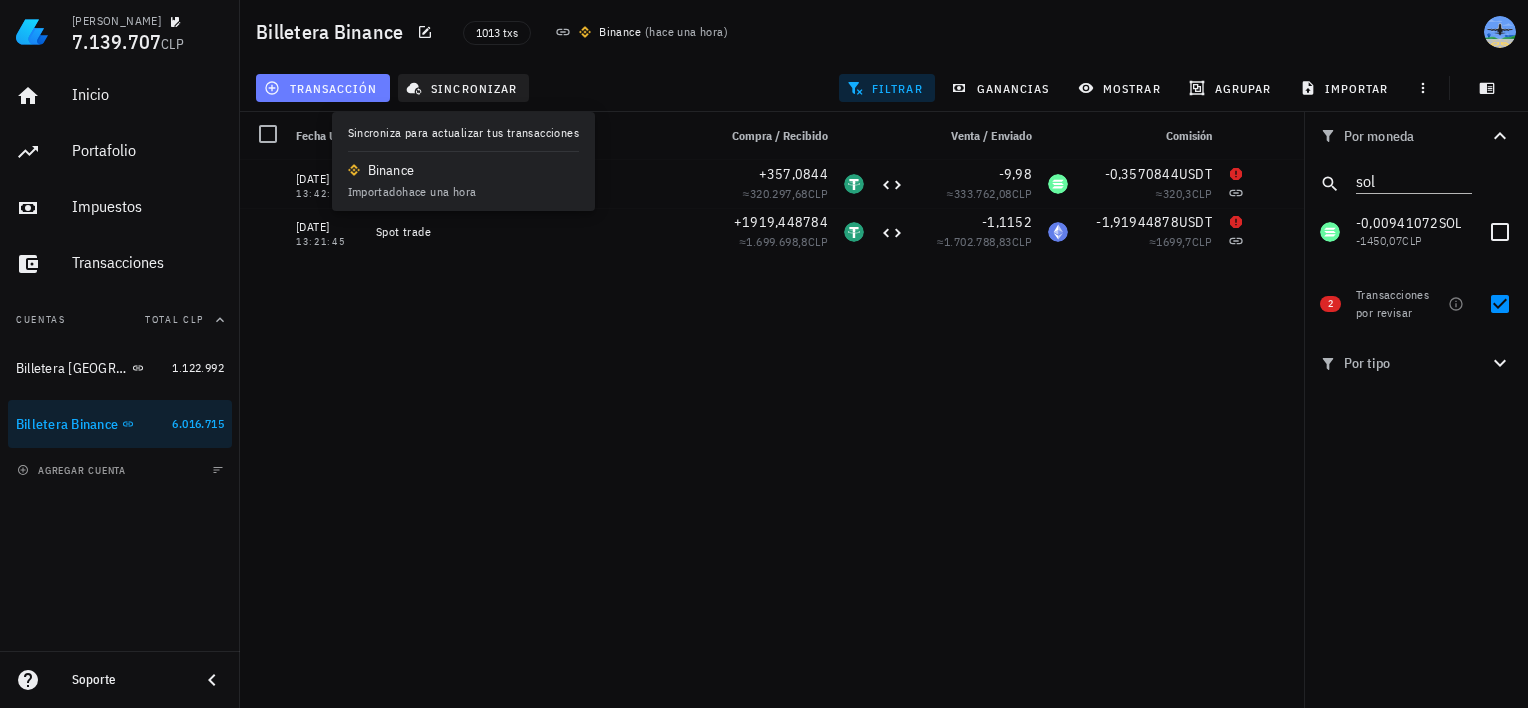 drag, startPoint x: 315, startPoint y: 80, endPoint x: 482, endPoint y: 100, distance: 168.19334 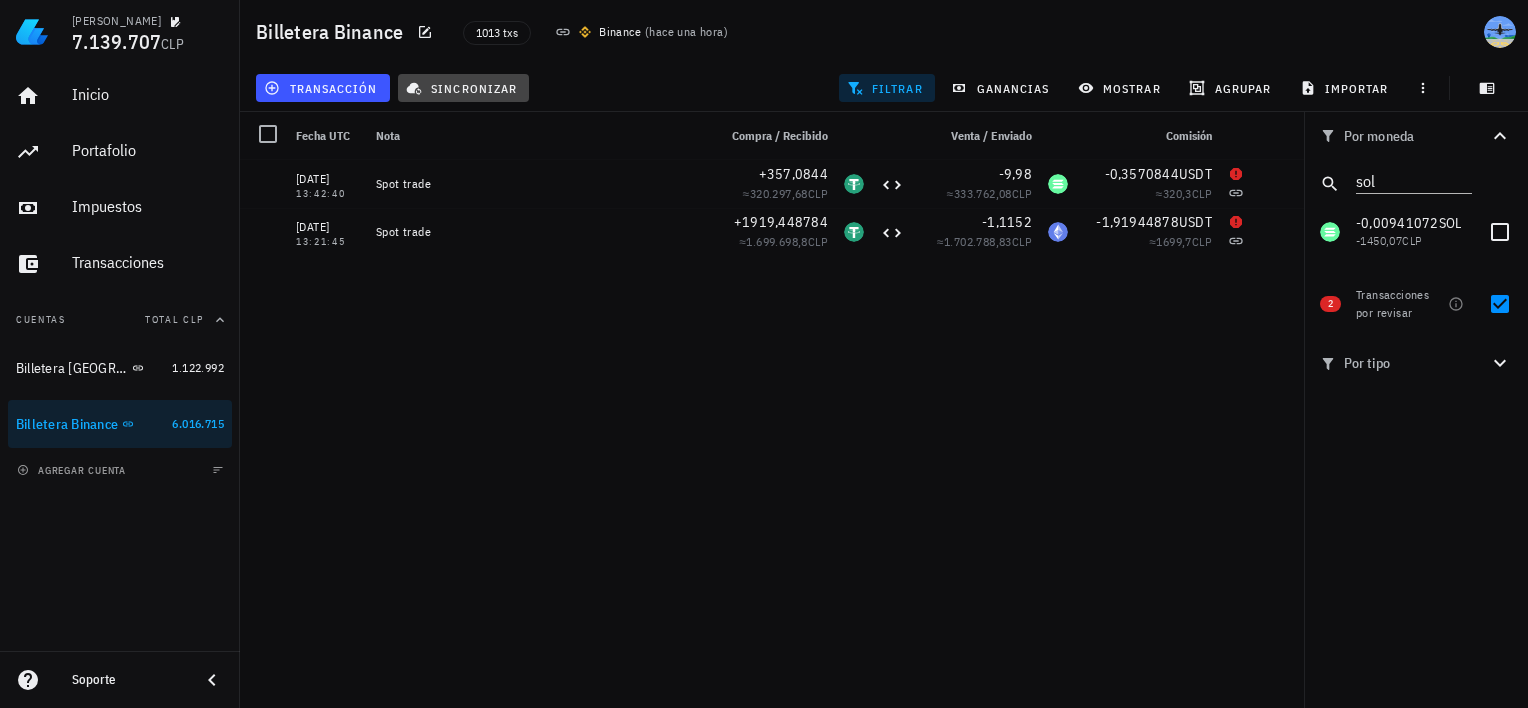 drag, startPoint x: 482, startPoint y: 100, endPoint x: 808, endPoint y: 294, distance: 379.35736 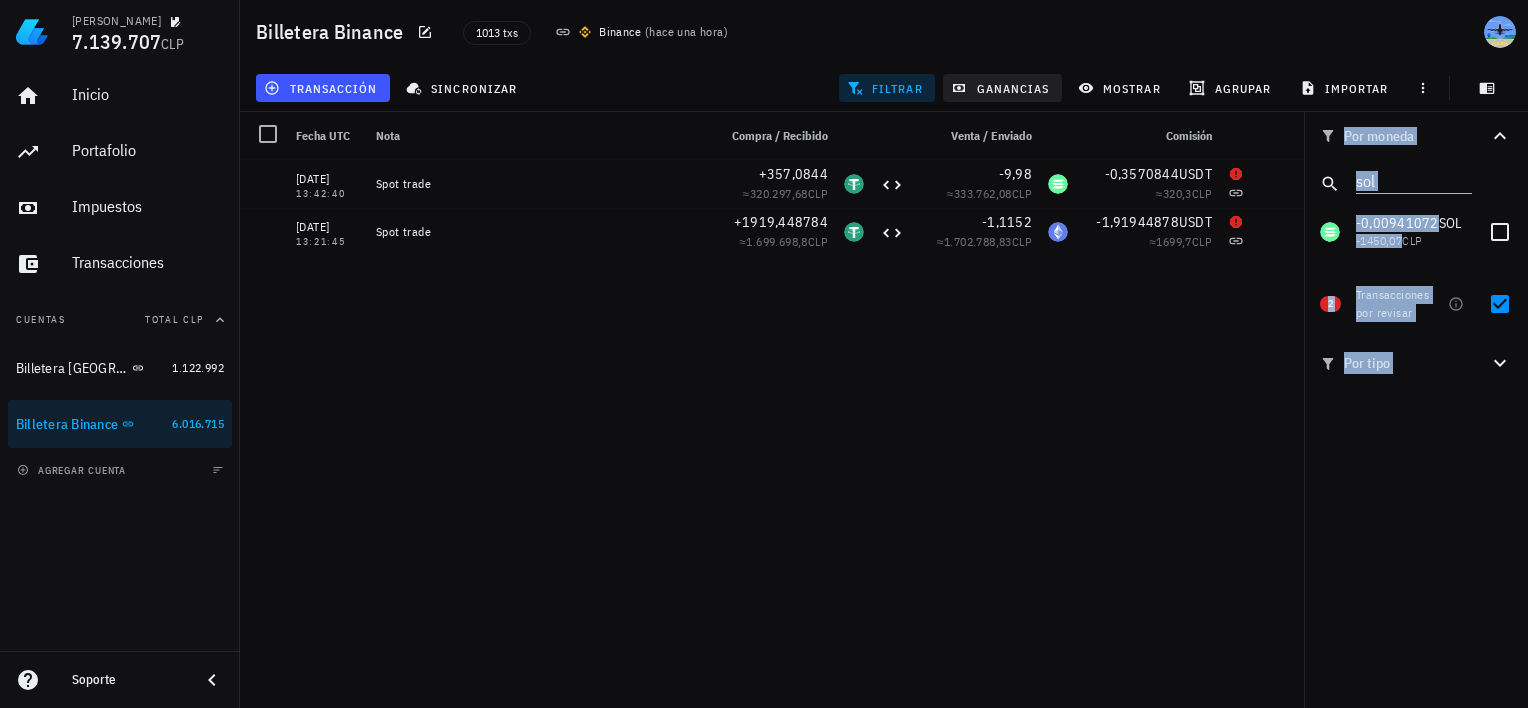 drag, startPoint x: 808, startPoint y: 294, endPoint x: 944, endPoint y: 84, distance: 250.19193 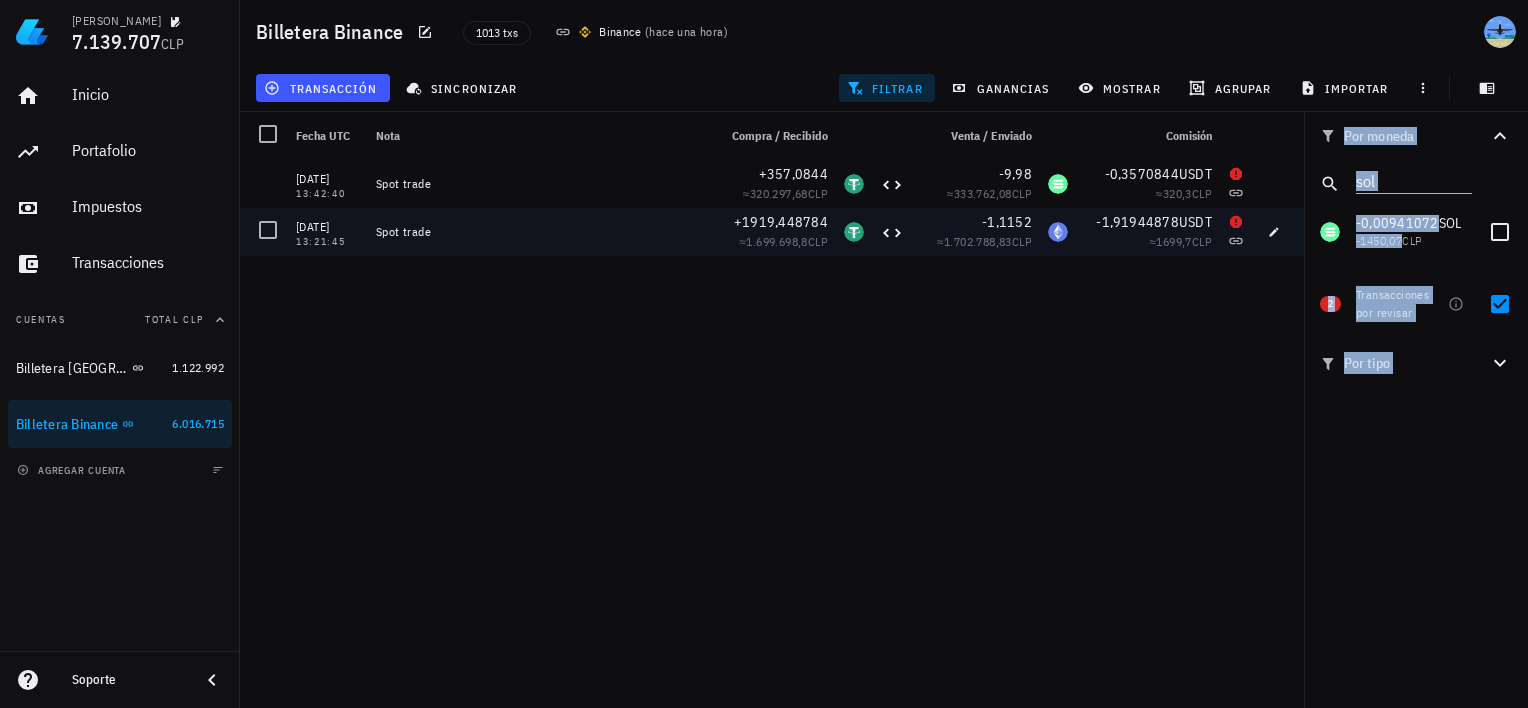 drag, startPoint x: 944, startPoint y: 84, endPoint x: 449, endPoint y: 225, distance: 514.6902 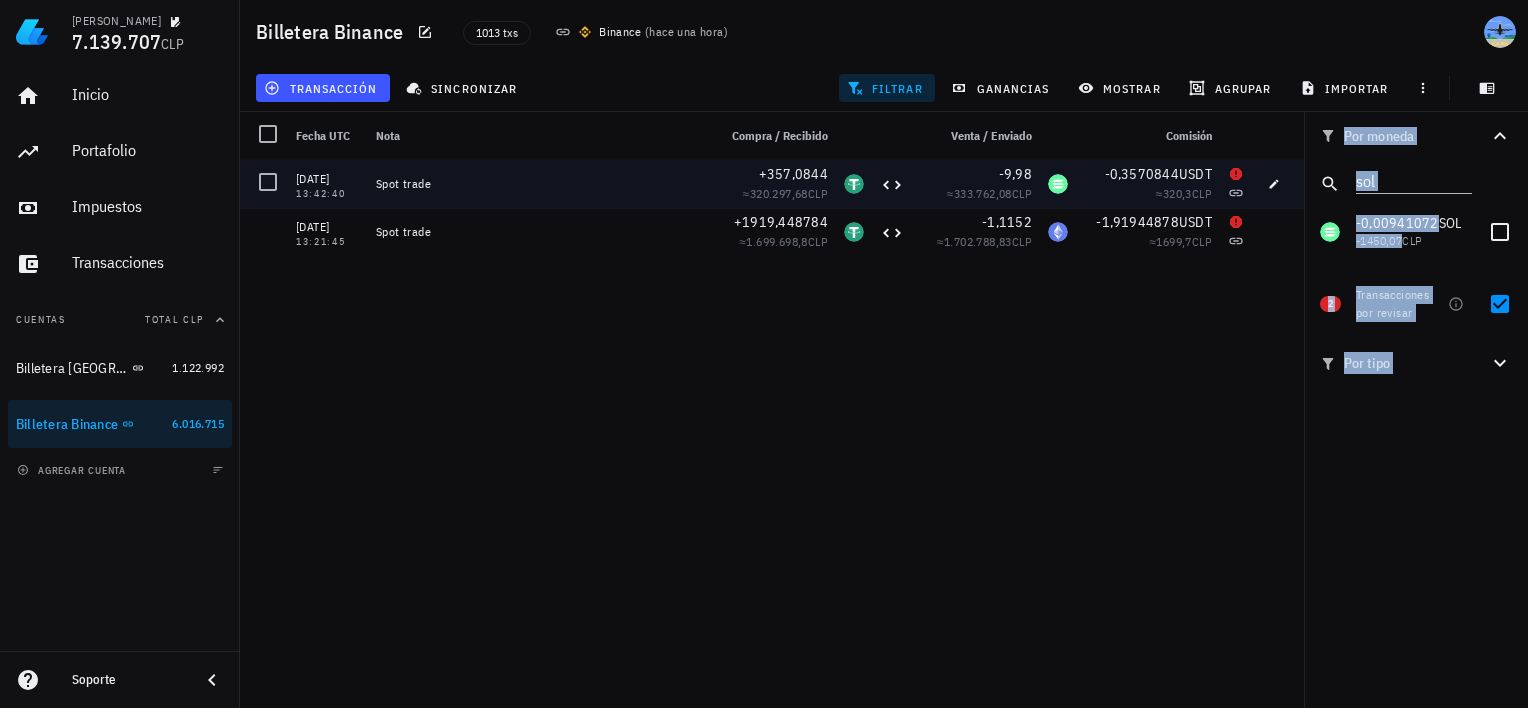 click on "-9,98" at bounding box center [1015, 174] 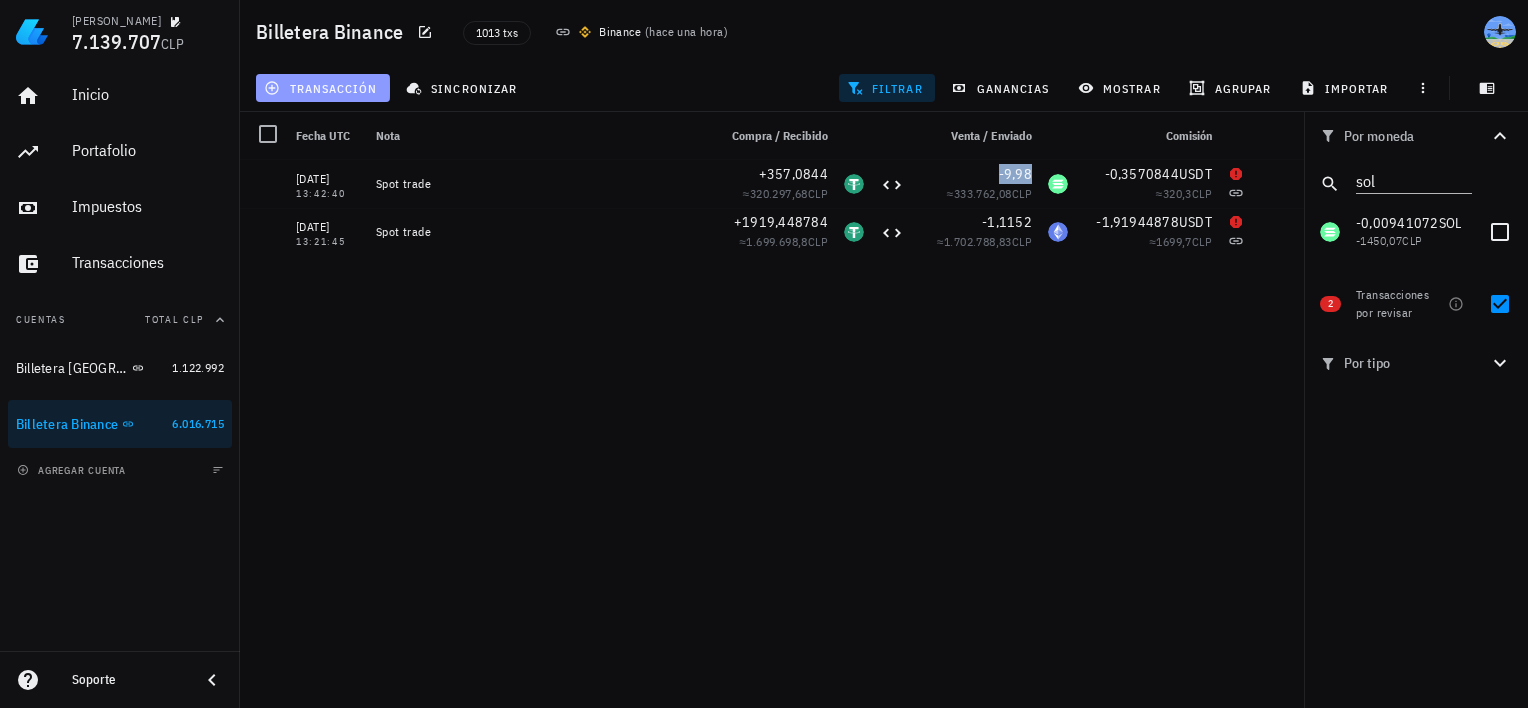 click on "transacción" at bounding box center [322, 88] 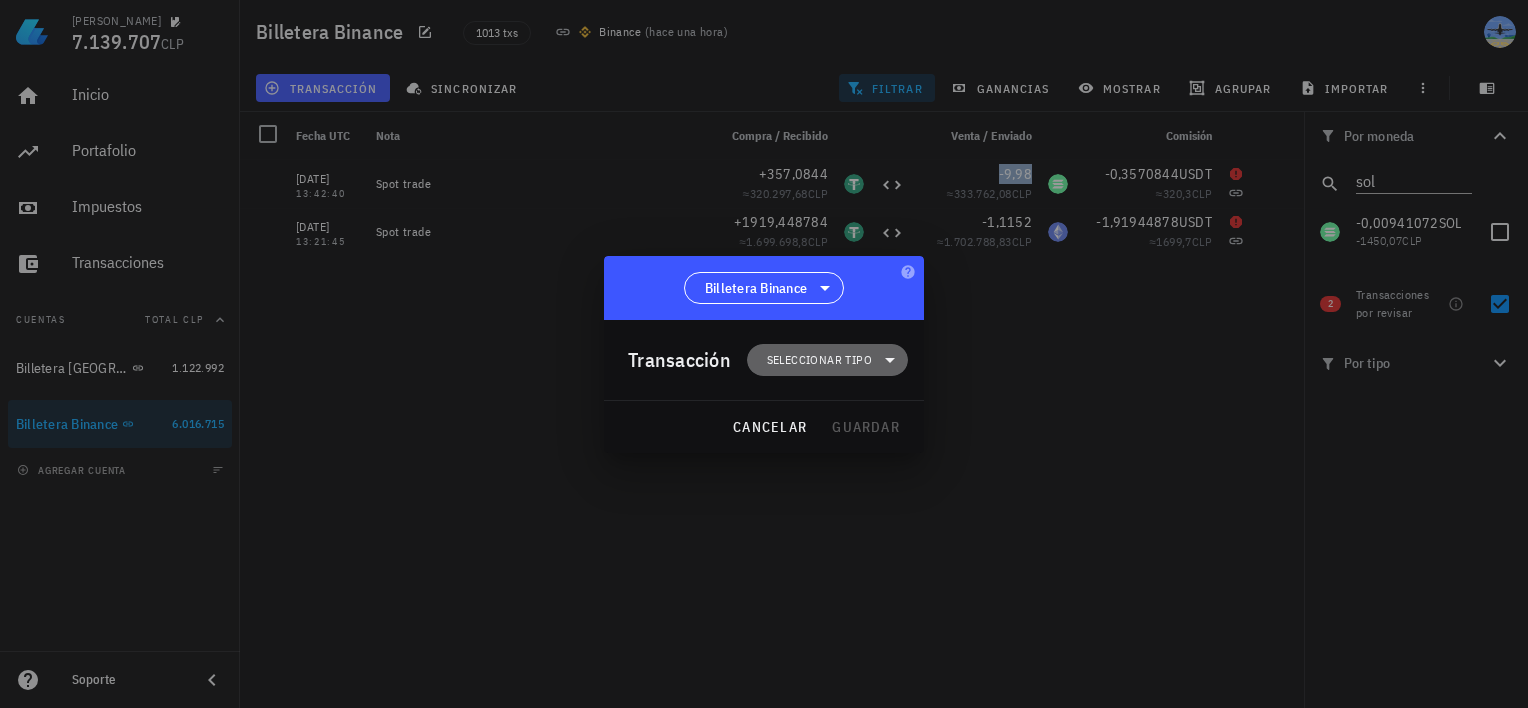 click on "Seleccionar tipo" at bounding box center [827, 360] 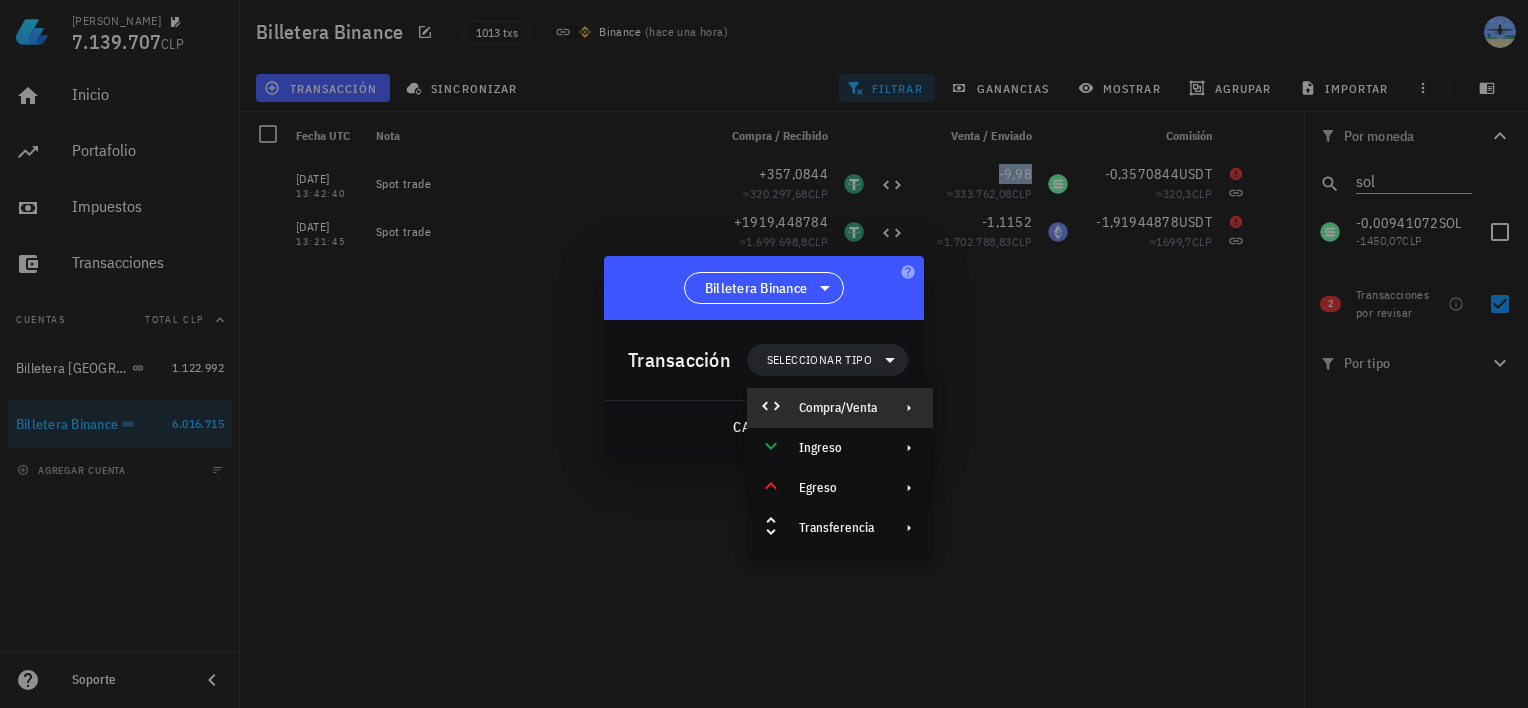 click on "Compra/Venta" at bounding box center [840, 408] 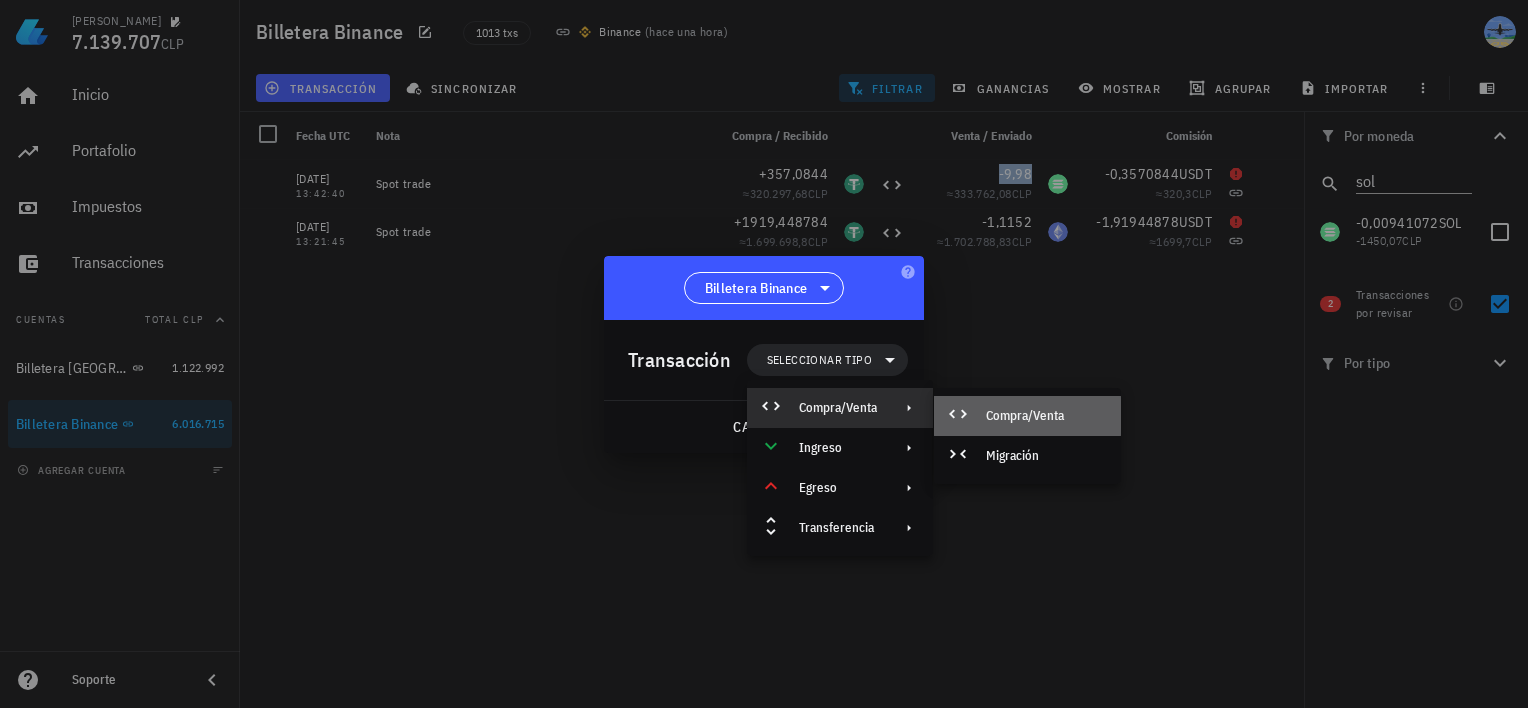 click on "Compra/Venta" at bounding box center [1027, 416] 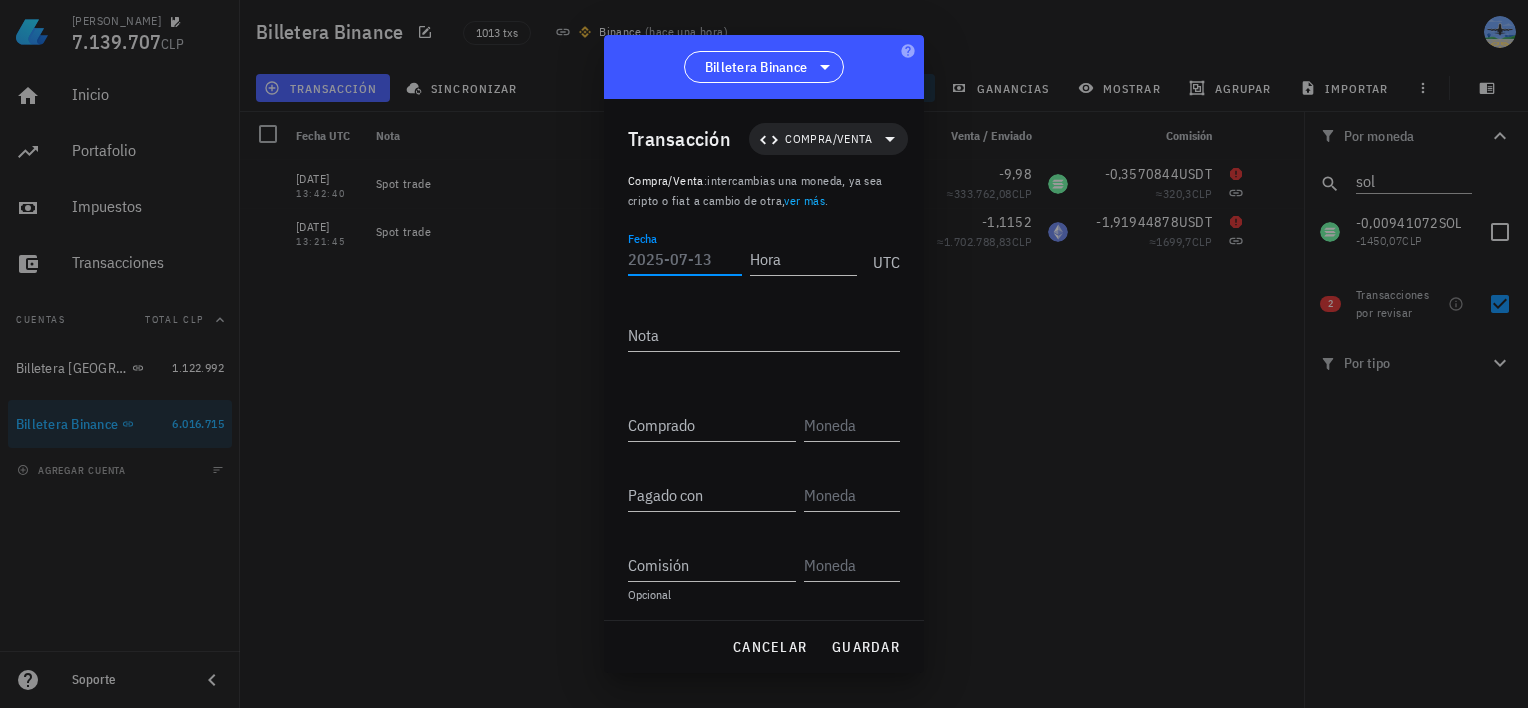 click on "Fecha" at bounding box center [685, 259] 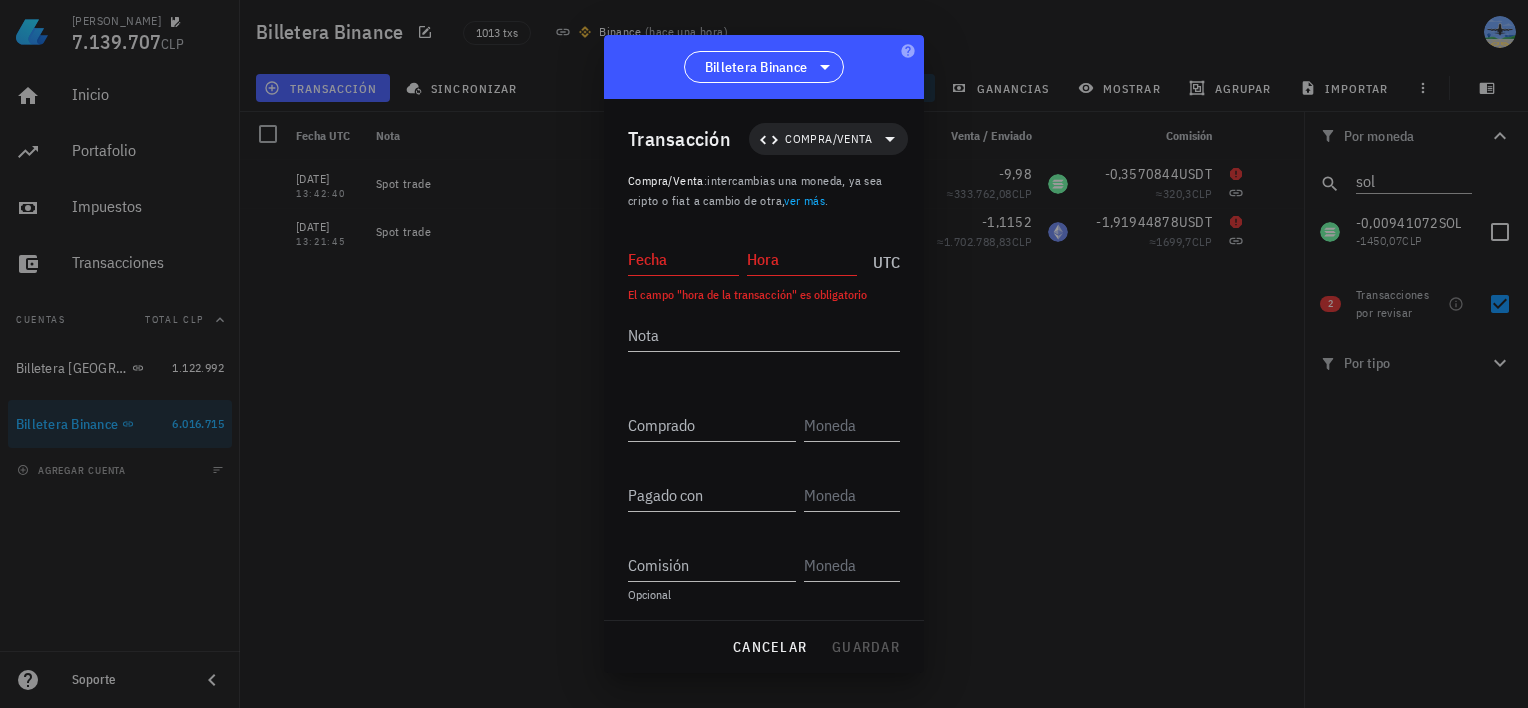 click at bounding box center (764, 354) 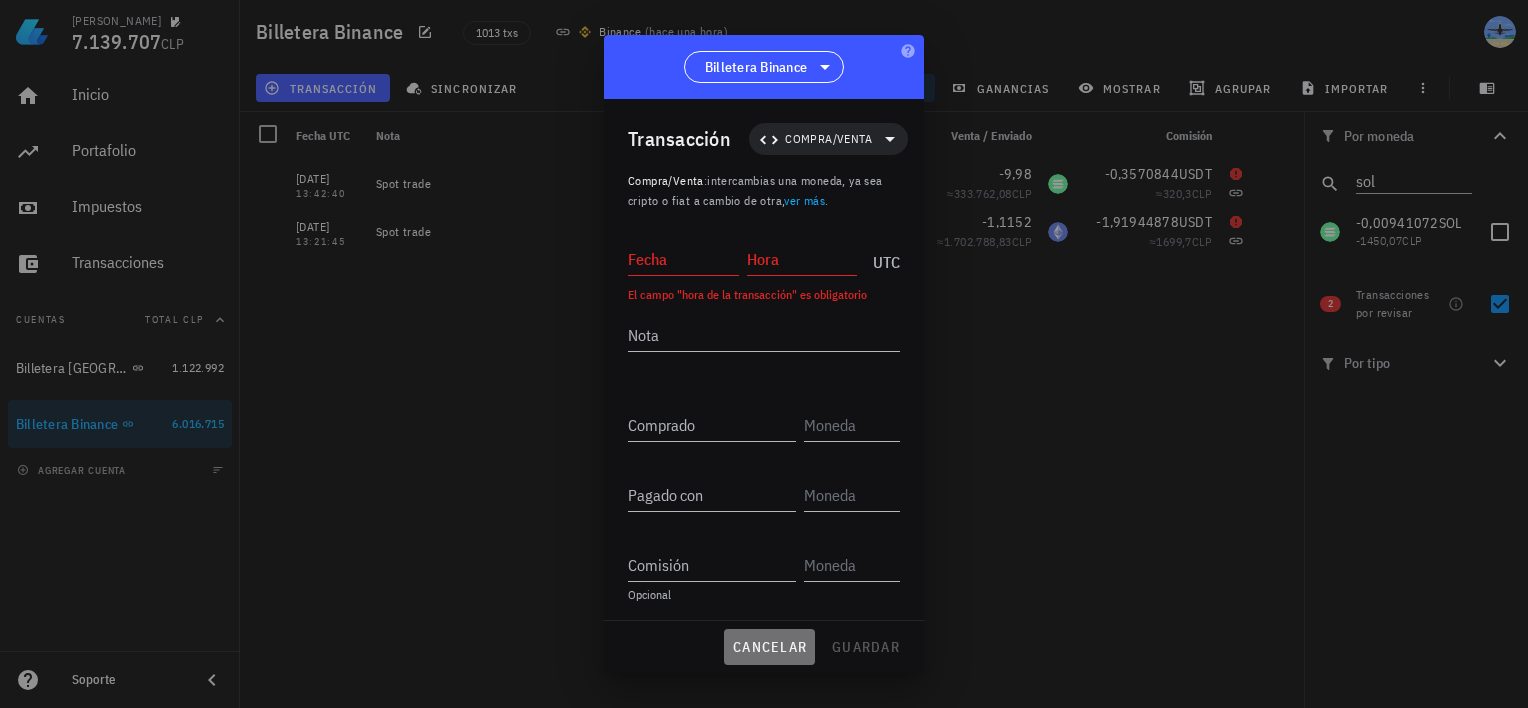 click on "cancelar" at bounding box center (769, 647) 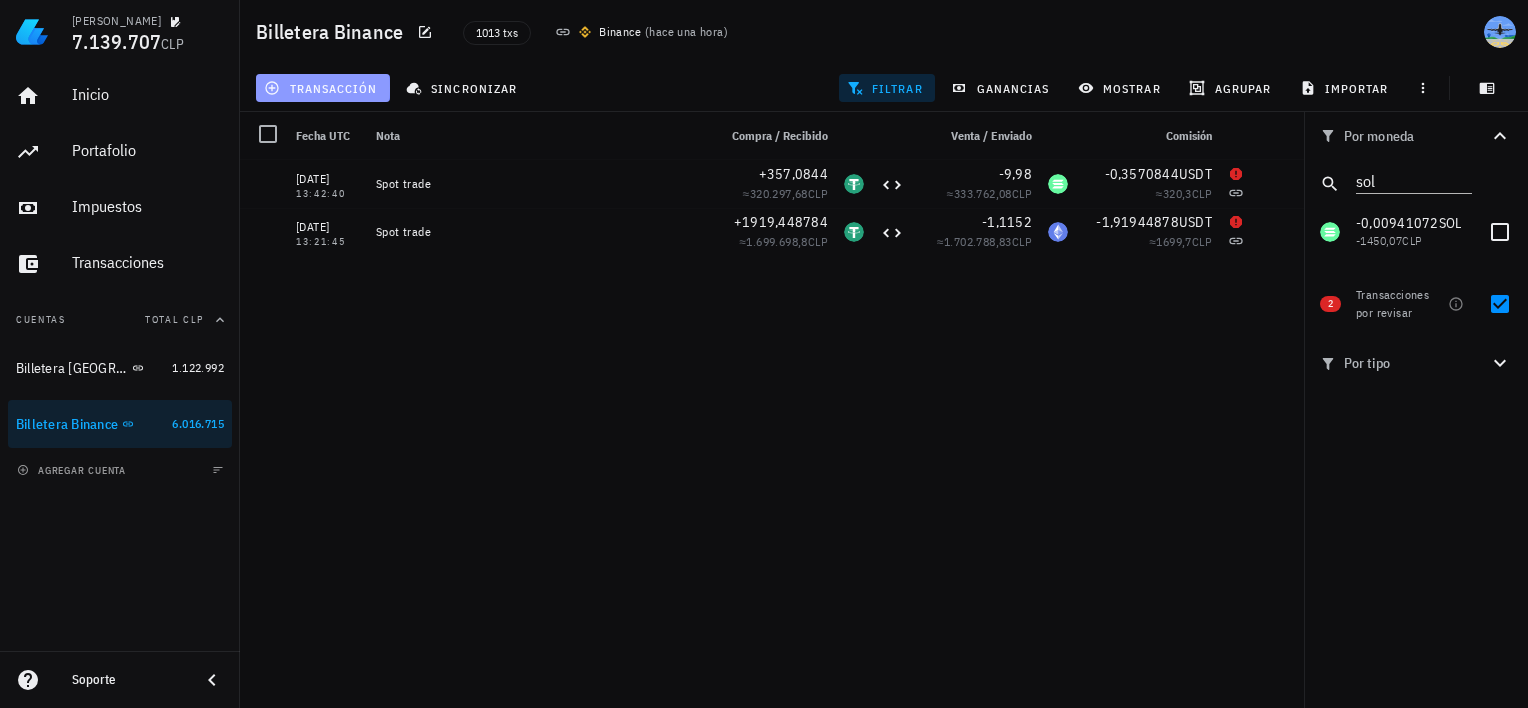 click on "transacción" at bounding box center (322, 88) 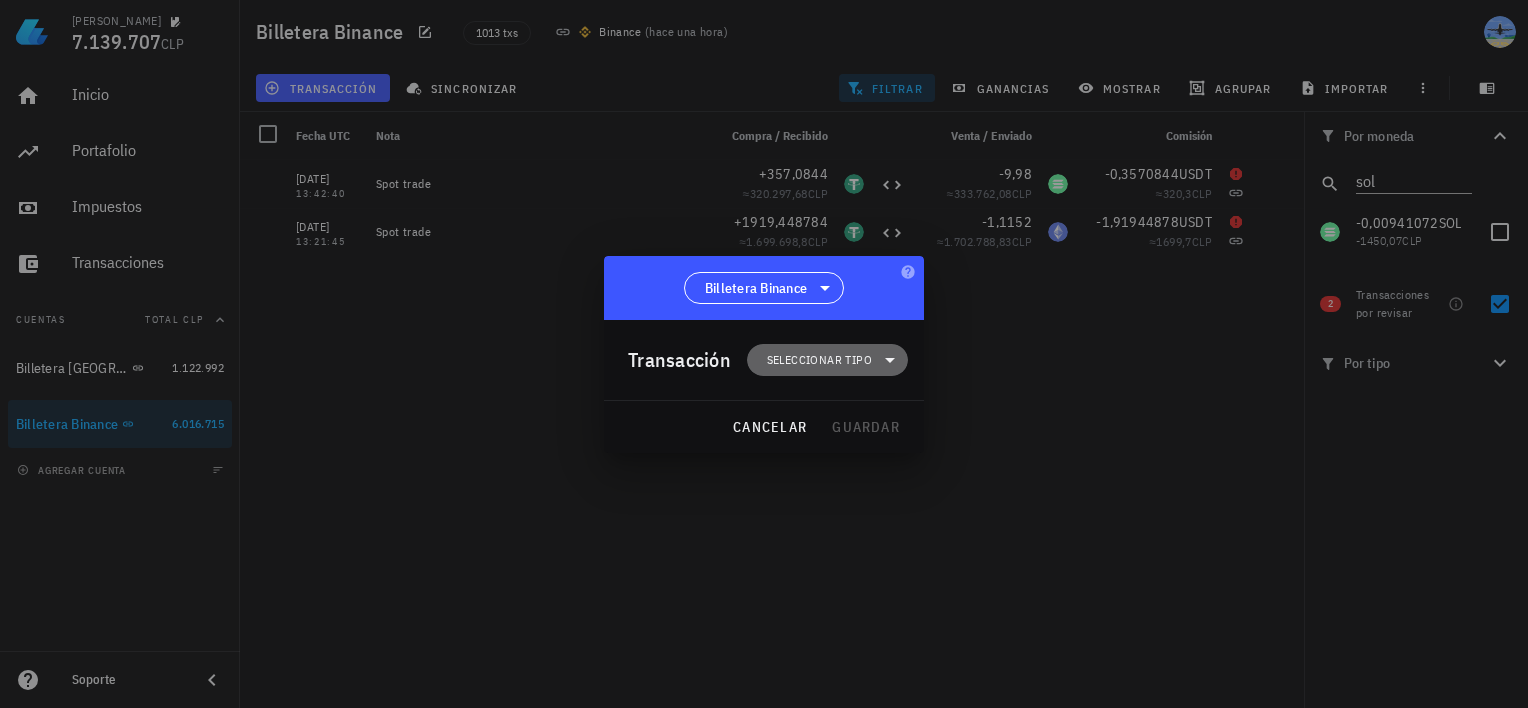 click on "Seleccionar tipo" at bounding box center [819, 360] 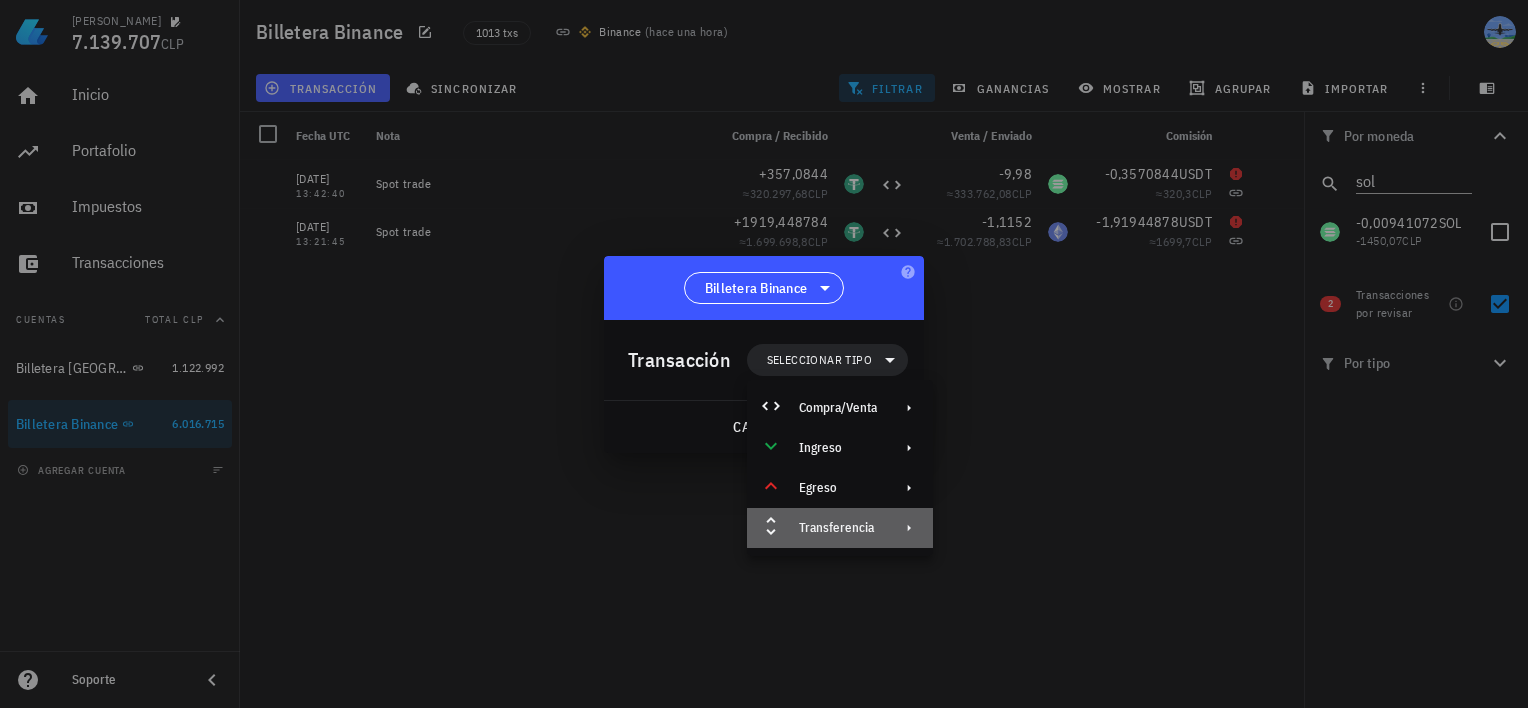 click on "Transferencia" at bounding box center (840, 528) 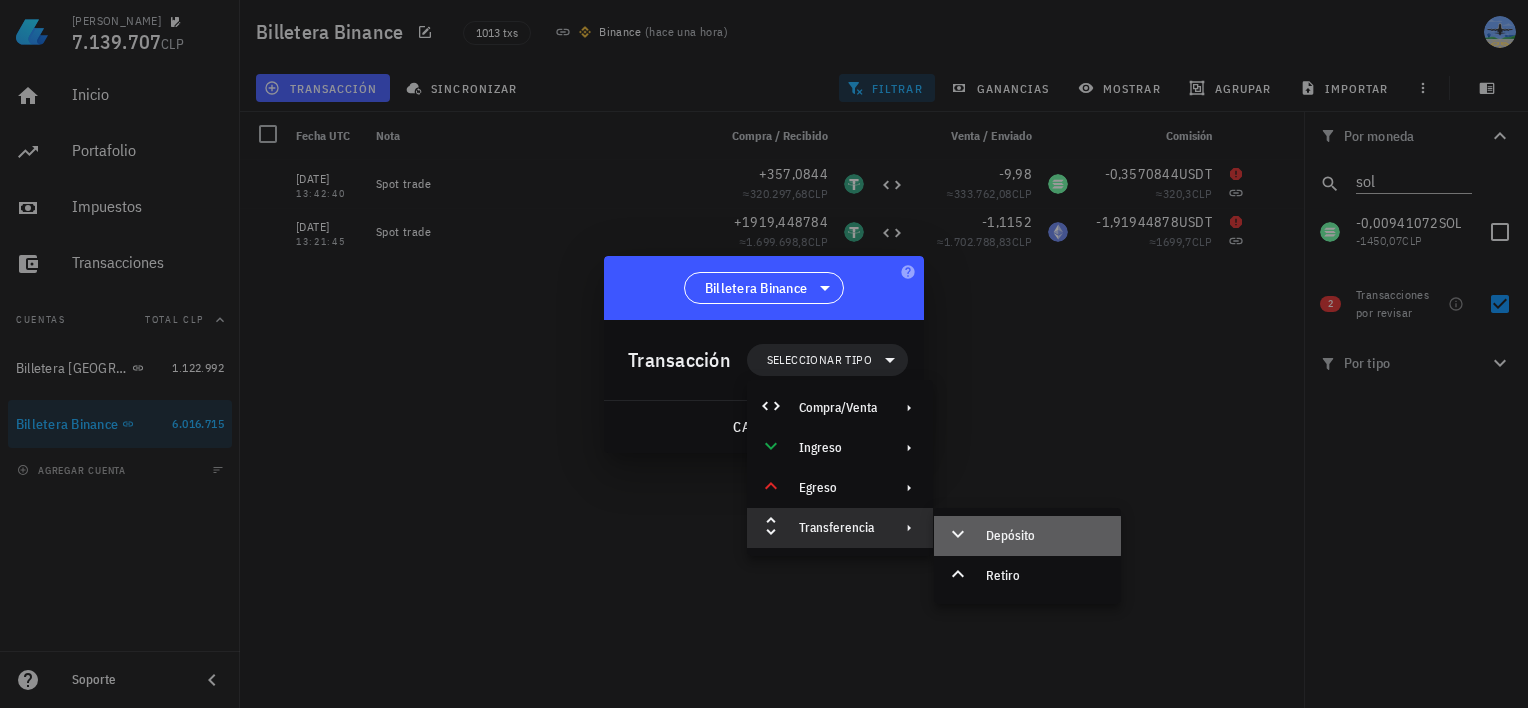 click on "Depósito" at bounding box center (1045, 536) 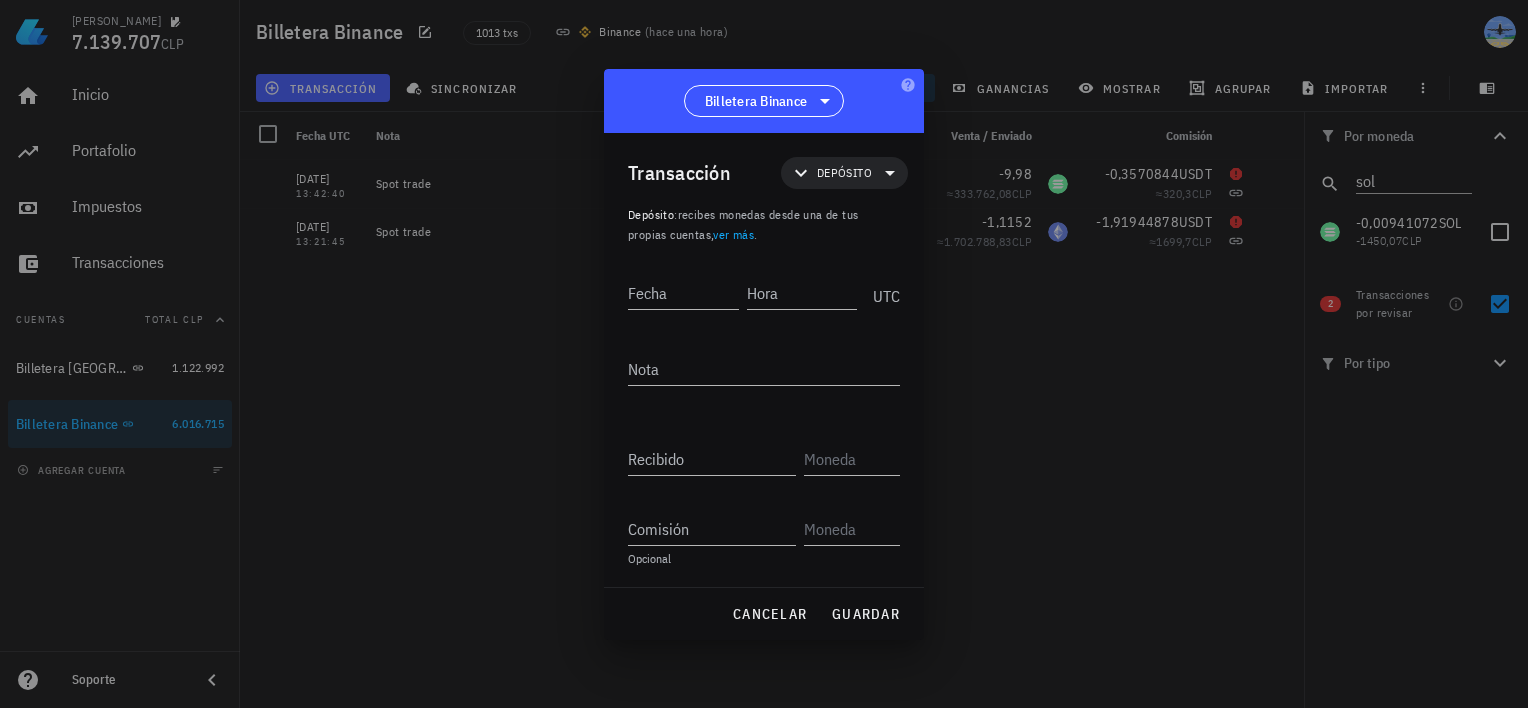 click at bounding box center (764, 354) 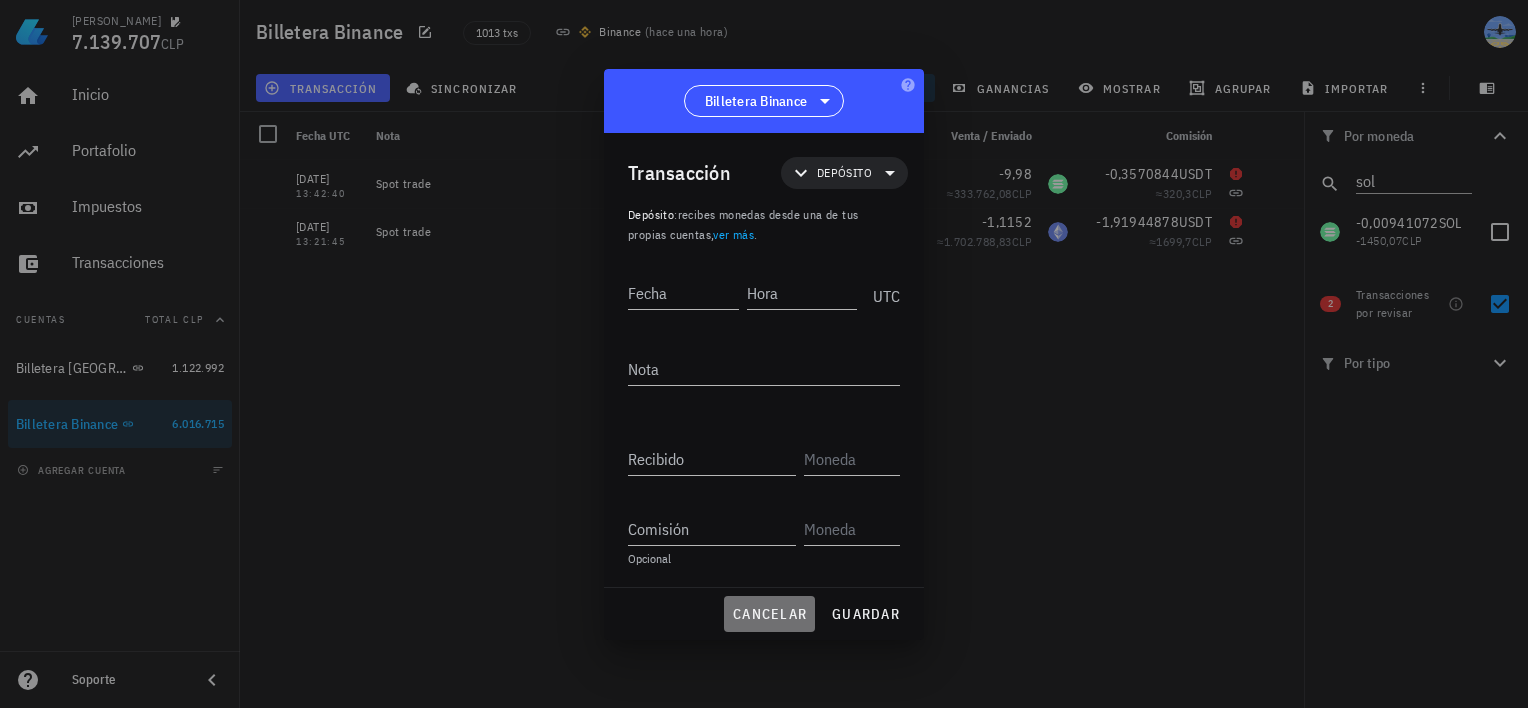 click on "cancelar" at bounding box center [769, 614] 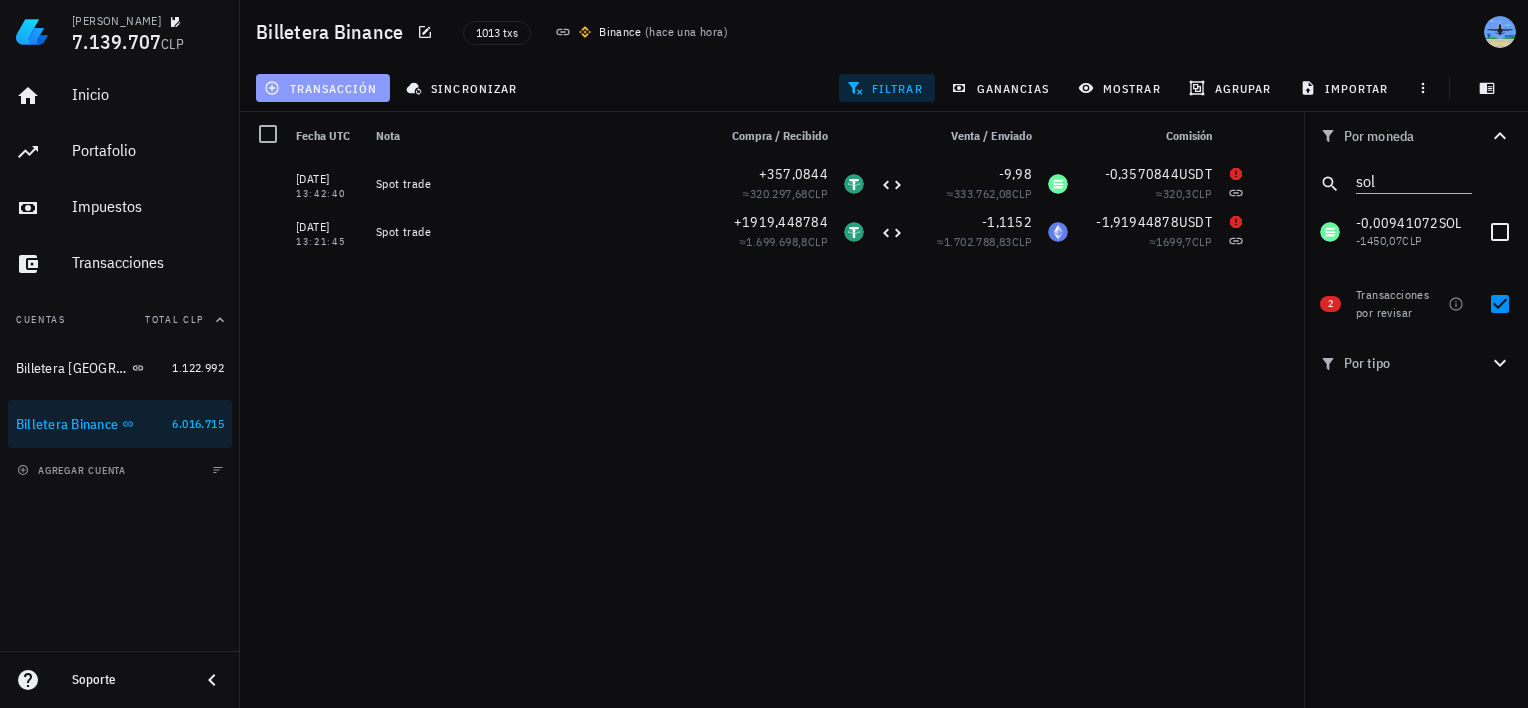 click on "transacción" at bounding box center (322, 88) 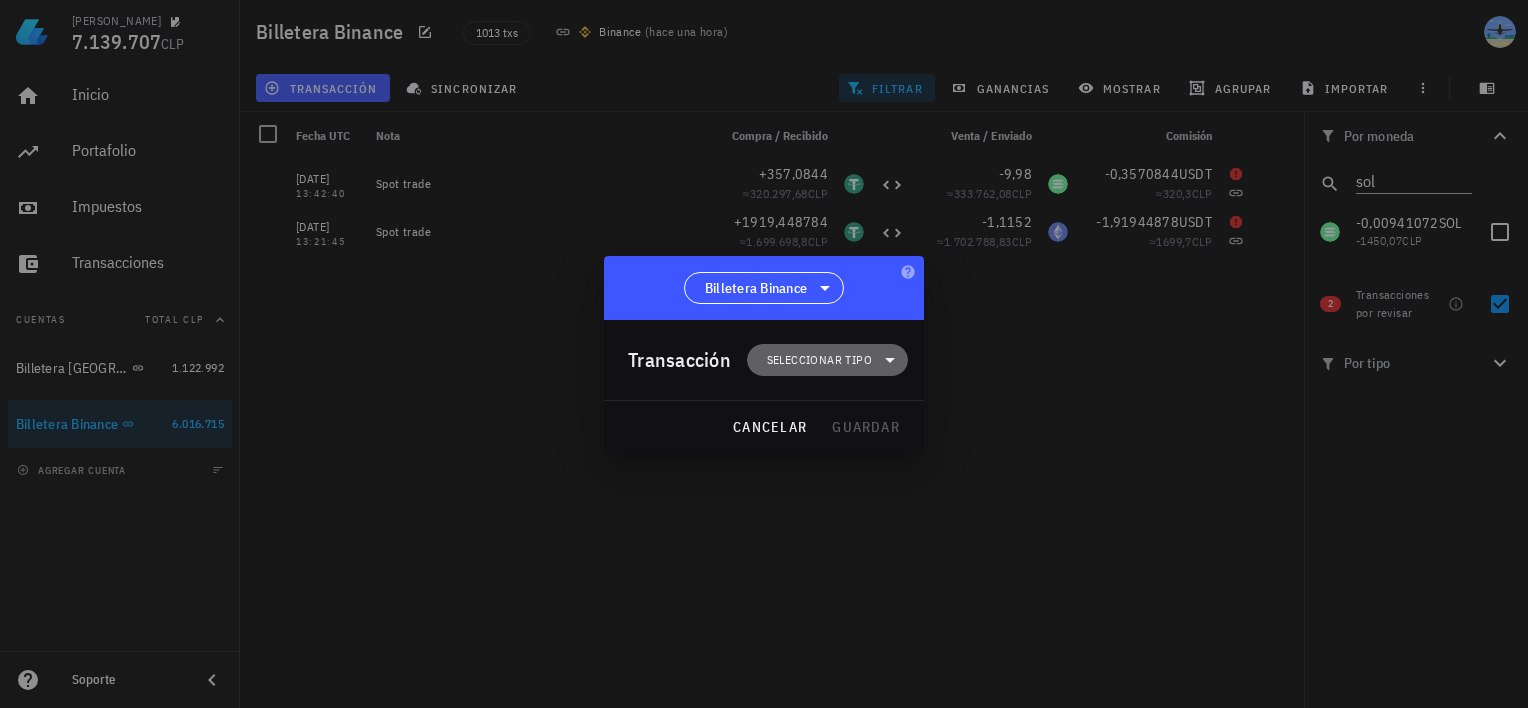 click on "Seleccionar tipo" at bounding box center [827, 360] 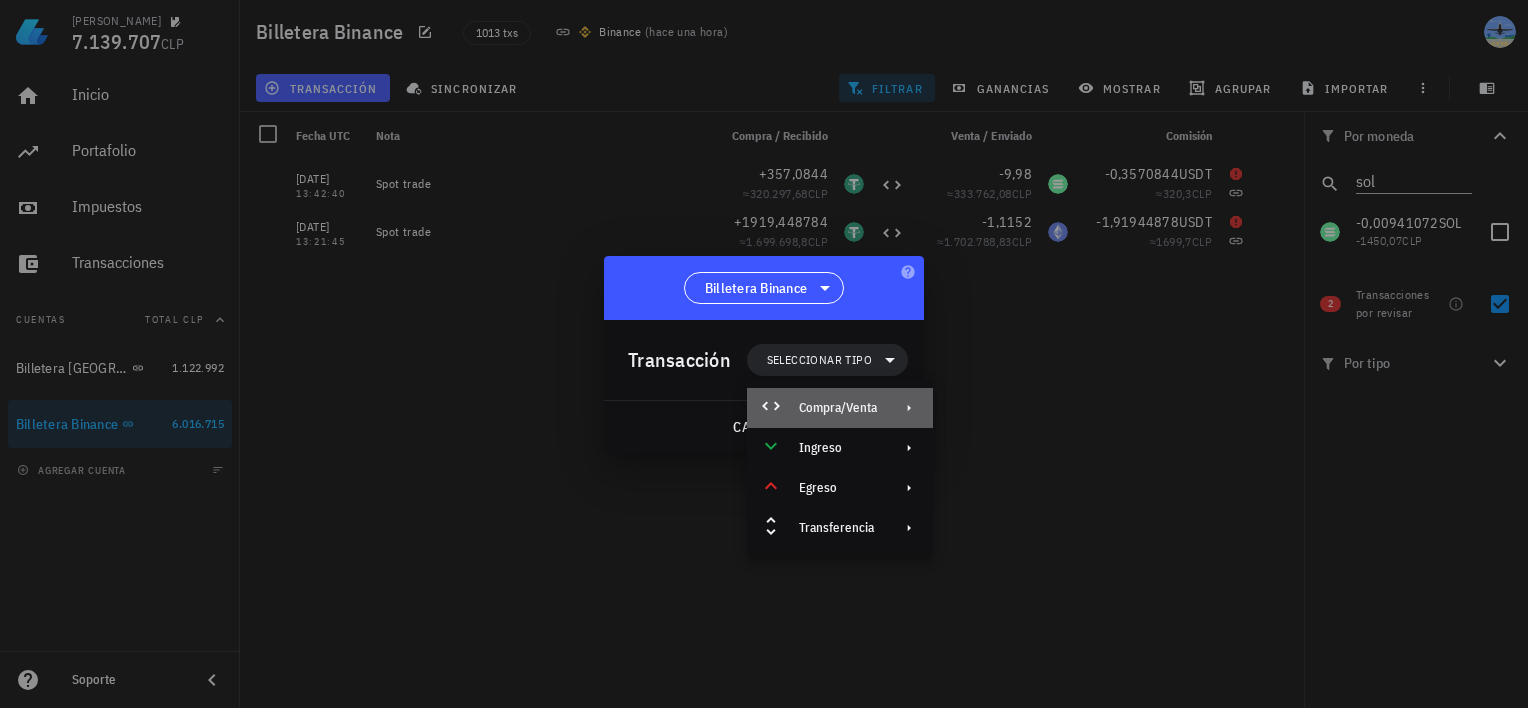 click on "Compra/Venta" at bounding box center (840, 408) 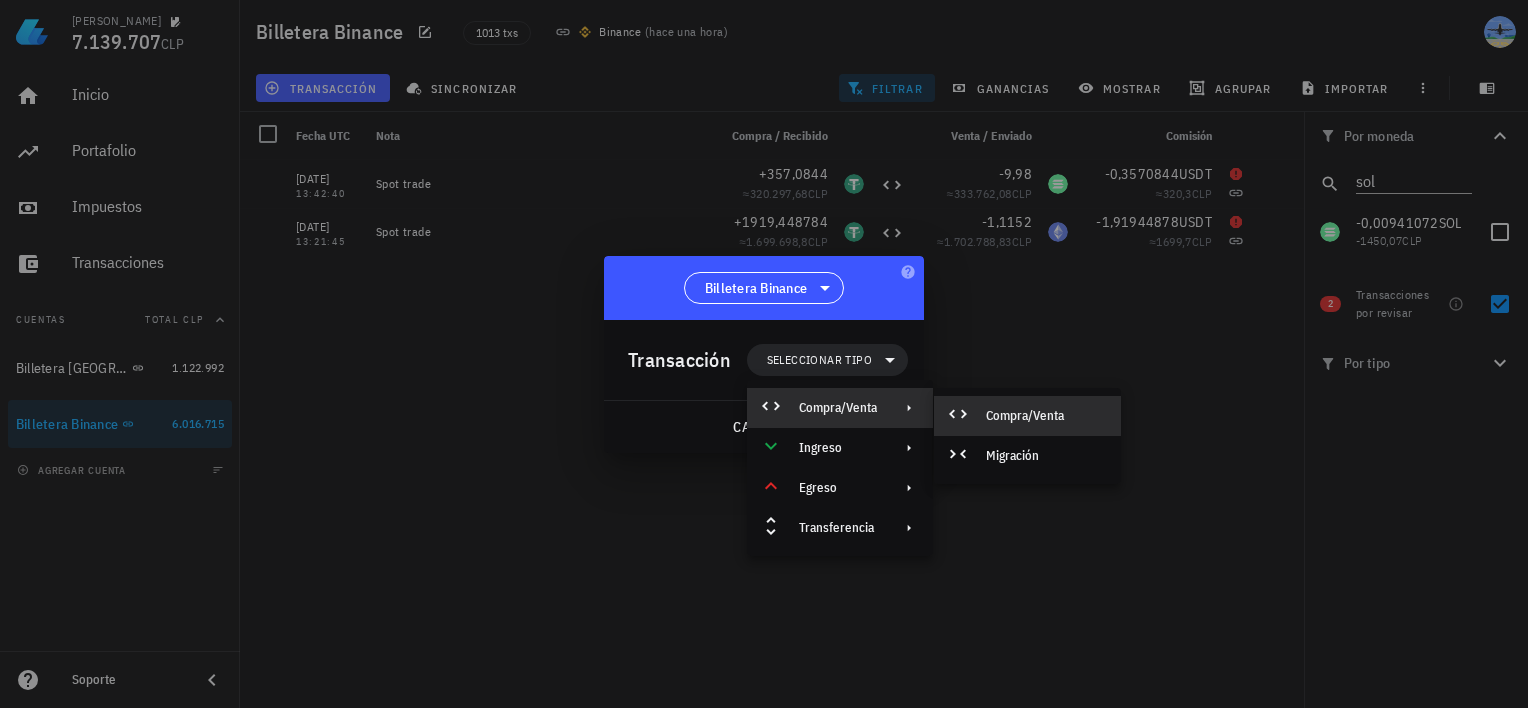 click on "Compra/Venta" at bounding box center [1027, 416] 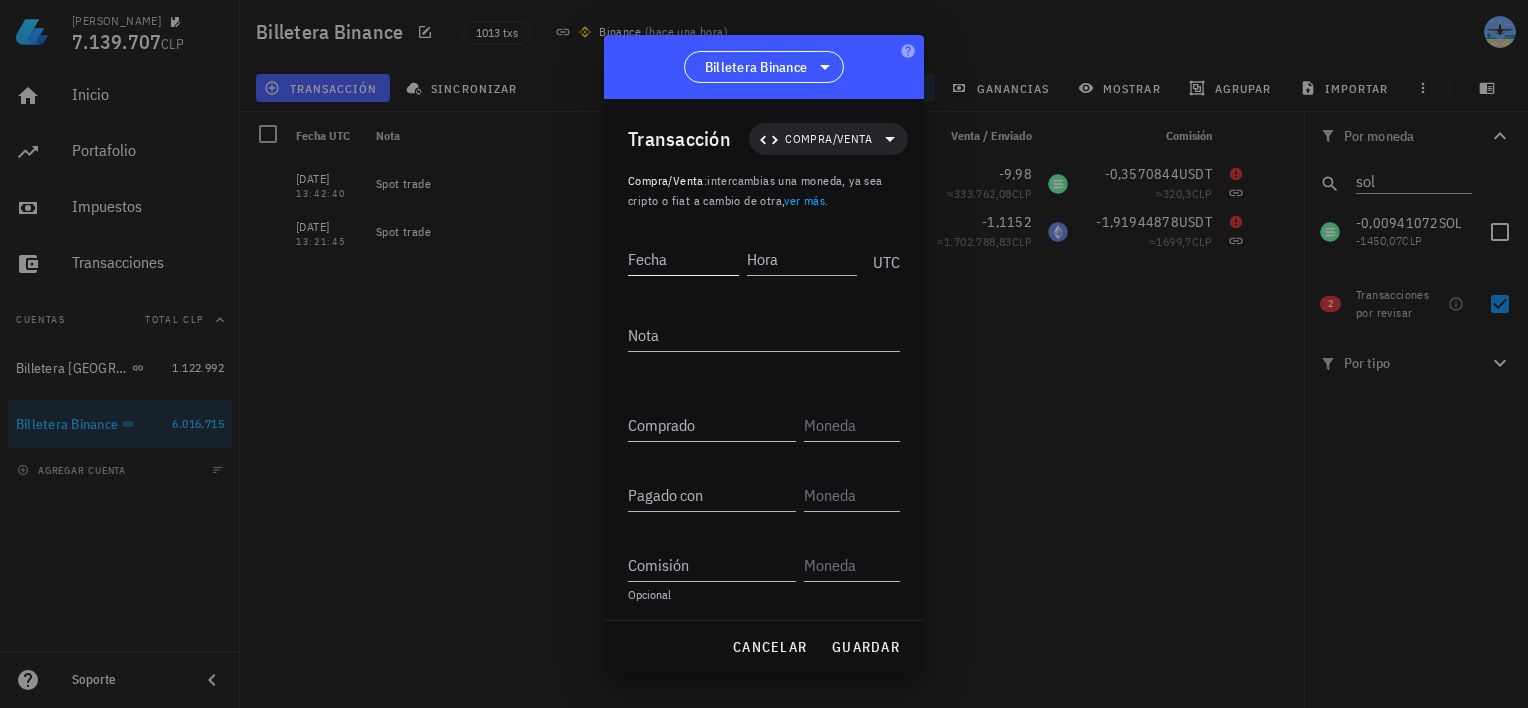 click on "Fecha" at bounding box center (683, 259) 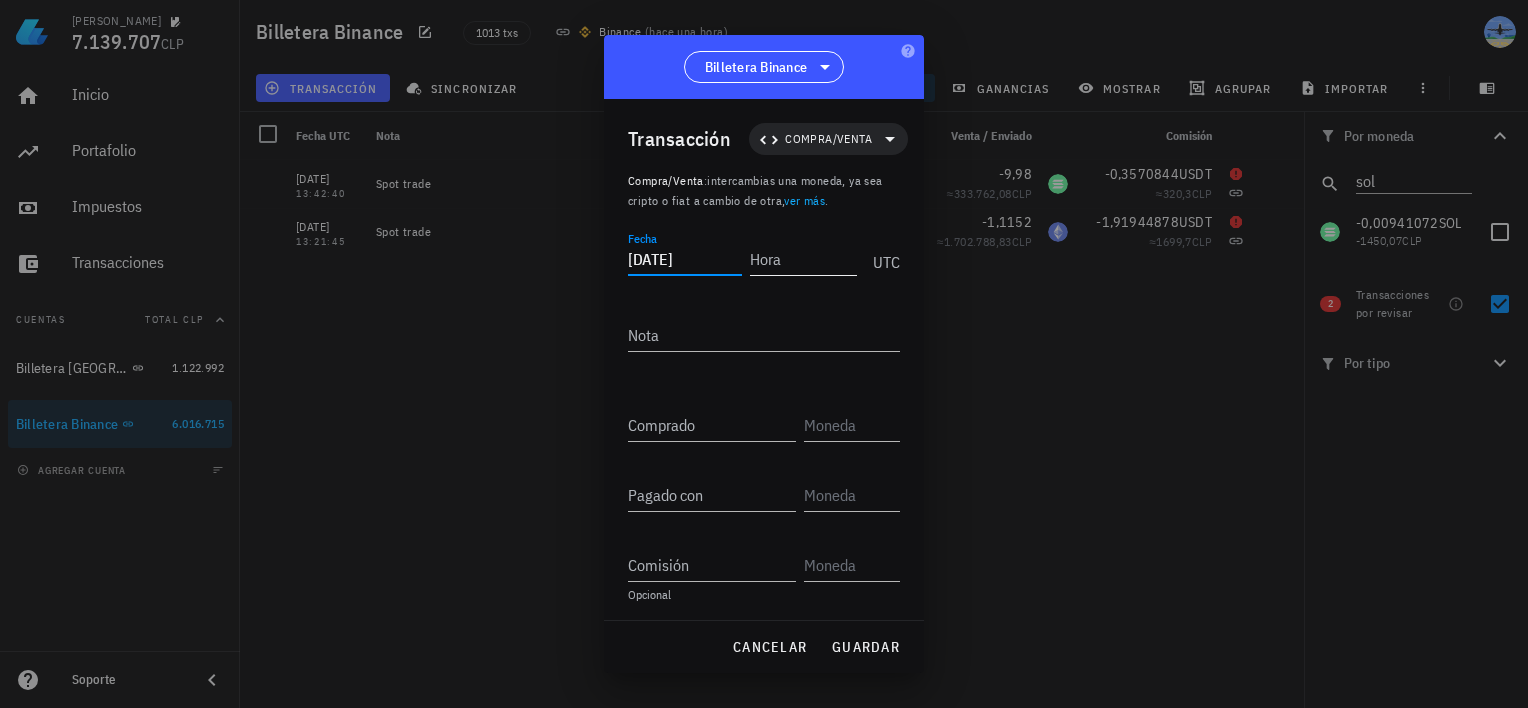 type on "[DATE]" 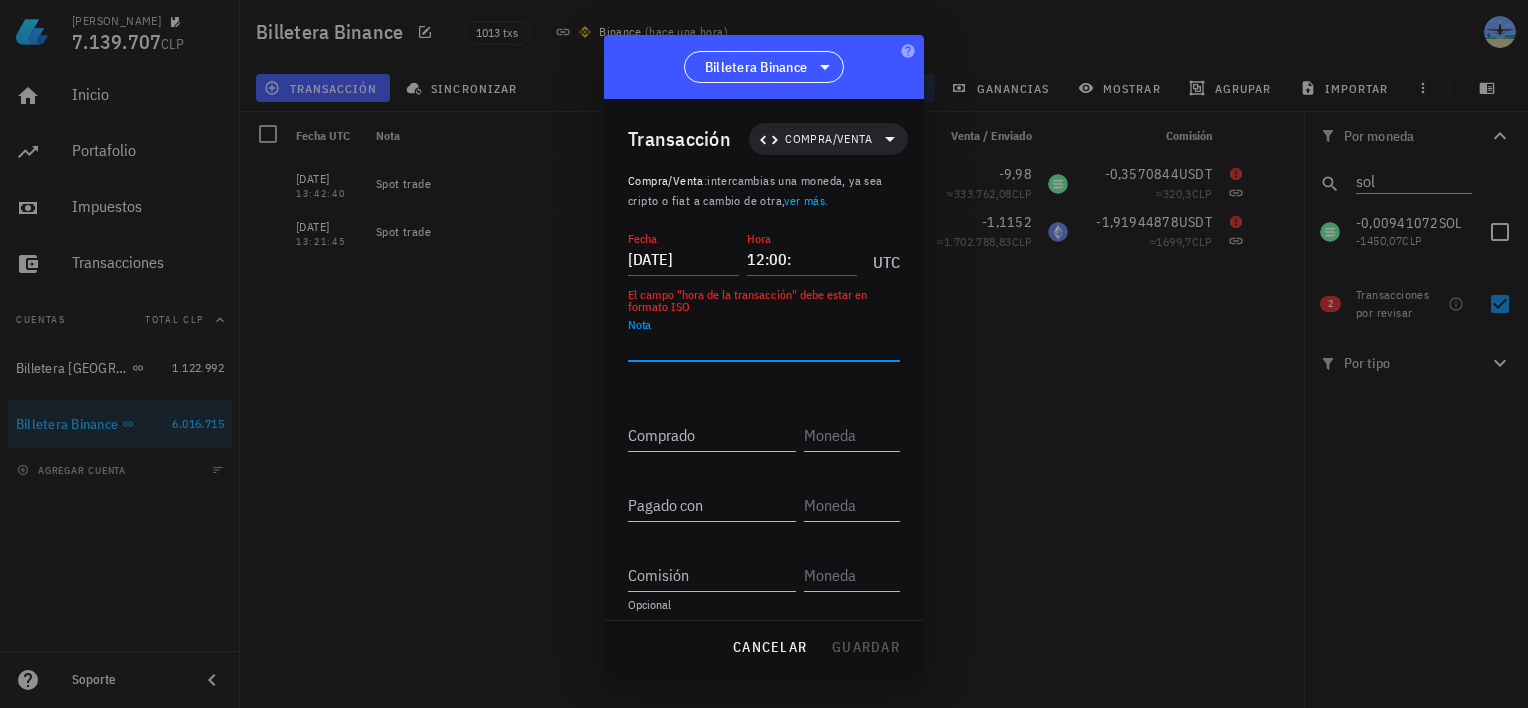click on "Nota" at bounding box center [764, 345] 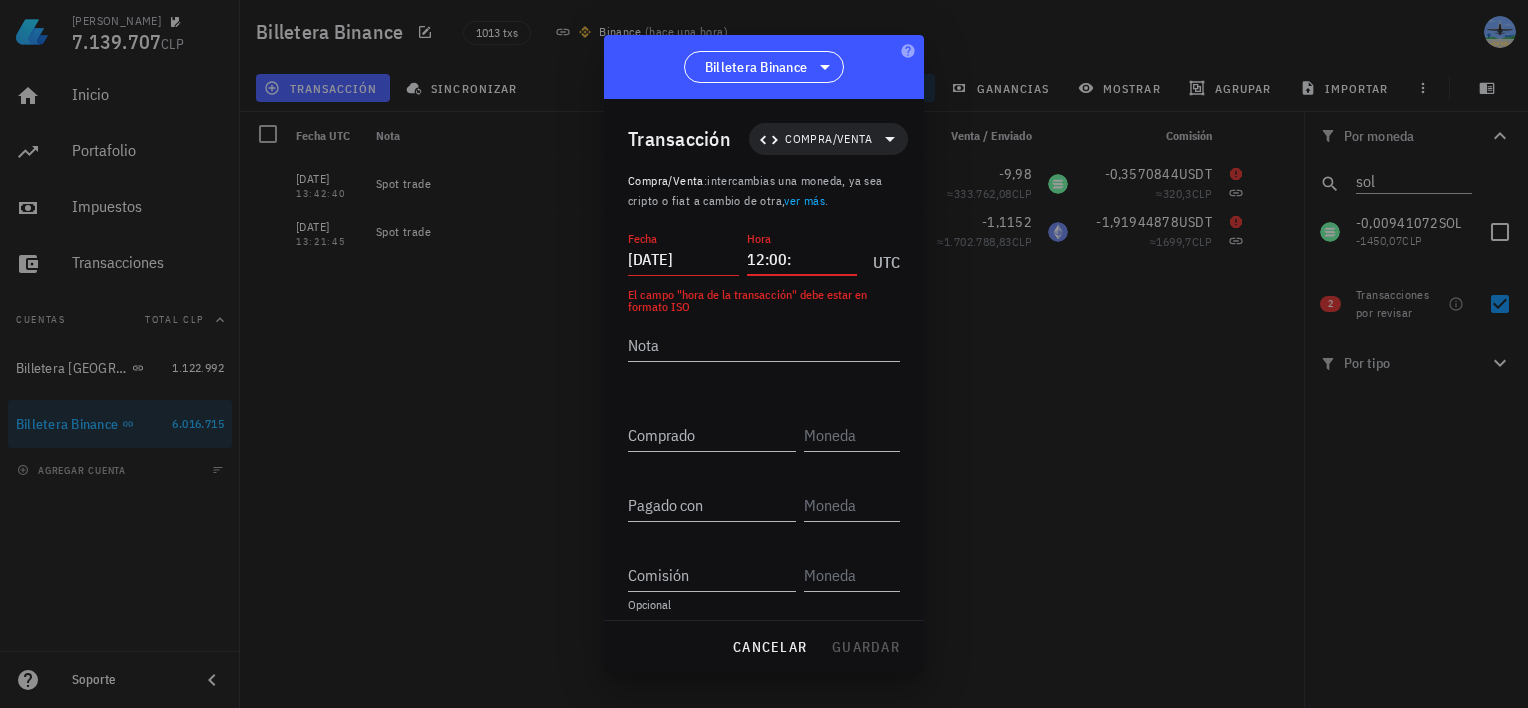 click on "12:00:" at bounding box center [802, 259] 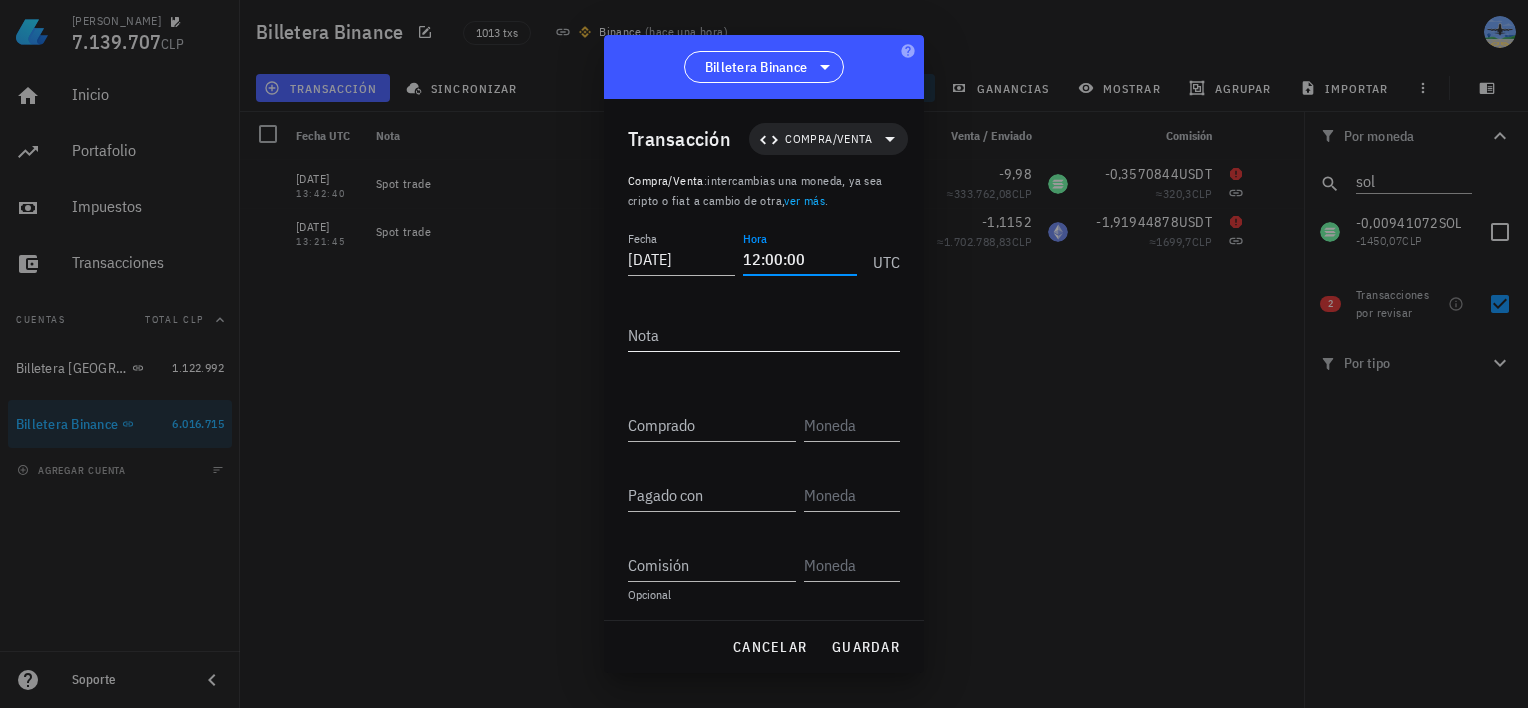 type on "12:00:00" 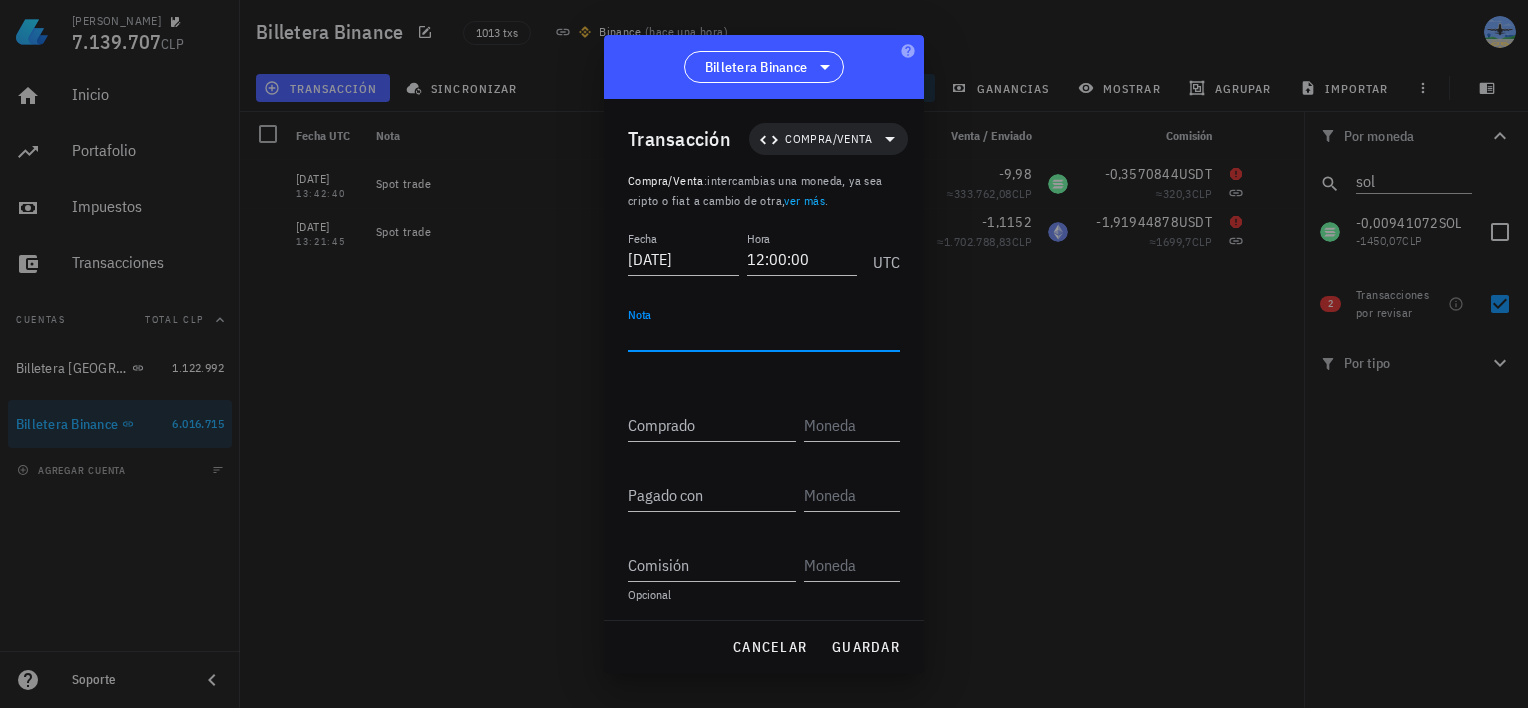 click on "Nota" at bounding box center (764, 335) 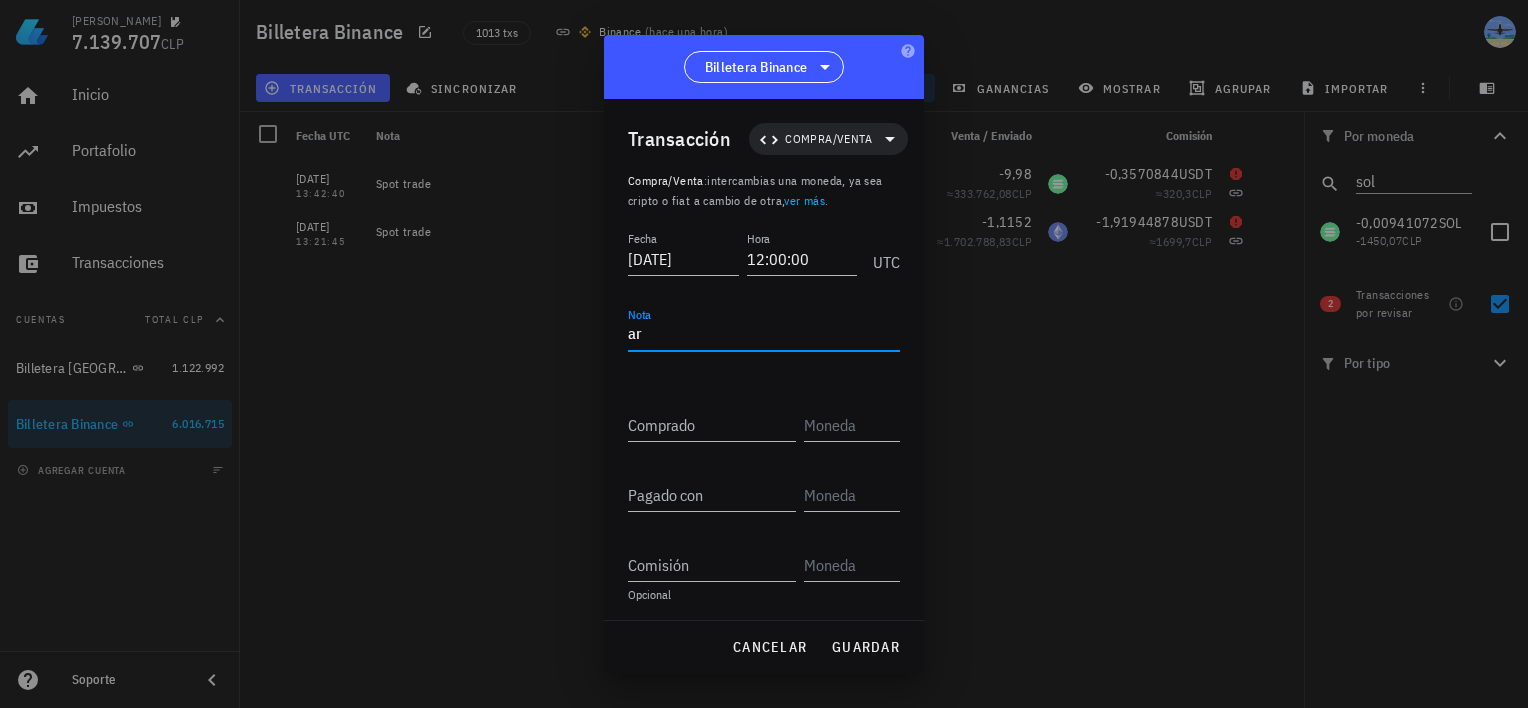 type on "a" 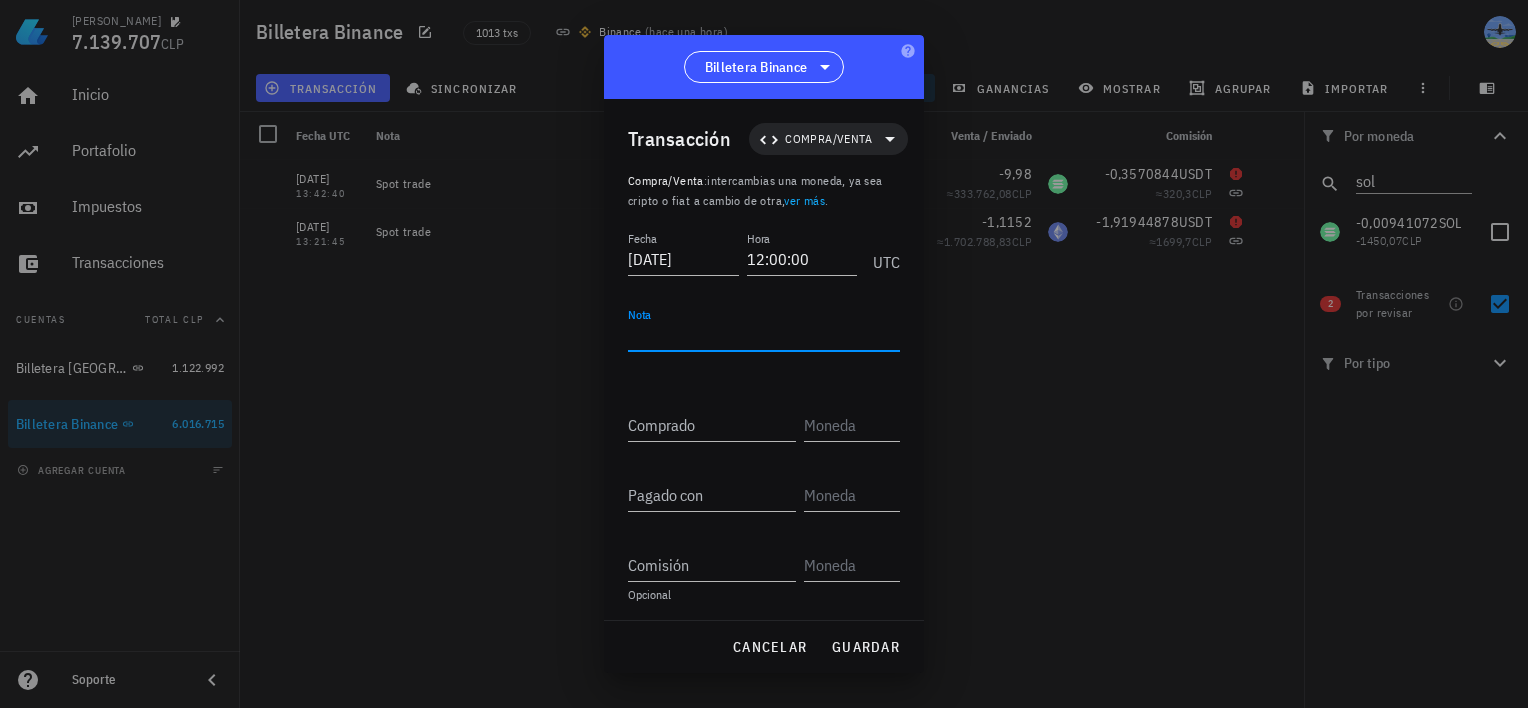 type on "a" 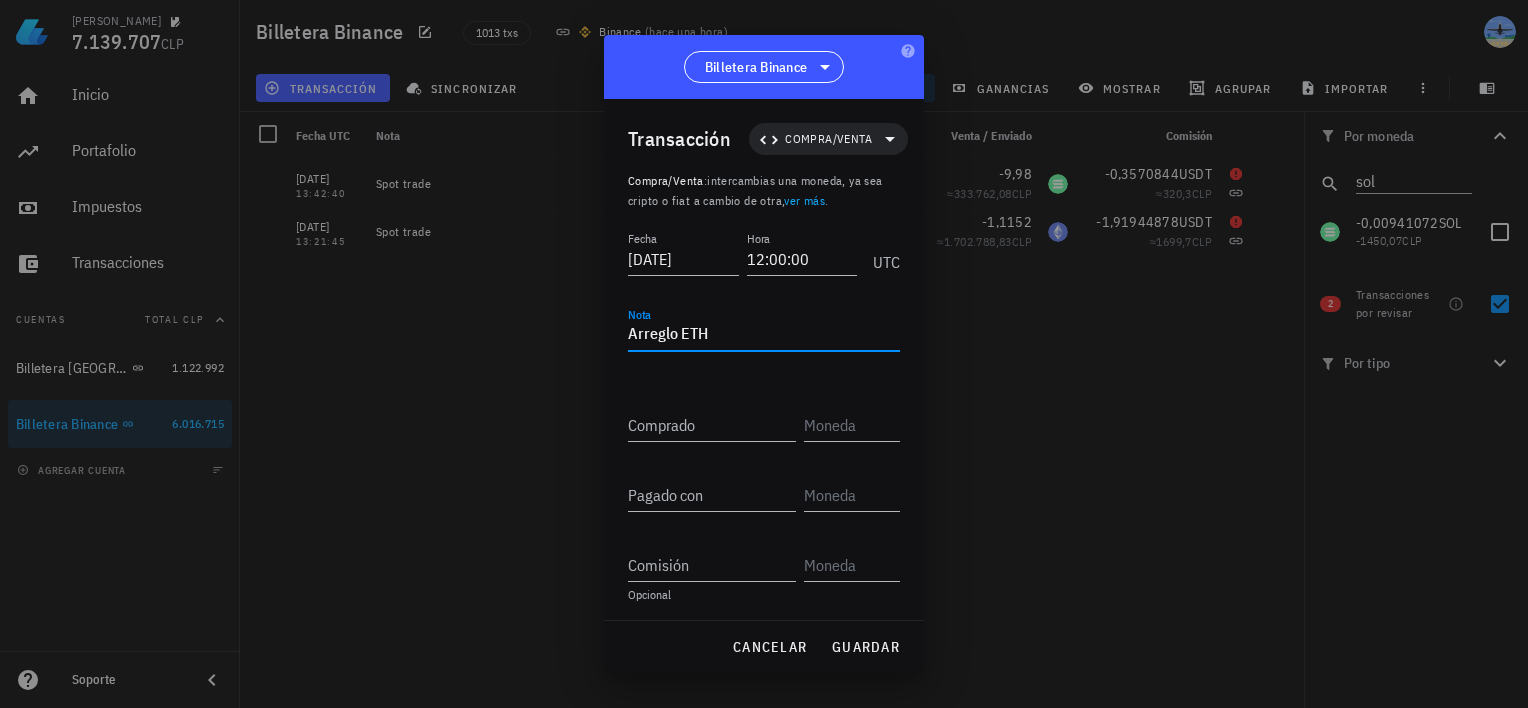 type on "Arreglo ETH" 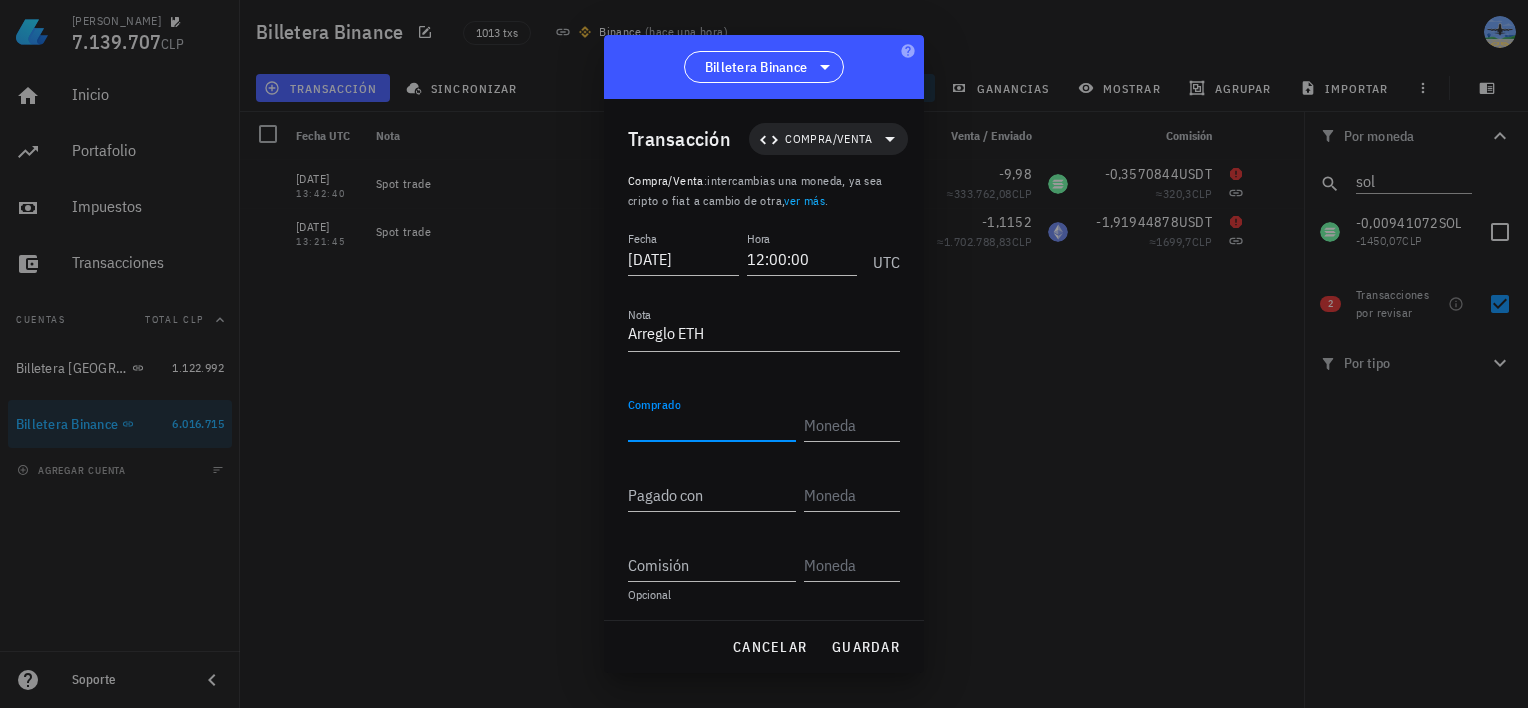 click on "Comprado" at bounding box center [712, 425] 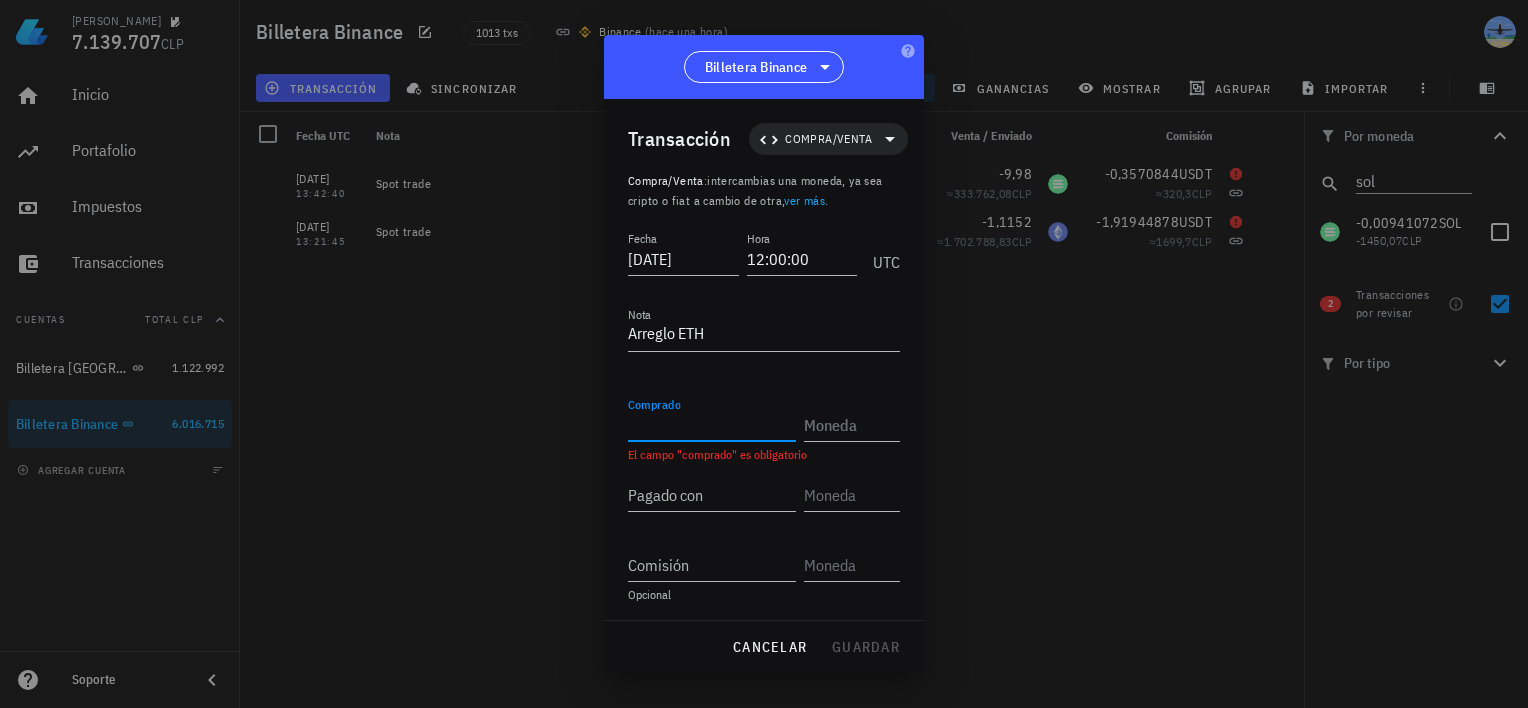 click on "Comprado" at bounding box center [712, 425] 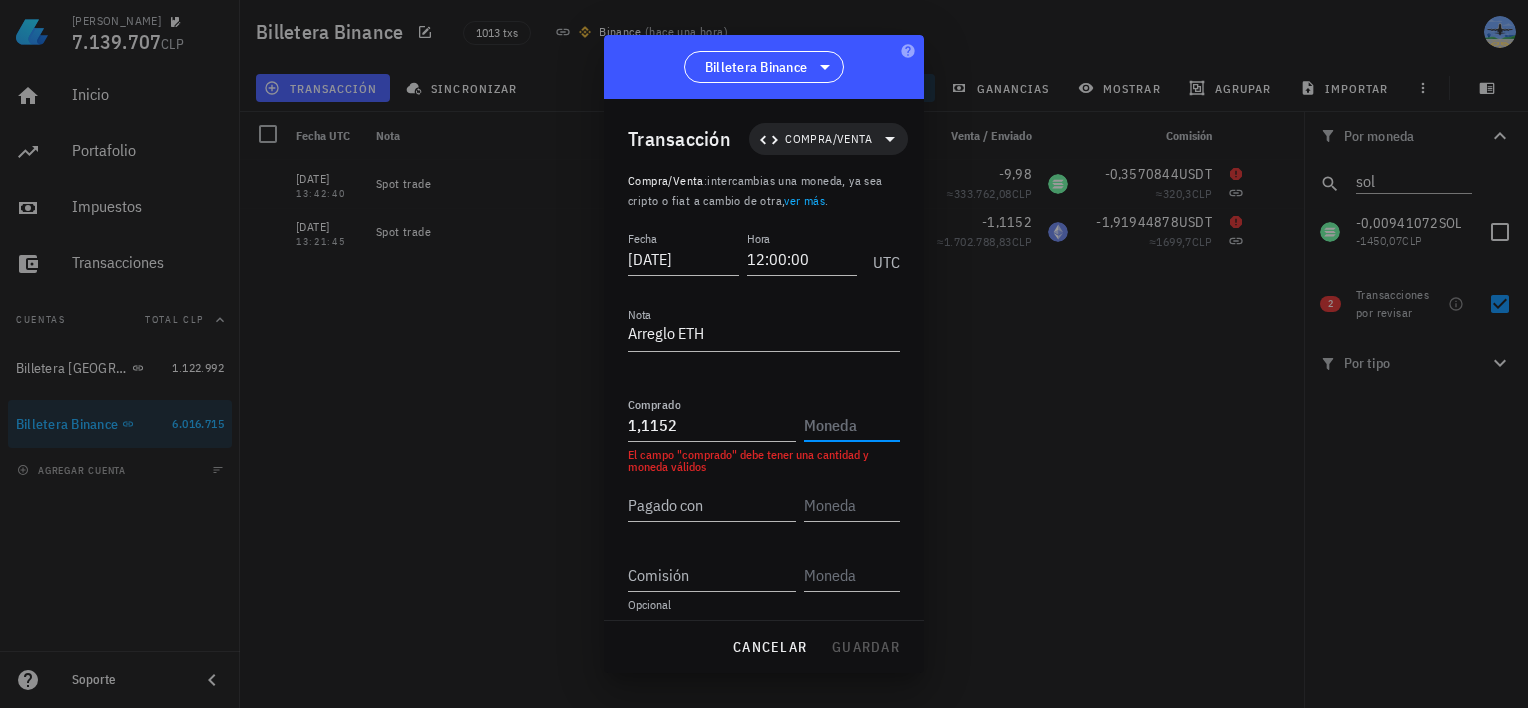 click at bounding box center [850, 425] 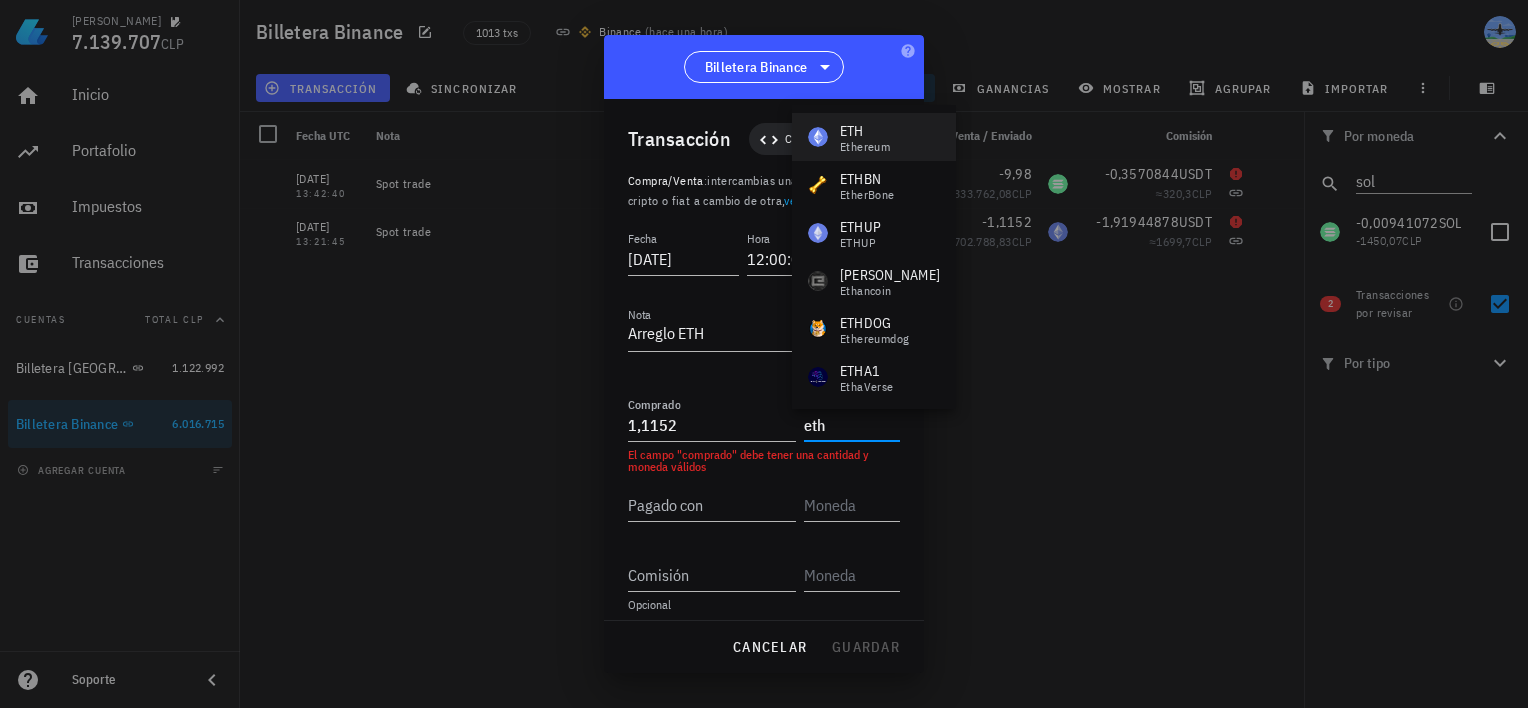 click on "Ethereum" at bounding box center (865, 147) 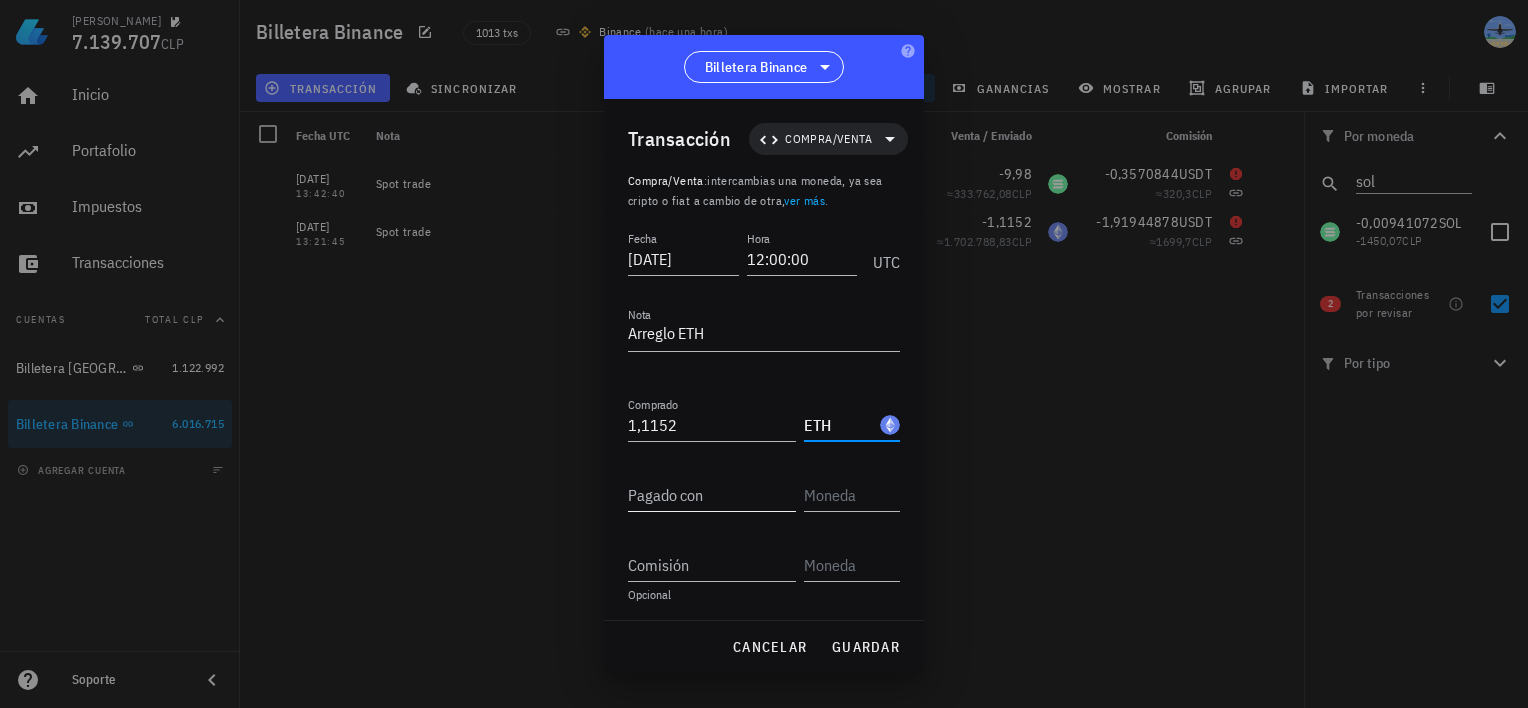 type on "ETH" 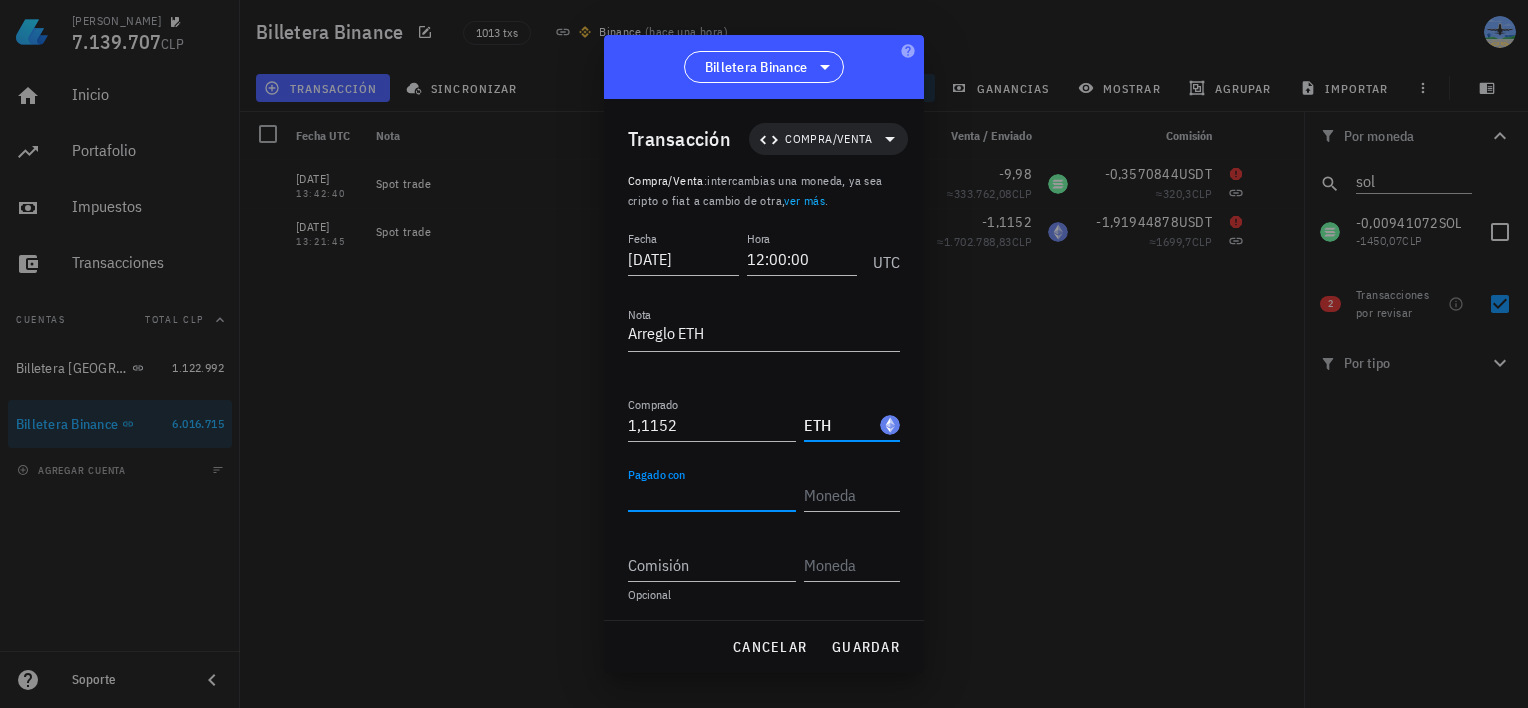 click on "Pagado con" at bounding box center (712, 495) 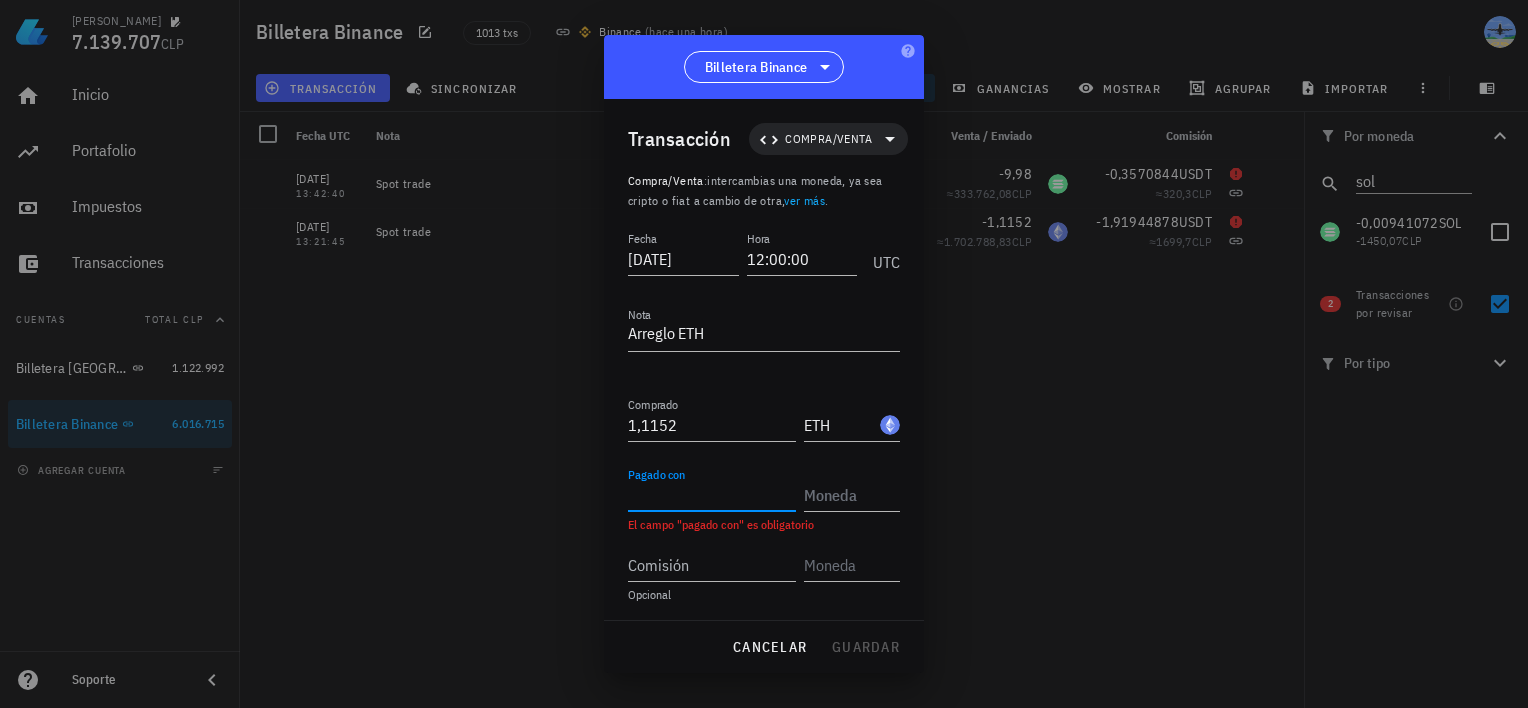 click on "Pagado con" at bounding box center (712, 495) 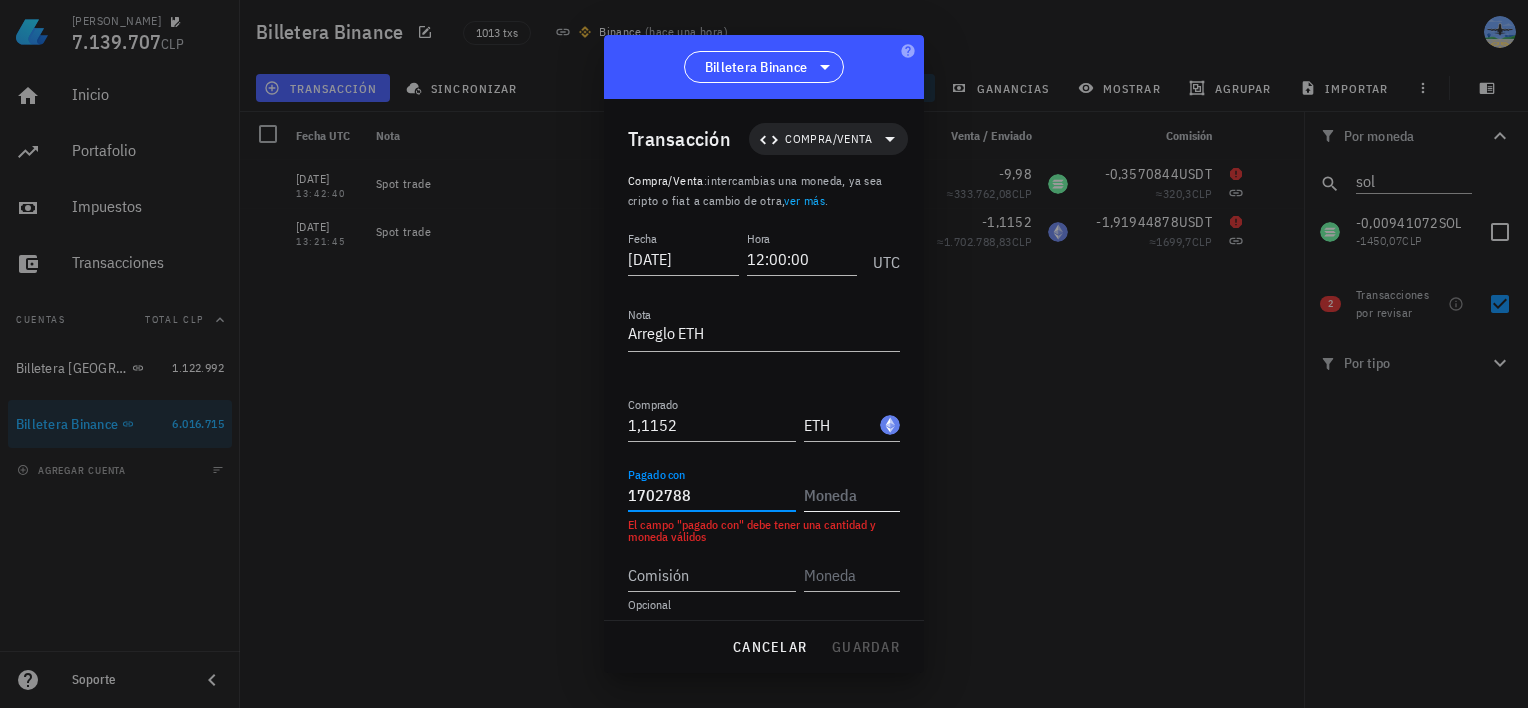 type on "1.702.788" 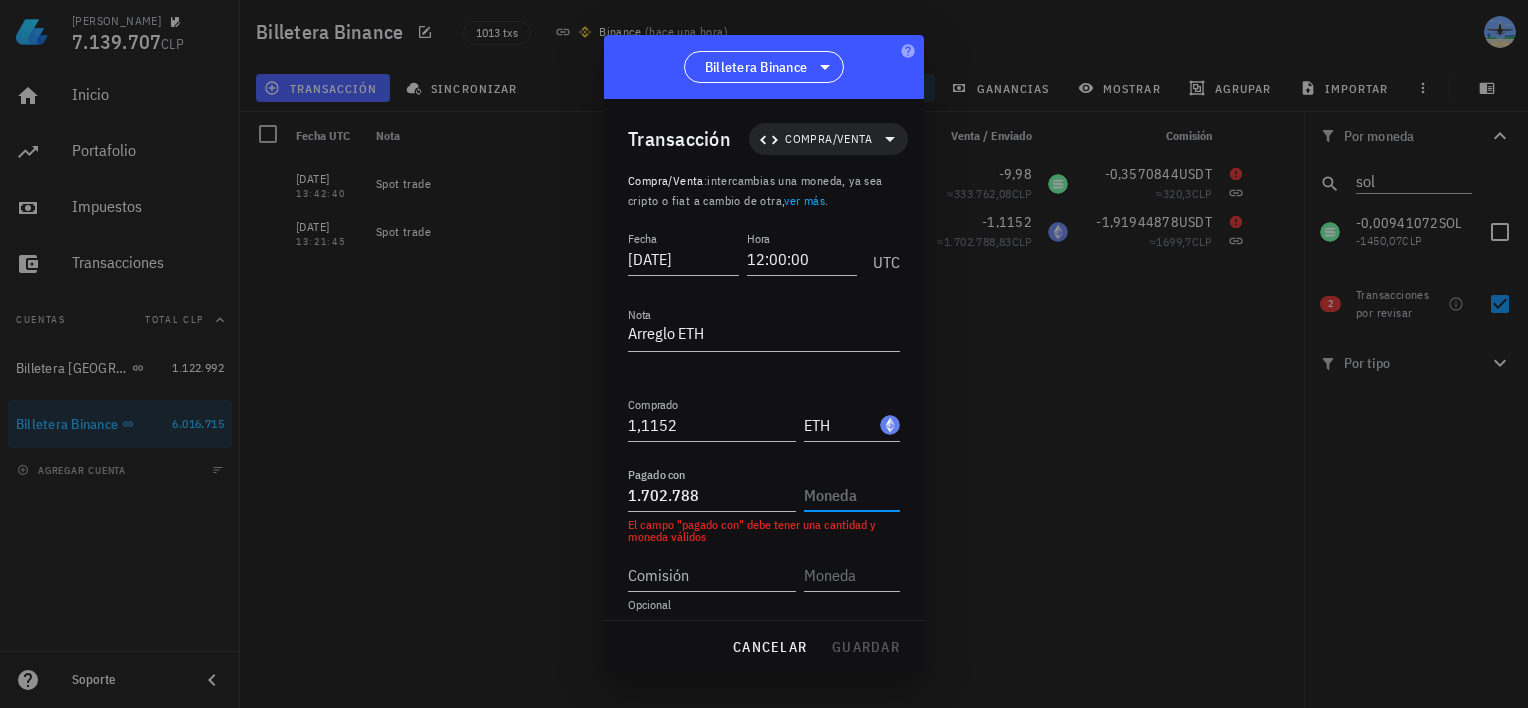 click at bounding box center (850, 495) 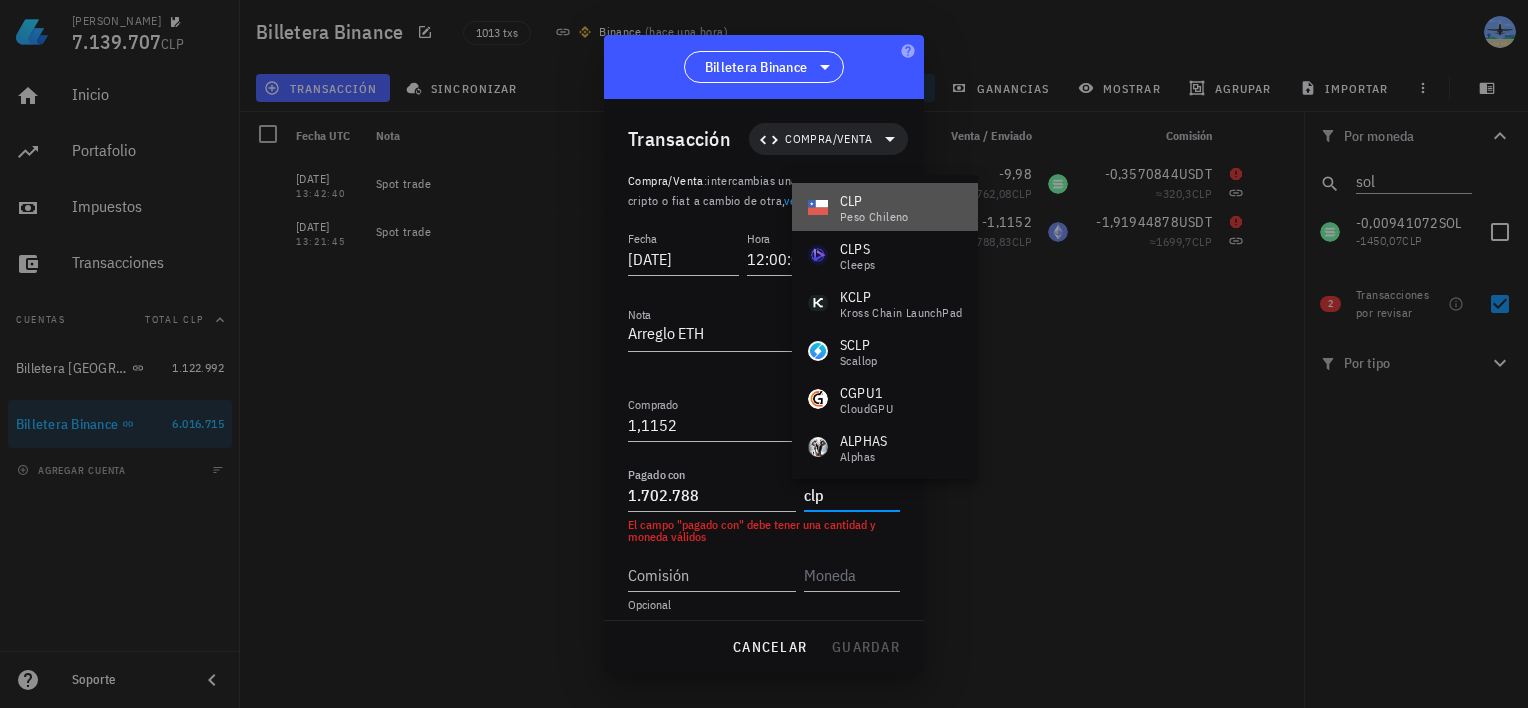 click on "peso chileno" at bounding box center [874, 217] 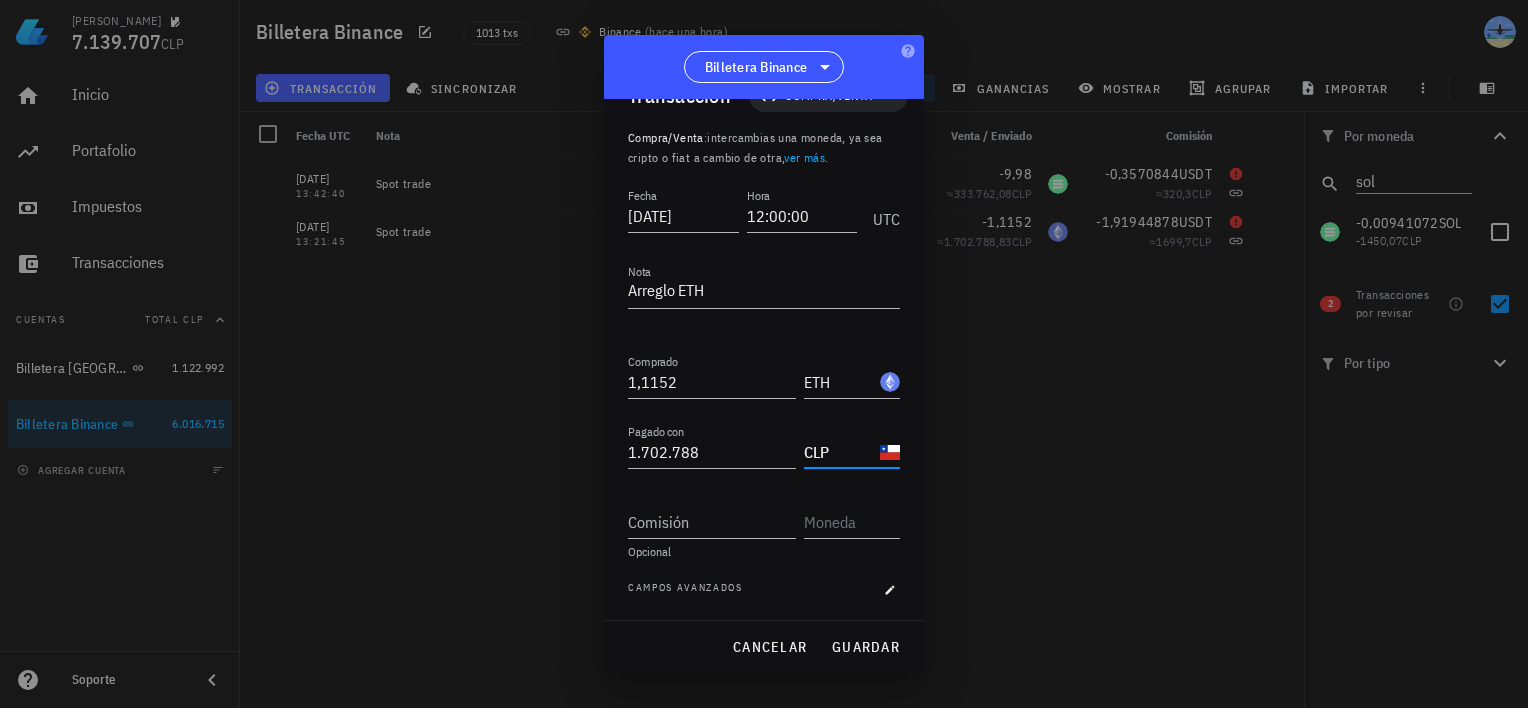 scroll, scrollTop: 43, scrollLeft: 0, axis: vertical 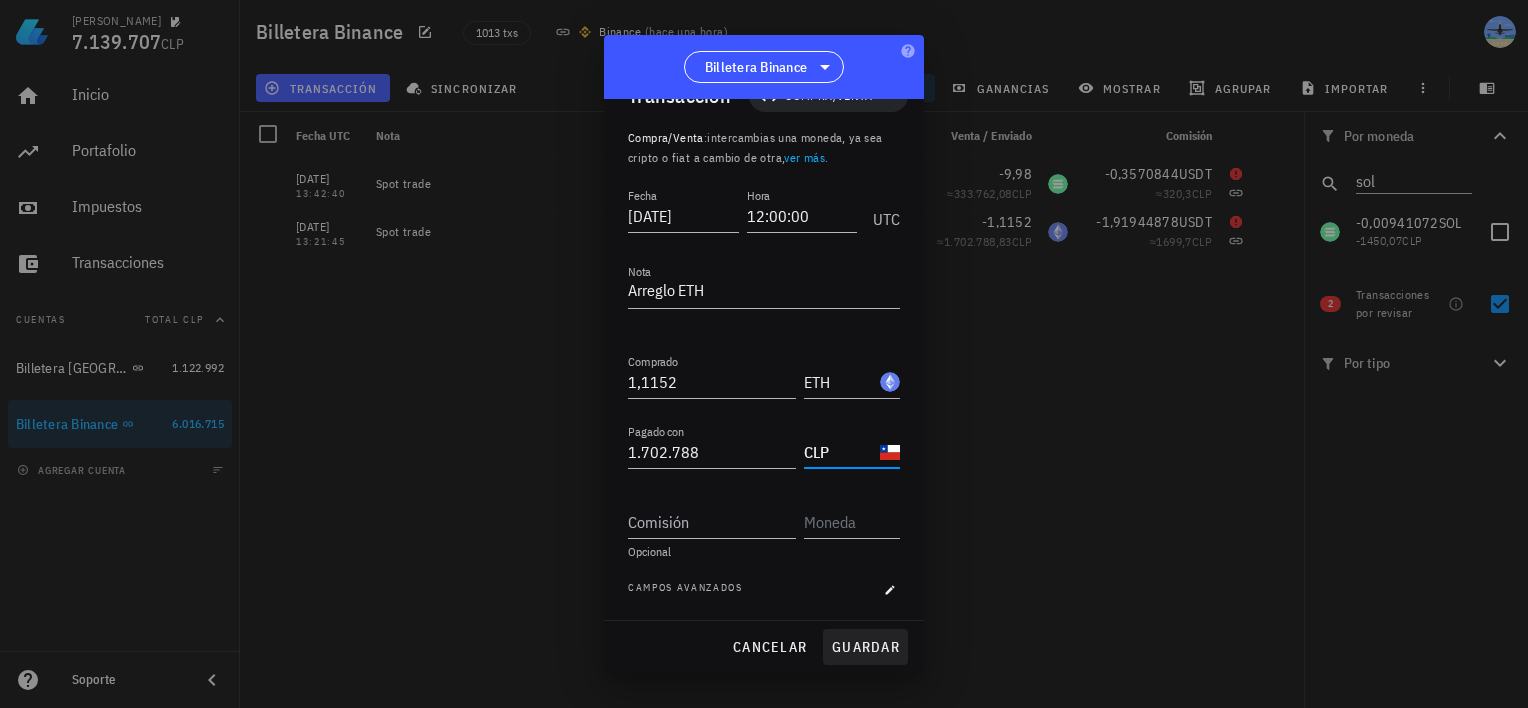 type on "CLP" 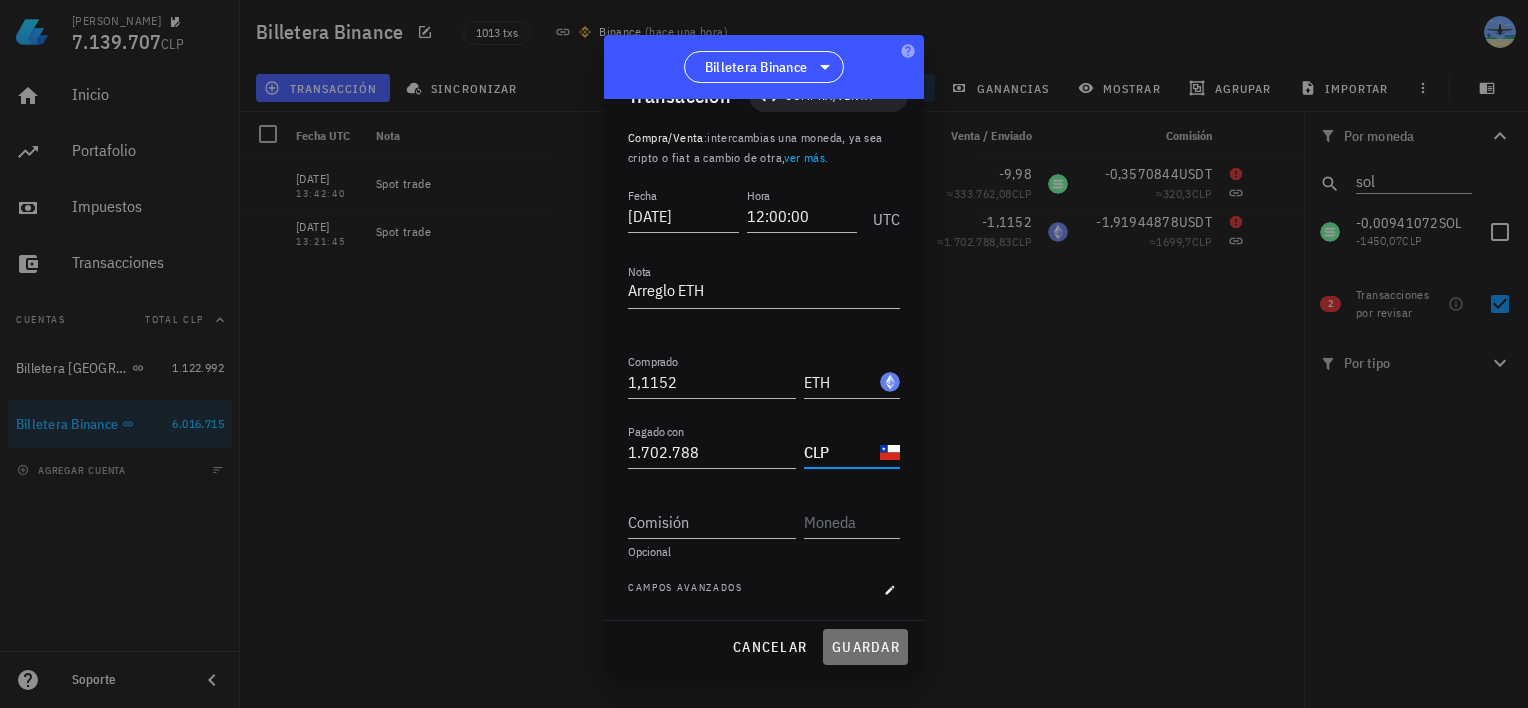 click on "guardar" at bounding box center (865, 647) 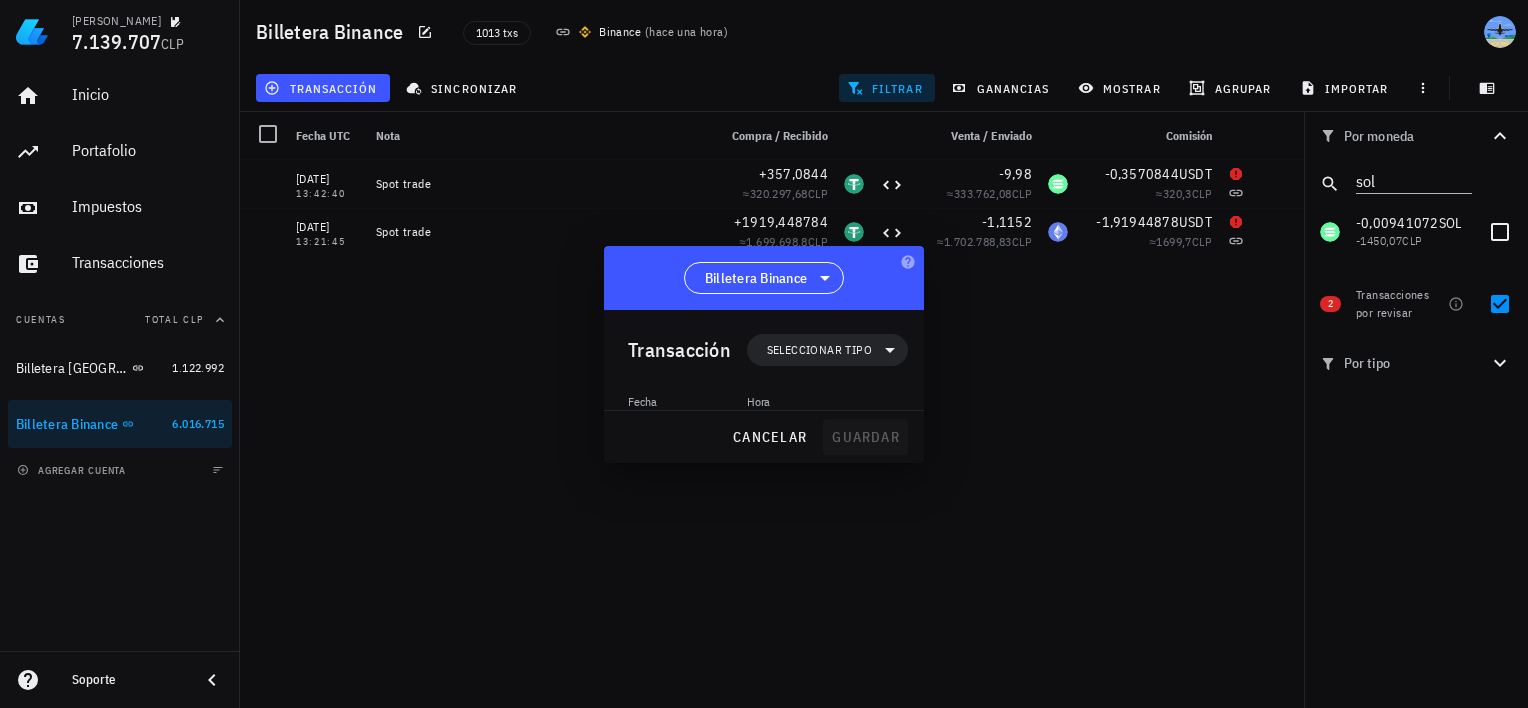 scroll, scrollTop: 0, scrollLeft: 0, axis: both 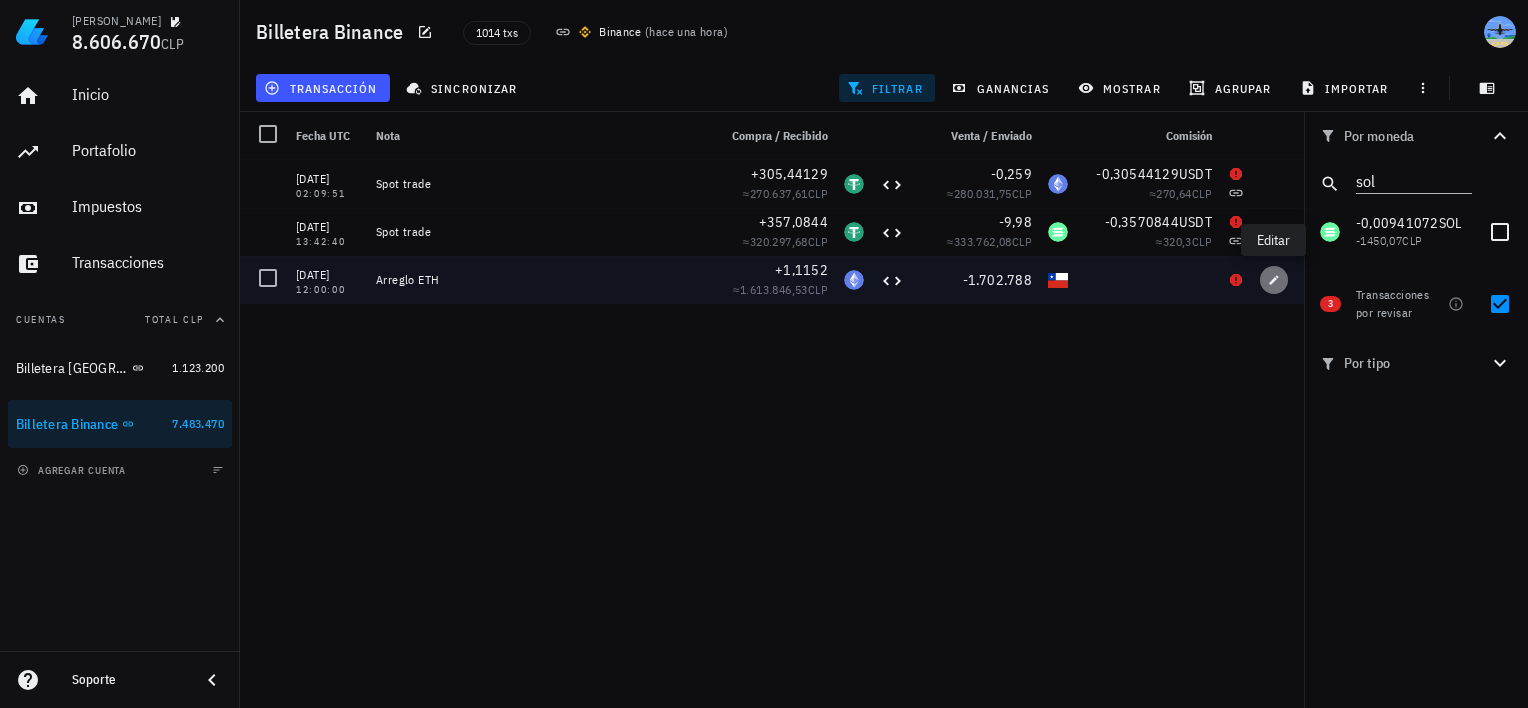 click 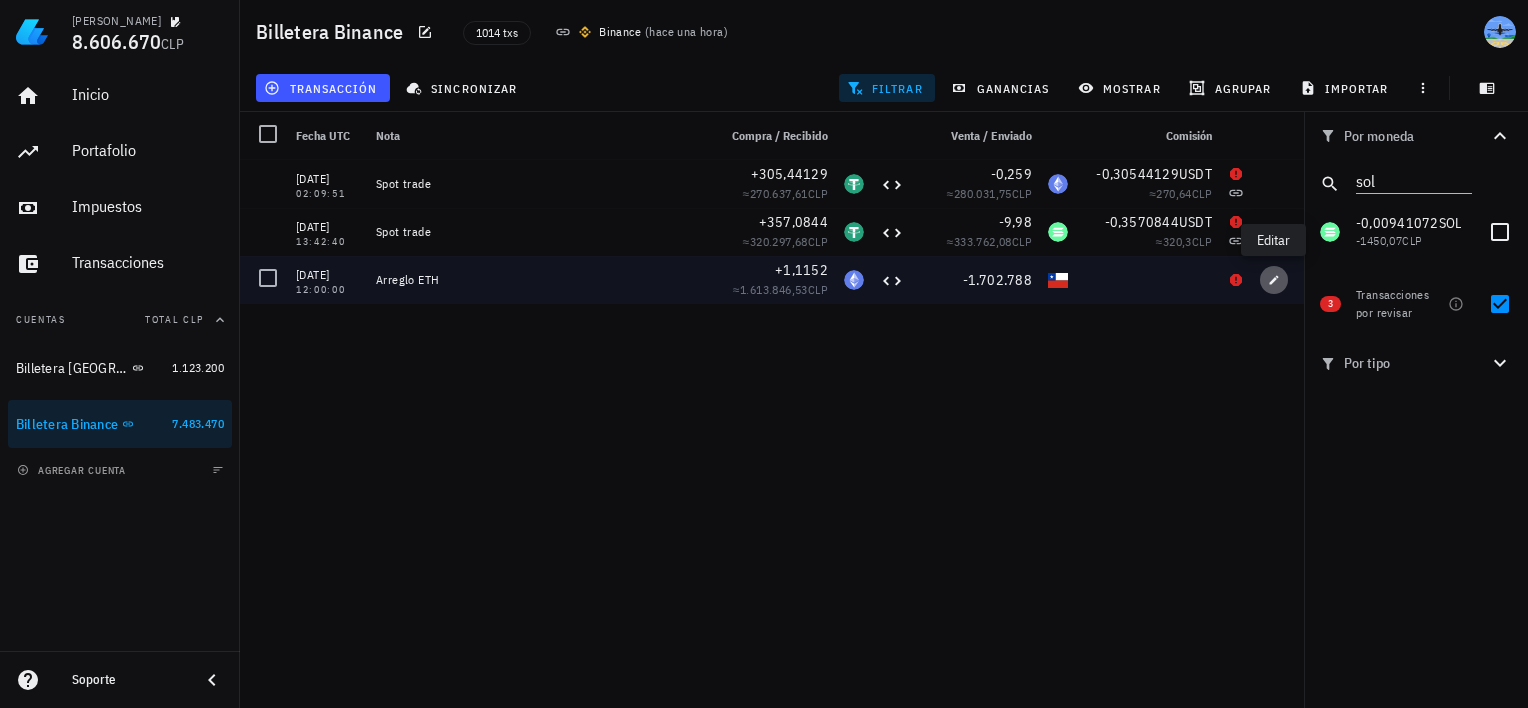 type on "[DATE]" 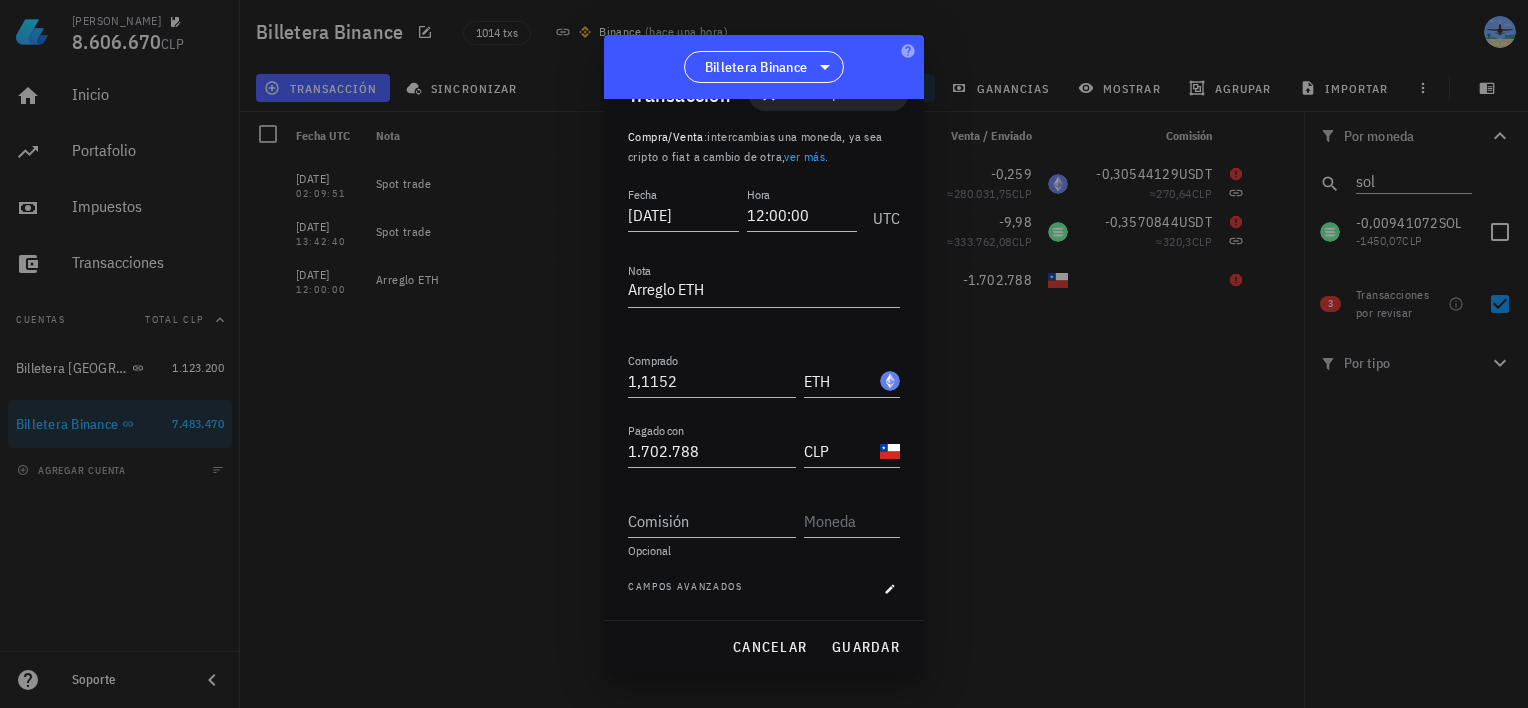 scroll, scrollTop: 43, scrollLeft: 0, axis: vertical 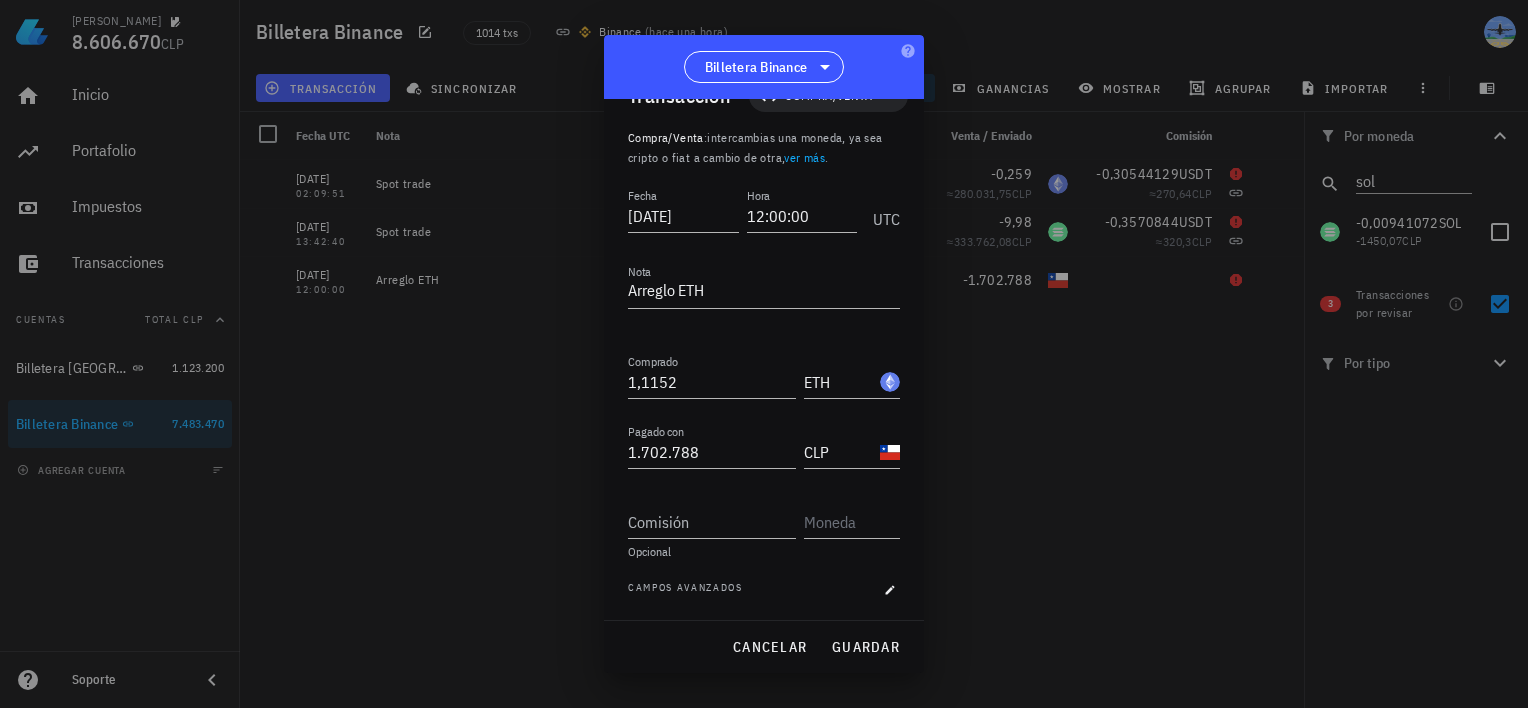 click at bounding box center (764, 354) 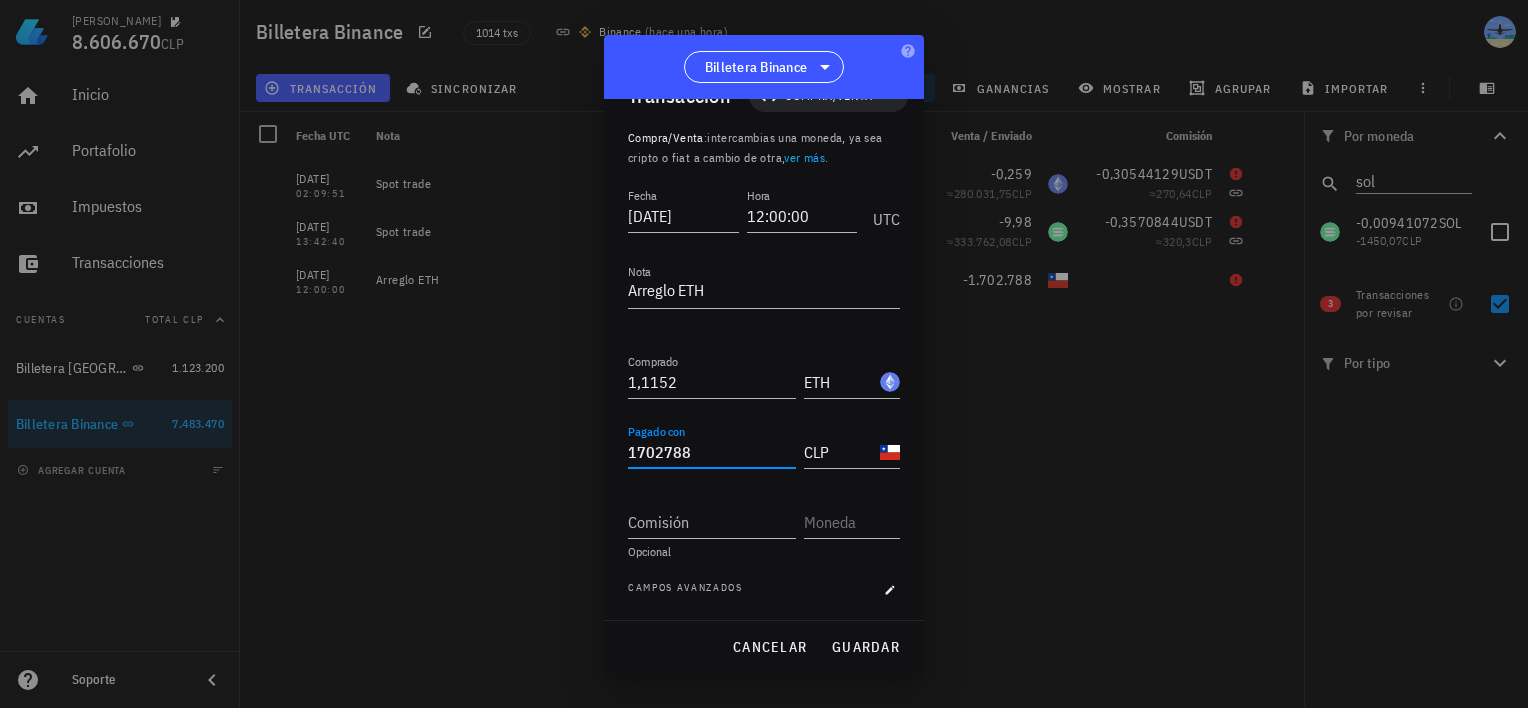 click on "1702788" at bounding box center [712, 452] 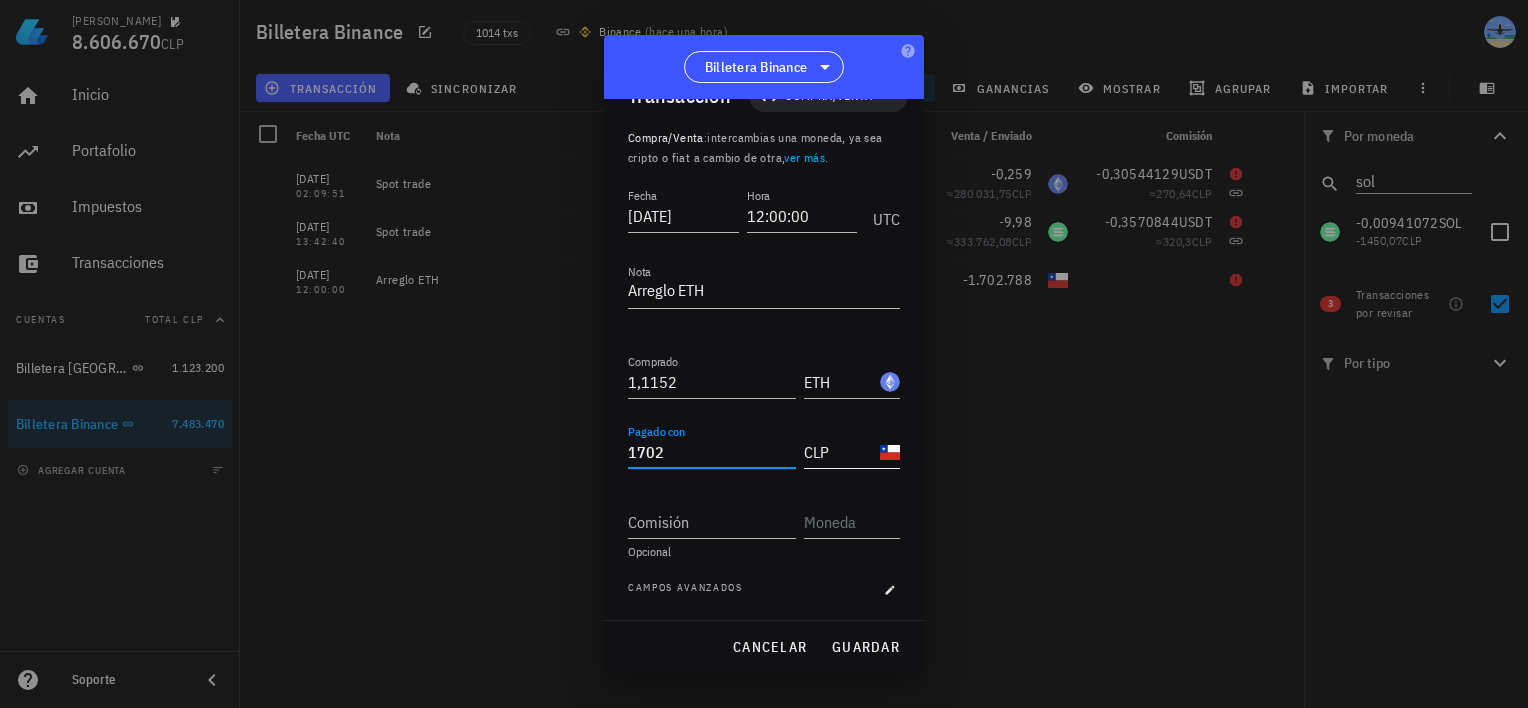 type on "1.702" 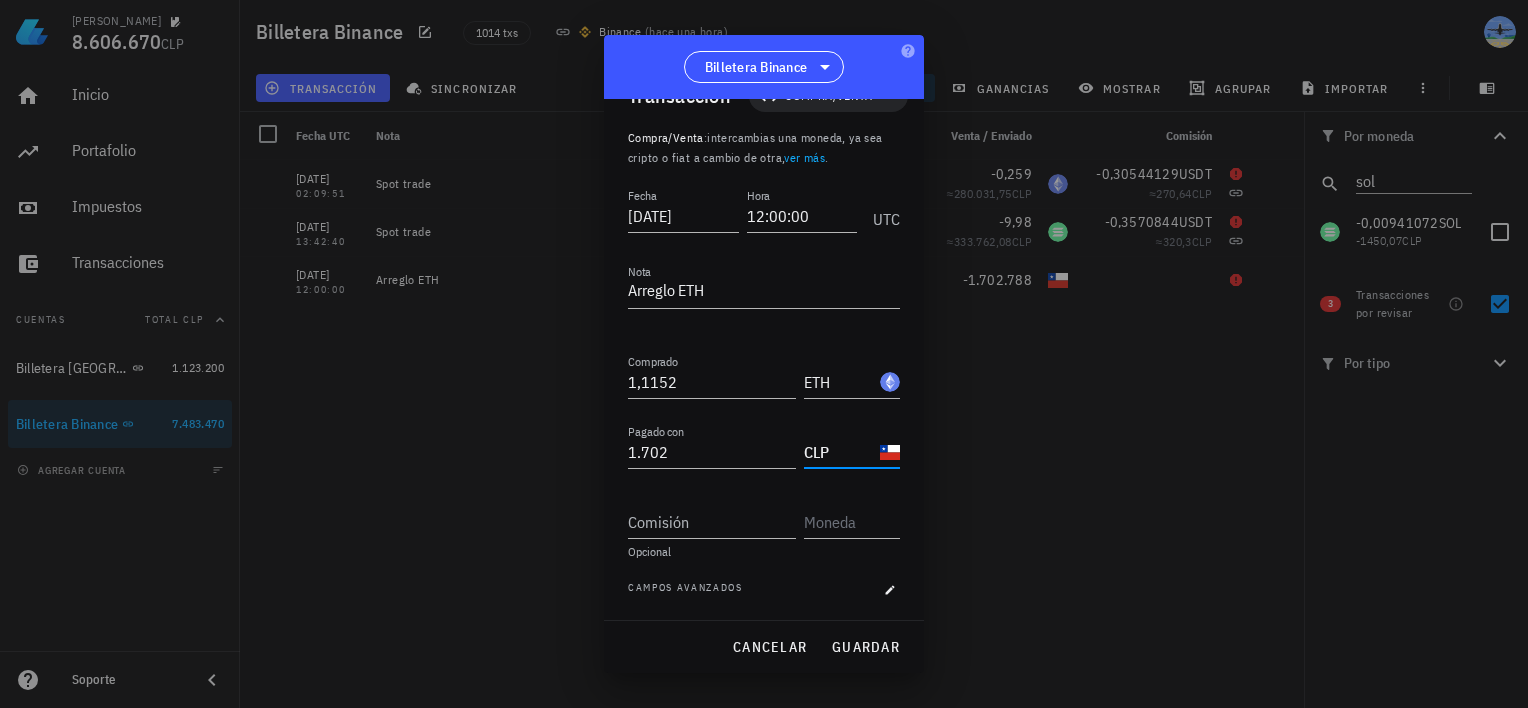 click on "CLP" at bounding box center [840, 452] 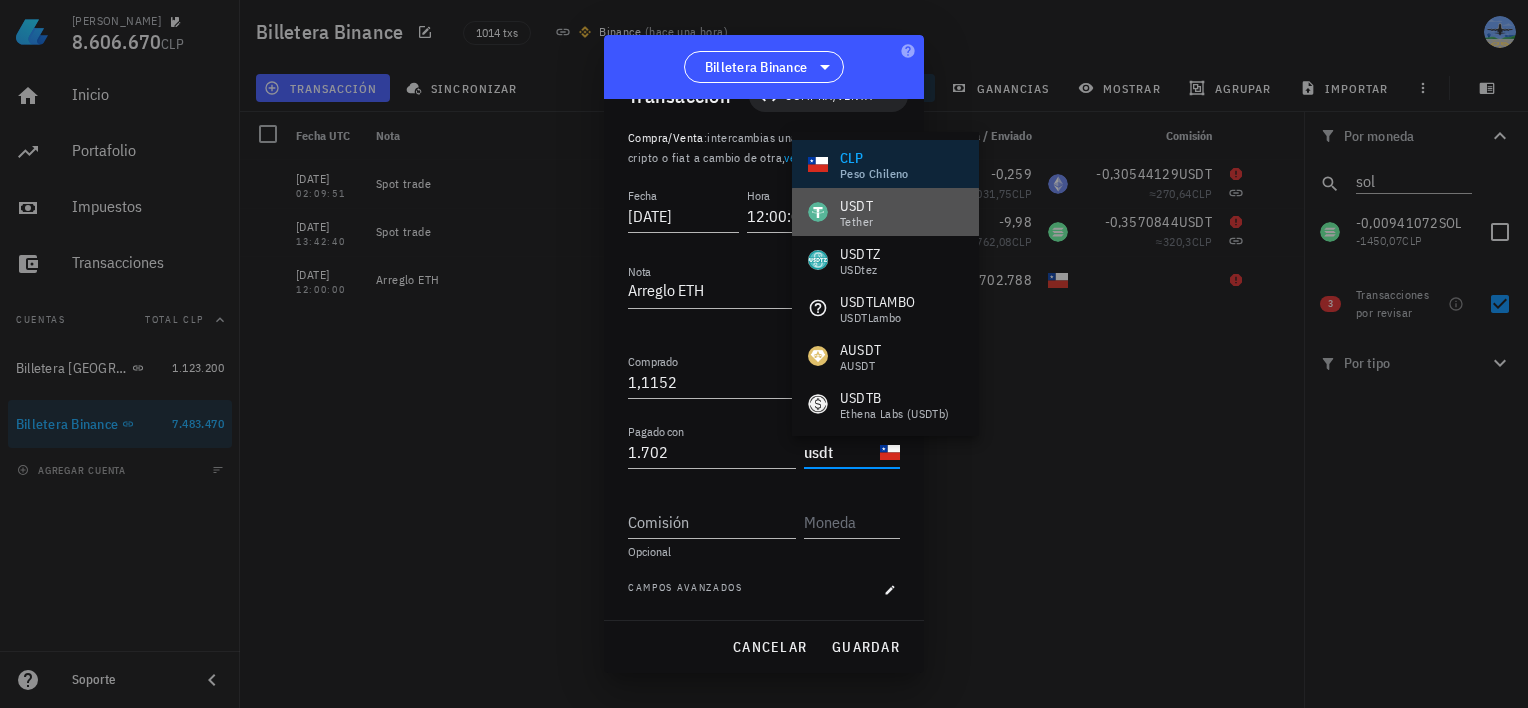 click on "USDT   Tether" at bounding box center [885, 212] 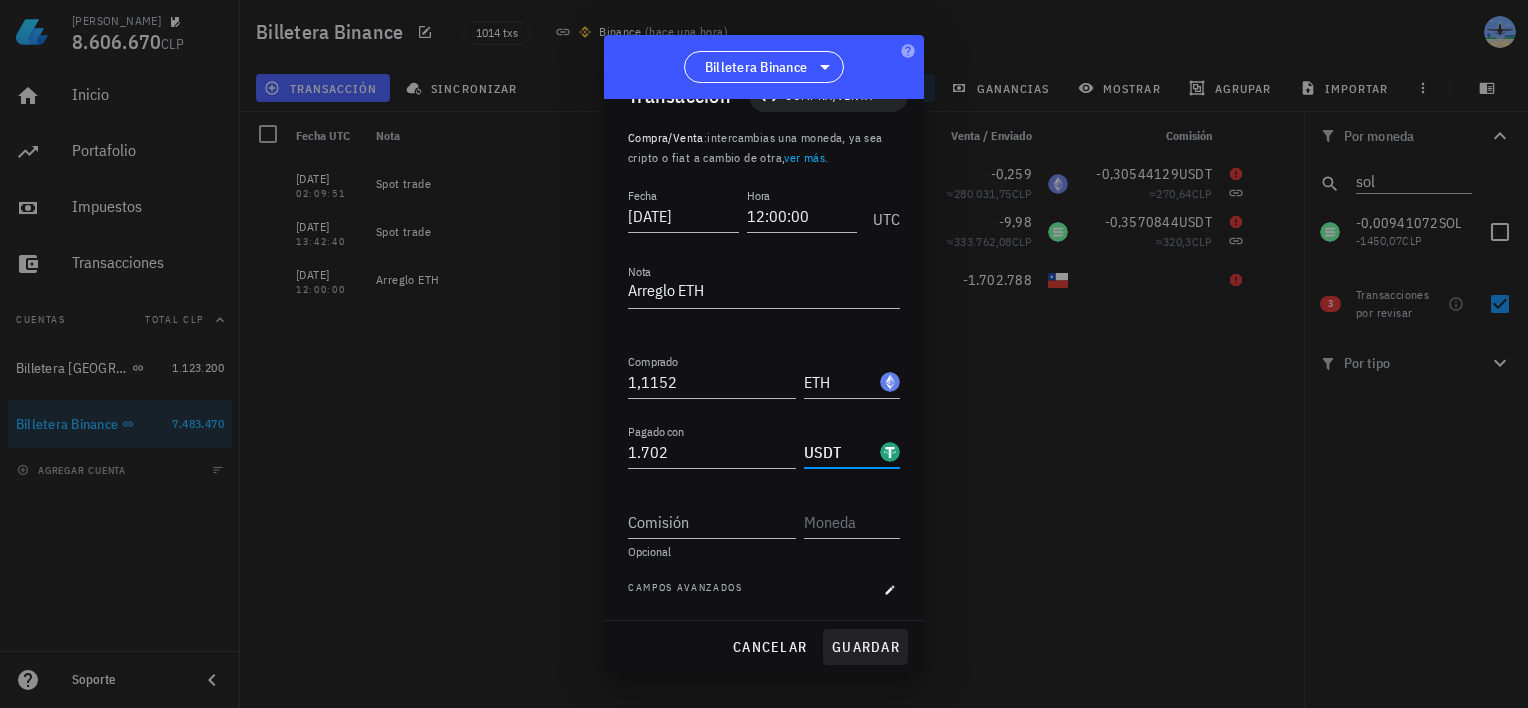 type on "USDT" 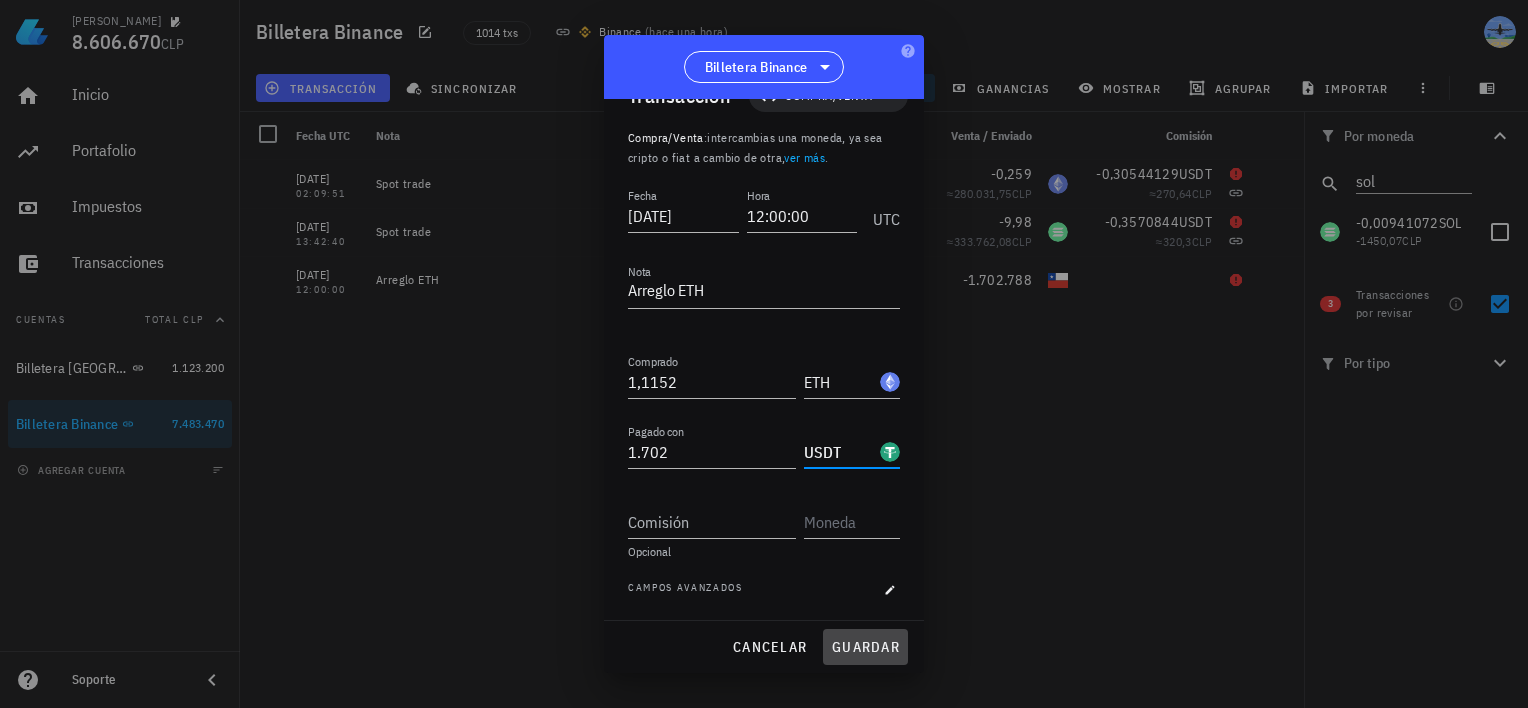 scroll, scrollTop: 0, scrollLeft: 0, axis: both 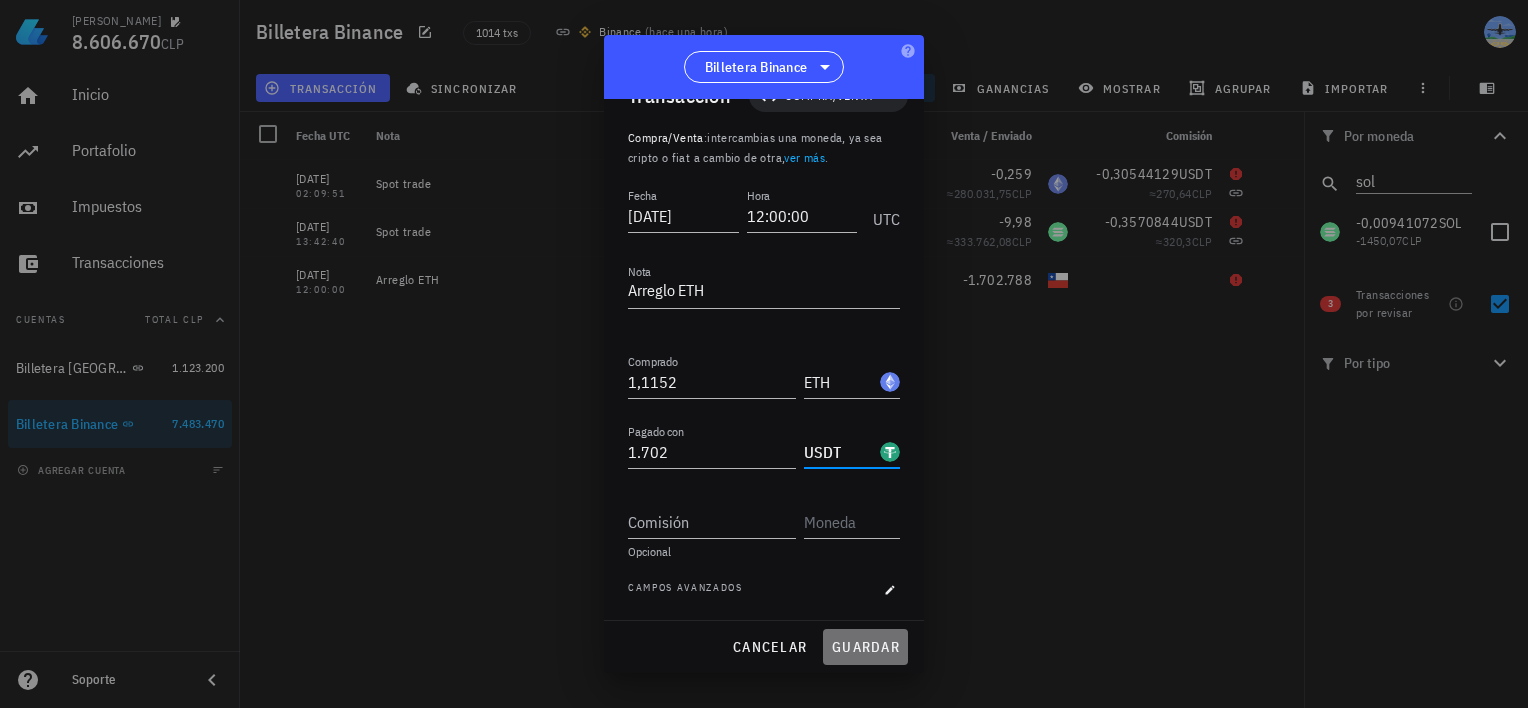 click on "guardar" at bounding box center (865, 647) 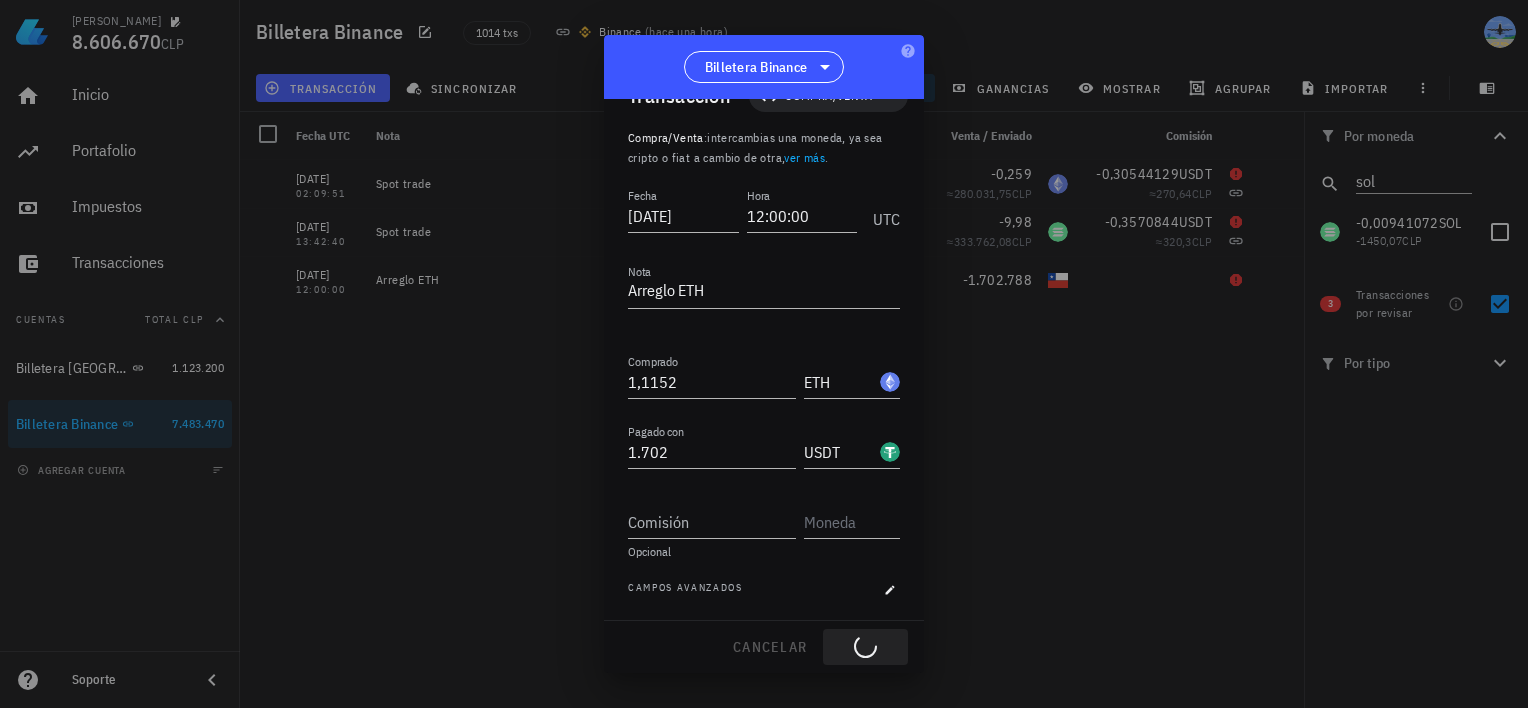 type on "1.702.788" 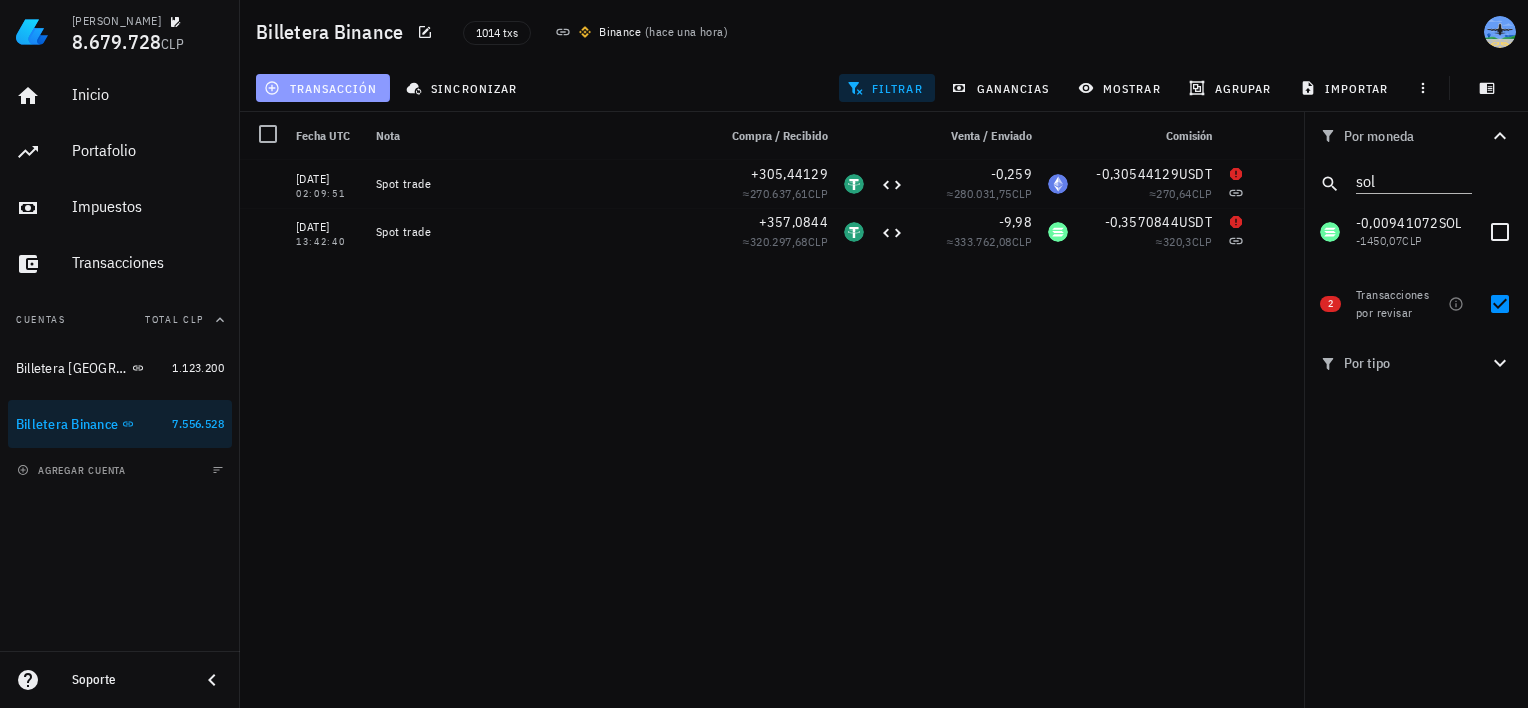 click on "transacción" at bounding box center (322, 88) 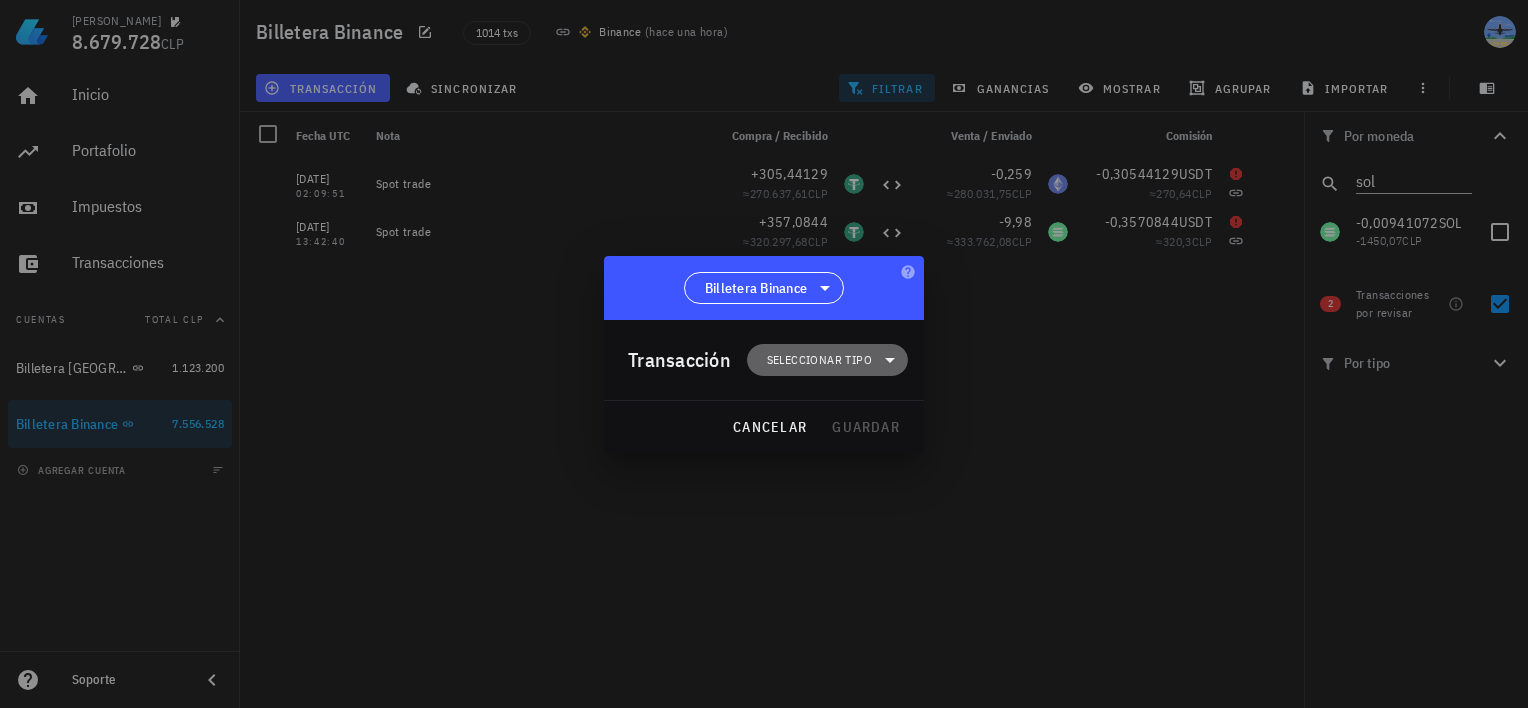 click on "Seleccionar tipo" at bounding box center (819, 360) 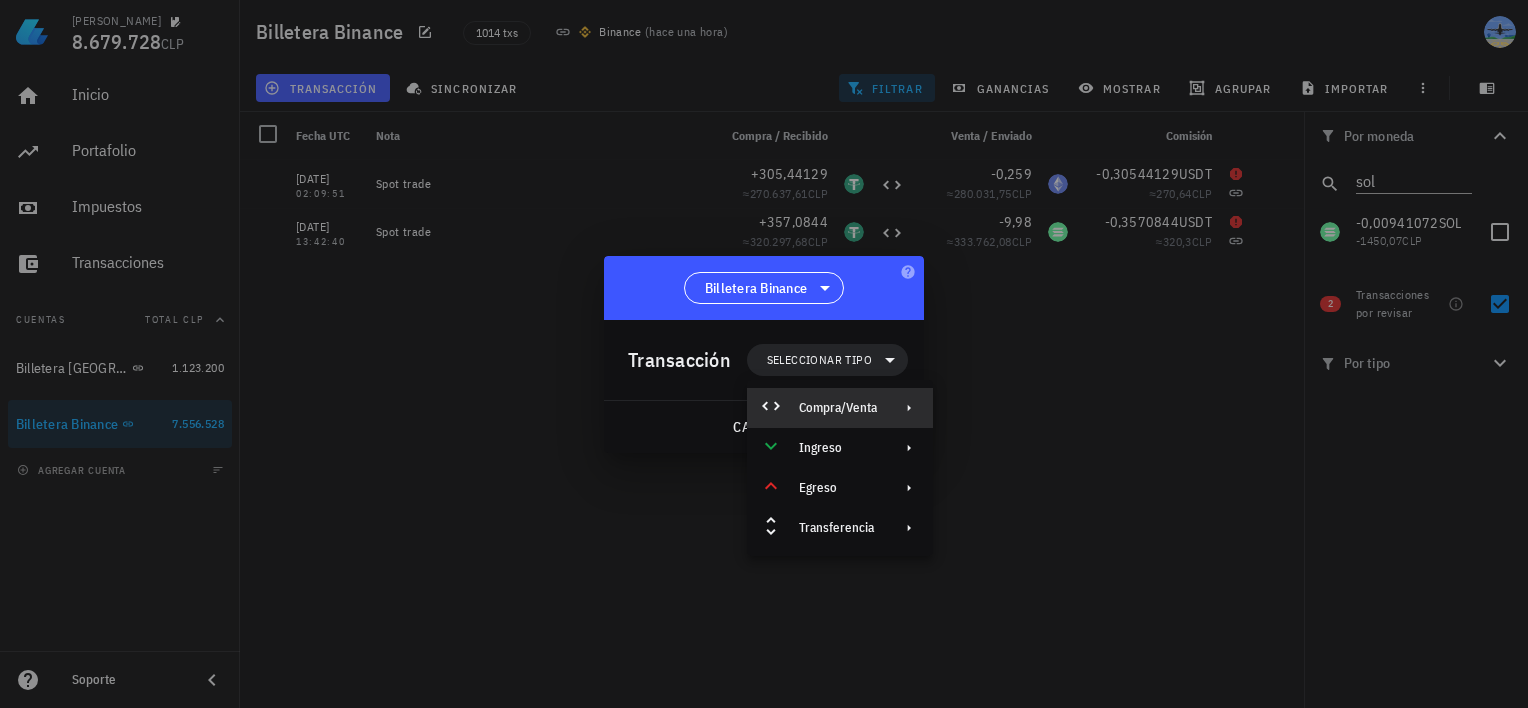 click on "Compra/Venta" at bounding box center [840, 408] 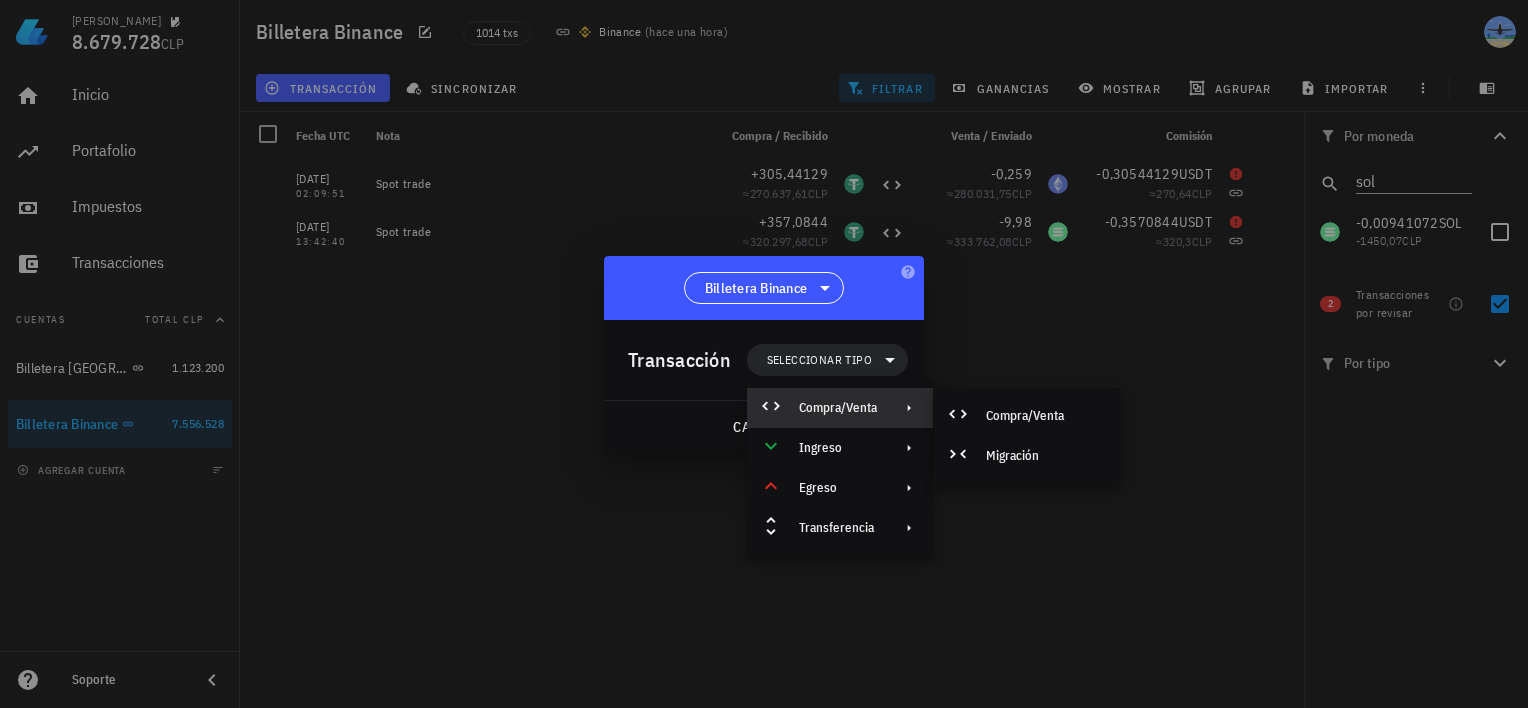 click at bounding box center (764, 354) 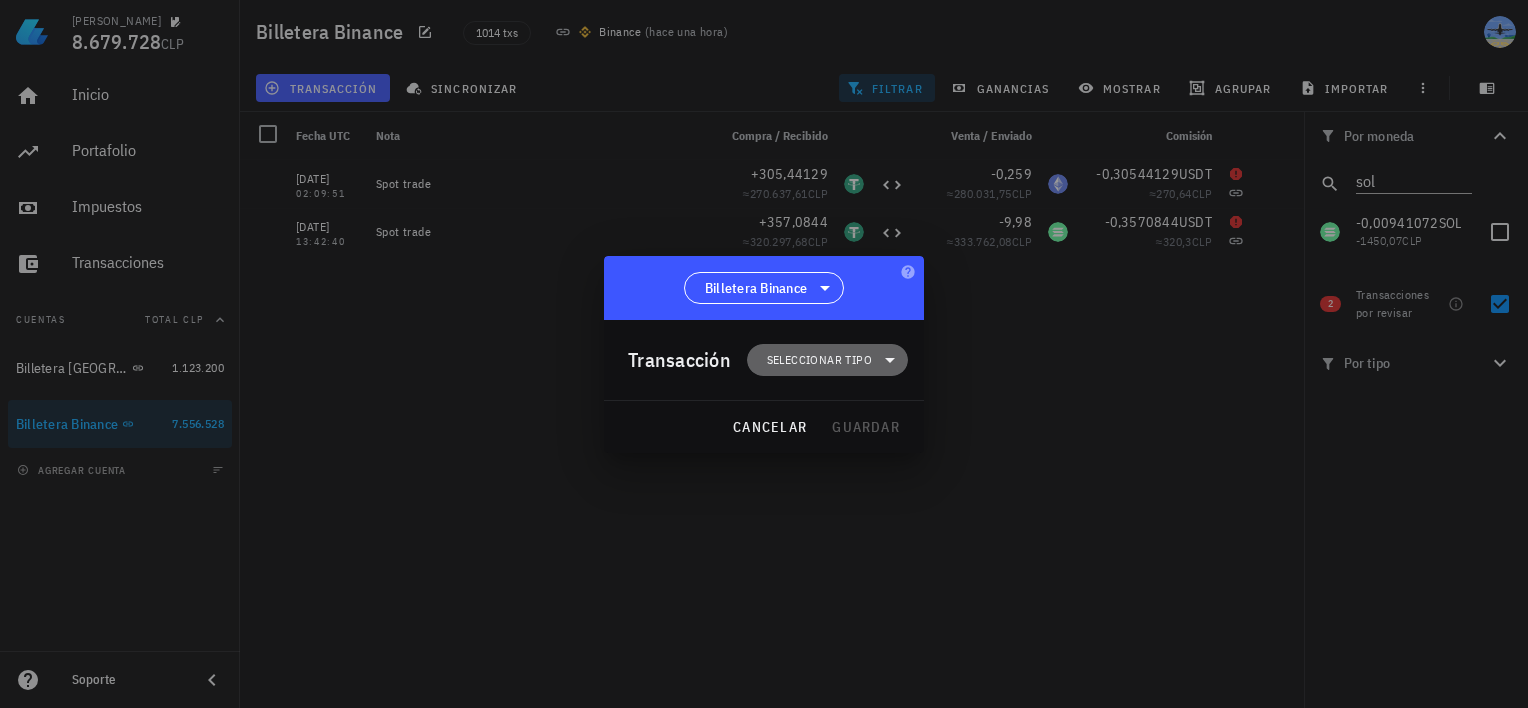 click 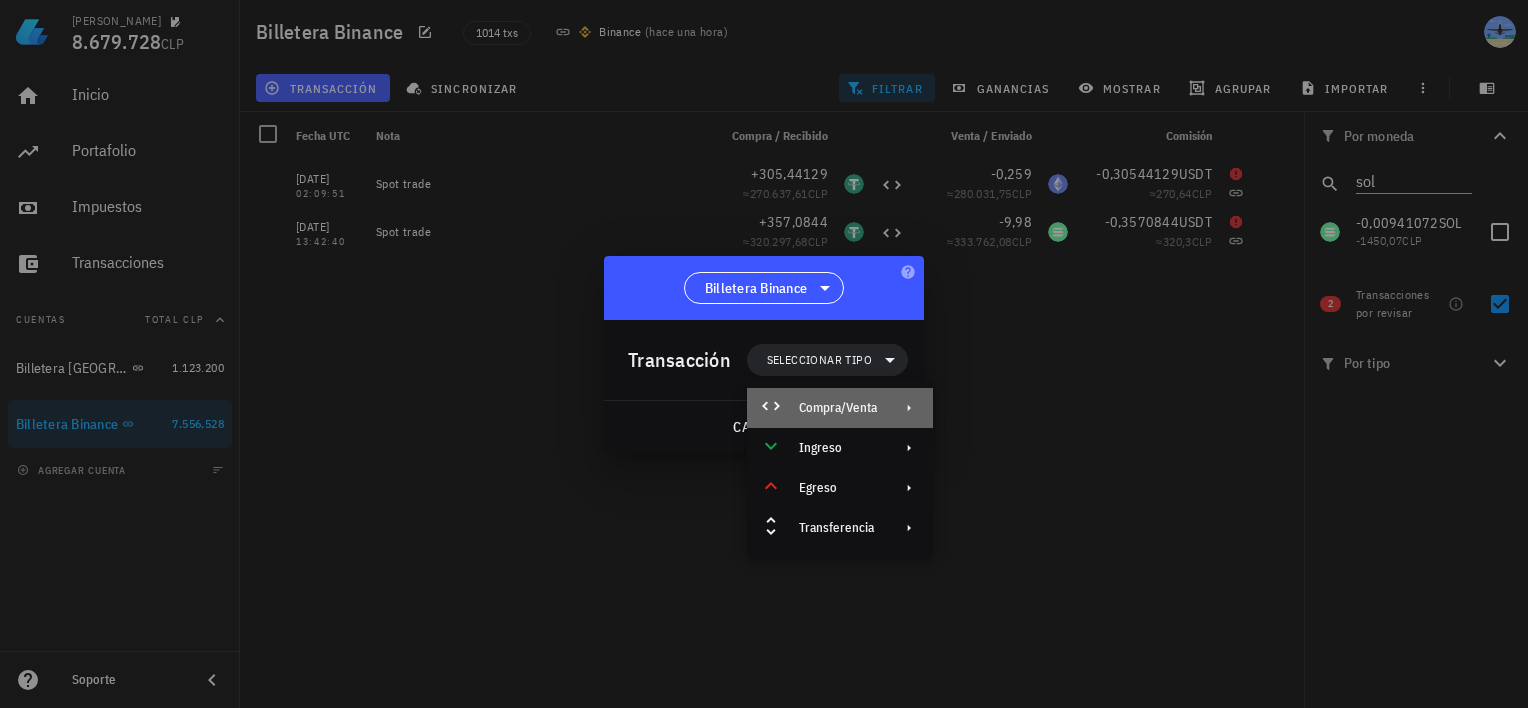 click on "Compra/Venta" at bounding box center [840, 408] 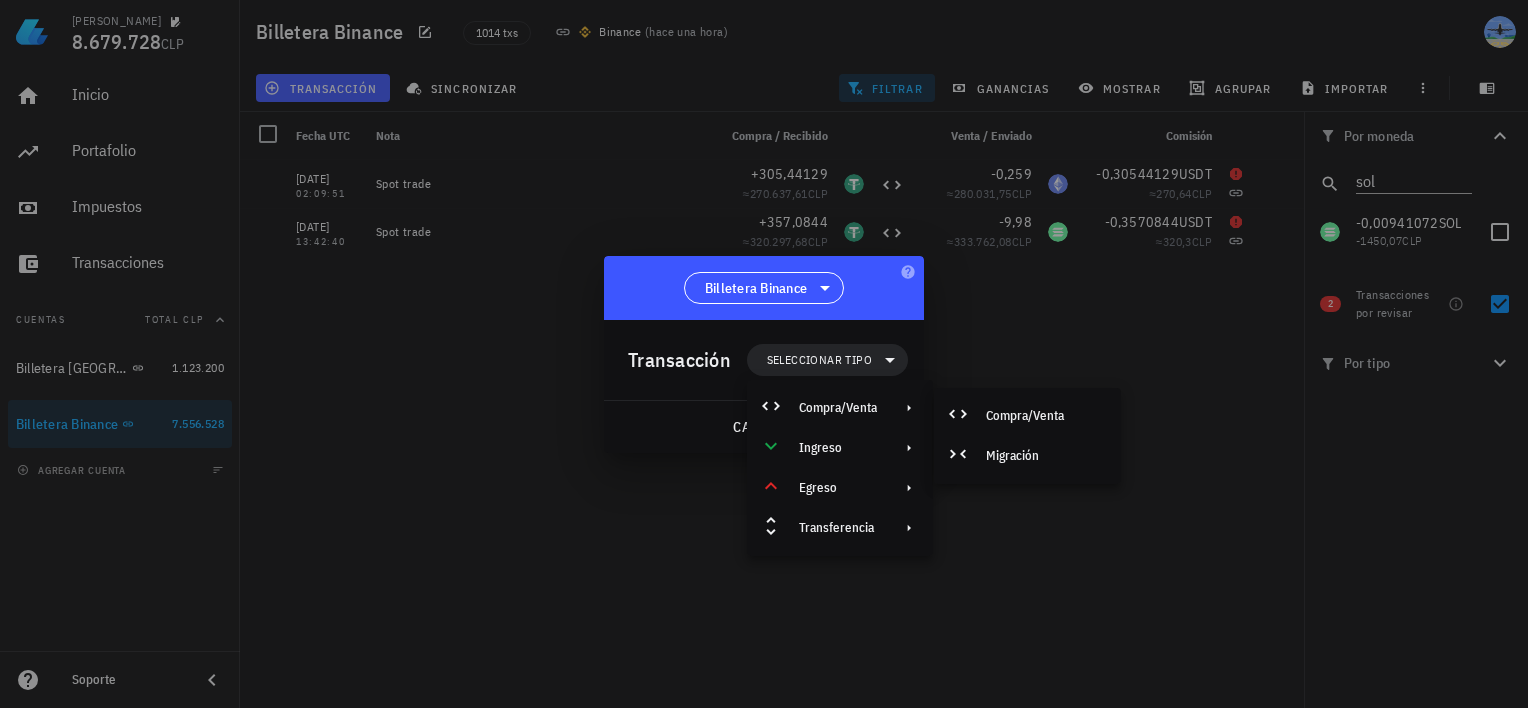 click at bounding box center (764, 354) 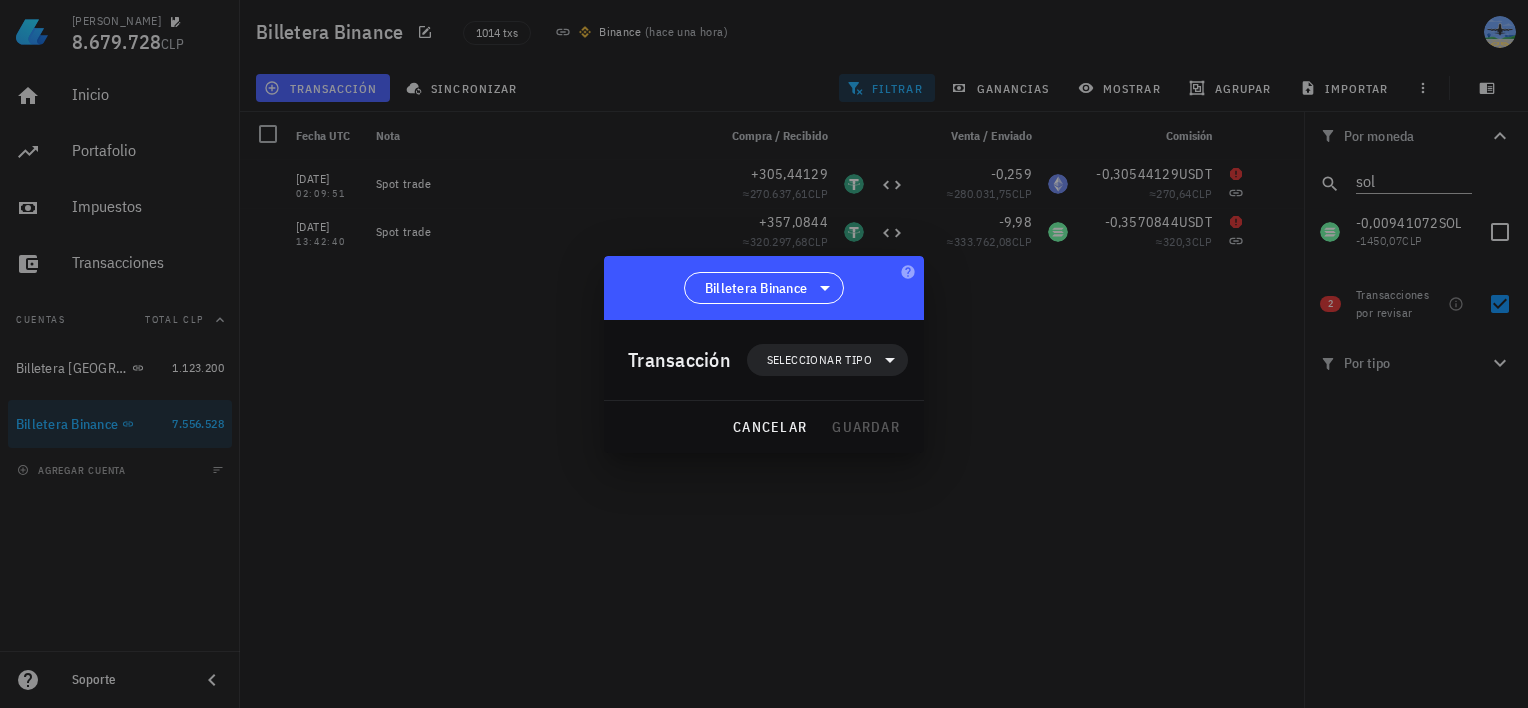 click at bounding box center [764, 354] 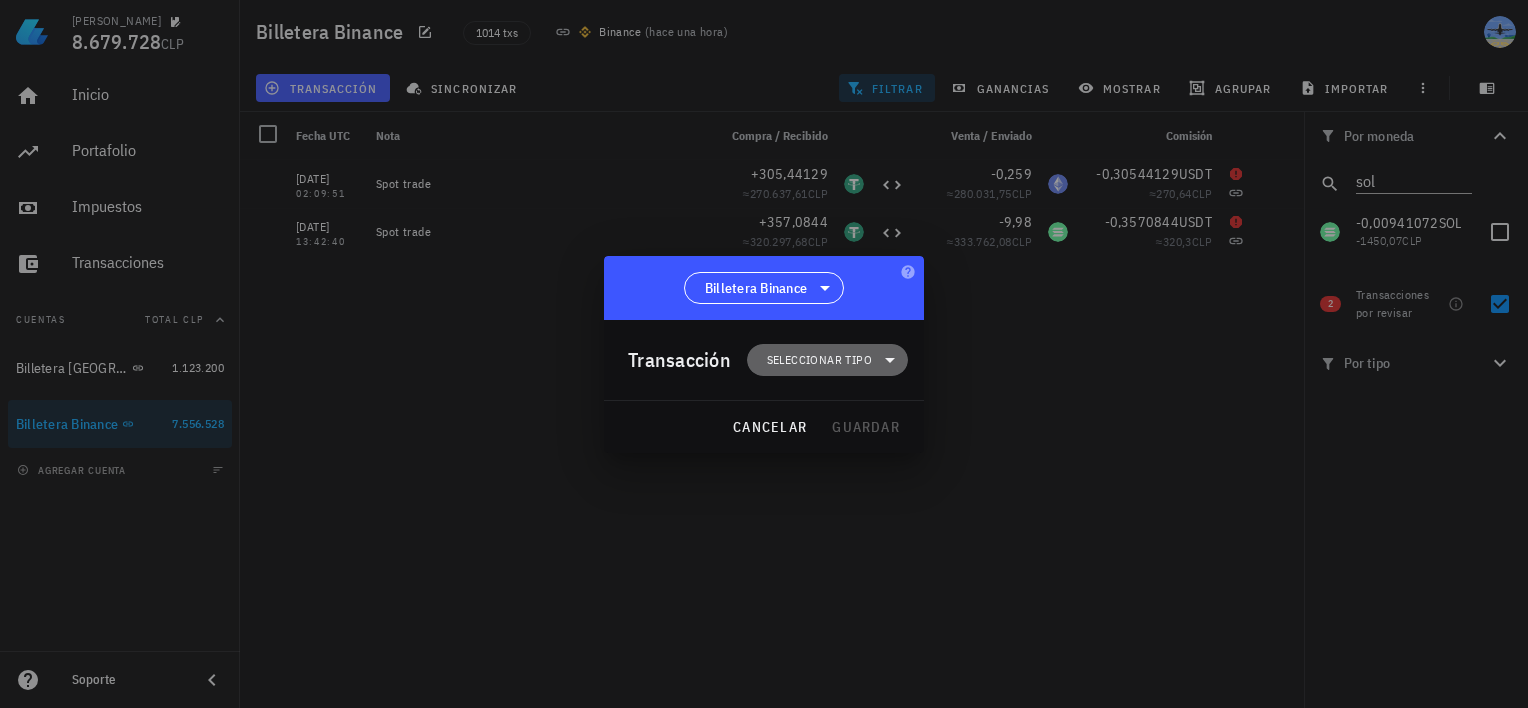 click on "Seleccionar tipo" at bounding box center (819, 360) 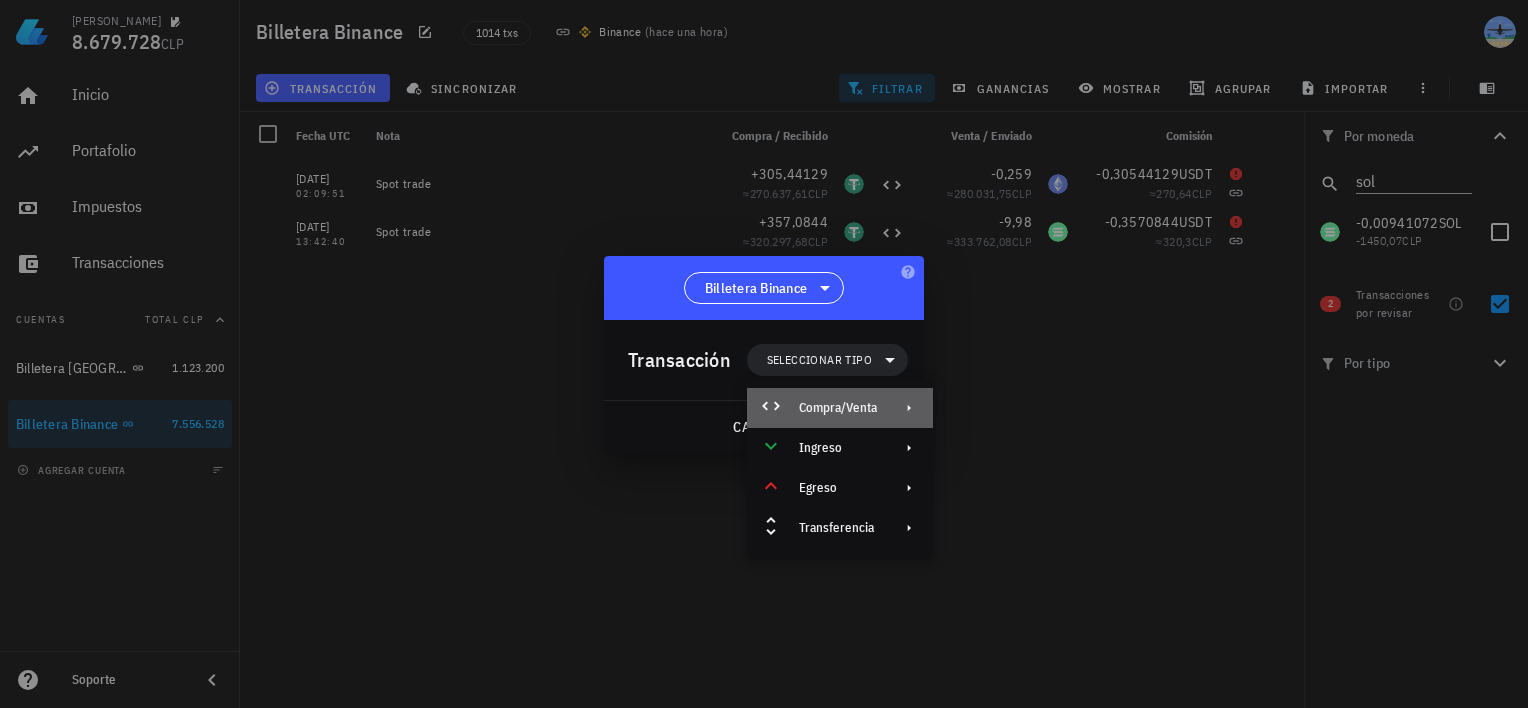 click on "Compra/Venta" at bounding box center (838, 408) 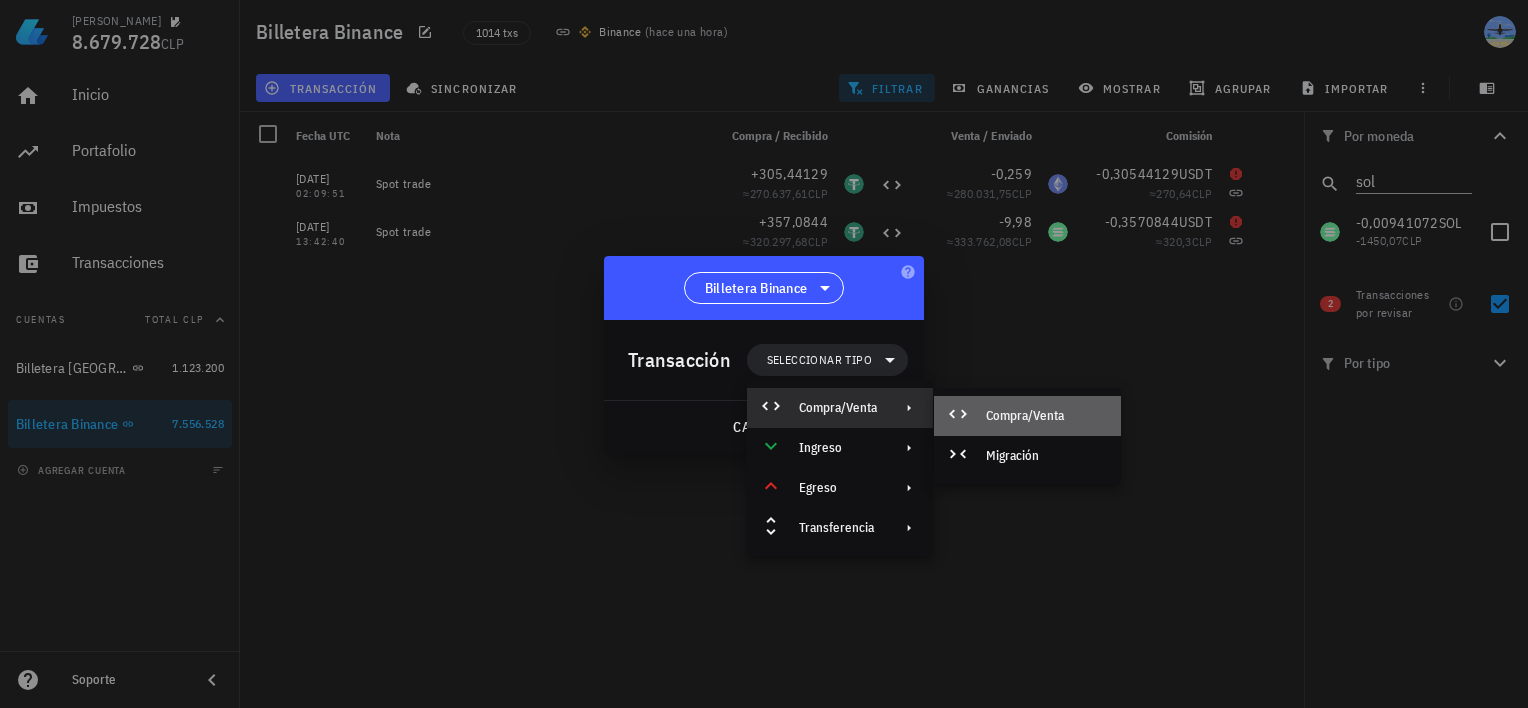 click on "Compra/Venta" at bounding box center (1045, 416) 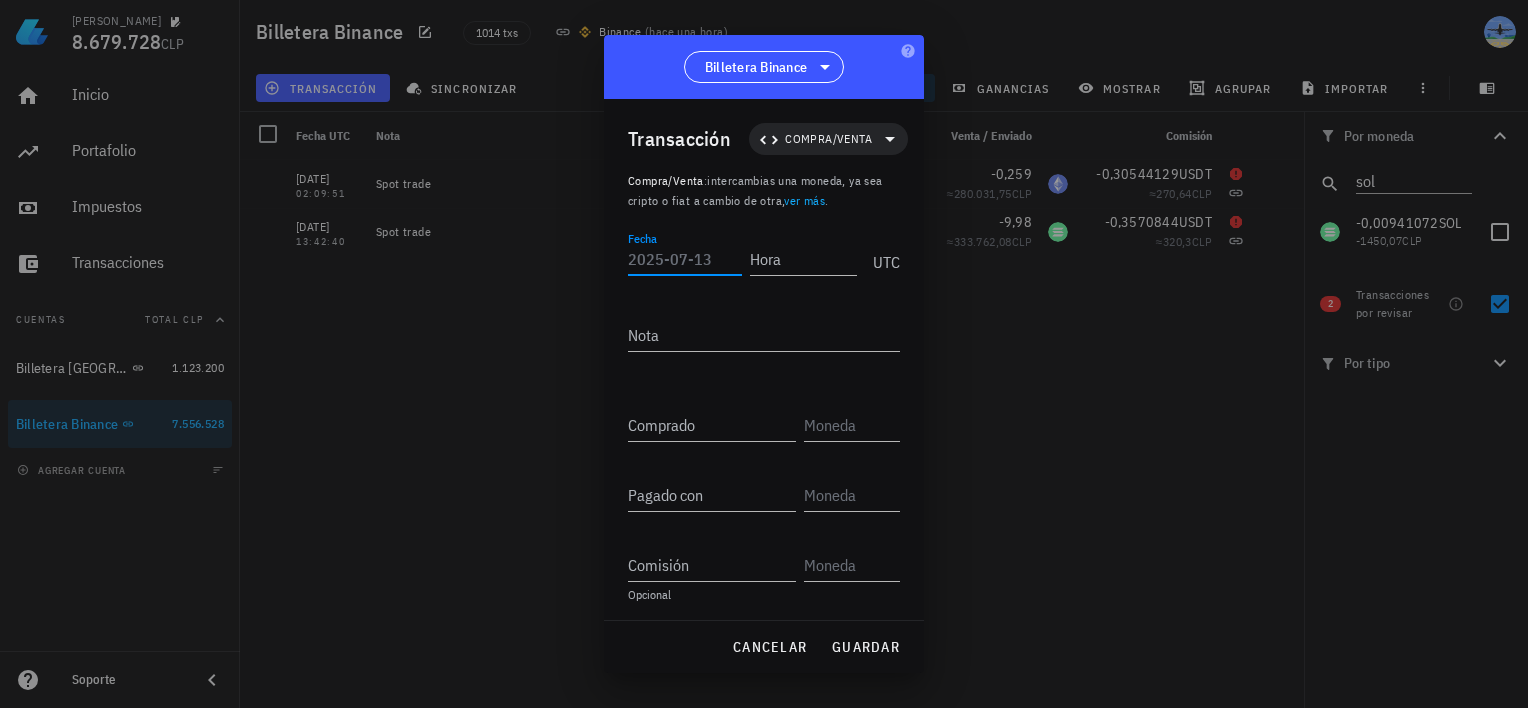 click on "Fecha" at bounding box center [685, 259] 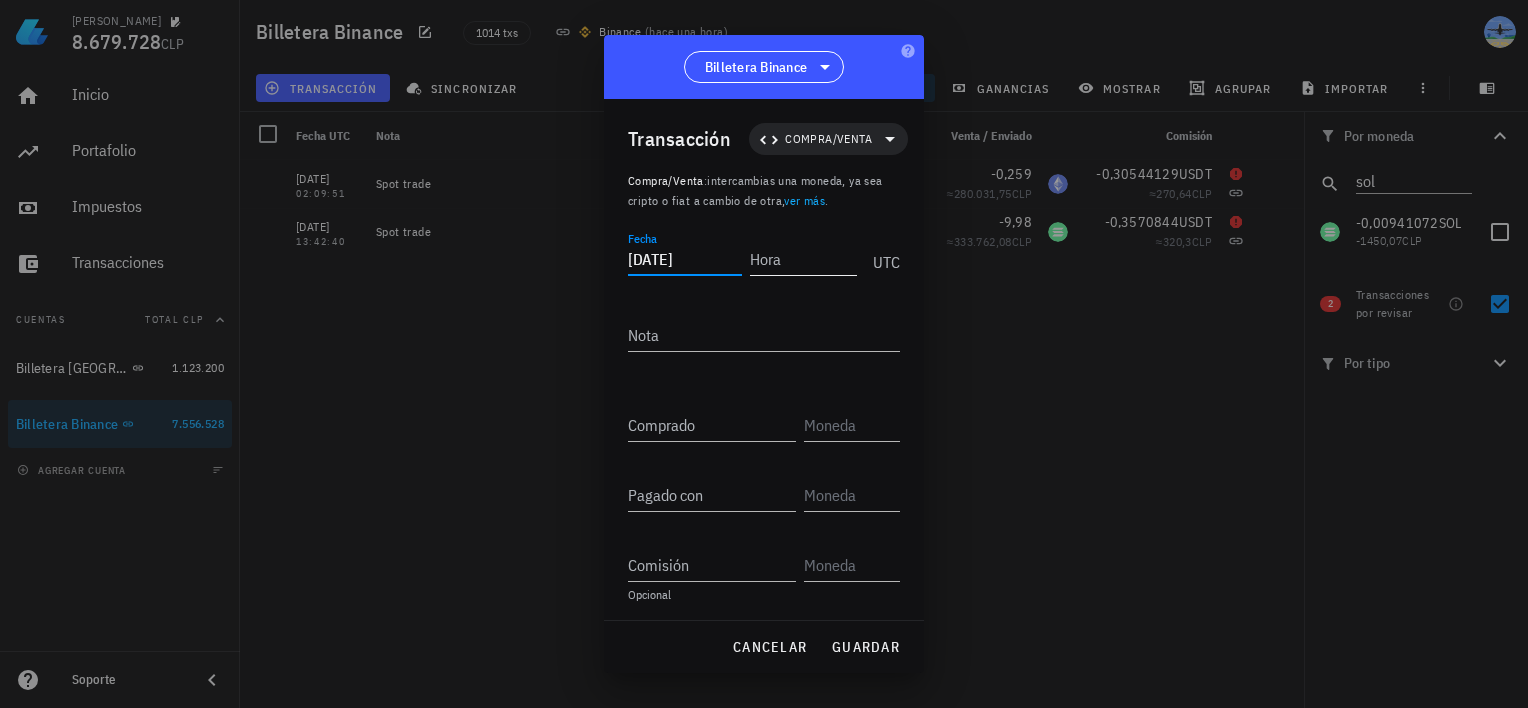 type on "[DATE]" 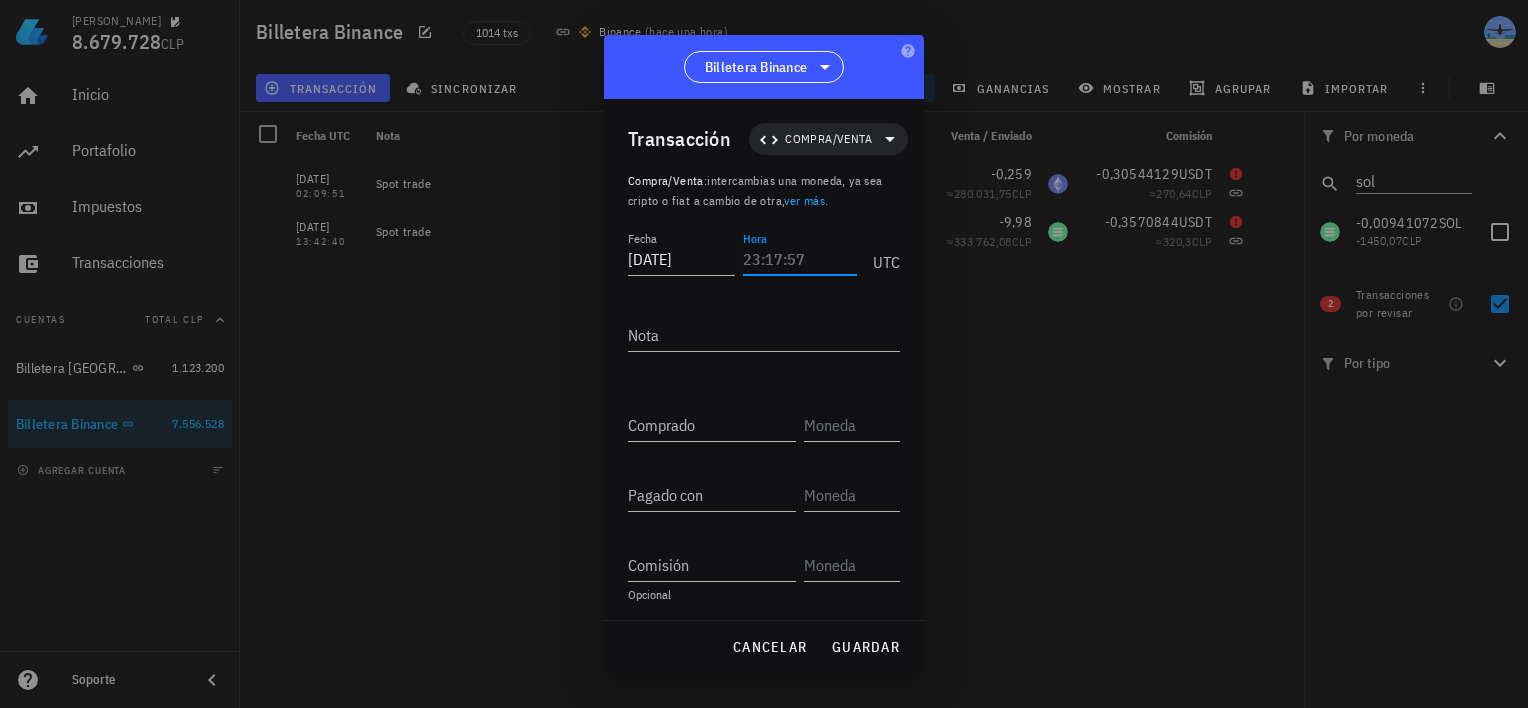 click on "Hora" at bounding box center [800, 259] 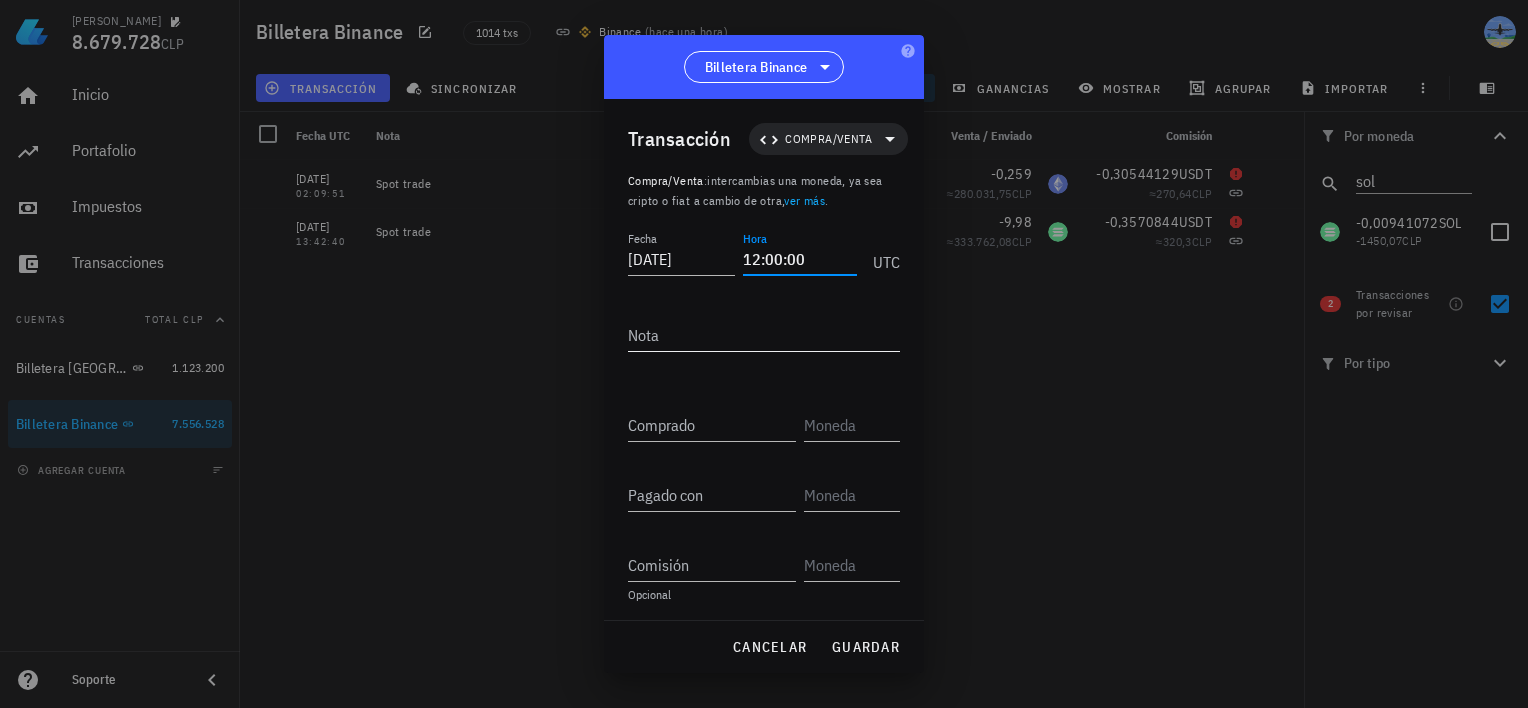 type on "12:00:00" 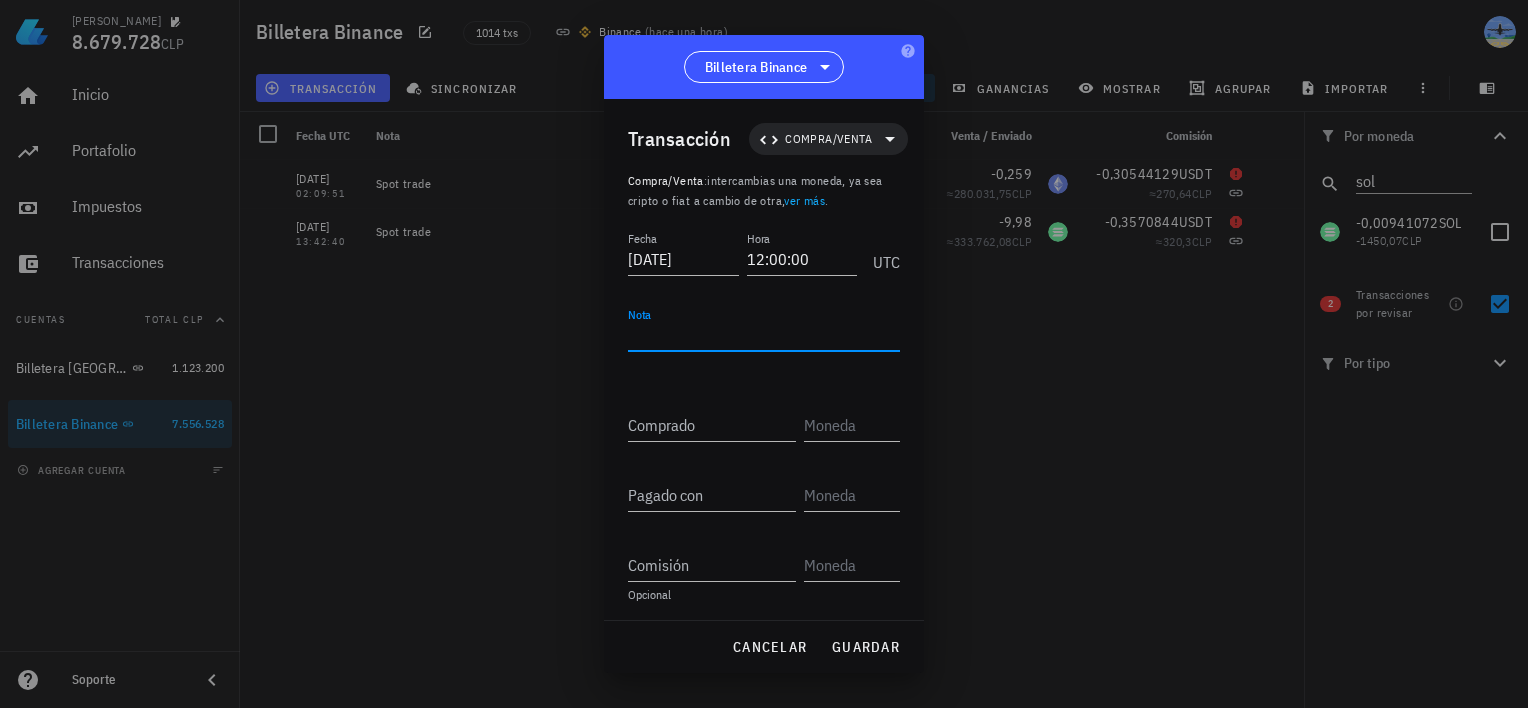 click on "Nota" at bounding box center (764, 335) 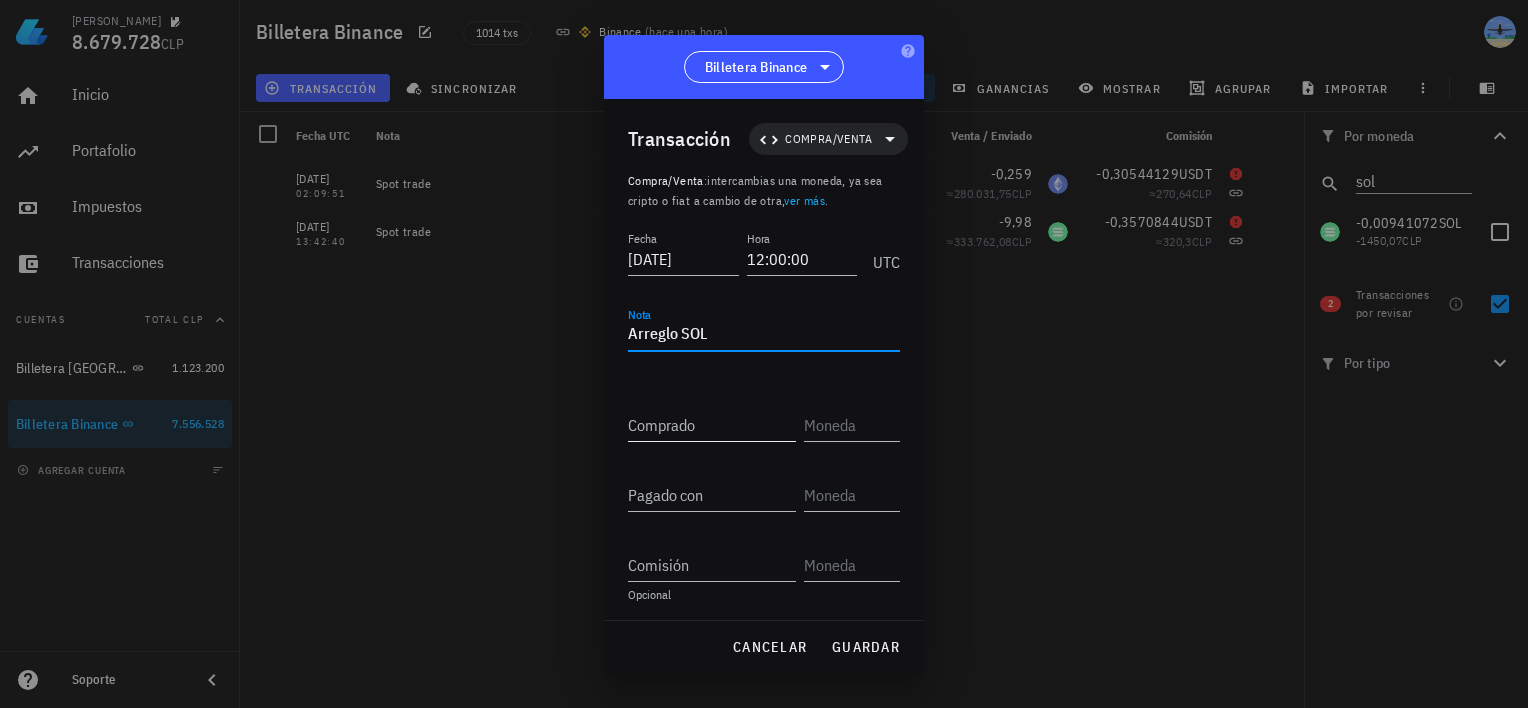type on "Arreglo SOL" 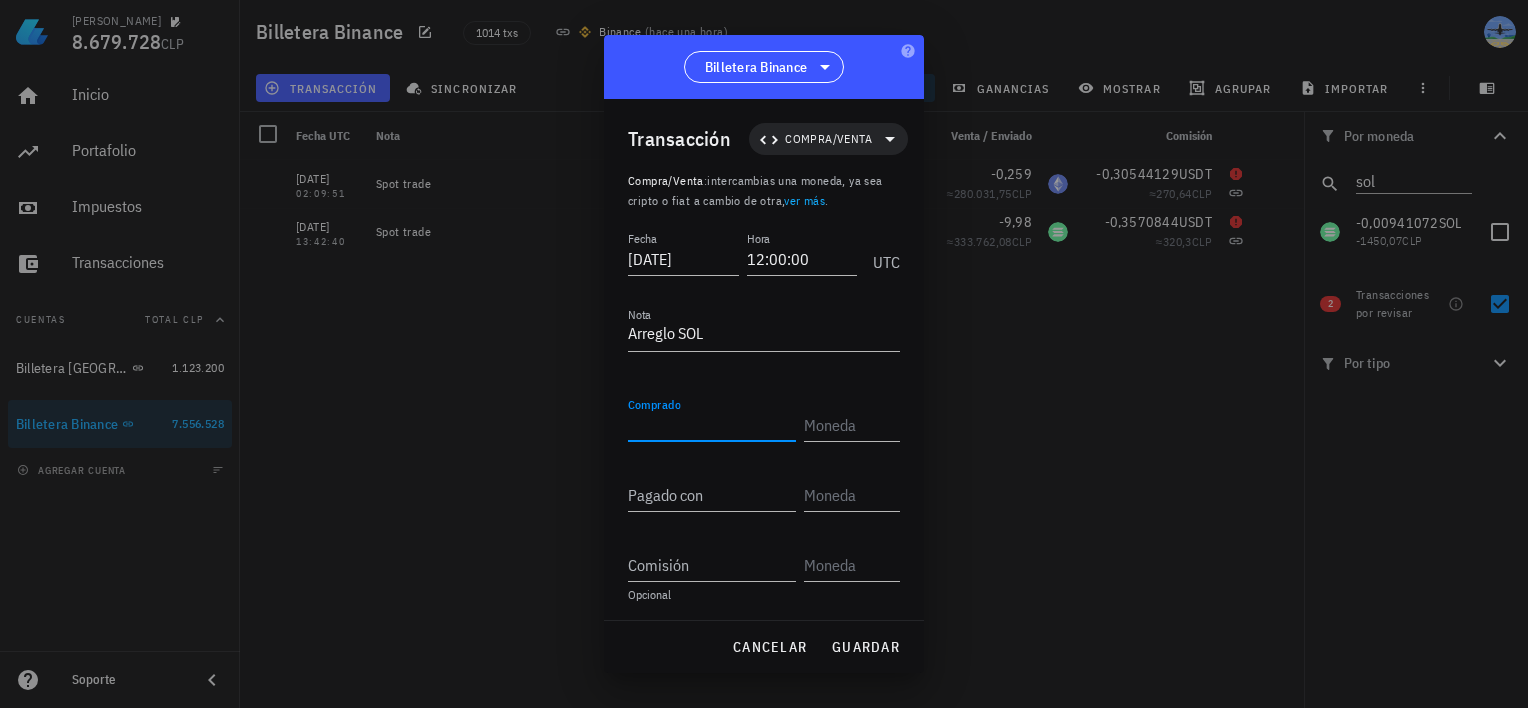click on "Comprado" at bounding box center [712, 425] 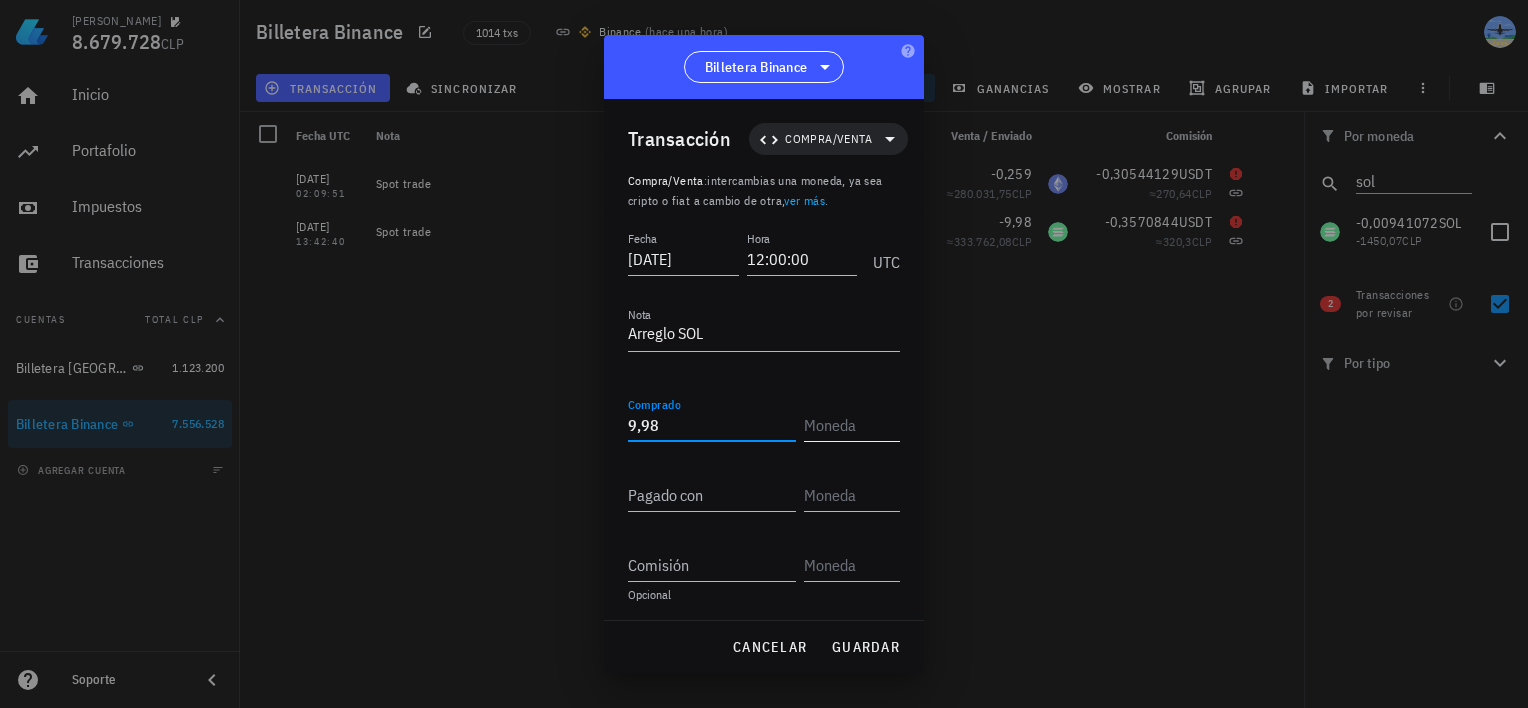 type on "9,98" 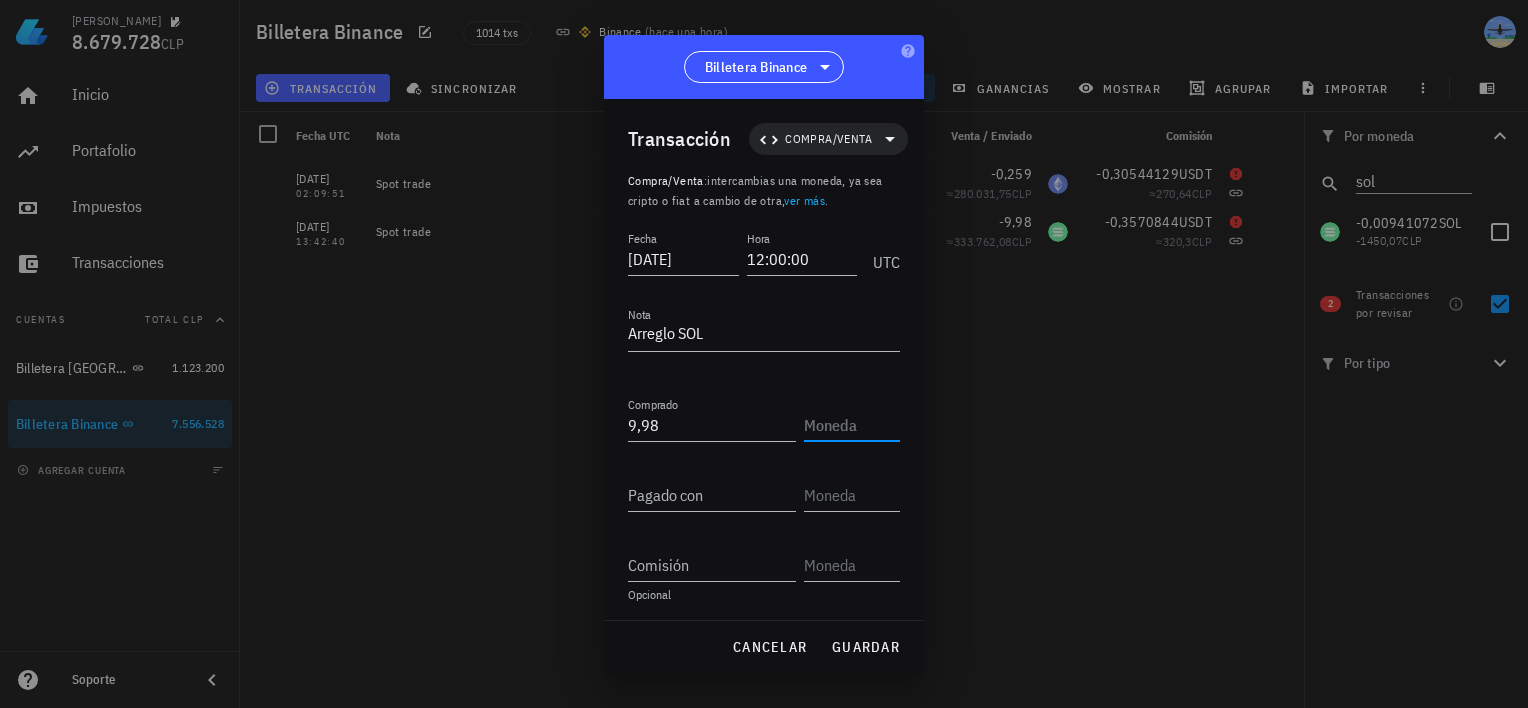 click at bounding box center [850, 425] 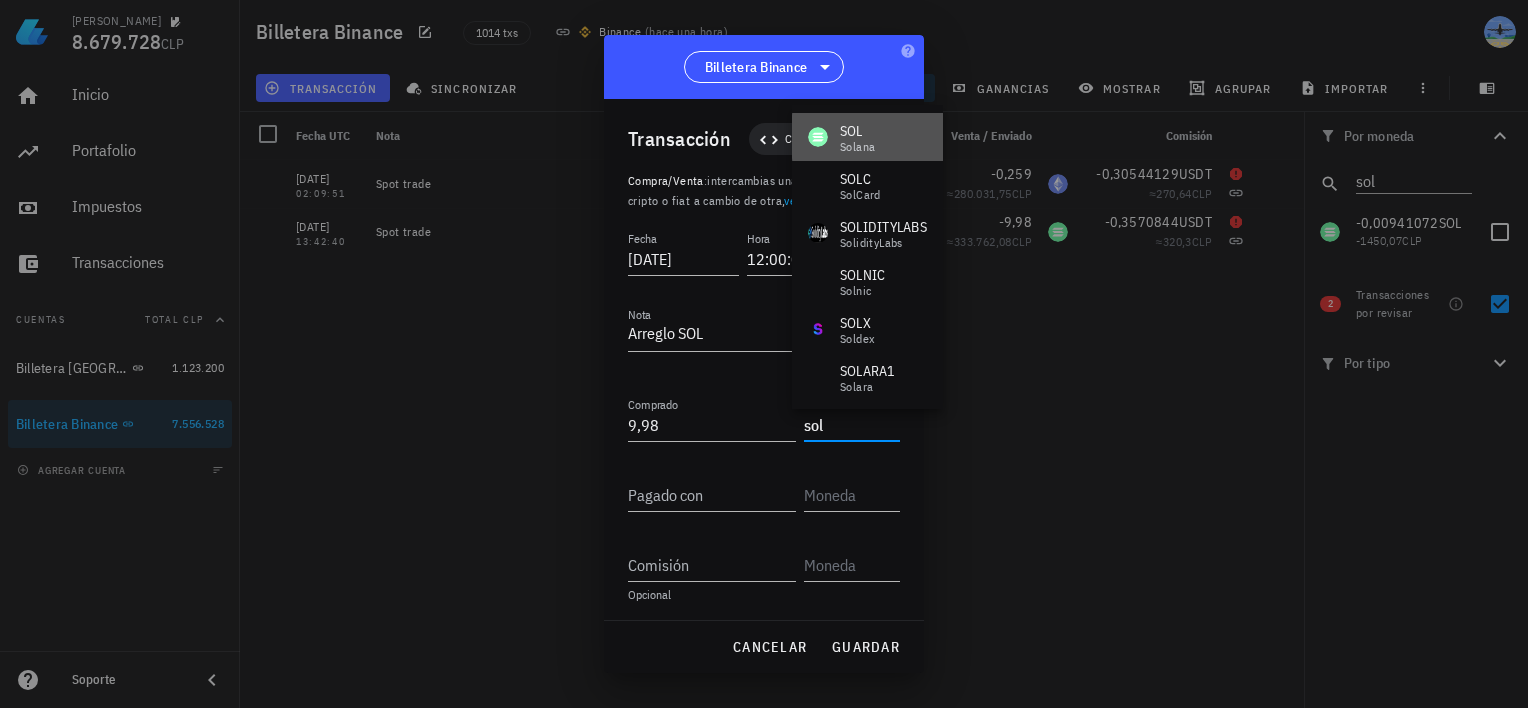 click on "[PERSON_NAME]" at bounding box center (867, 137) 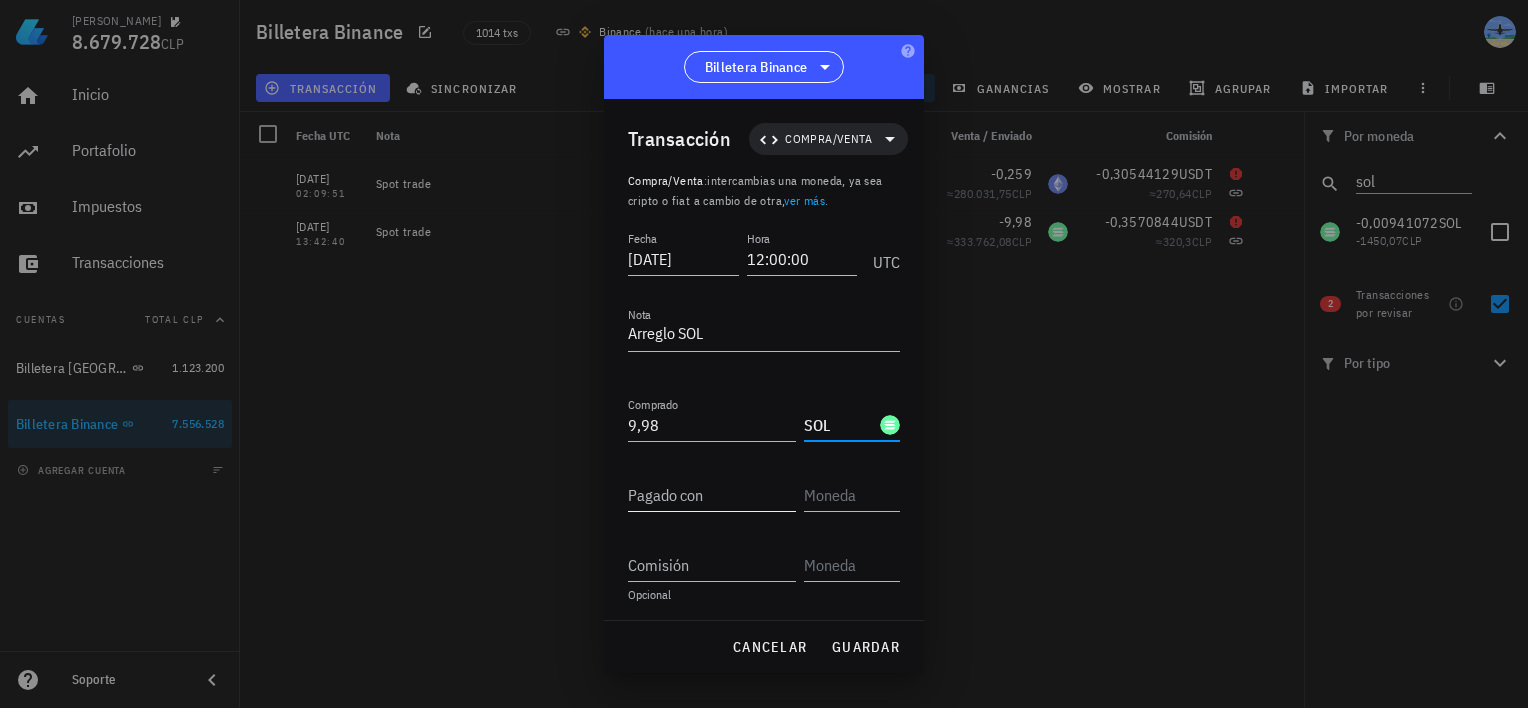 type on "SOL" 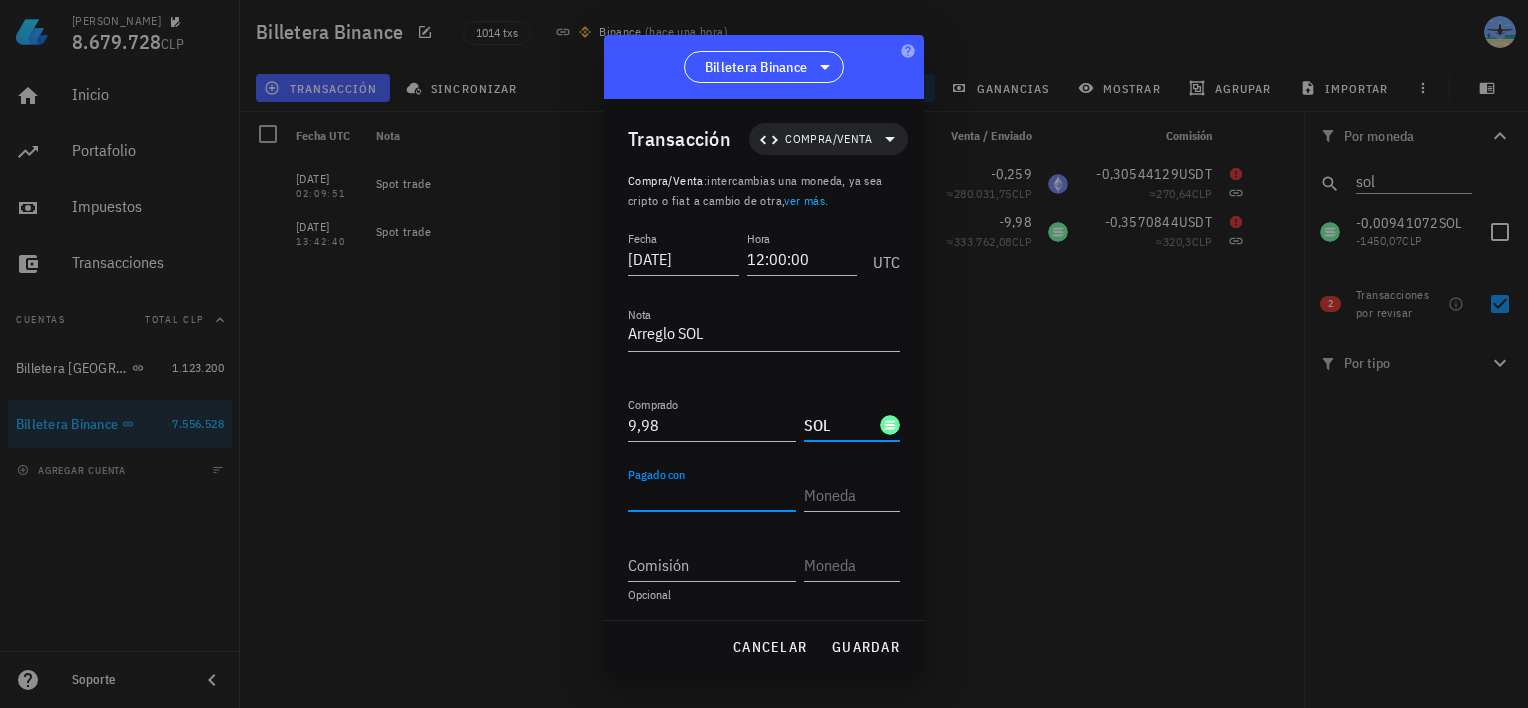 click on "Pagado con" at bounding box center [712, 495] 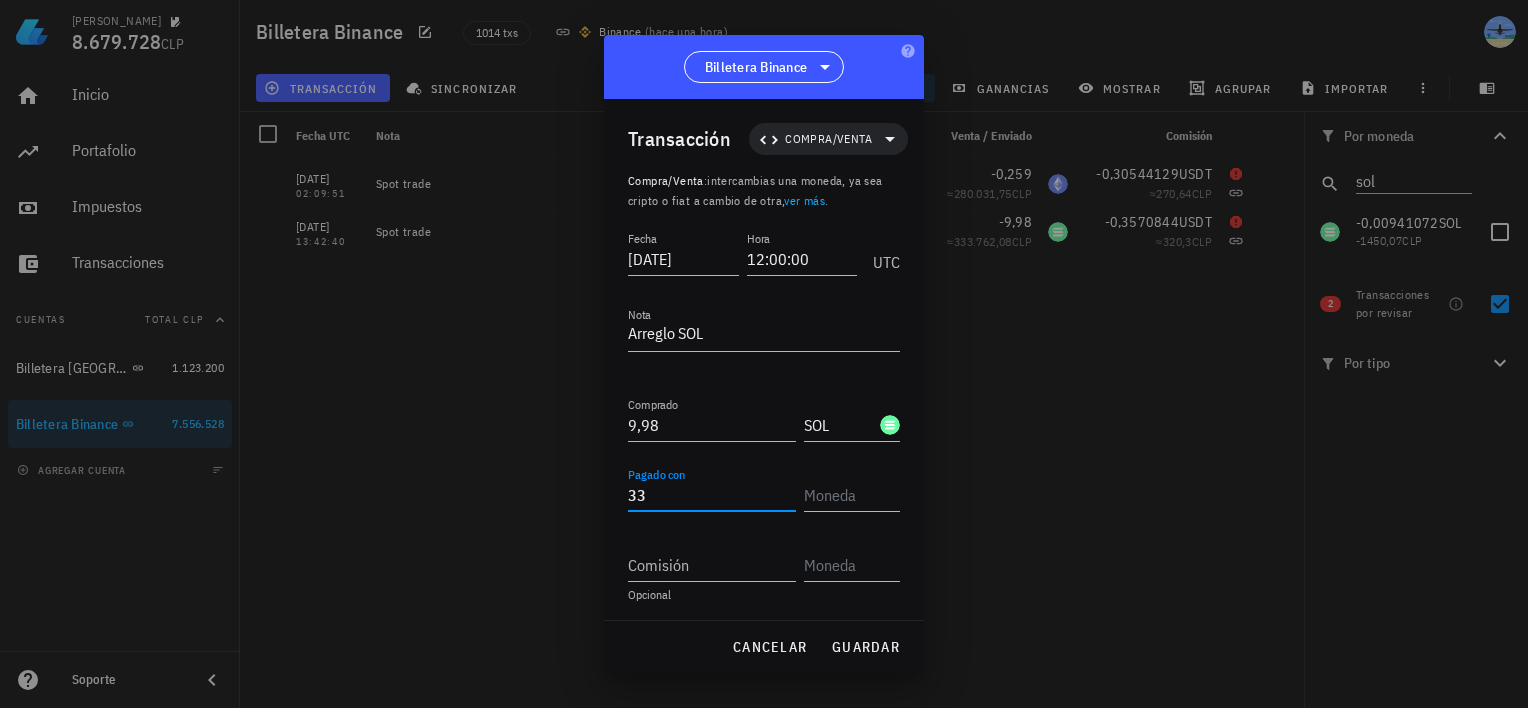 type on "33" 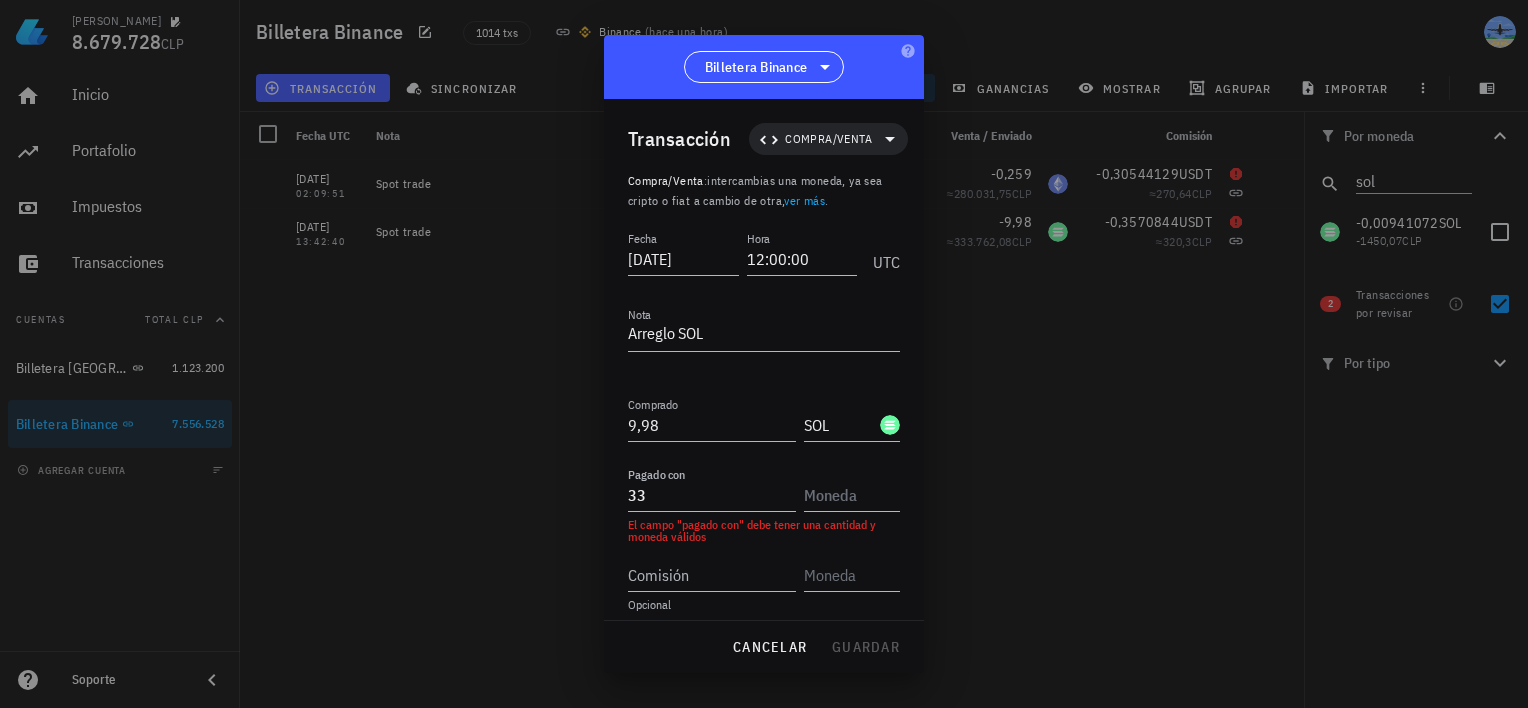drag, startPoint x: 704, startPoint y: 36, endPoint x: 899, endPoint y: 52, distance: 195.6553 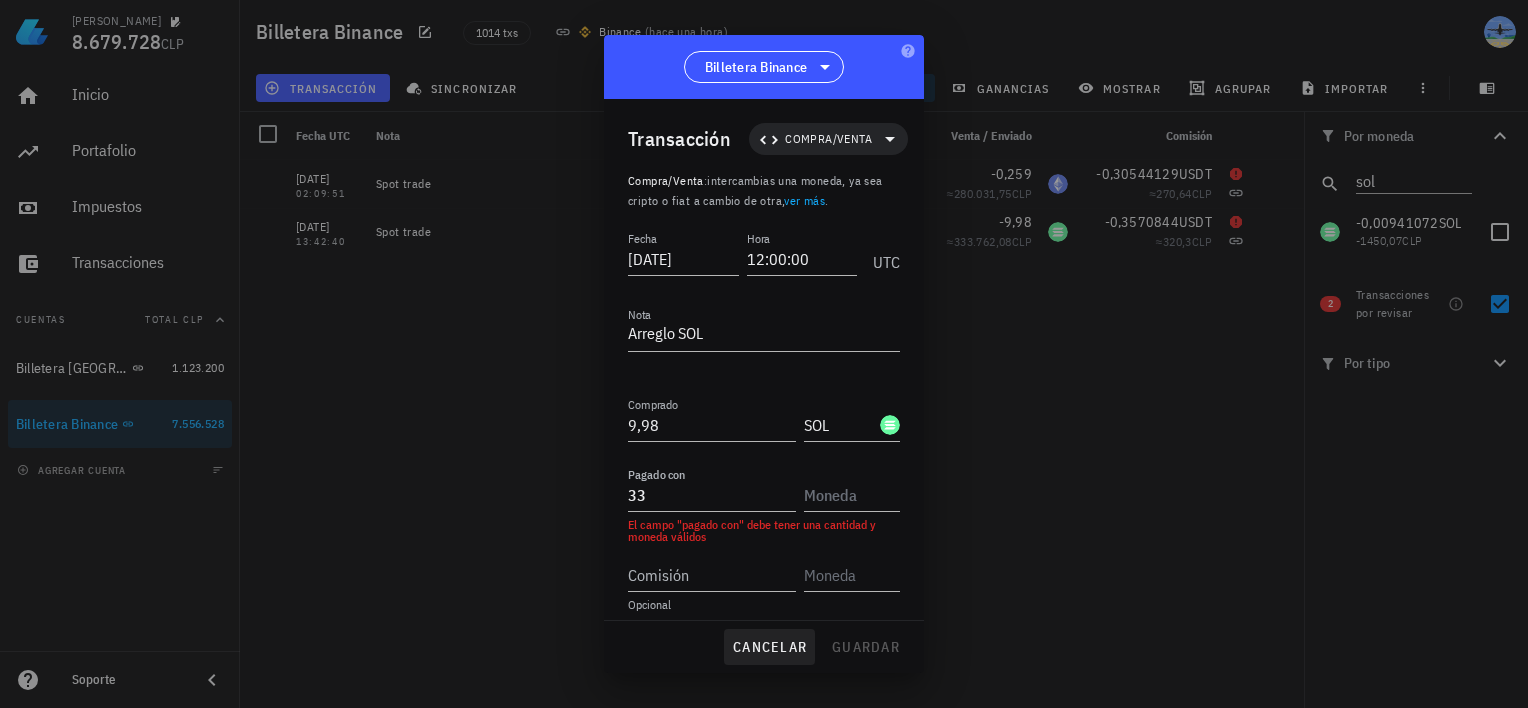 drag, startPoint x: 537, startPoint y: 401, endPoint x: 746, endPoint y: 638, distance: 315.9905 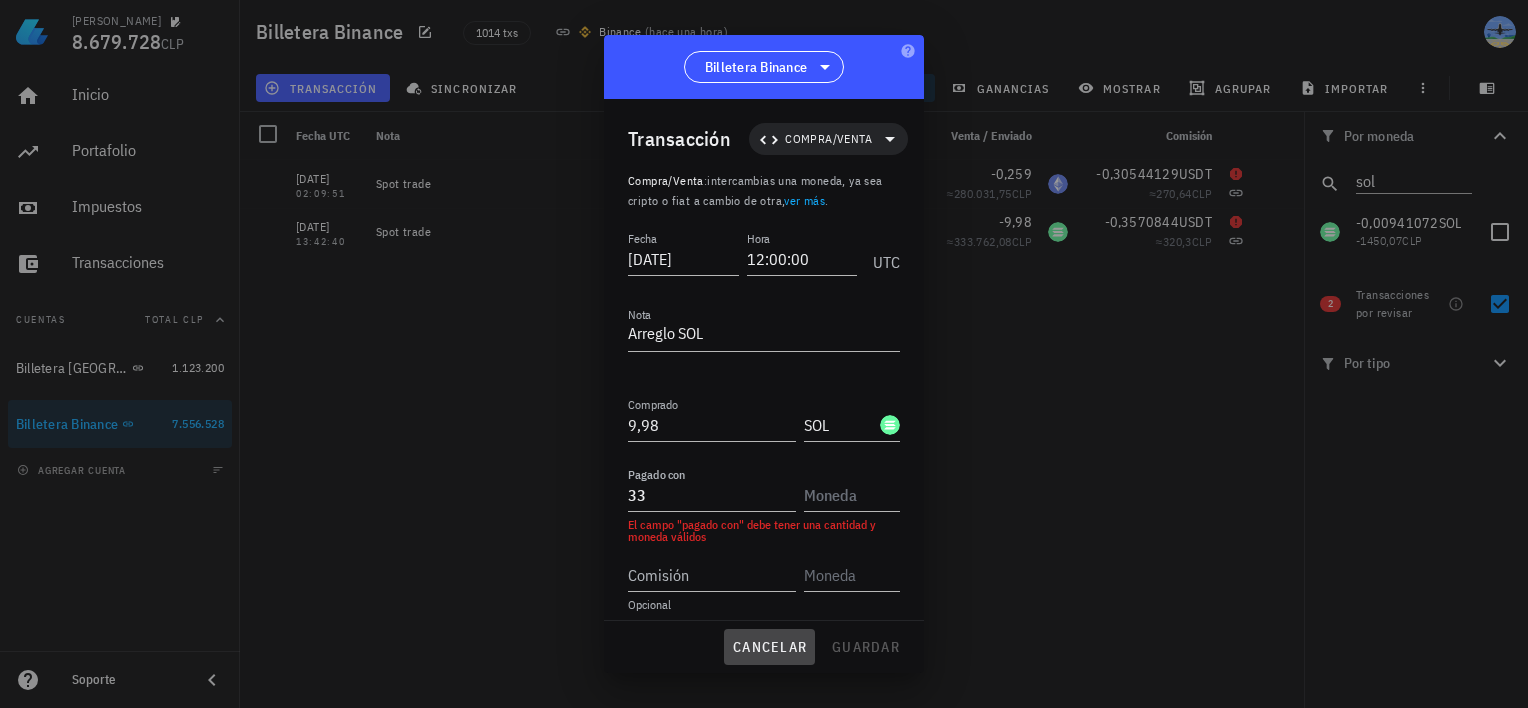 click on "cancelar" at bounding box center [769, 647] 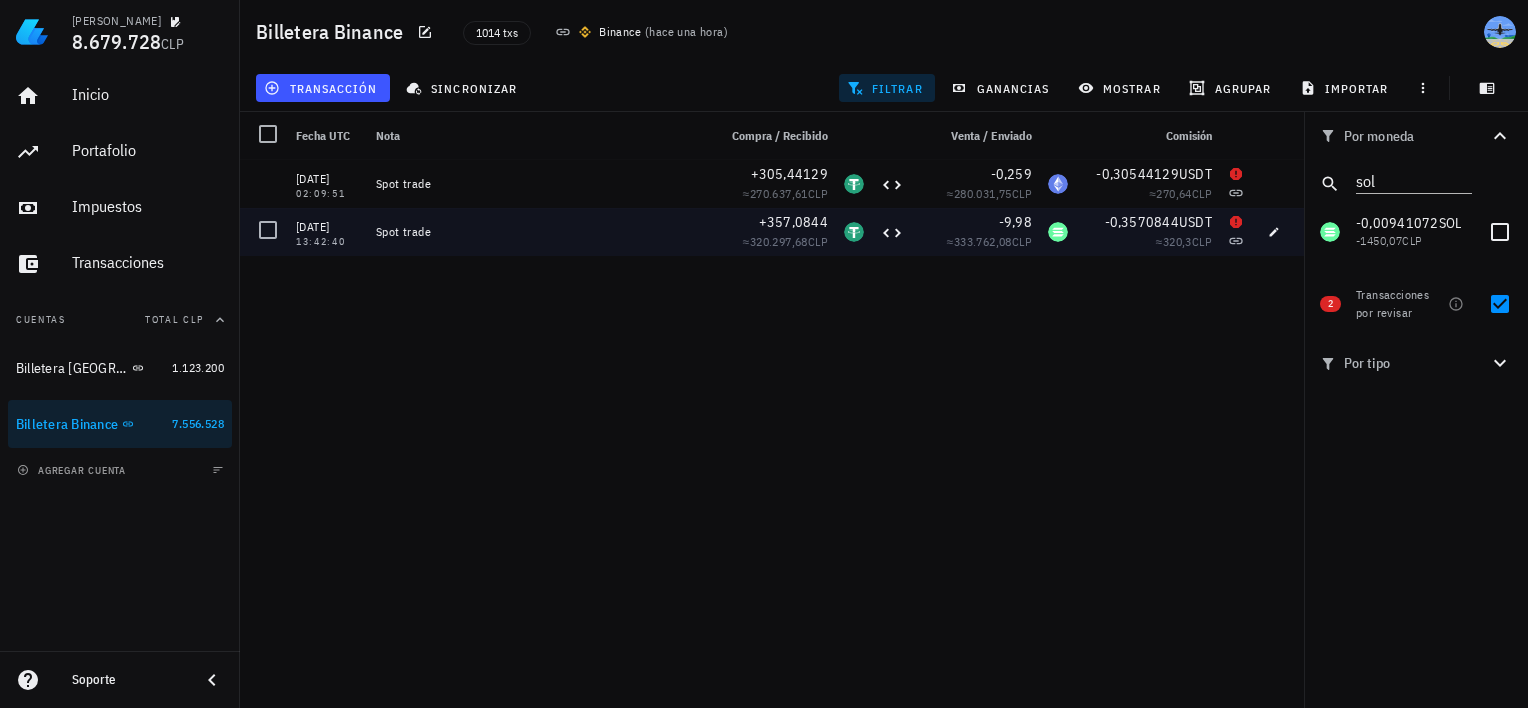 click on "+357,0844" at bounding box center [793, 222] 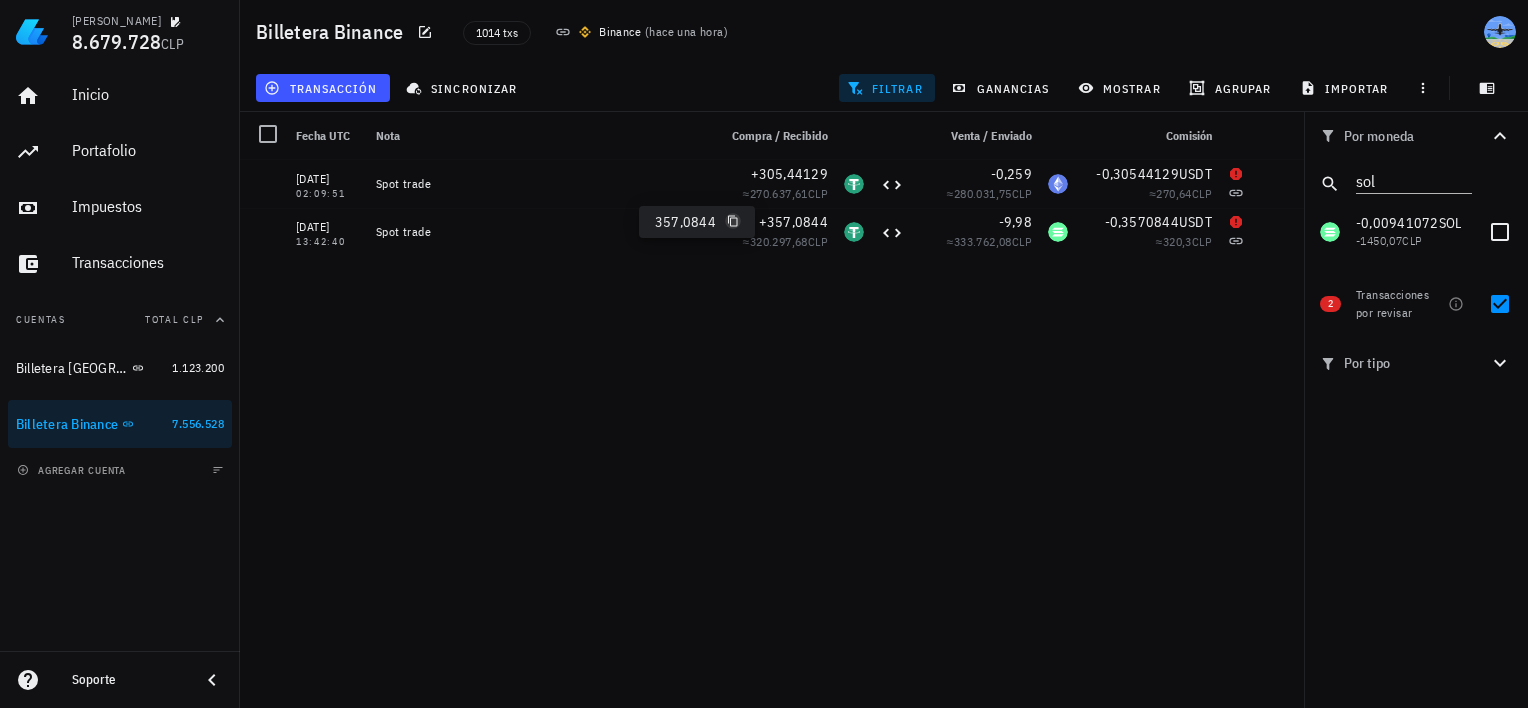 click 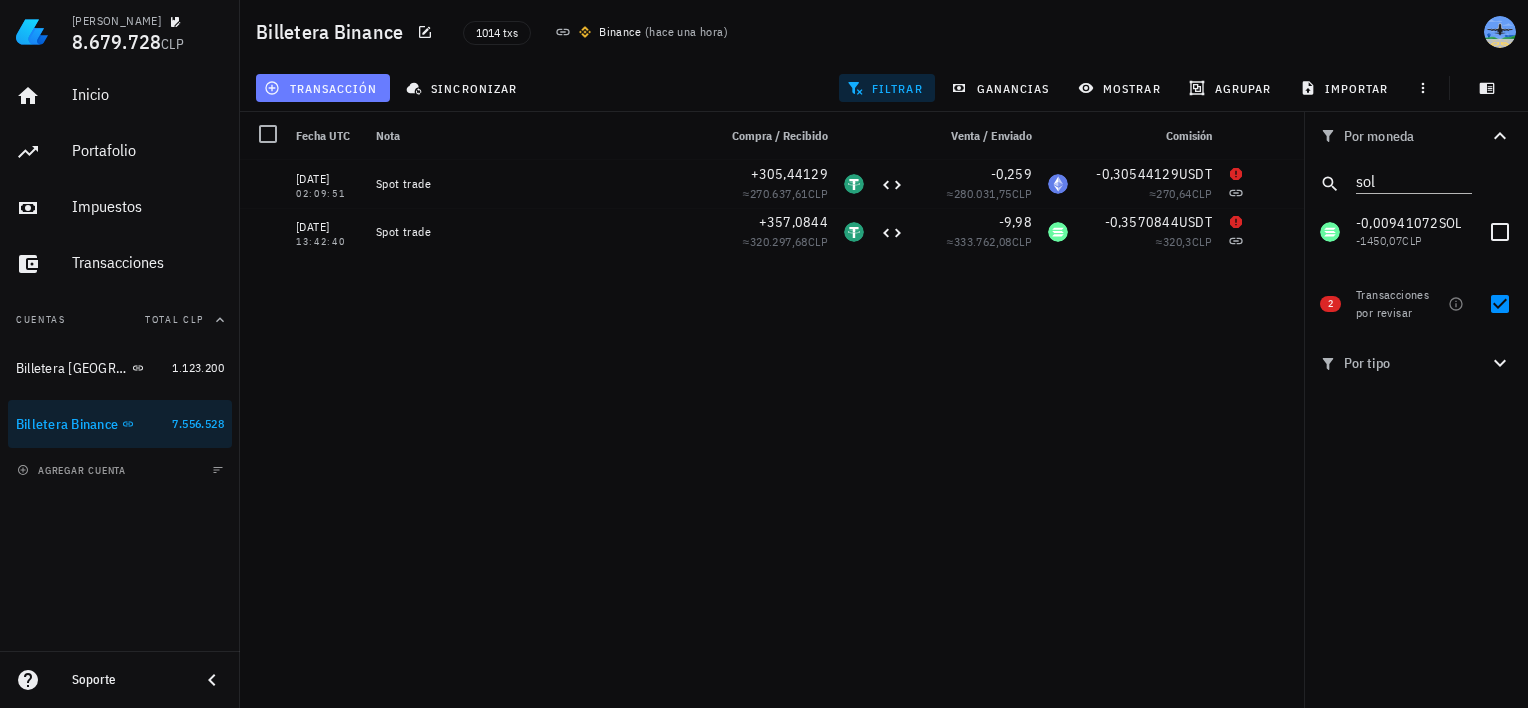 click on "transacción" at bounding box center [323, 88] 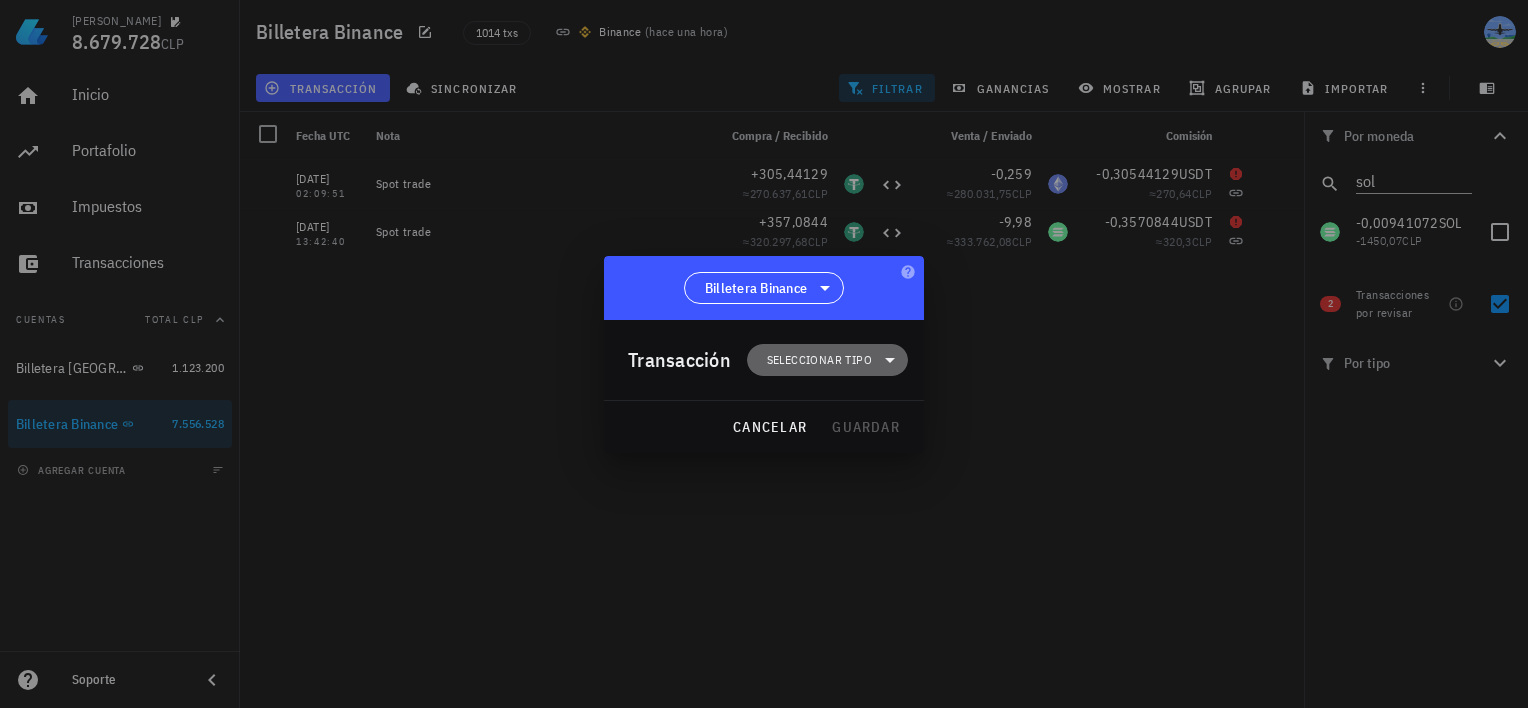 click on "Seleccionar tipo" at bounding box center (827, 360) 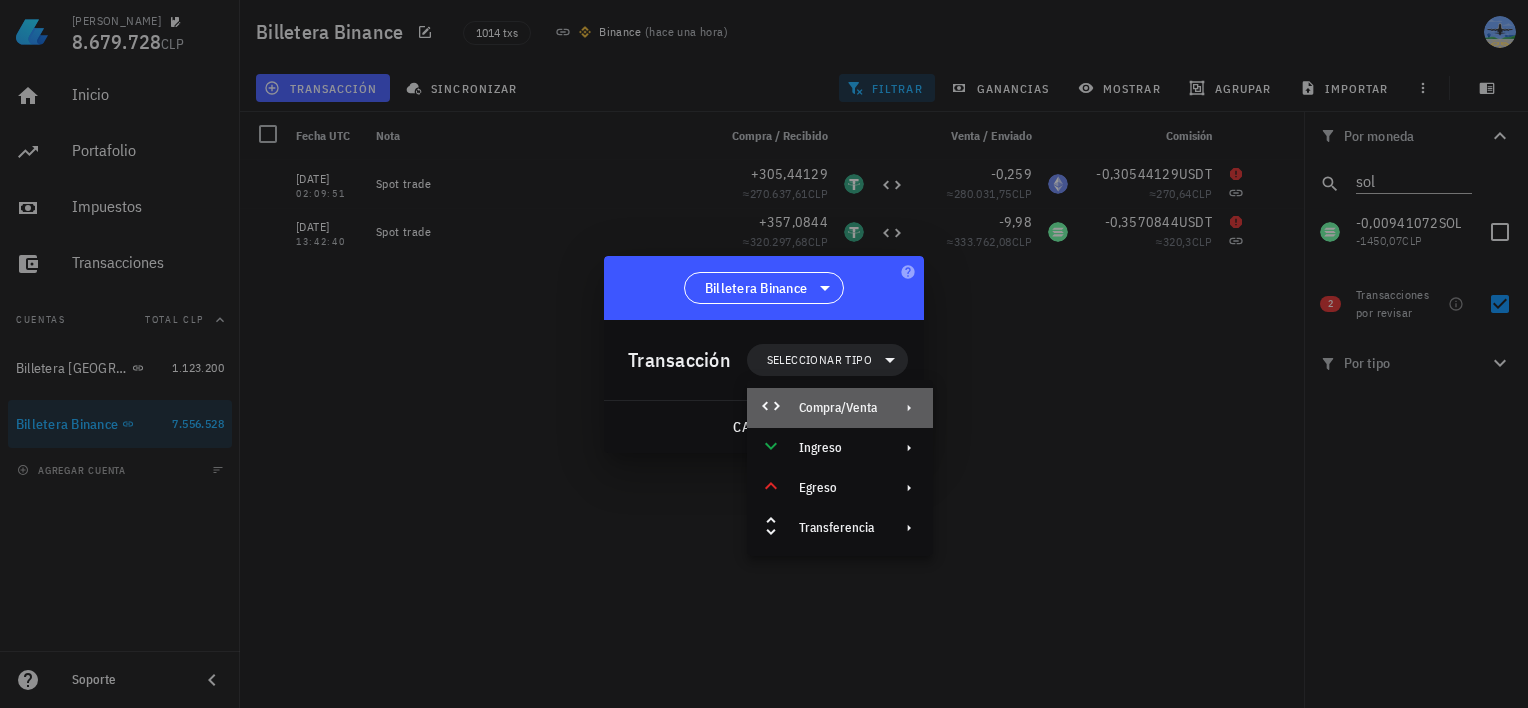 click on "Compra/Venta" at bounding box center (838, 408) 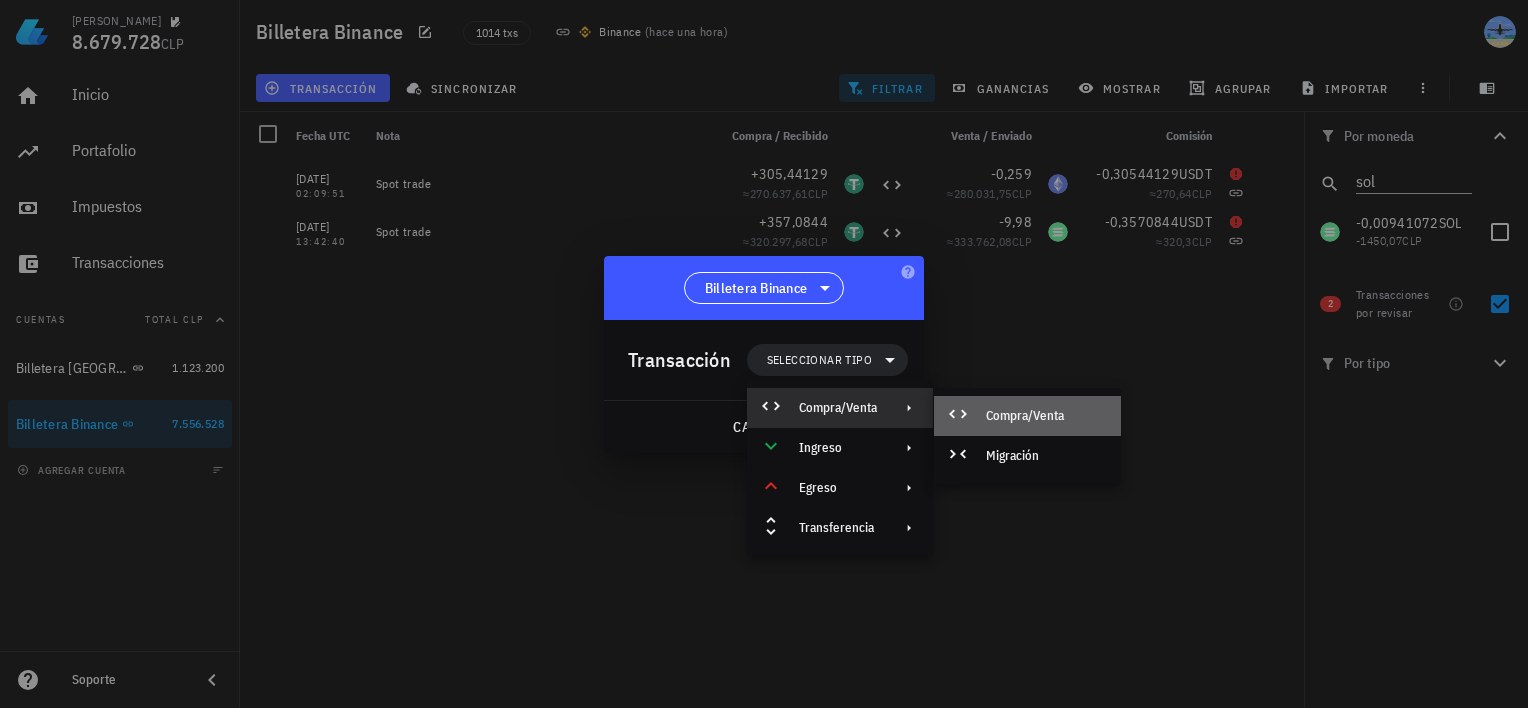 click on "Compra/Venta" at bounding box center (1027, 416) 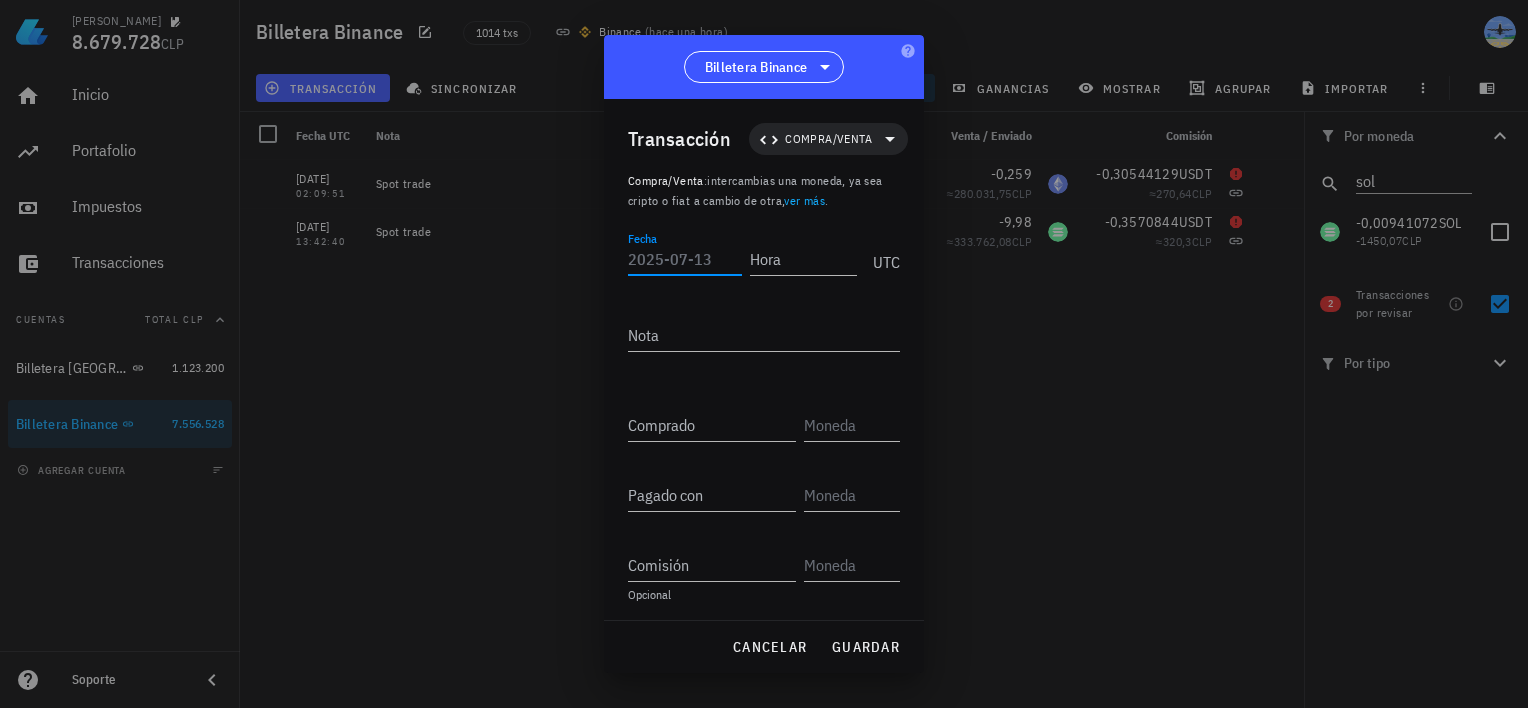 click on "Fecha" at bounding box center (685, 259) 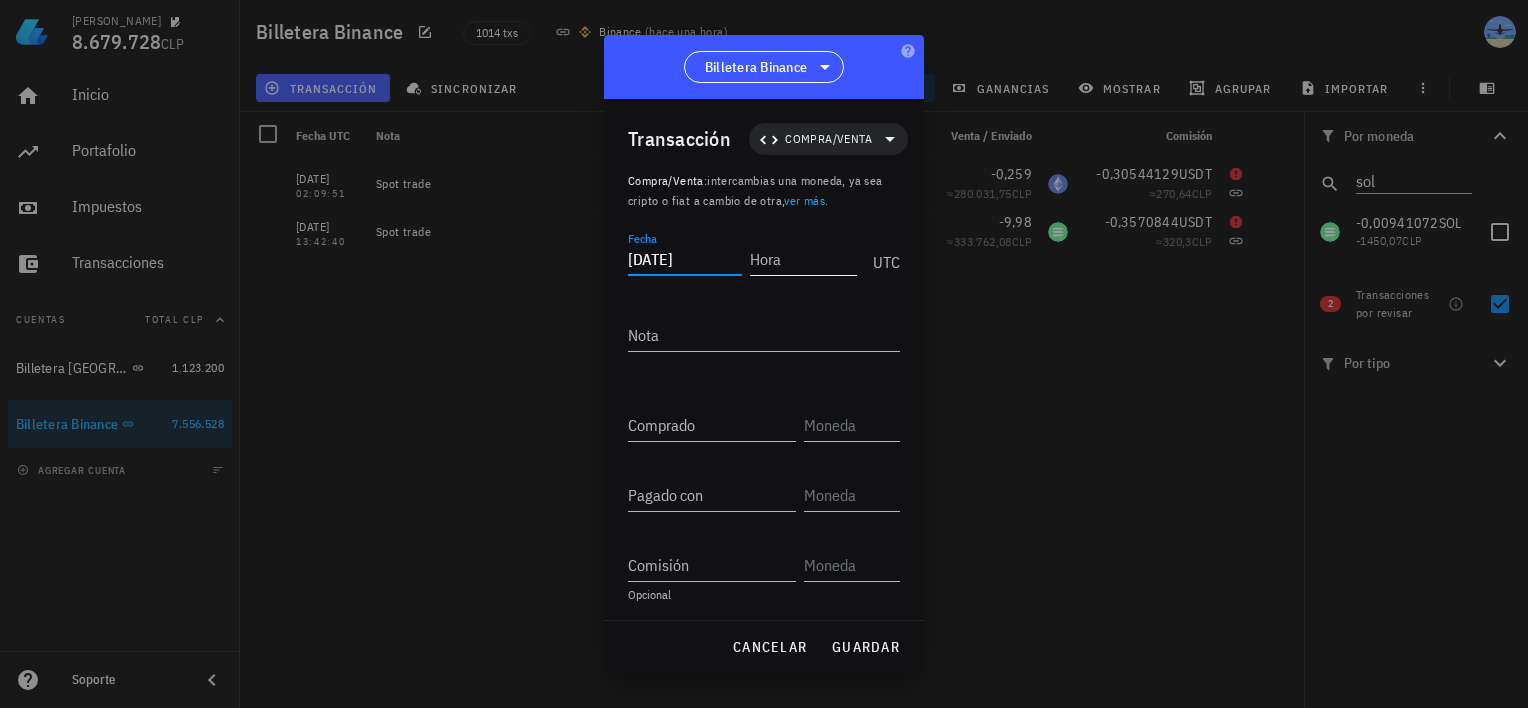 type on "[DATE]" 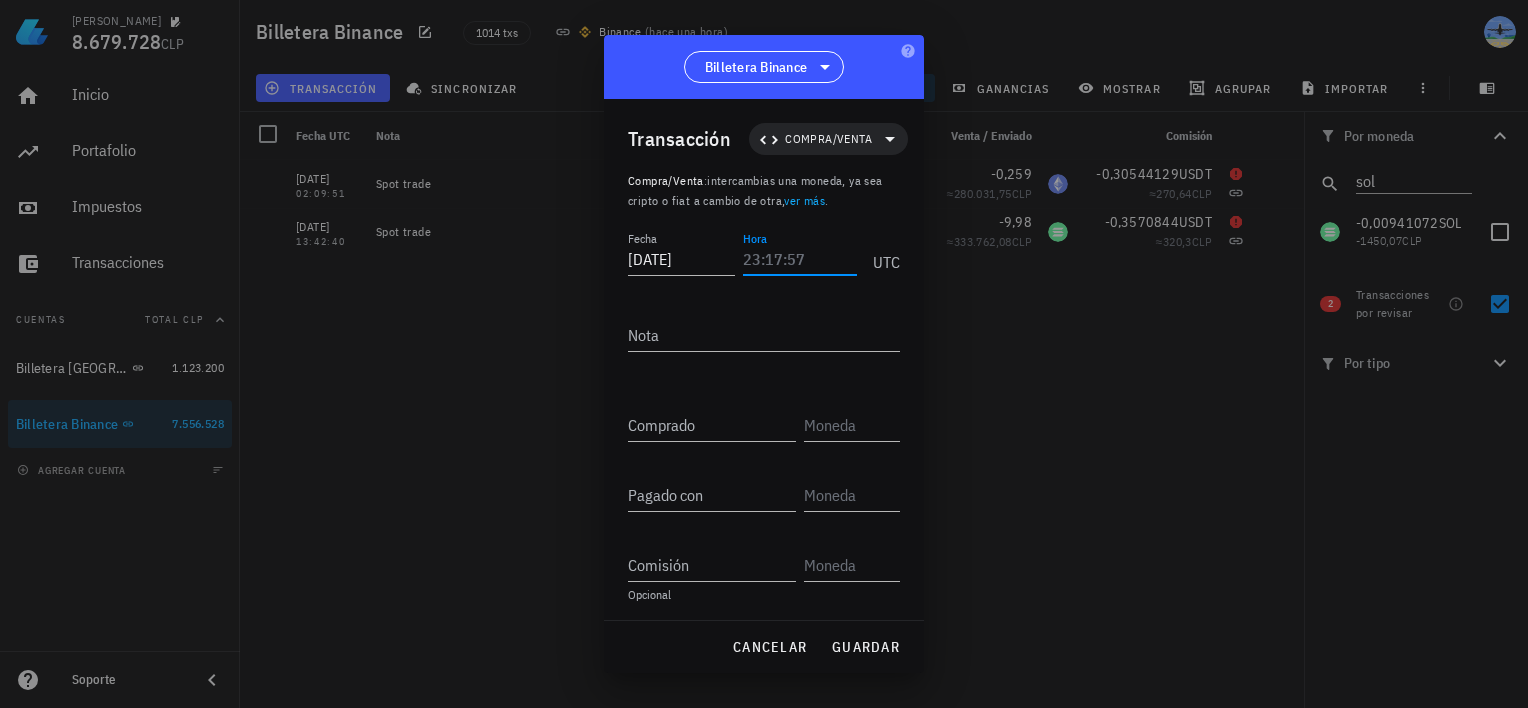 click on "Hora" at bounding box center [800, 259] 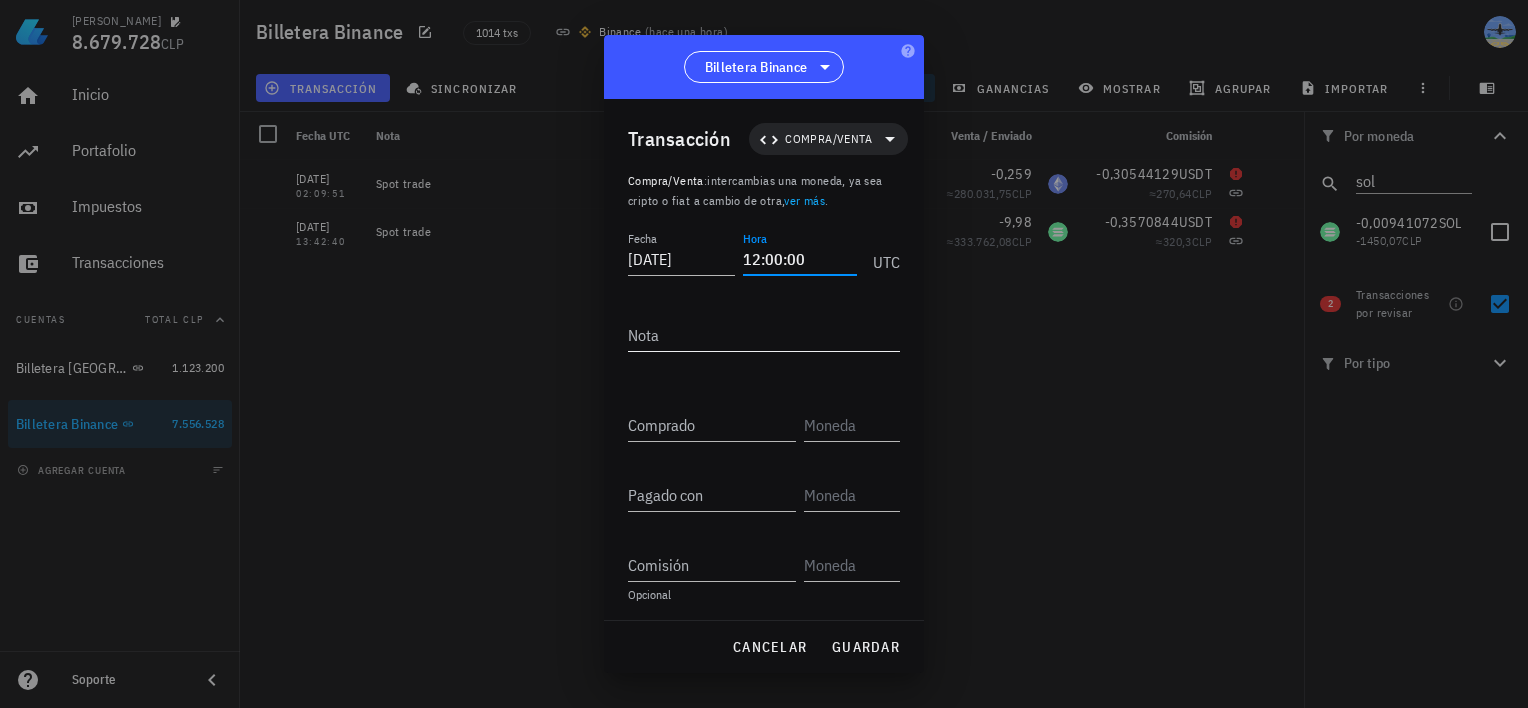 type on "12:00:00" 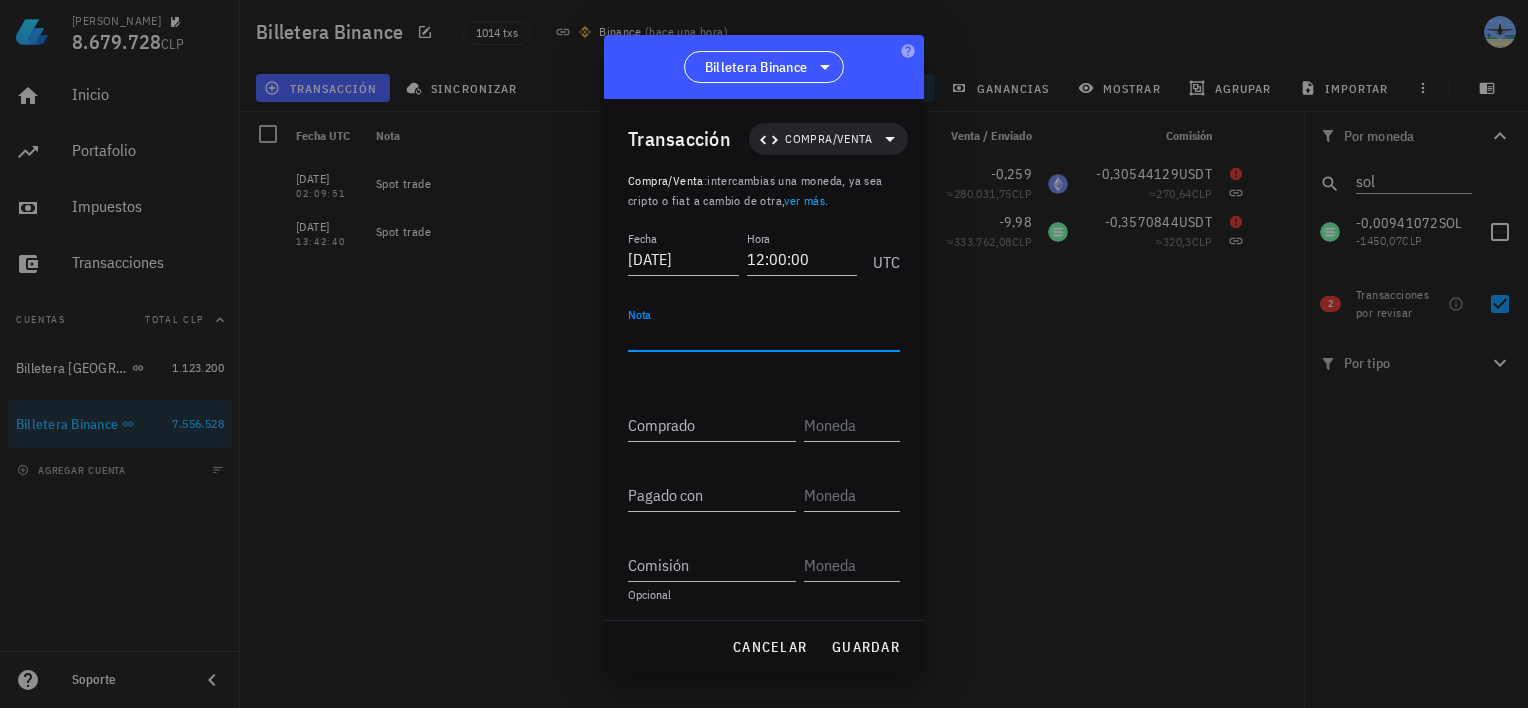 click on "Nota" at bounding box center [764, 335] 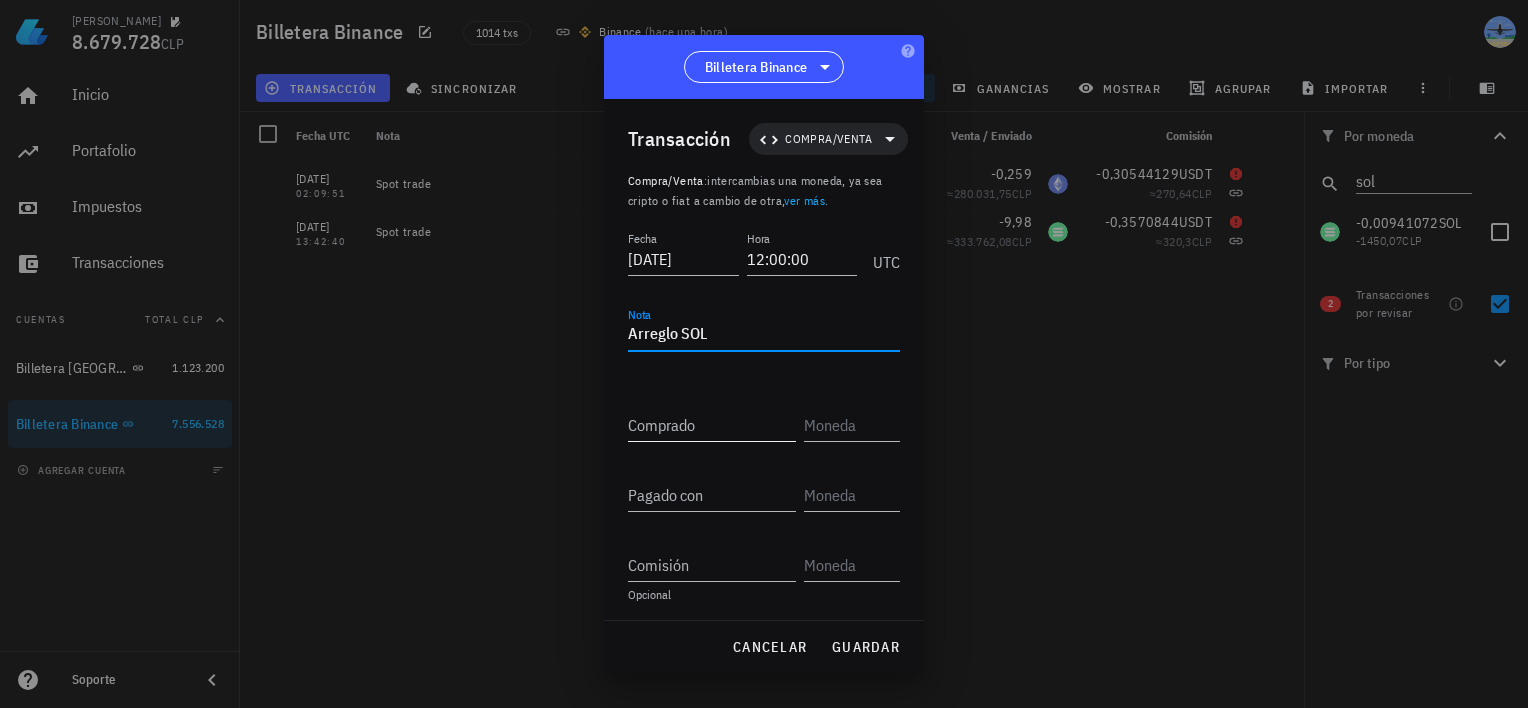 type on "Arreglo SOL" 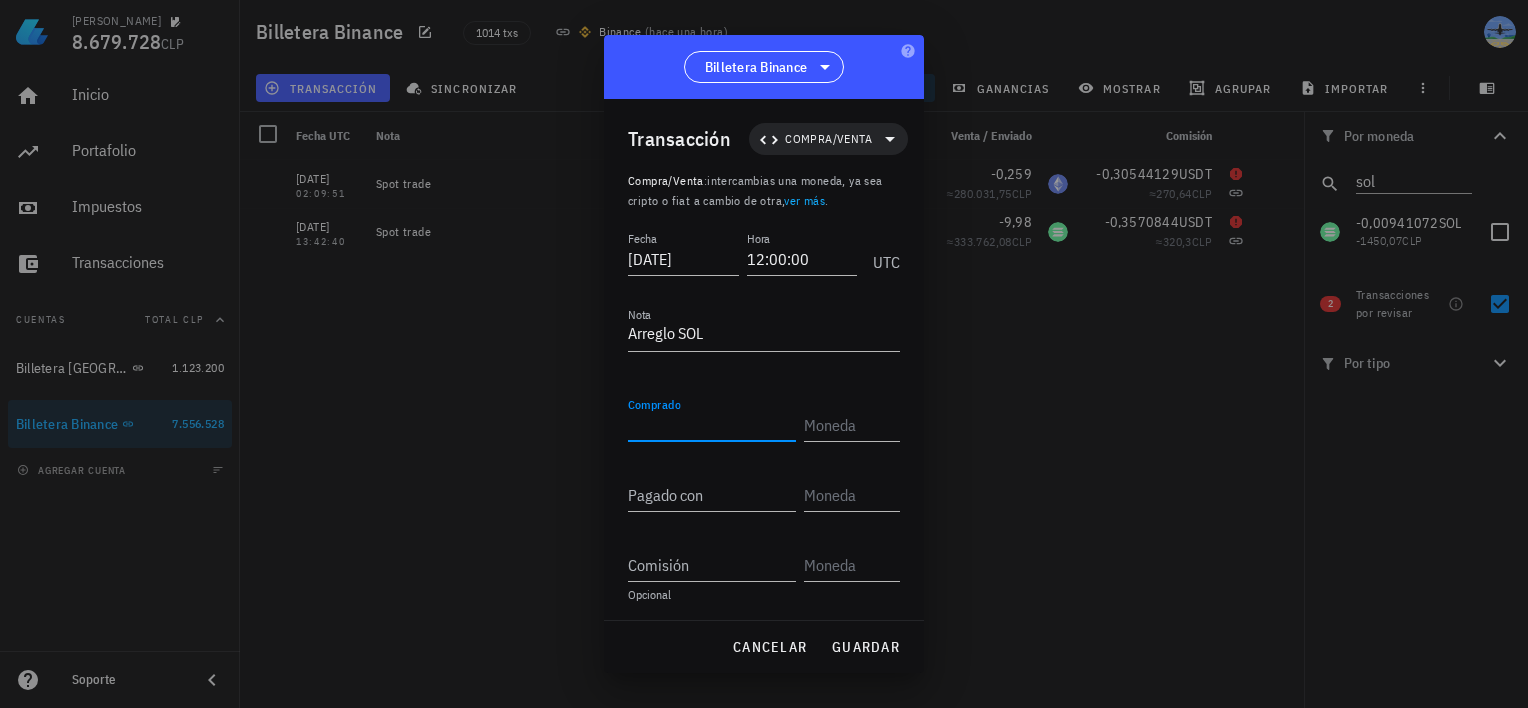 click on "Comprado" at bounding box center [712, 425] 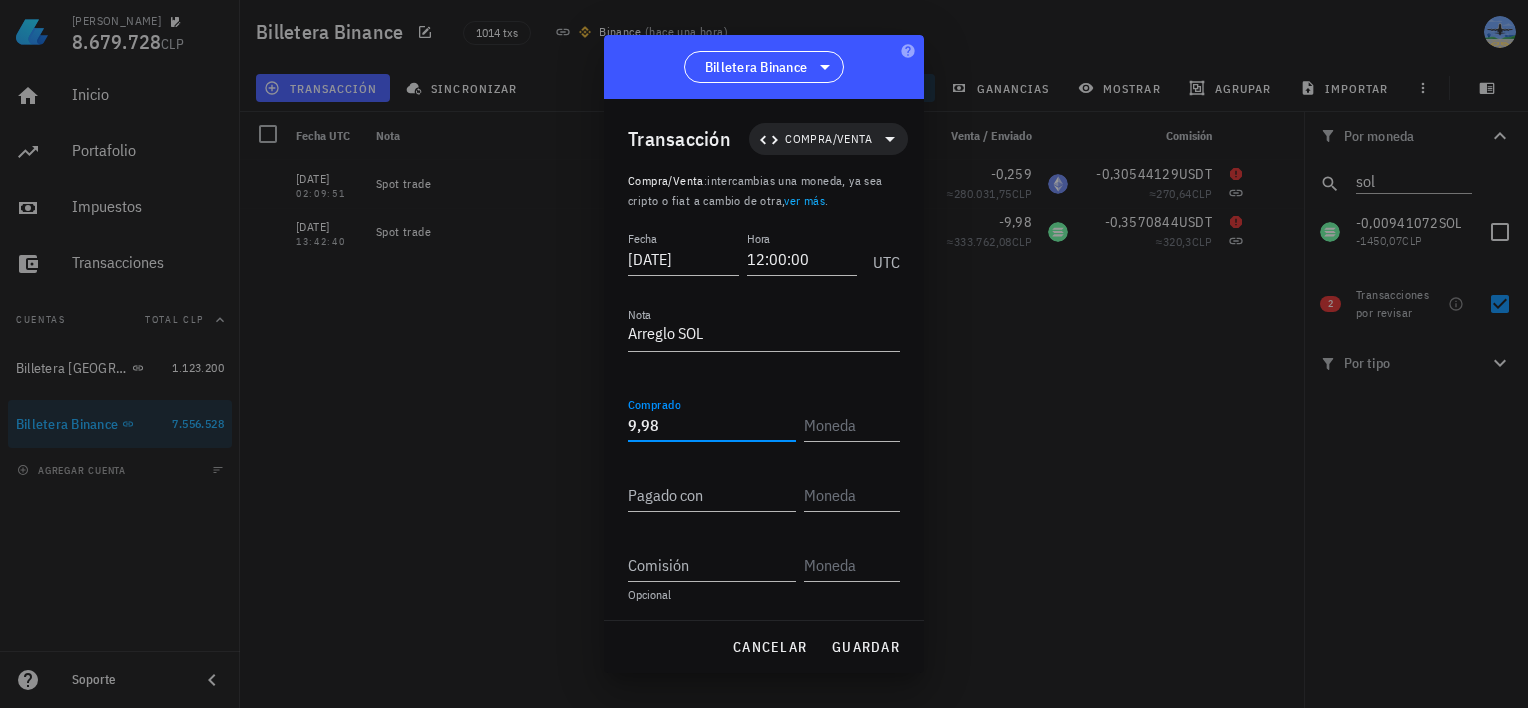 type on "9,98" 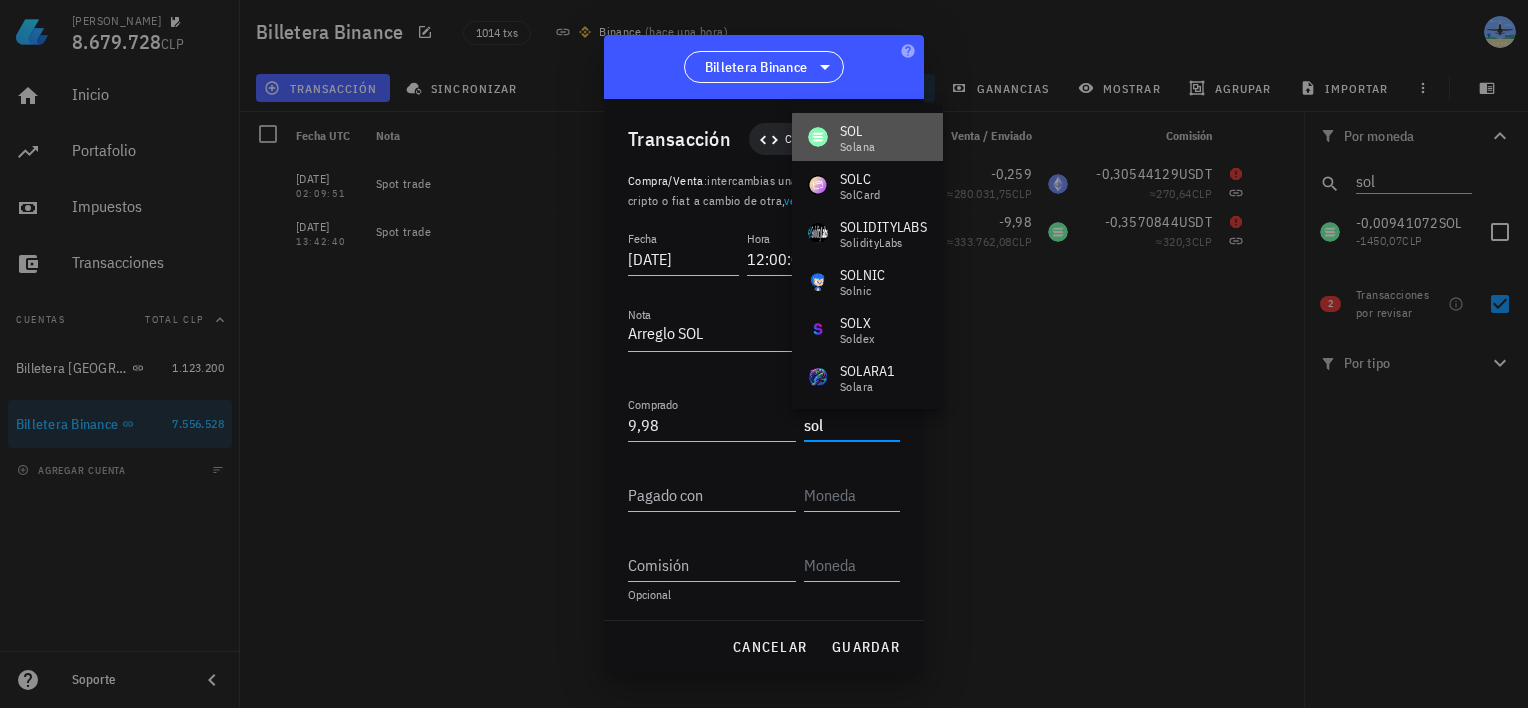 click on "SOL" at bounding box center (857, 131) 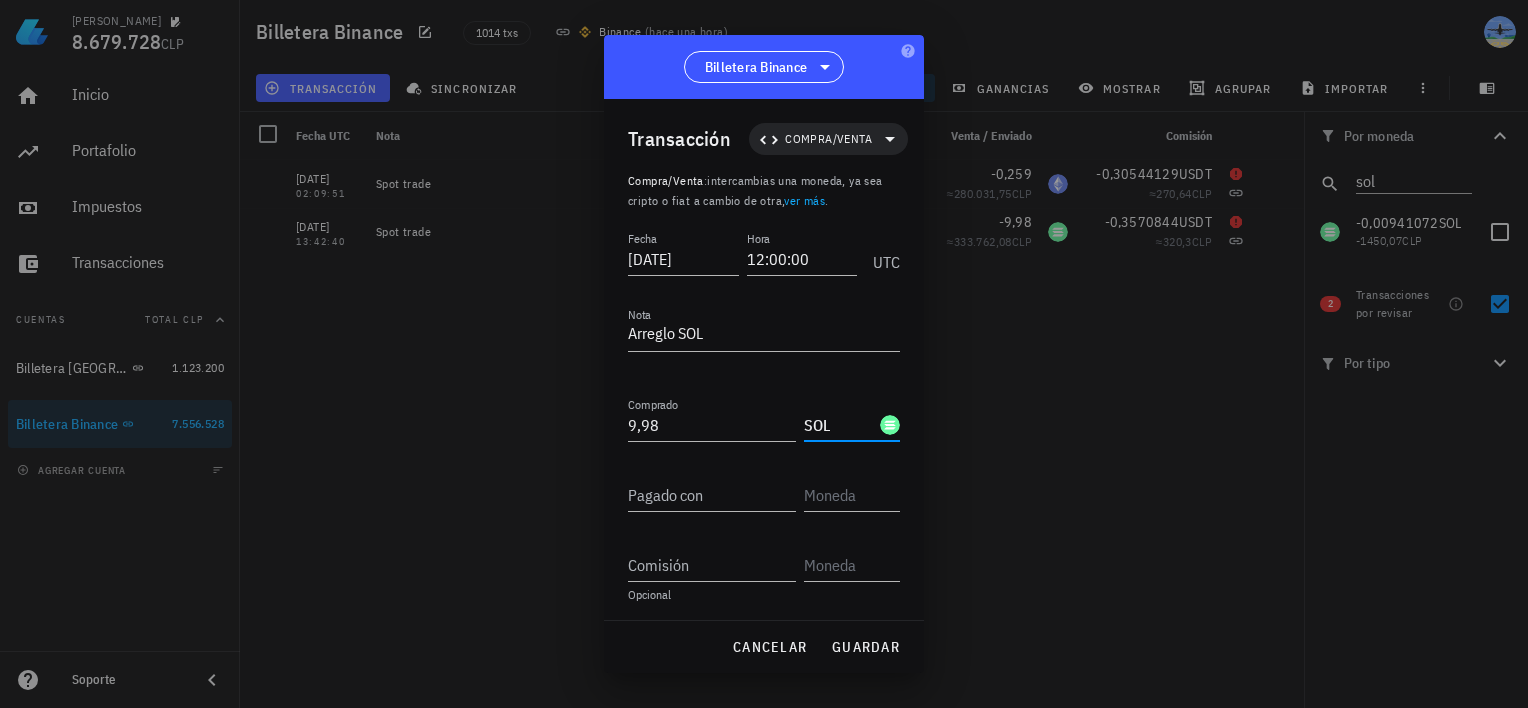 type on "SOL" 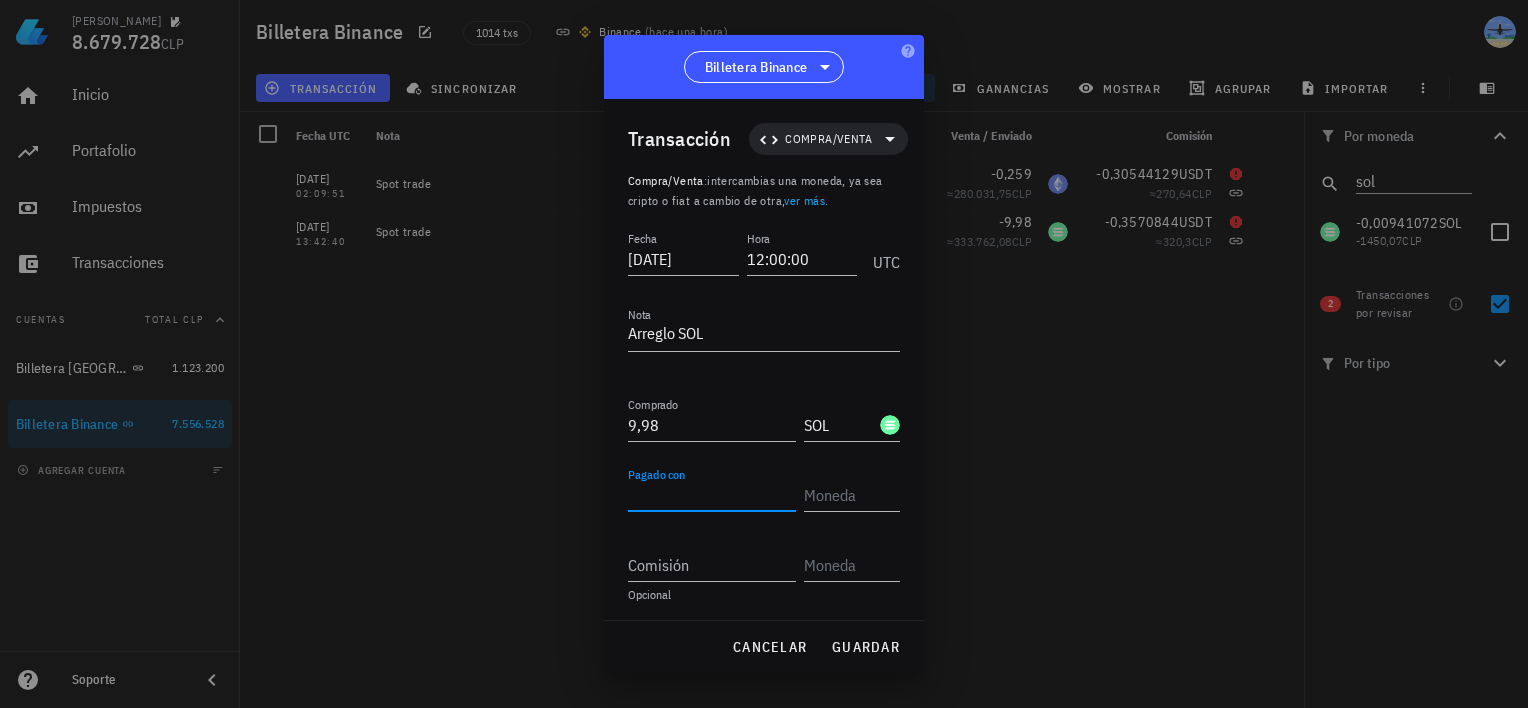 paste on "357,0844" 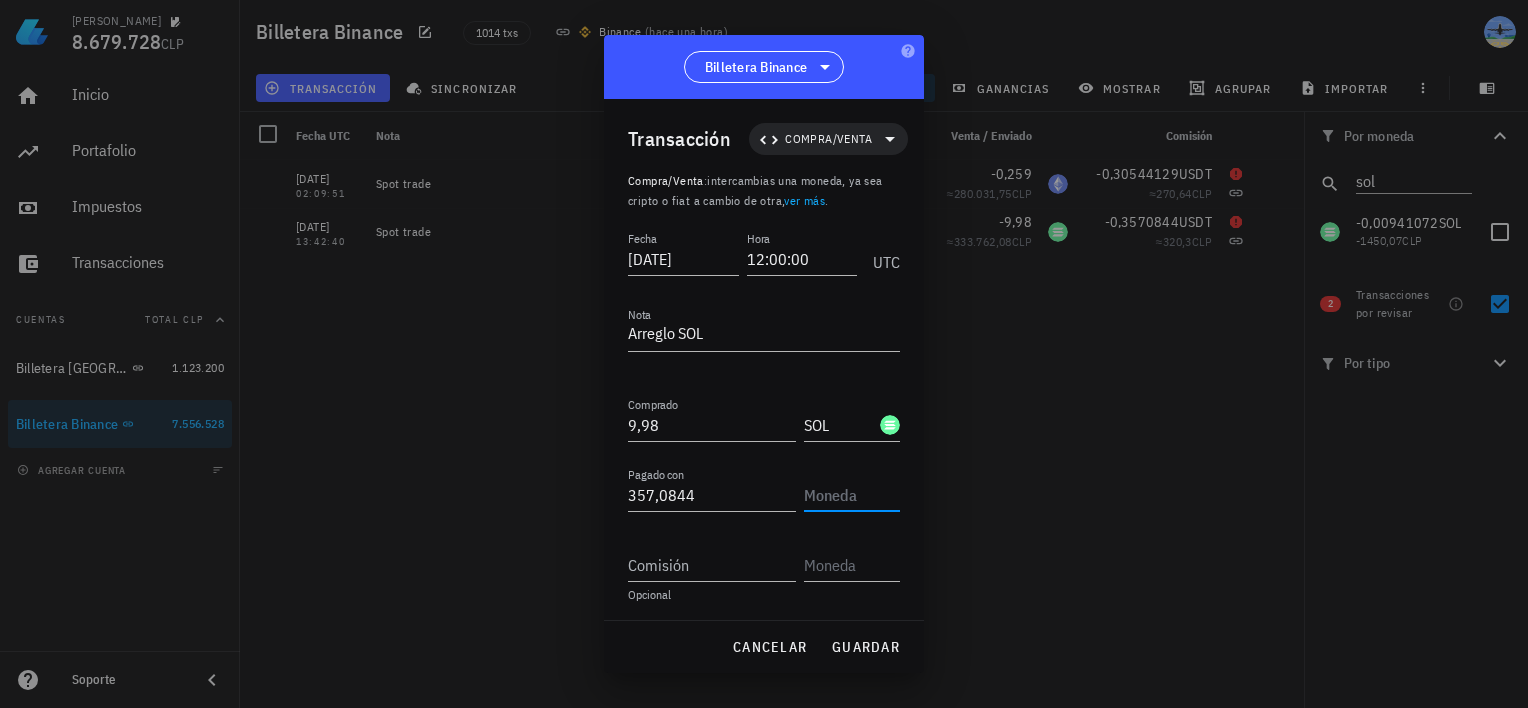 click at bounding box center [850, 495] 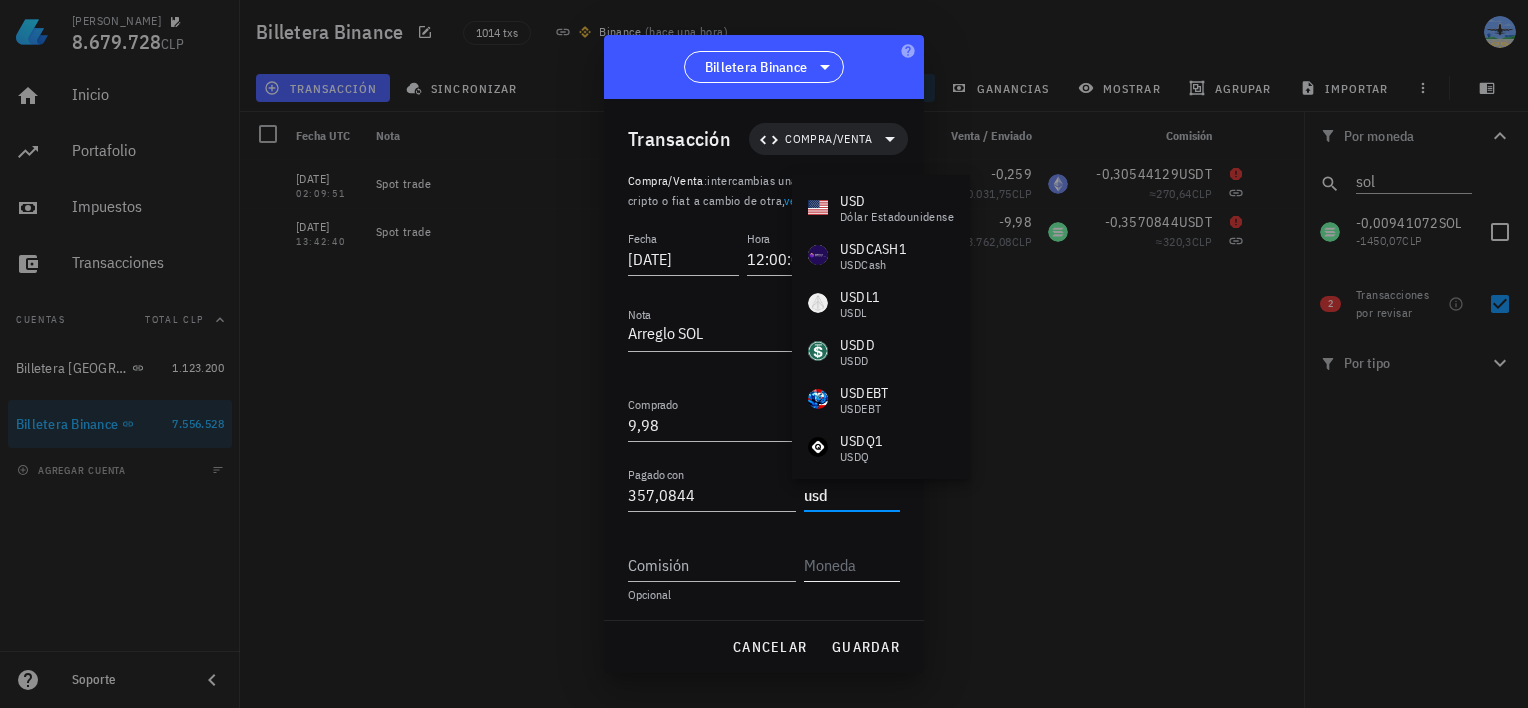 drag, startPoint x: 887, startPoint y: 212, endPoint x: 853, endPoint y: 537, distance: 326.77362 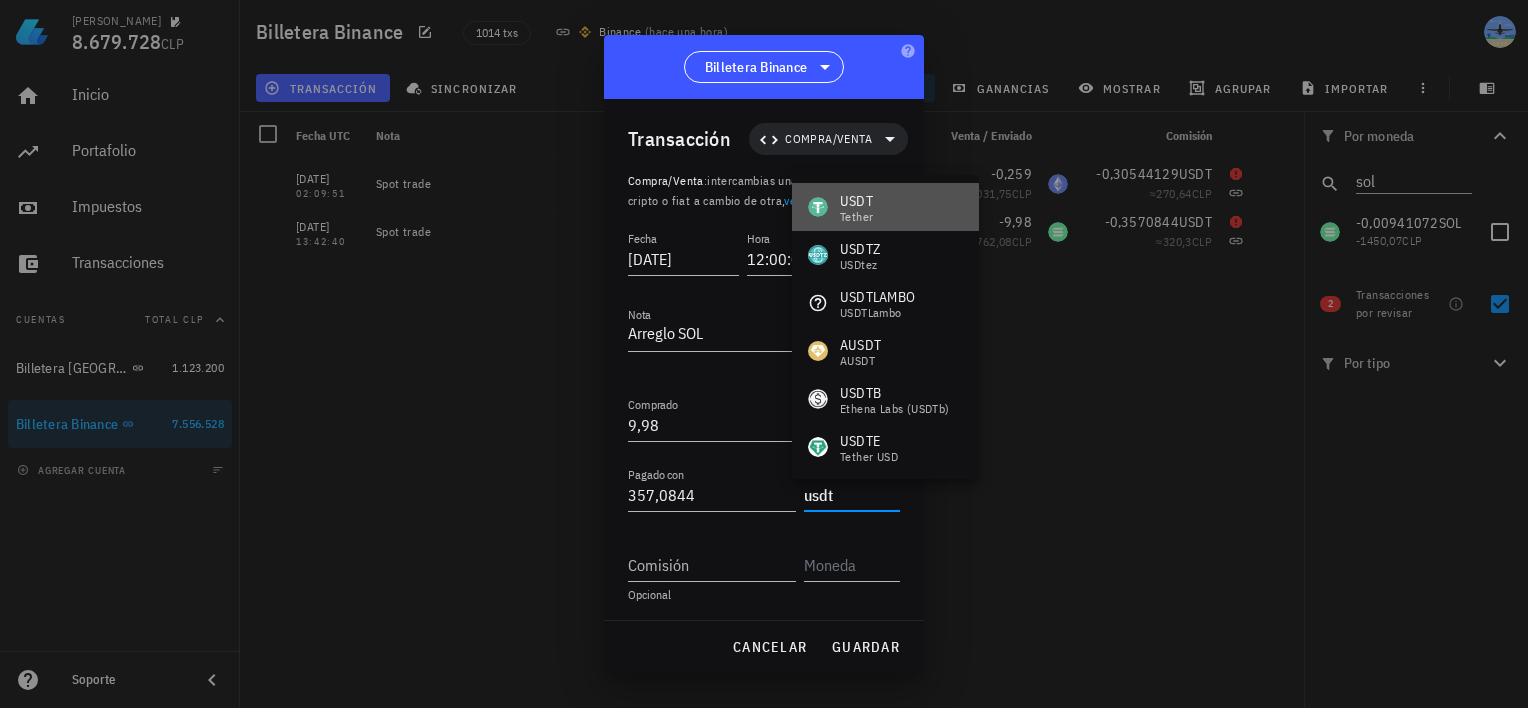 click on "USDT   Tether" at bounding box center (885, 207) 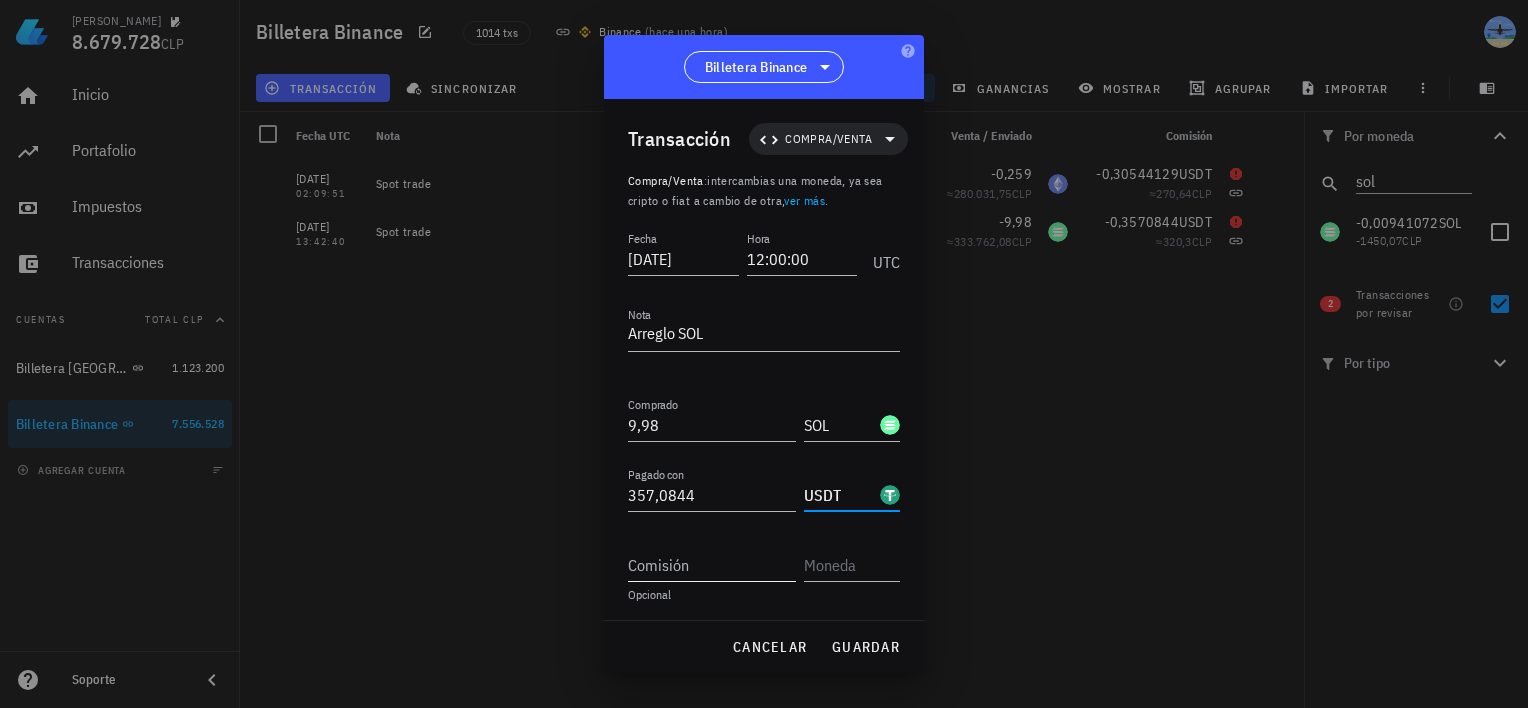 type on "USDT" 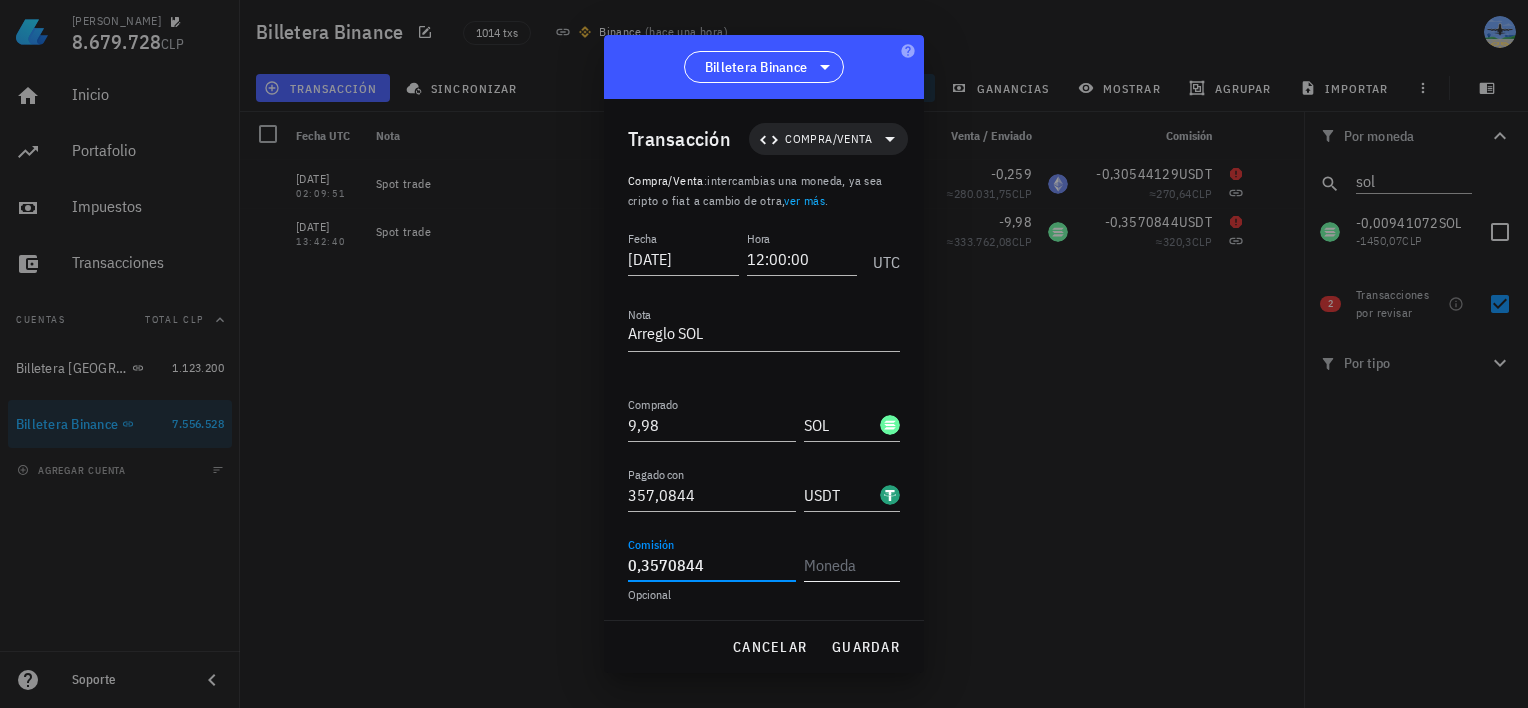 type on "0,3570844" 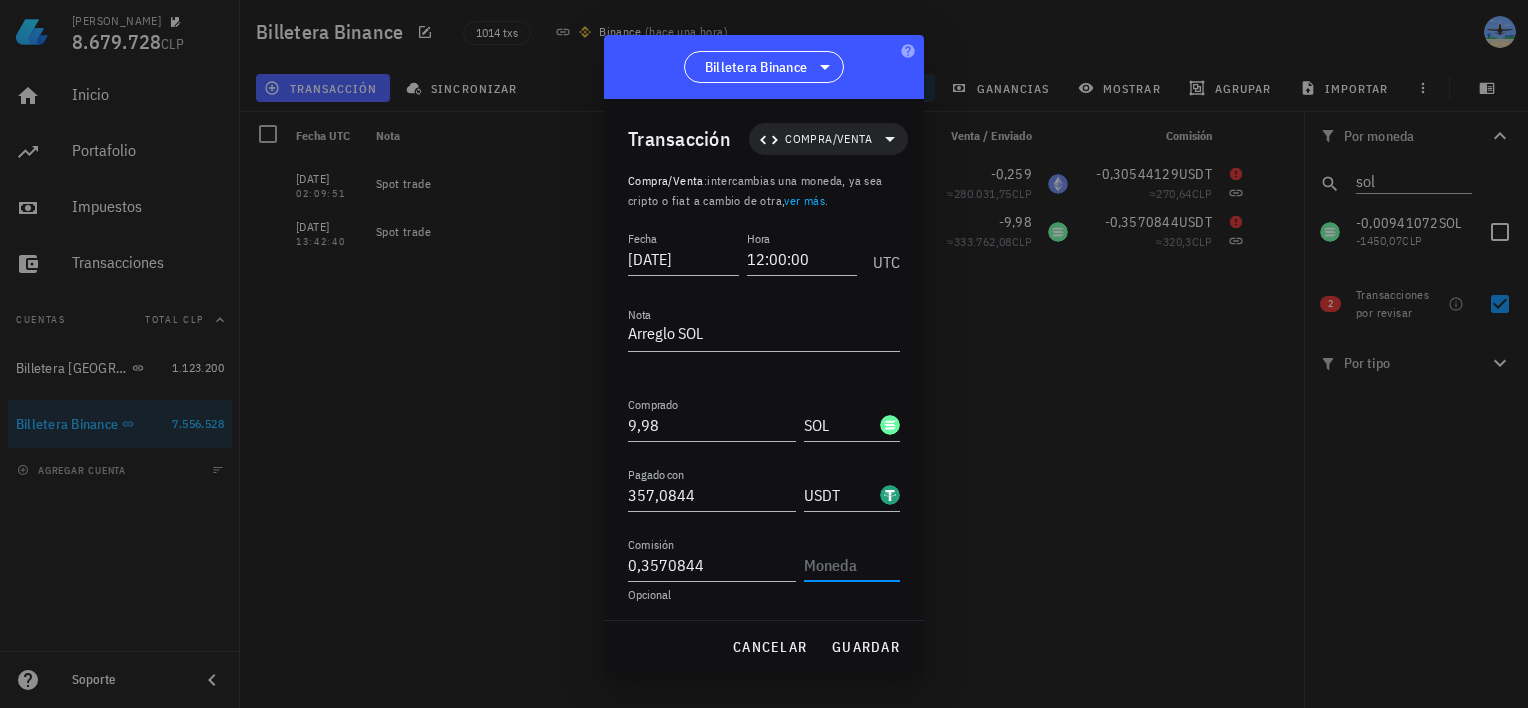 click at bounding box center [850, 565] 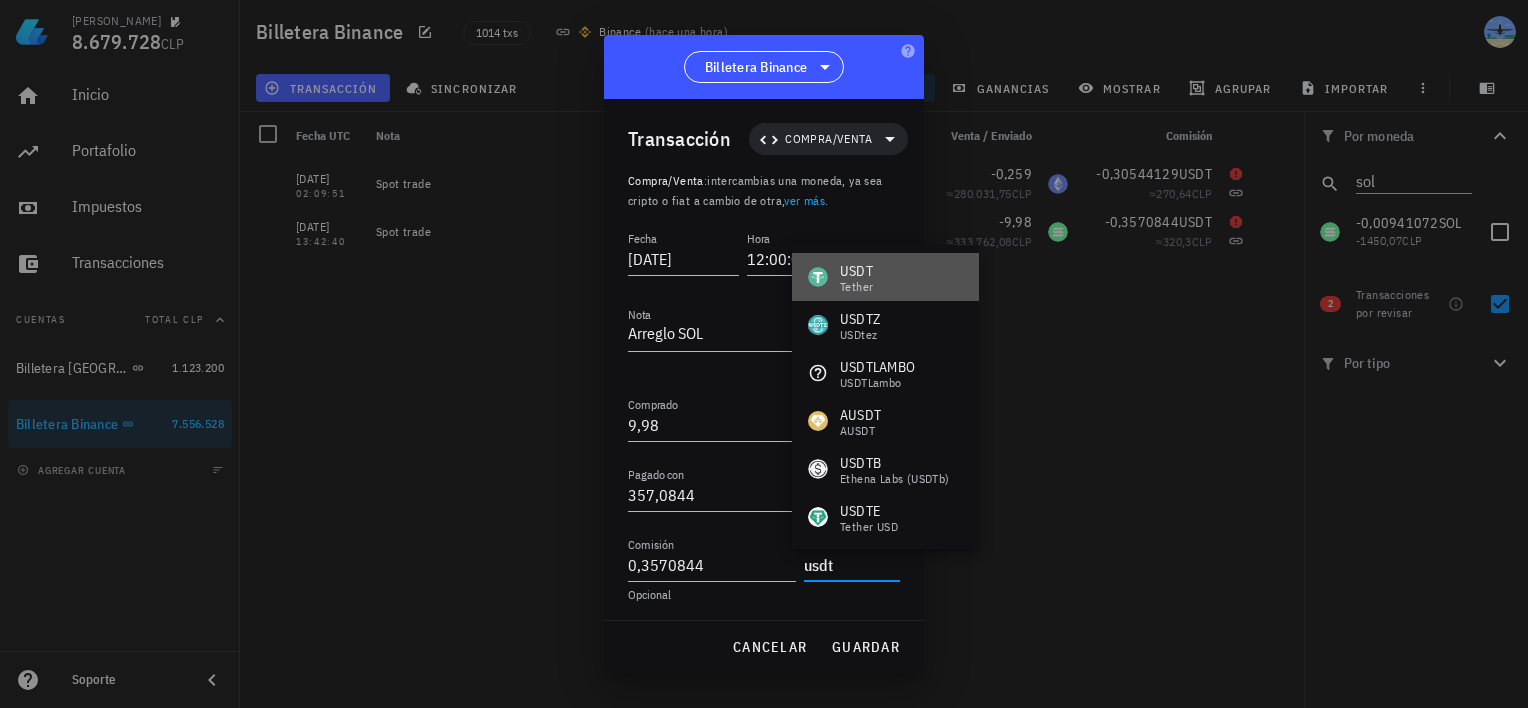 click on "USDT   Tether" at bounding box center [885, 277] 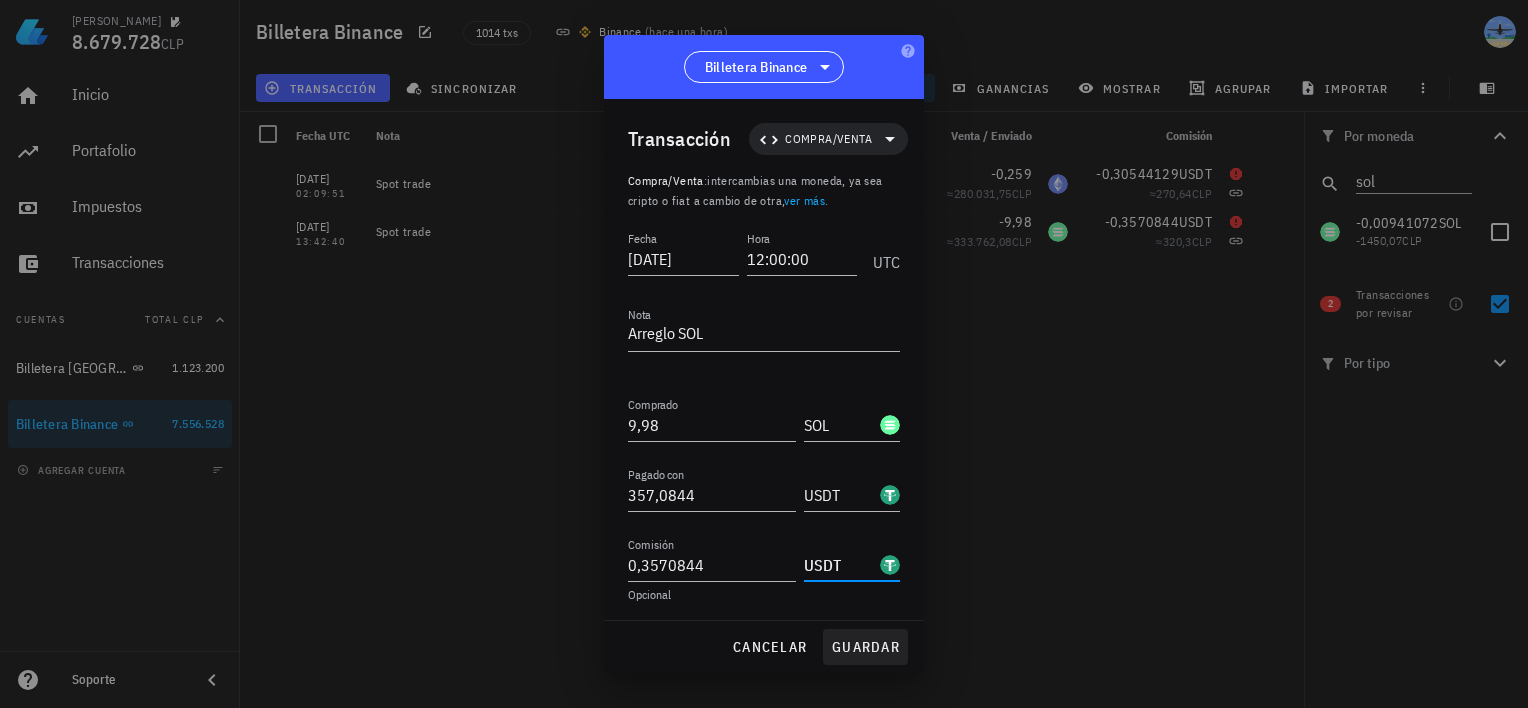 type on "USDT" 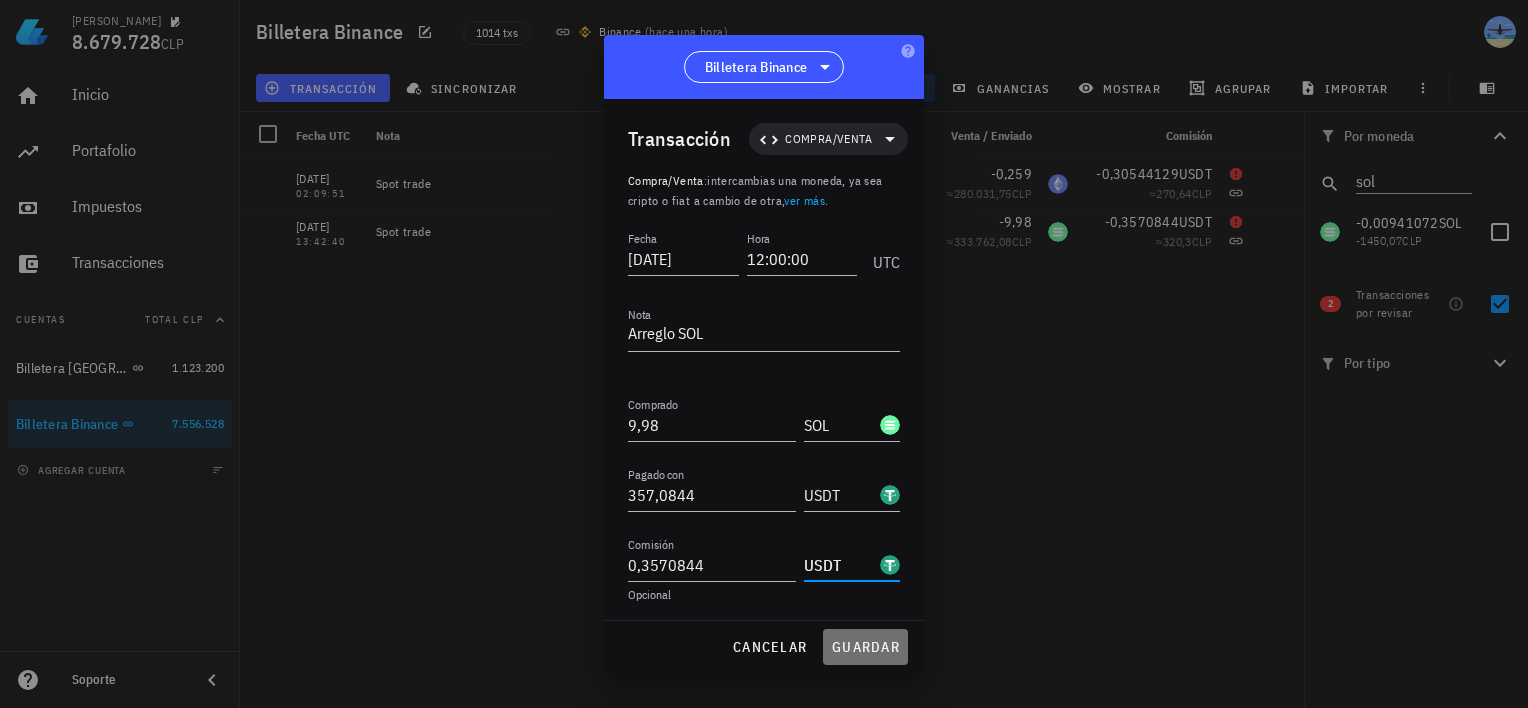 click on "guardar" at bounding box center [865, 647] 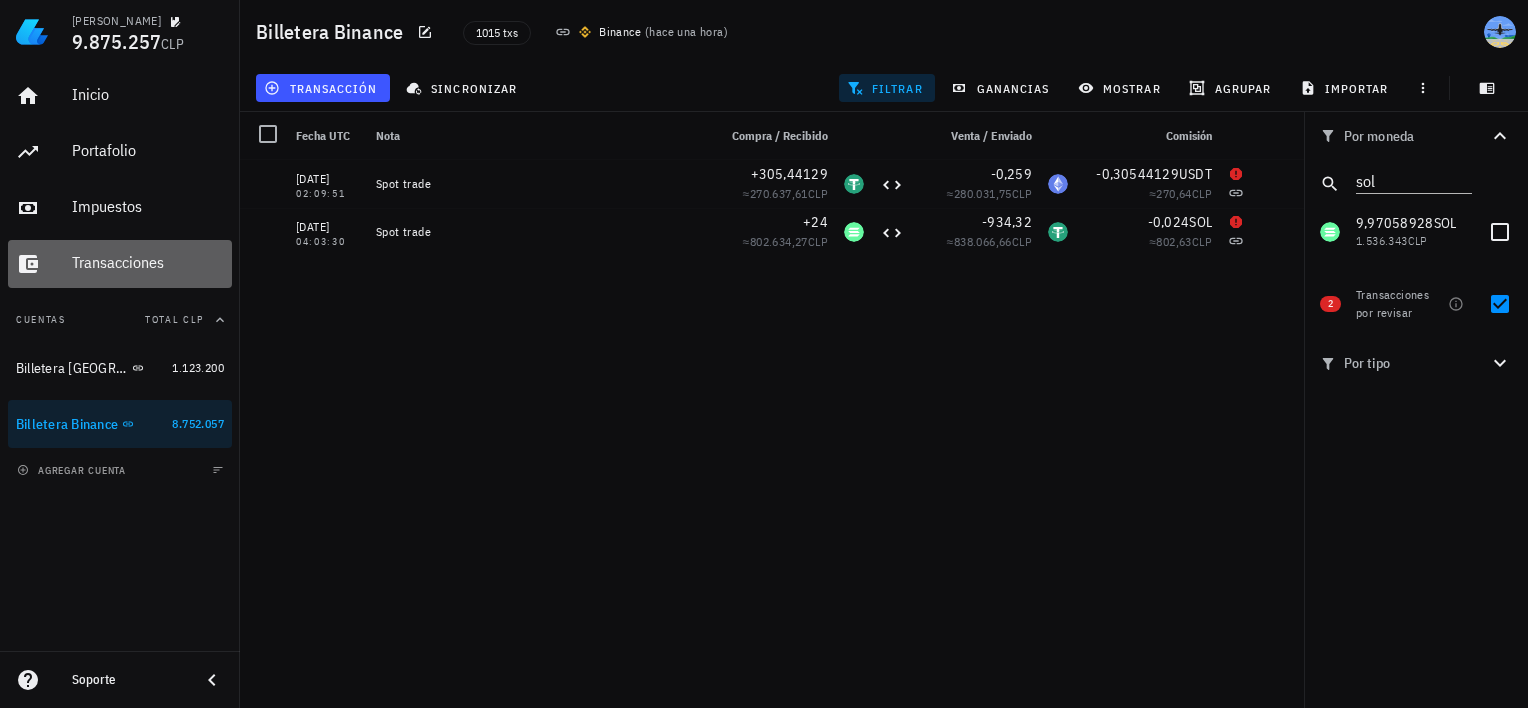 click on "Transacciones" at bounding box center [148, 262] 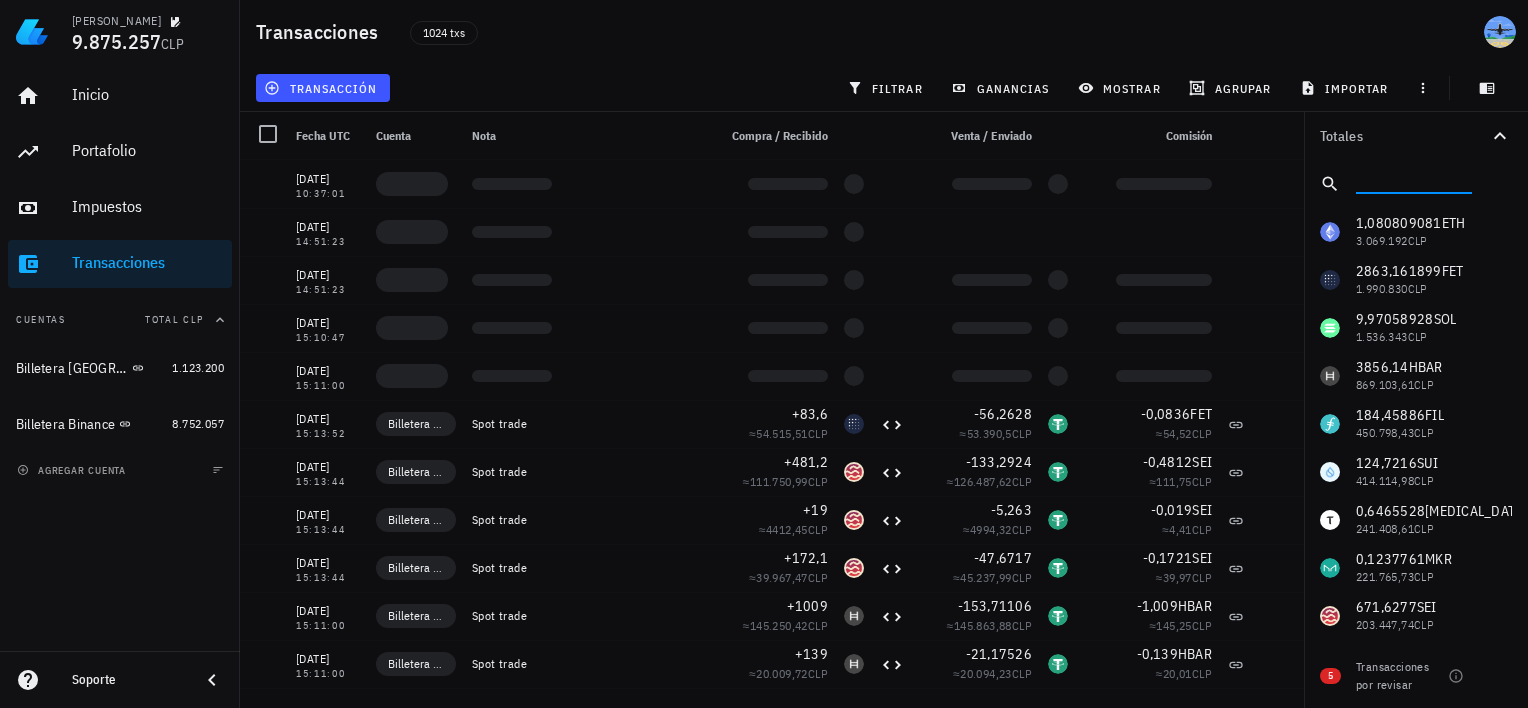 click at bounding box center (1412, 180) 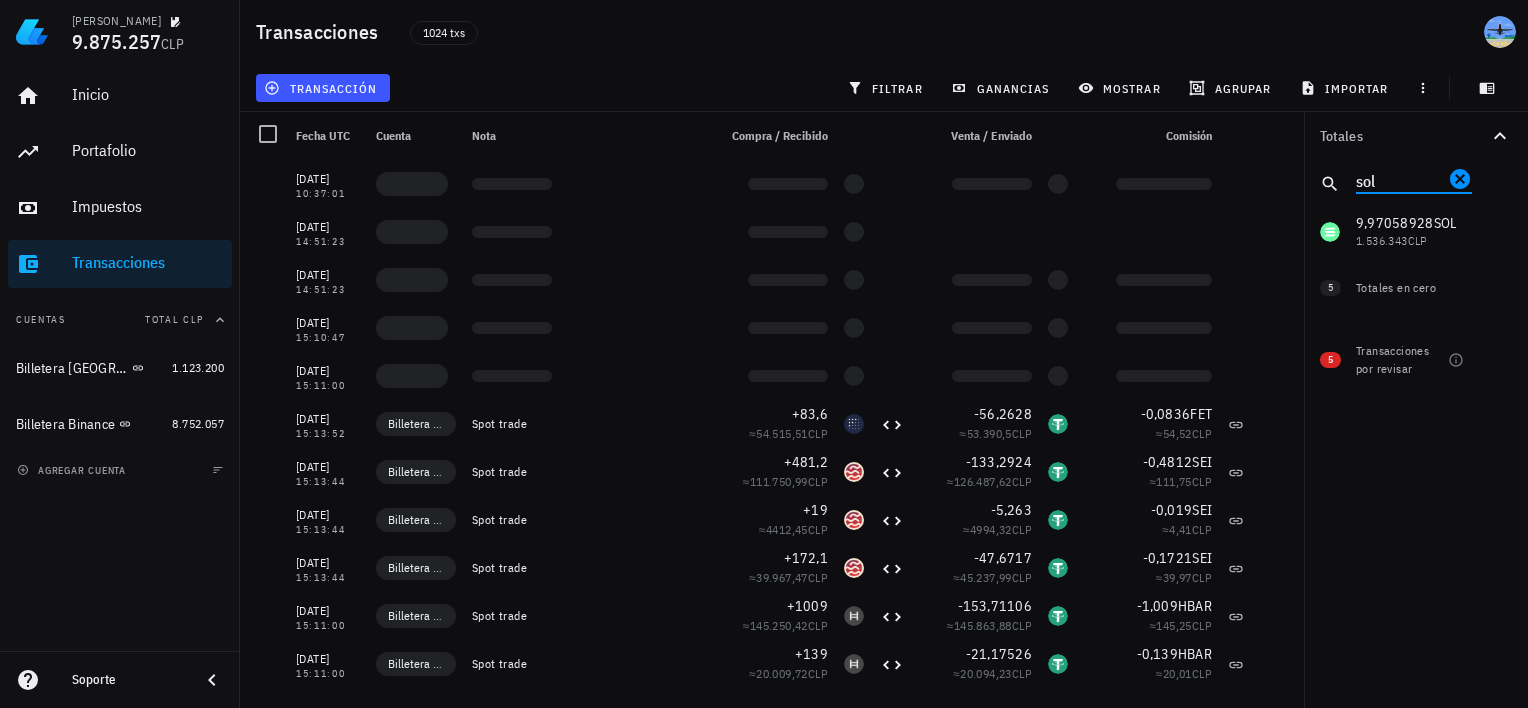 type on "sol" 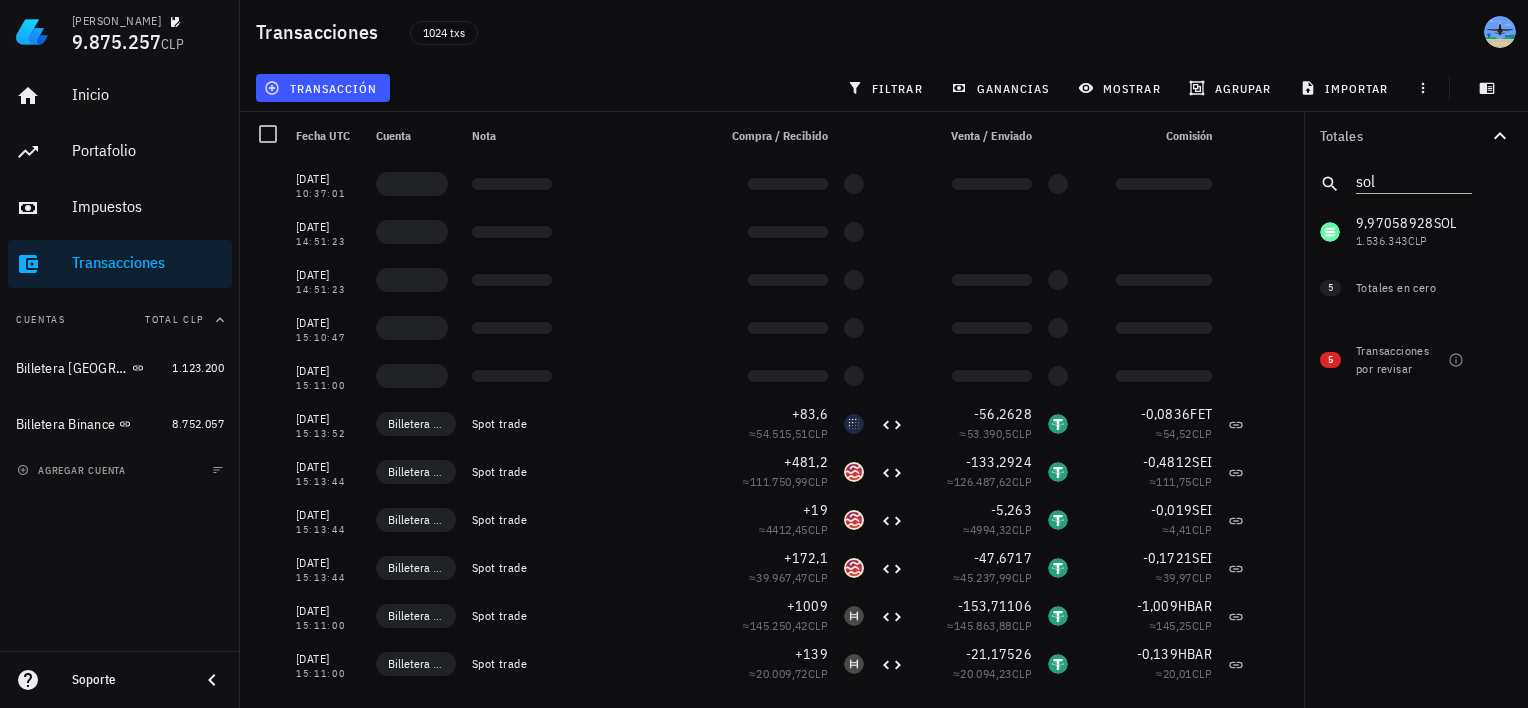 click on "1,080809081  ETH   3.069.192  CLP     2863,161899  FET   1.990.830  CLP     9,97058928  SOL   1.536.343  CLP     3856,14  HBAR   869.103,61  CLP     184,45886  FIL   450.798,43  CLP     124,7216  SUI   414.114,98  CLP     0,6465528  [MEDICAL_DATA]   241.408,61  CLP     0,1237761  MKR   221.765,73  CLP     671,6277  SEI   203.447,74  CLP     8,66173  AVAX   175.116,17  CLP     258,1416  JUP   123.208,61  CLP     338,998  S   116.264,69  CLP     120,8340692  USDT   115.703,26  CLP     9.317.009,59  PEPE   108.852,73  CLP     4.198.775  BONK   105.186,07  CLP     25,86019  RENDER   92.503,15  CLP     38,70126  WIF   36.634,19  CLP     0,949  XRP   2563,11  CLP     0,593721  TUSD   566,98  CLP     0,00000315  BTC   357,59  CLP     0,866  MANA   264,26  CLP     0,087  NEAR   210,03  CLP     0,15080601  ETHFI   164,67  CLP     0,384  SAND   114,58  CLP     0,47  DOGE   89,33  CLP     0,00556  LINK   83,17  CLP     0,00891  ORDI   79,94  CLP     0,00010086  BNB   66,82" at bounding box center [1416, 232] 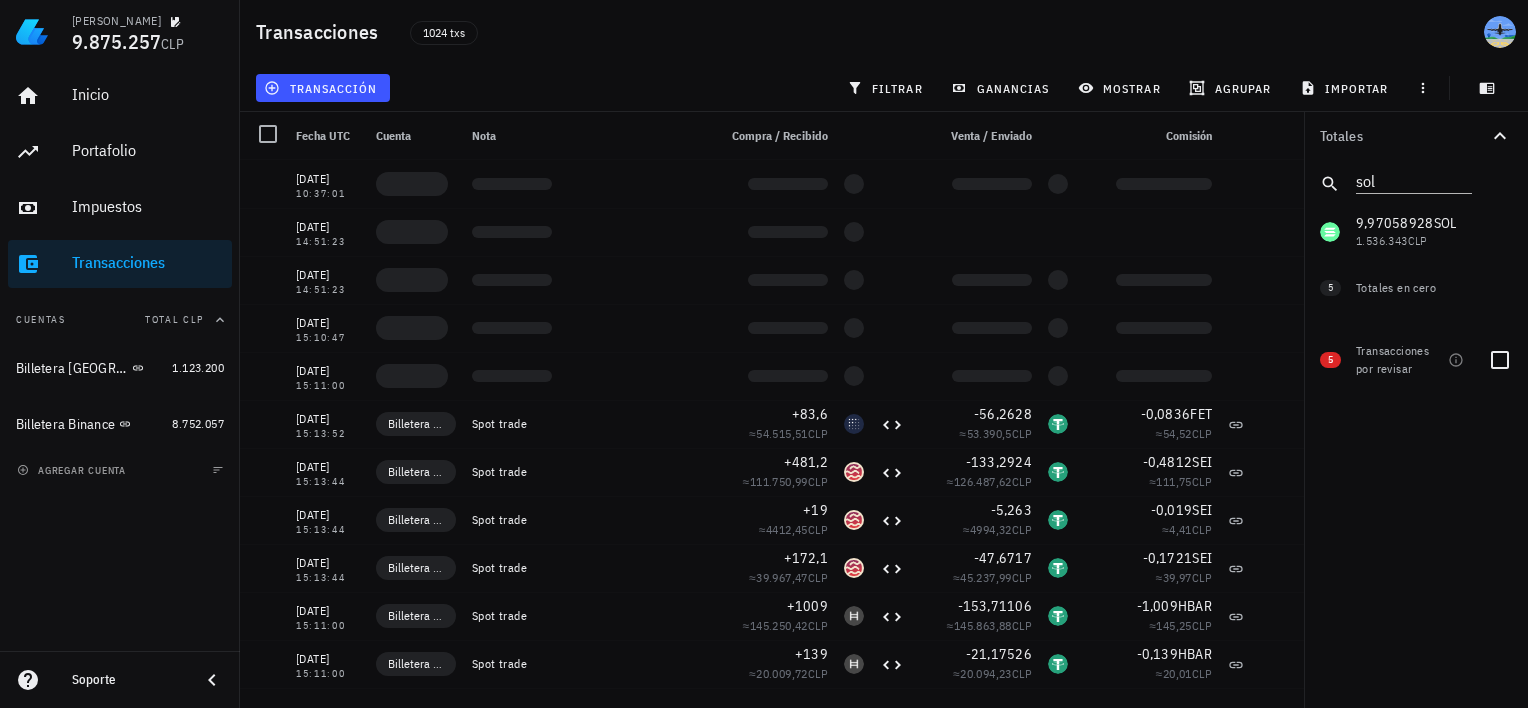 click on "Transacciones por revisar" at bounding box center (1398, 360) 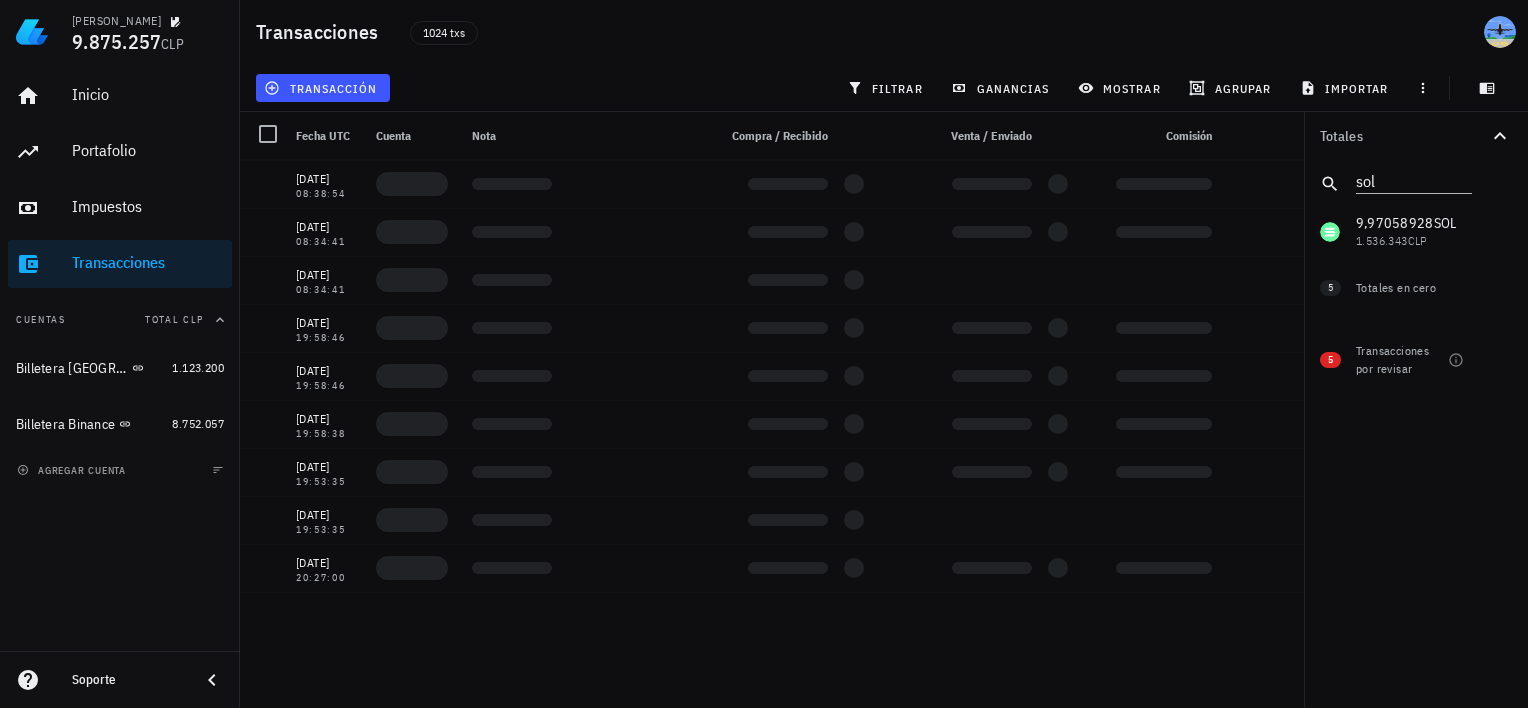 scroll, scrollTop: 1711, scrollLeft: 0, axis: vertical 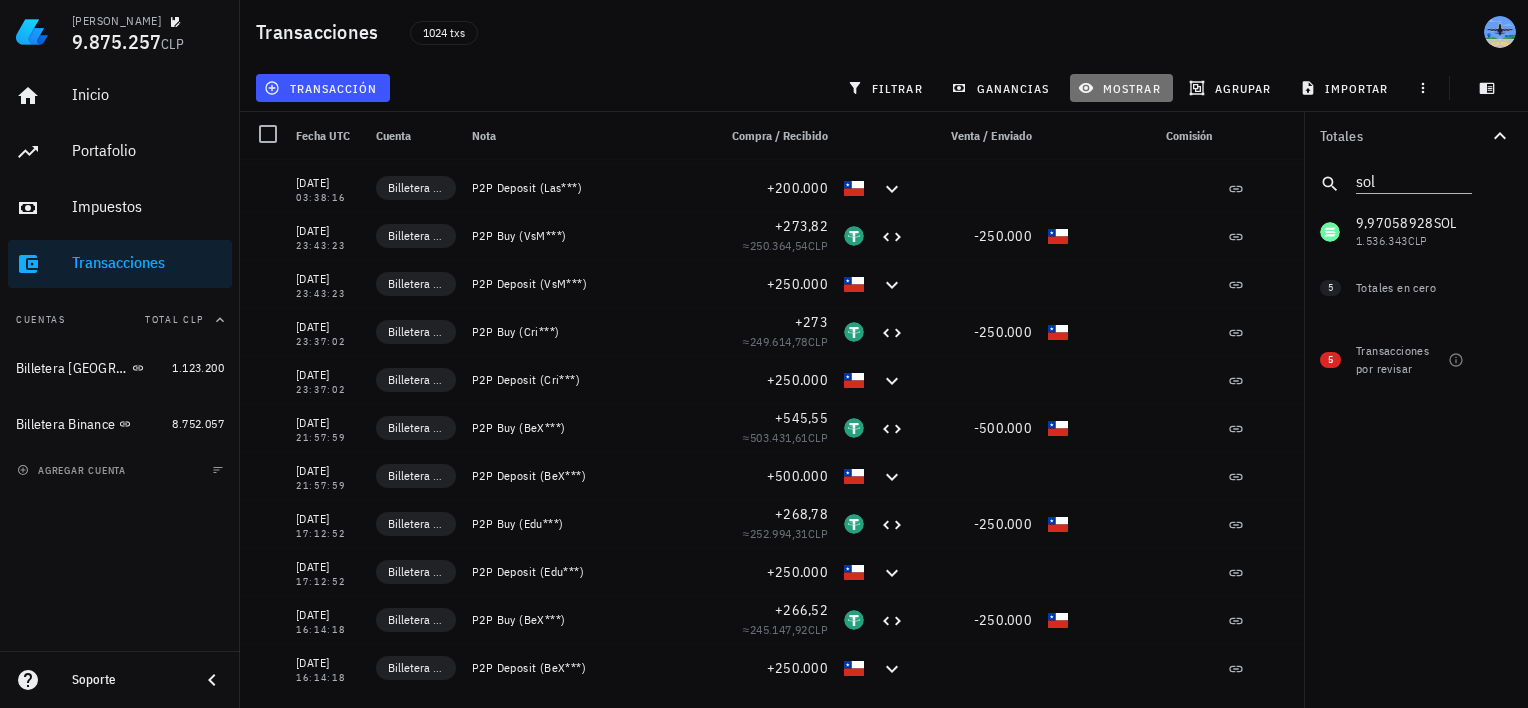 click on "mostrar" at bounding box center [1121, 88] 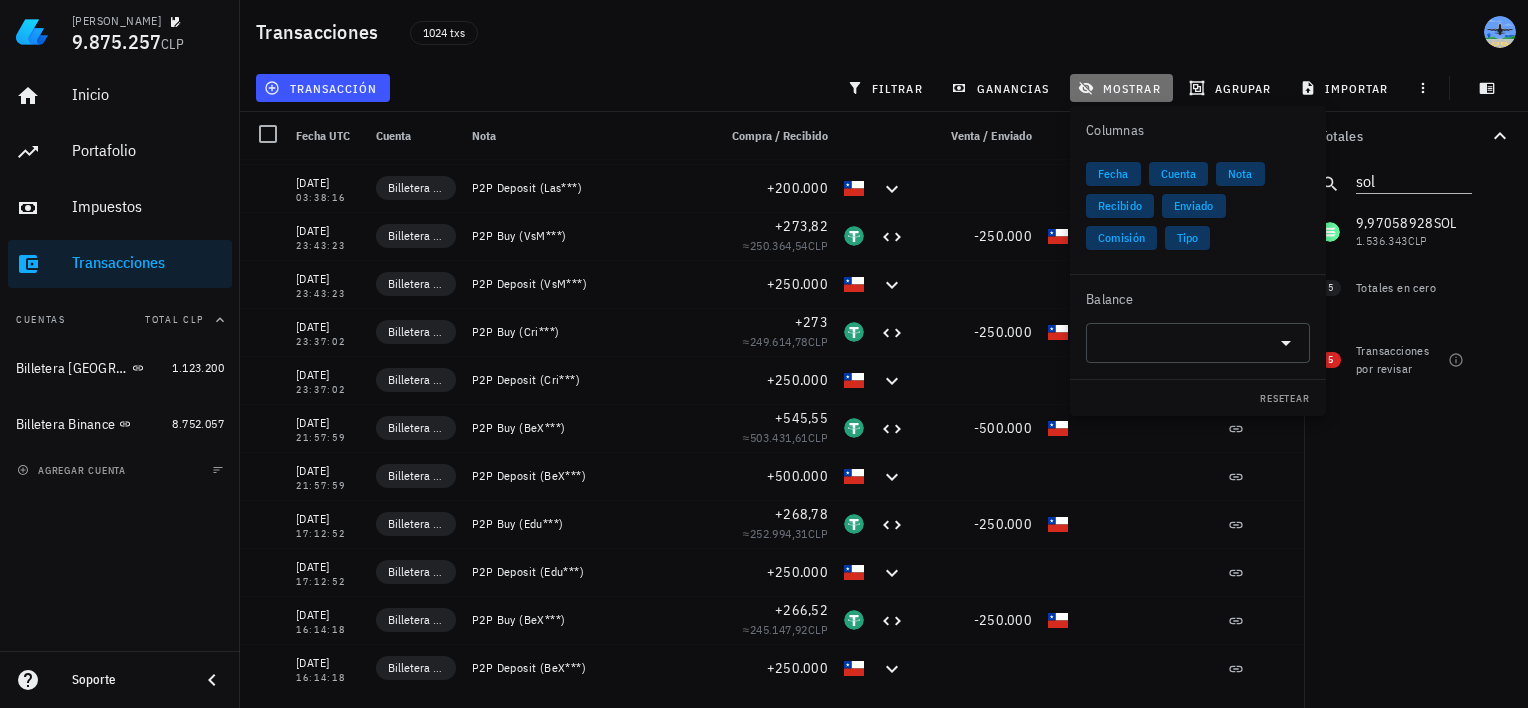 click on "mostrar" at bounding box center (1121, 88) 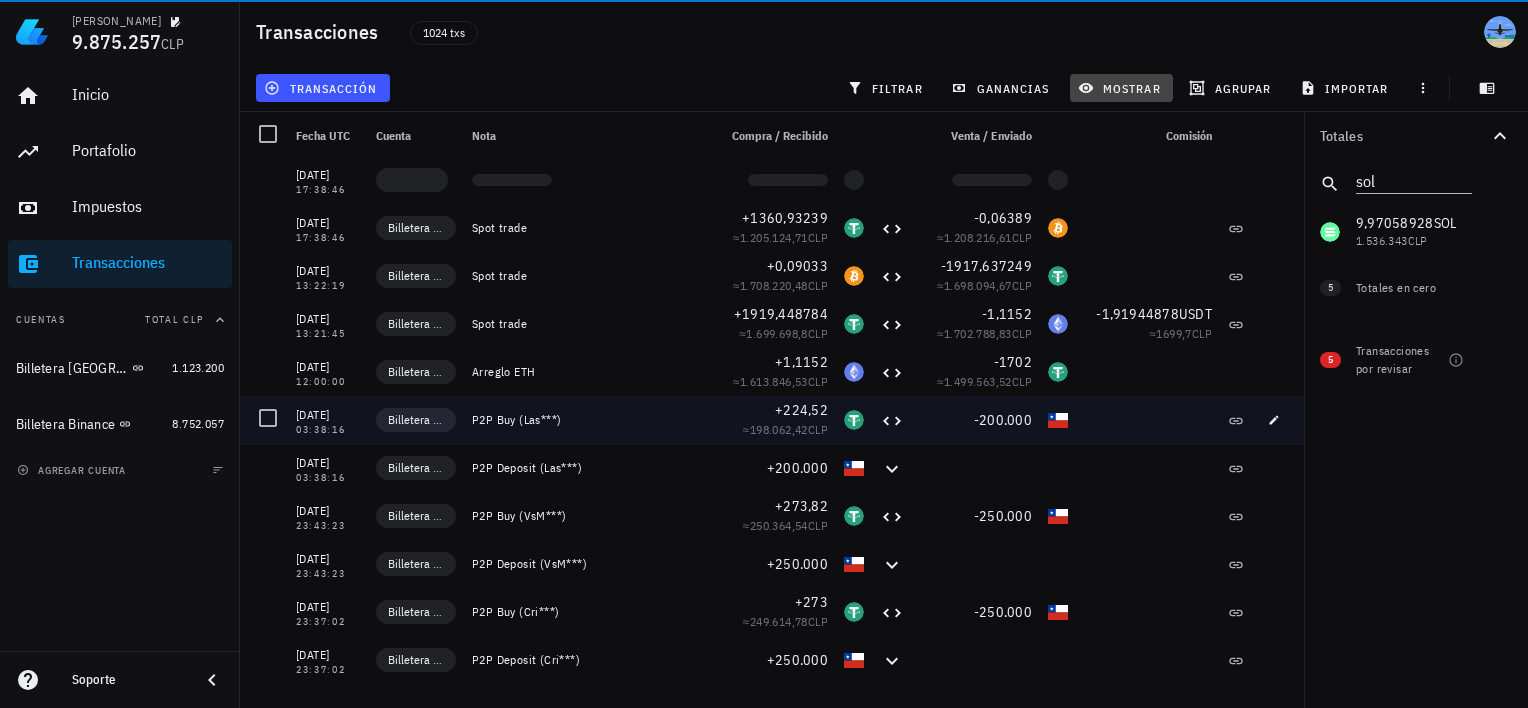 scroll, scrollTop: 48340, scrollLeft: 0, axis: vertical 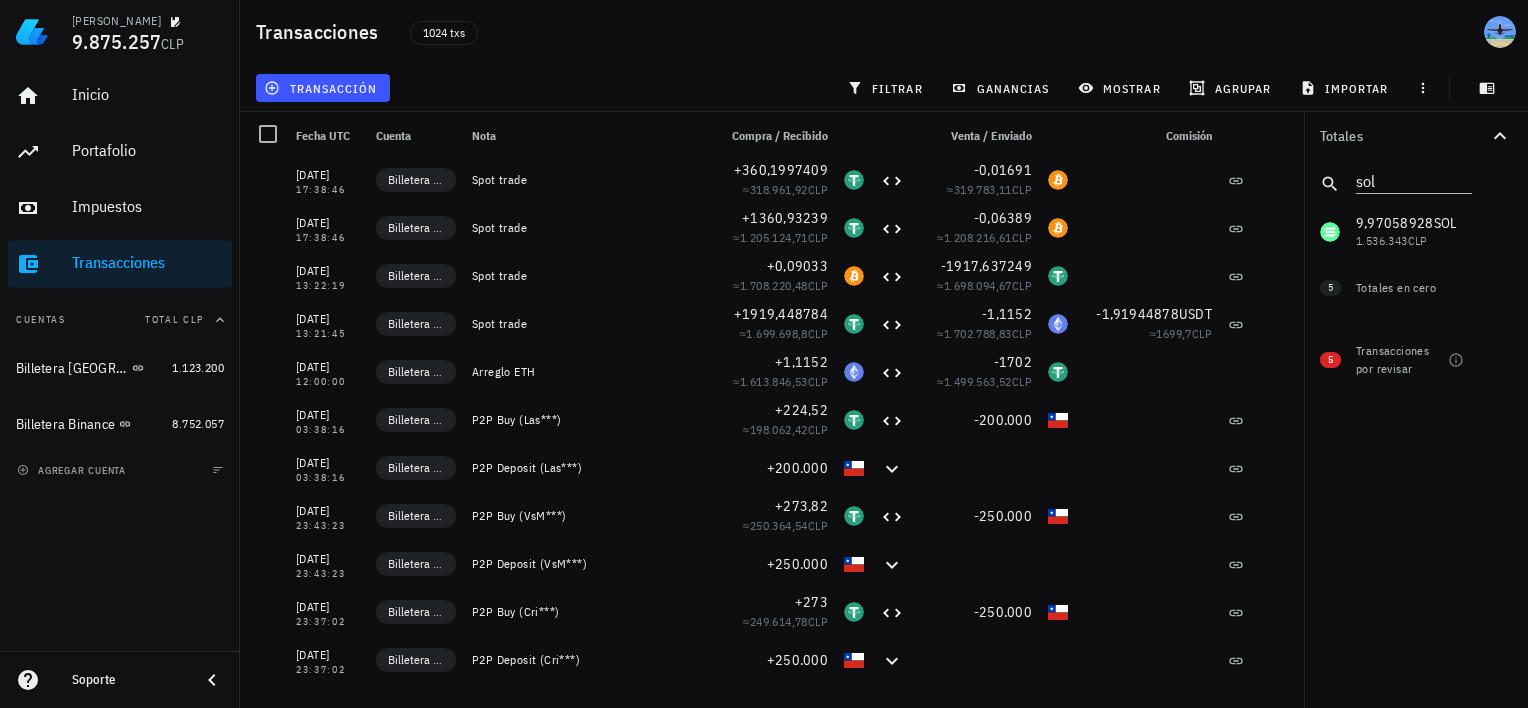 click 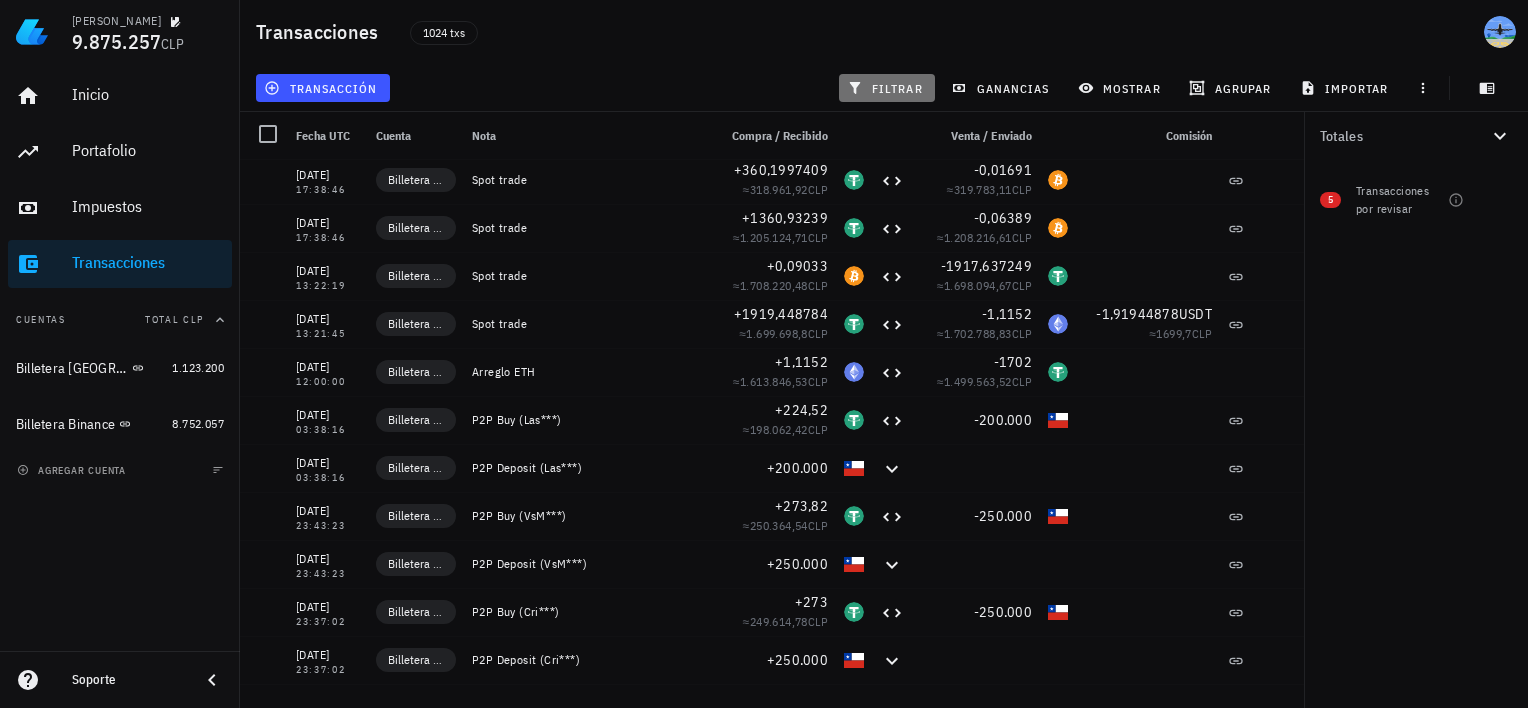 click on "filtrar" at bounding box center (887, 88) 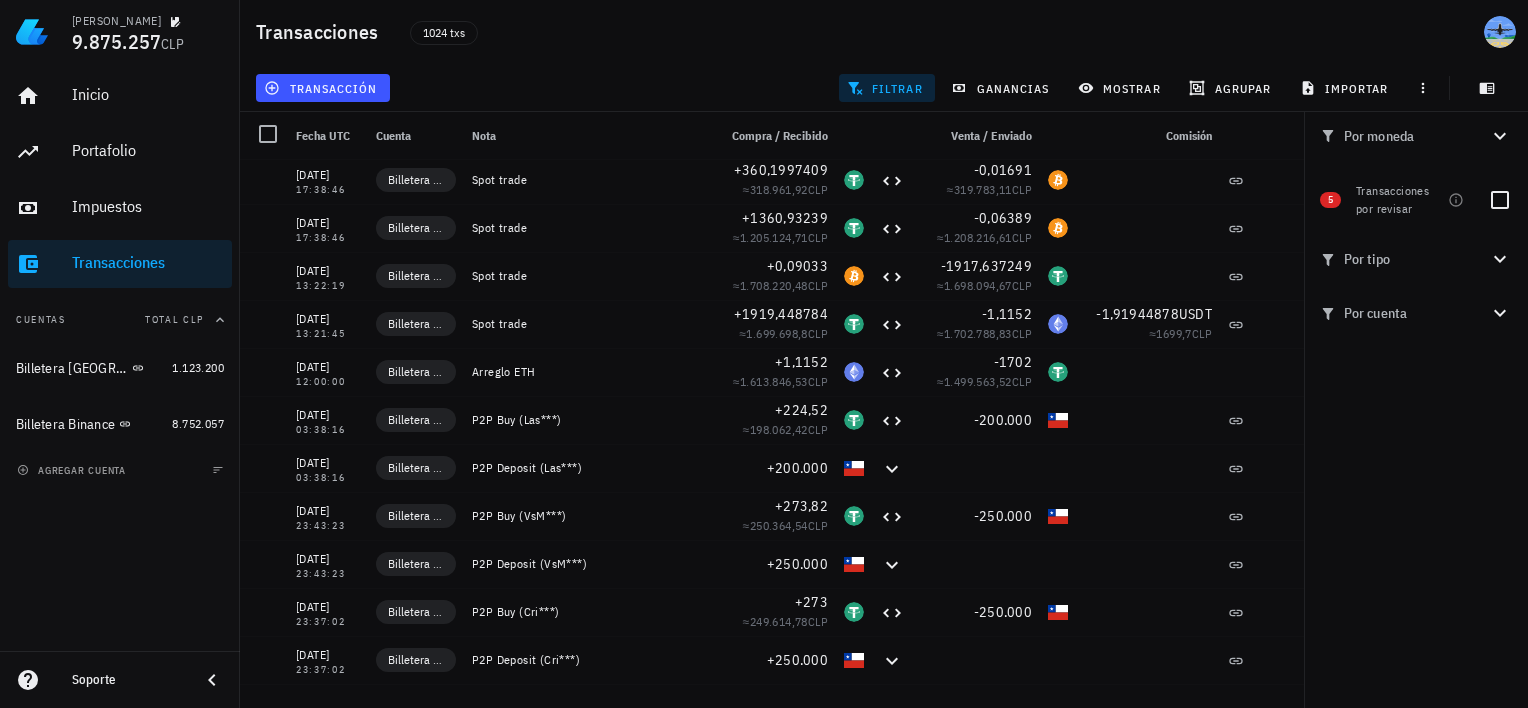 click on "Por moneda" at bounding box center [1416, 136] 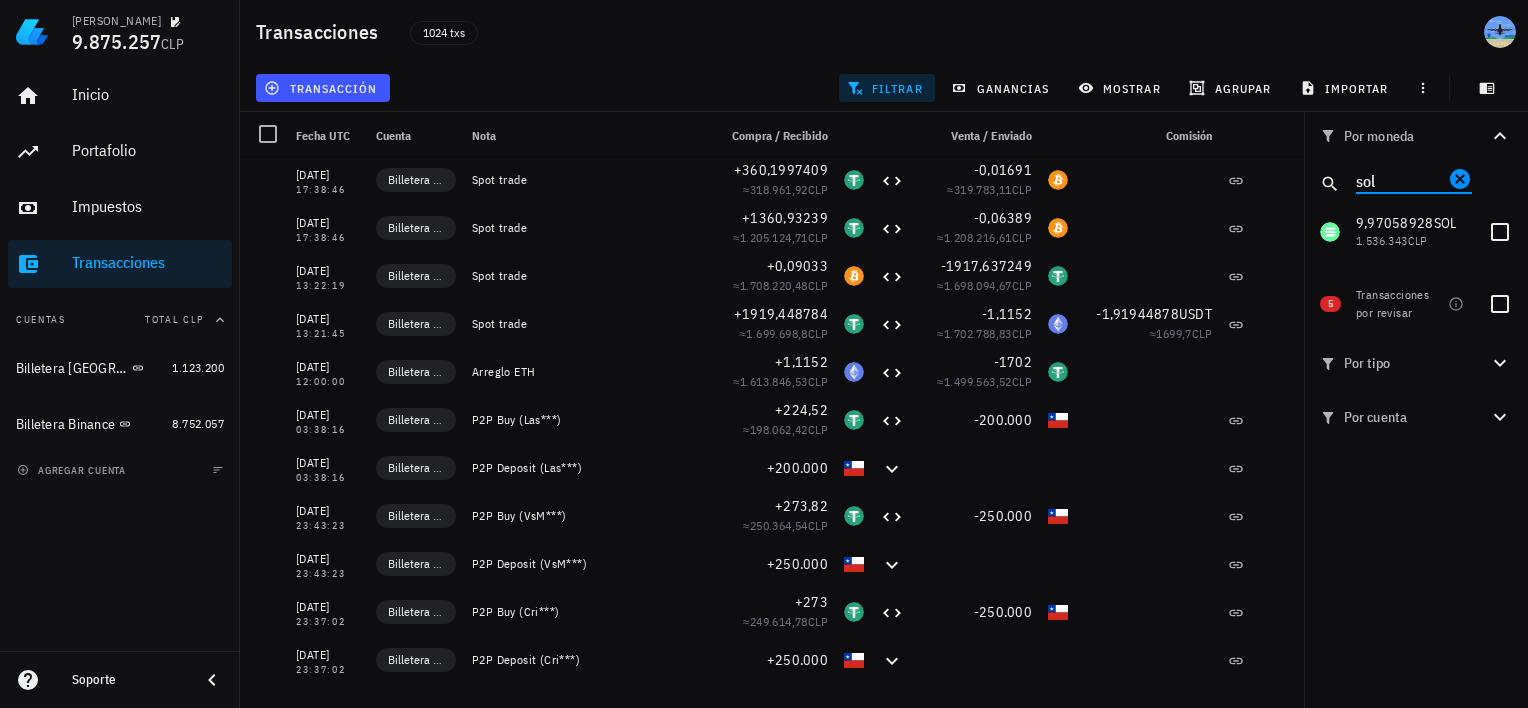 click on "sol" at bounding box center [1400, 180] 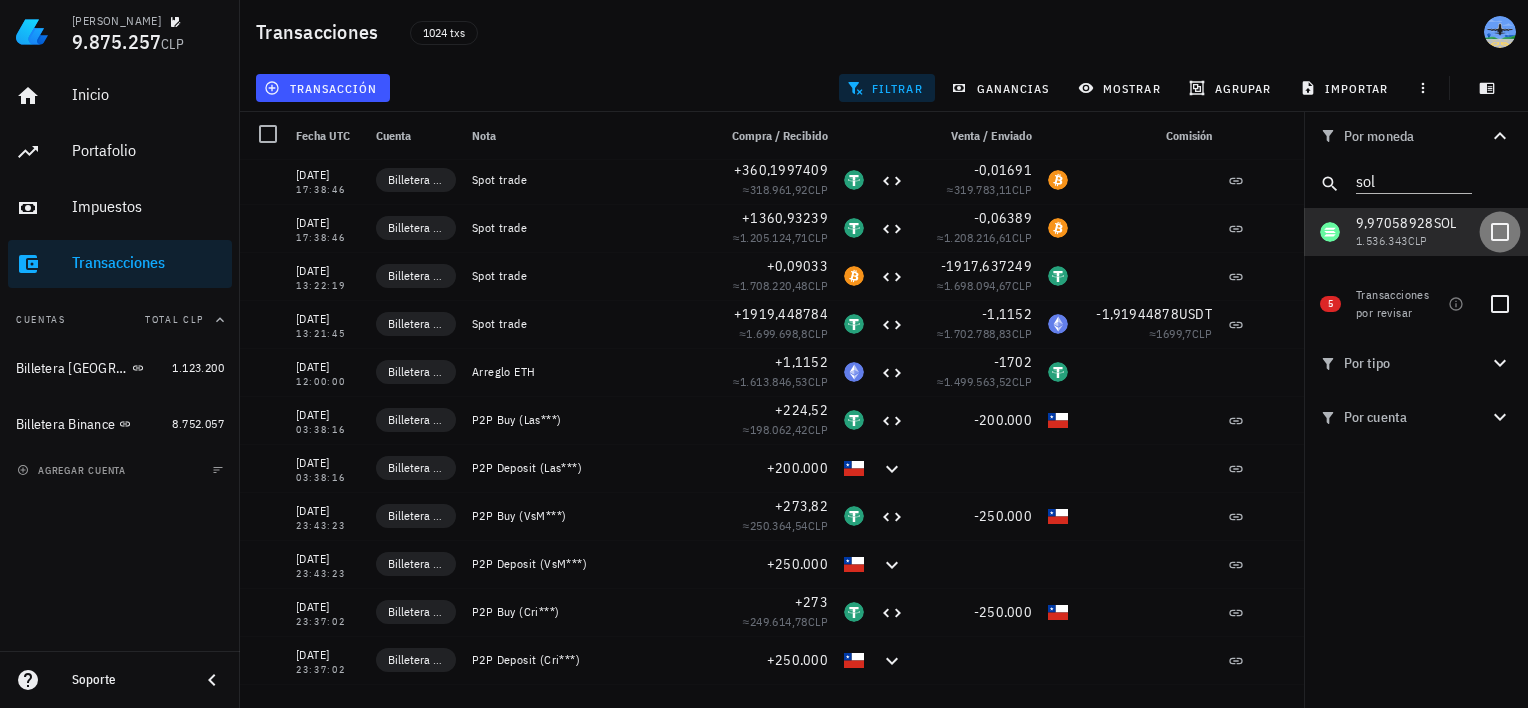 click at bounding box center [1500, 232] 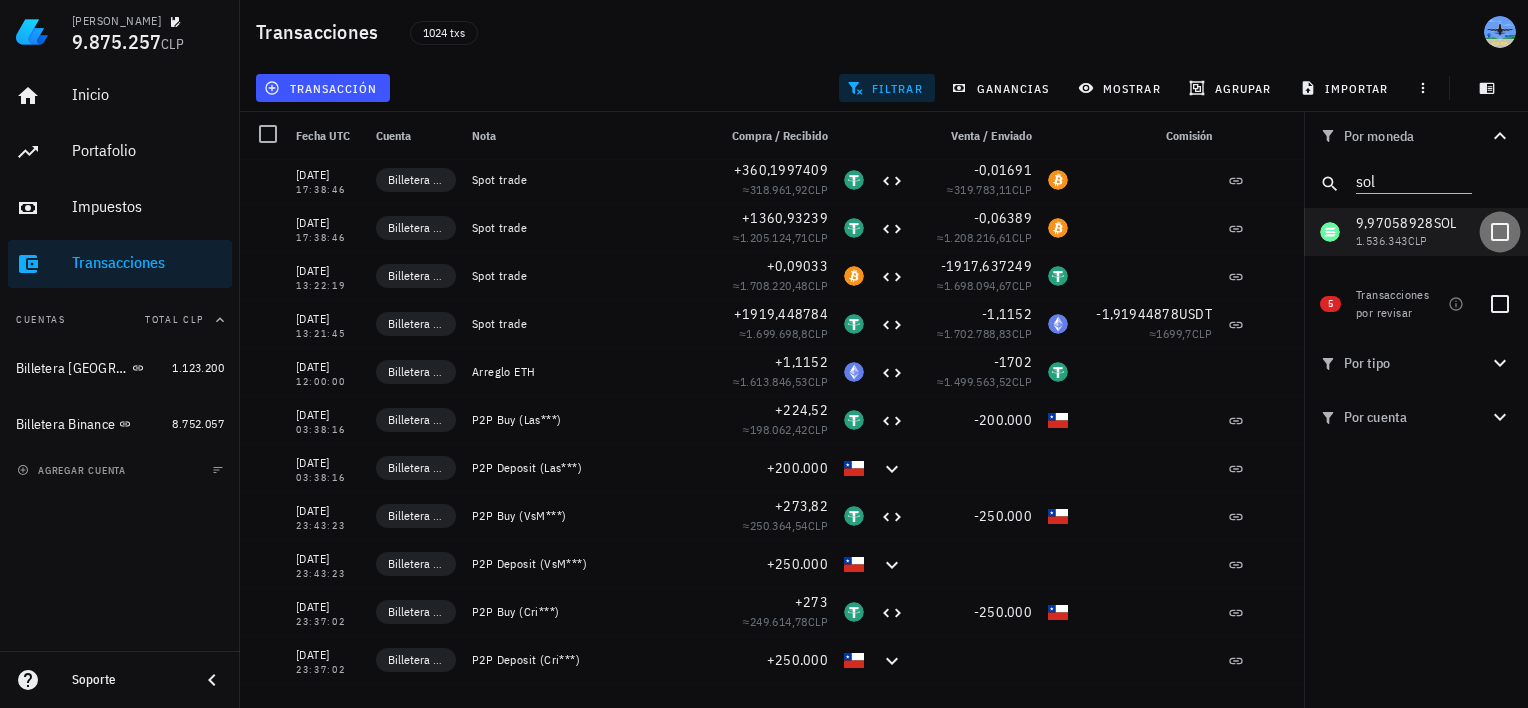 checkbox on "true" 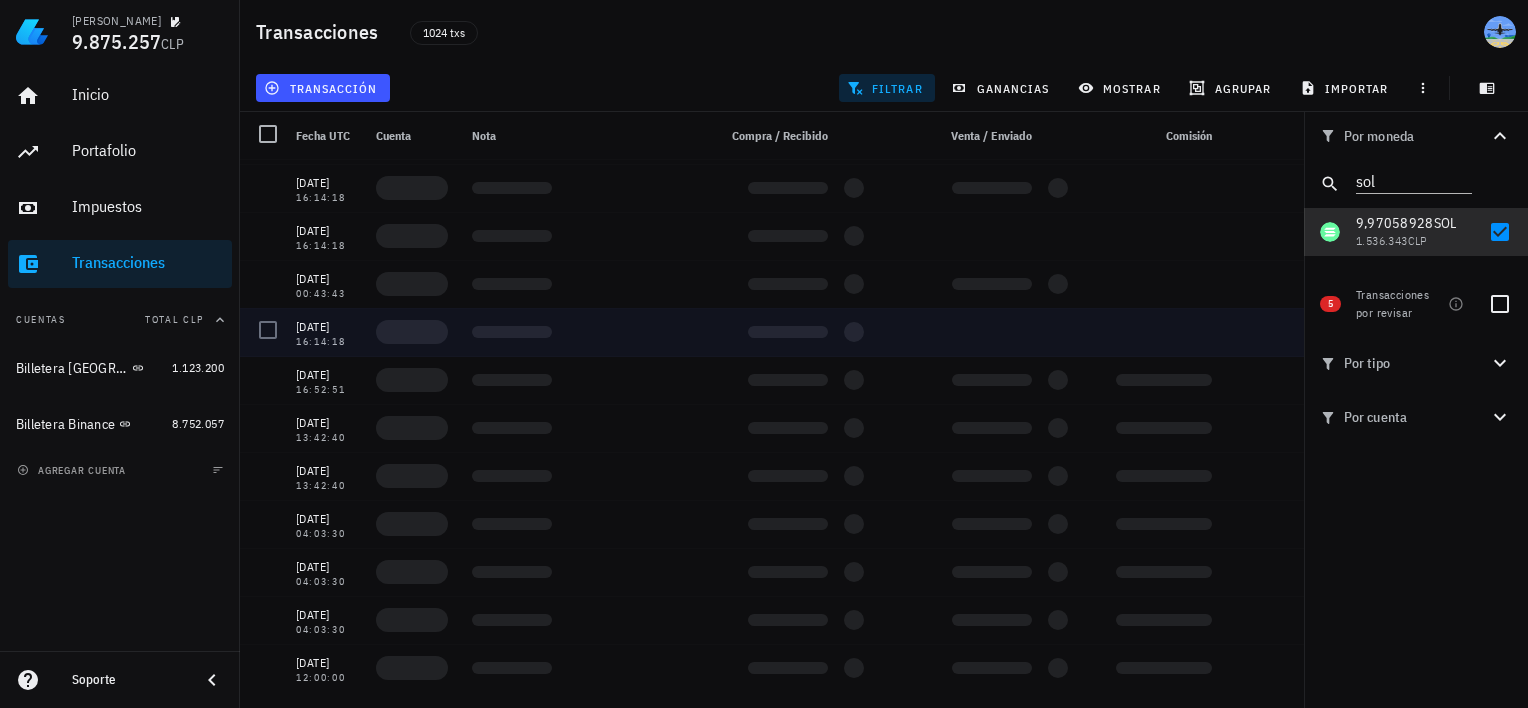 scroll, scrollTop: 5516, scrollLeft: 0, axis: vertical 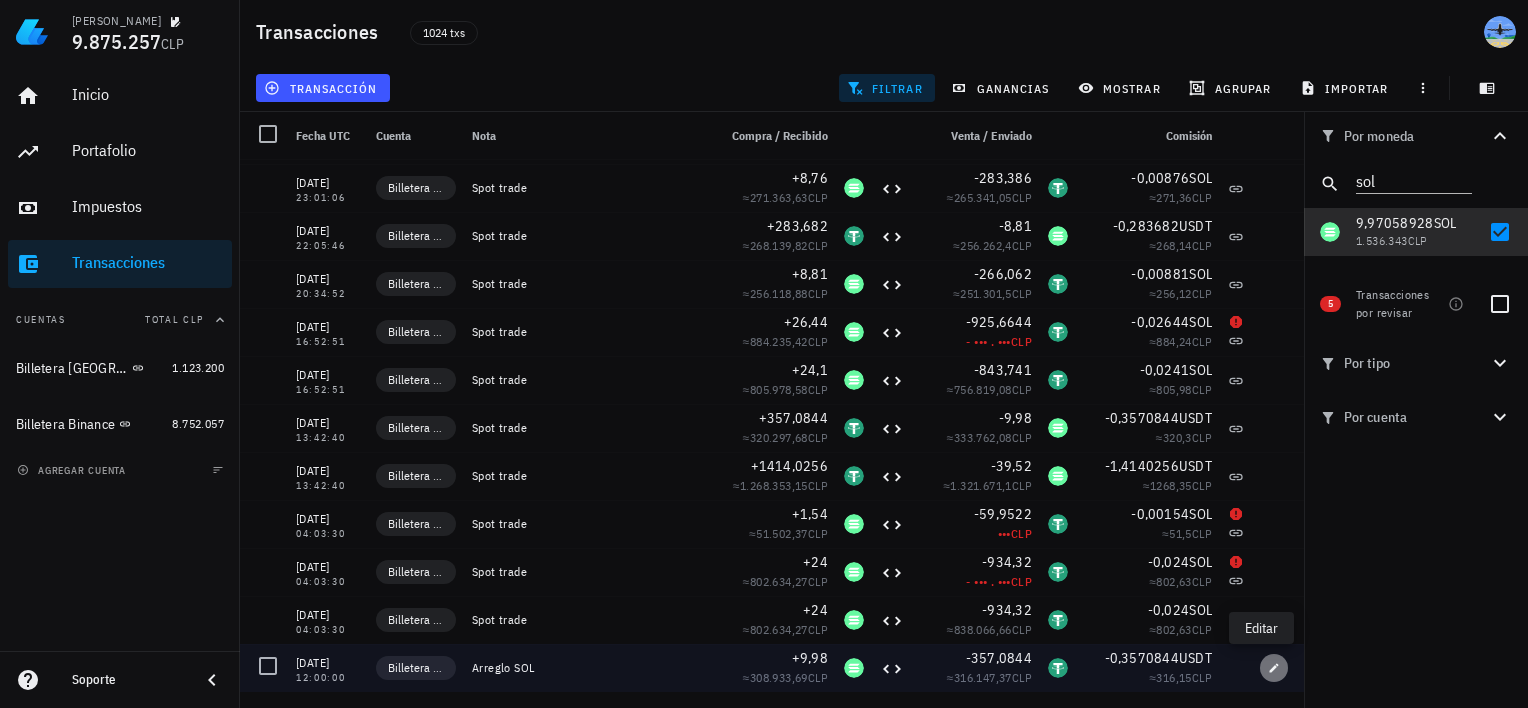 click 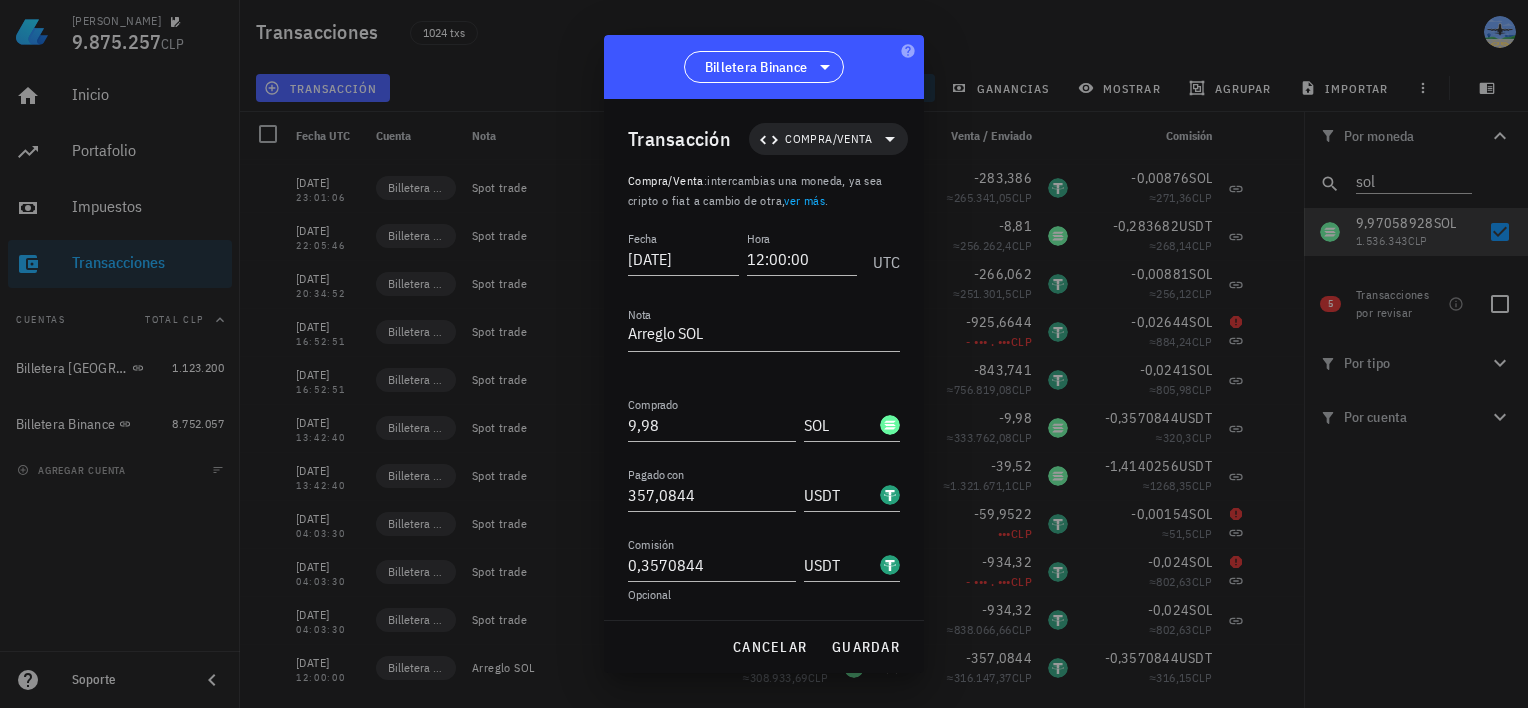 click at bounding box center [764, 354] 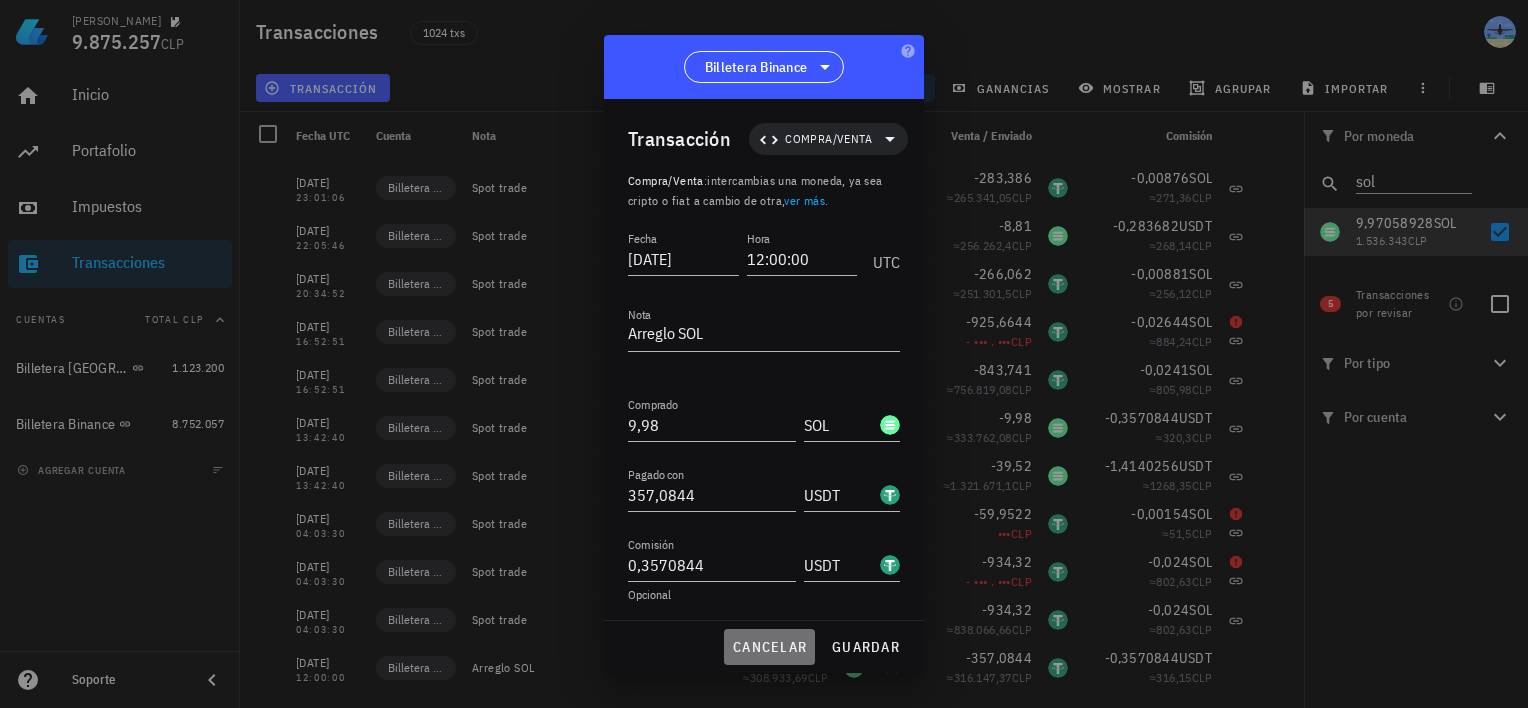 click on "cancelar" at bounding box center (769, 647) 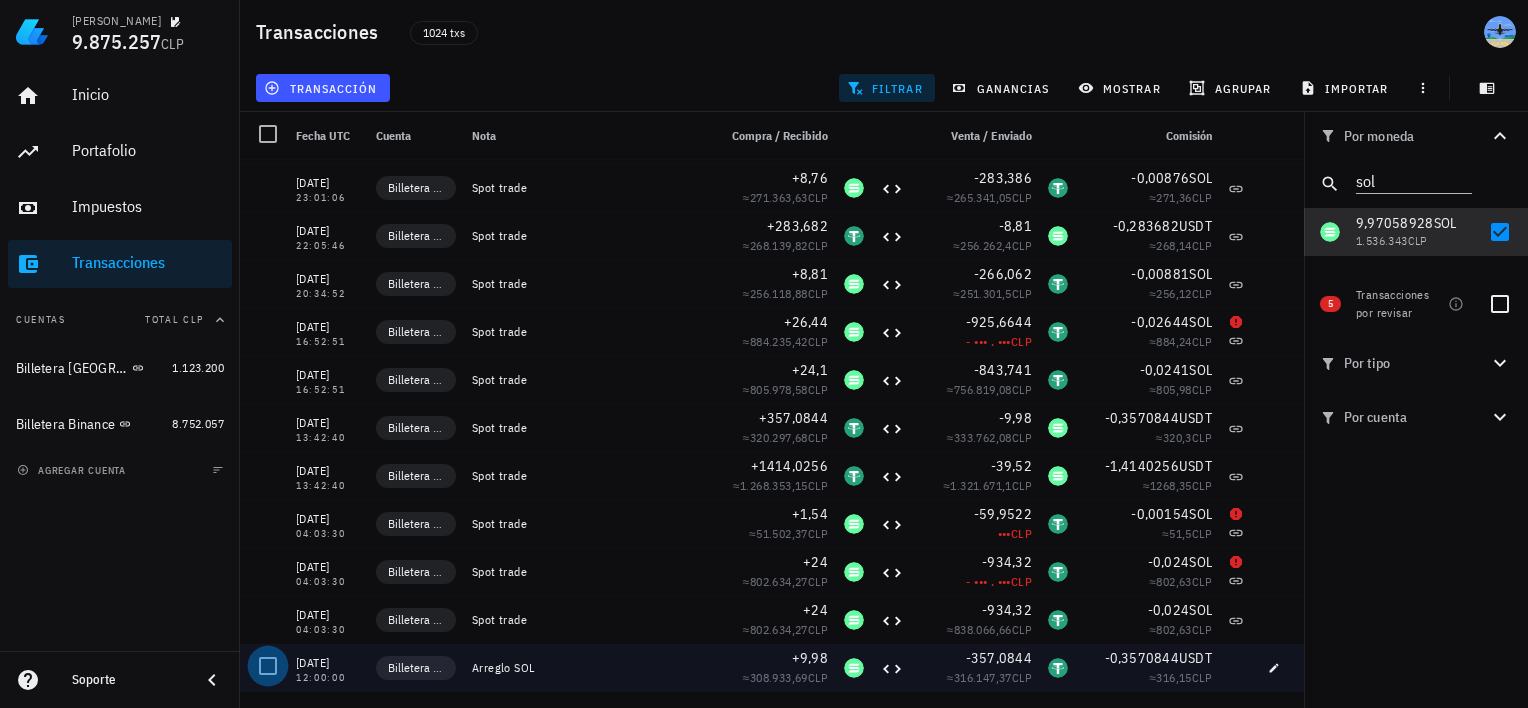 click at bounding box center (268, 666) 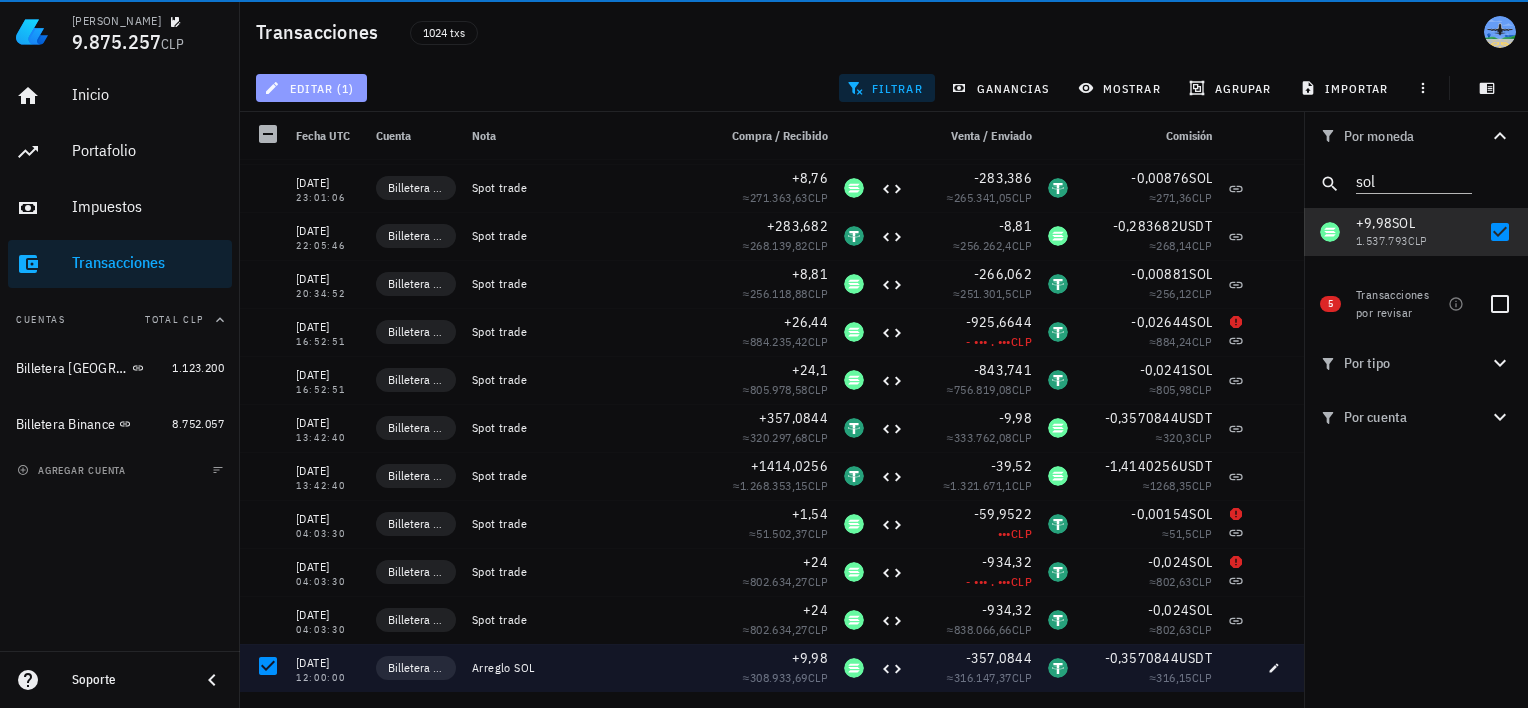 click on "editar (1)" at bounding box center [311, 88] 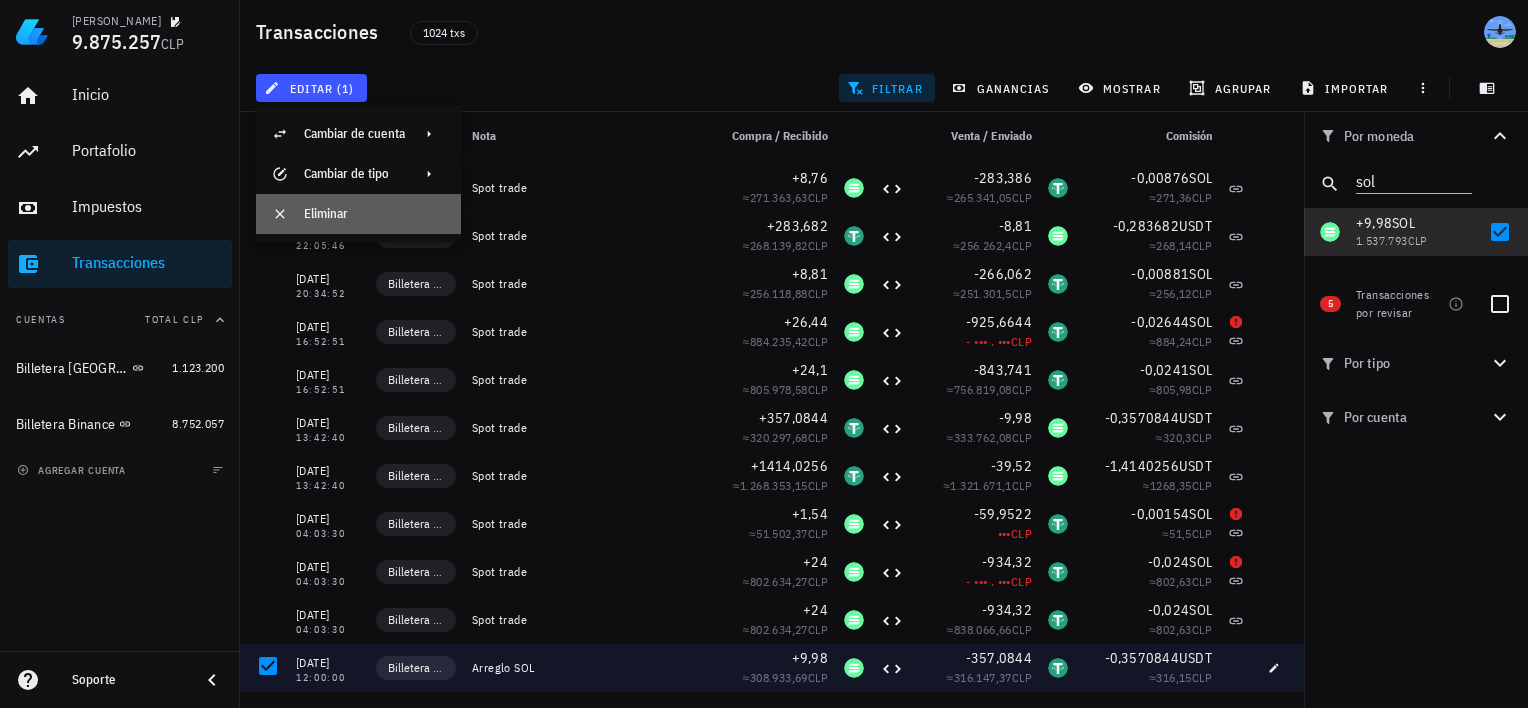click on "Eliminar" at bounding box center [374, 214] 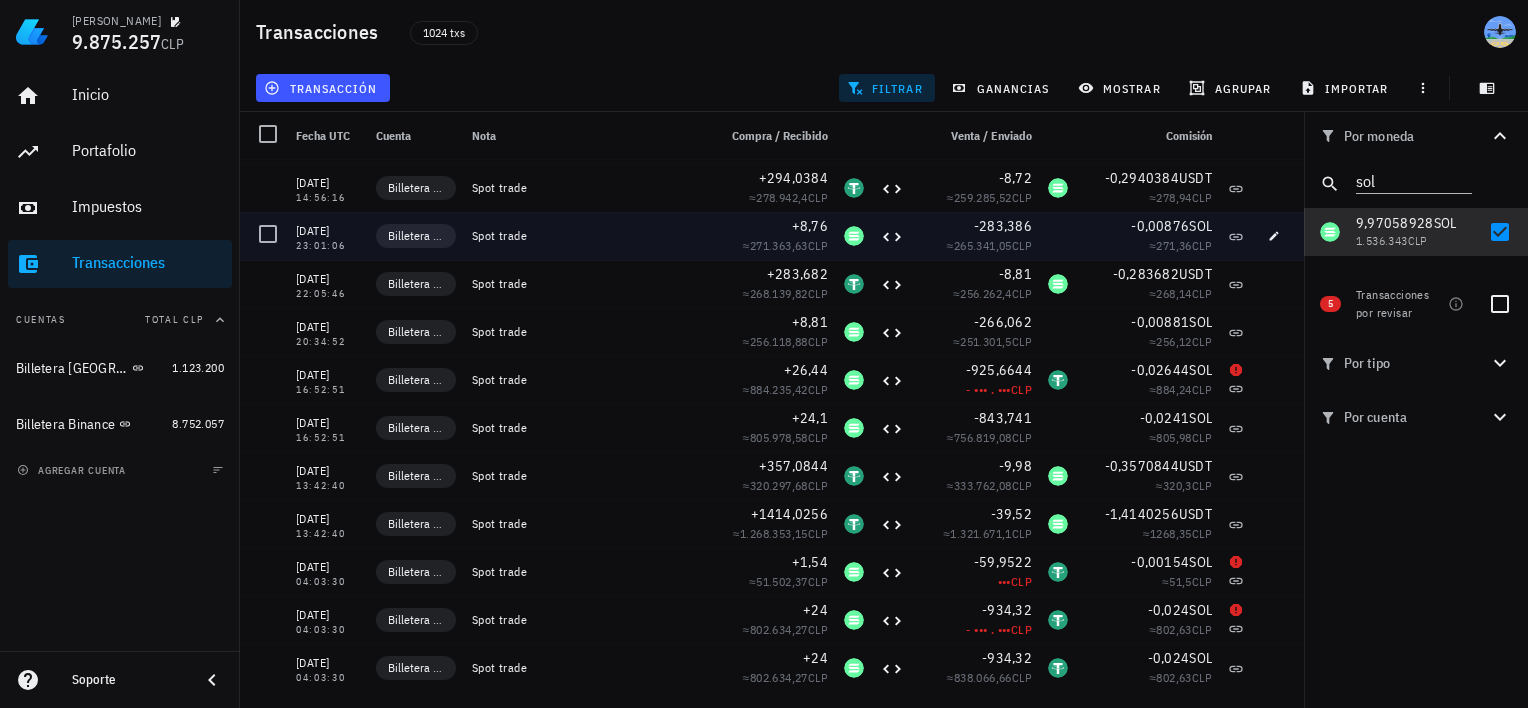 scroll, scrollTop: 5468, scrollLeft: 0, axis: vertical 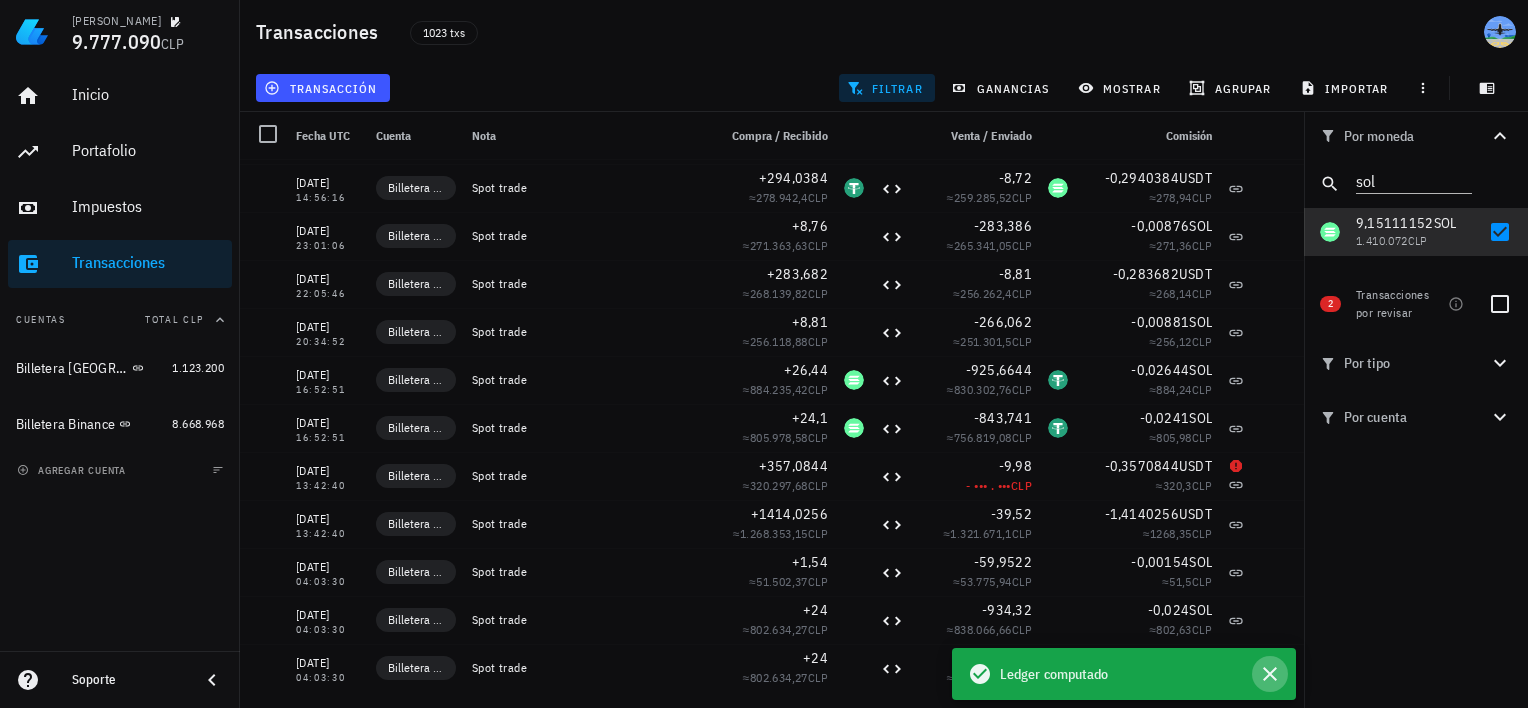 click 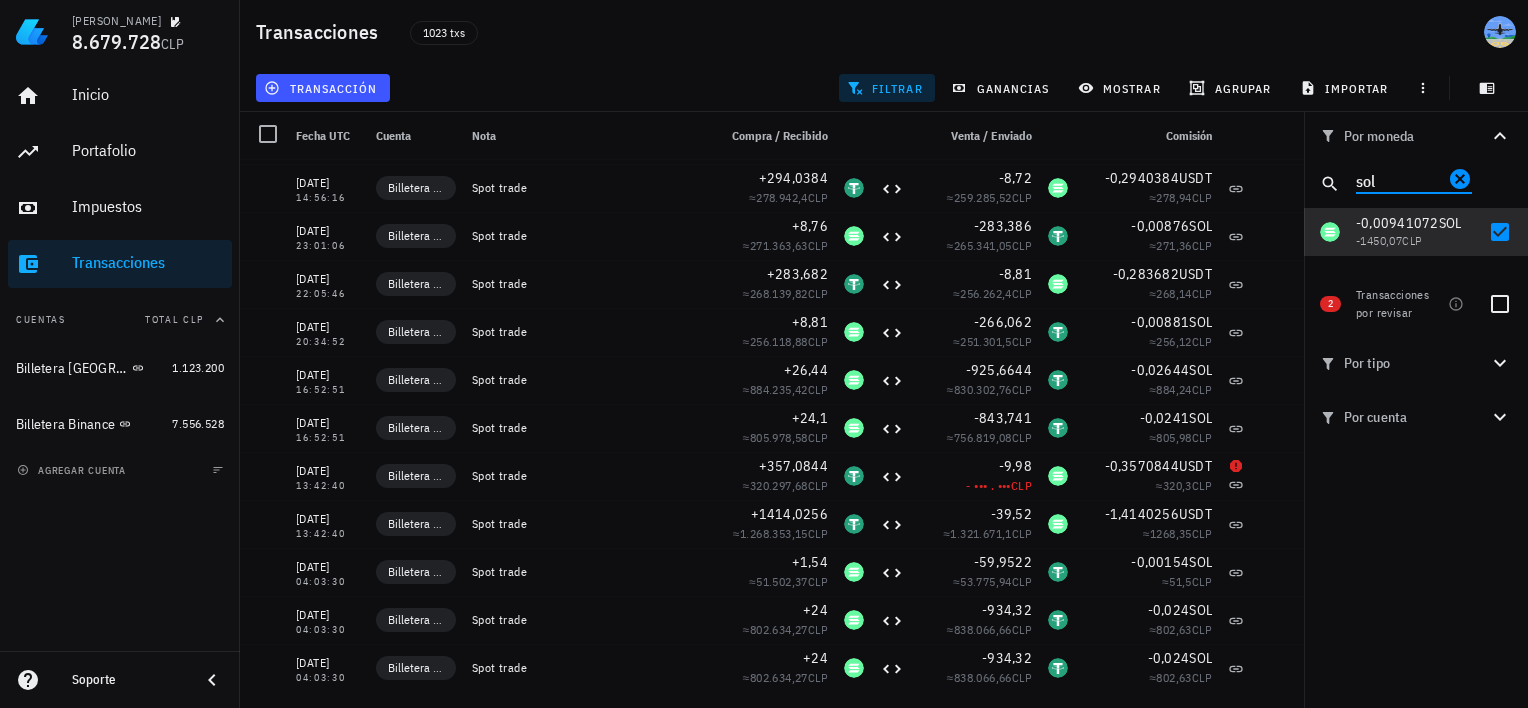 click on "sol" at bounding box center (1400, 180) 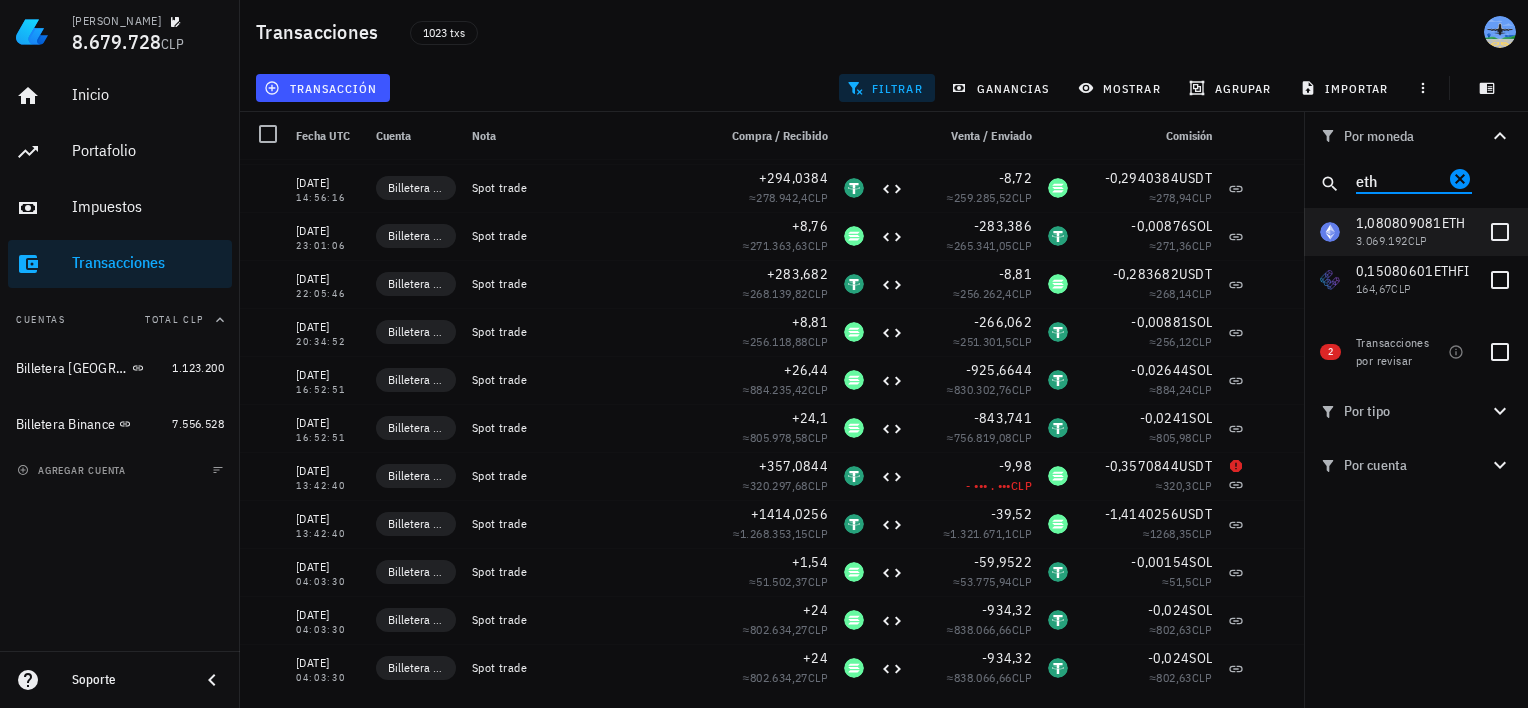 type on "eth" 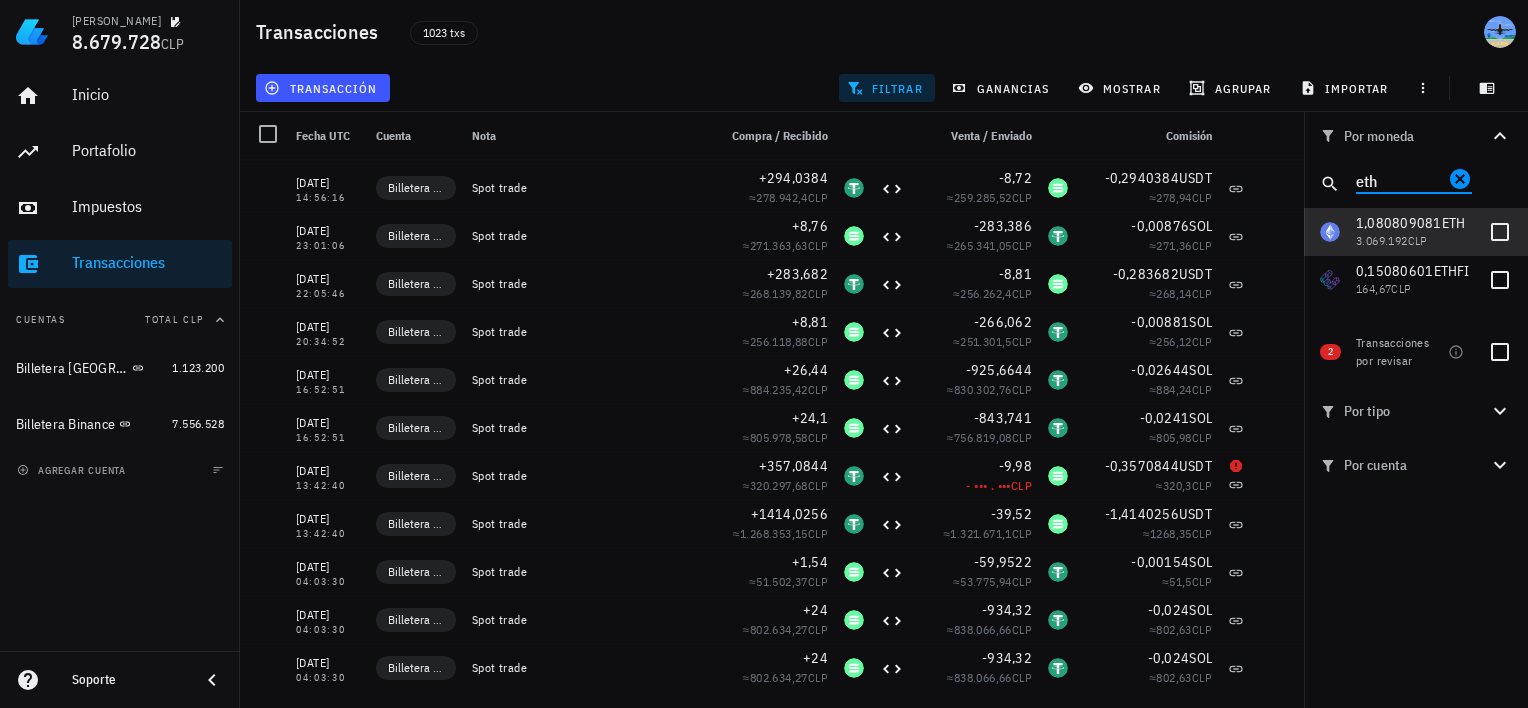 click on "1,080809081  ETH   3.069.192  CLP" at bounding box center (1416, 232) 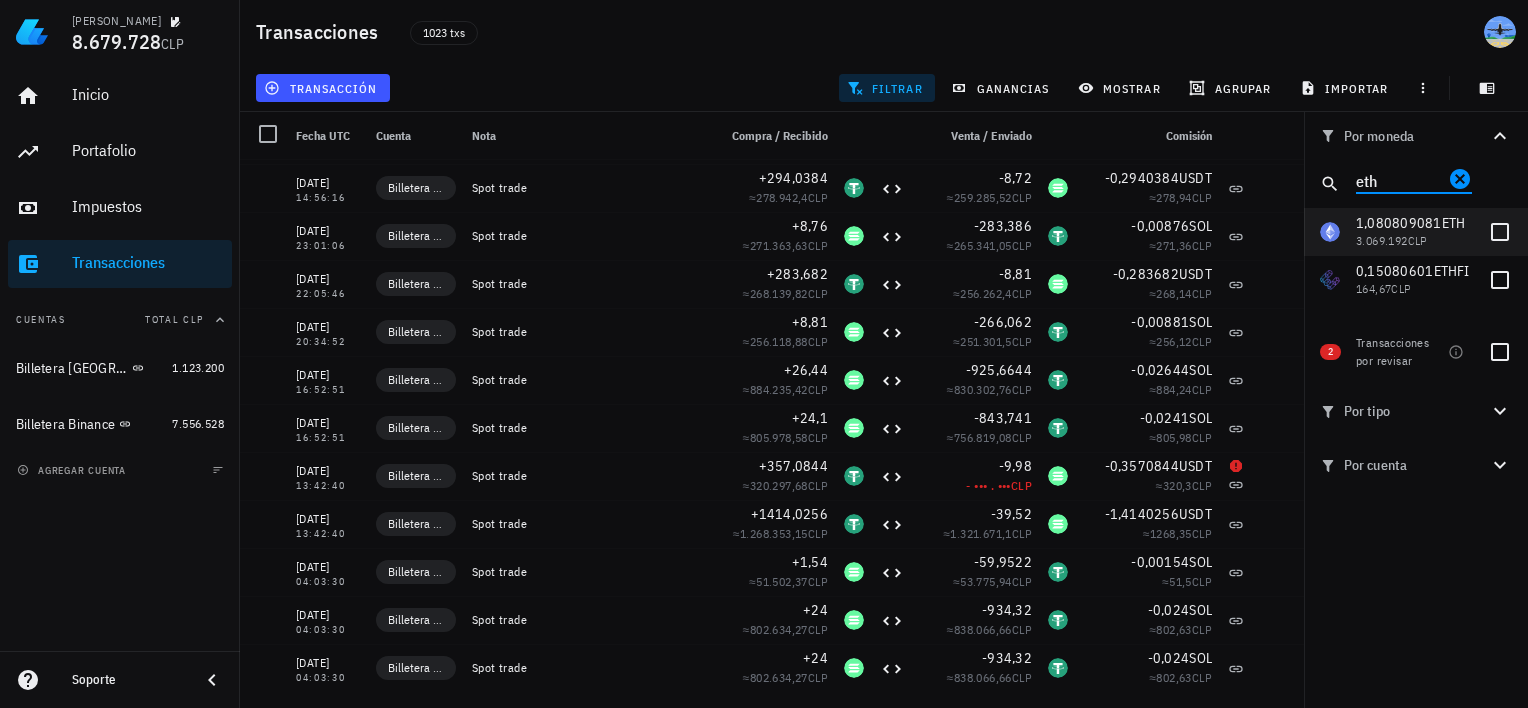 checkbox on "true" 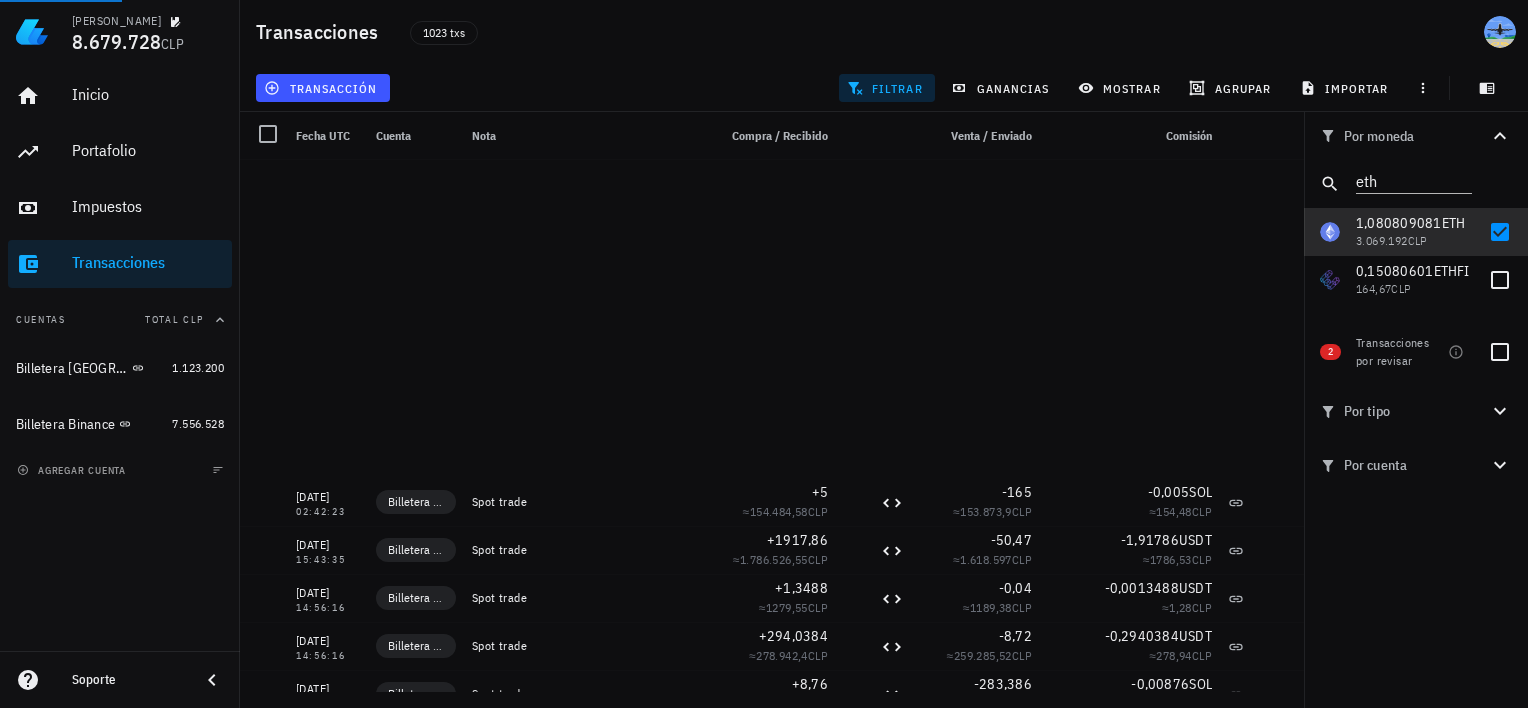 scroll, scrollTop: 7340, scrollLeft: 0, axis: vertical 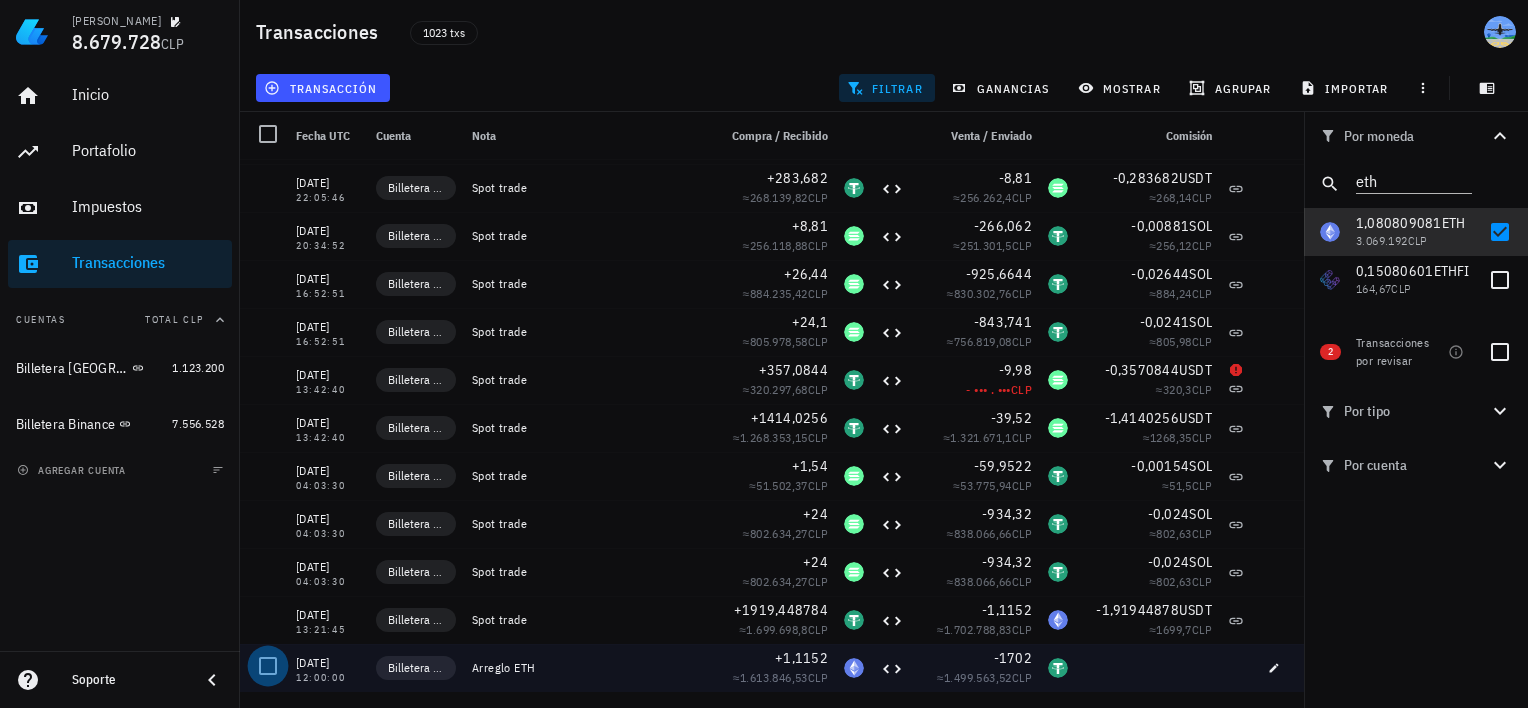 click at bounding box center [268, 666] 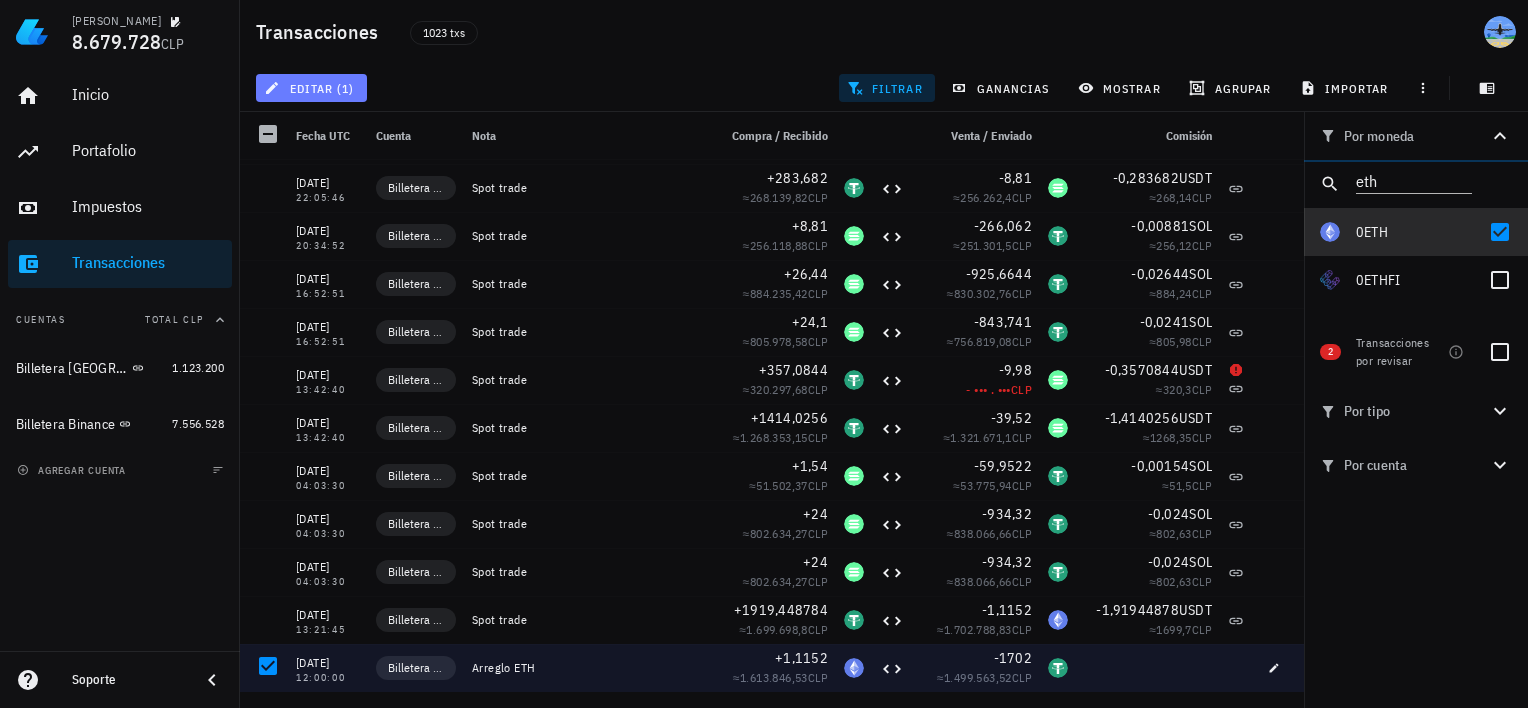 click on "editar (1)" at bounding box center [311, 88] 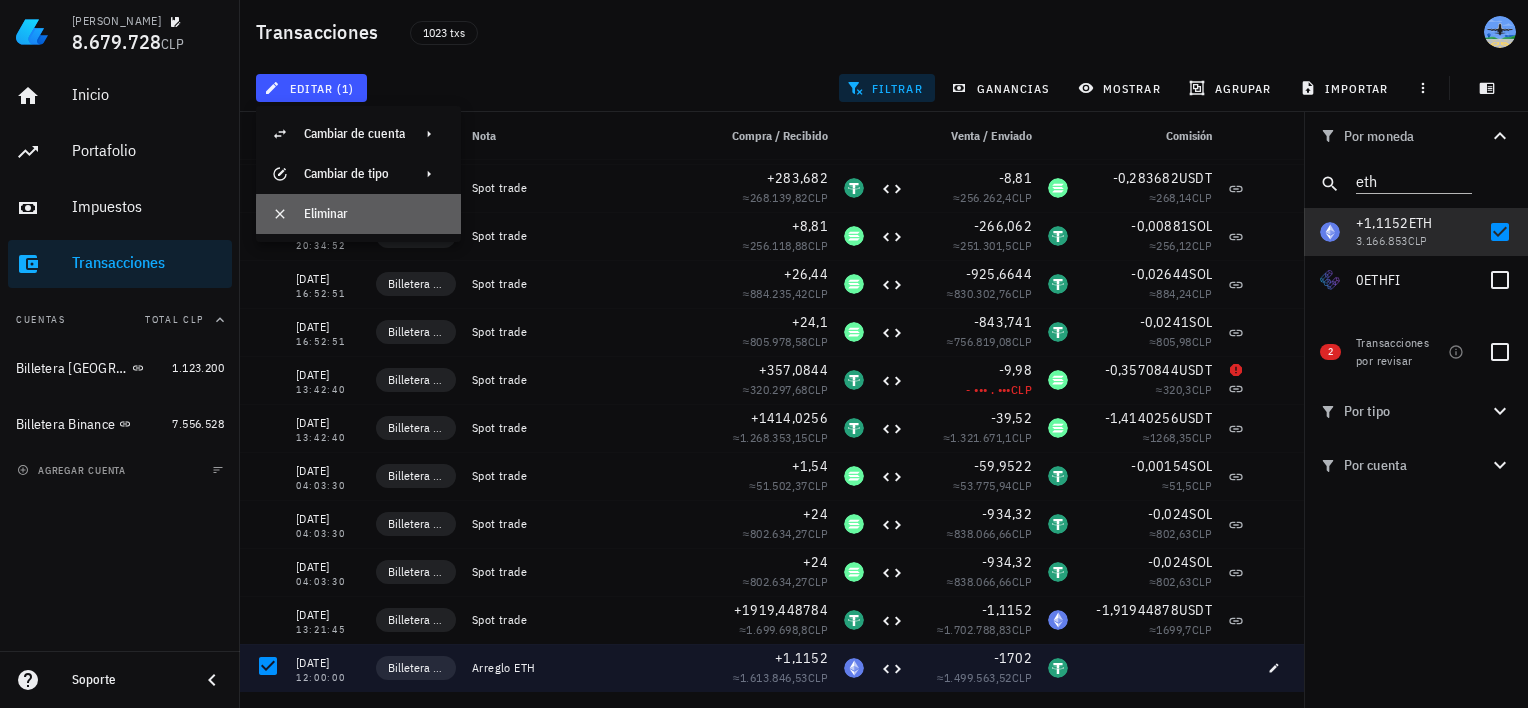 click on "Eliminar" at bounding box center [374, 214] 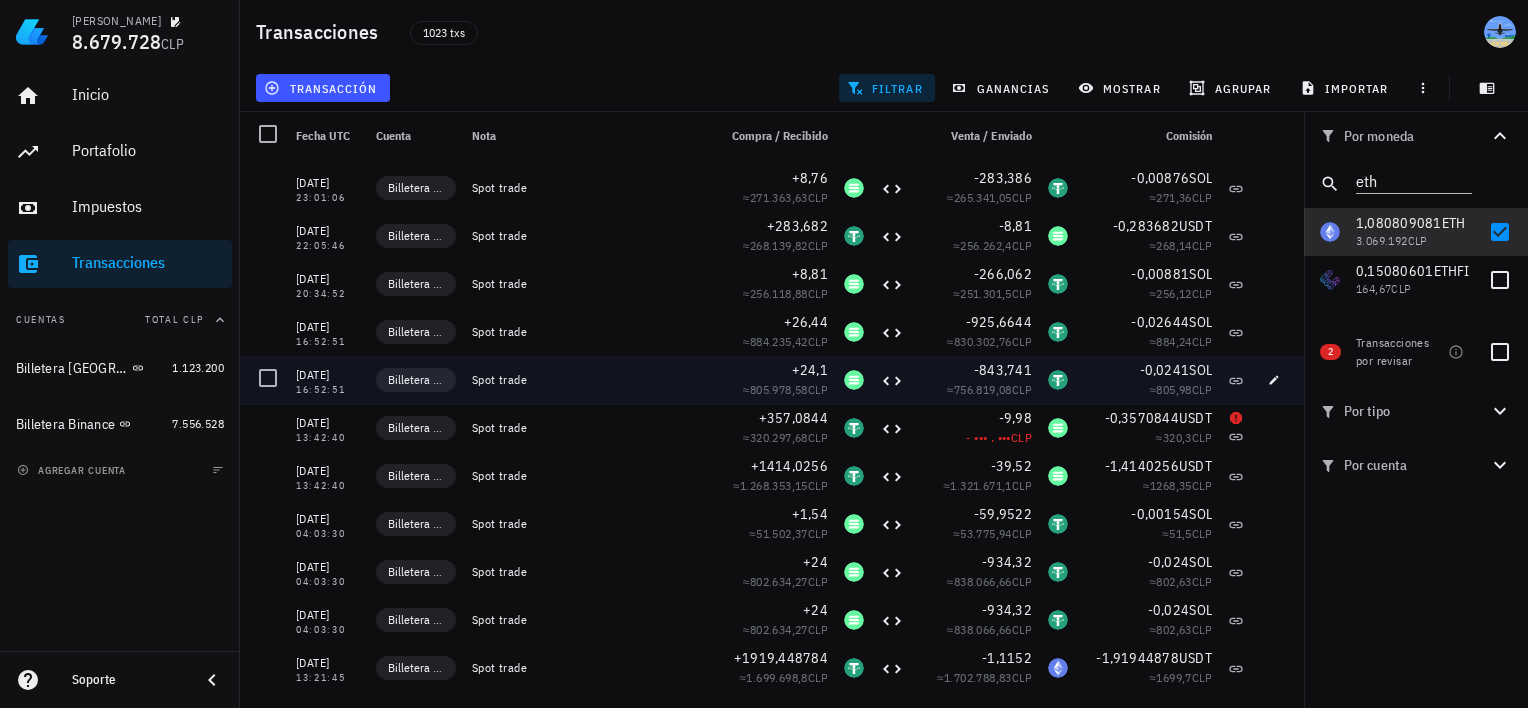 scroll, scrollTop: 7292, scrollLeft: 0, axis: vertical 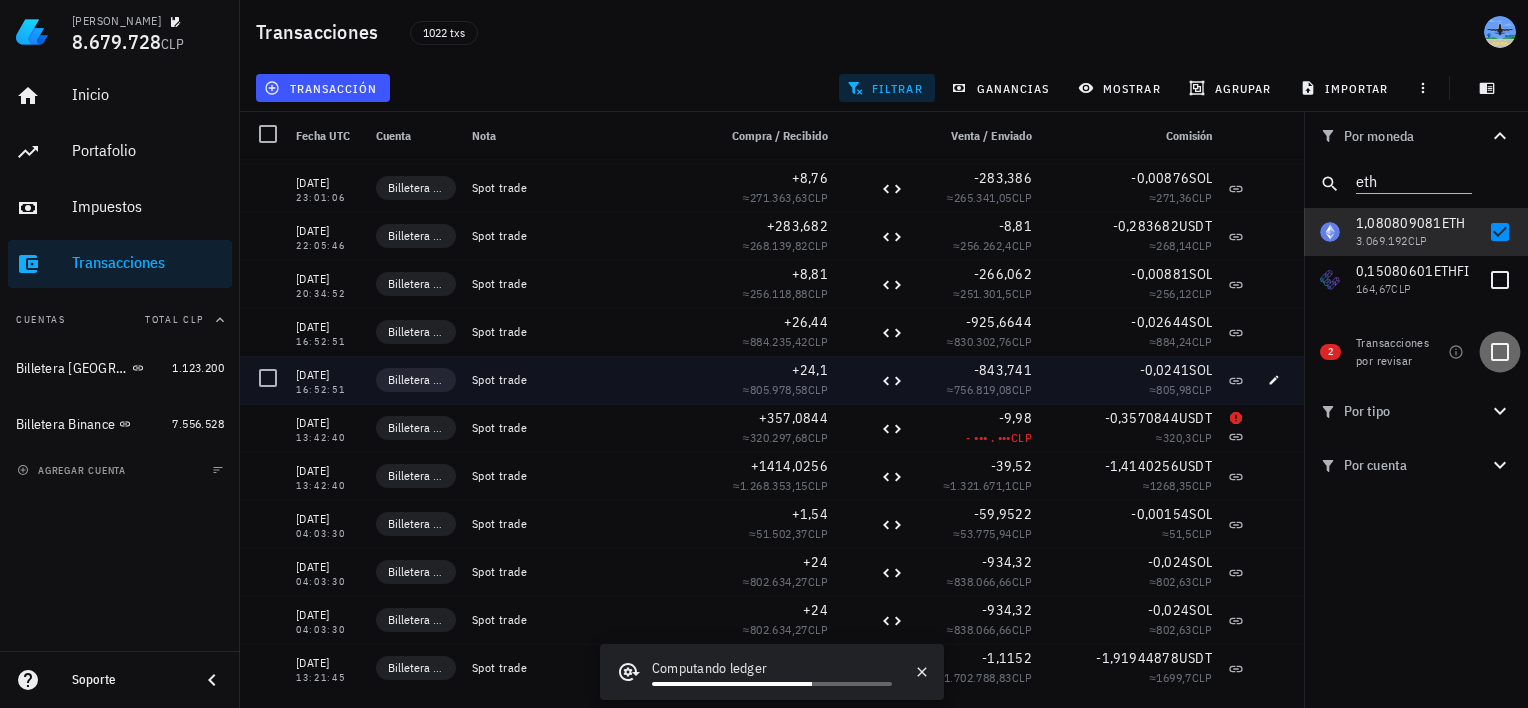 click at bounding box center [1500, 352] 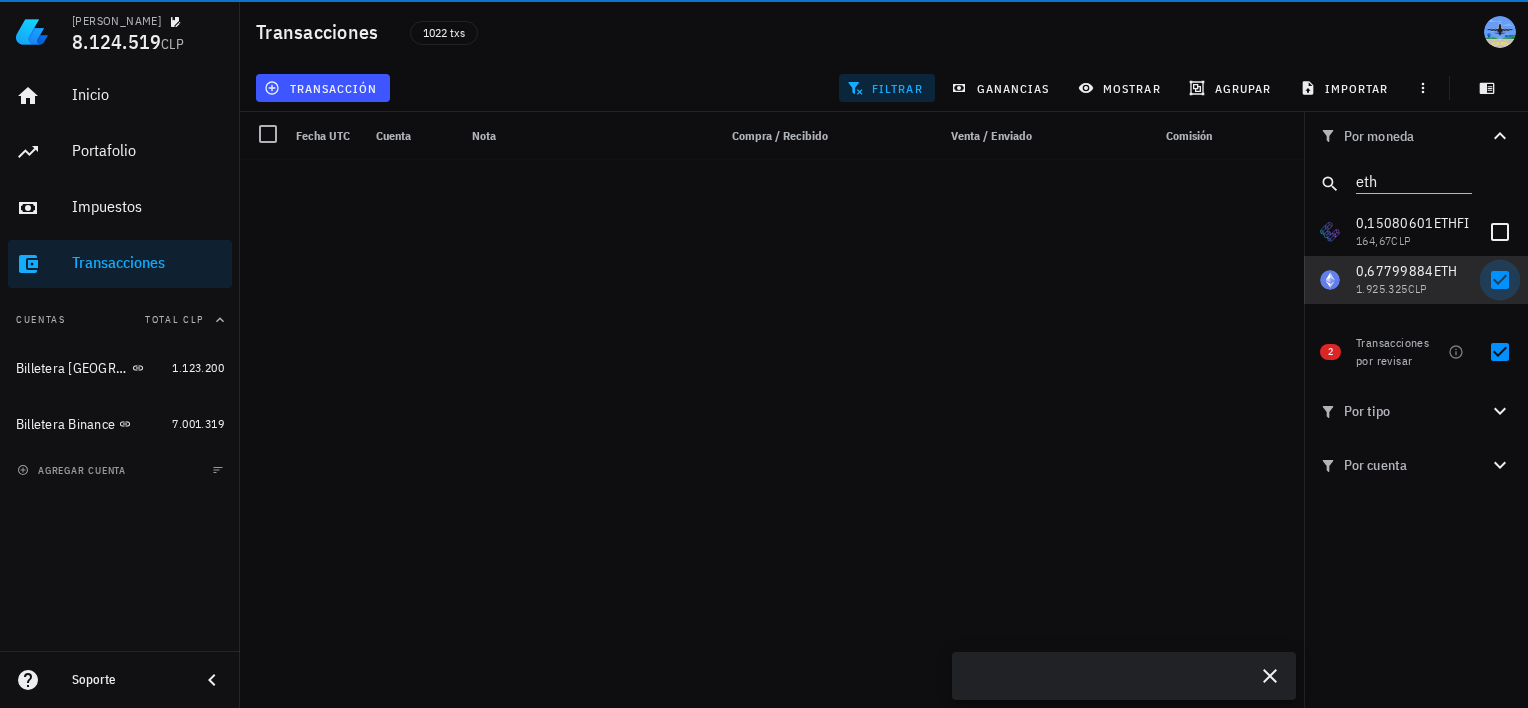scroll, scrollTop: 0, scrollLeft: 0, axis: both 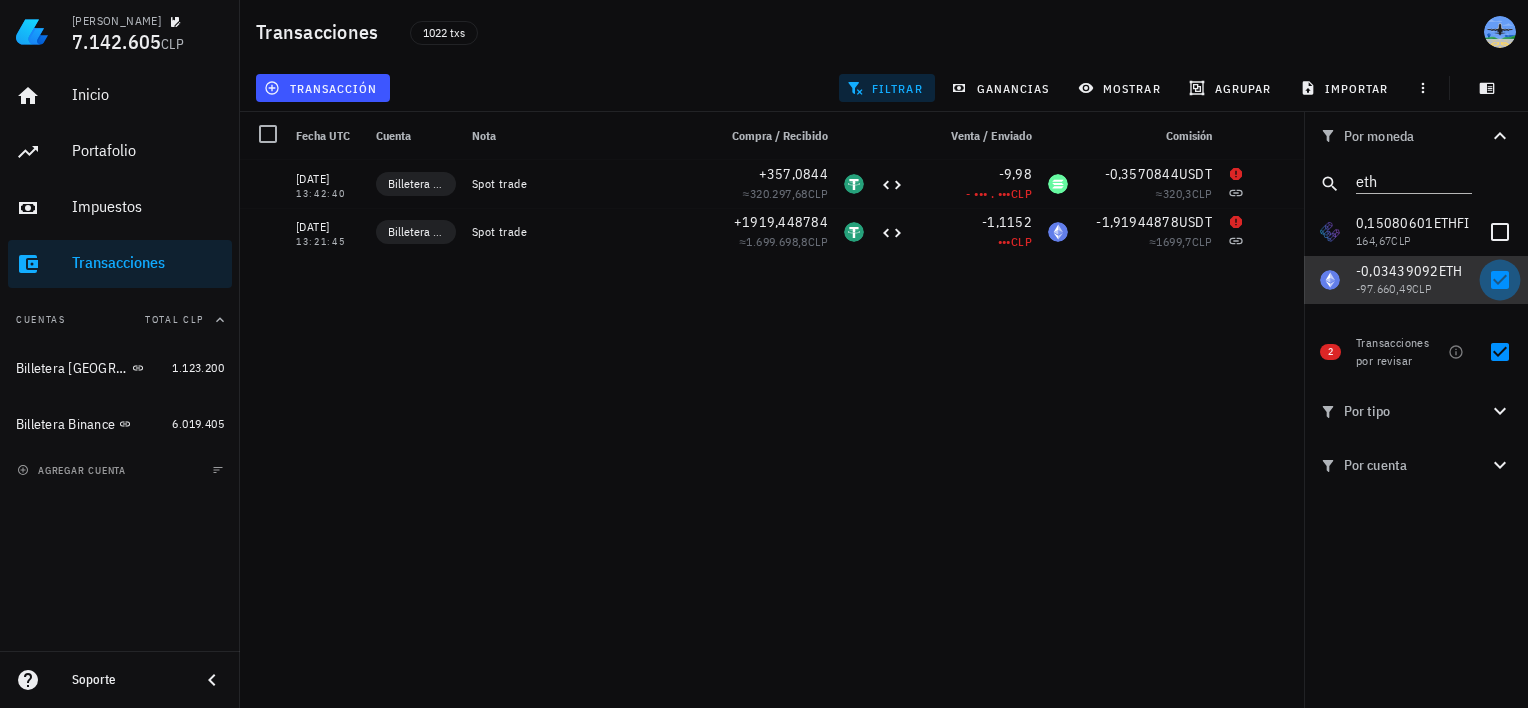 click at bounding box center [1500, 280] 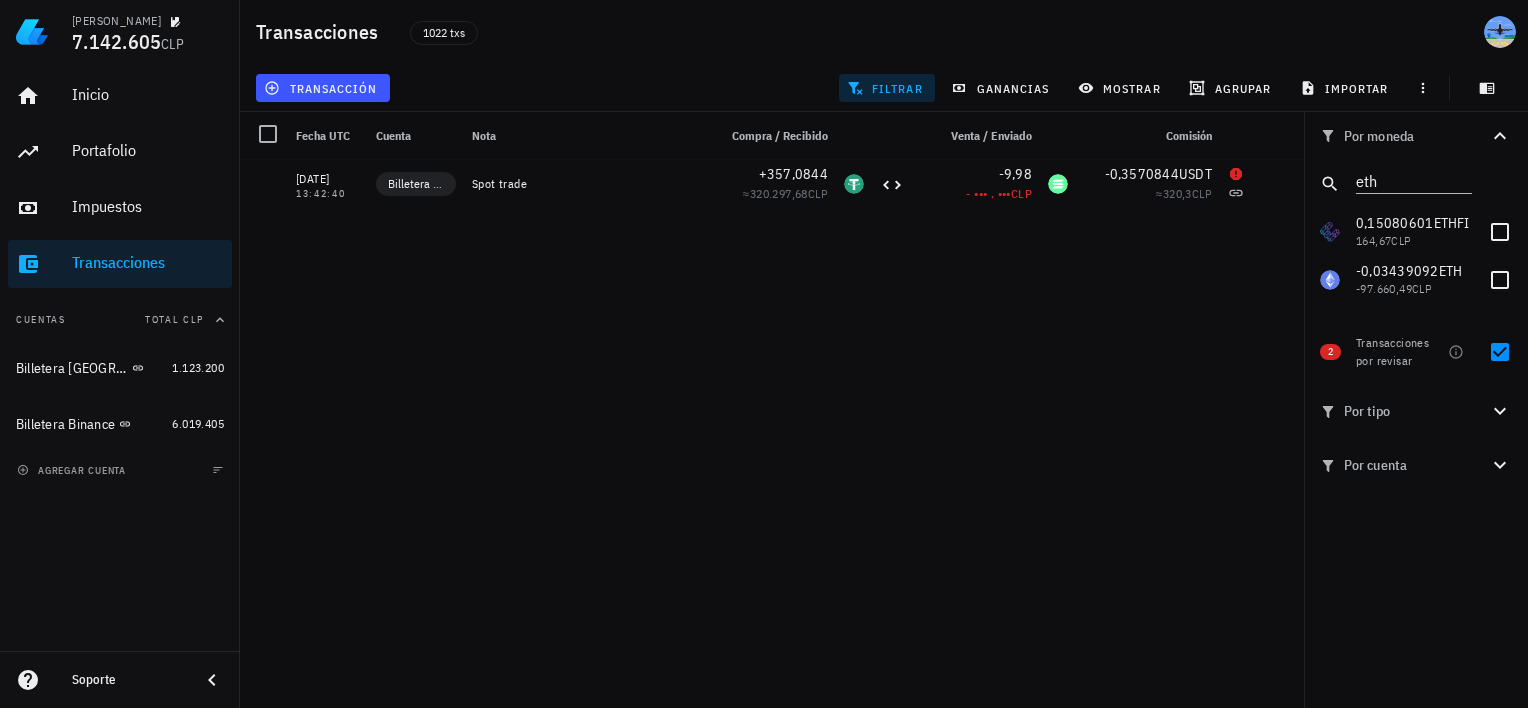 click on "[DATE]
13:42:40
Billetera Binance
Spot trade
+357,0844   ≈ 320.297,68  CLP     -9,98     -
••• .
•••   CLP -0,3570844  USDT   ≈ 320,3  CLP
[DATE]
16:52:51
[DATE]
13:42:40
Billetera Binance
Spot trade
+357,0844   ≈ 320.297,68  CLP     -9,98     -
••• .
•••   CLP -0,3570844  USDT   ≈ 320,3  CLP
[DATE]
02:42:23
Billetera Binance
Spot trade
+5   ≈ 154.484,58  CLP     -165   ≈ 153.873,9  CLP     -0,005  SOL   ≈ 154,48  CLP
[DATE]
15:43:35
Billetera Binance
Spot trade
+1917,86   ≈ 1.786.526,55  CLP     -50,47   ≈ 1.618.597  CLP     -1,91786  USDT   ≈ 1786,53  CLP
[DATE]
14:56:16
Billetera Binance
Spot trade
+1,3488   ≈ 1279,55  CLP     -0,04   ≈ 1189,38  CLP     -0,0013488  USDT   ≈ 1,28  CLP           +294,0384" at bounding box center [772, 426] 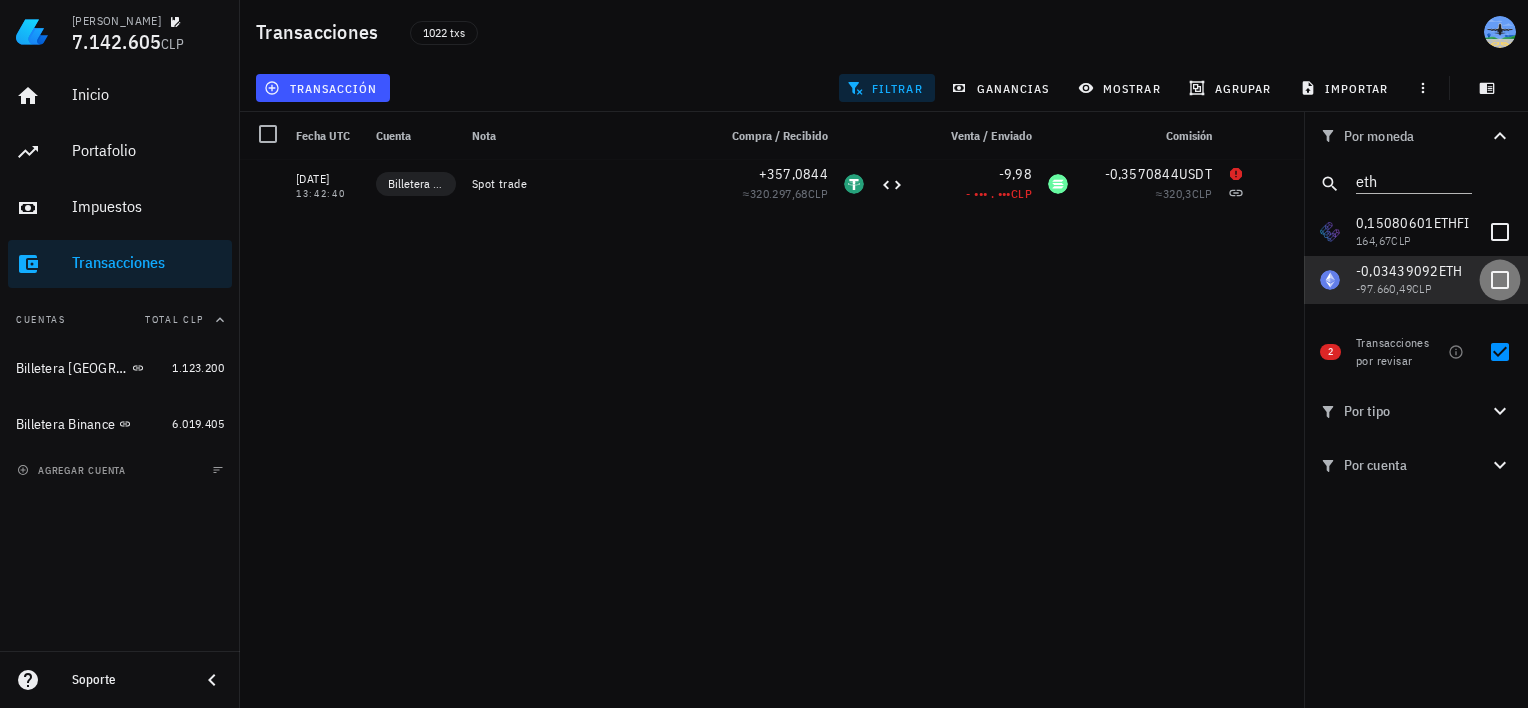 click at bounding box center [1500, 280] 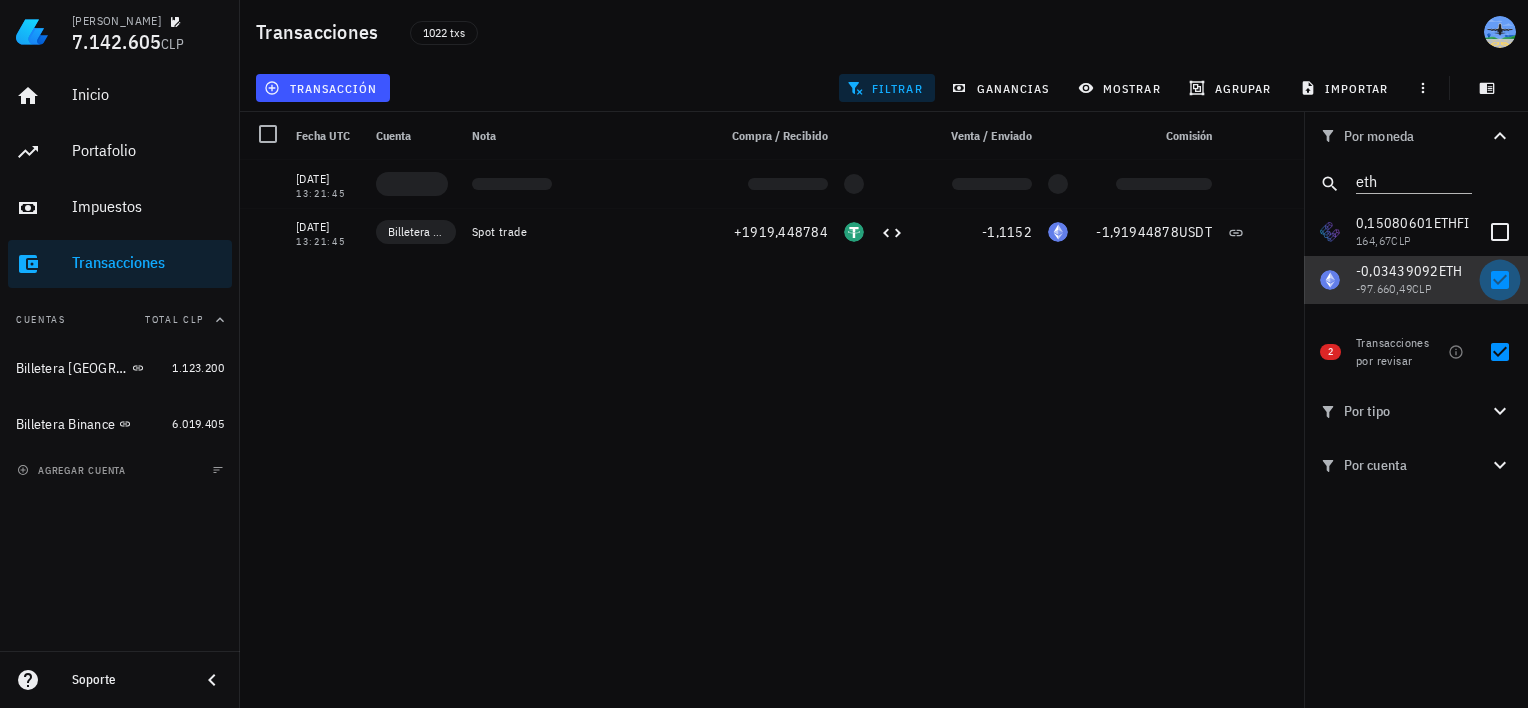 click at bounding box center [1500, 280] 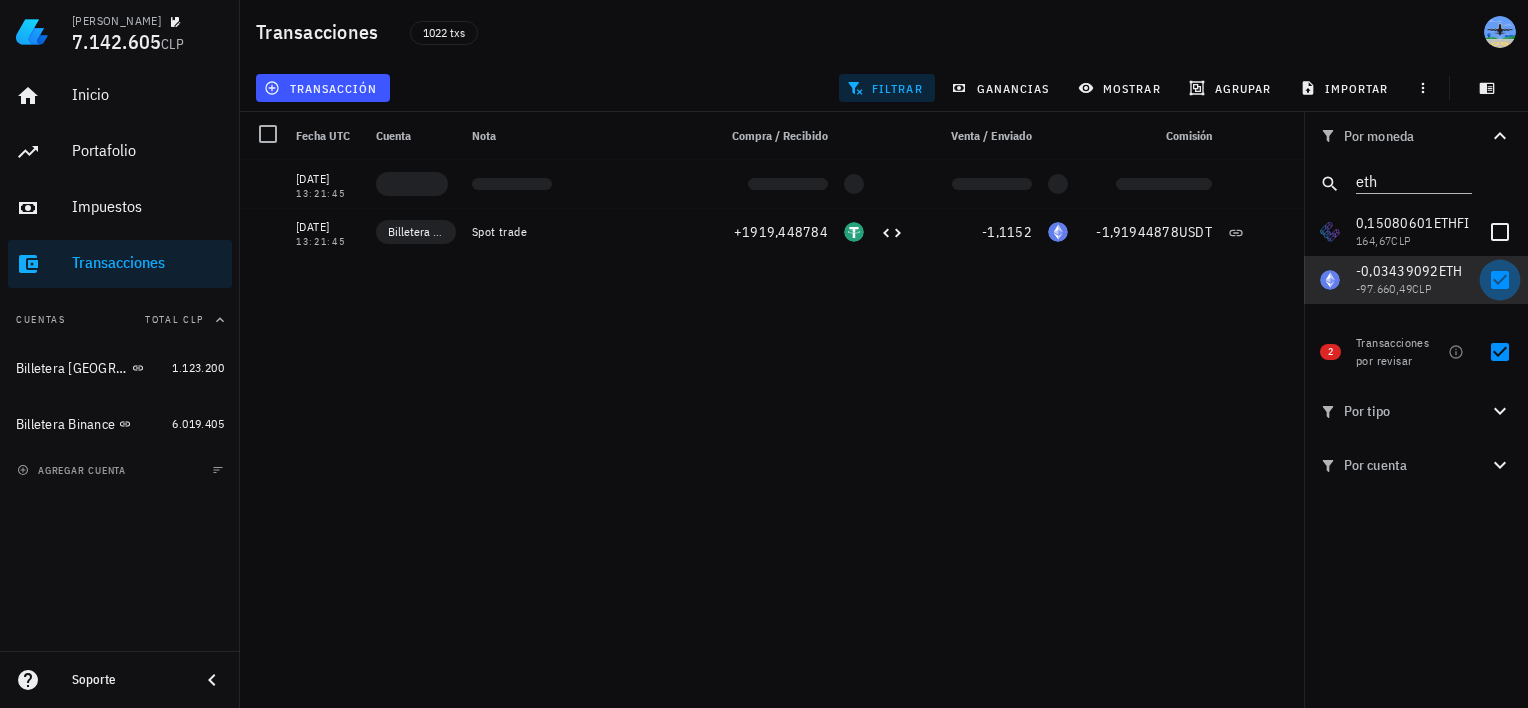 checkbox on "false" 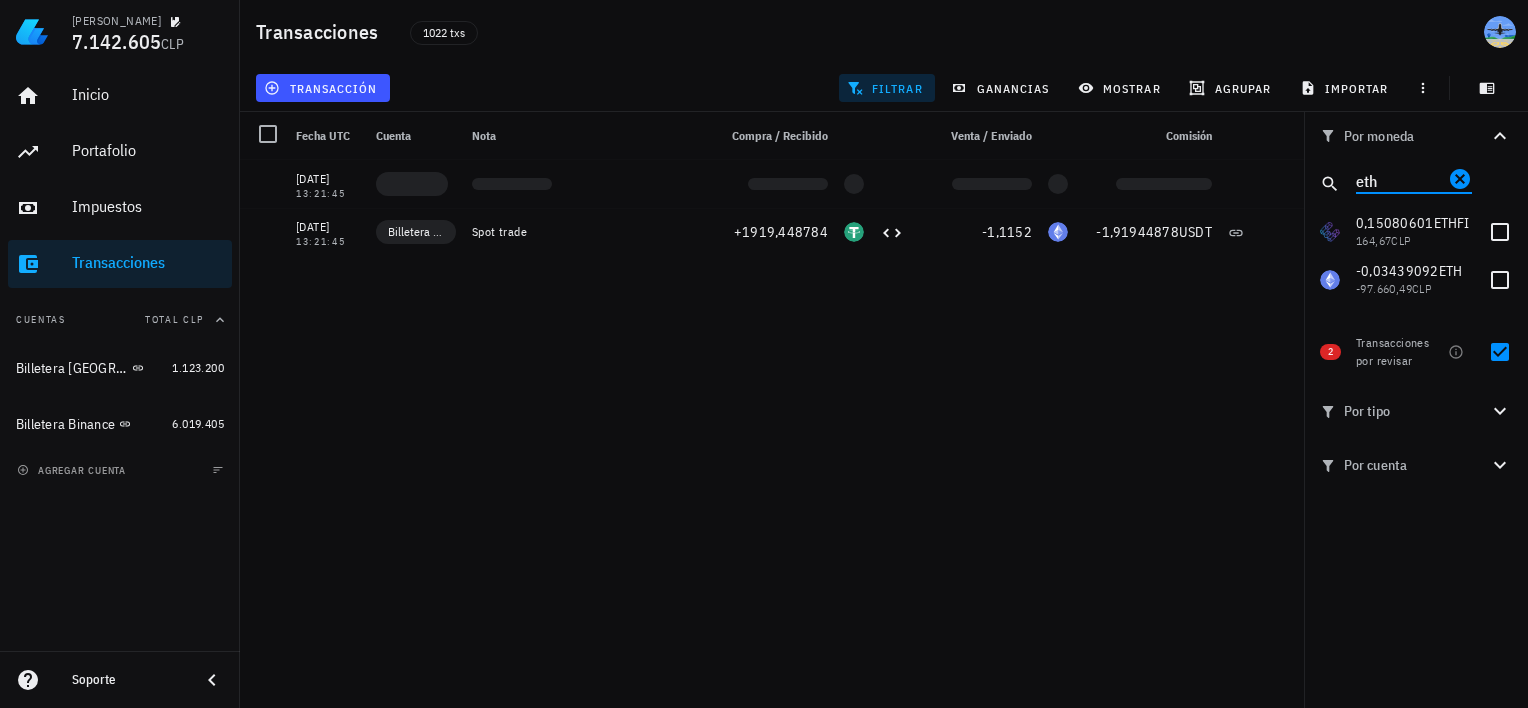 click on "eth" at bounding box center [1400, 180] 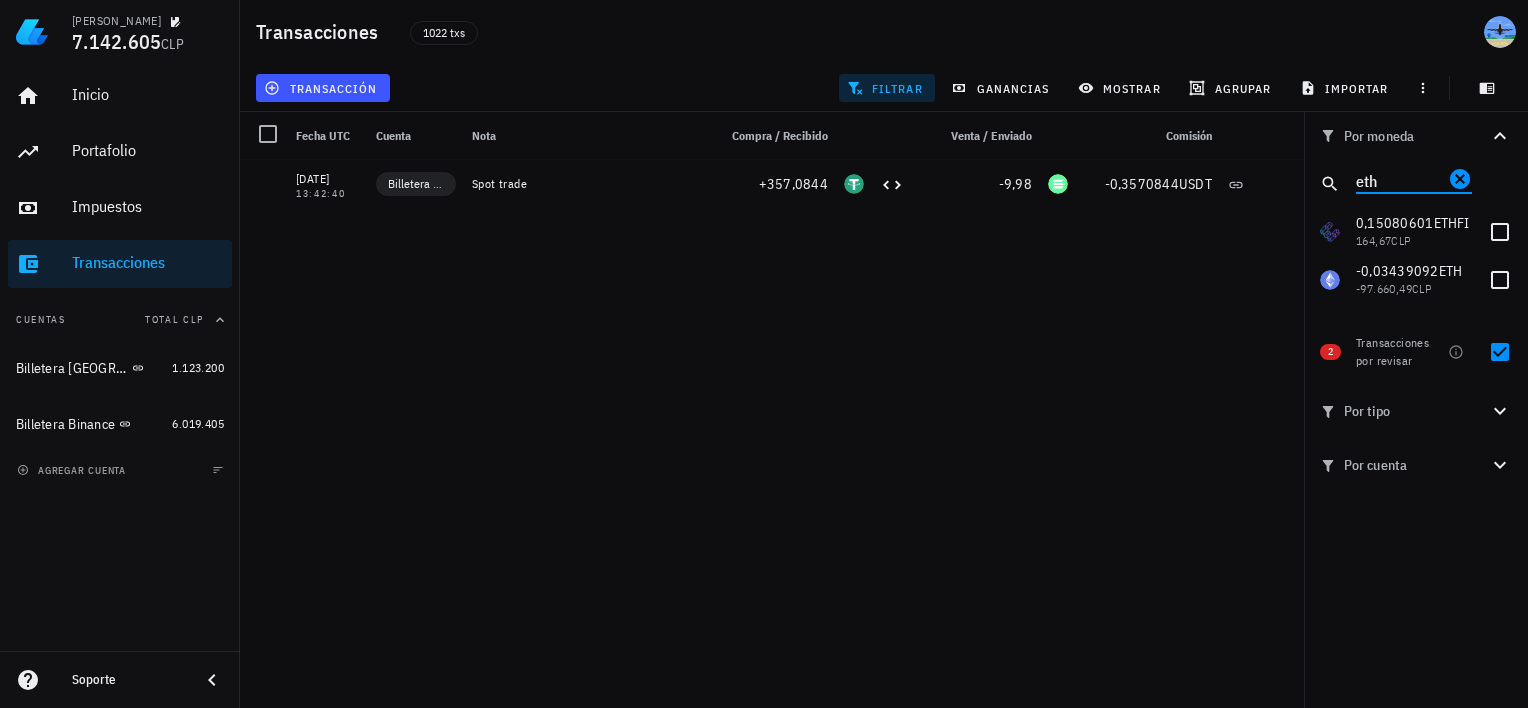 click 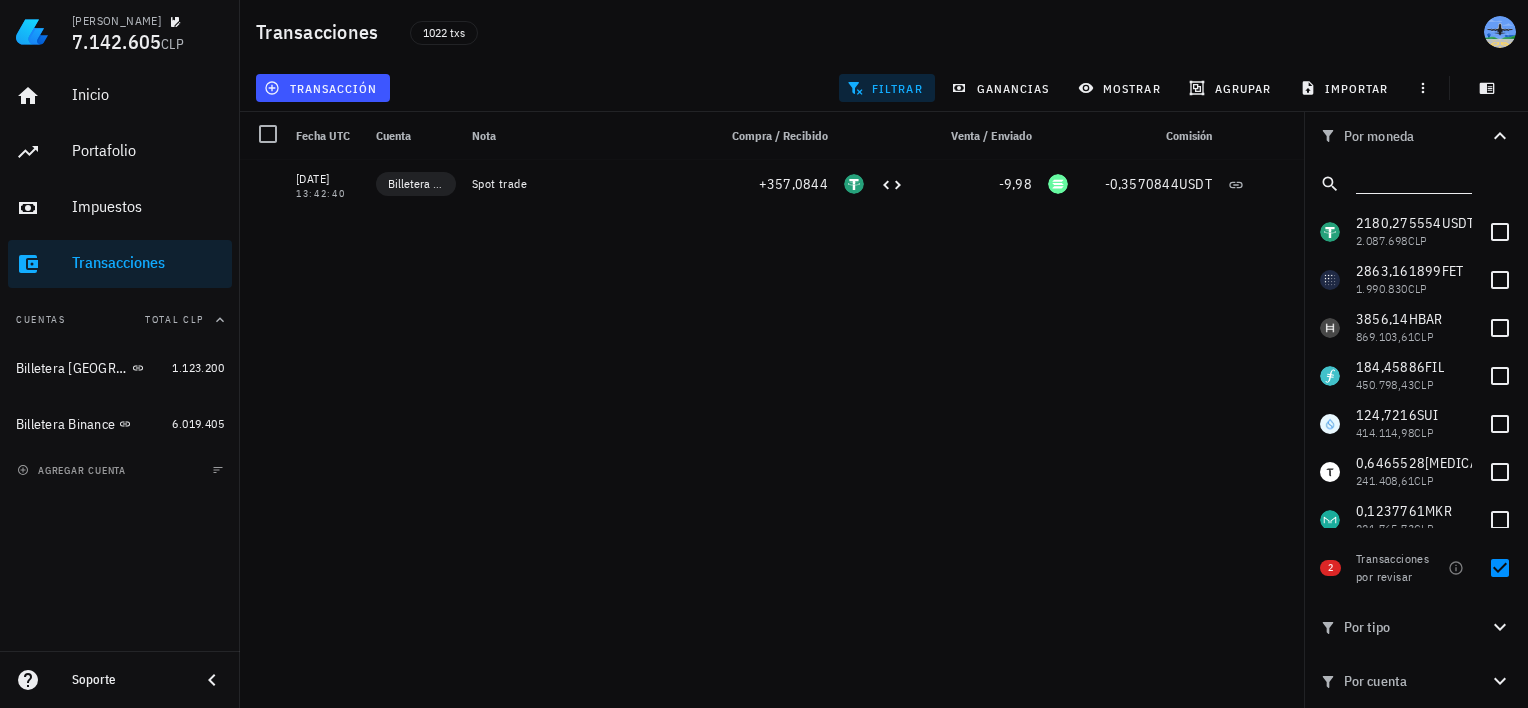 click on "[DATE]
13:42:40
Billetera Binance
Spot trade
+357,0844       -9,98       -0,3570844  USDT
[DATE]
16:52:51
[DATE]
13:42:40
Billetera Binance
Spot trade
+357,0844       -9,98       -0,3570844  USDT
[DATE]
02:42:23
Billetera Binance
Spot trade
+5   ≈ 154.484,58  CLP     -165   ≈ 153.873,9  CLP     -0,005  SOL   ≈ 154,48  CLP
[DATE]
15:43:35
Billetera Binance
Spot trade
+1917,86   ≈ 1.786.526,55  CLP     -50,47   ≈ 1.618.597  CLP     -1,91786  USDT   ≈ 1786,53  CLP
[DATE]
14:56:16
Billetera Binance
Spot trade
+1,3488   ≈ 1279,55  CLP     -0,04   ≈ 1189,38  CLP     -0,0013488  USDT   ≈ 1,28  CLP
[DATE]
14:56:16
Billetera Binance
Spot trade
+294,0384   ≈ 278.942,4  CLP     -8,72   ≈ 259.285,52  CLP     -0,2940384  USDT   ≈" at bounding box center [772, 426] 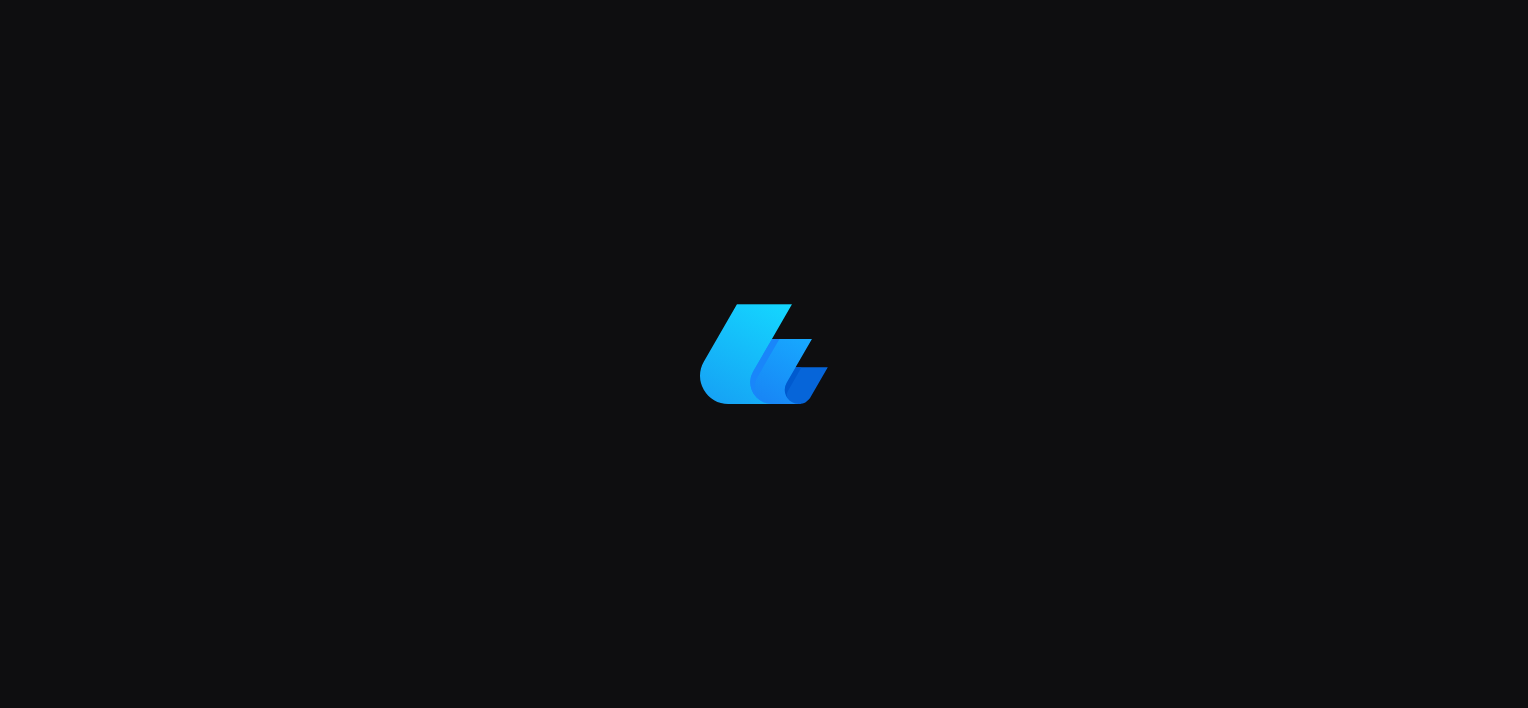scroll, scrollTop: 0, scrollLeft: 0, axis: both 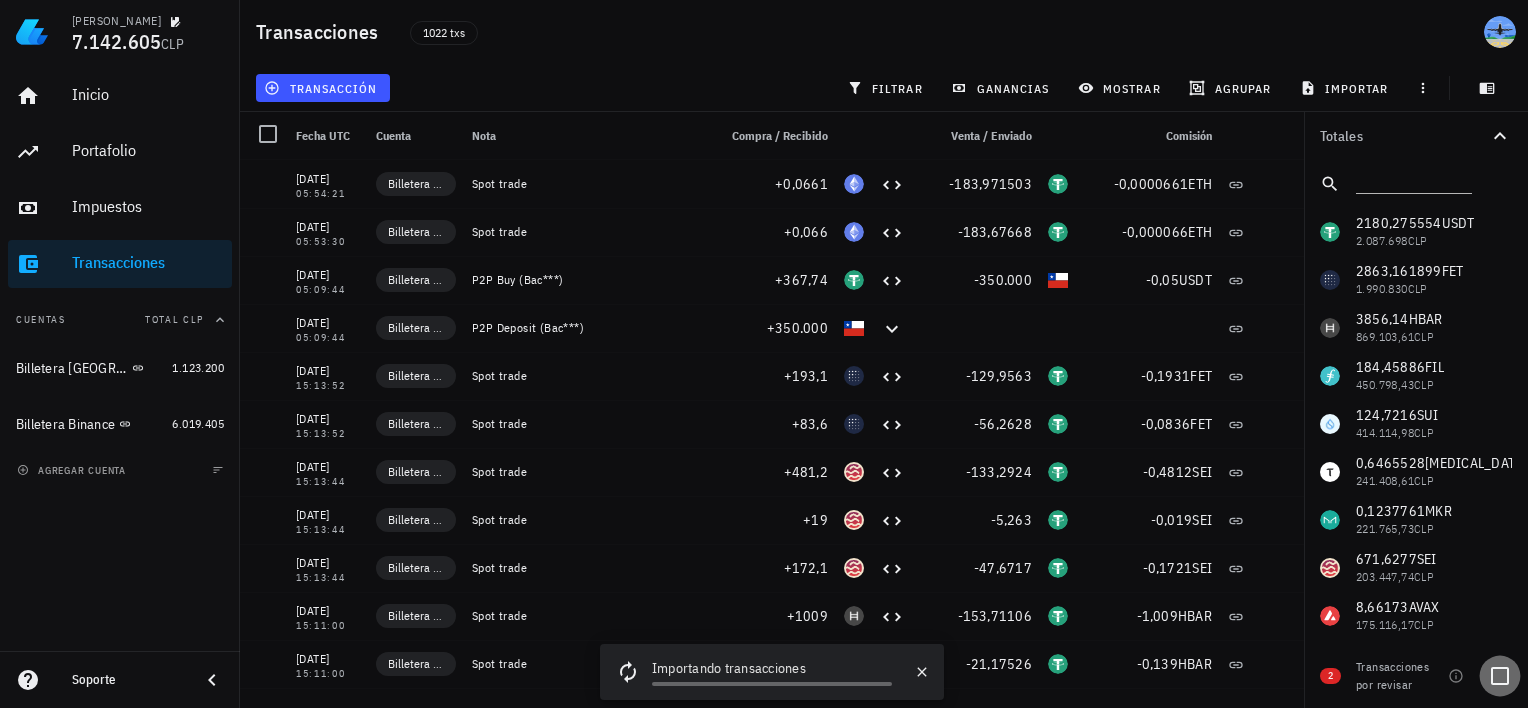 click at bounding box center (1500, 676) 